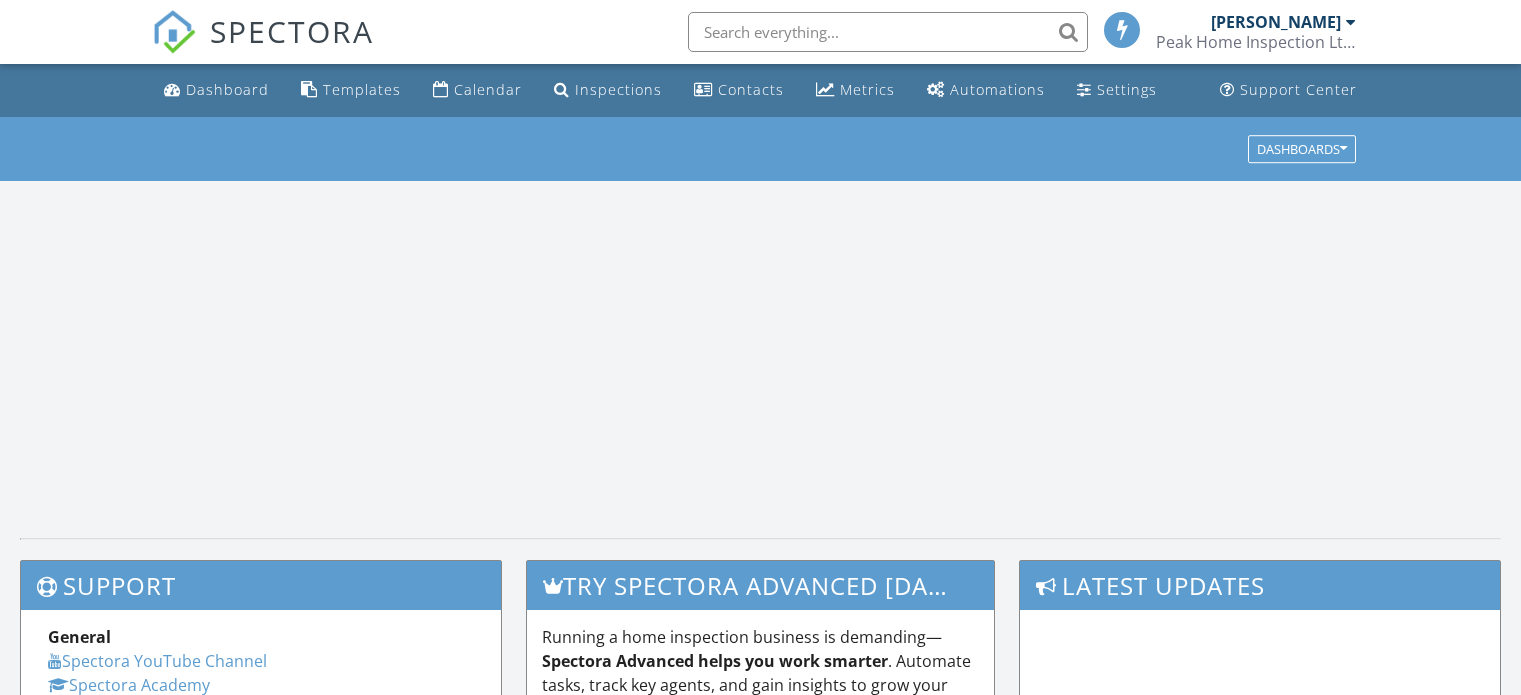 scroll, scrollTop: 0, scrollLeft: 0, axis: both 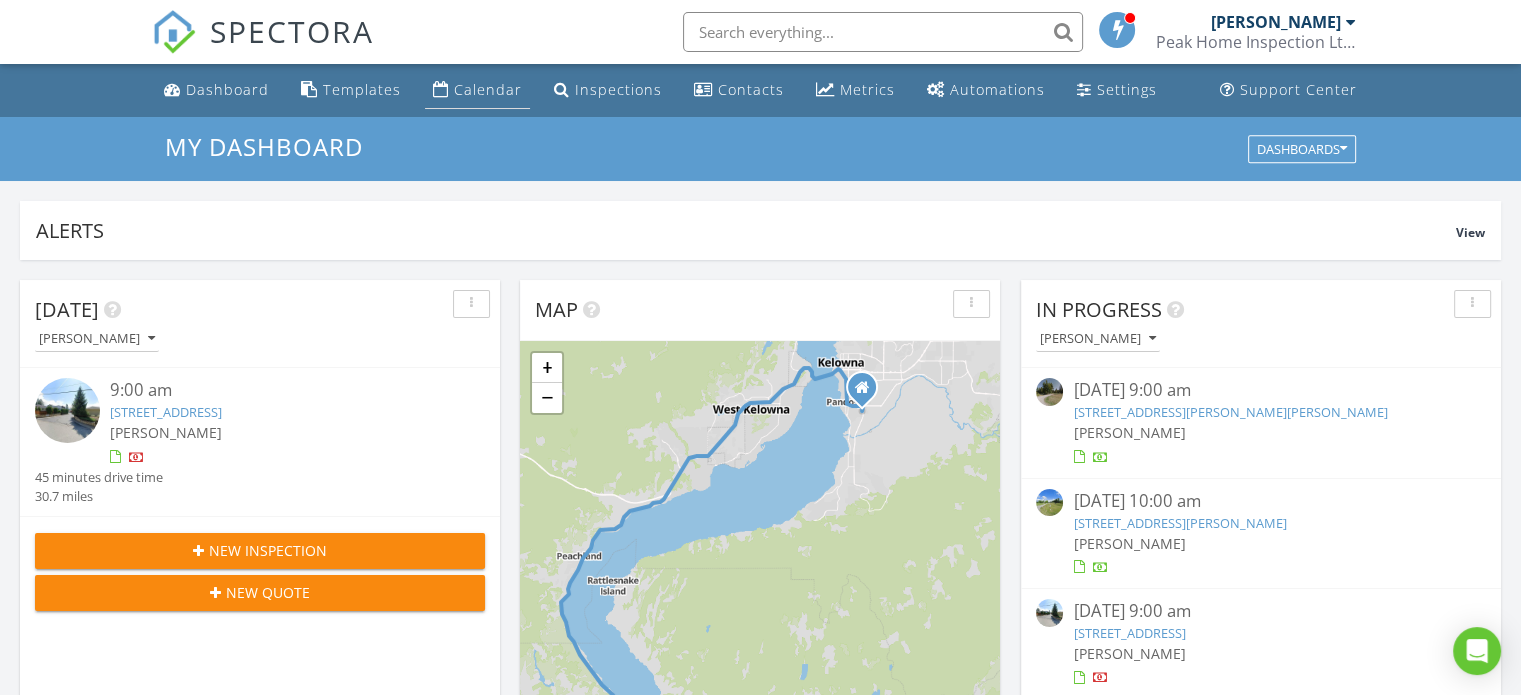 click on "Calendar" at bounding box center [488, 89] 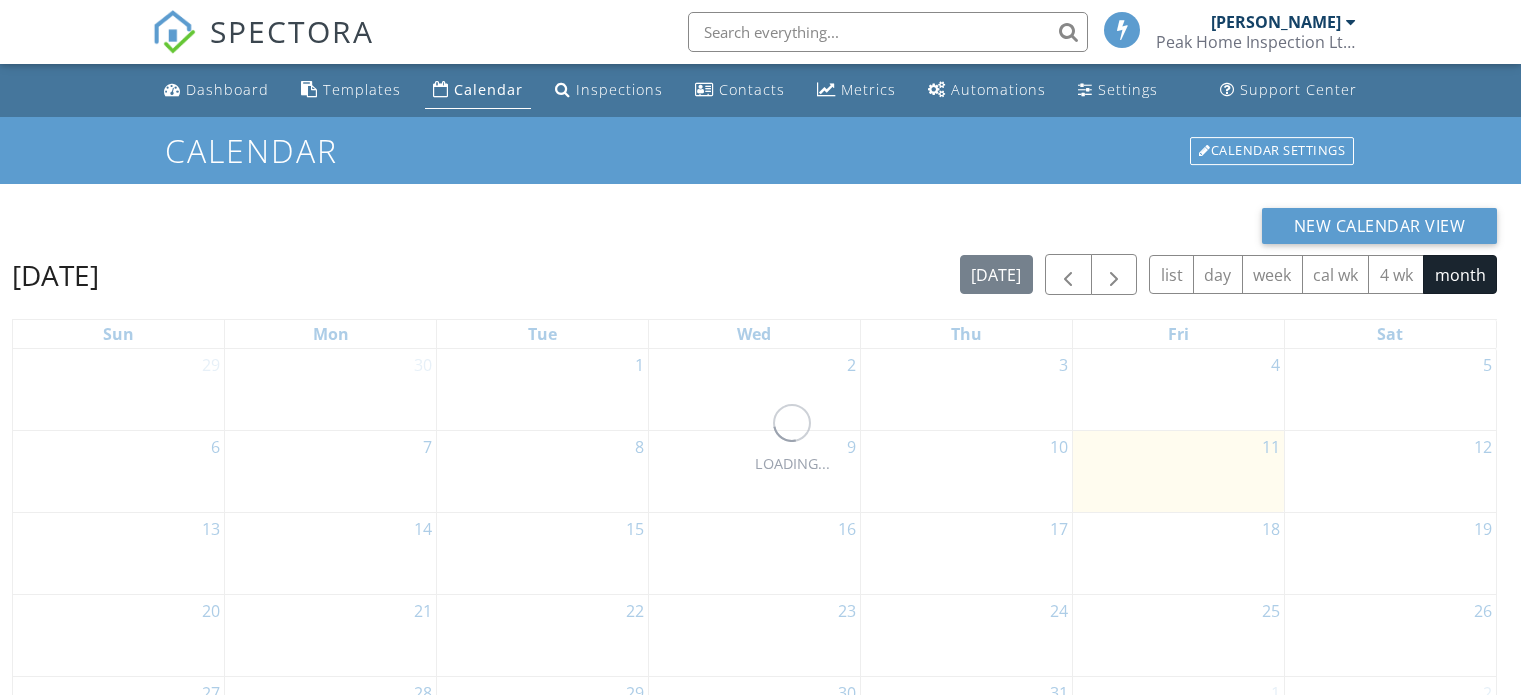 scroll, scrollTop: 0, scrollLeft: 0, axis: both 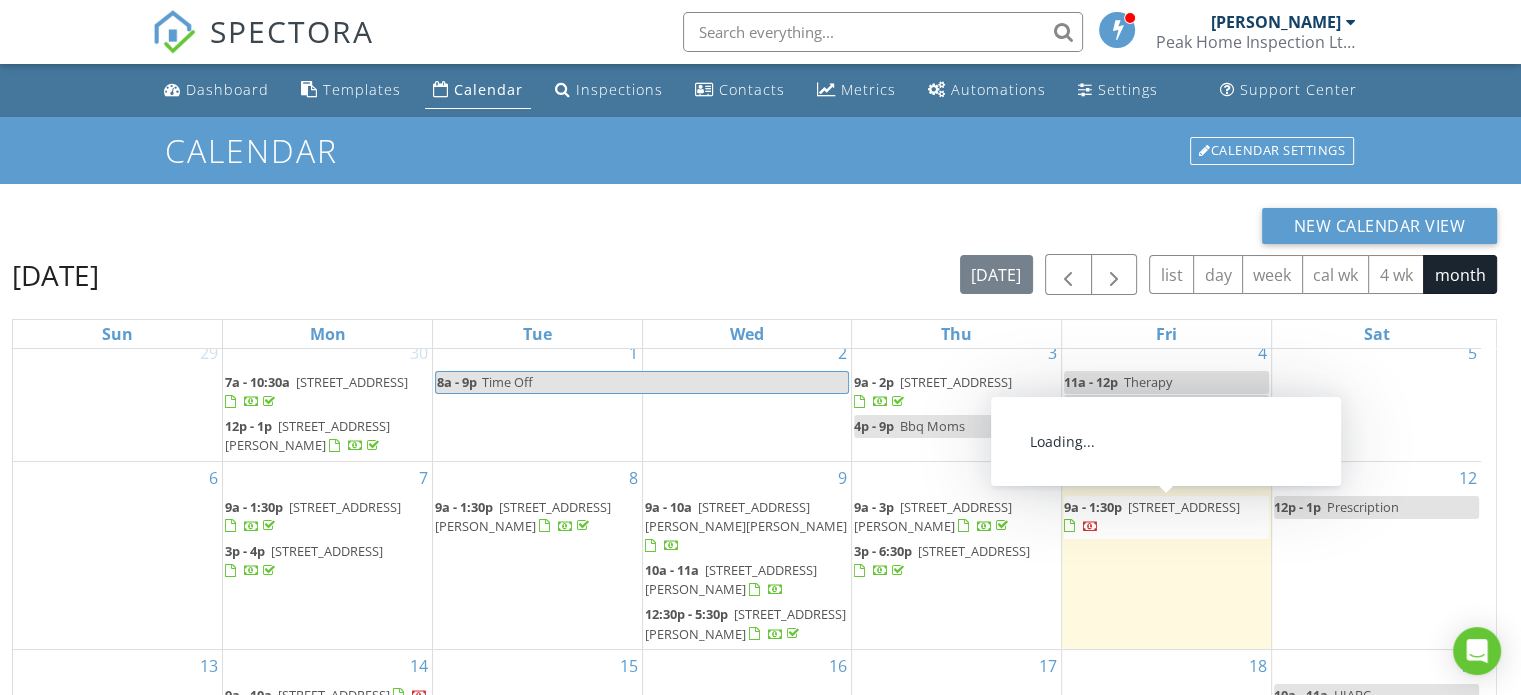 click on "17333 Snow Ave 2, Summerland V0H 1Z0" at bounding box center [1184, 507] 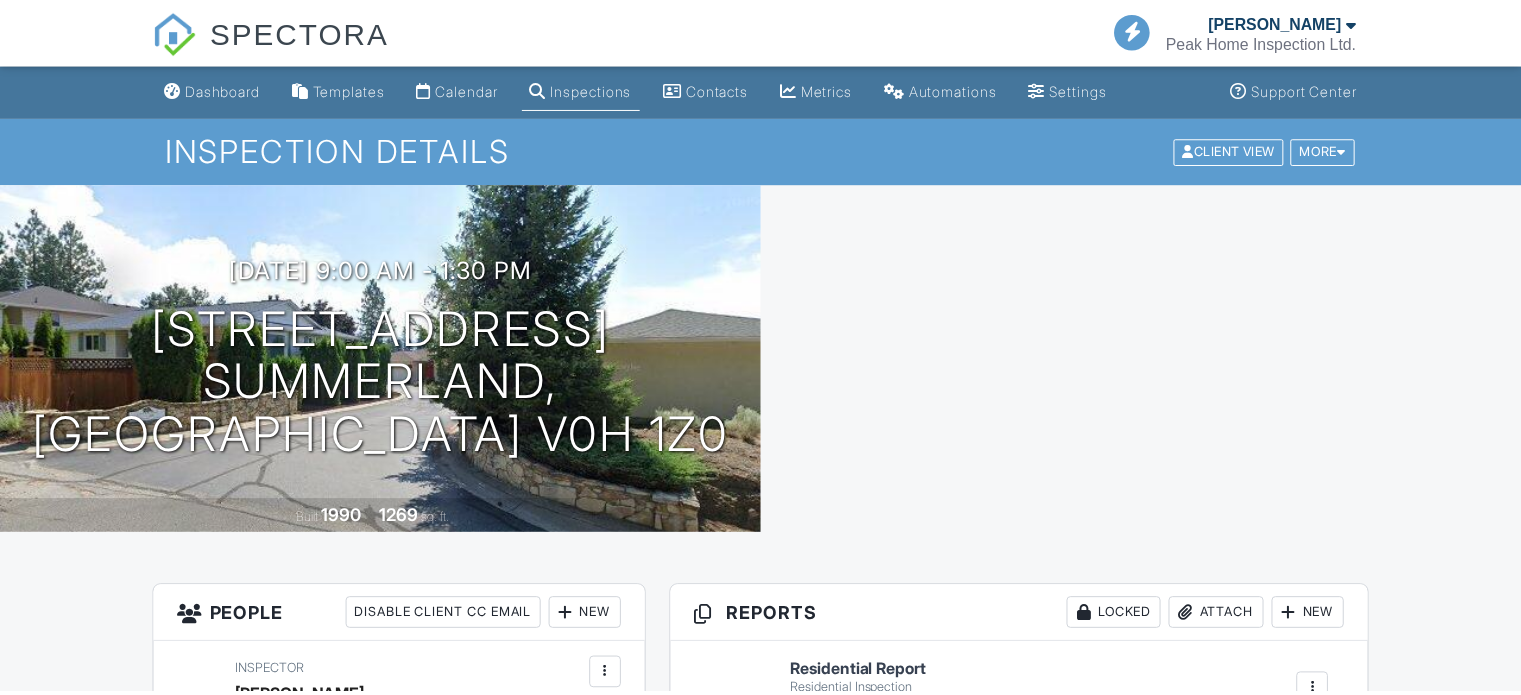 scroll, scrollTop: 0, scrollLeft: 0, axis: both 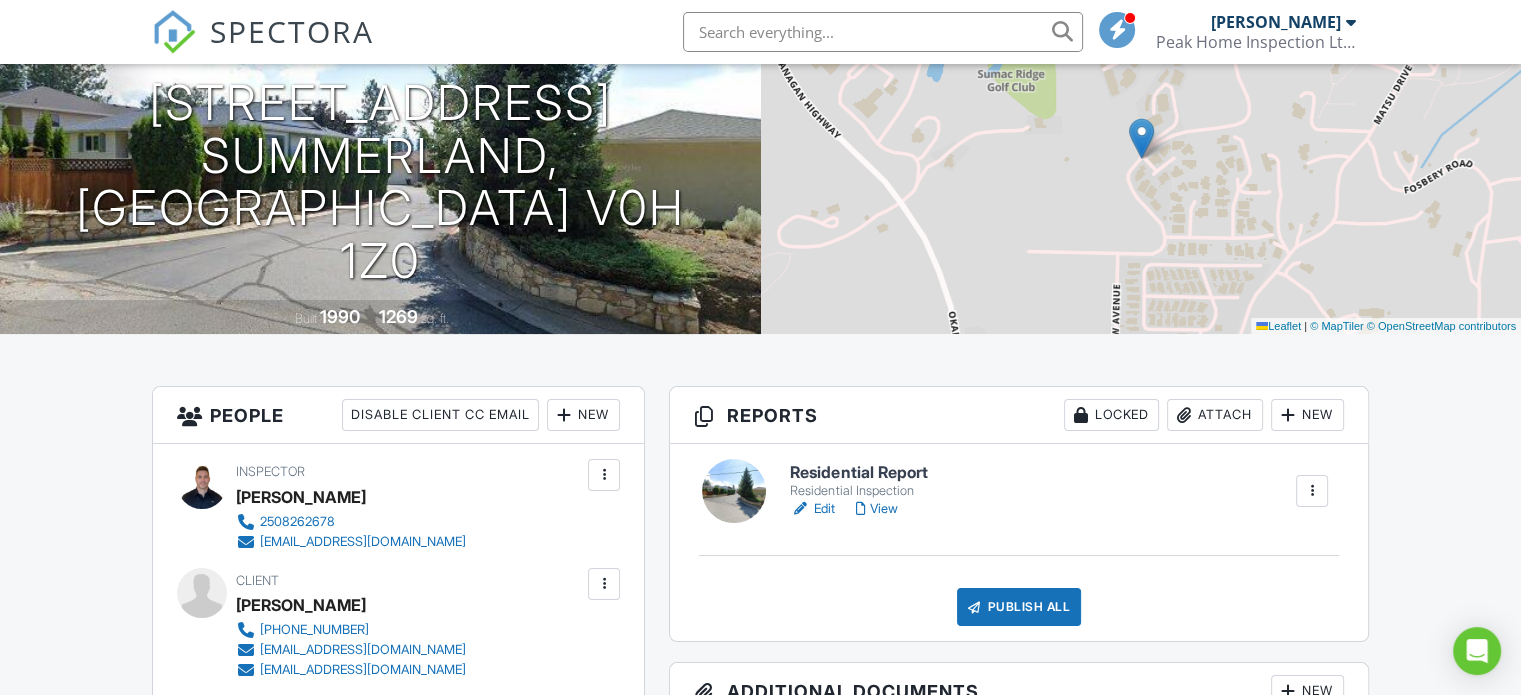 click on "Edit" at bounding box center (812, 509) 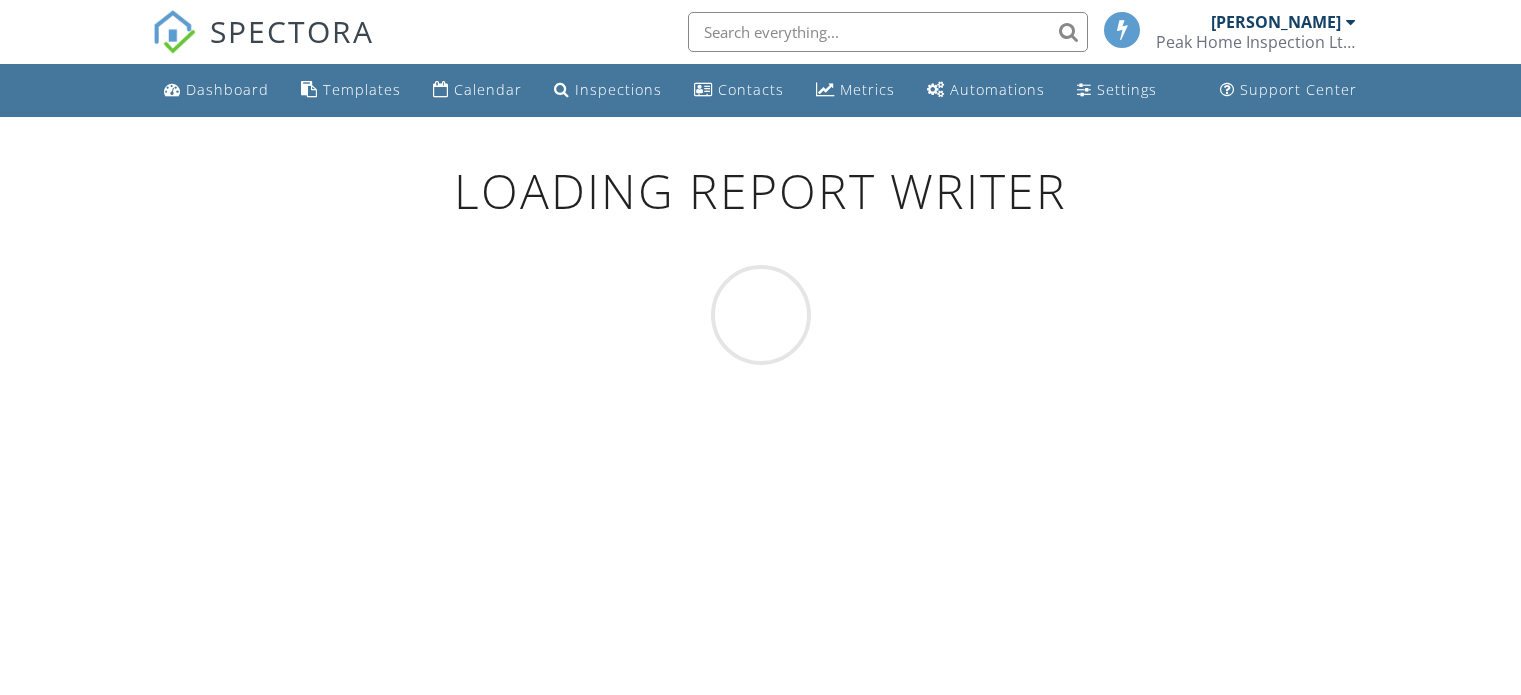 scroll, scrollTop: 0, scrollLeft: 0, axis: both 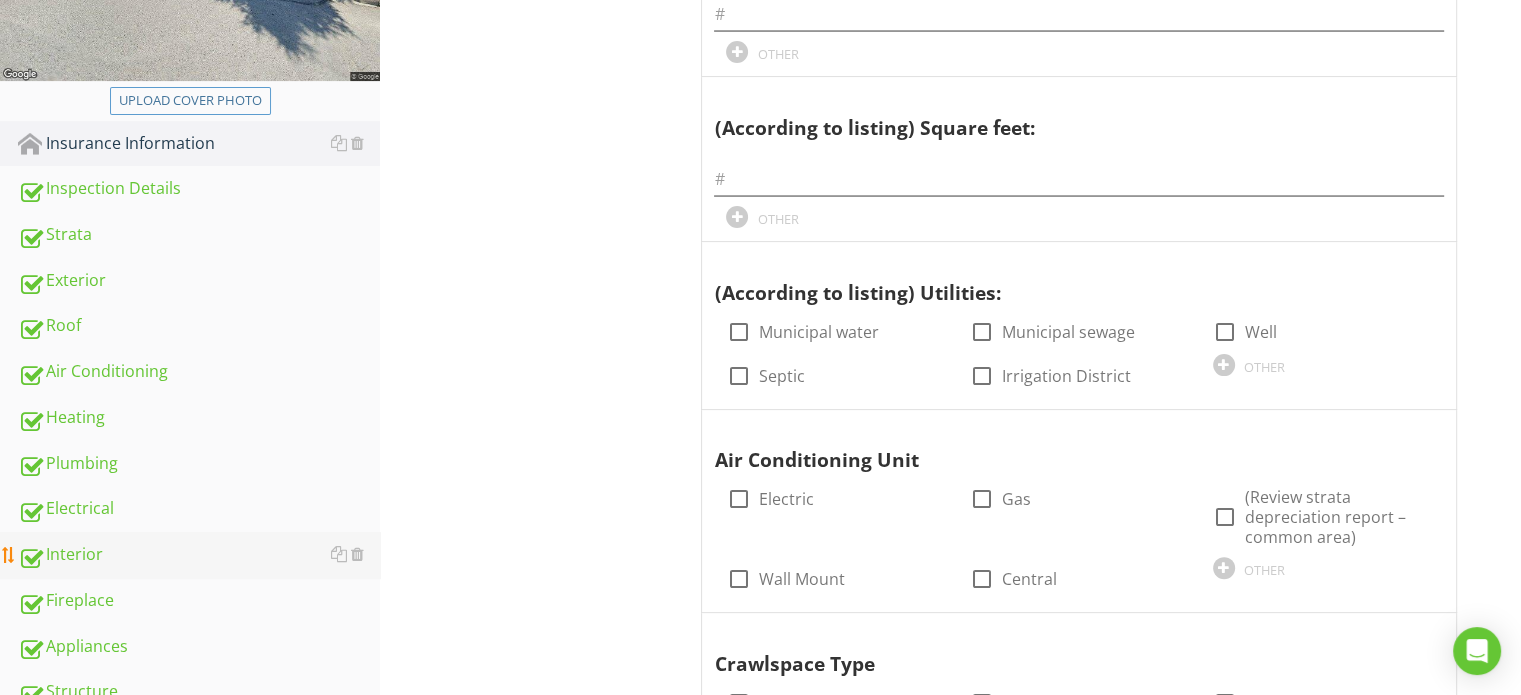 click on "Interior" at bounding box center (199, 555) 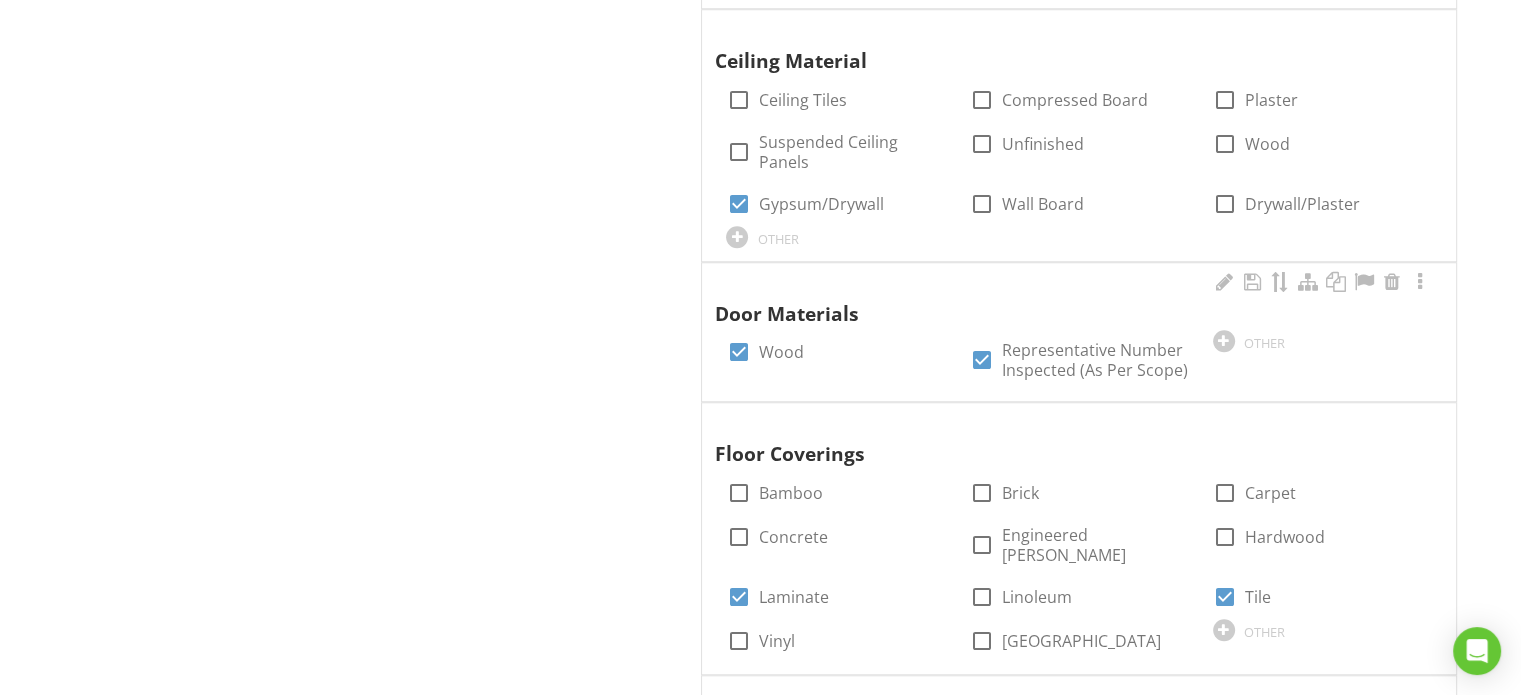 scroll, scrollTop: 1700, scrollLeft: 0, axis: vertical 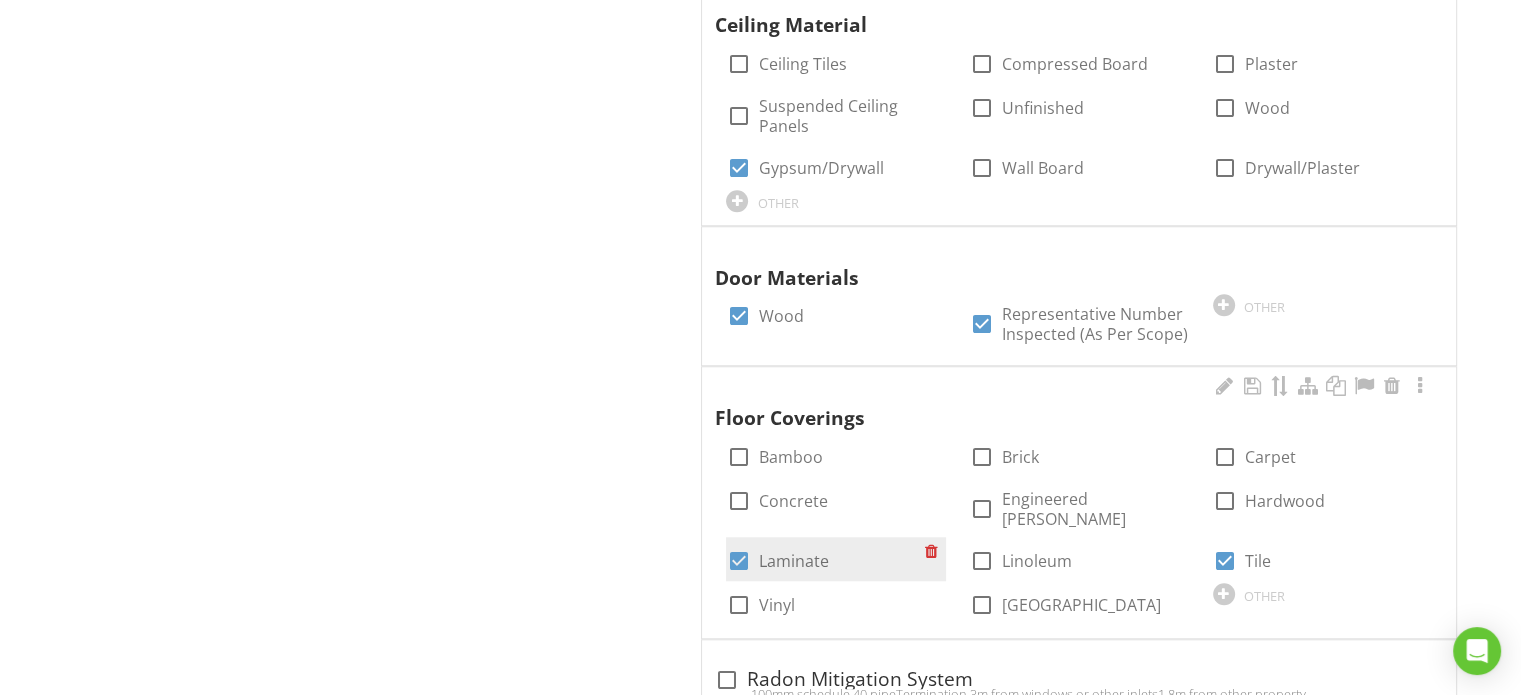 click on "Laminate" at bounding box center [793, 561] 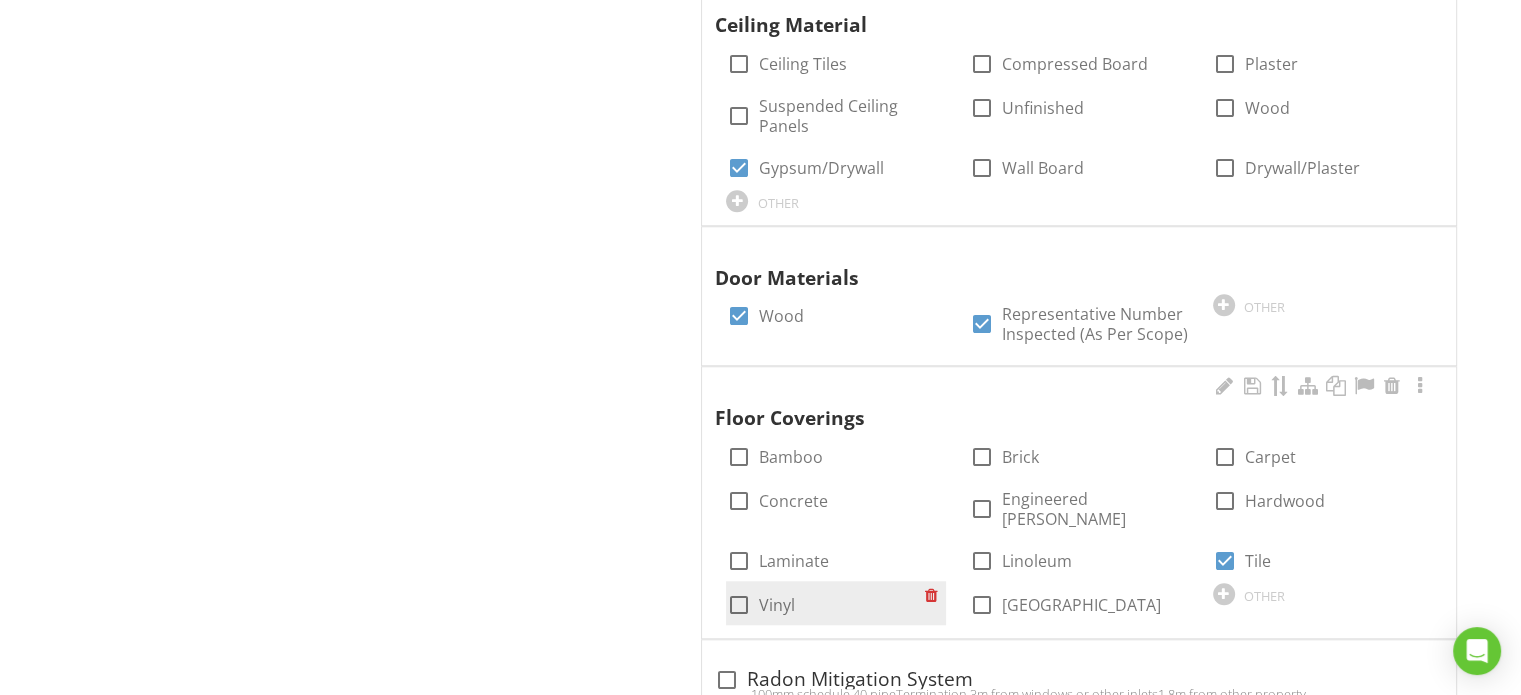 click on "Vinyl" at bounding box center [776, 605] 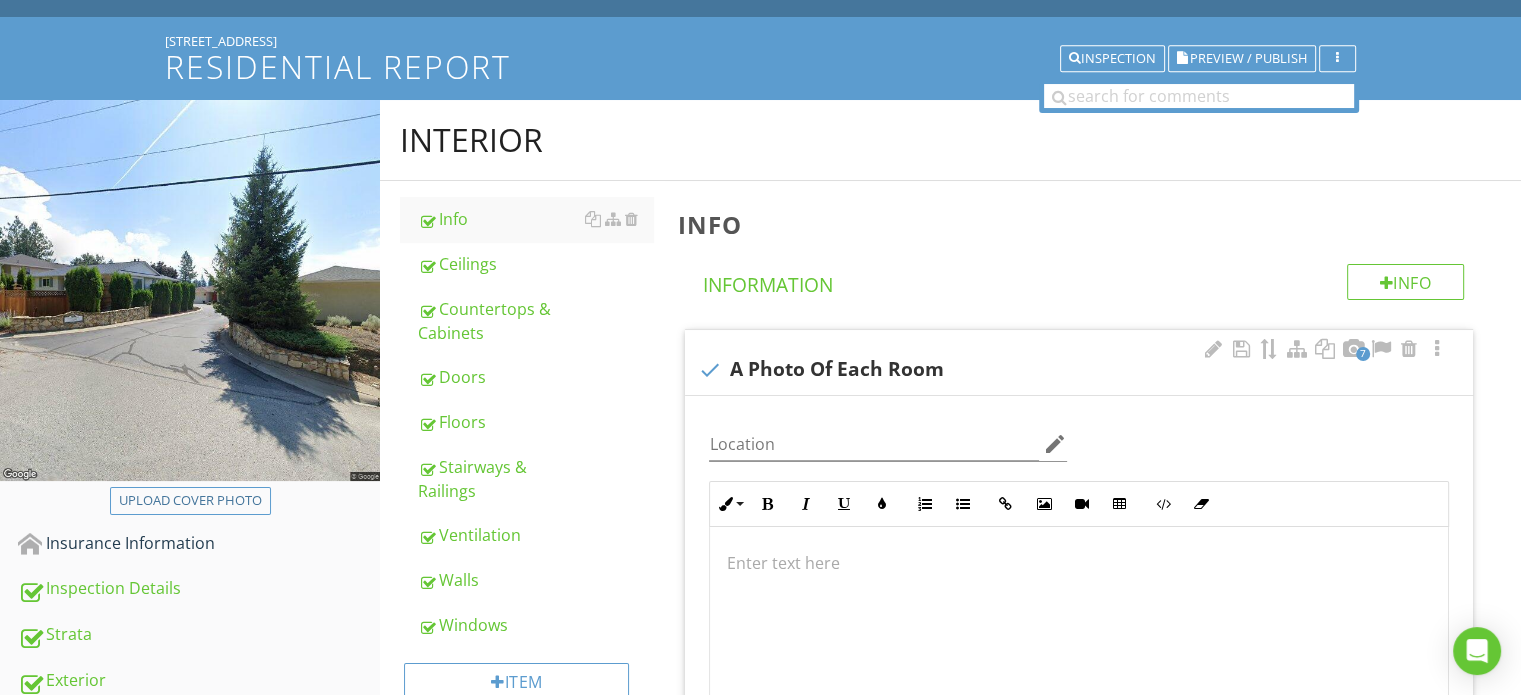 scroll, scrollTop: 100, scrollLeft: 0, axis: vertical 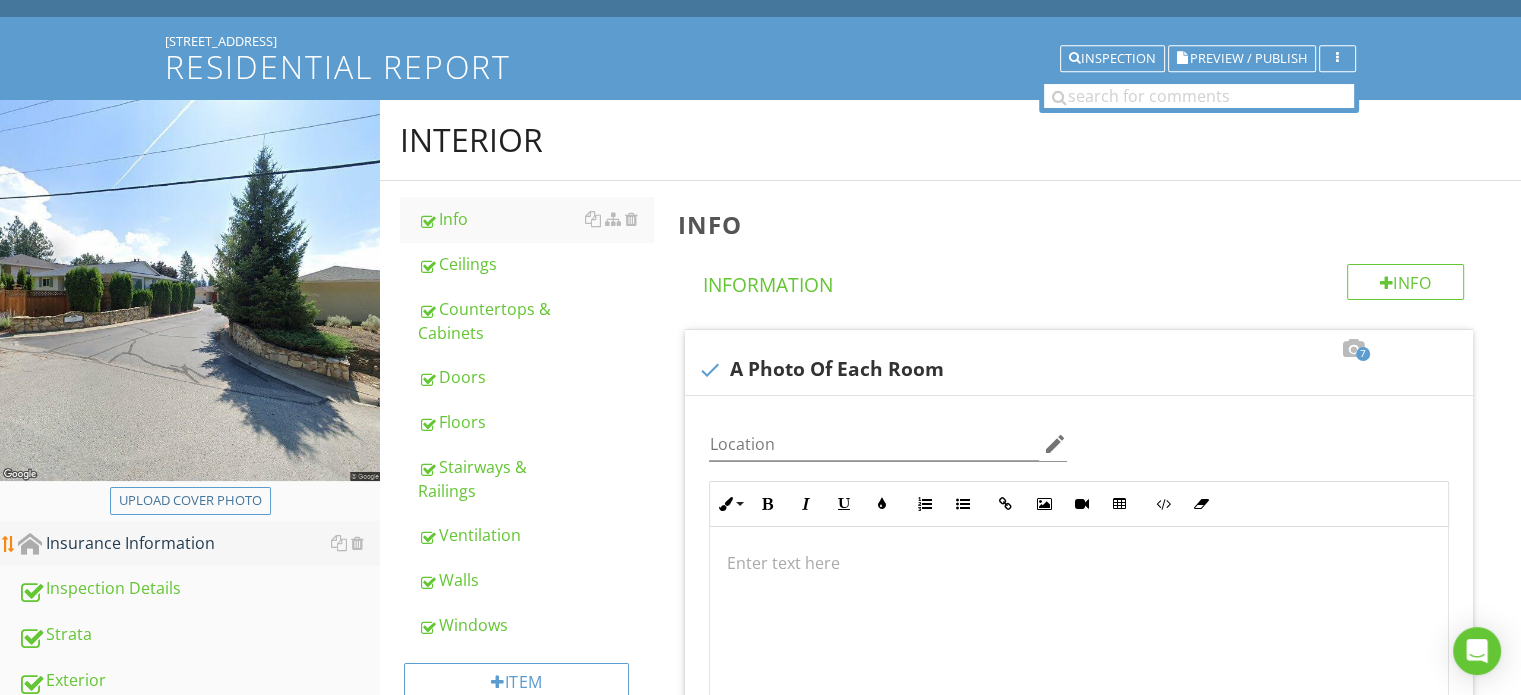 click on "Insurance Information" at bounding box center (199, 544) 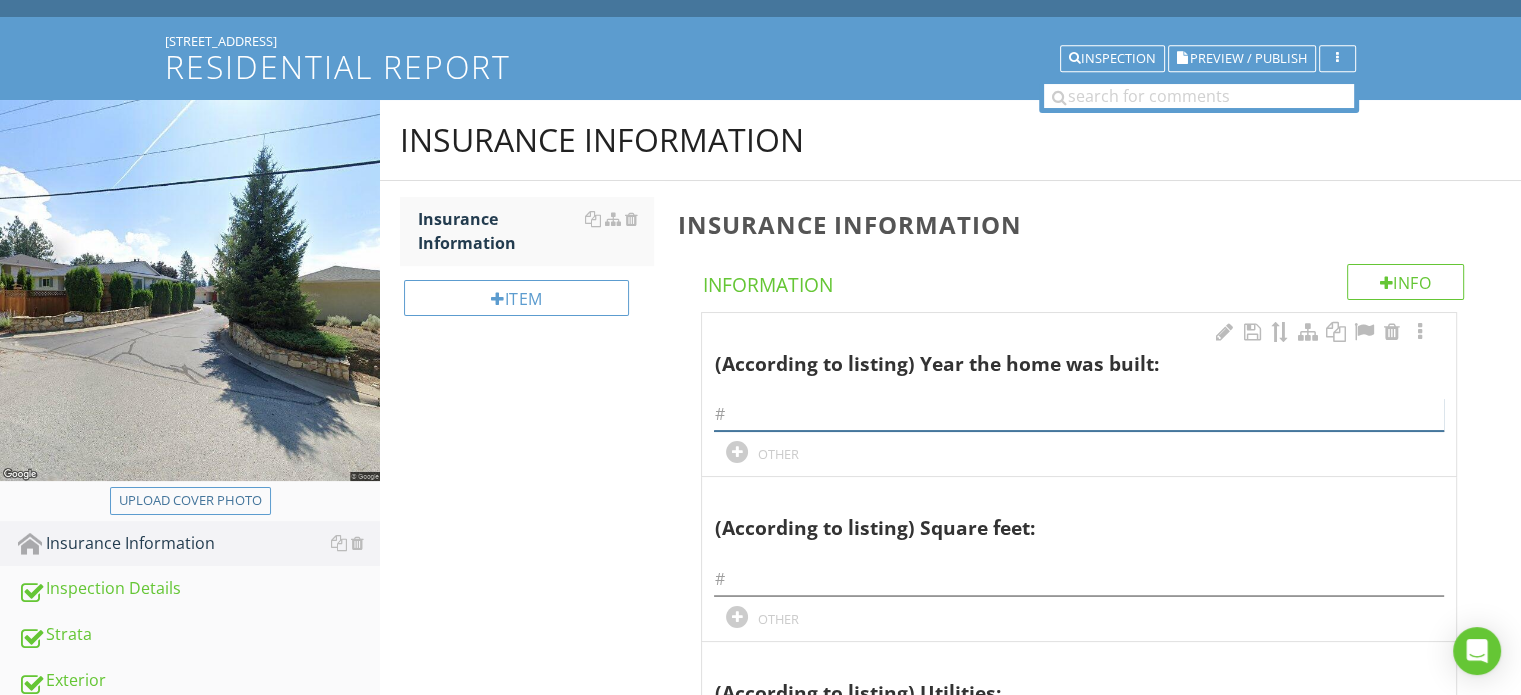 click at bounding box center (1079, 414) 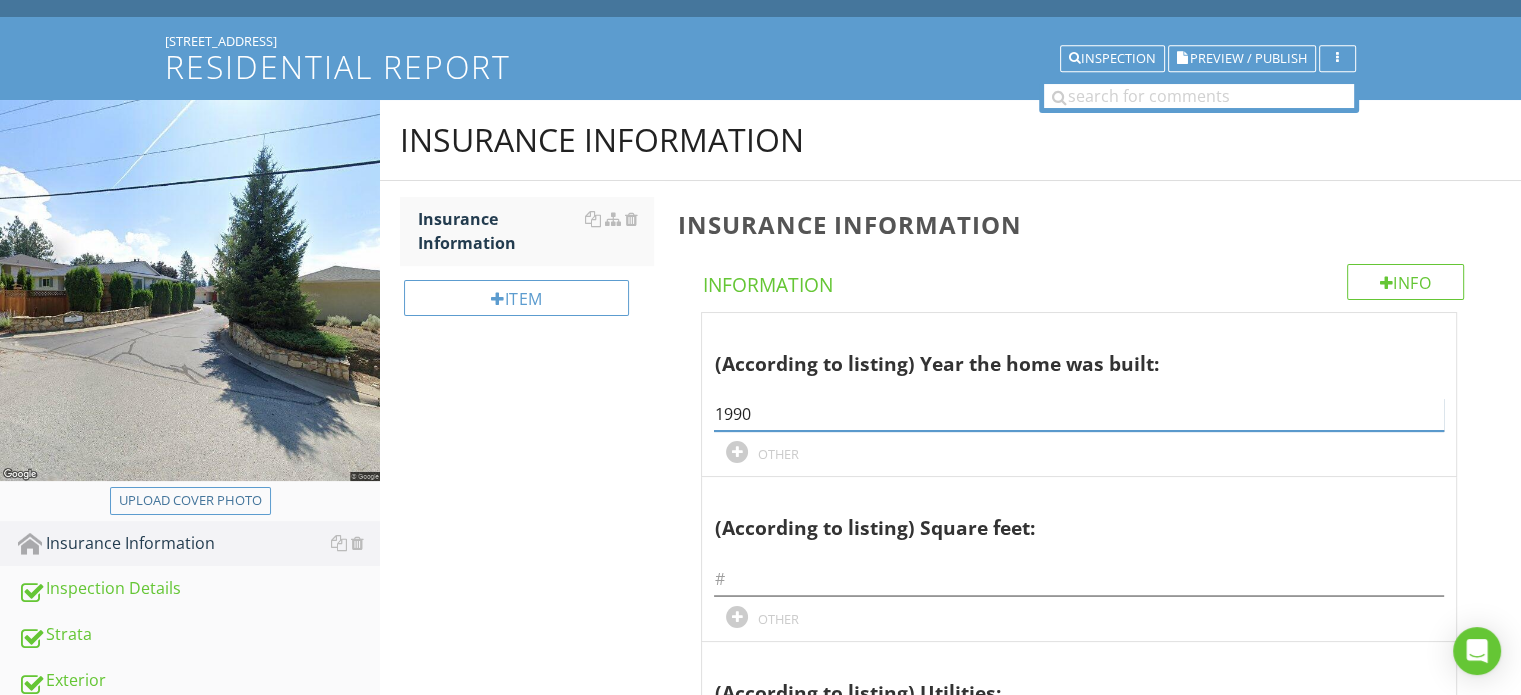 type on "1990" 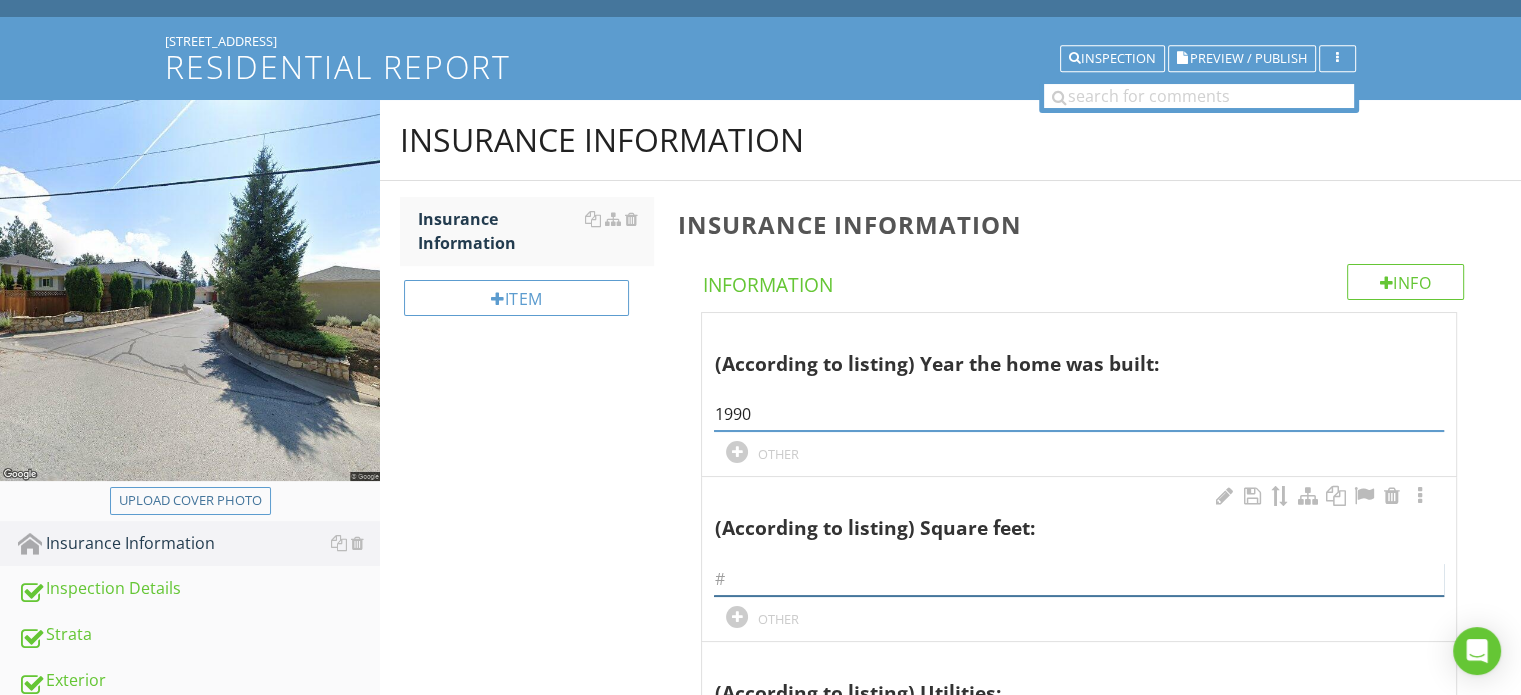 click at bounding box center (1079, 579) 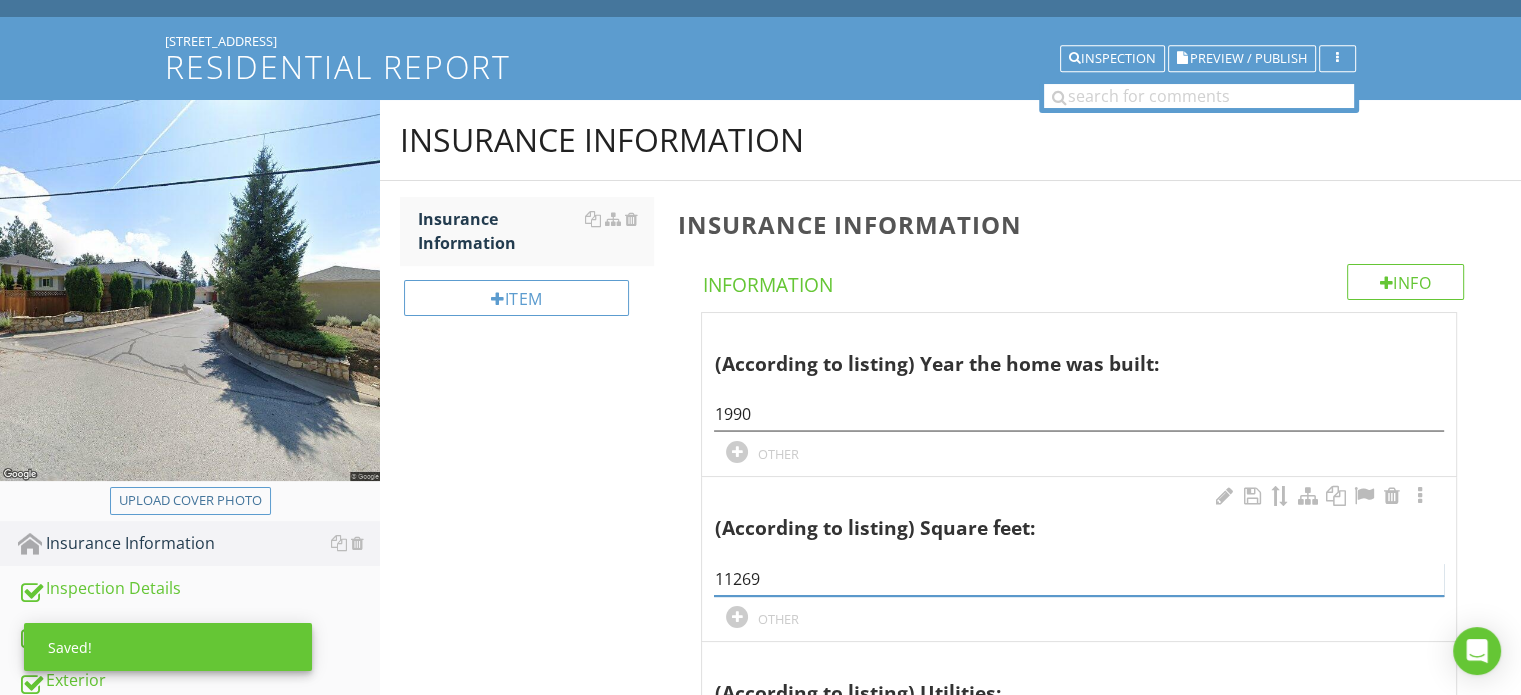 click on "11269" at bounding box center (1079, 579) 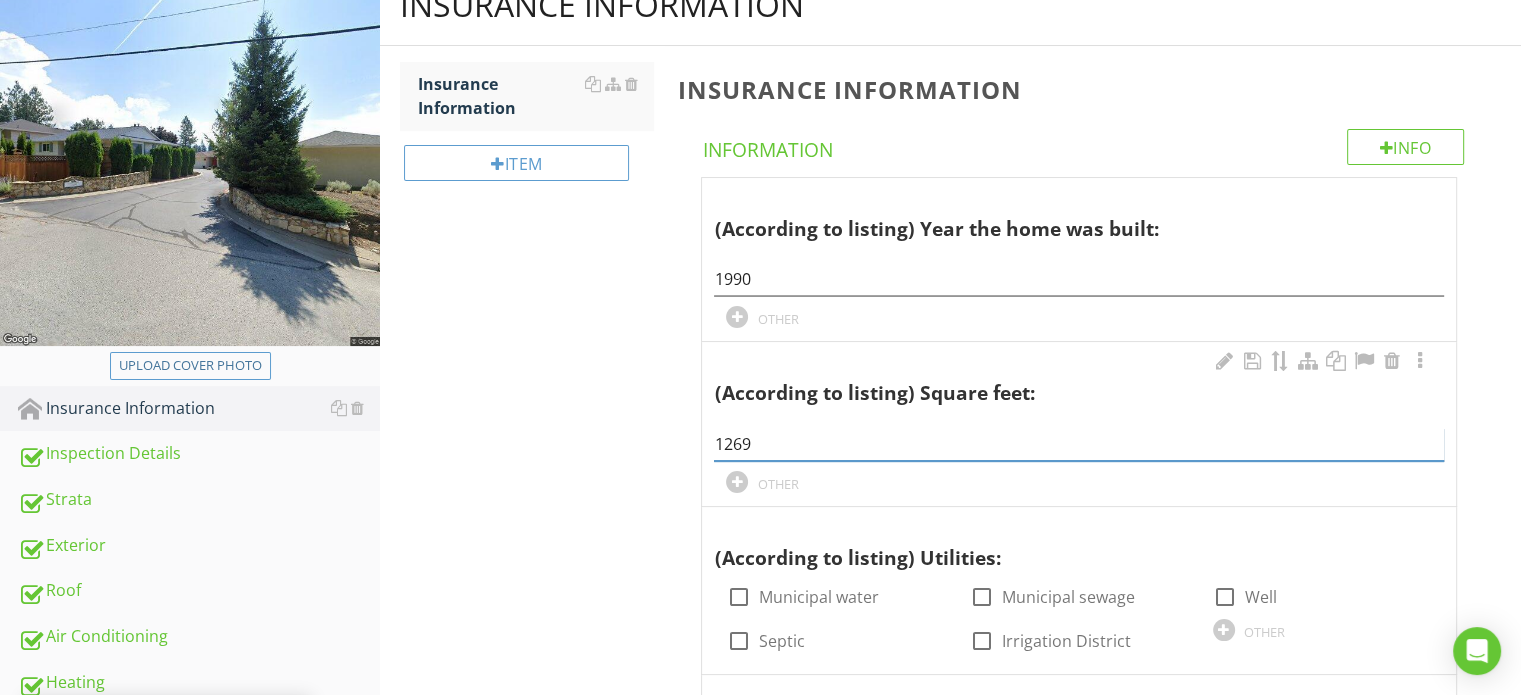 scroll, scrollTop: 500, scrollLeft: 0, axis: vertical 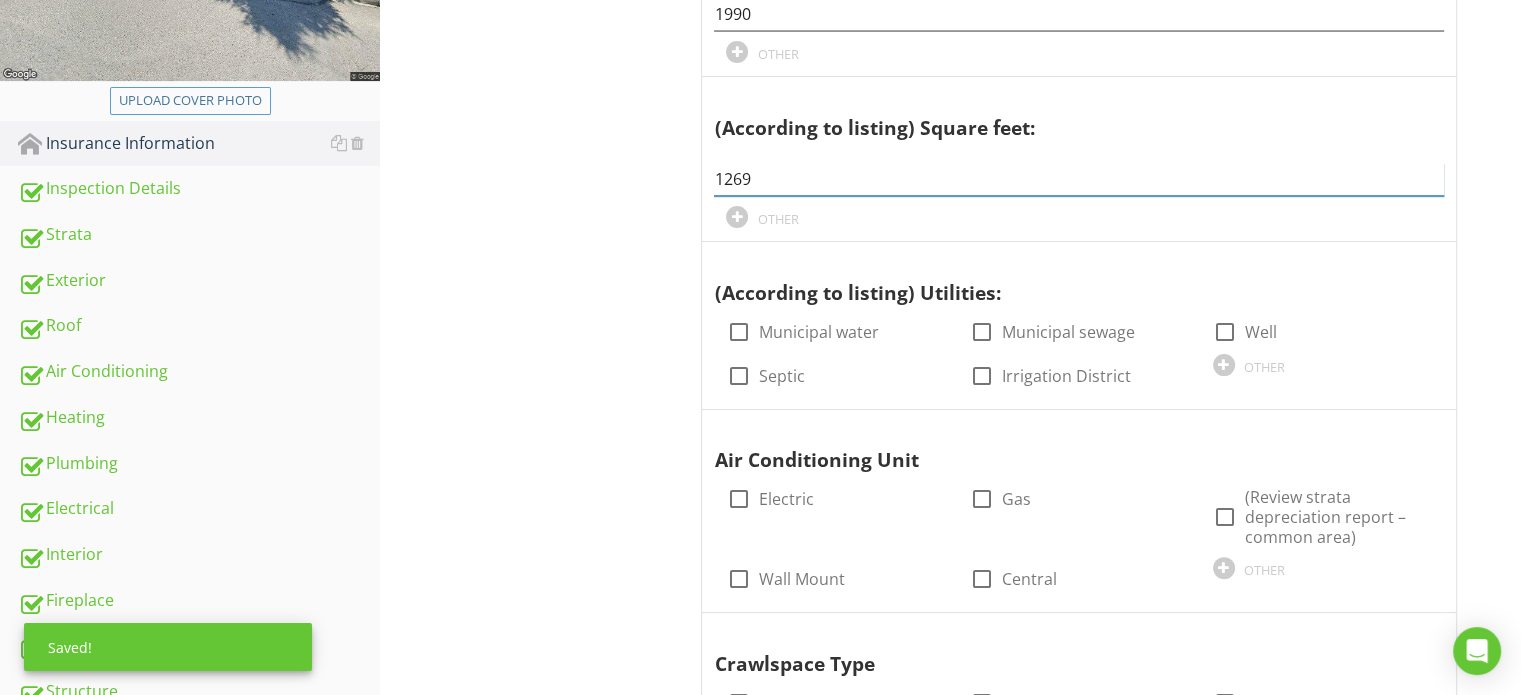type on "1269" 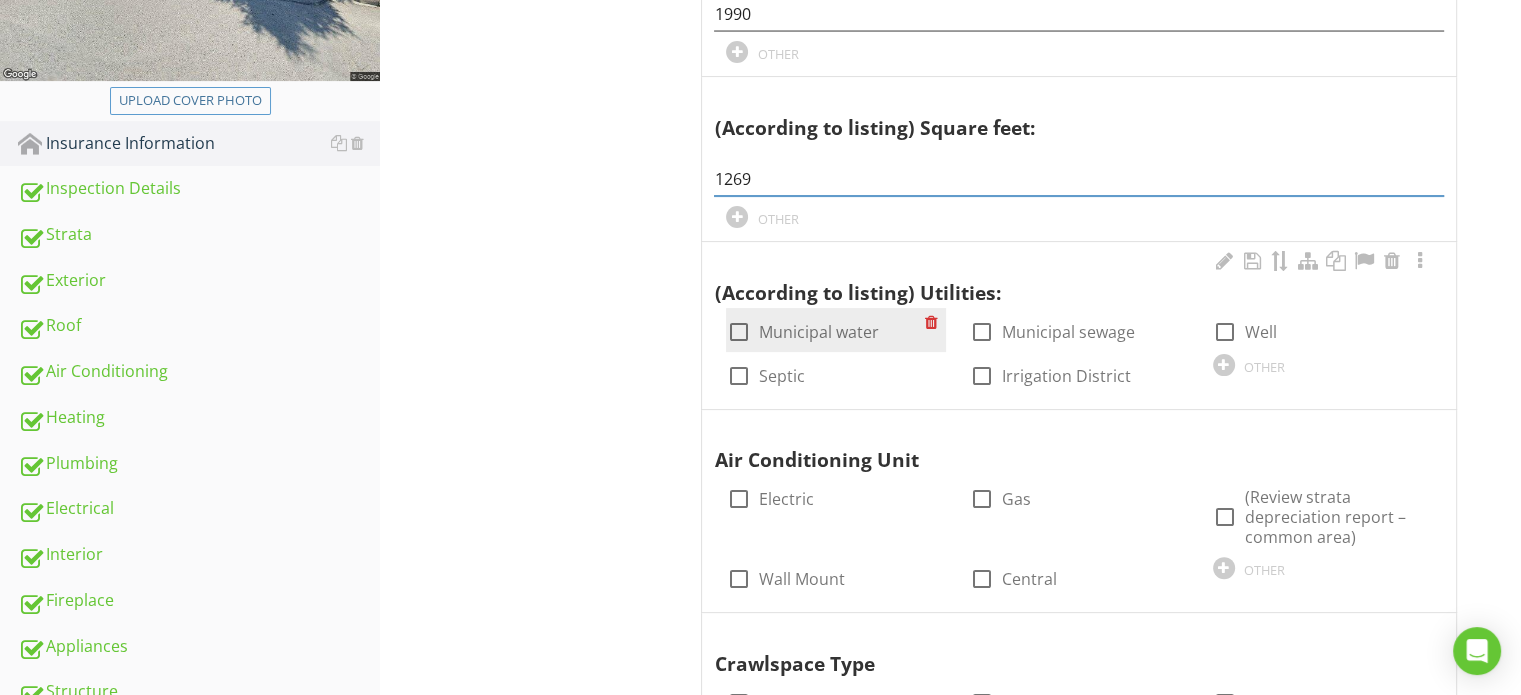 click on "Municipal water" at bounding box center [818, 332] 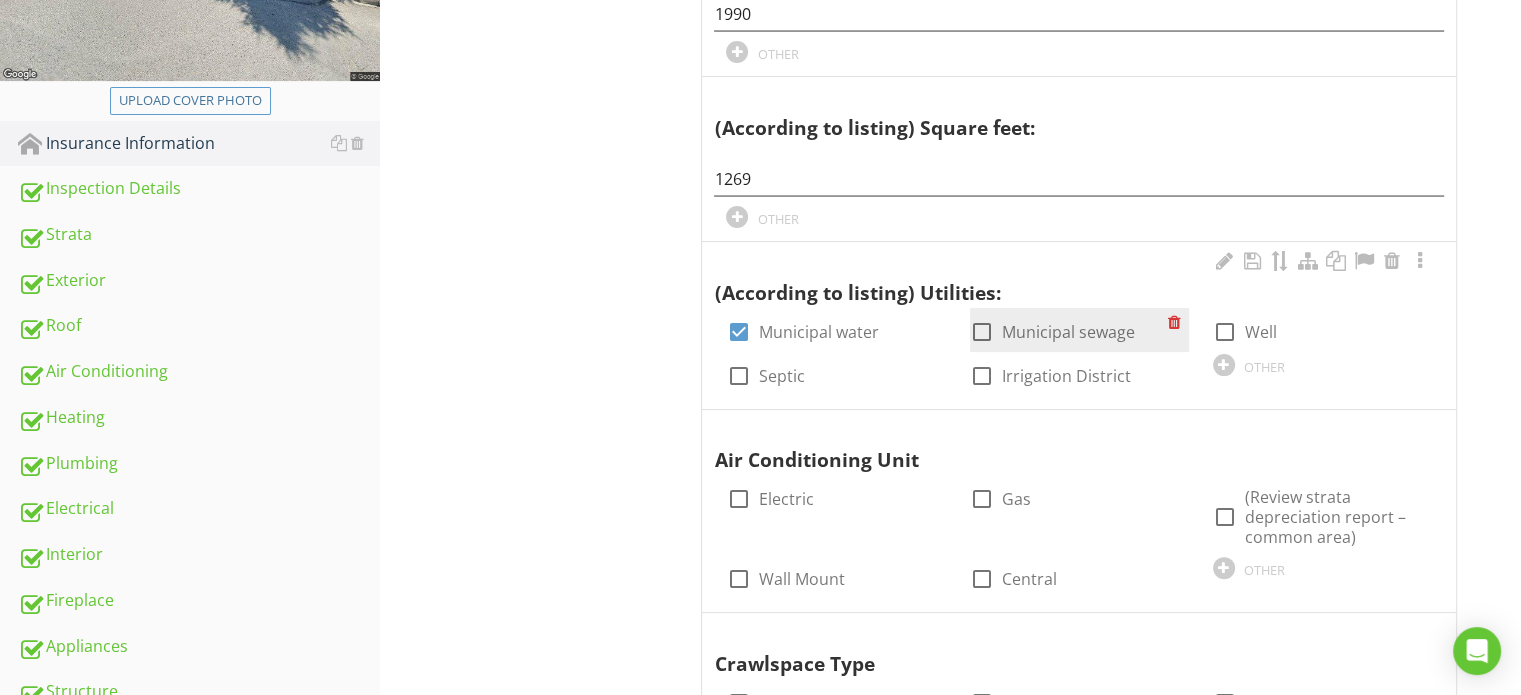 click on "Municipal sewage" at bounding box center [1068, 332] 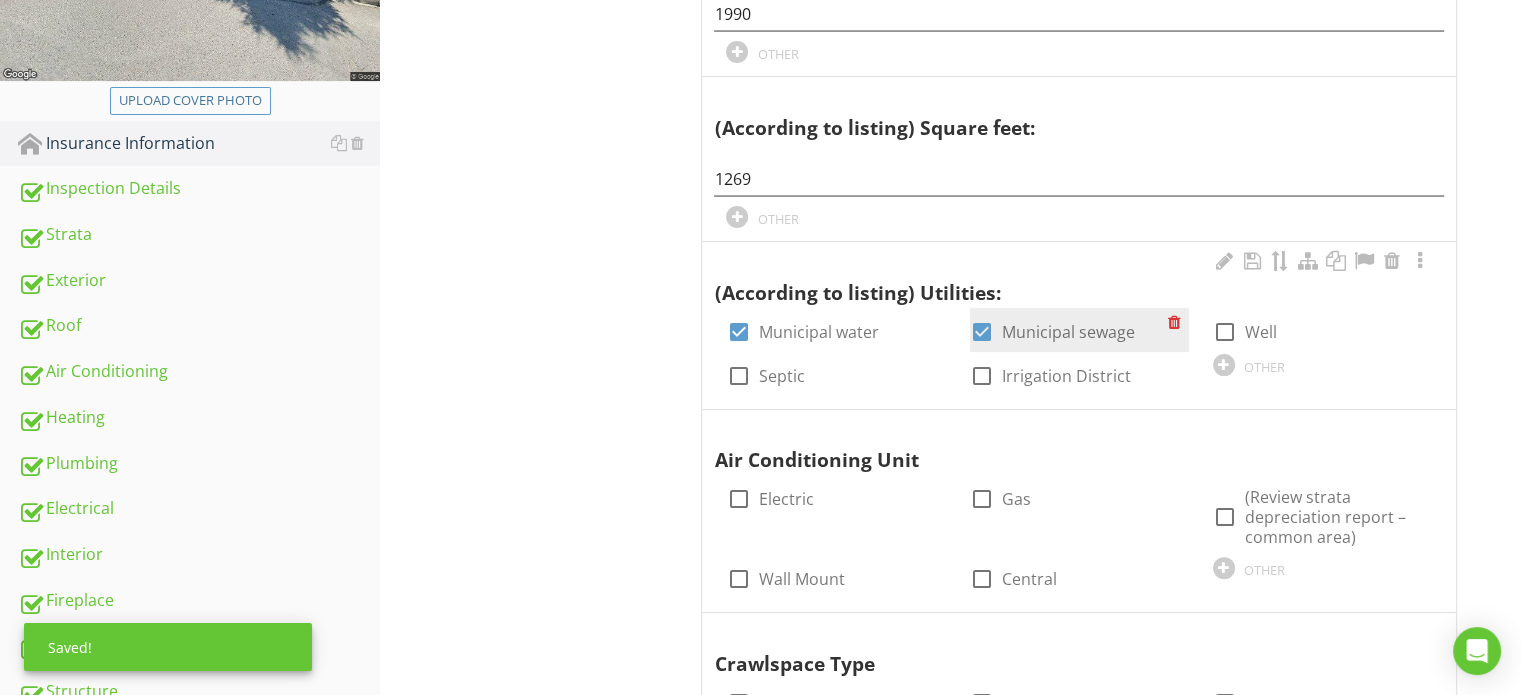 click on "Municipal sewage" at bounding box center (1068, 332) 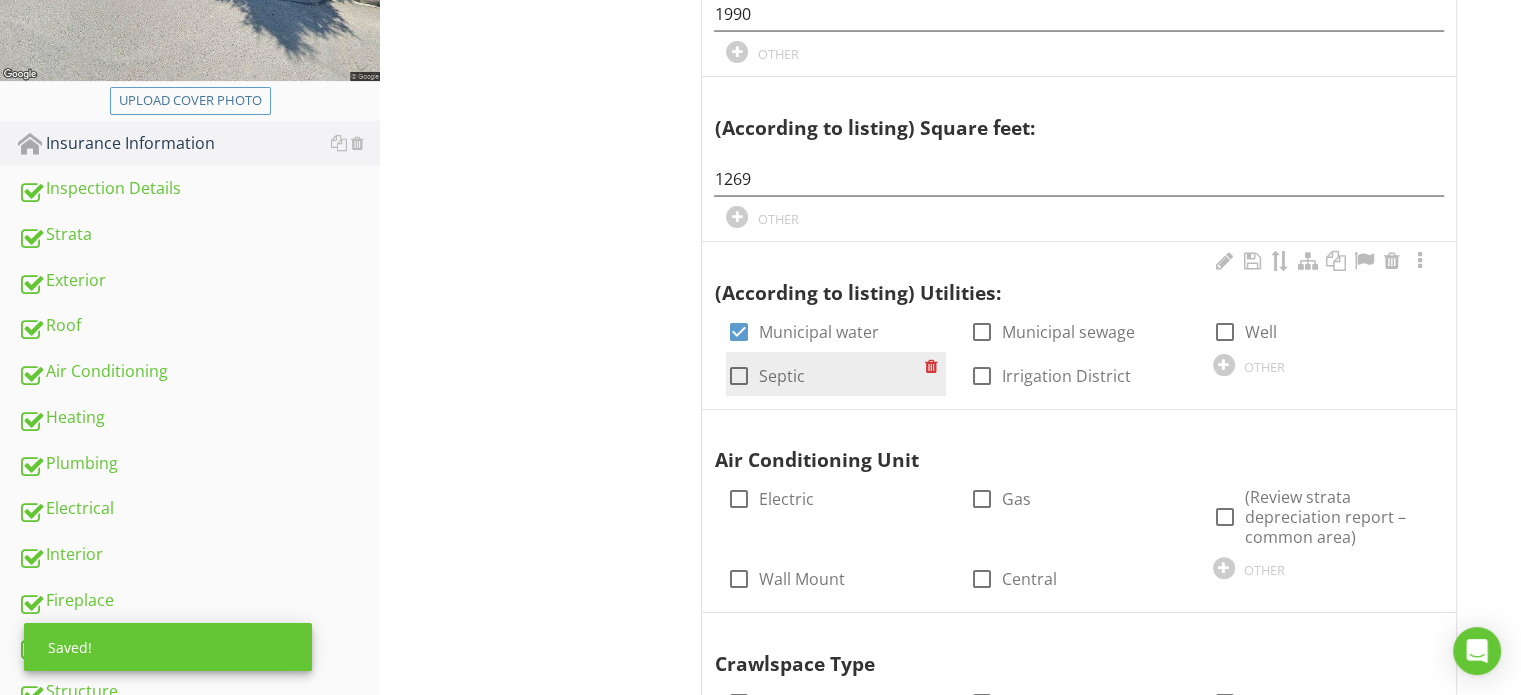 click on "Septic" at bounding box center (781, 376) 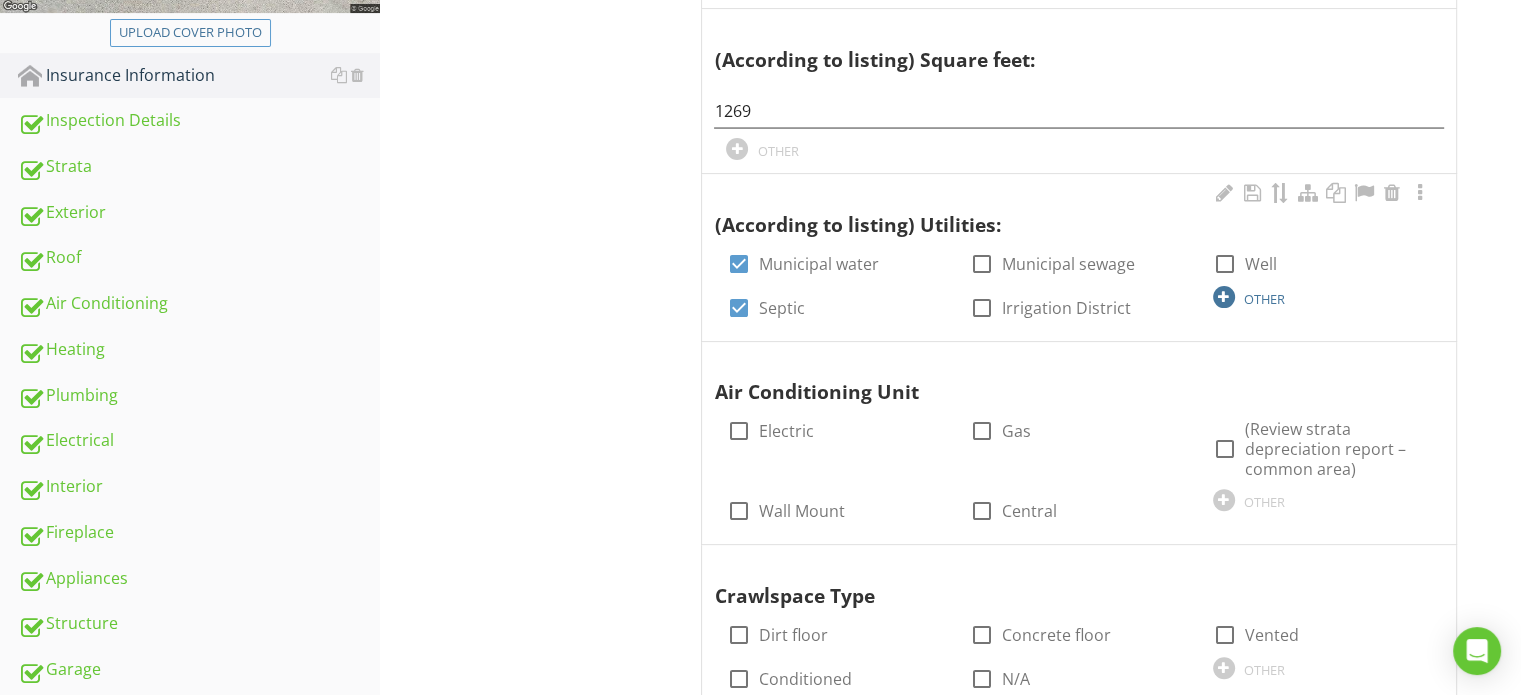 scroll, scrollTop: 600, scrollLeft: 0, axis: vertical 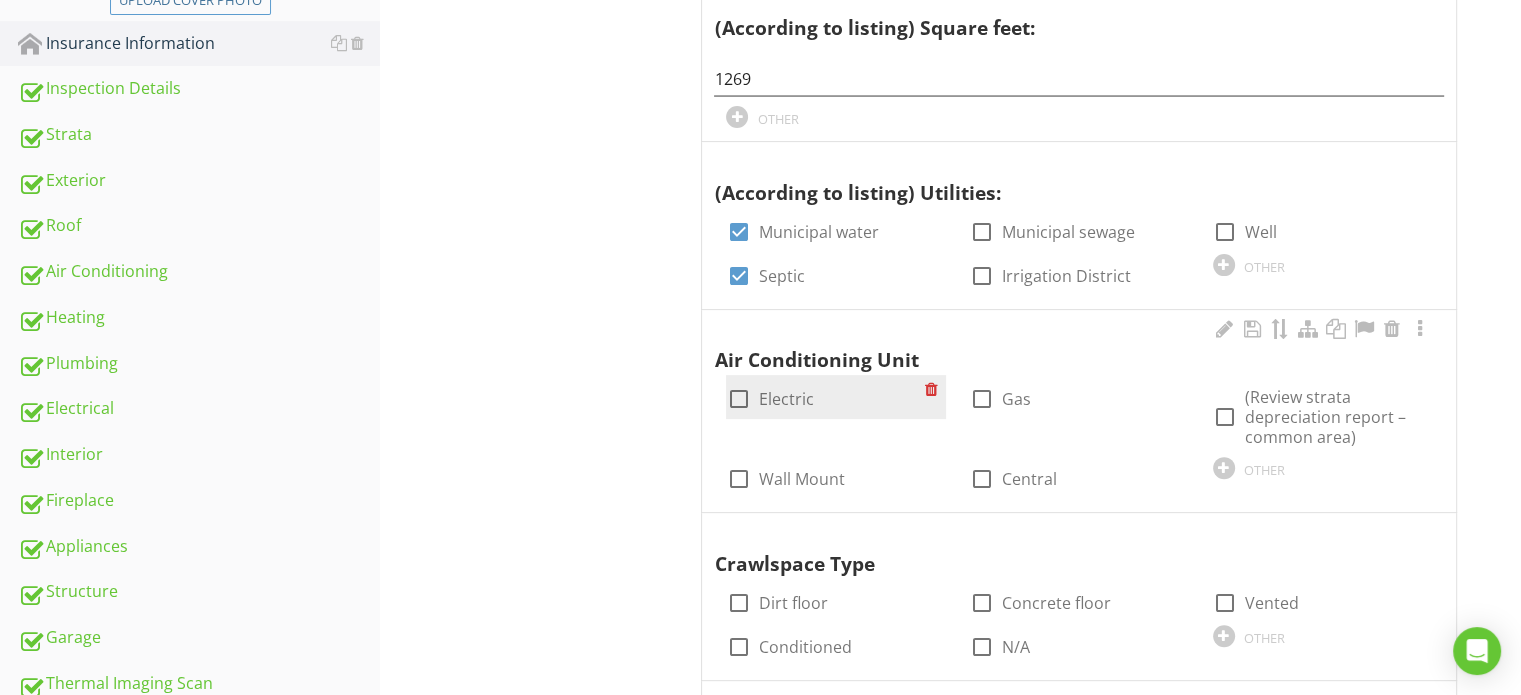 click on "Electric" at bounding box center (785, 399) 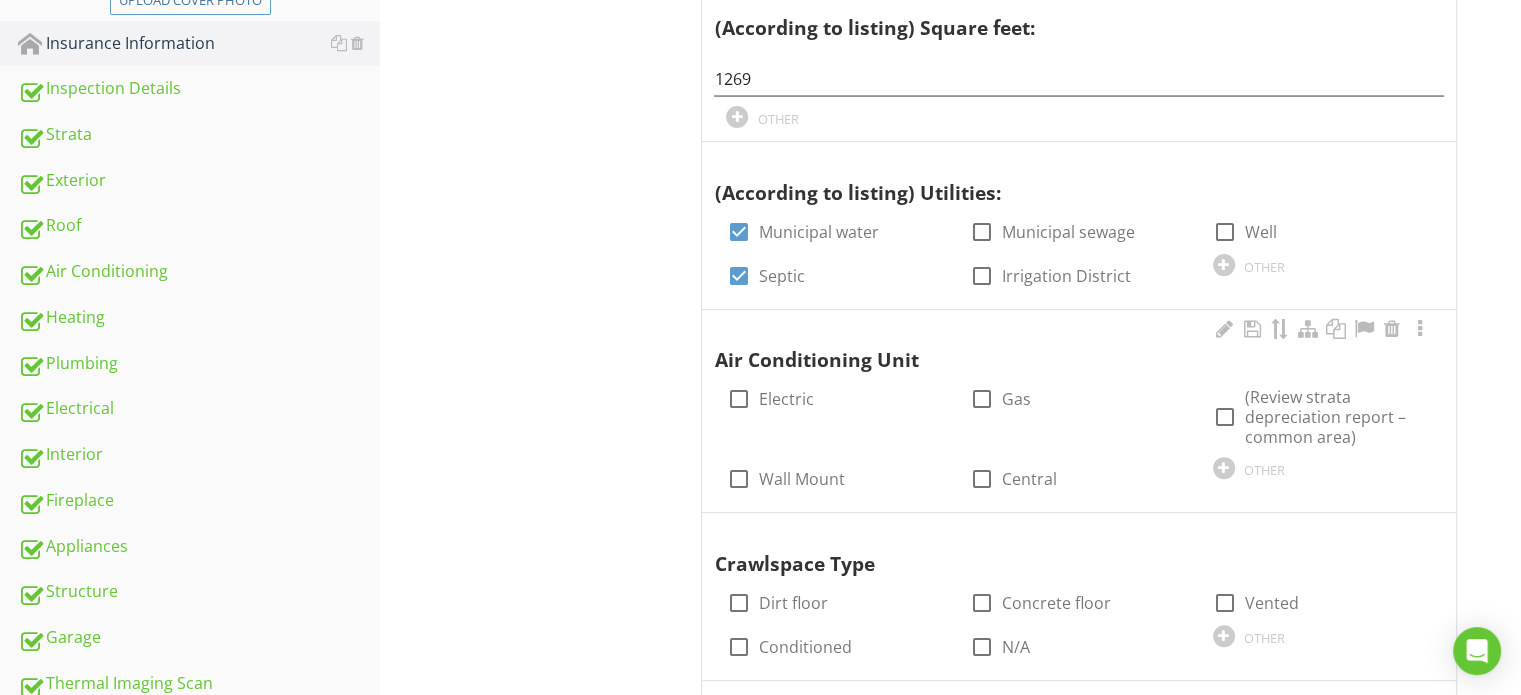 checkbox on "true" 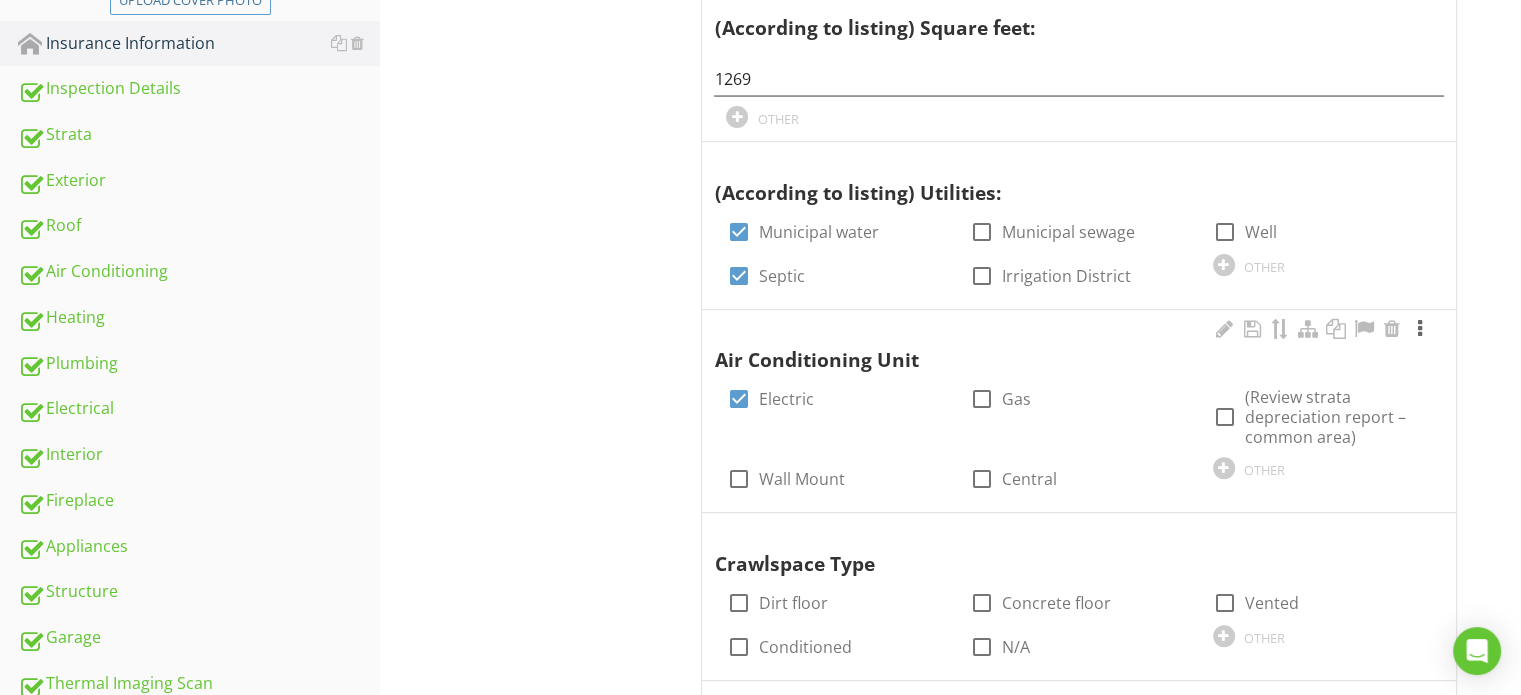 click on "Air Conditioning Unit
check_box Electric   check_box_outline_blank Gas   check_box_outline_blank (Review strata depreciation report – common area)   check_box_outline_blank Wall Mount   check_box_outline_blank Central         OTHER" at bounding box center [1079, 411] 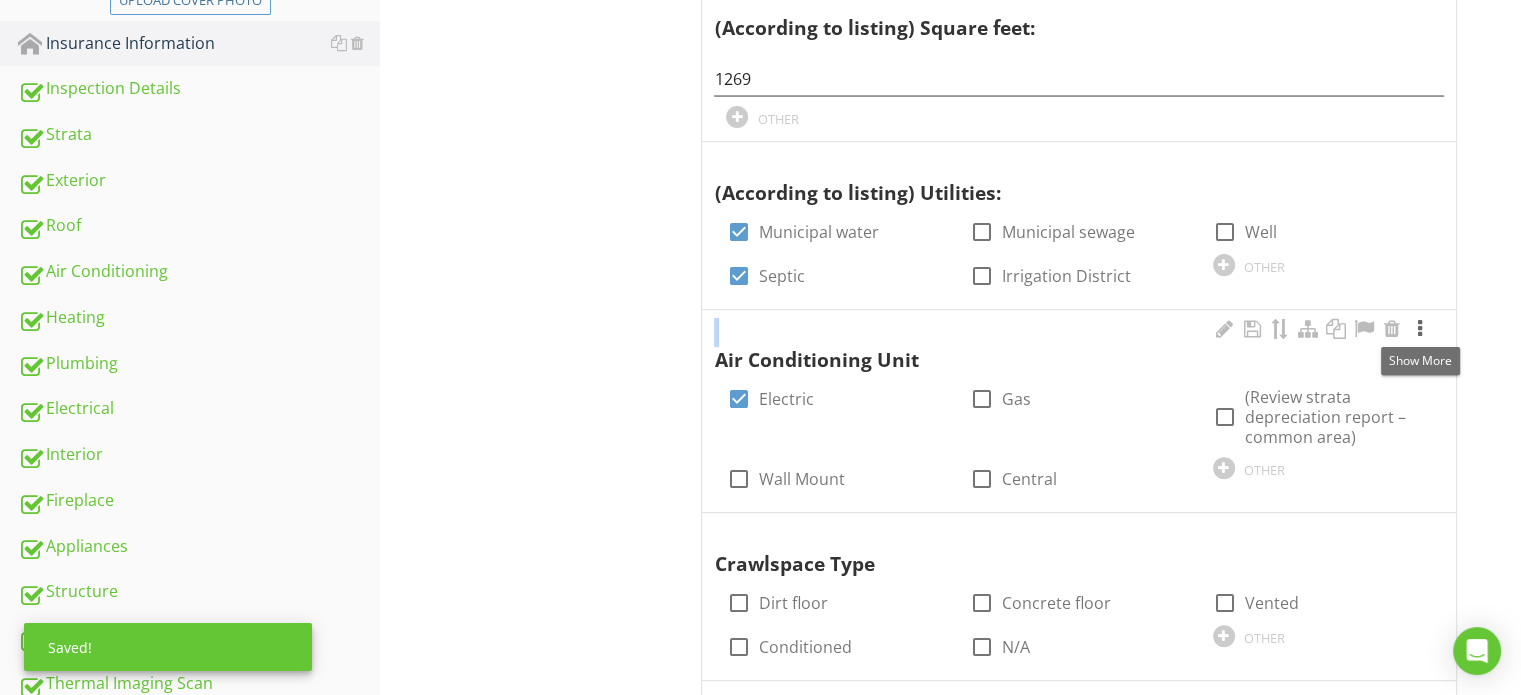 click at bounding box center (1420, 329) 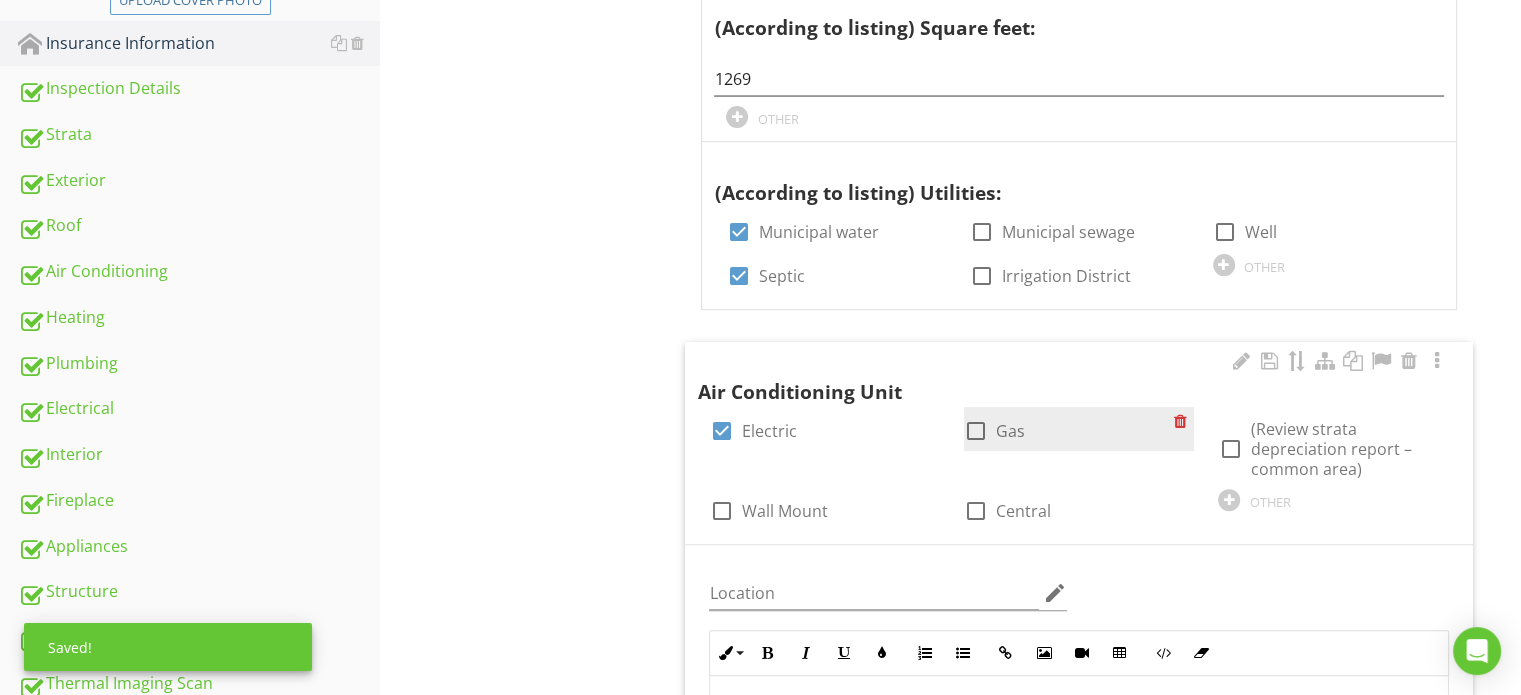 scroll, scrollTop: 800, scrollLeft: 0, axis: vertical 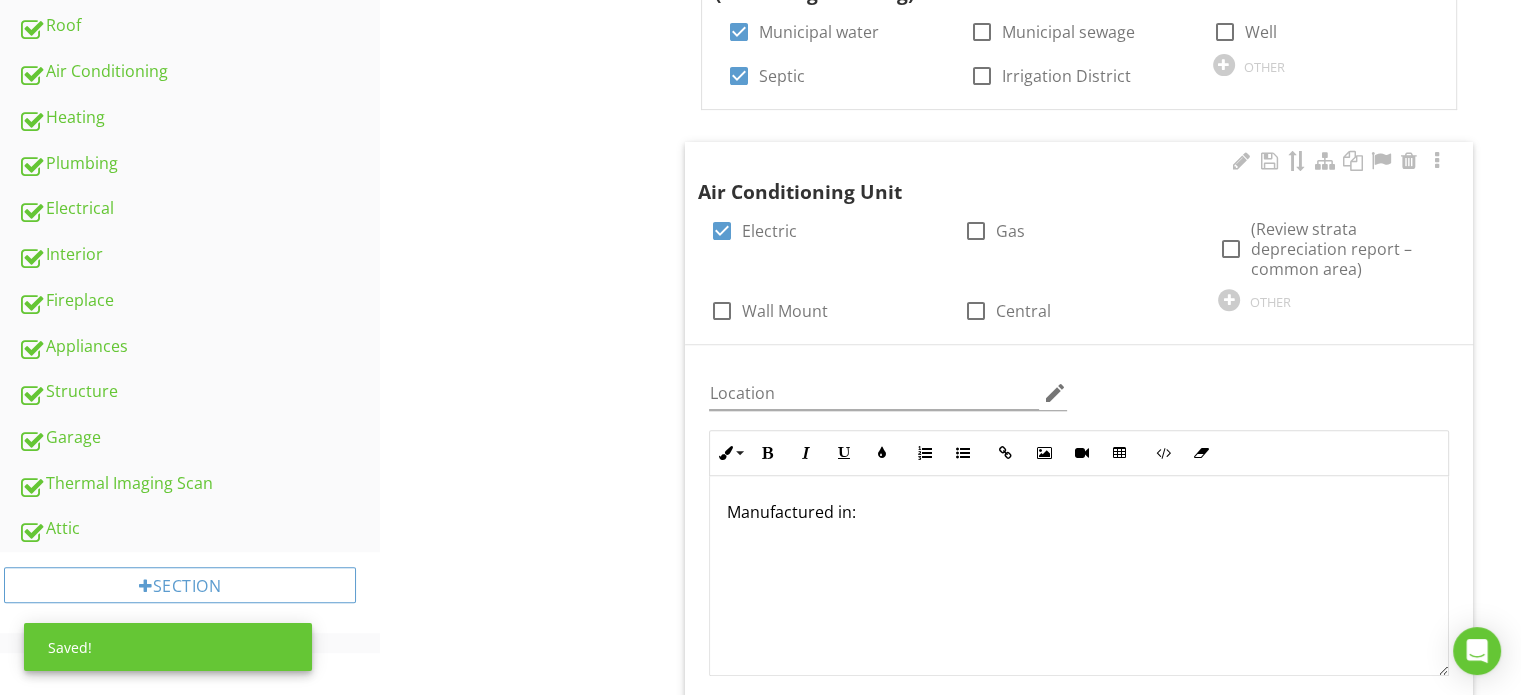 click on "Manufactured in:" at bounding box center (1079, 576) 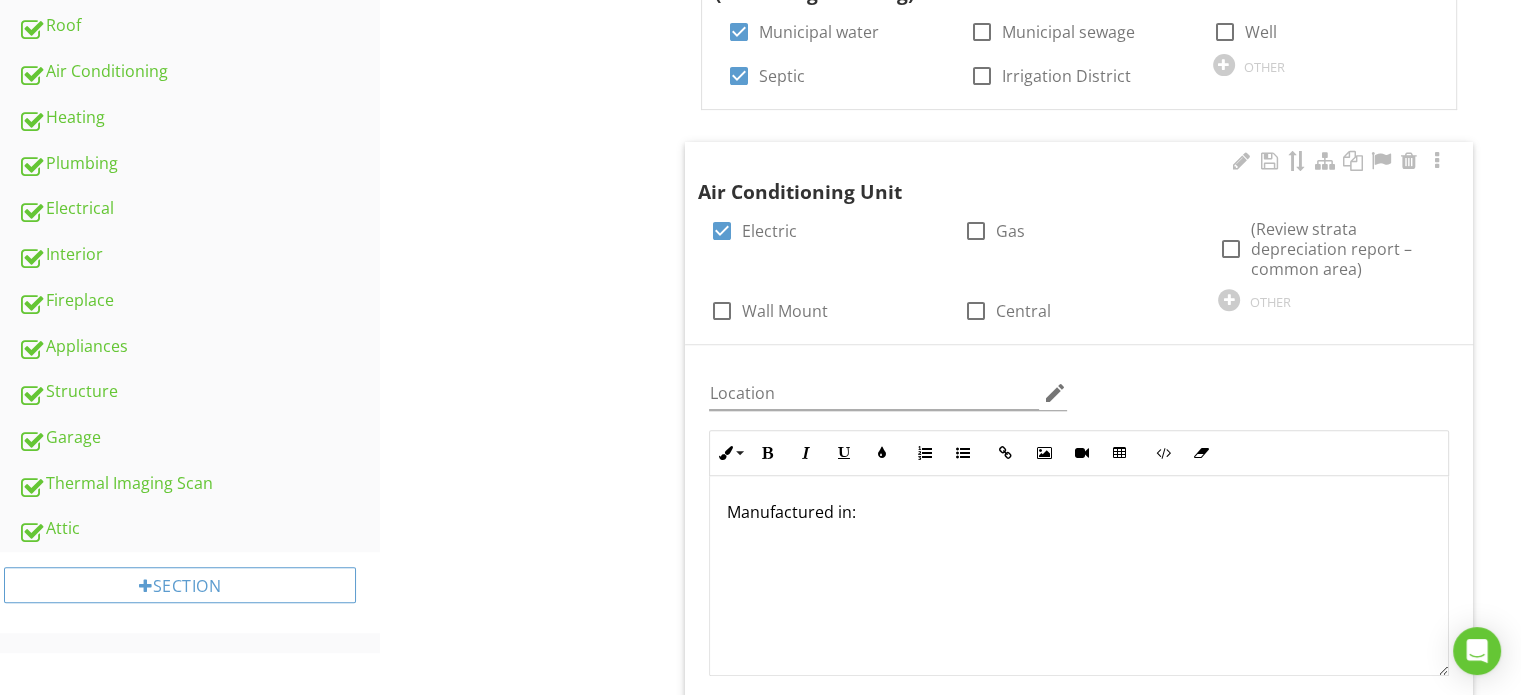 type 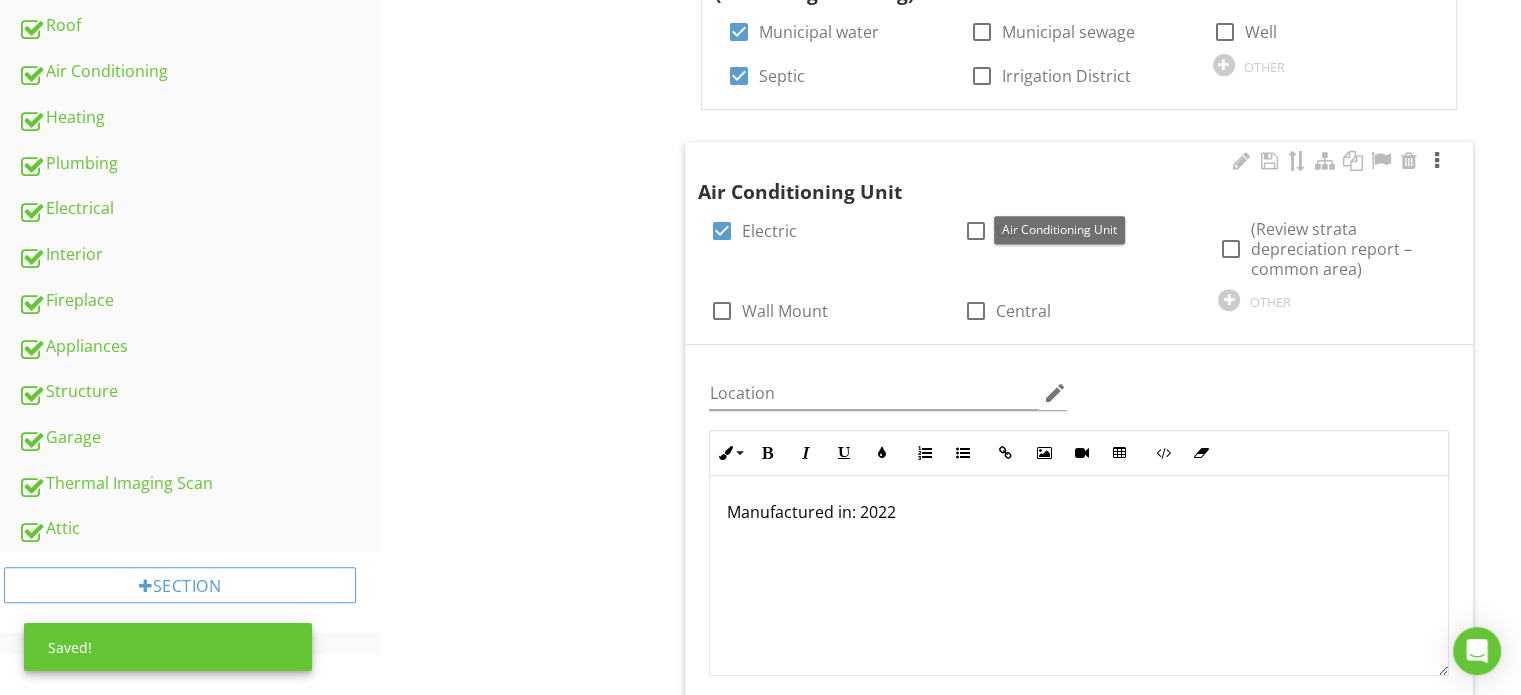 click at bounding box center (1437, 161) 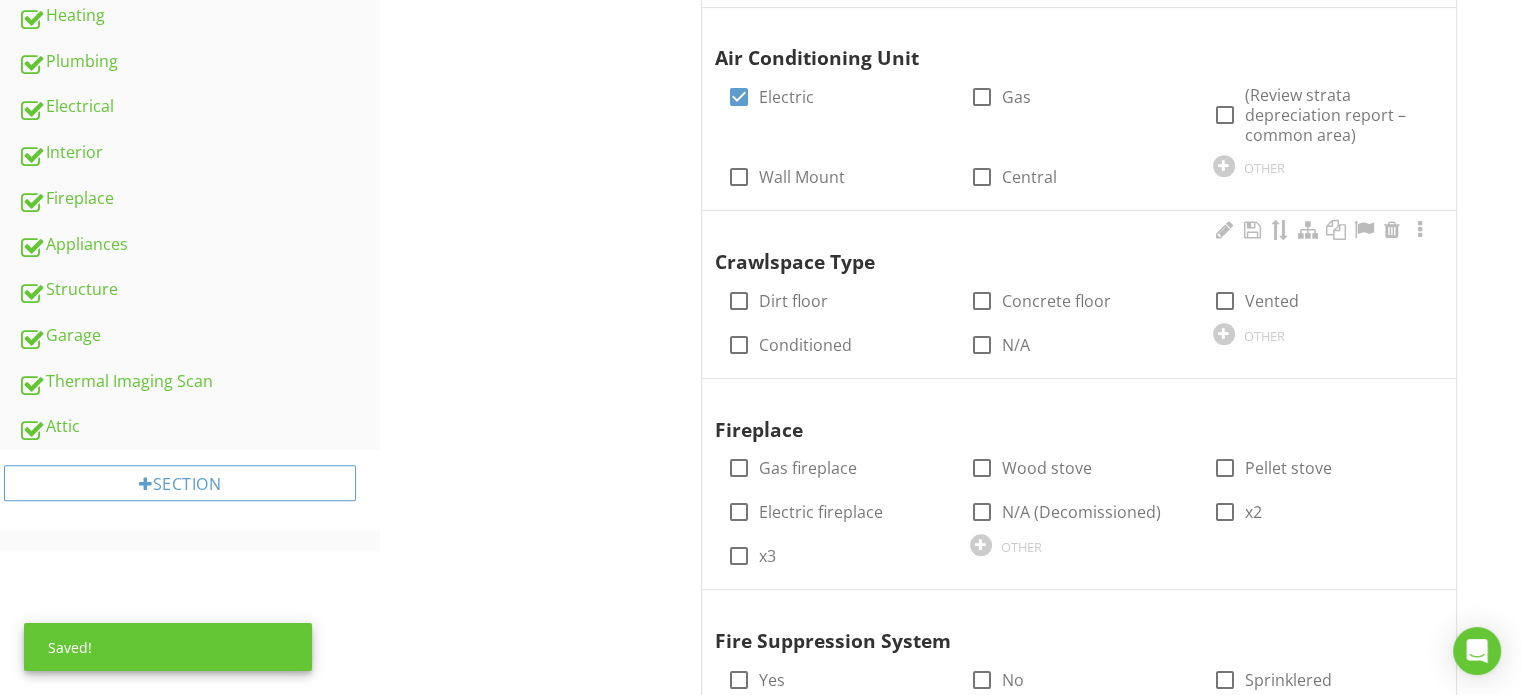 scroll, scrollTop: 900, scrollLeft: 0, axis: vertical 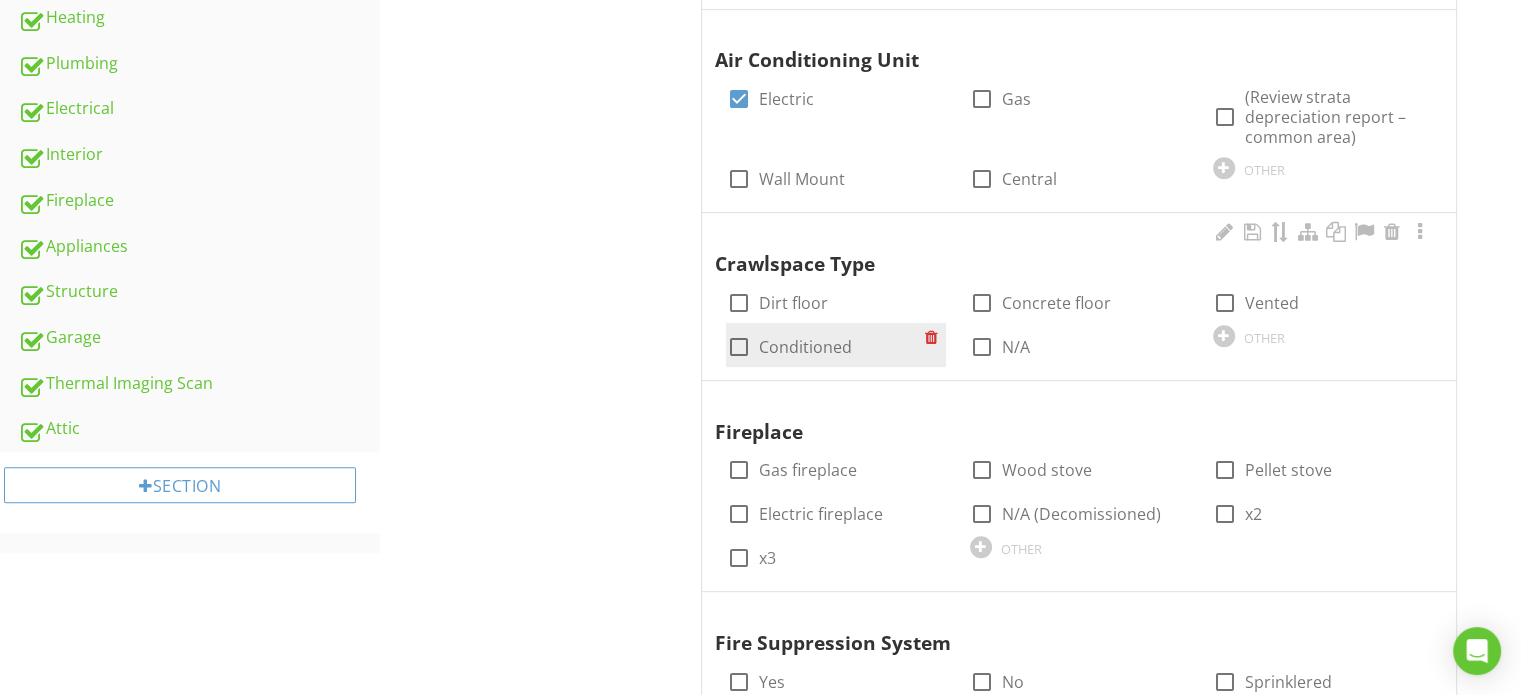 click on "Conditioned" at bounding box center (804, 347) 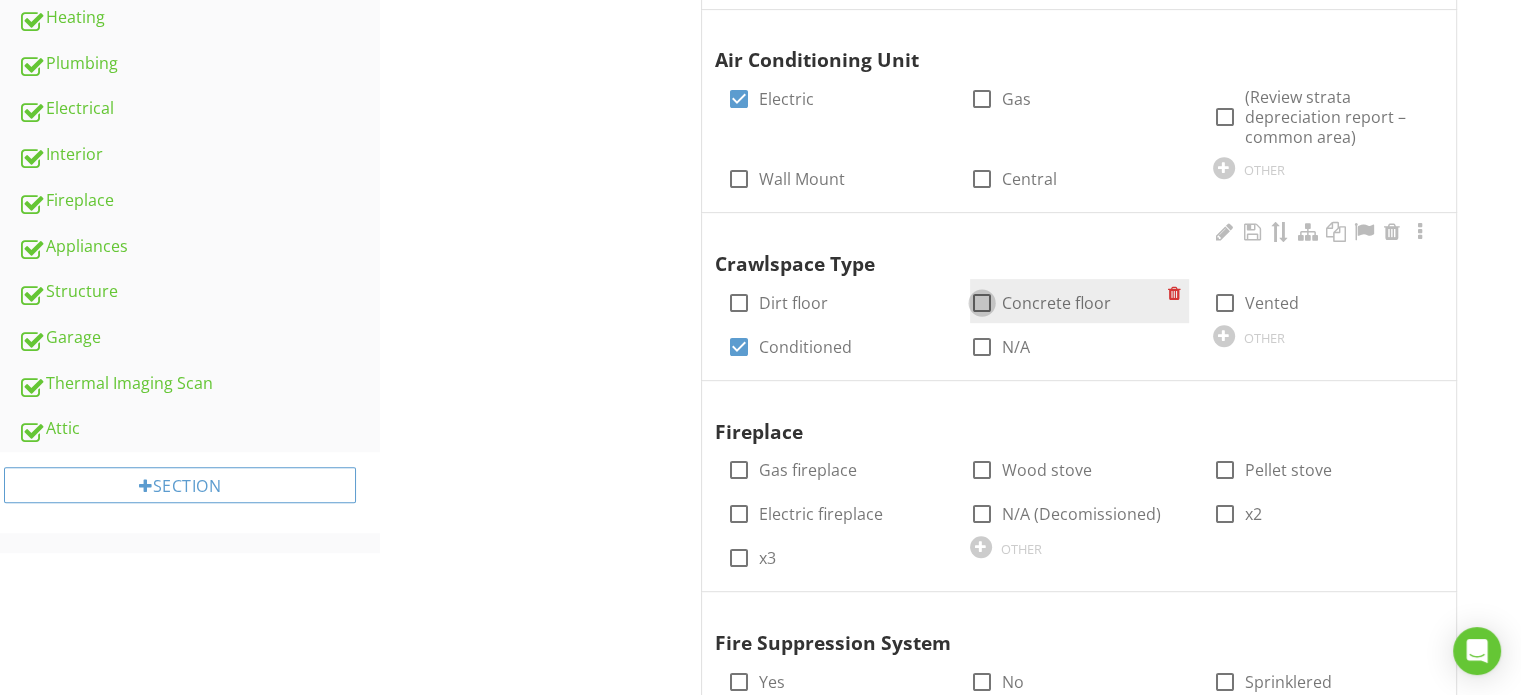 click on "check_box_outline_blank" at bounding box center [982, 303] 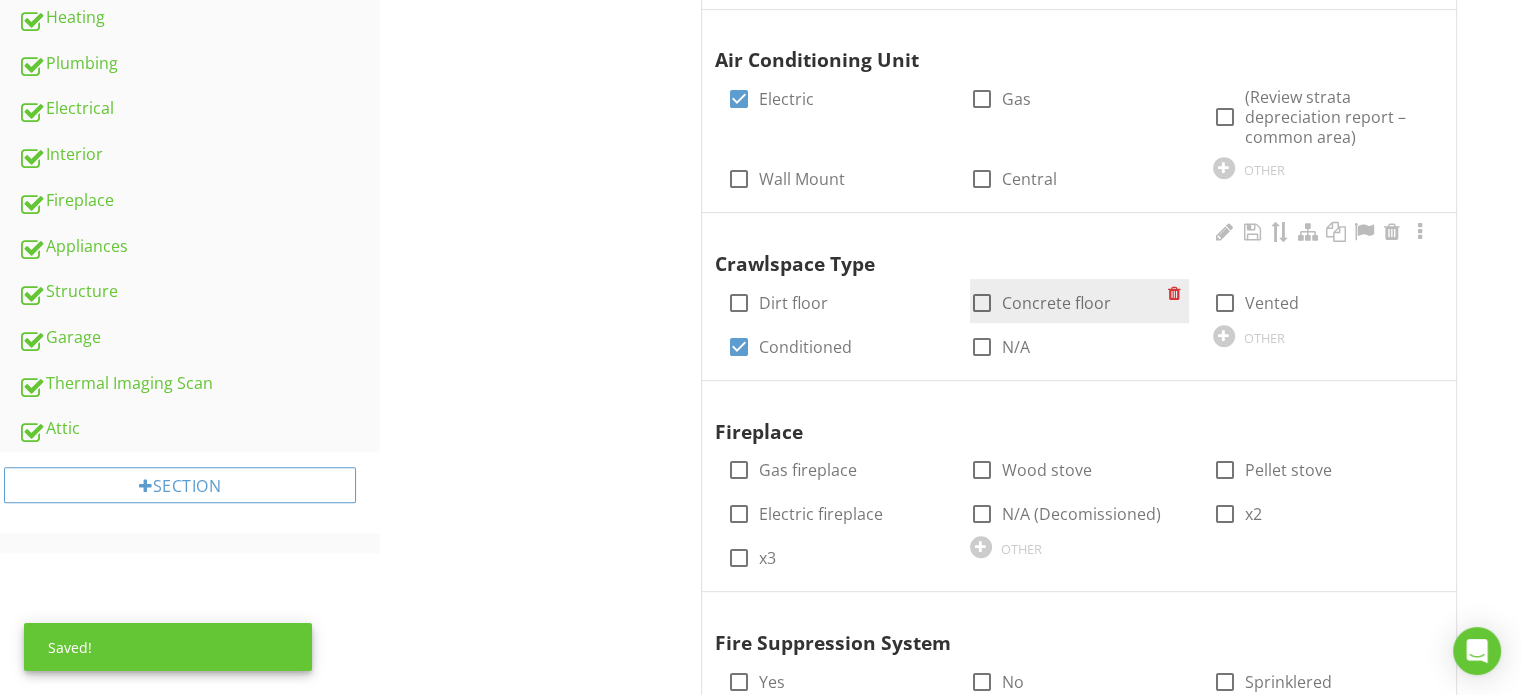 click at bounding box center (982, 303) 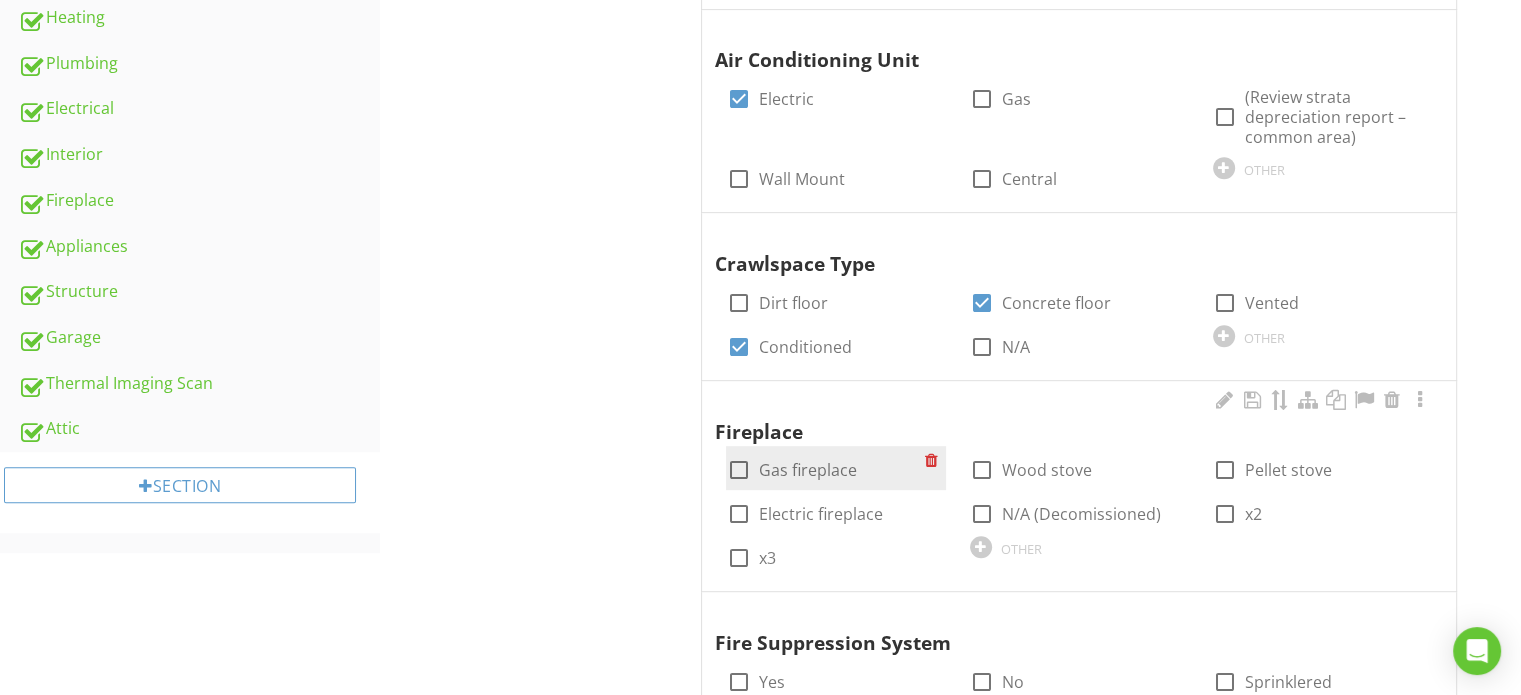 click on "Gas fireplace" at bounding box center [807, 470] 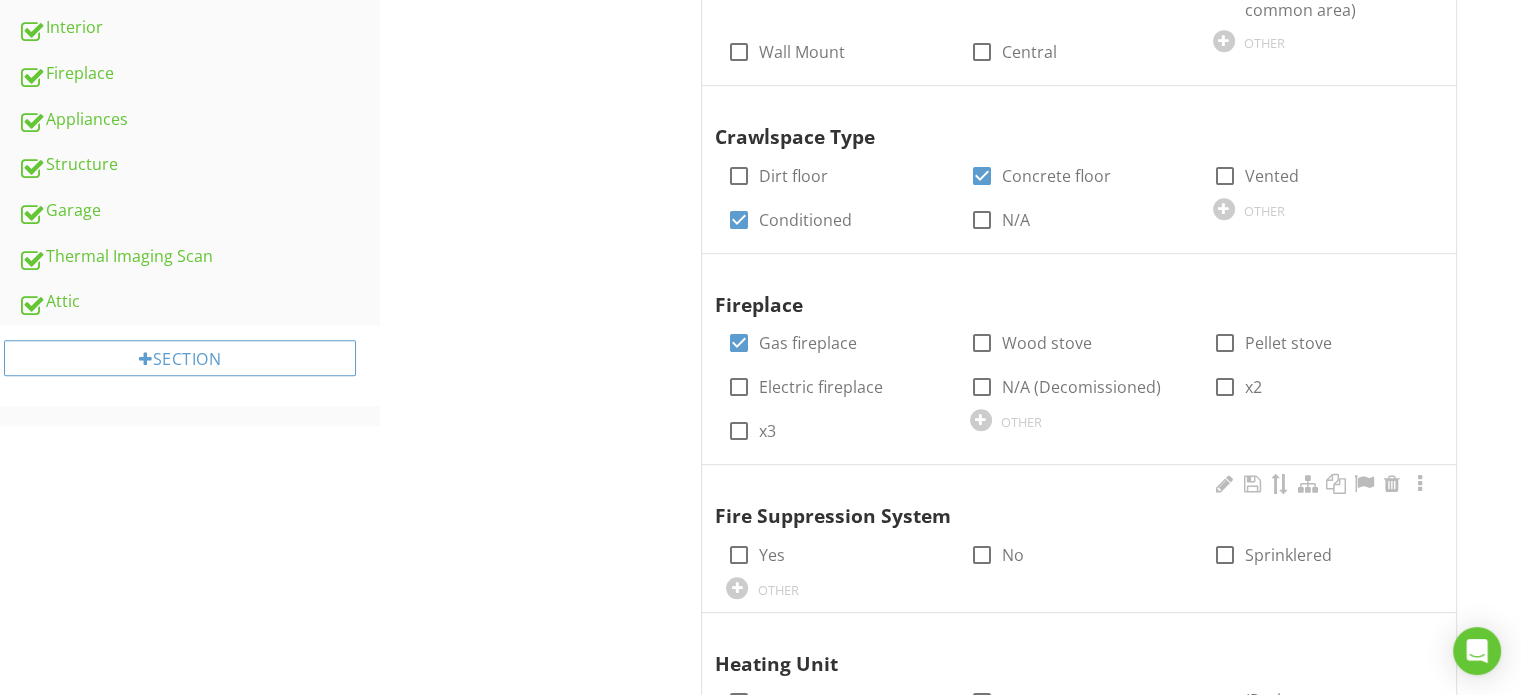 scroll, scrollTop: 1200, scrollLeft: 0, axis: vertical 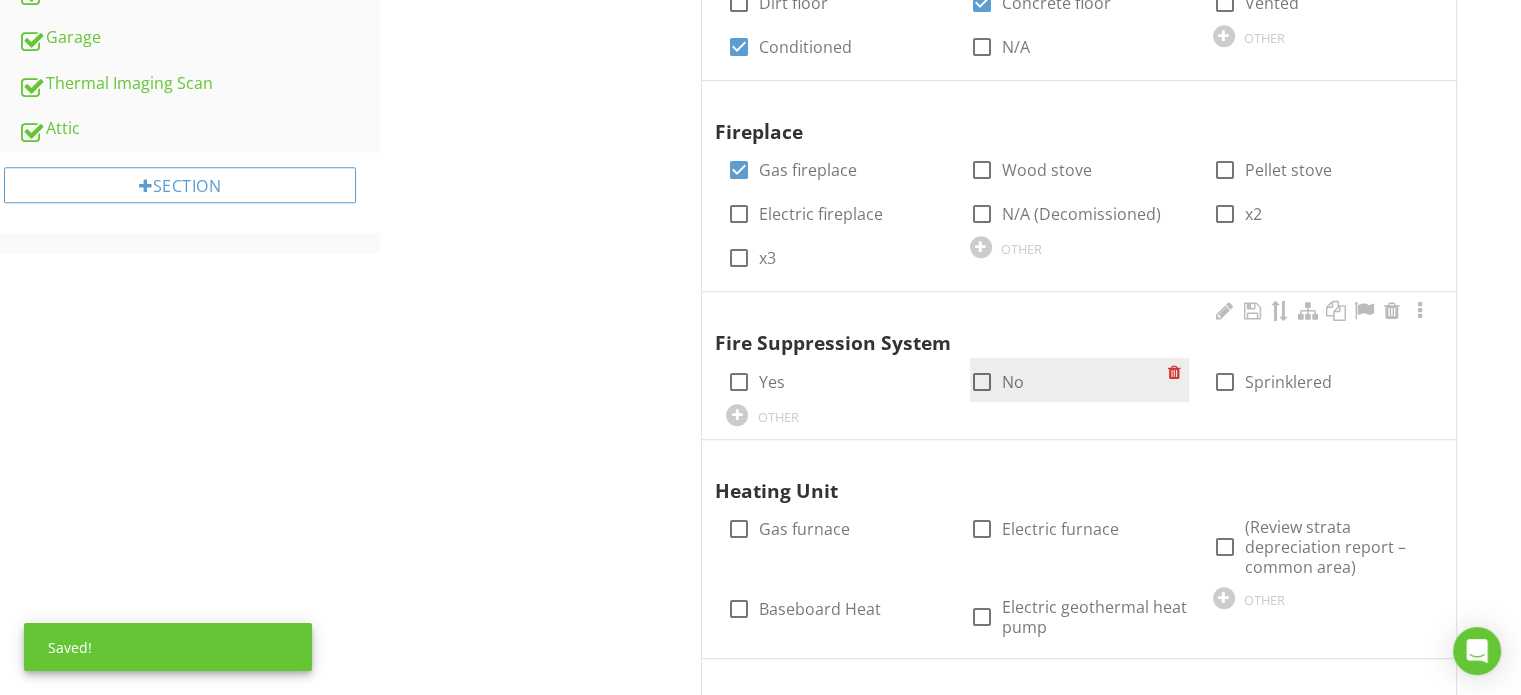 click on "No" at bounding box center [1013, 382] 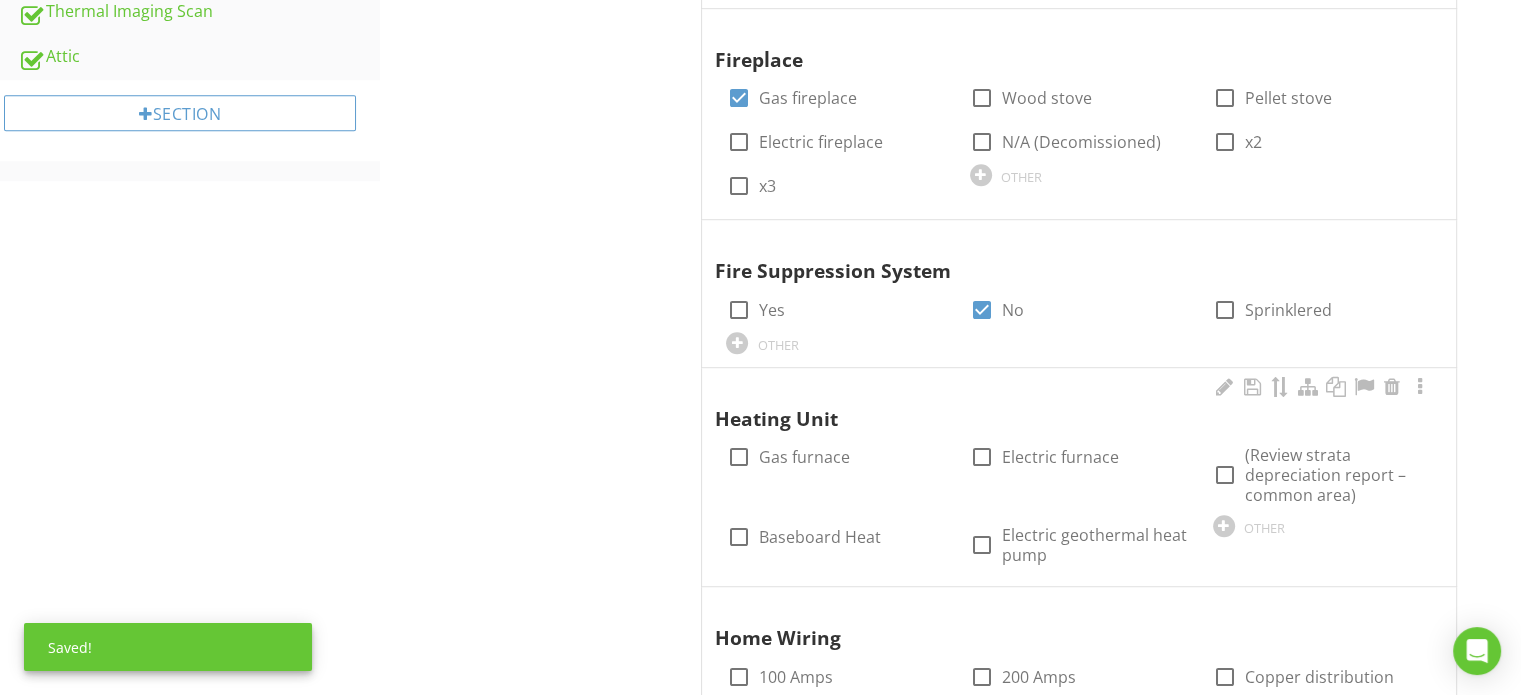 scroll, scrollTop: 1400, scrollLeft: 0, axis: vertical 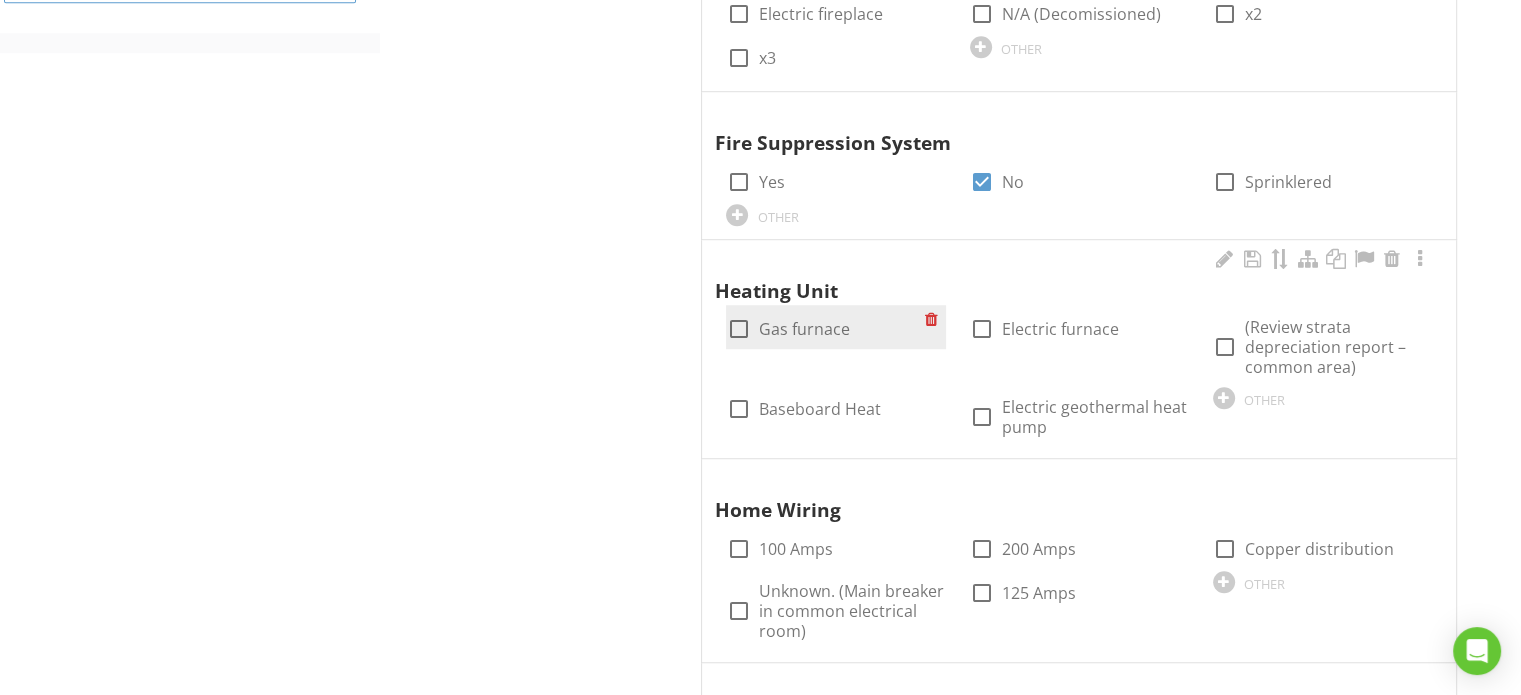 click on "Gas furnace" at bounding box center [803, 329] 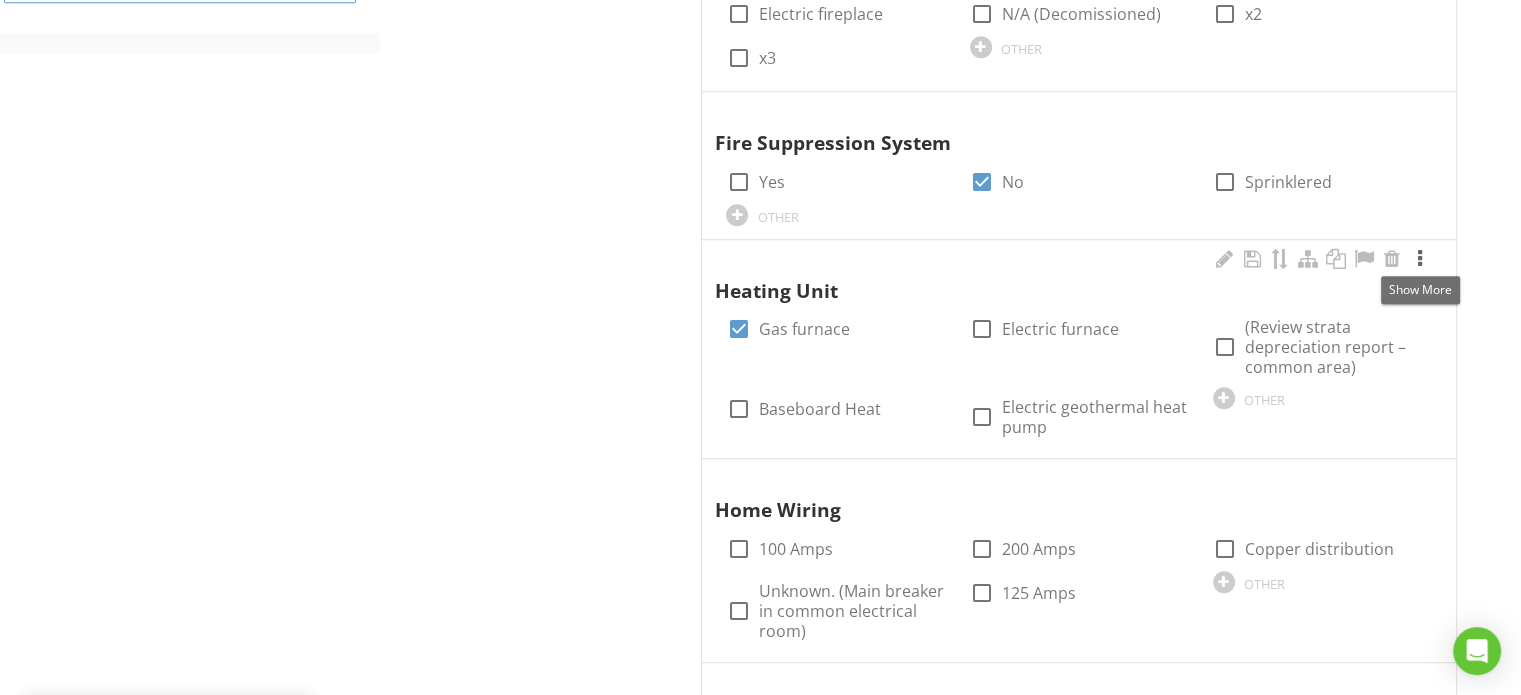 click at bounding box center [1420, 259] 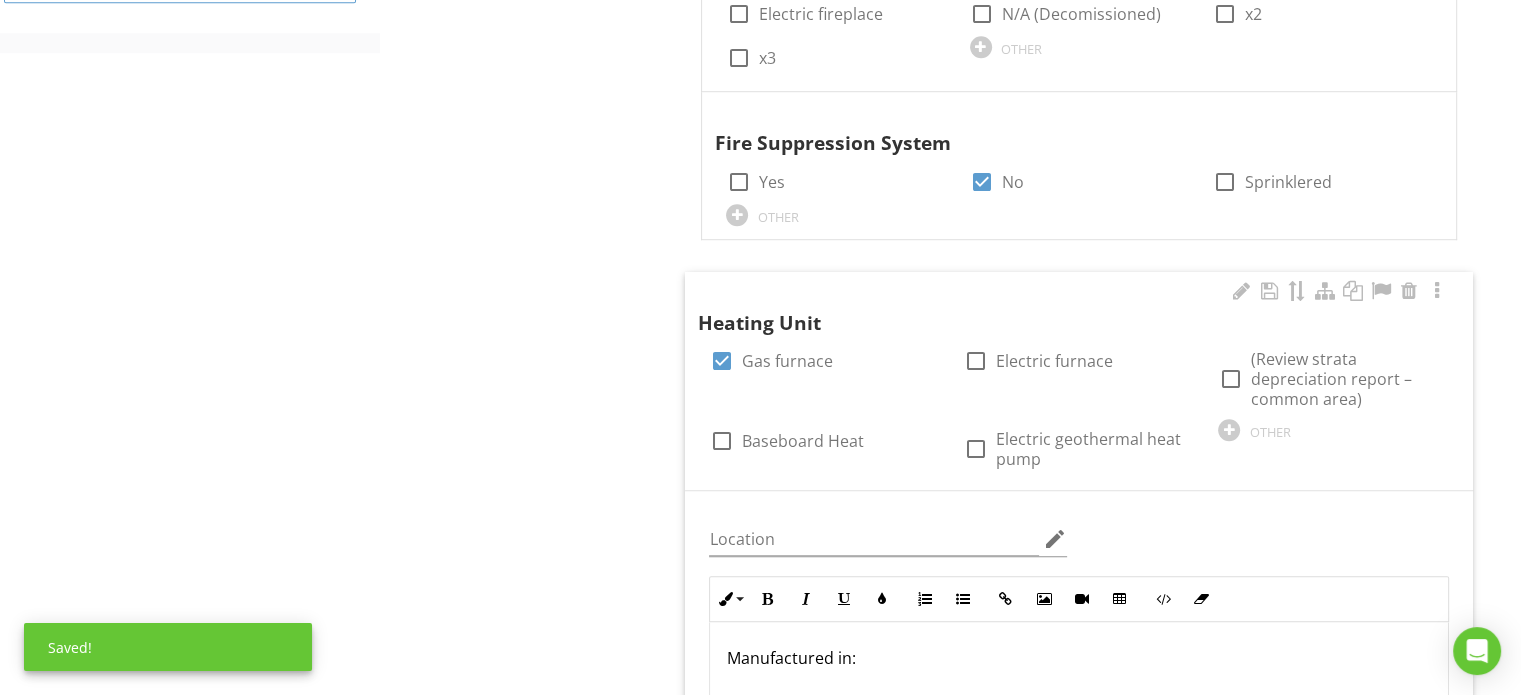 scroll, scrollTop: 1600, scrollLeft: 0, axis: vertical 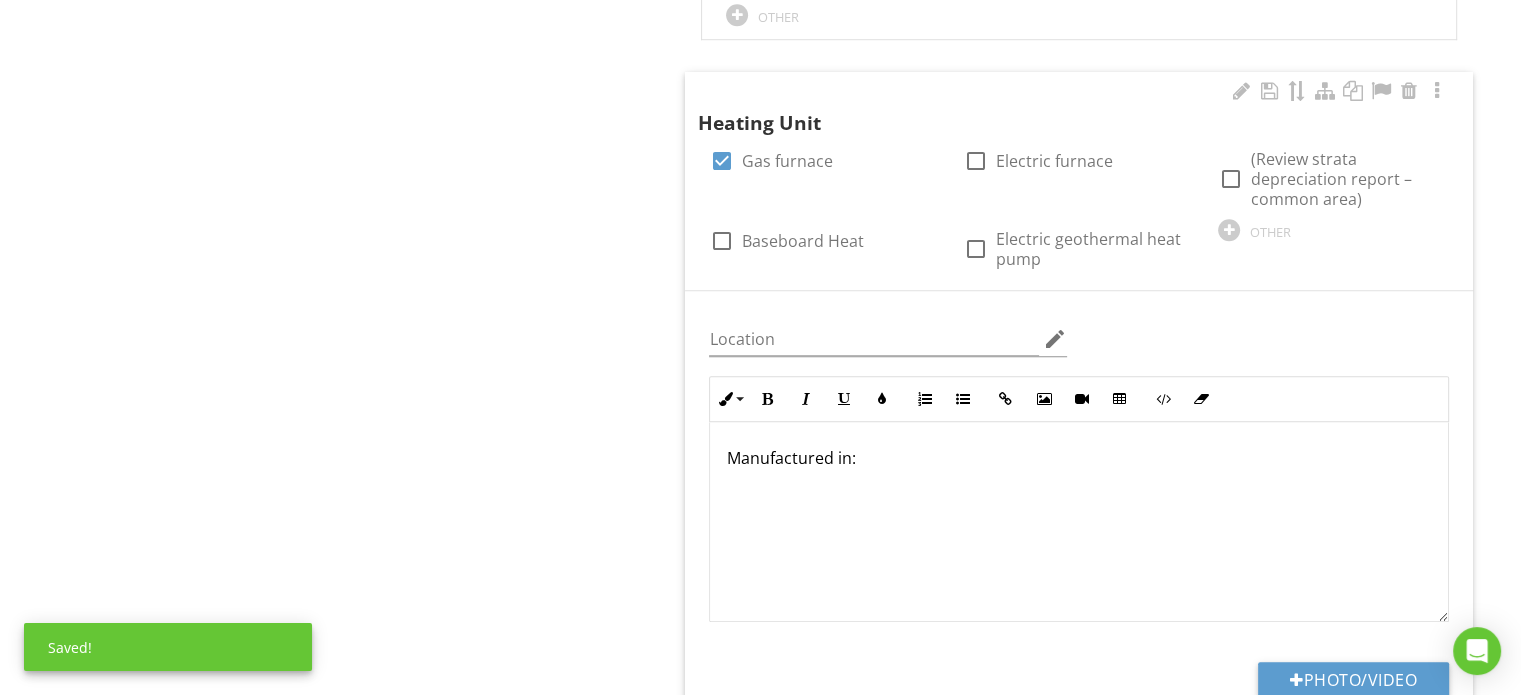 click on "Manufactured in:" at bounding box center [1079, 458] 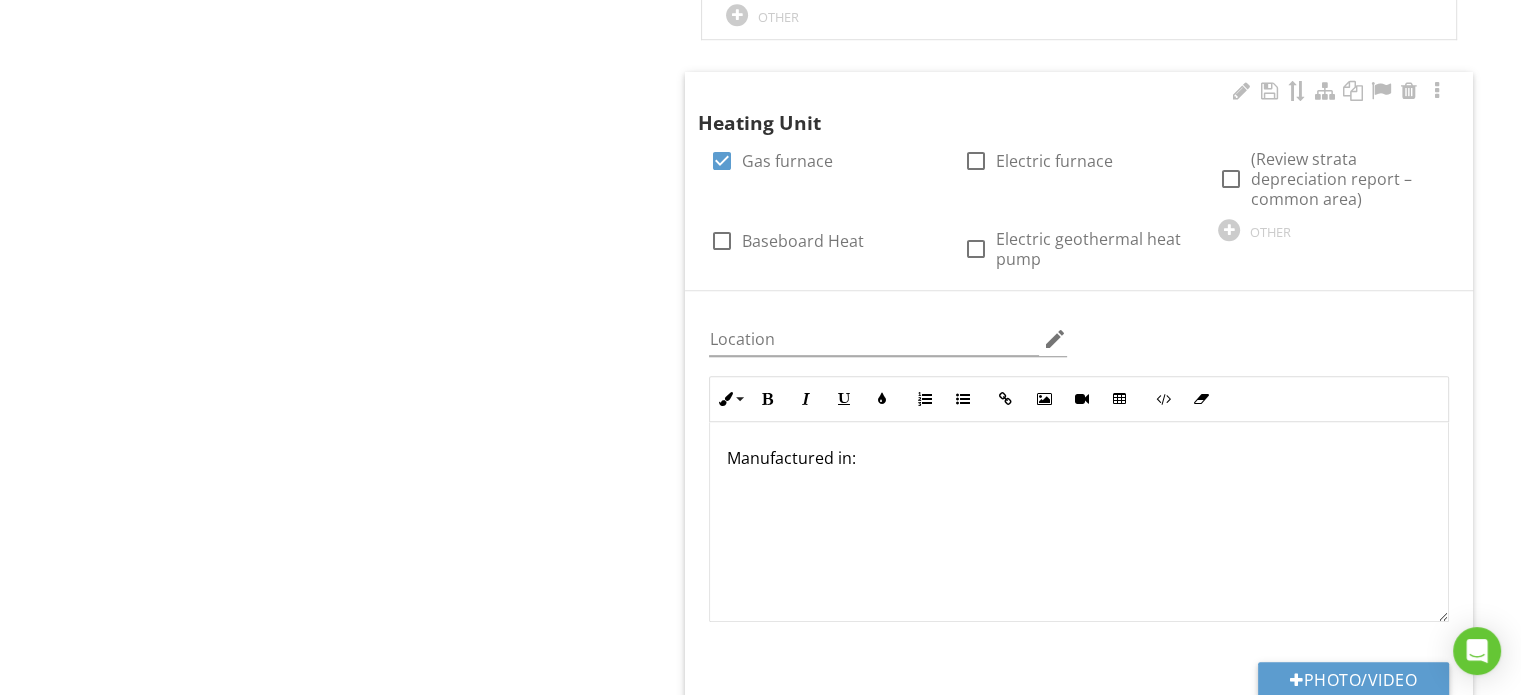 click on "Manufactured in:" at bounding box center [1079, 458] 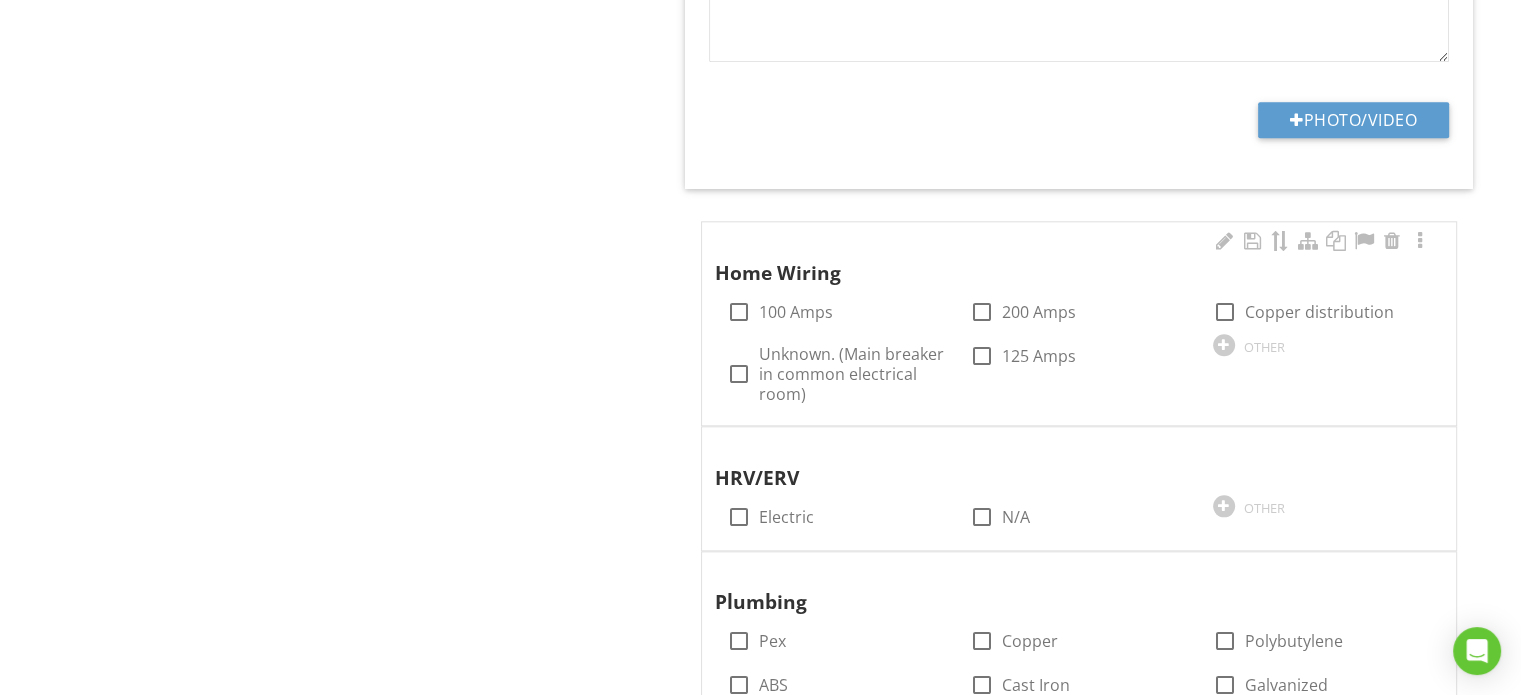 scroll, scrollTop: 2200, scrollLeft: 0, axis: vertical 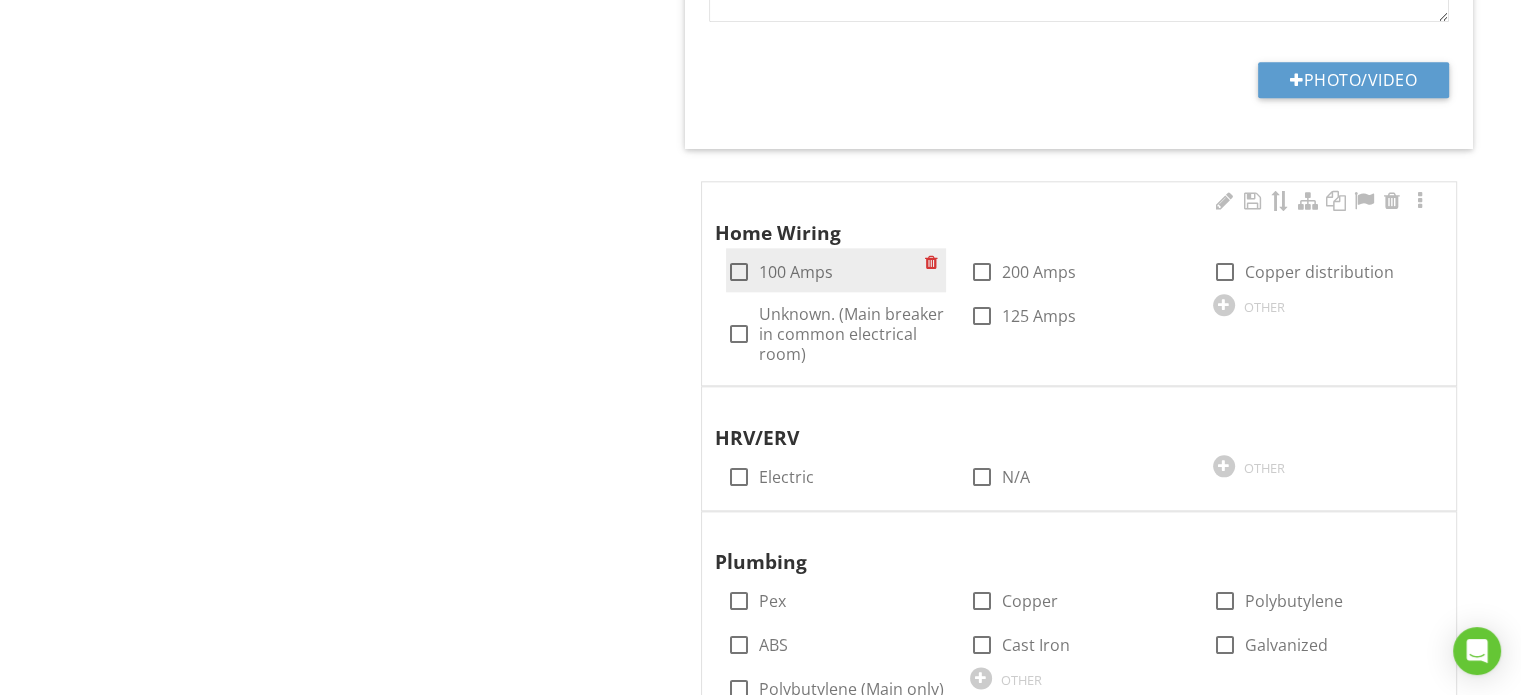 click on "100 Amps" at bounding box center [795, 272] 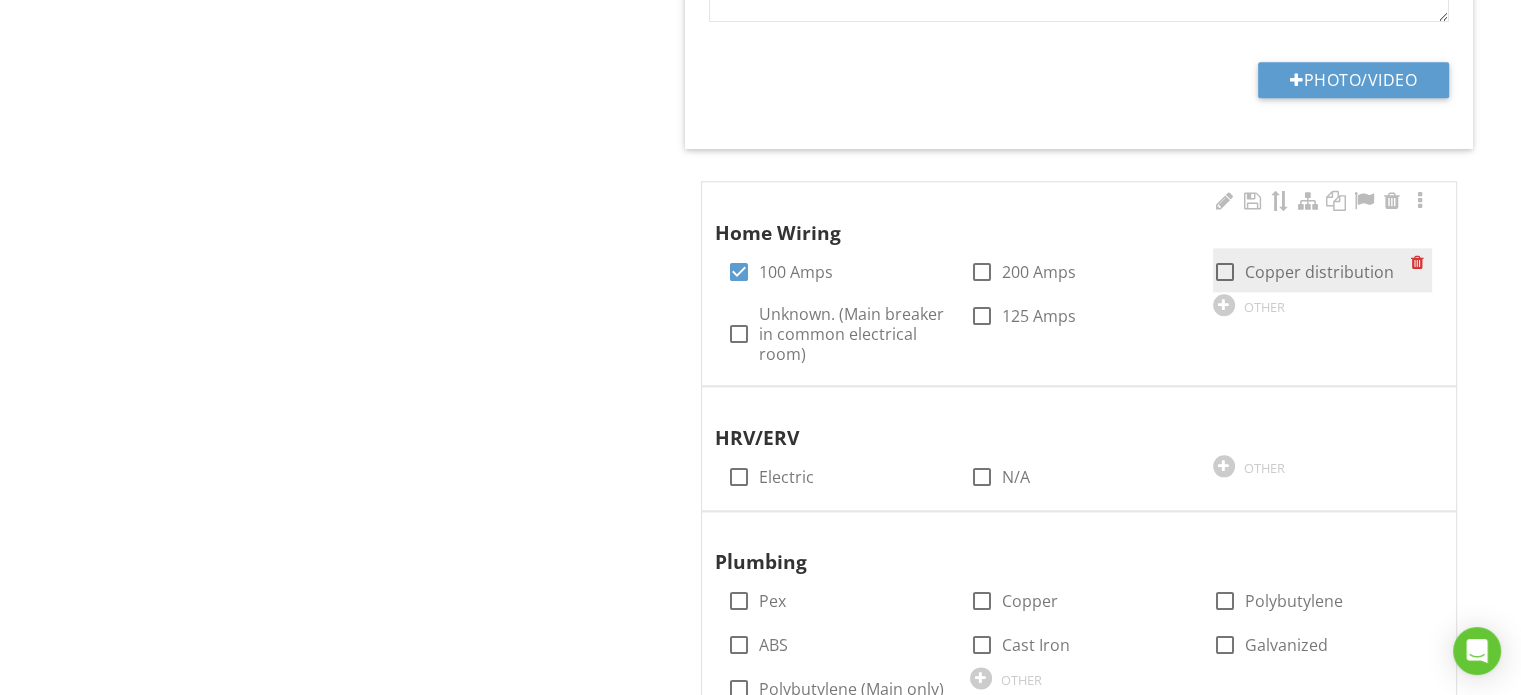 click on "Copper distribution" at bounding box center (1319, 272) 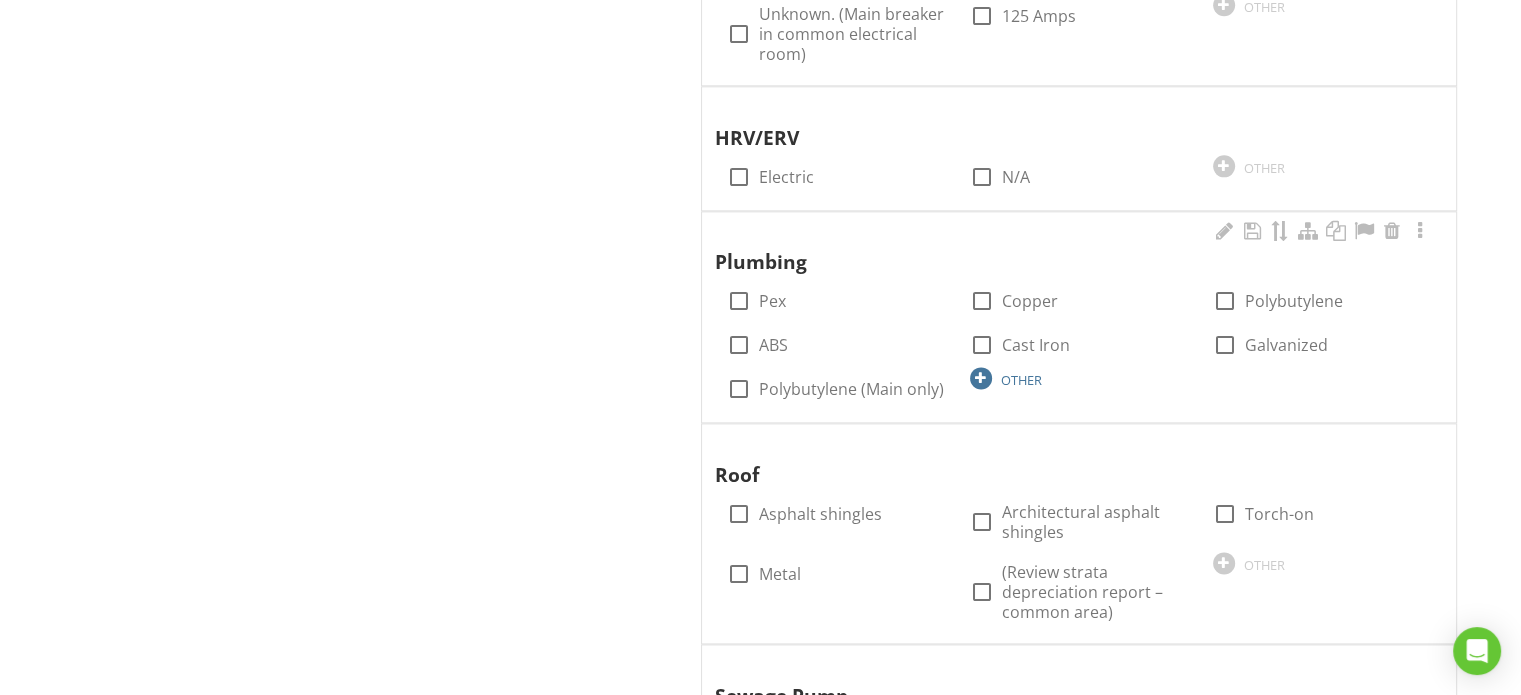 scroll, scrollTop: 2400, scrollLeft: 0, axis: vertical 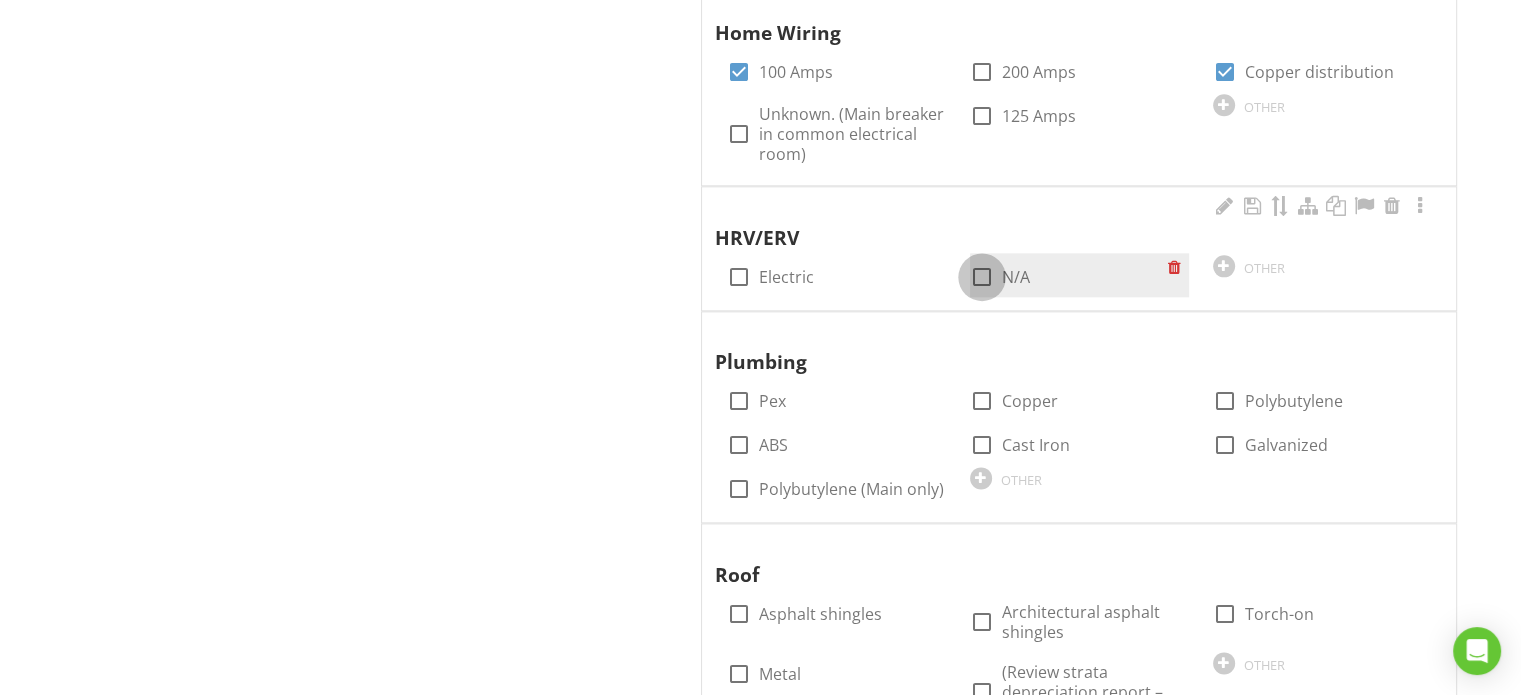 click at bounding box center (982, 277) 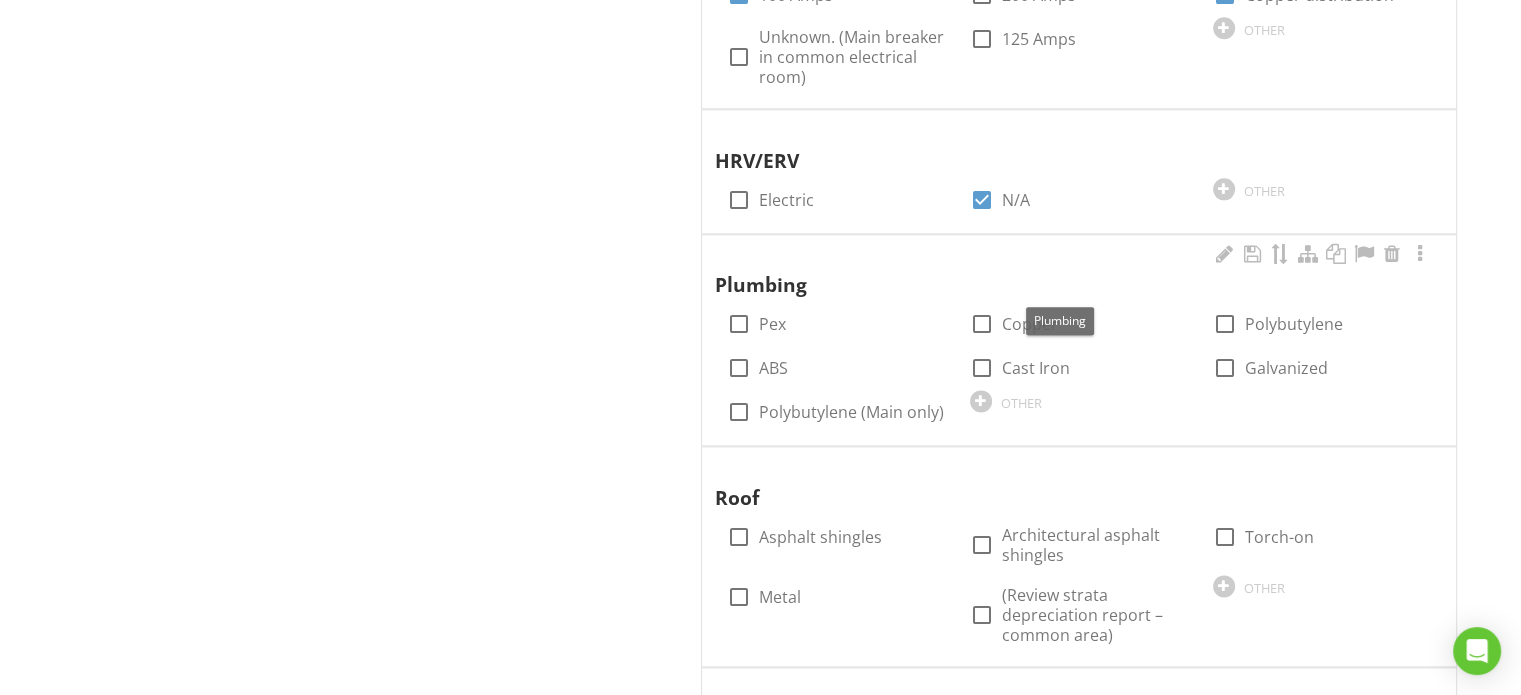 scroll, scrollTop: 2500, scrollLeft: 0, axis: vertical 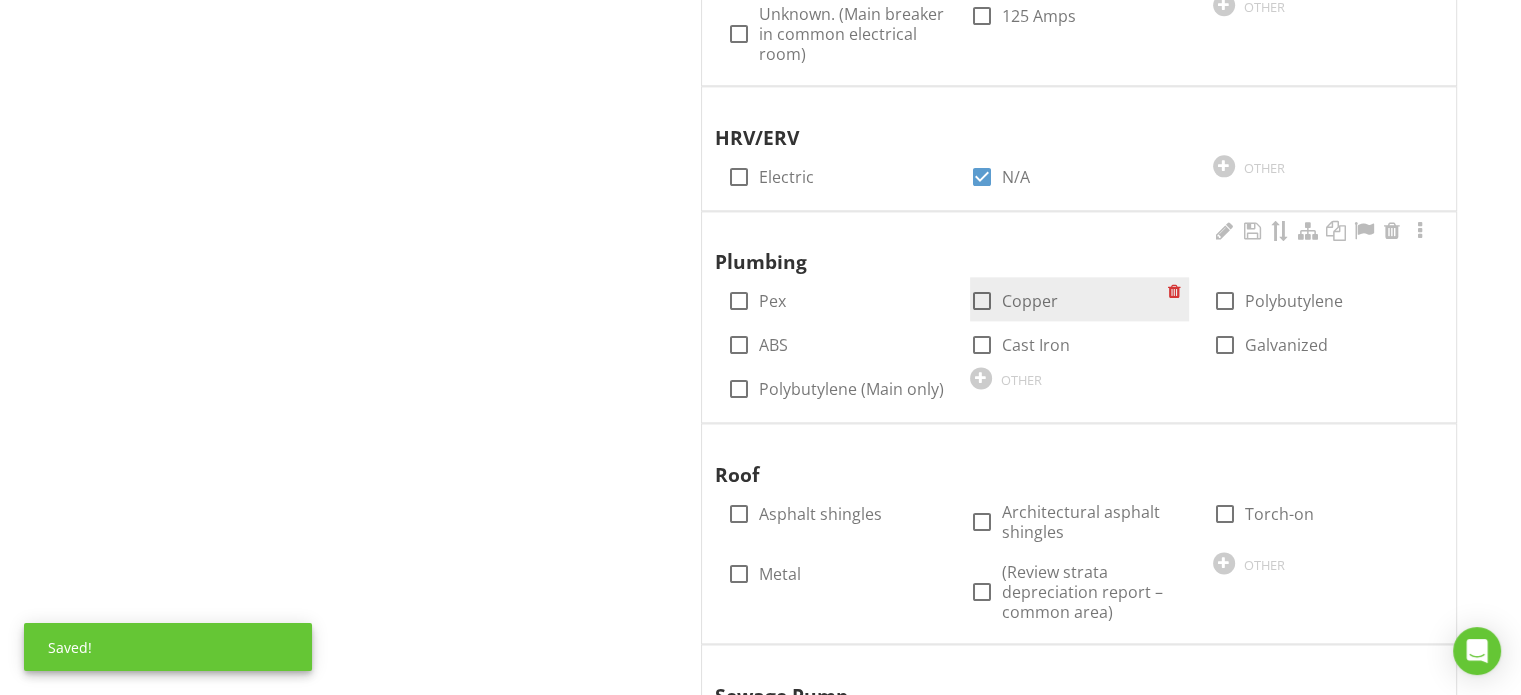 click at bounding box center [982, 301] 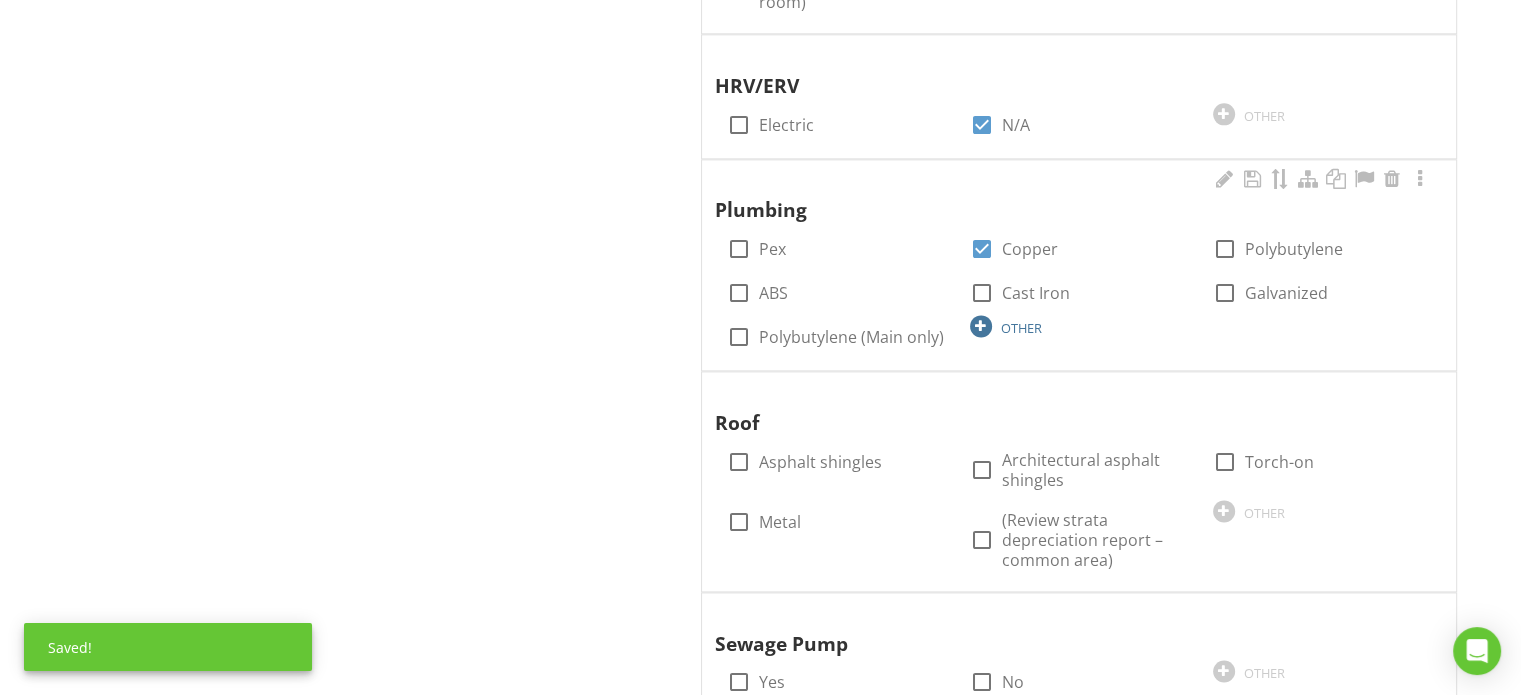 scroll, scrollTop: 2600, scrollLeft: 0, axis: vertical 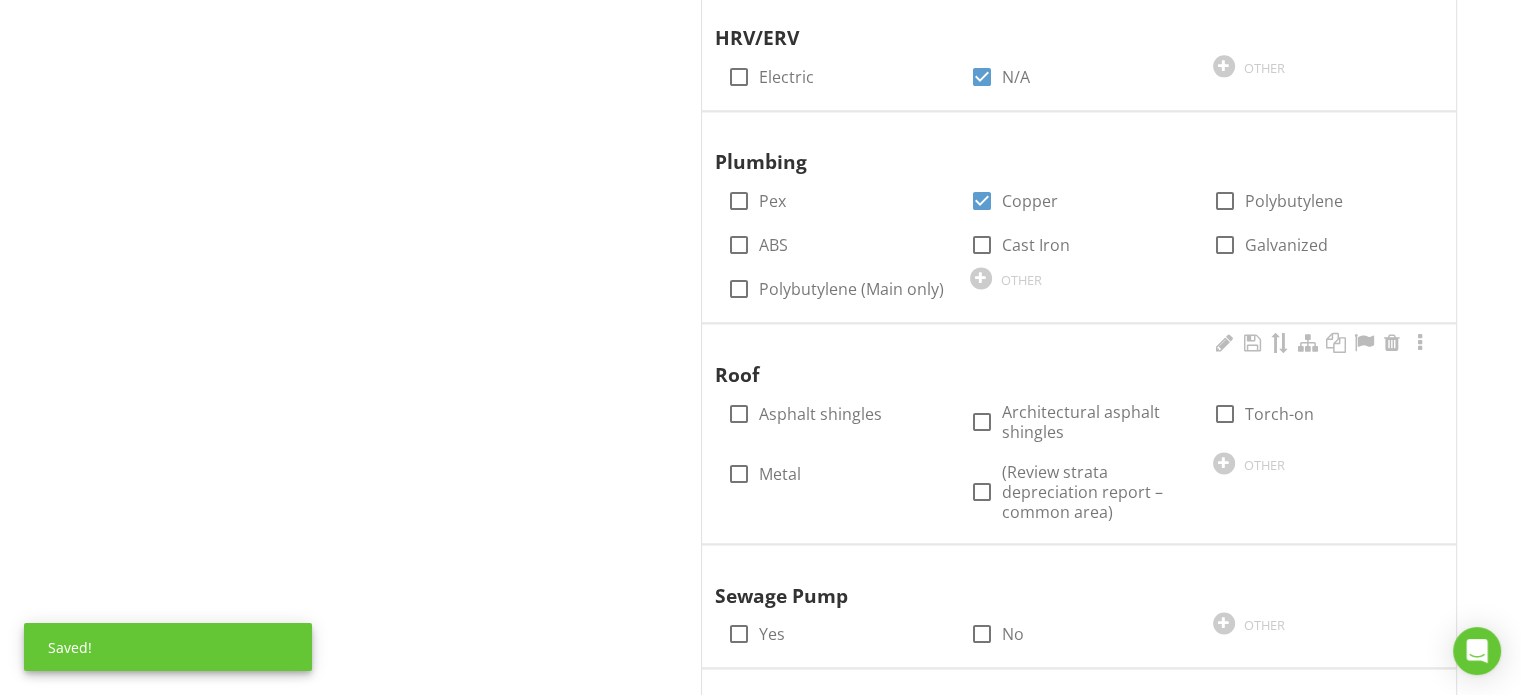 click on "check_box_outline_blank Architectural asphalt shingles" at bounding box center (1079, 420) 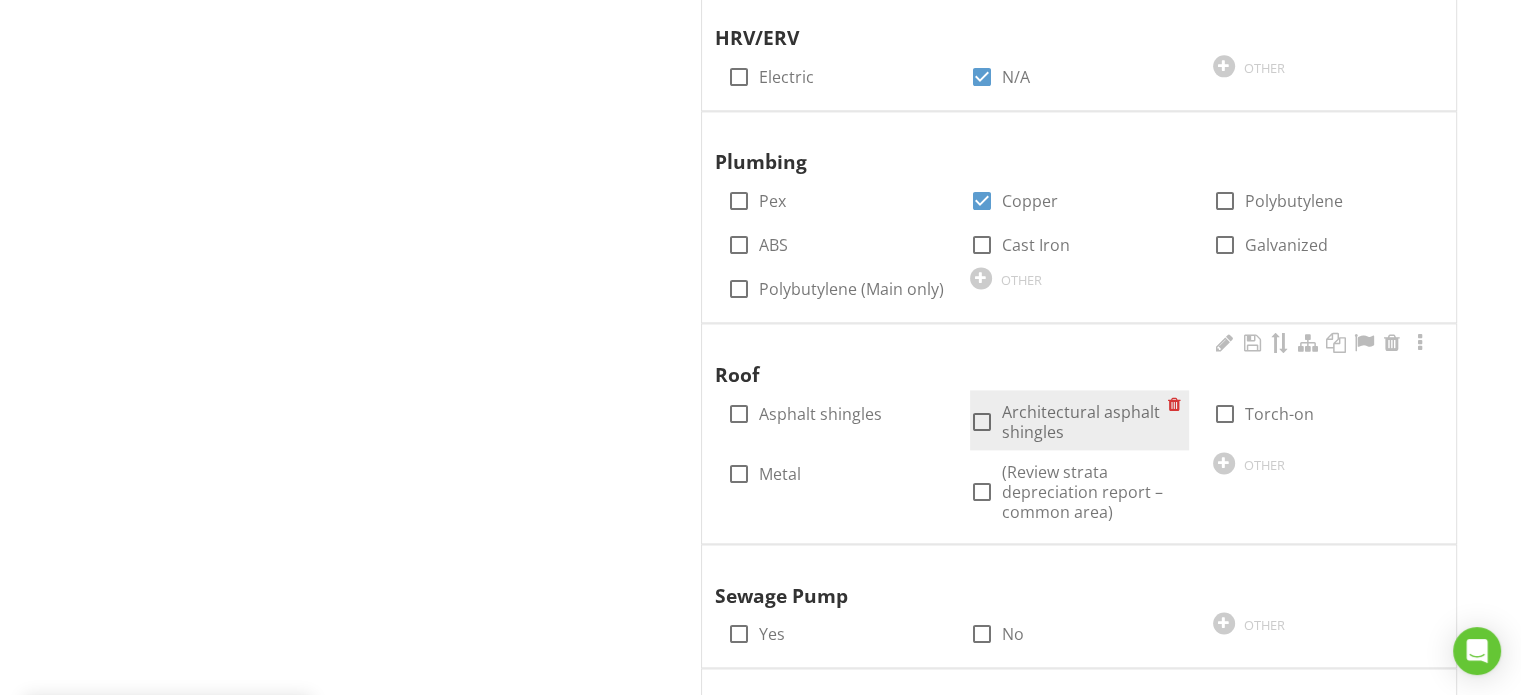 click at bounding box center (982, 422) 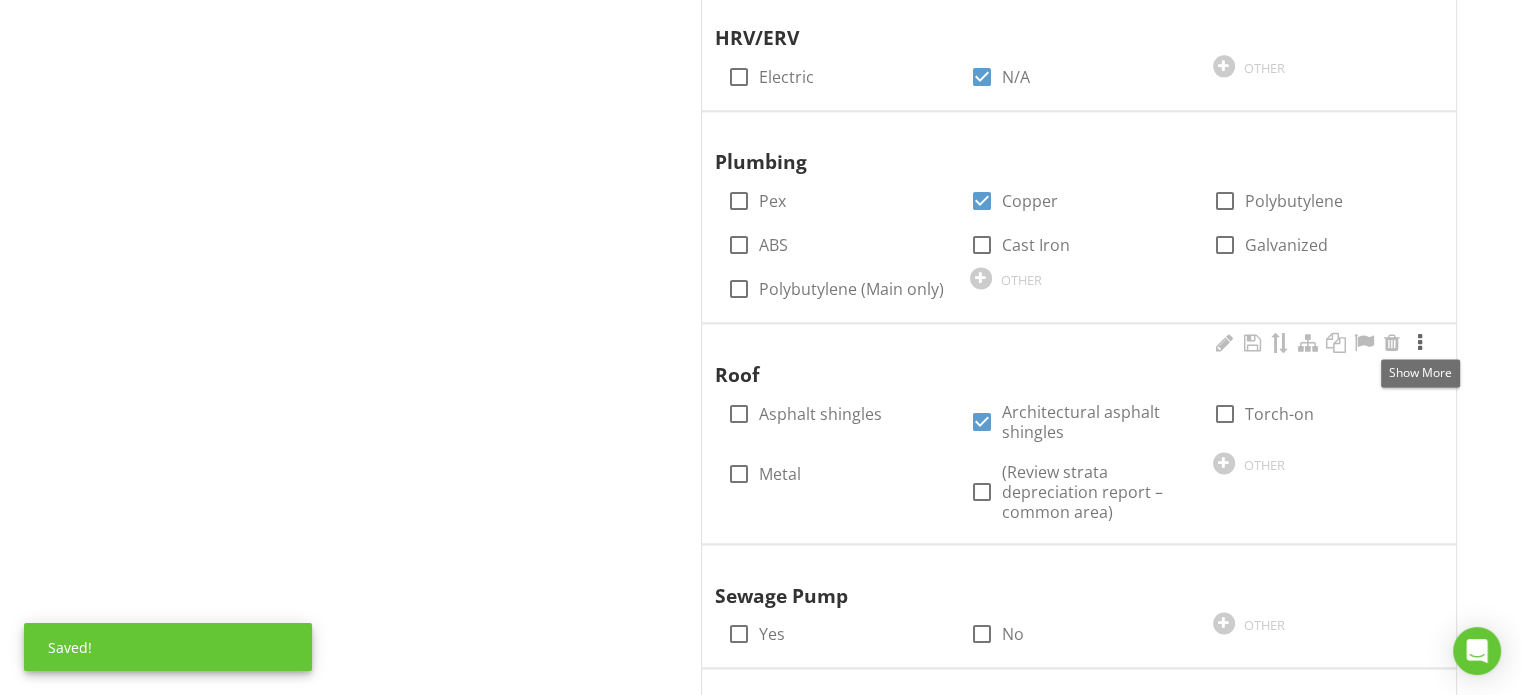 click at bounding box center (1420, 343) 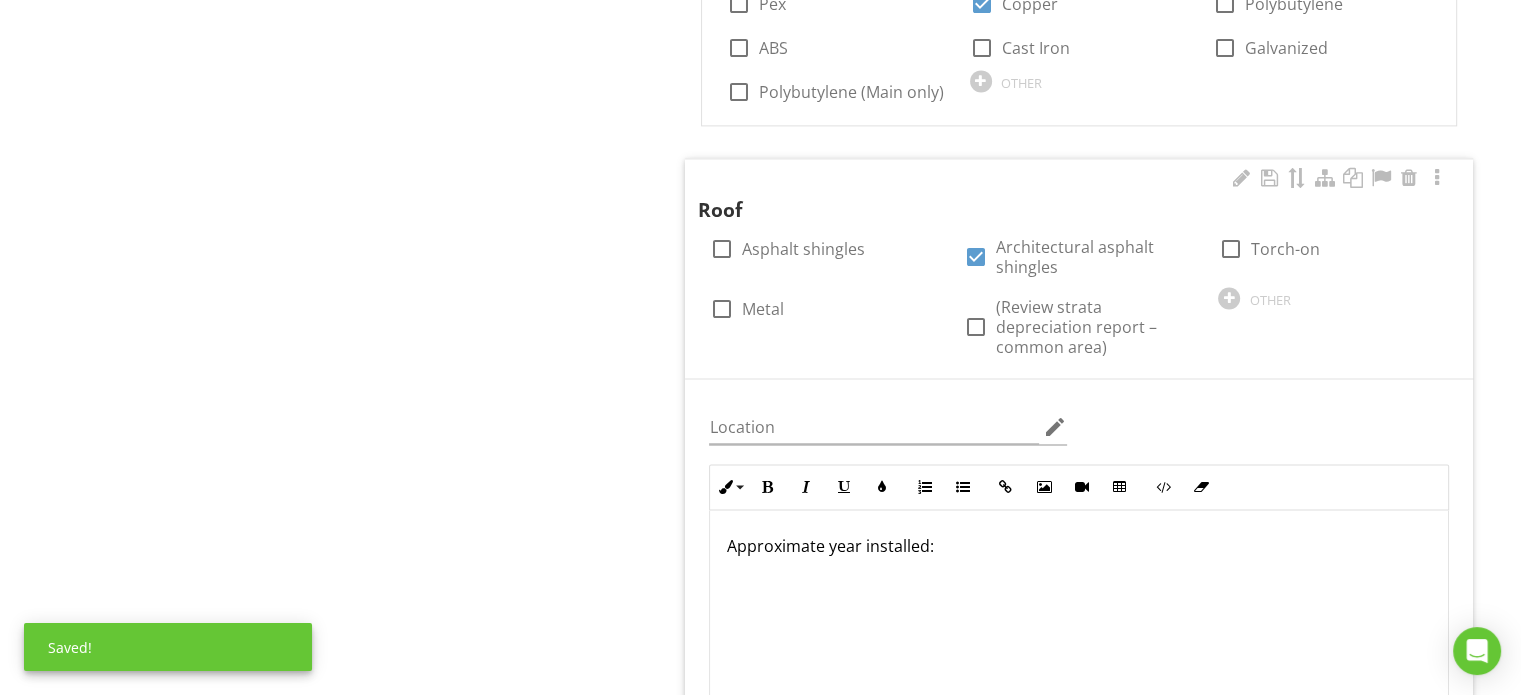 scroll, scrollTop: 2800, scrollLeft: 0, axis: vertical 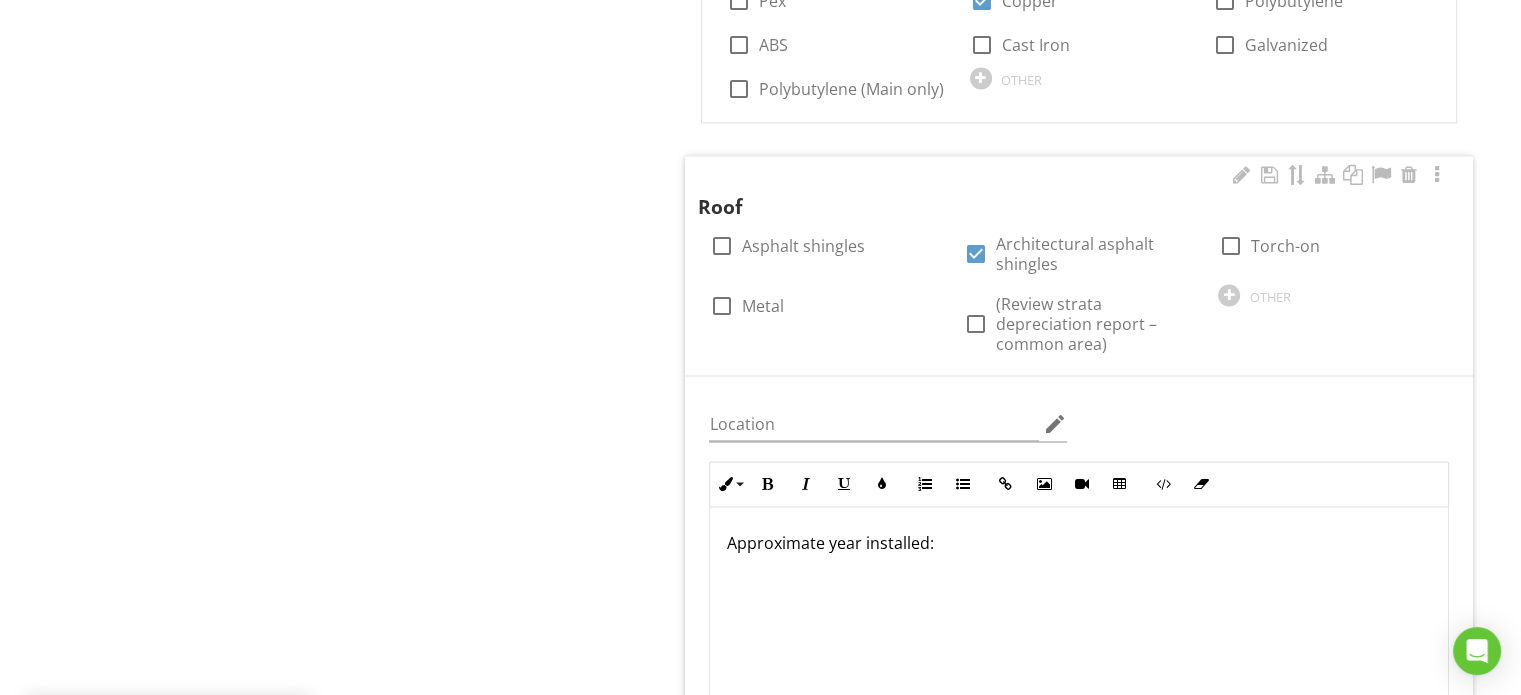 click on "Approximate year installed:" at bounding box center (1079, 607) 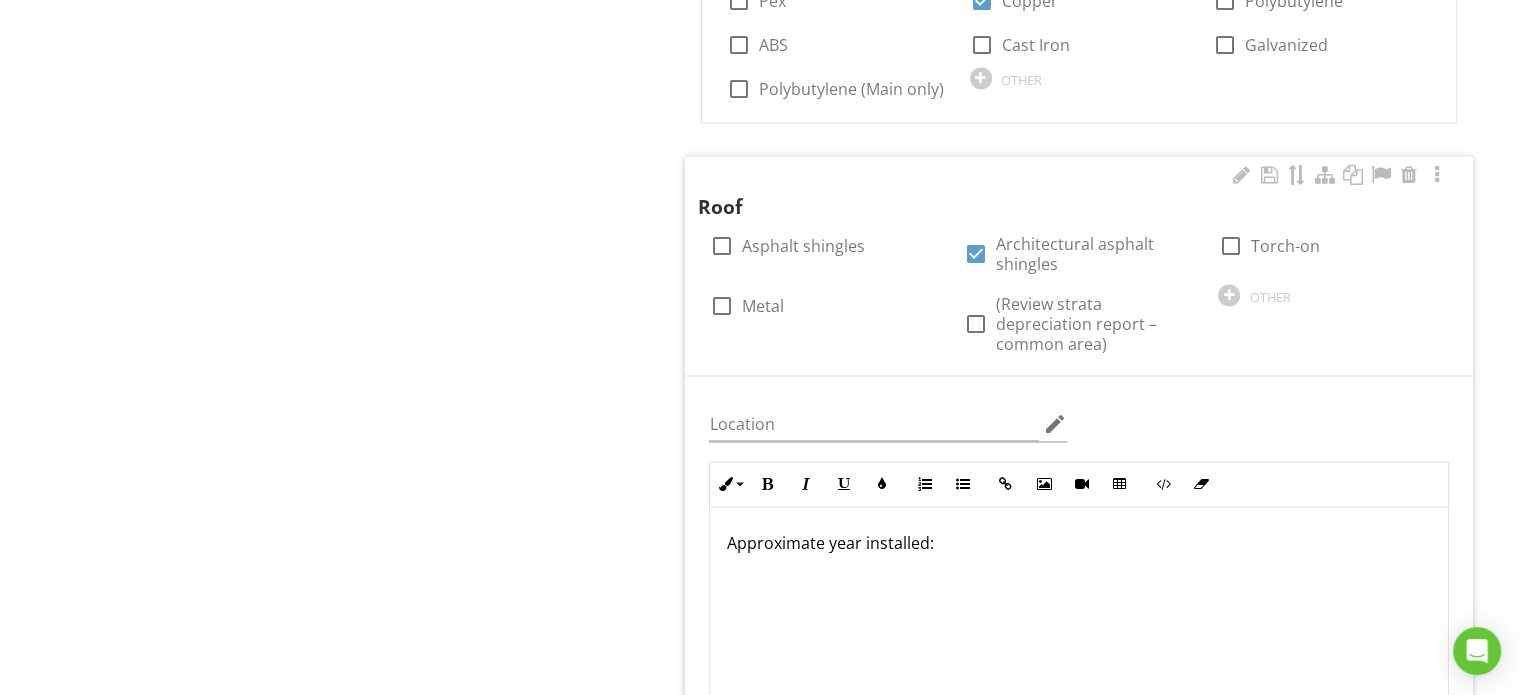 type 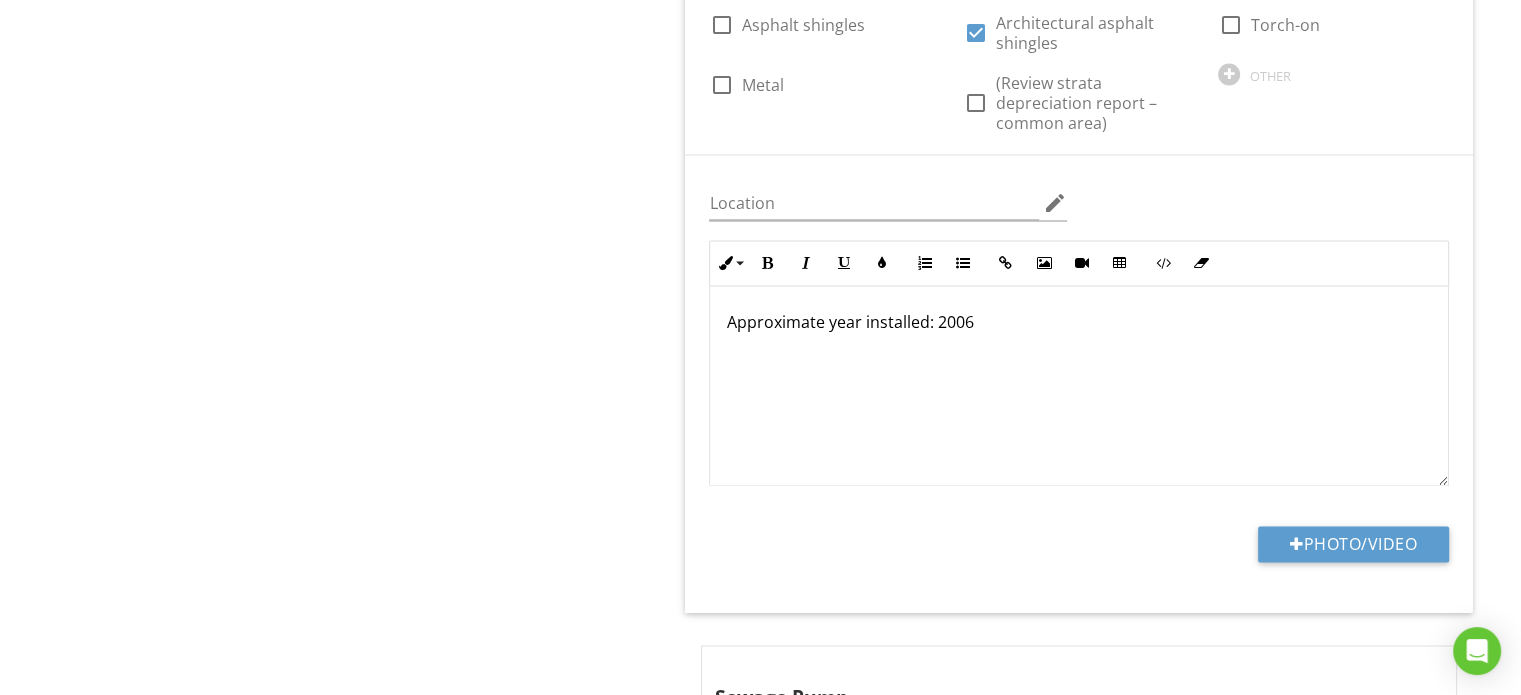 scroll, scrollTop: 3400, scrollLeft: 0, axis: vertical 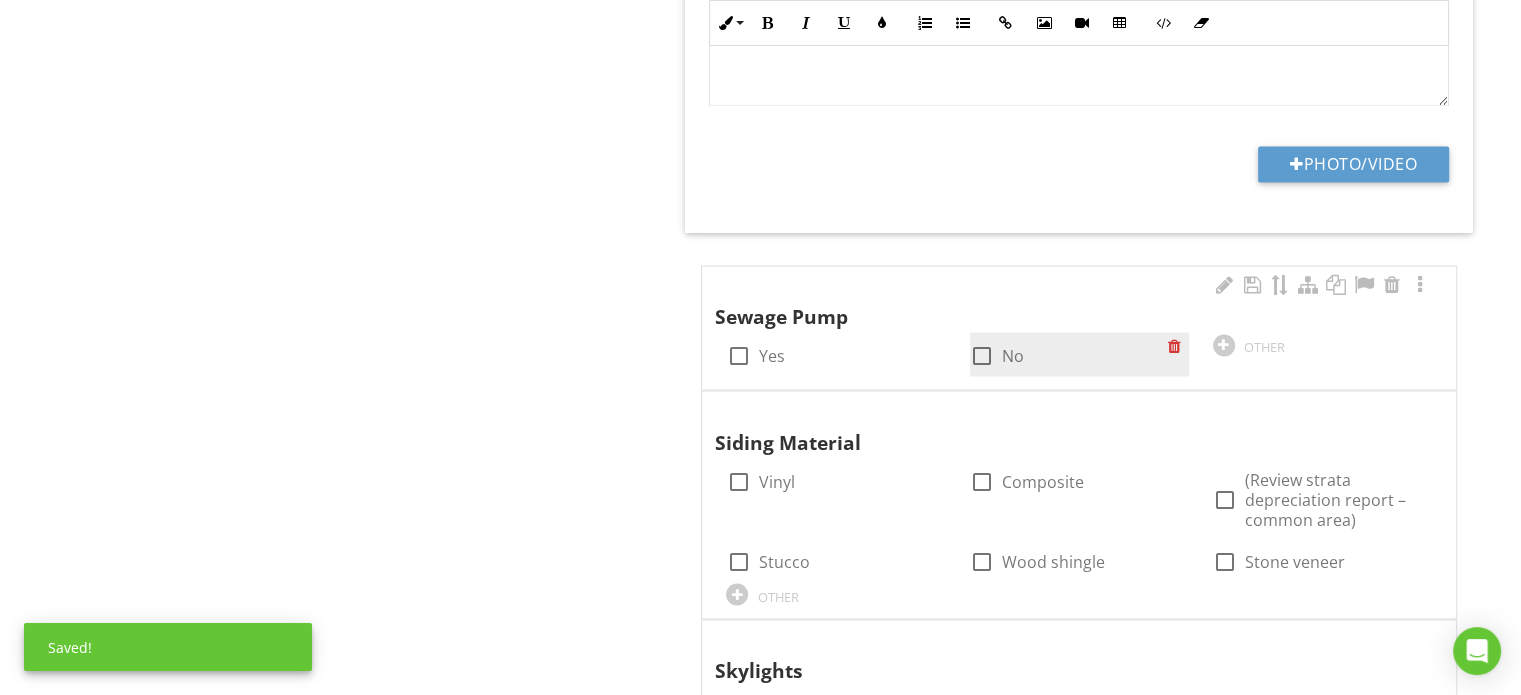 click on "check_box_outline_blank No" at bounding box center [1069, 354] 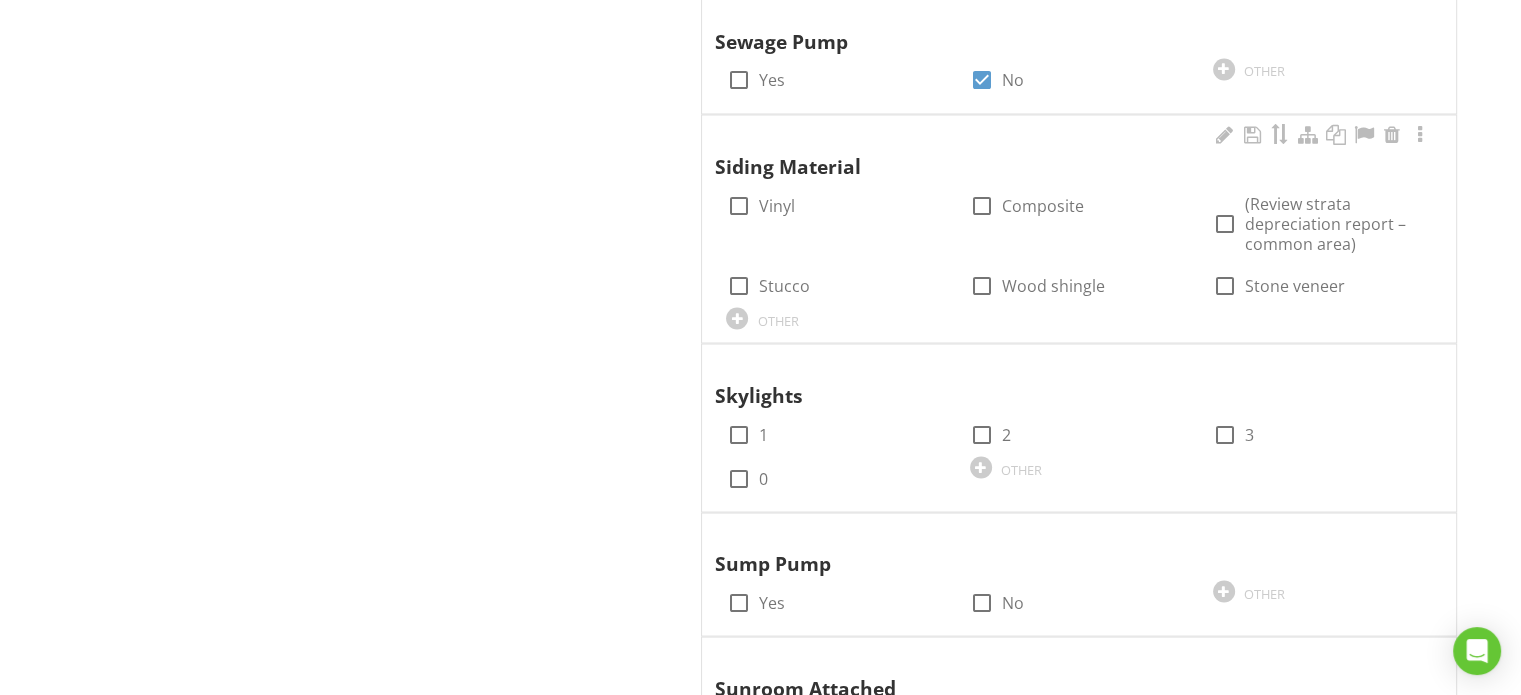 scroll, scrollTop: 3700, scrollLeft: 0, axis: vertical 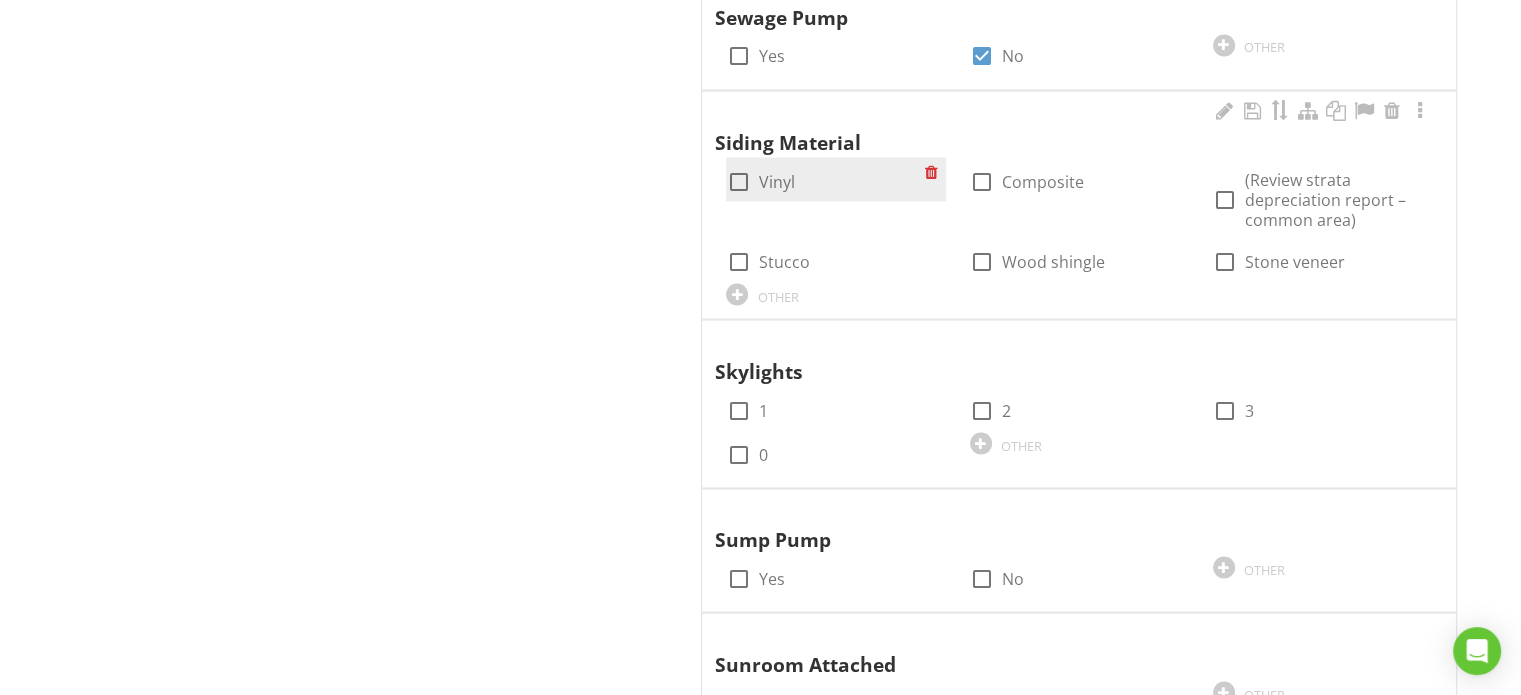 click on "check_box_outline_blank Vinyl" at bounding box center (835, 179) 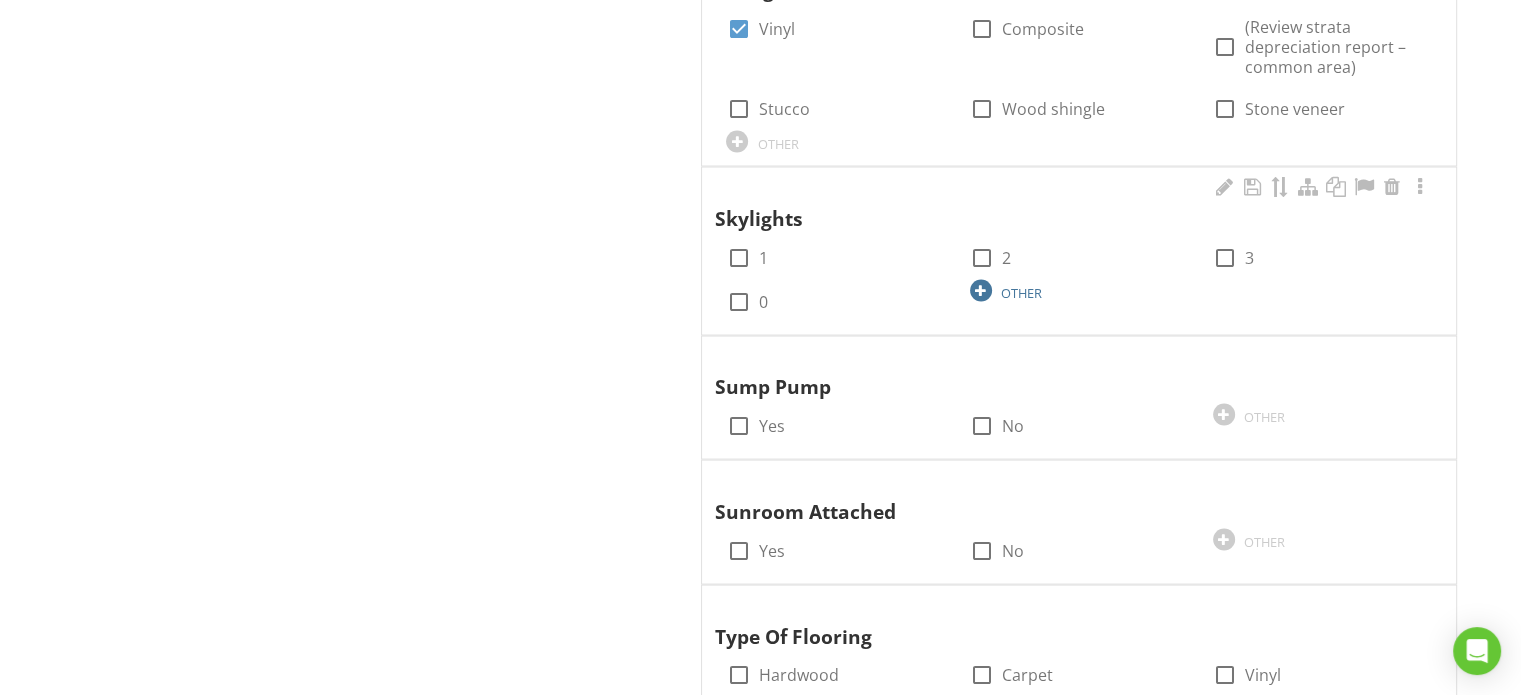 scroll, scrollTop: 3900, scrollLeft: 0, axis: vertical 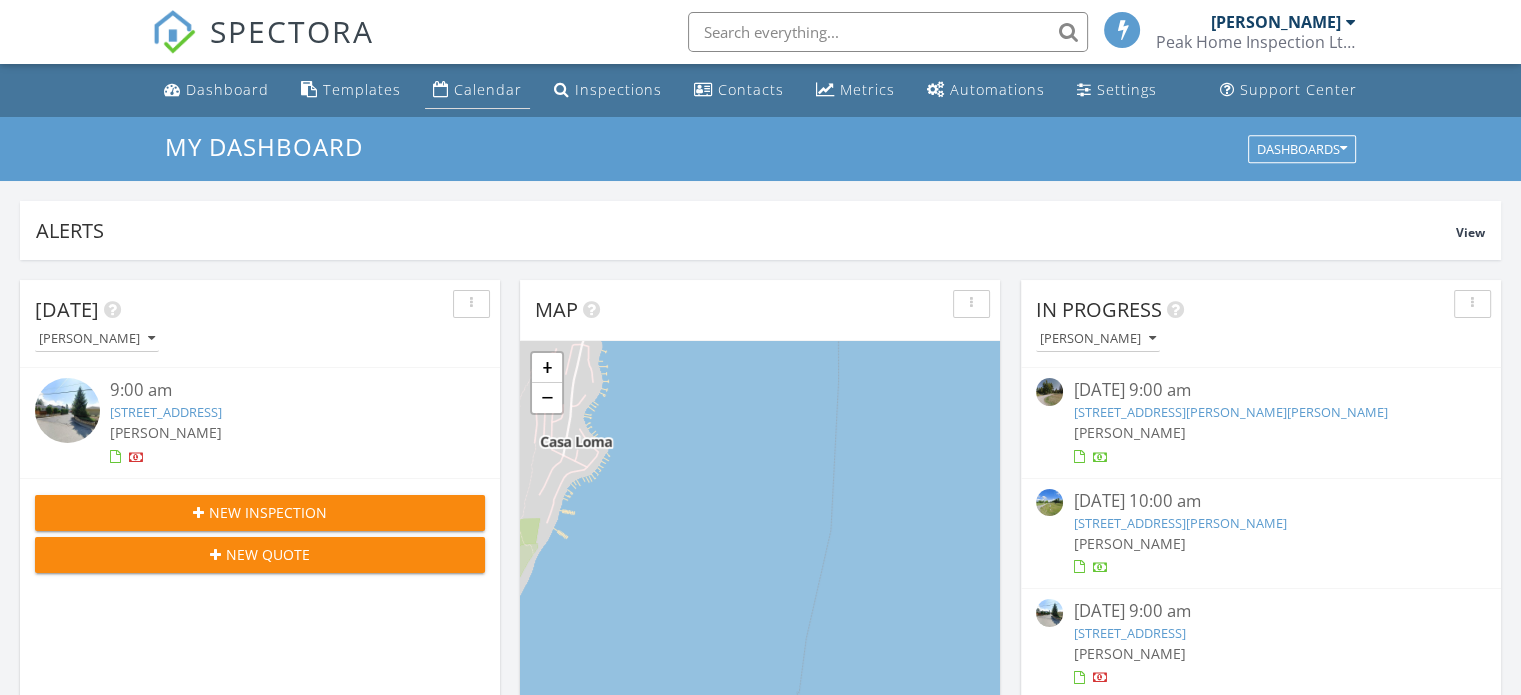click on "Calendar" at bounding box center [477, 90] 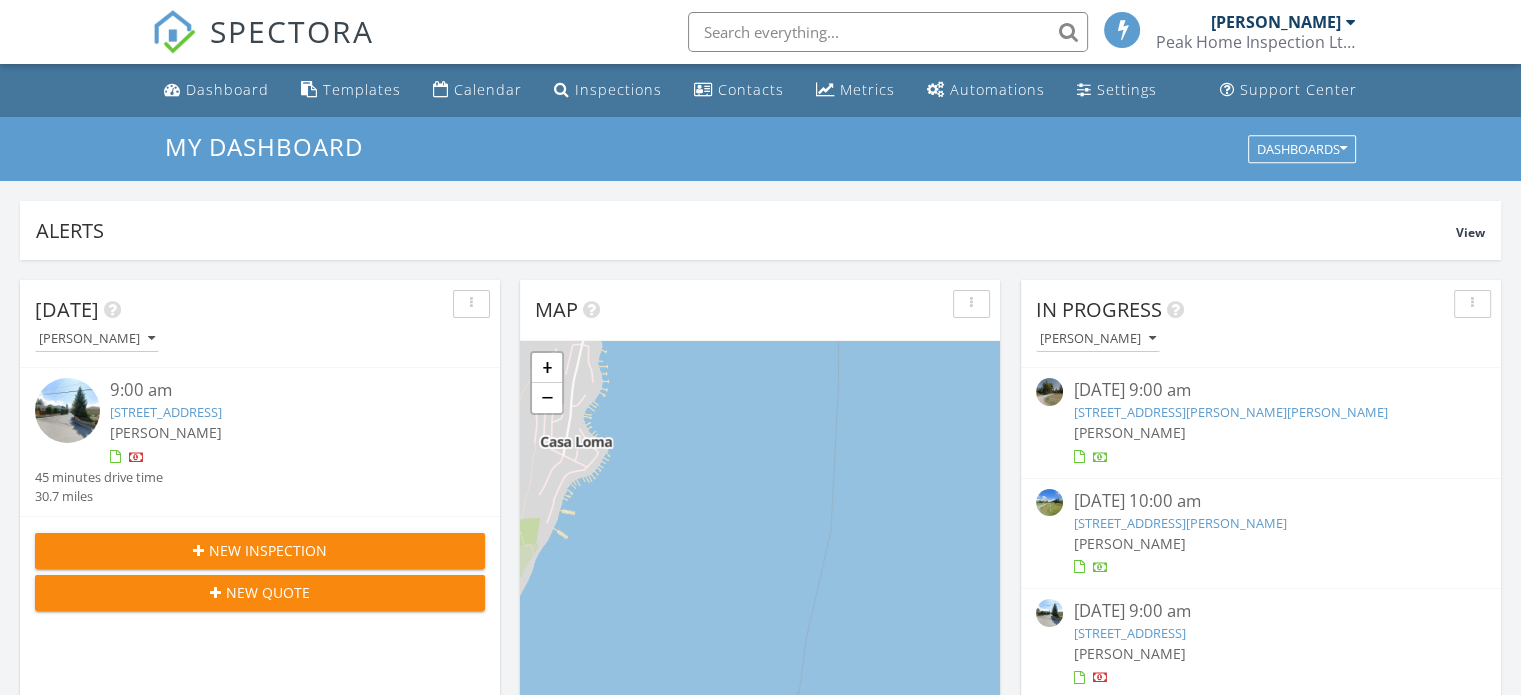 scroll, scrollTop: 9, scrollLeft: 10, axis: both 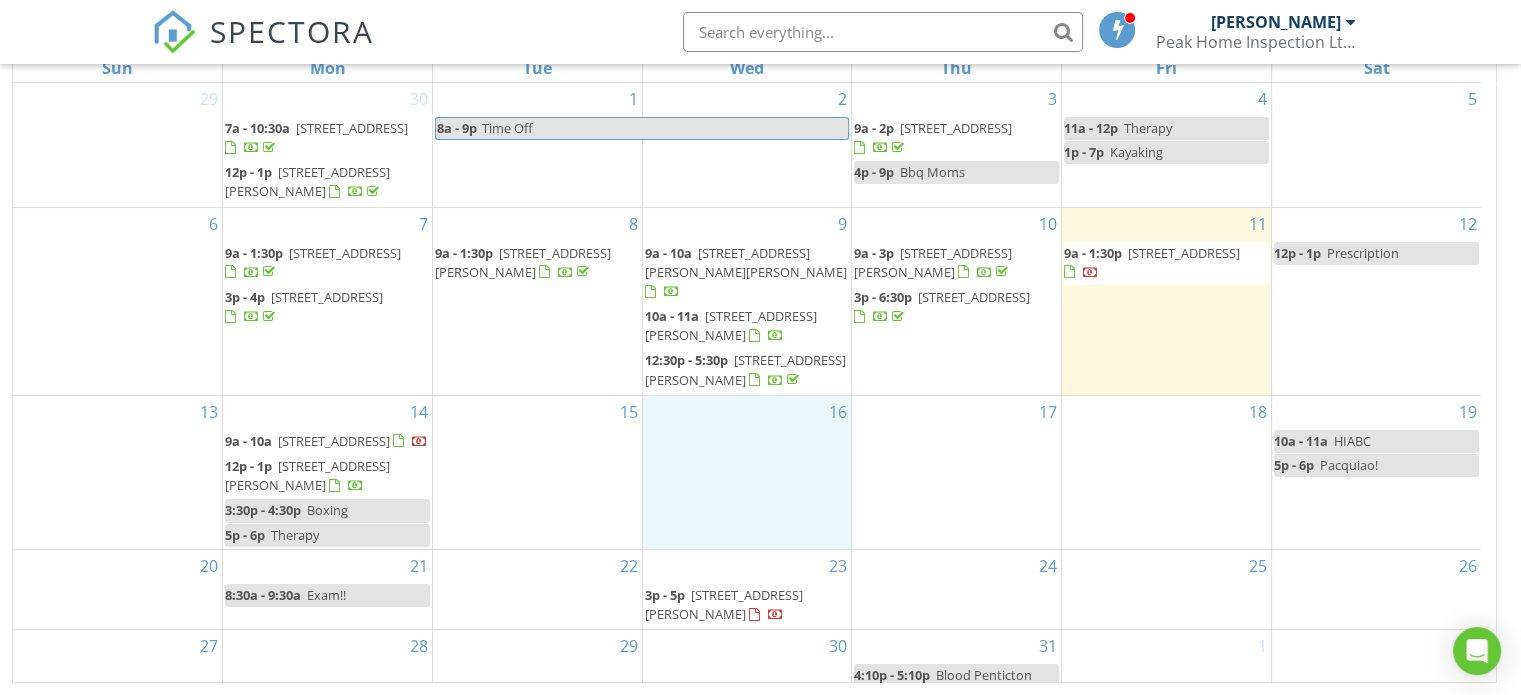 click on "16" at bounding box center [747, 472] 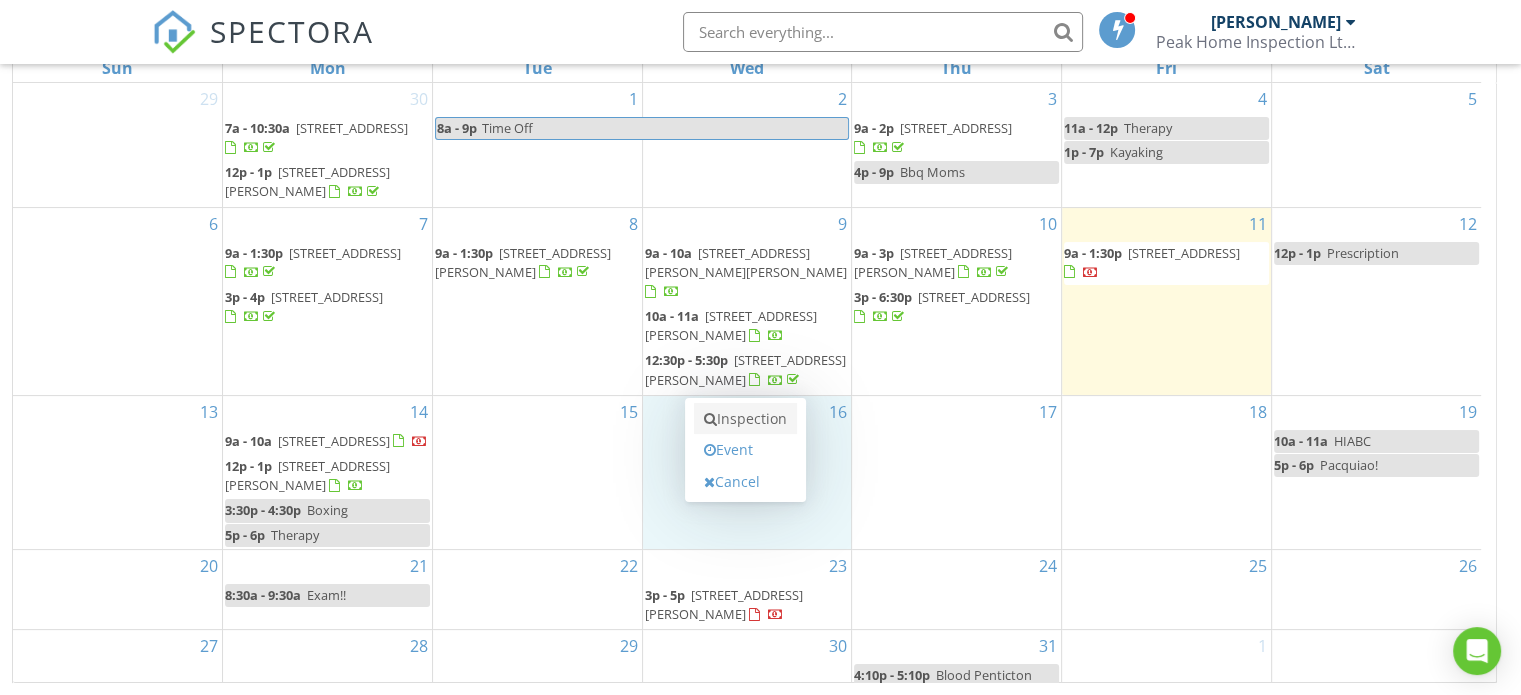 click on "Inspection" at bounding box center [745, 419] 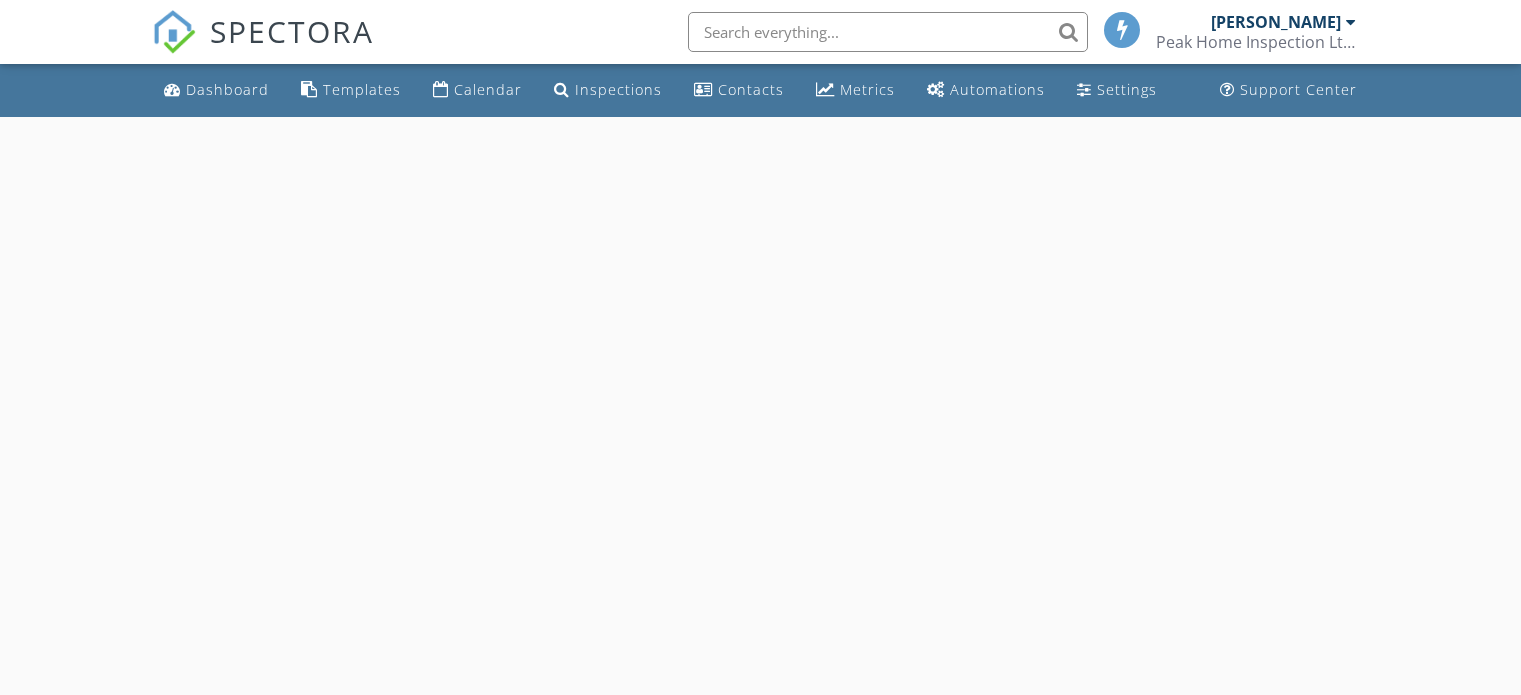 scroll, scrollTop: 0, scrollLeft: 0, axis: both 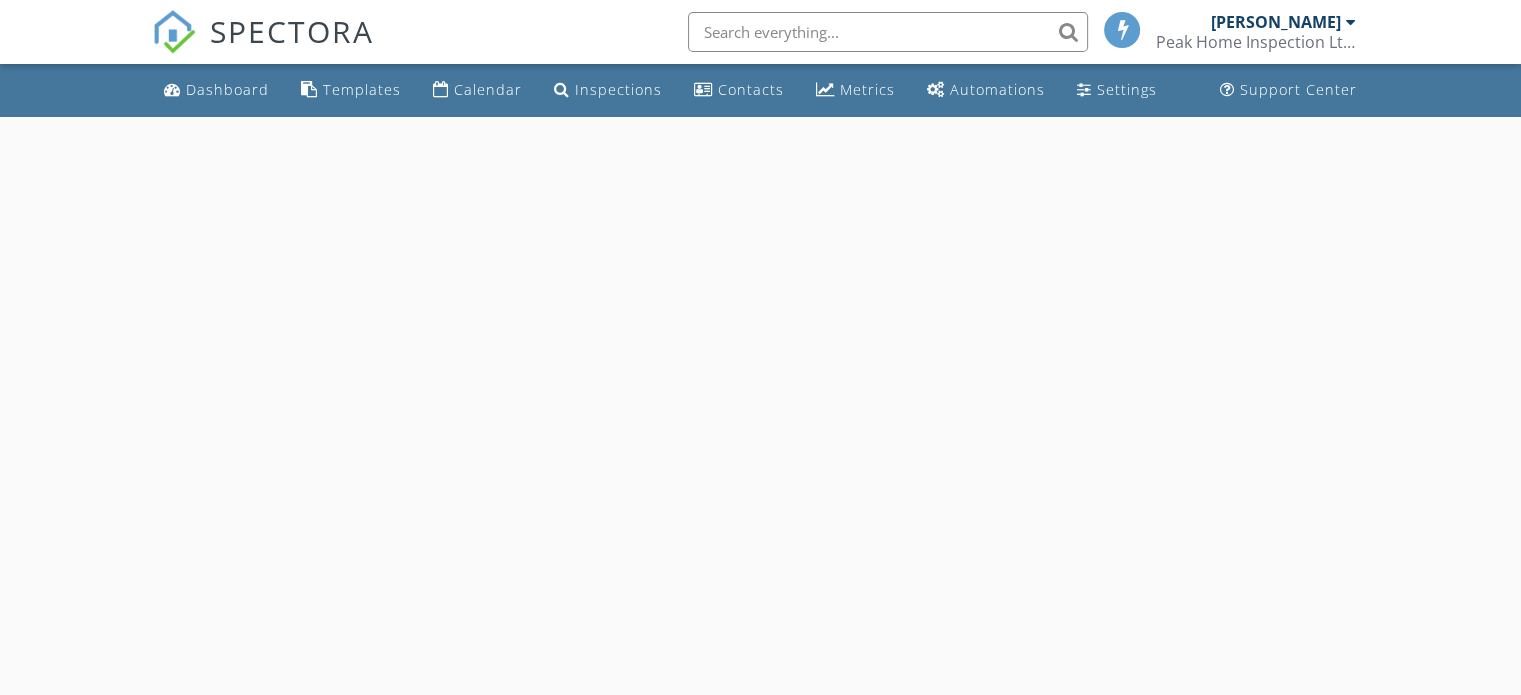select on "6" 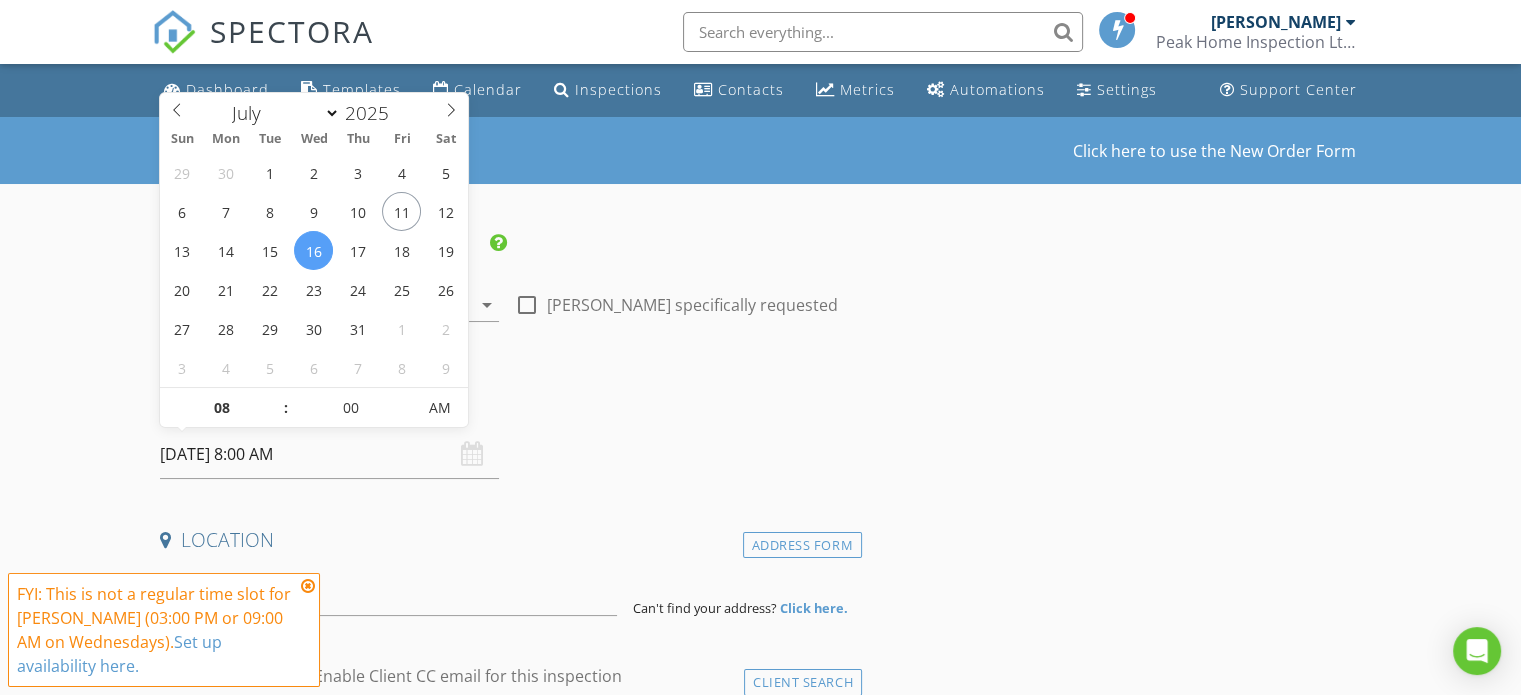 click on "[DATE] 8:00 AM" at bounding box center [329, 454] 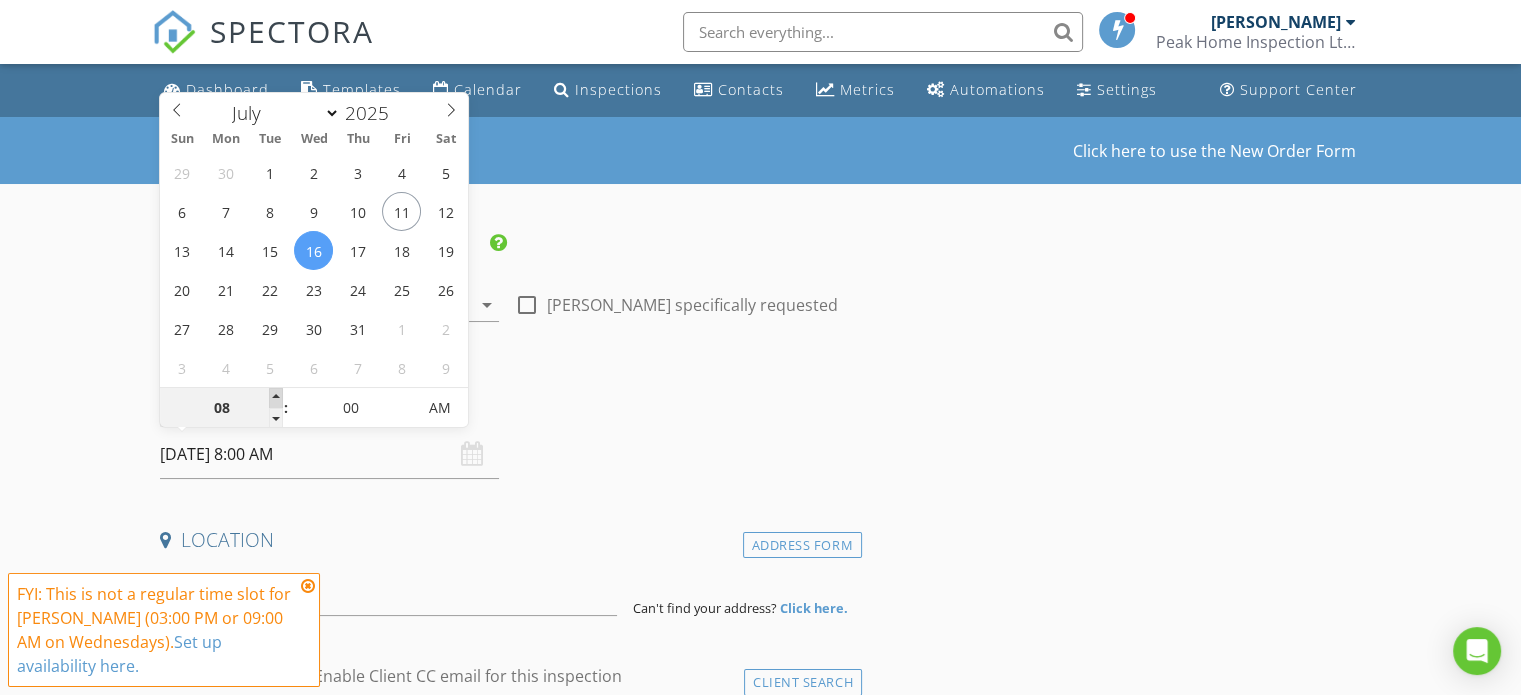 type on "09" 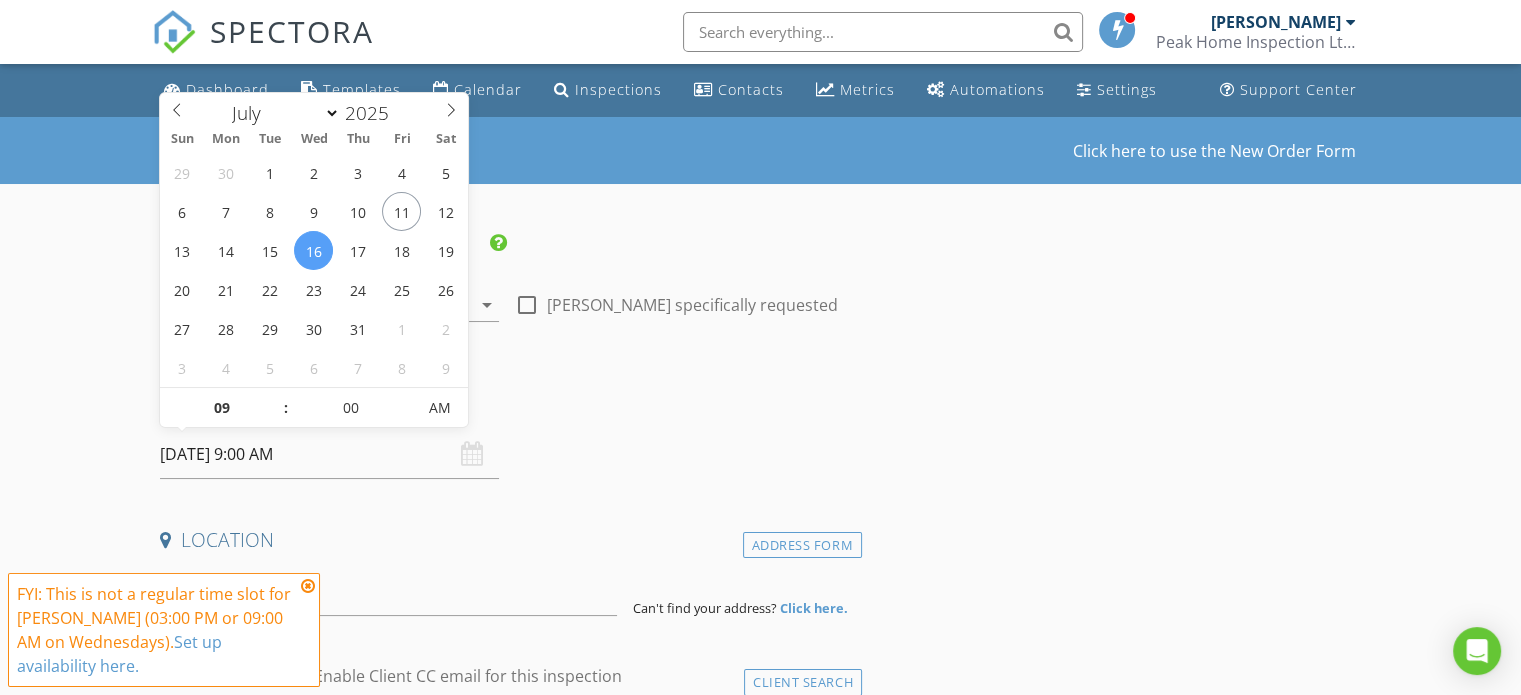 drag, startPoint x: 279, startPoint y: 389, endPoint x: 301, endPoint y: 435, distance: 50.990196 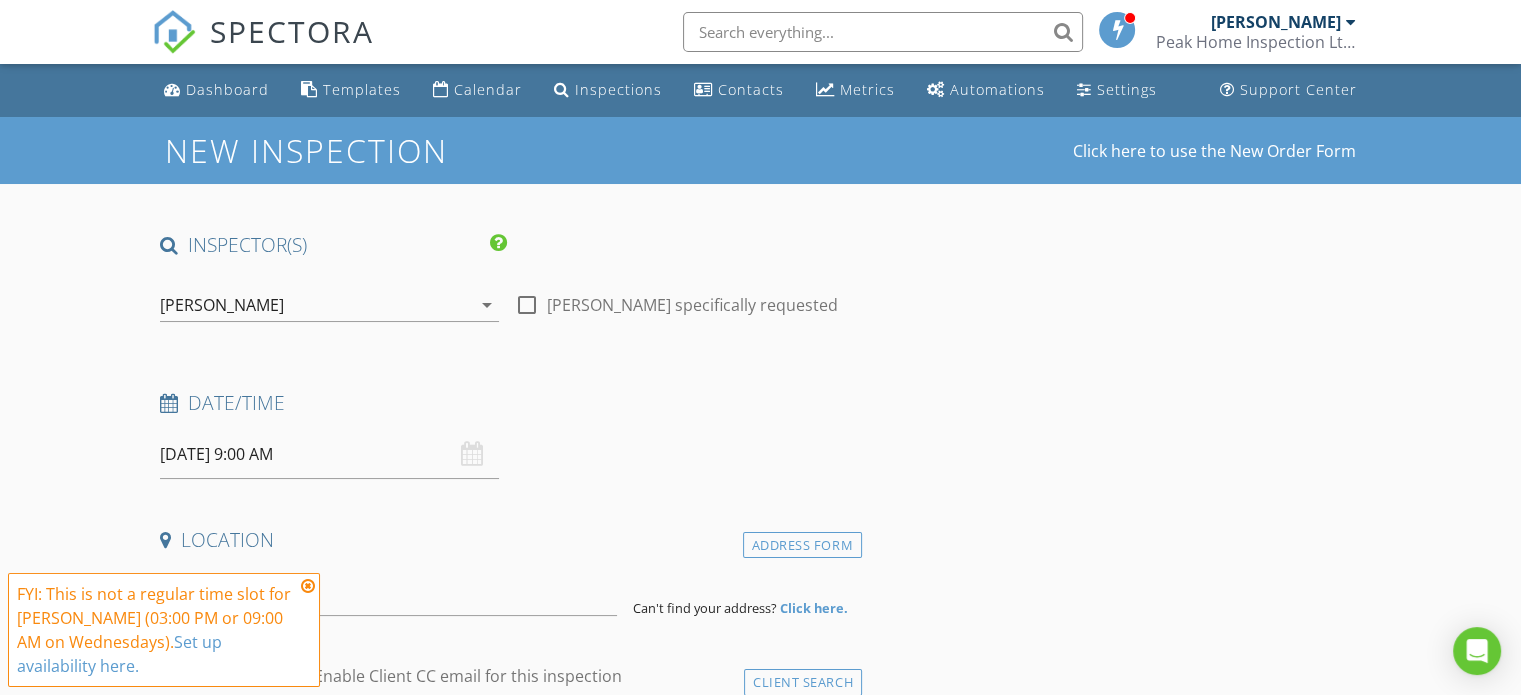 click at bounding box center (308, 586) 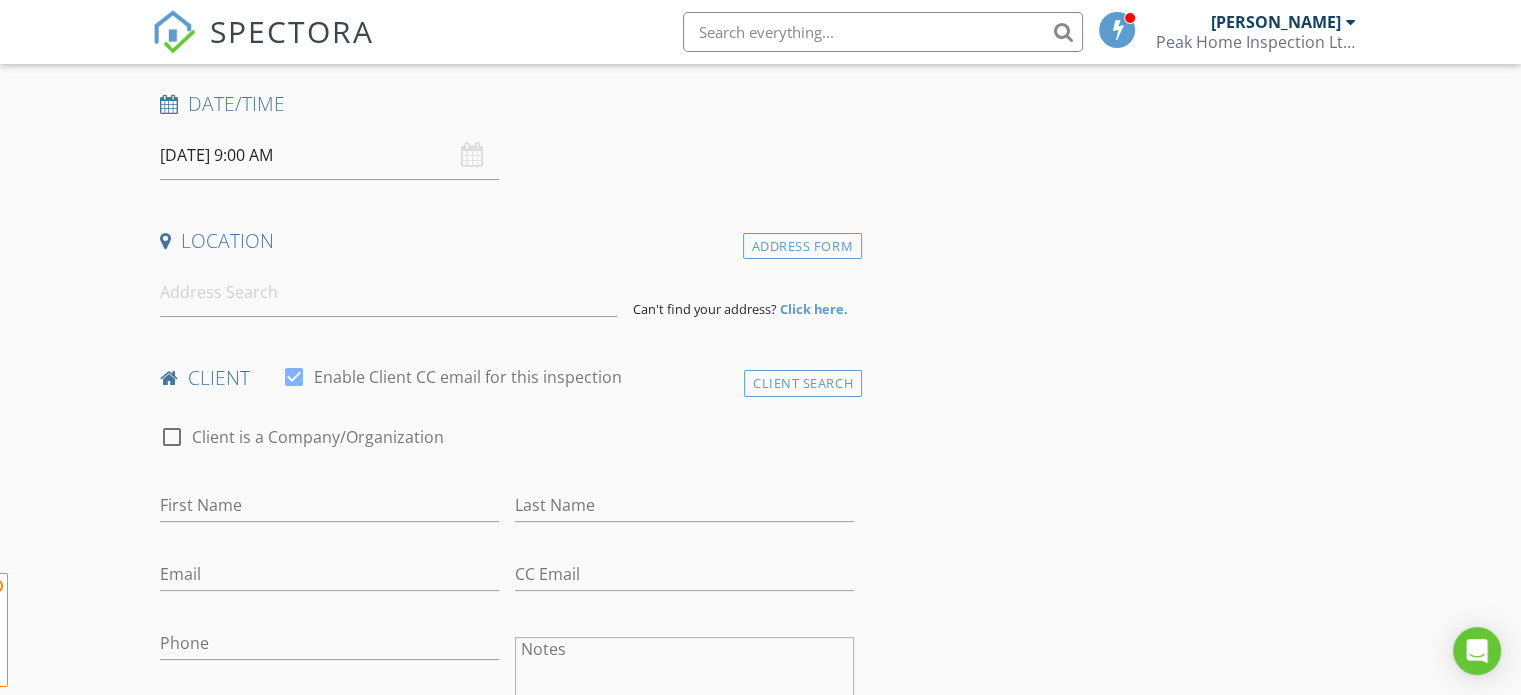 scroll, scrollTop: 300, scrollLeft: 0, axis: vertical 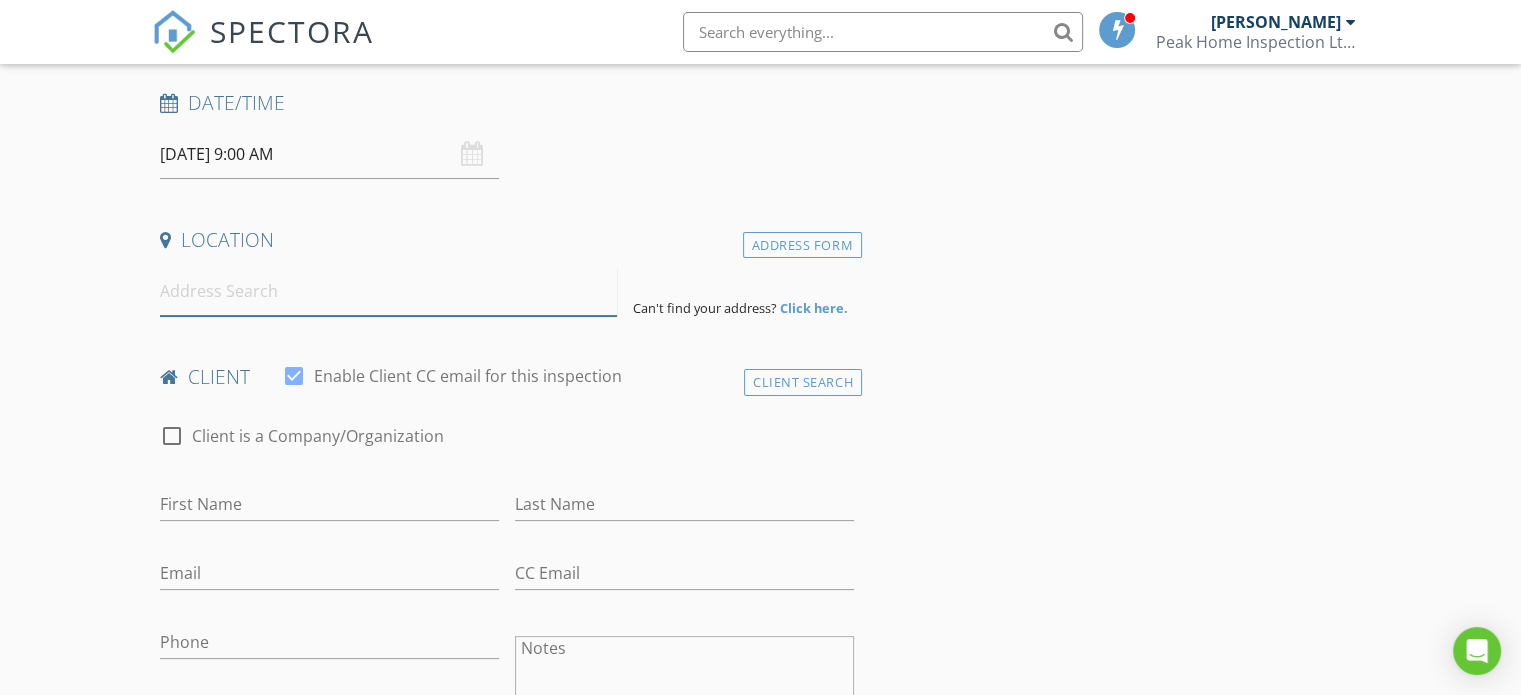 click at bounding box center [388, 291] 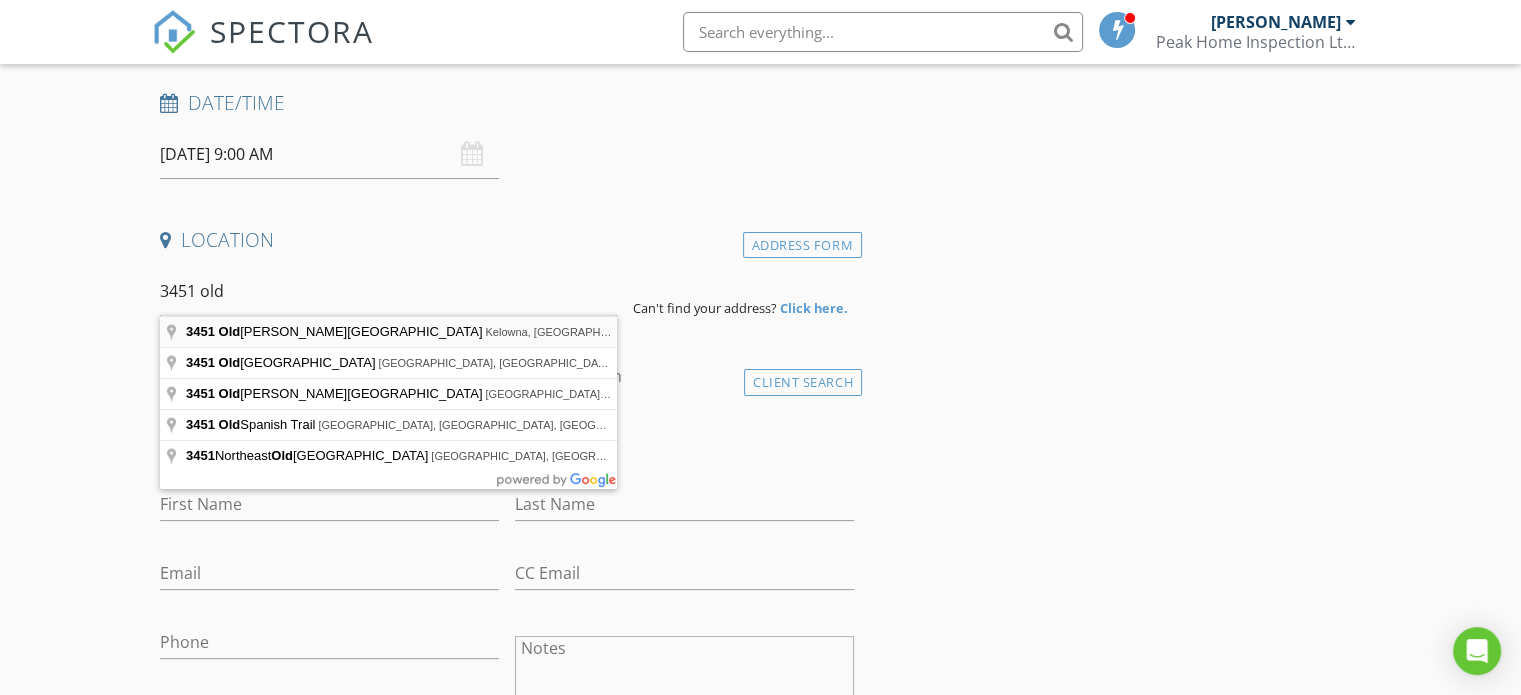 type on "[STREET_ADDRESS][PERSON_NAME]" 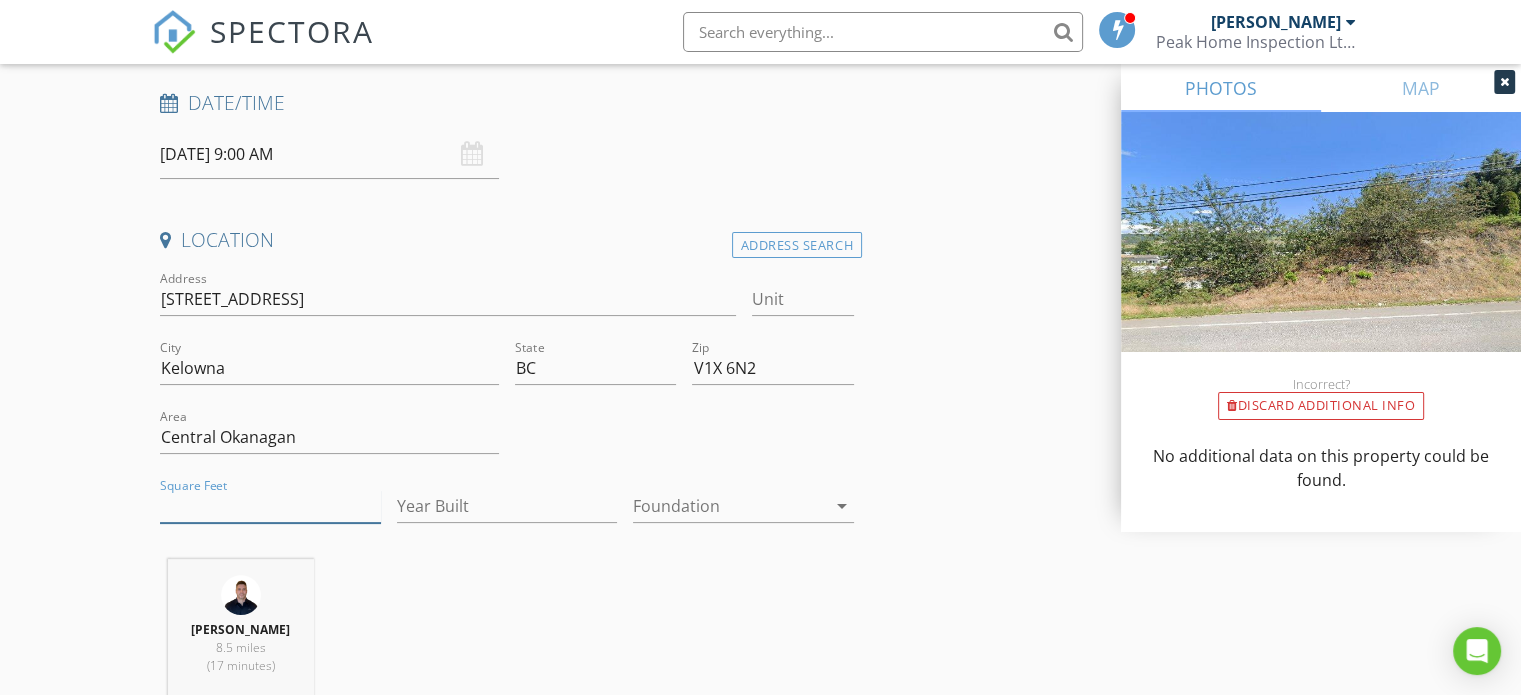 click on "Square Feet" at bounding box center (270, 506) 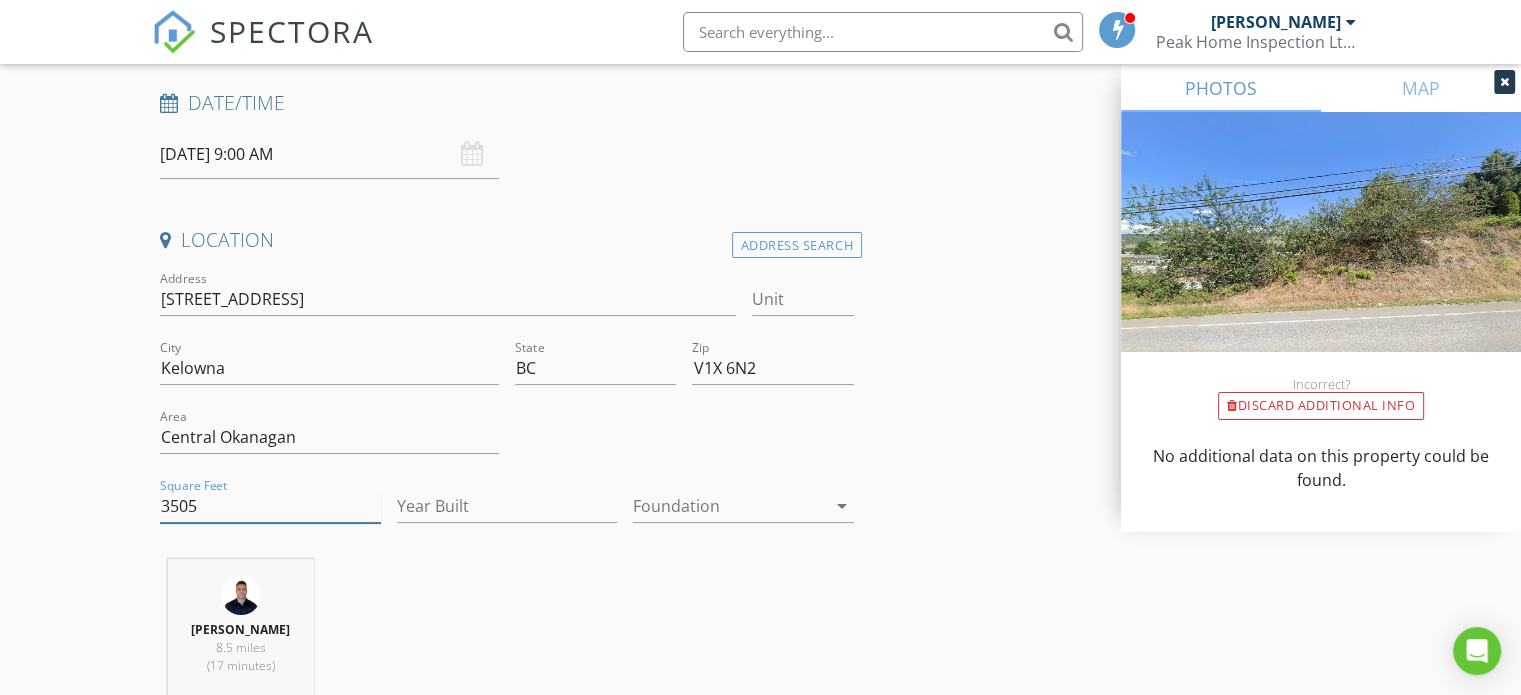 type on "3505" 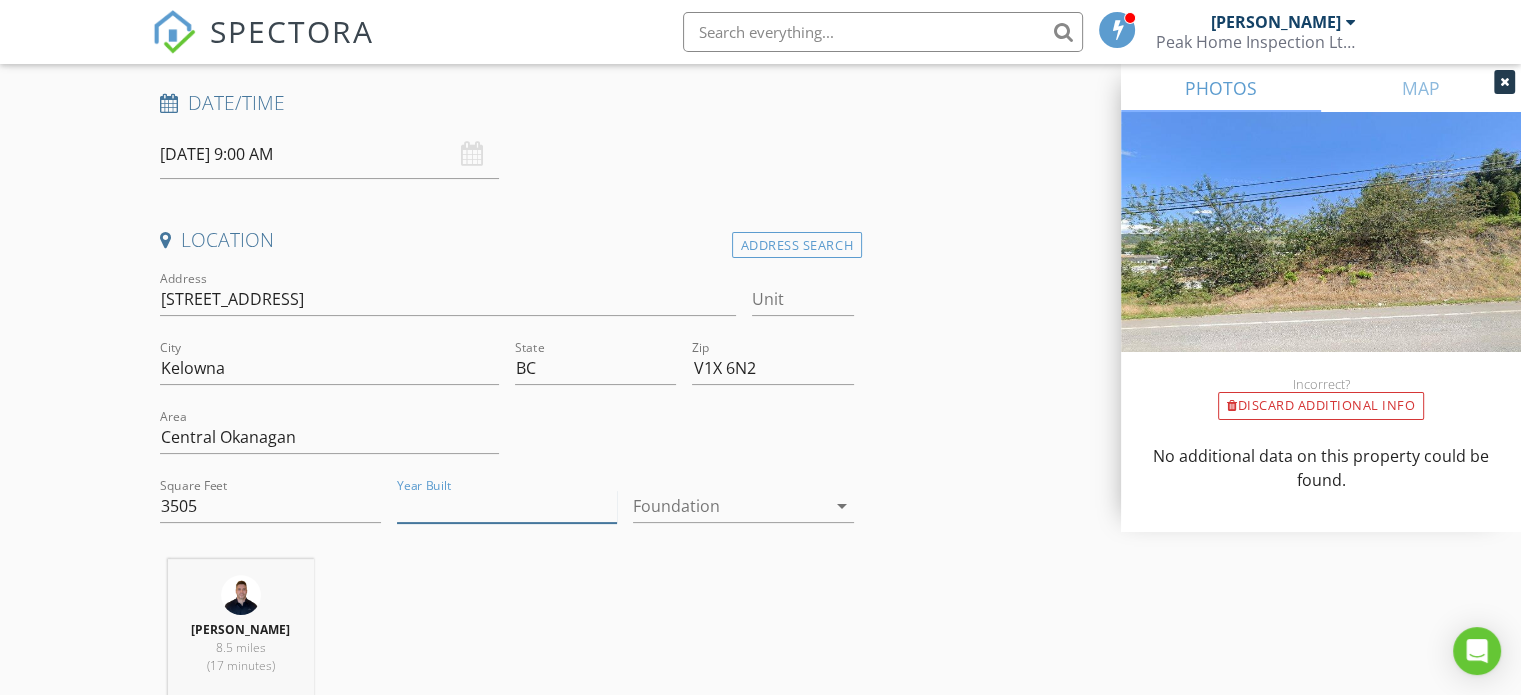 click on "Year Built" at bounding box center (507, 506) 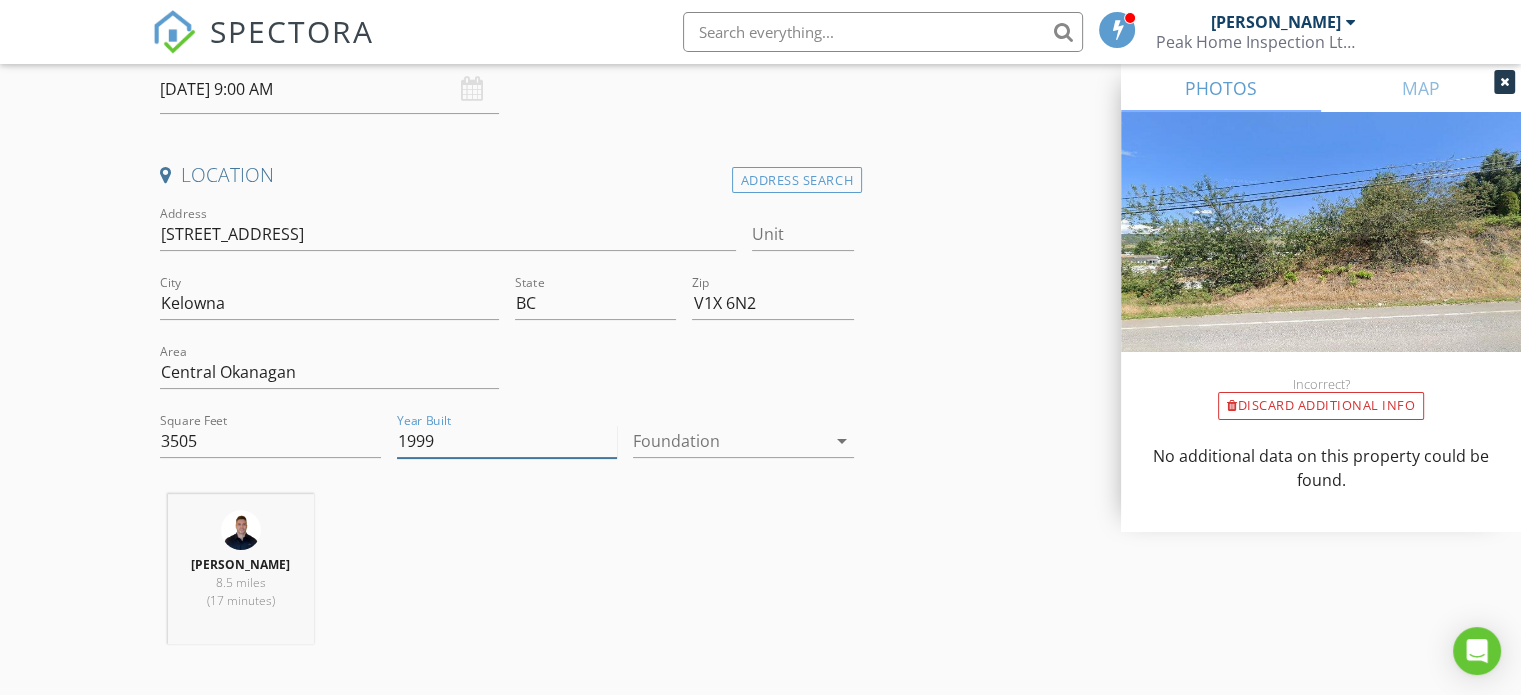 type on "1999" 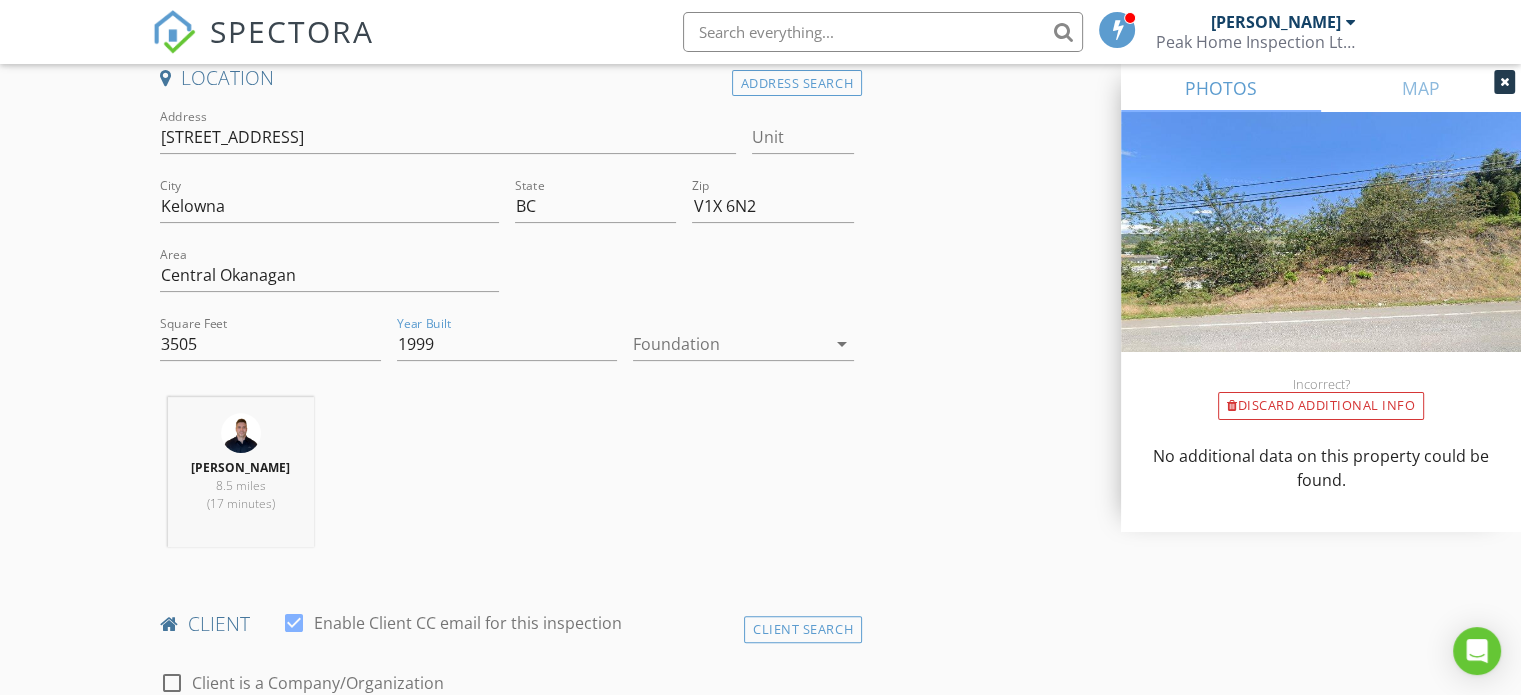 click on "INSPECTOR(S)
check_box   [PERSON_NAME]   PRIMARY   [PERSON_NAME] arrow_drop_down   check_box_outline_blank [PERSON_NAME] specifically requested
Date/Time
[DATE] 9:00 AM
Location
Address Search       Address [STREET_ADDRESS]   Area [GEOGRAPHIC_DATA] Feet 3505   Year Built 1999   Foundation arrow_drop_down     [PERSON_NAME]     8.5 miles     (17 minutes)
client
check_box Enable Client CC email for this inspection   Client Search     check_box_outline_blank Client is a Company/Organization     First Name   Last Name   Email   CC Email   Phone           Notes   Private Notes
ADD ADDITIONAL client
SERVICES
check_box_outline_blank   Condo Inspection   (Common areas are outside the scope of inspection) check_box_outline_blank" at bounding box center [760, 1478] 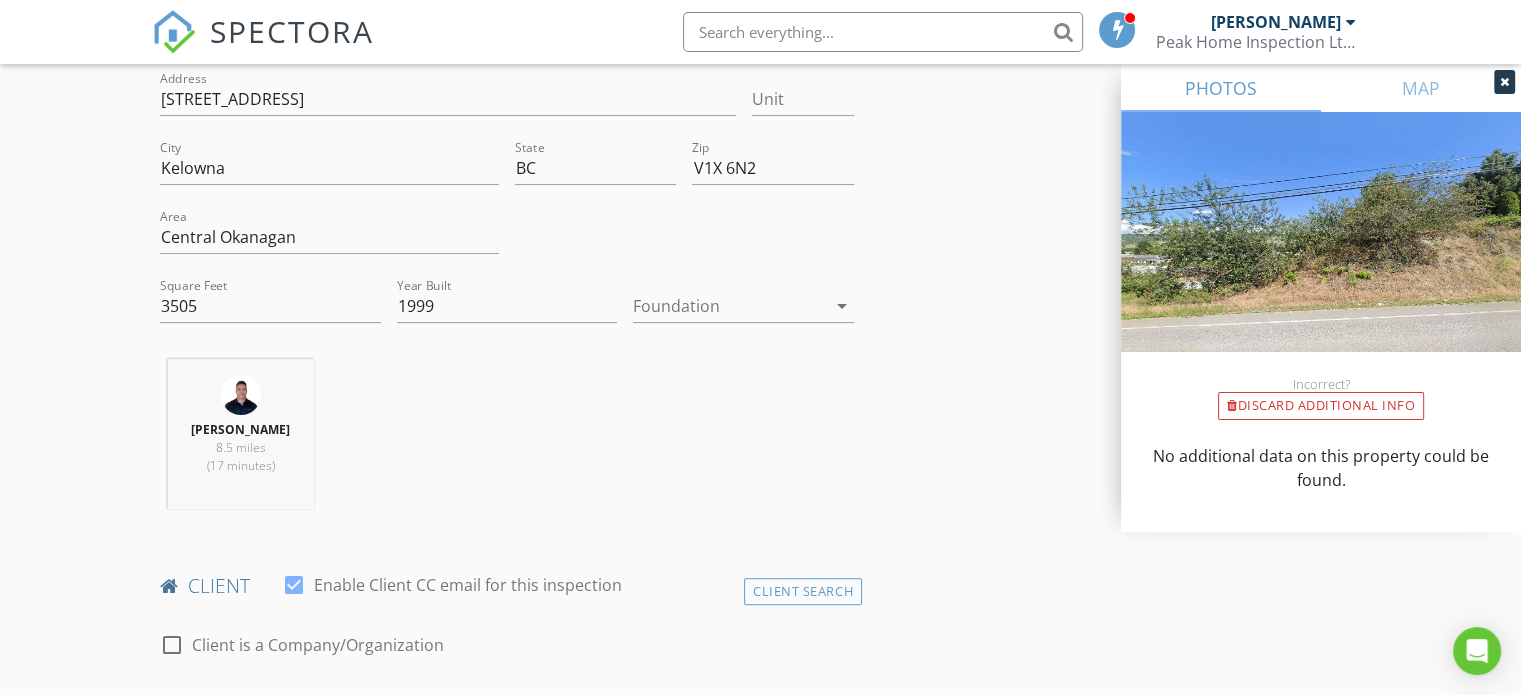 scroll, scrollTop: 1000, scrollLeft: 0, axis: vertical 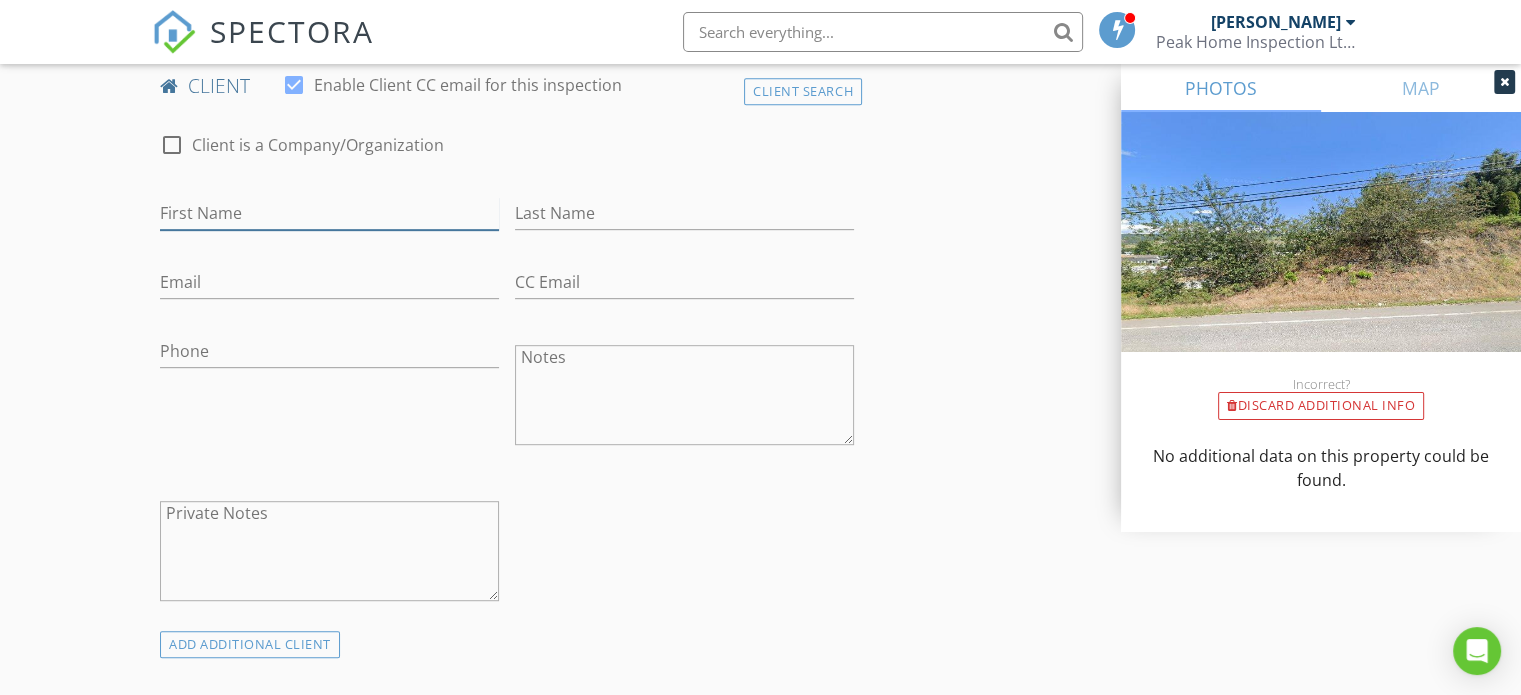 click on "First Name" at bounding box center [329, 213] 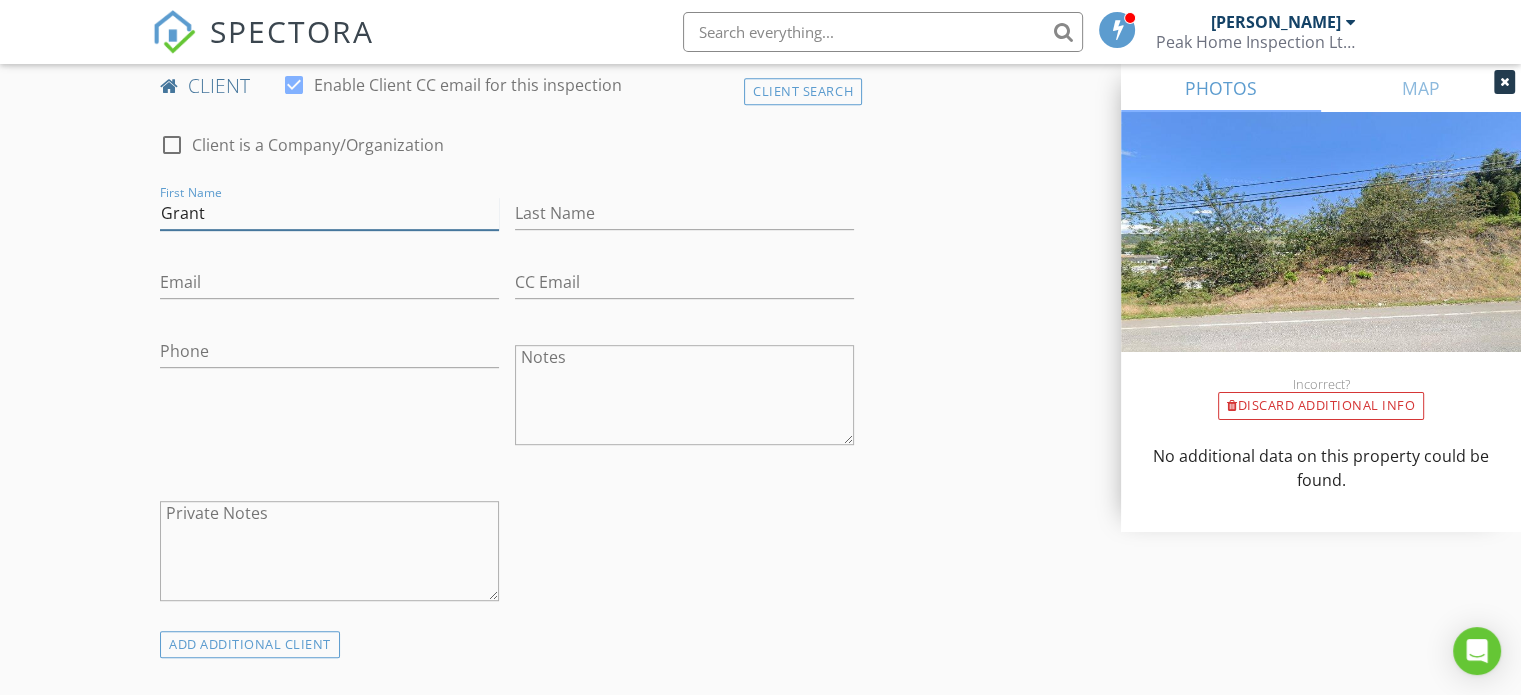 type on "Grant" 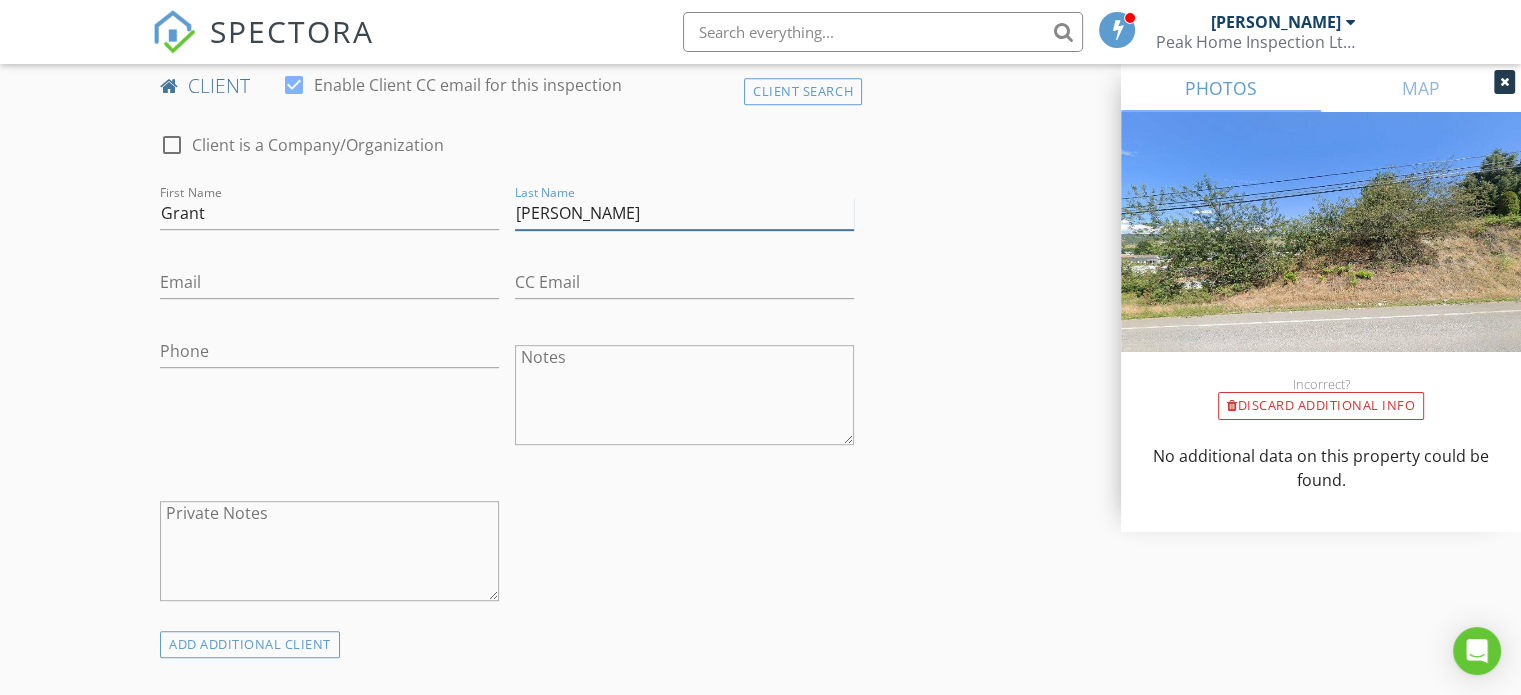 type on "[PERSON_NAME]" 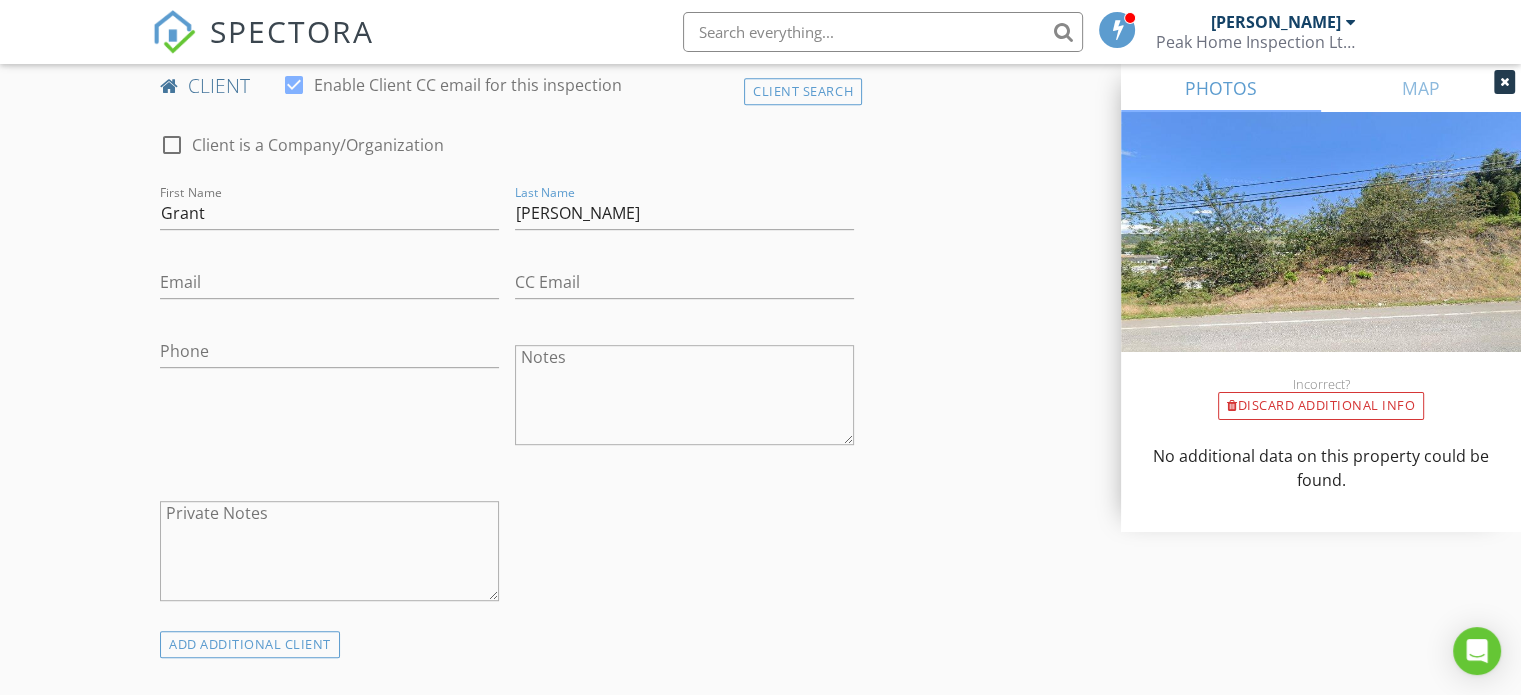 click on "Email" at bounding box center [329, 286] 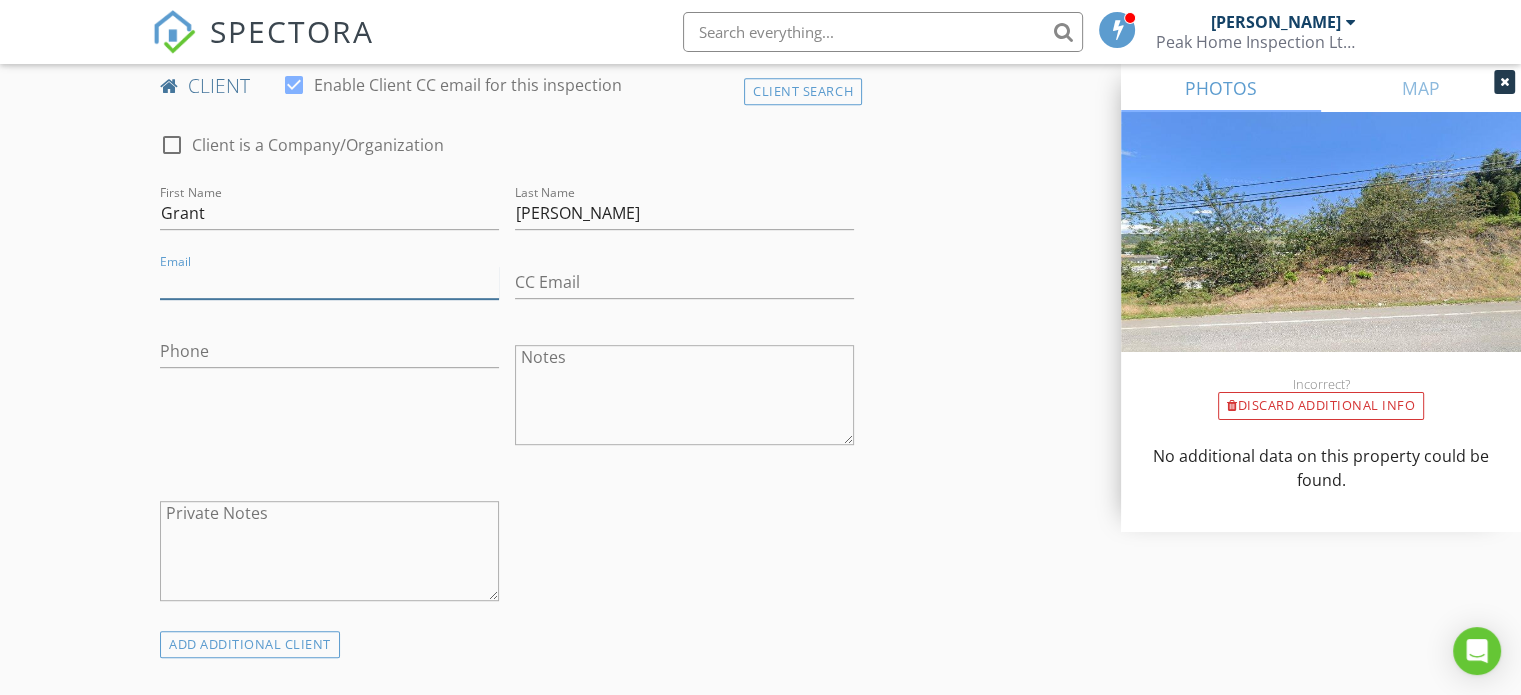click on "Email" at bounding box center [329, 282] 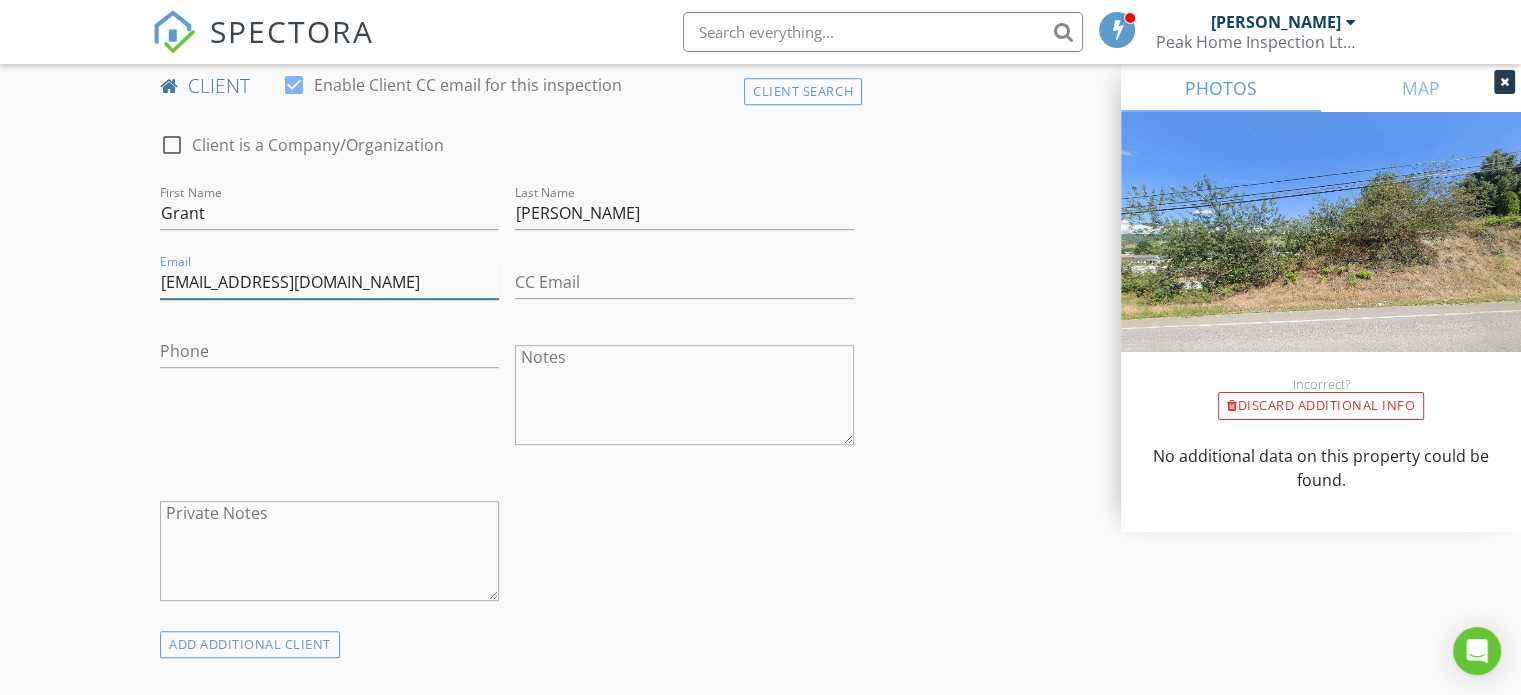 type on "[EMAIL_ADDRESS][DOMAIN_NAME]" 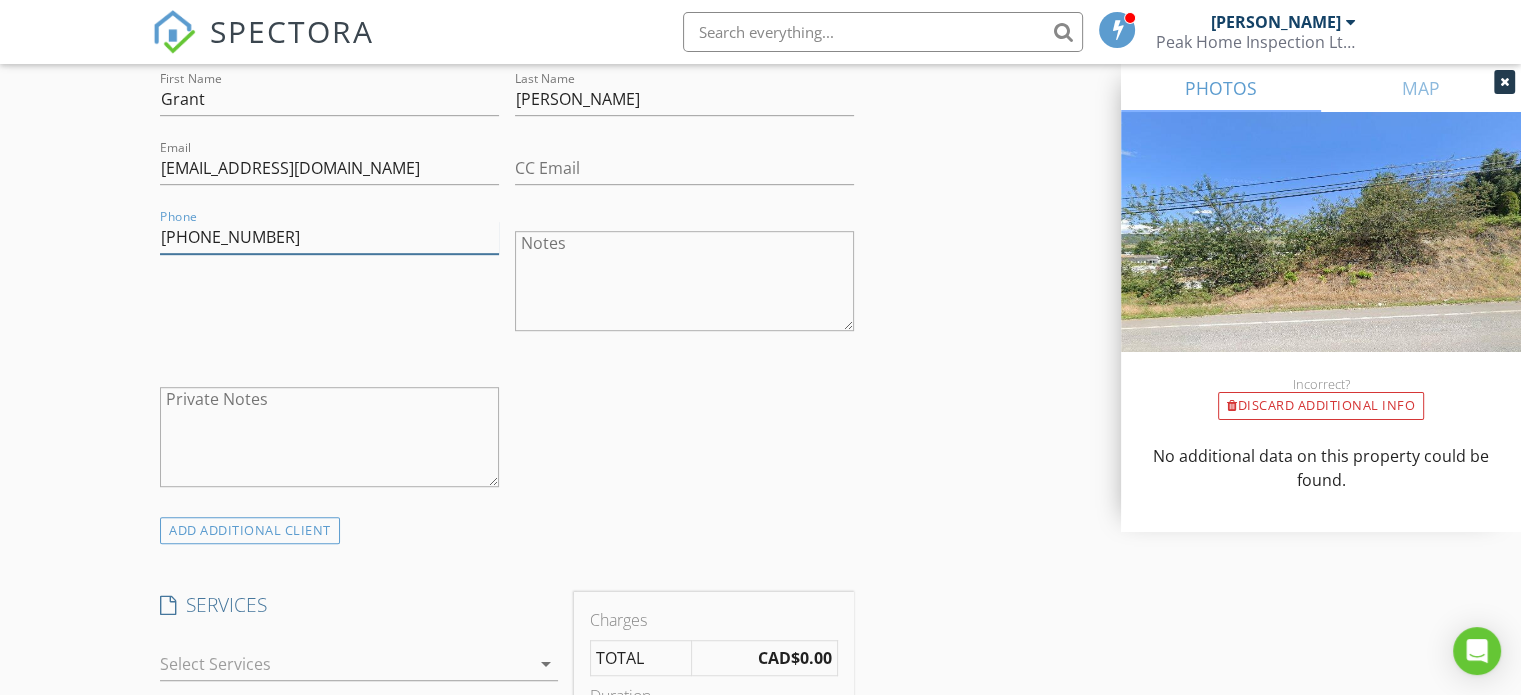 scroll, scrollTop: 1300, scrollLeft: 0, axis: vertical 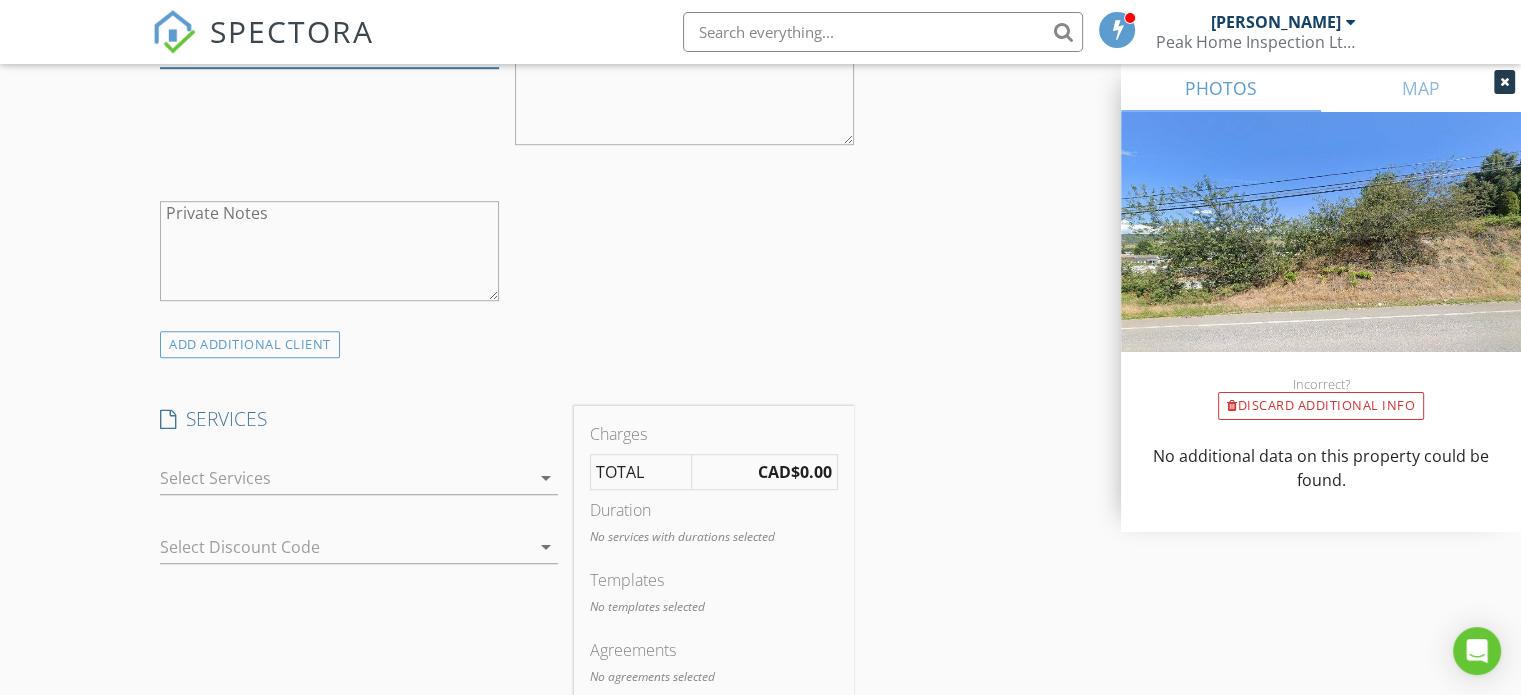 type on "[PHONE_NUMBER]" 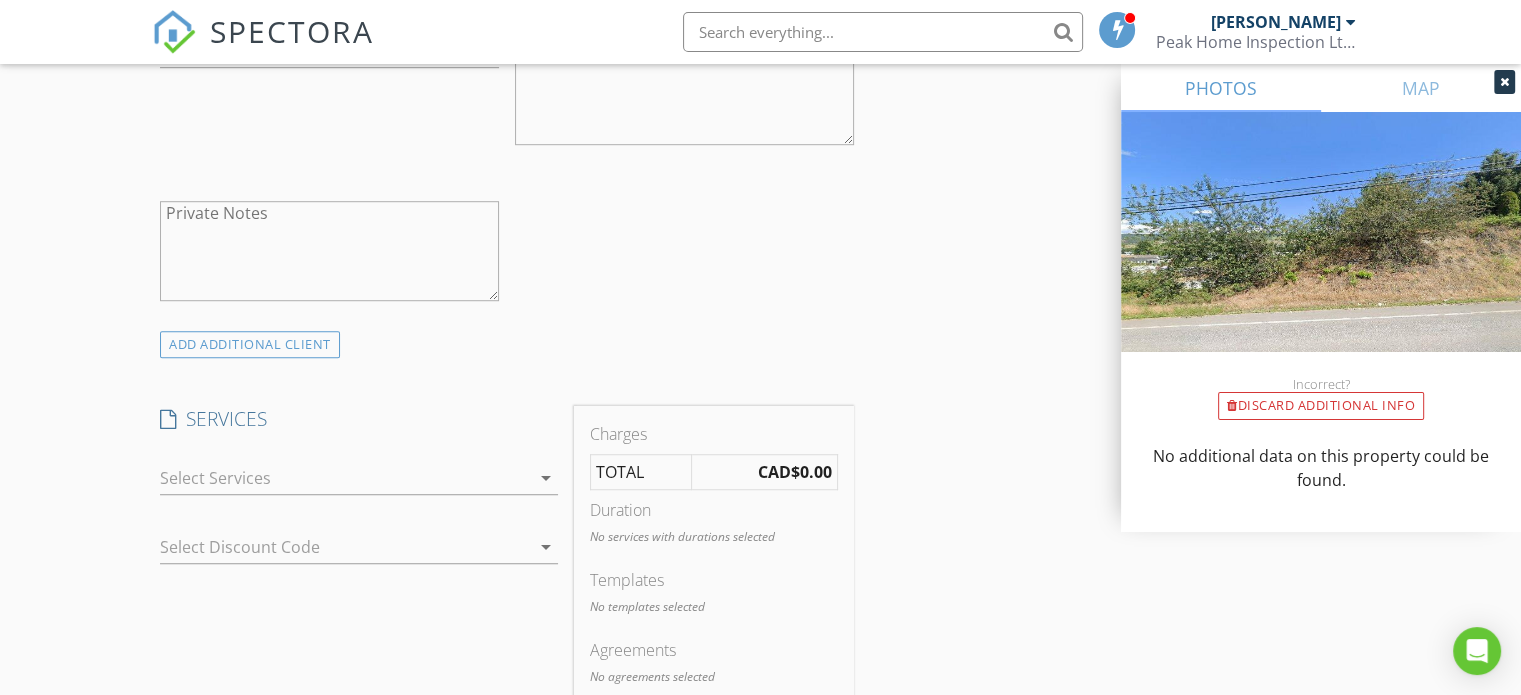 click at bounding box center (345, 478) 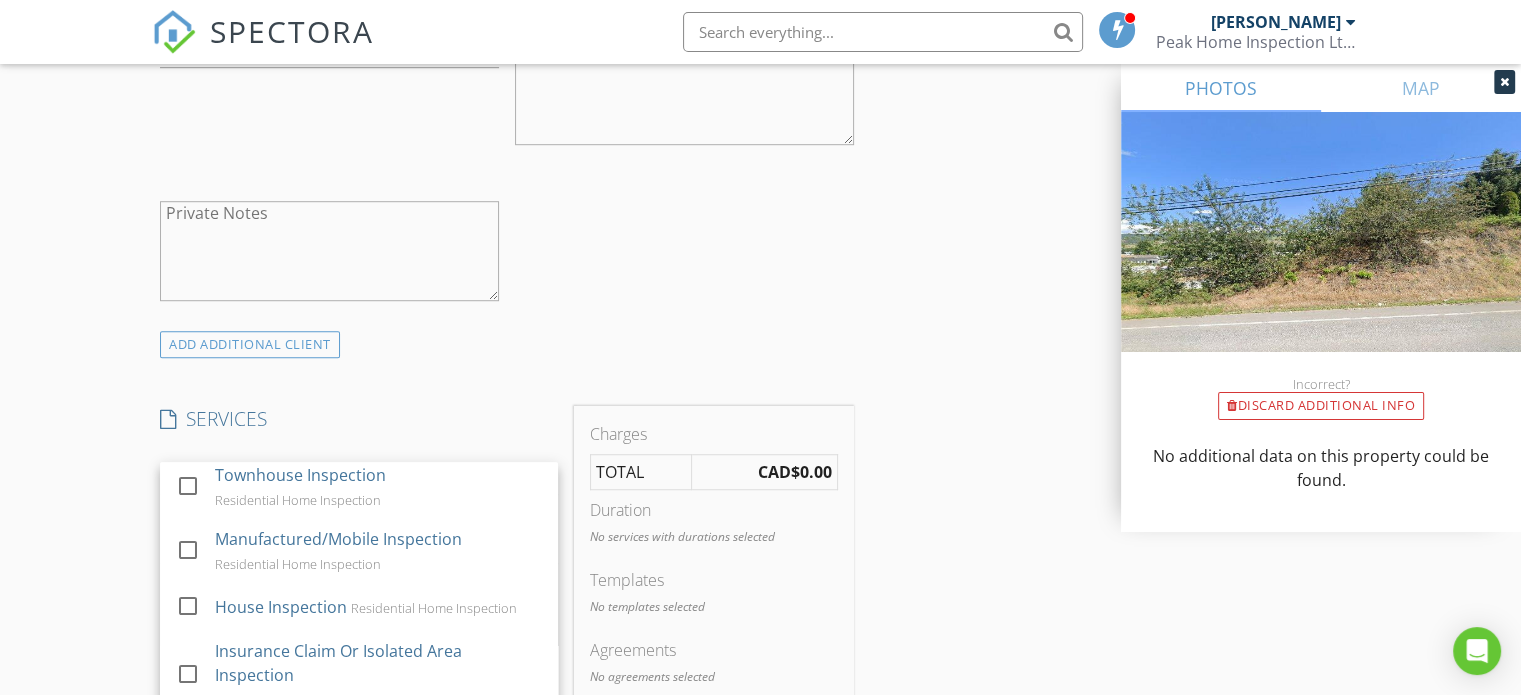 scroll, scrollTop: 100, scrollLeft: 0, axis: vertical 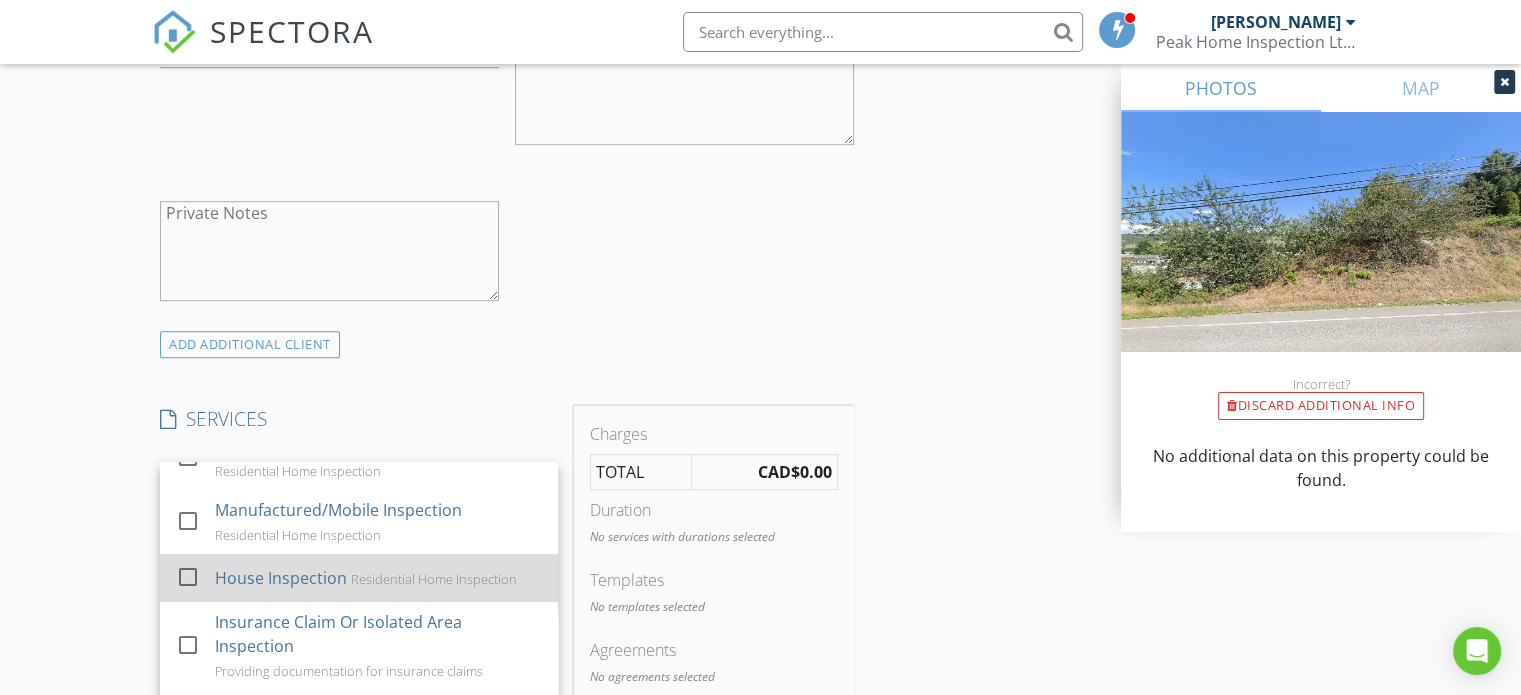 click on "Residential Home Inspection" at bounding box center [434, 579] 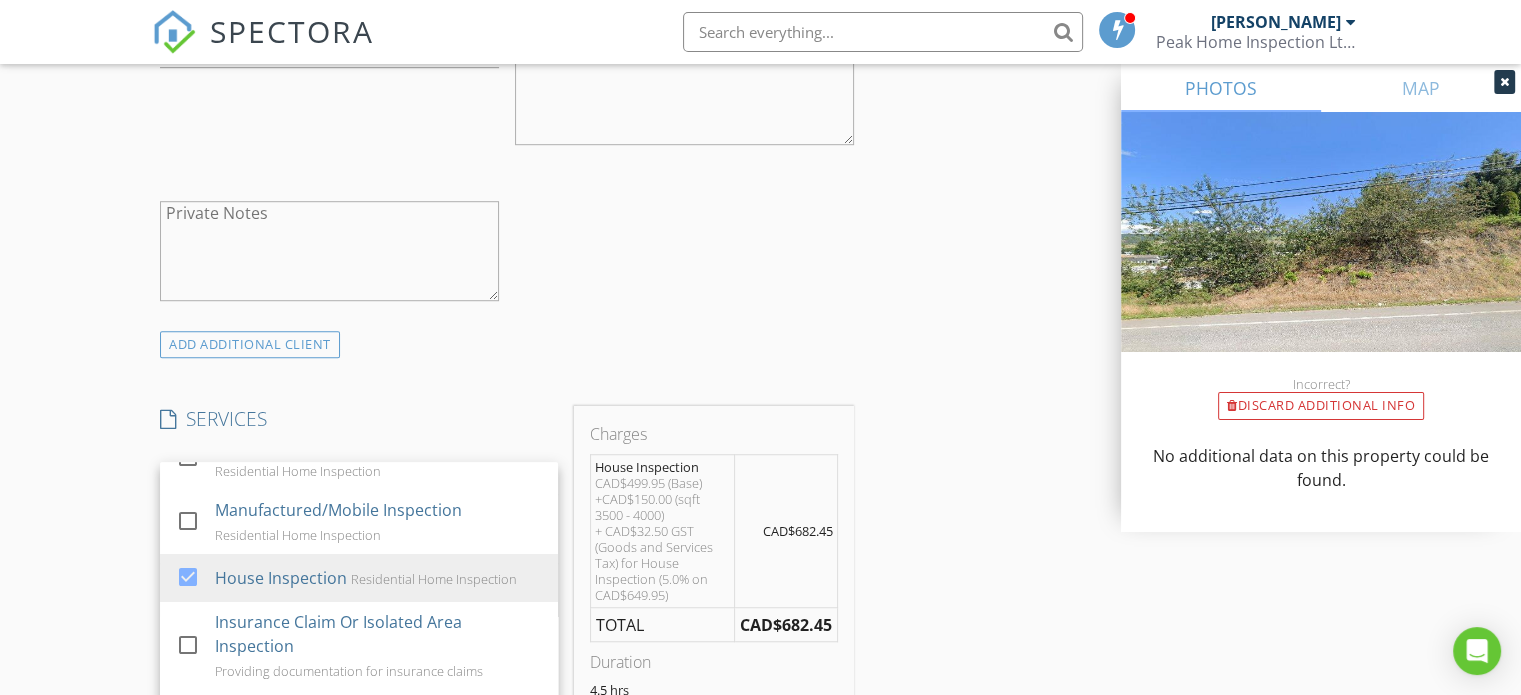 click on "check_box_outline_blank Client is a Company/Organization     First Name Grant   Last Name Rogers   Email grantmrogers@gmail.com   CC Email   Phone 250-868-7121           Notes   Private Notes" at bounding box center (507, 72) 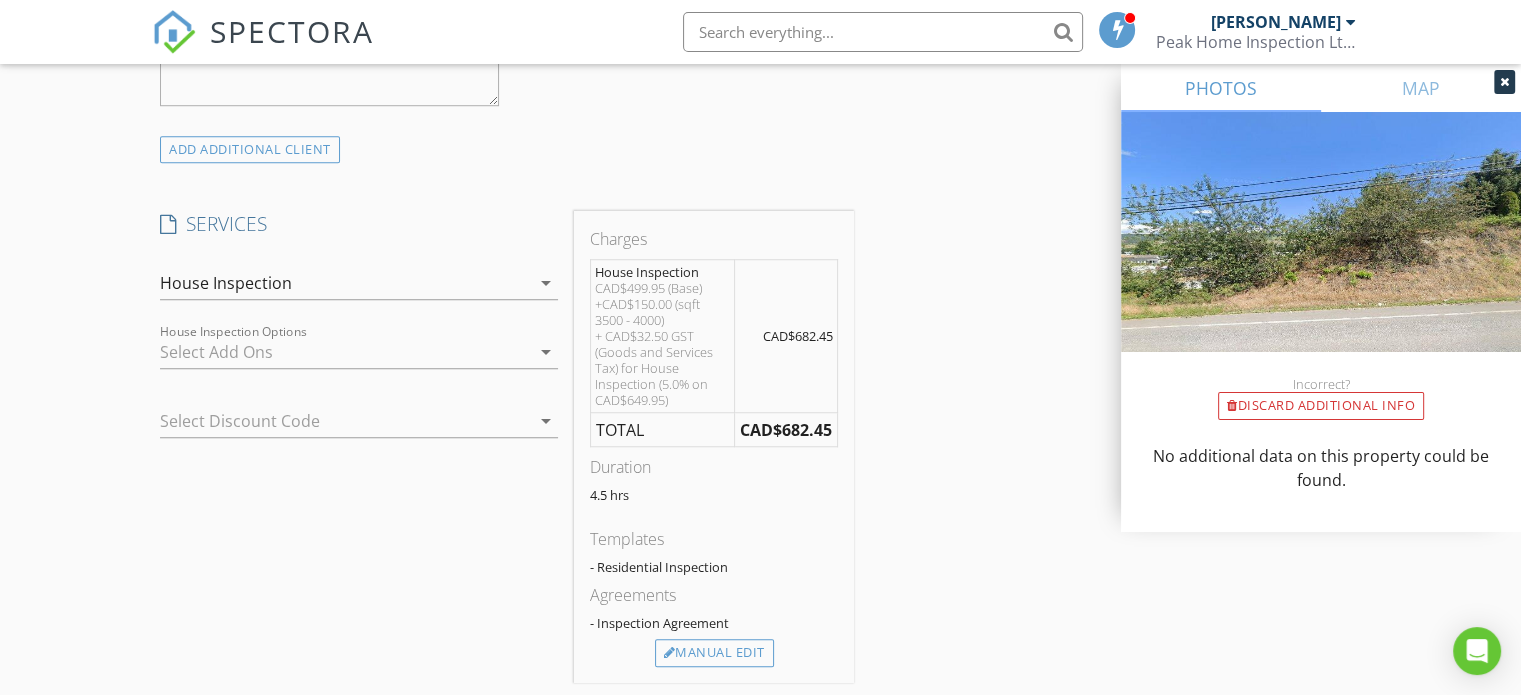 scroll, scrollTop: 1500, scrollLeft: 0, axis: vertical 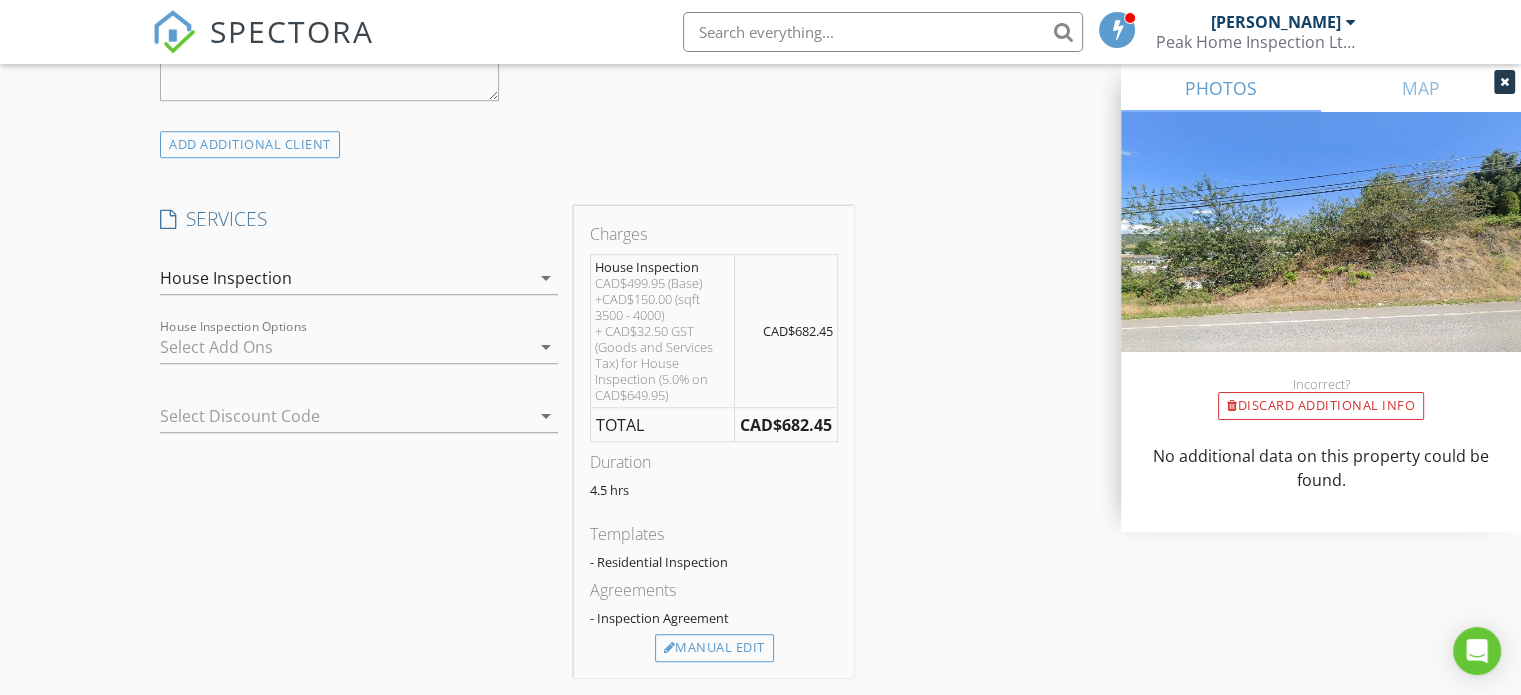 click at bounding box center (345, 347) 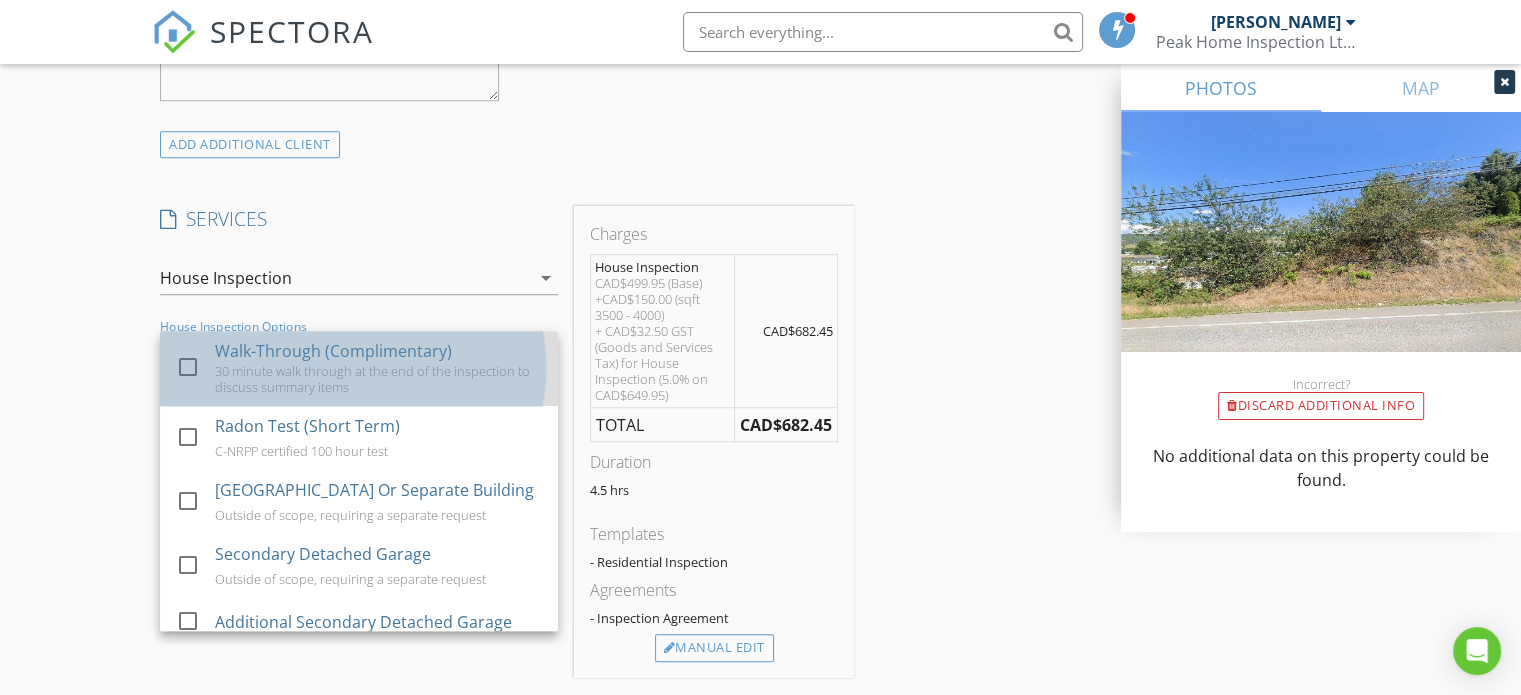 click on "30 minute walk through at the end of the inspection to discuss summary items" at bounding box center (379, 379) 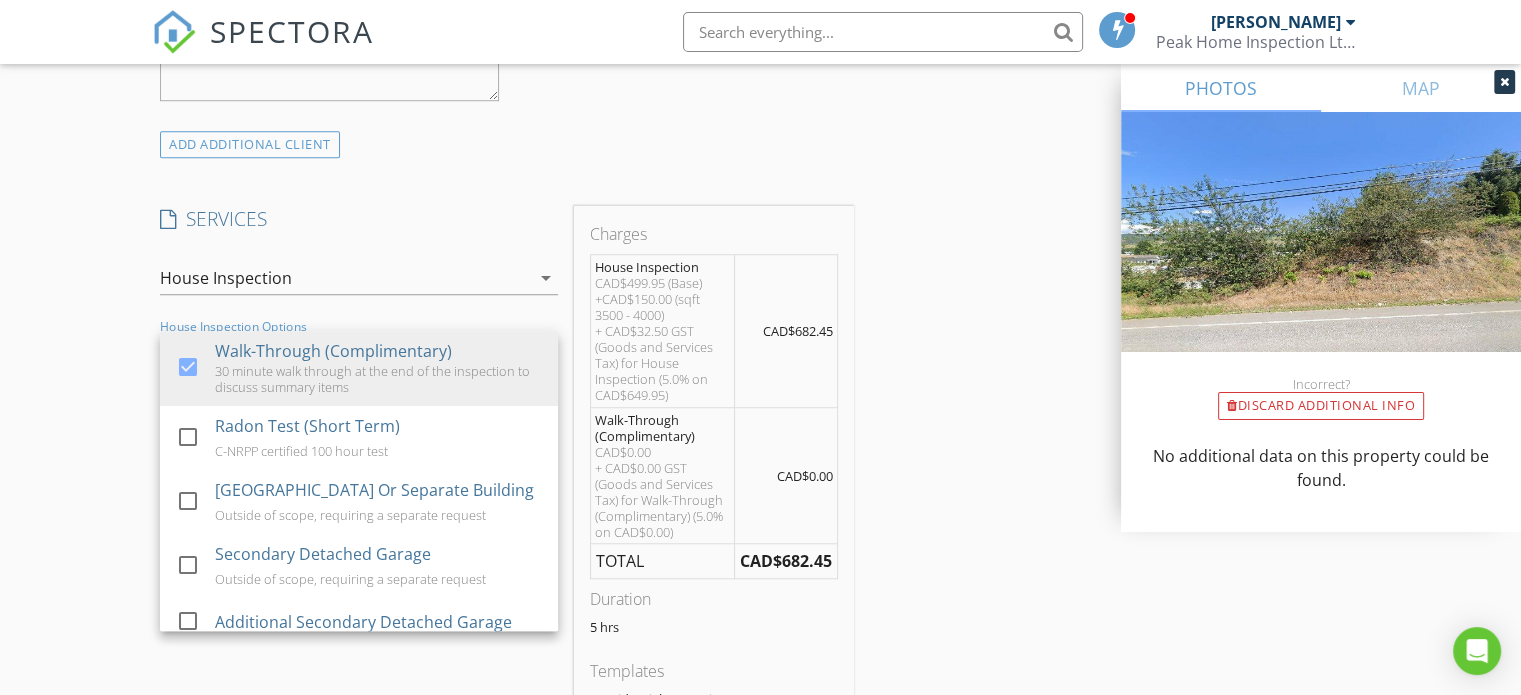 click on "INSPECTOR(S)
check_box   Ben Hall   PRIMARY   Ben Hall arrow_drop_down   check_box_outline_blank Ben Hall specifically requested
Date/Time
07/16/2025 9:00 AM
Location
Address Search       Address 3451 Old Vernon Rd   Unit   City Kelowna   State BC   Zip V1X 6N2   Area Central Okanagan     Square Feet 3505   Year Built 1999   Foundation arrow_drop_down     Ben Hall     8.5 miles     (17 minutes)
client
check_box Enable Client CC email for this inspection   Client Search     check_box_outline_blank Client is a Company/Organization     First Name Grant   Last Name Rogers   Email grantmrogers@gmail.com   CC Email   Phone 250-868-7121           Notes   Private Notes
ADD ADDITIONAL client
SERVICES
check_box_outline_blank   Condo Inspection   check_box_outline_blank" at bounding box center [760, 572] 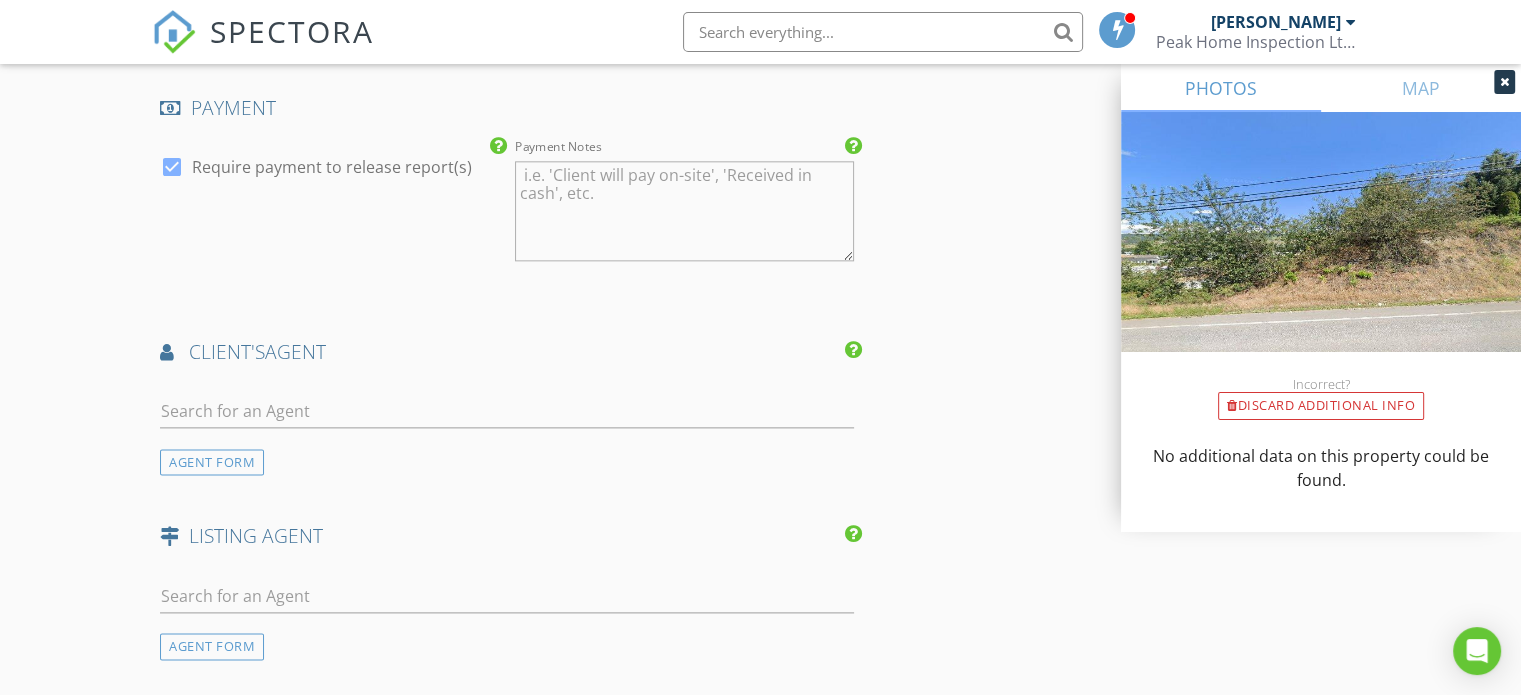 scroll, scrollTop: 2600, scrollLeft: 0, axis: vertical 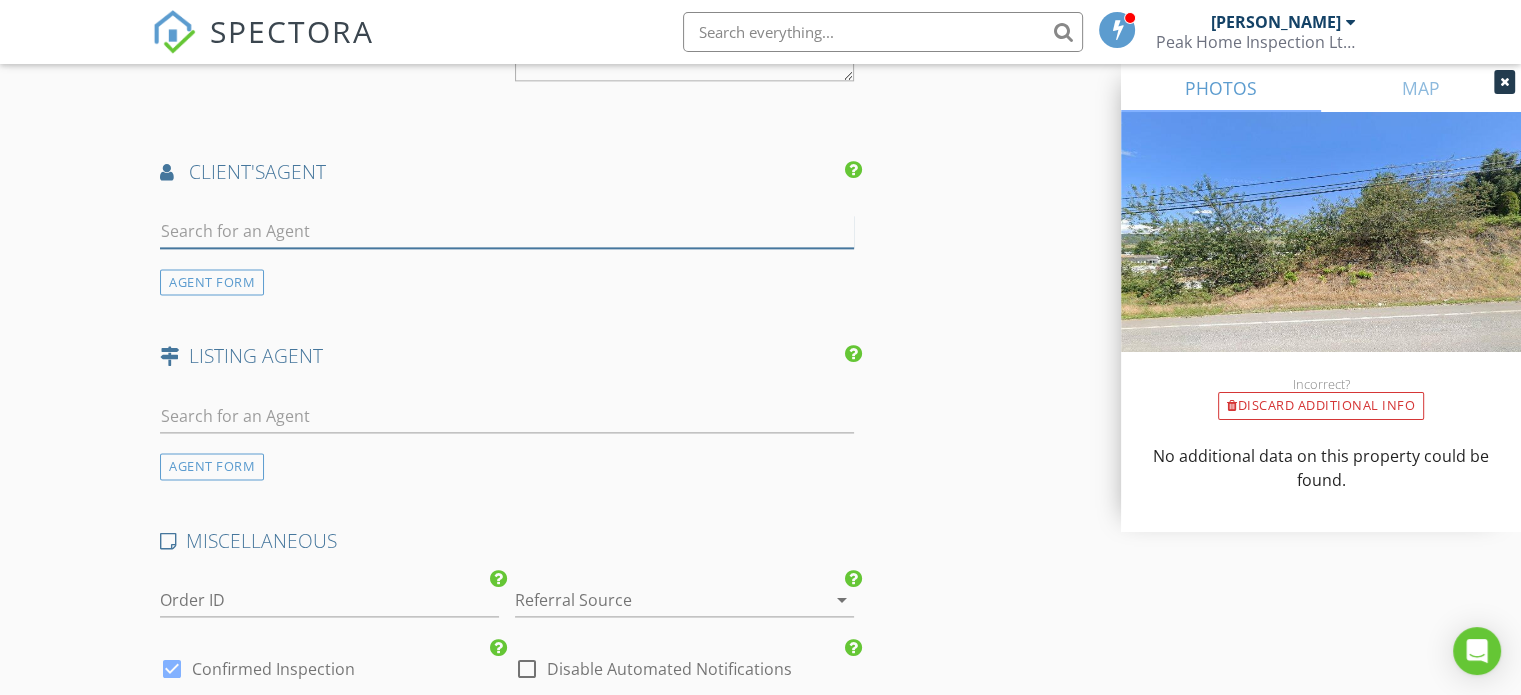 click at bounding box center [507, 231] 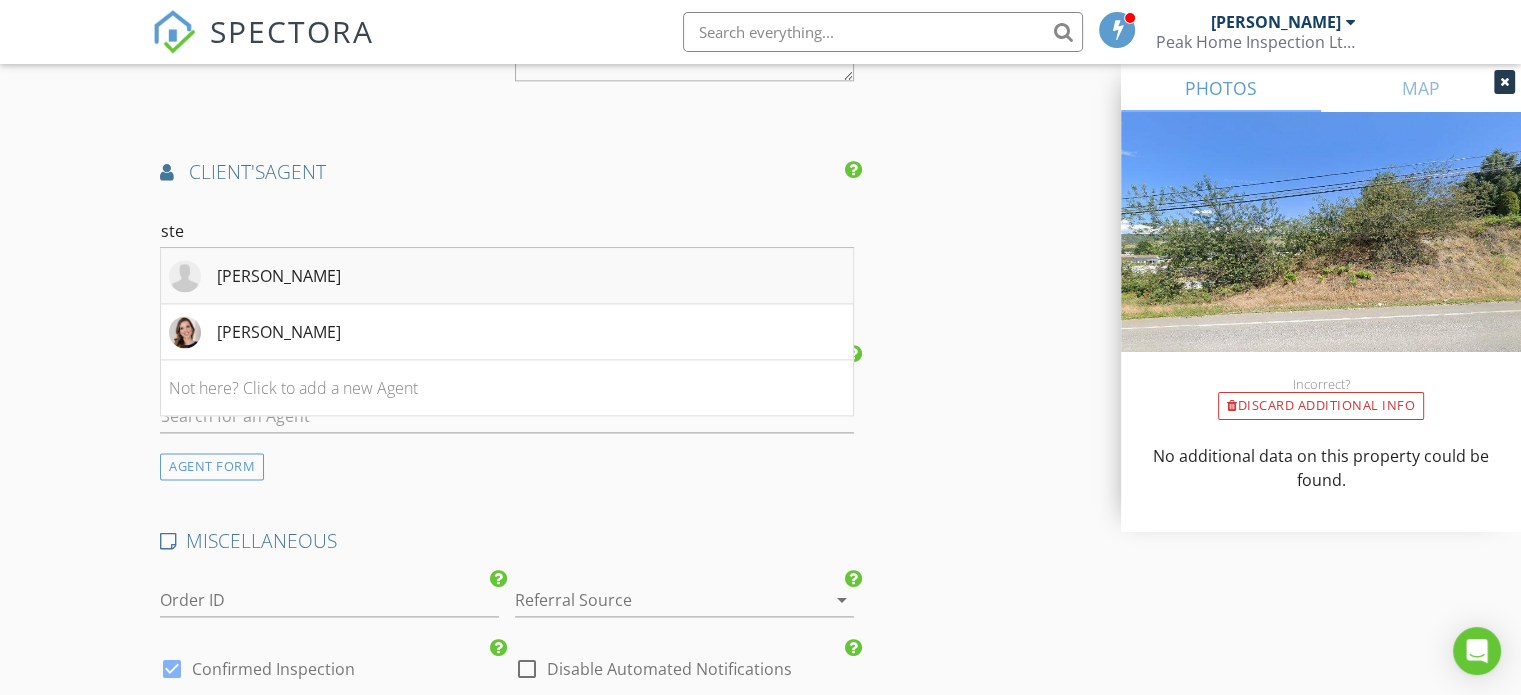 click on "Steven Bergg" at bounding box center (279, 276) 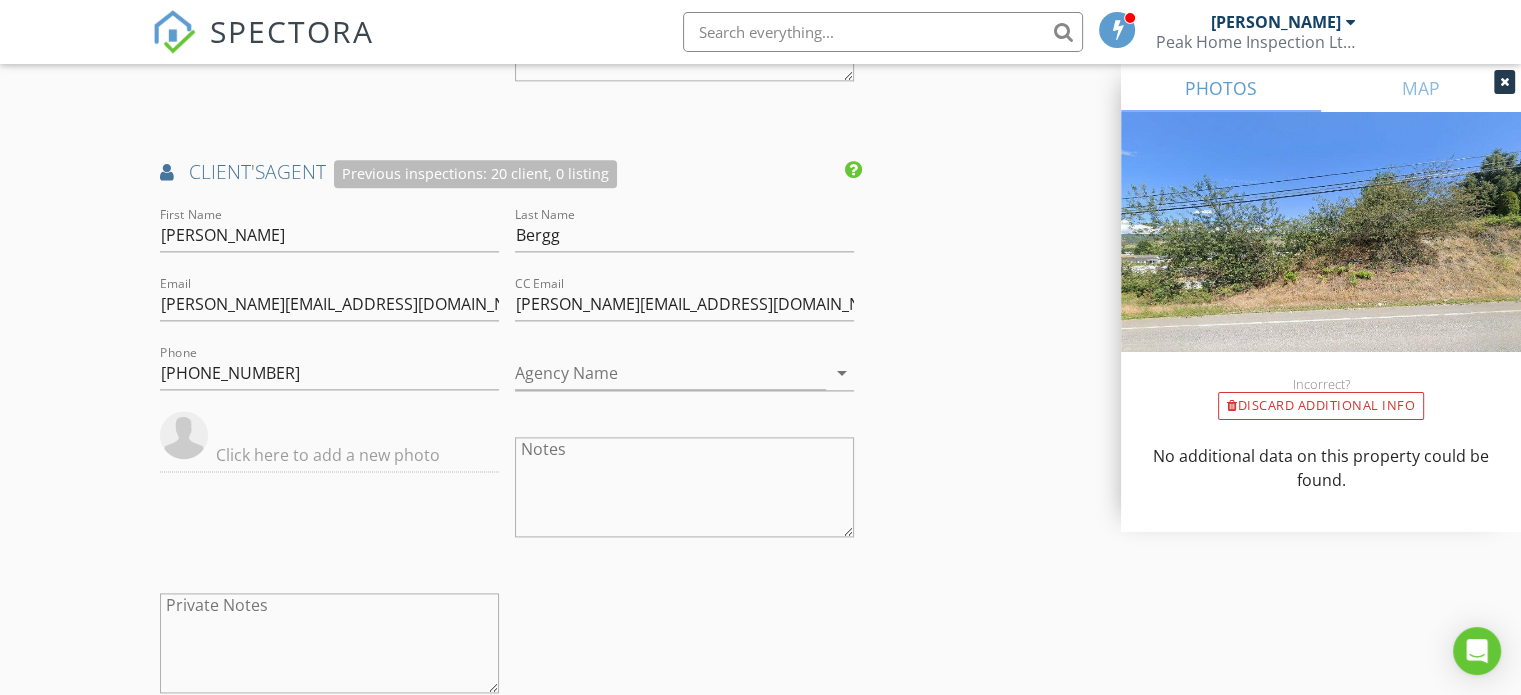 click on "INSPECTOR(S)
check_box   Ben Hall   PRIMARY   Ben Hall arrow_drop_down   check_box_outline_blank Ben Hall specifically requested
Date/Time
07/16/2025 9:00 AM
Location
Address Search       Address 3451 Old Vernon Rd   Unit   City Kelowna   State BC   Zip V1X 6N2   Area Central Okanagan     Square Feet 3505   Year Built 1999   Foundation arrow_drop_down     Ben Hall     8.5 miles     (17 minutes)
client
check_box Enable Client CC email for this inspection   Client Search     check_box_outline_blank Client is a Company/Organization     First Name Grant   Last Name Rogers   Email grantmrogers@gmail.com   CC Email   Phone 250-868-7121           Notes   Private Notes
ADD ADDITIONAL client
SERVICES
check_box_outline_blank   Condo Inspection   check_box_outline_blank" at bounding box center [760, -301] 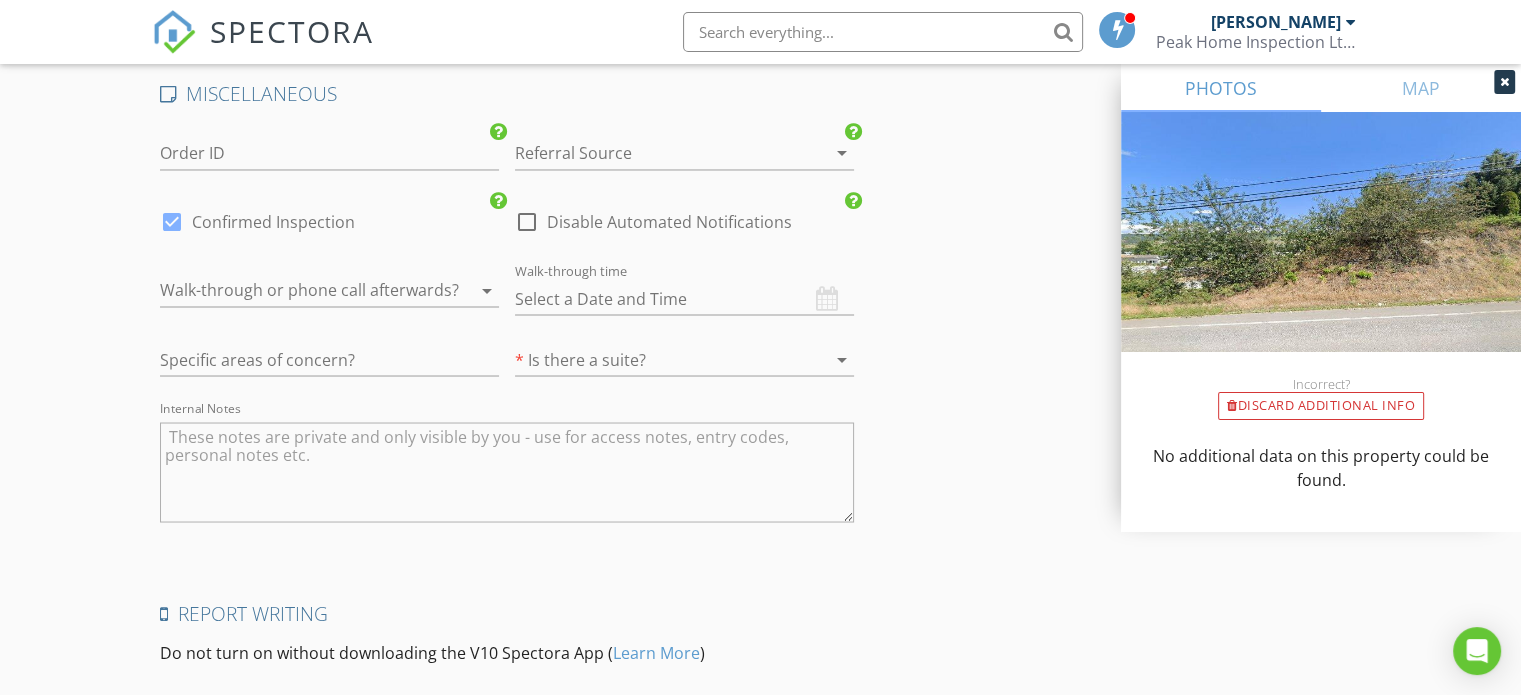 scroll, scrollTop: 3600, scrollLeft: 0, axis: vertical 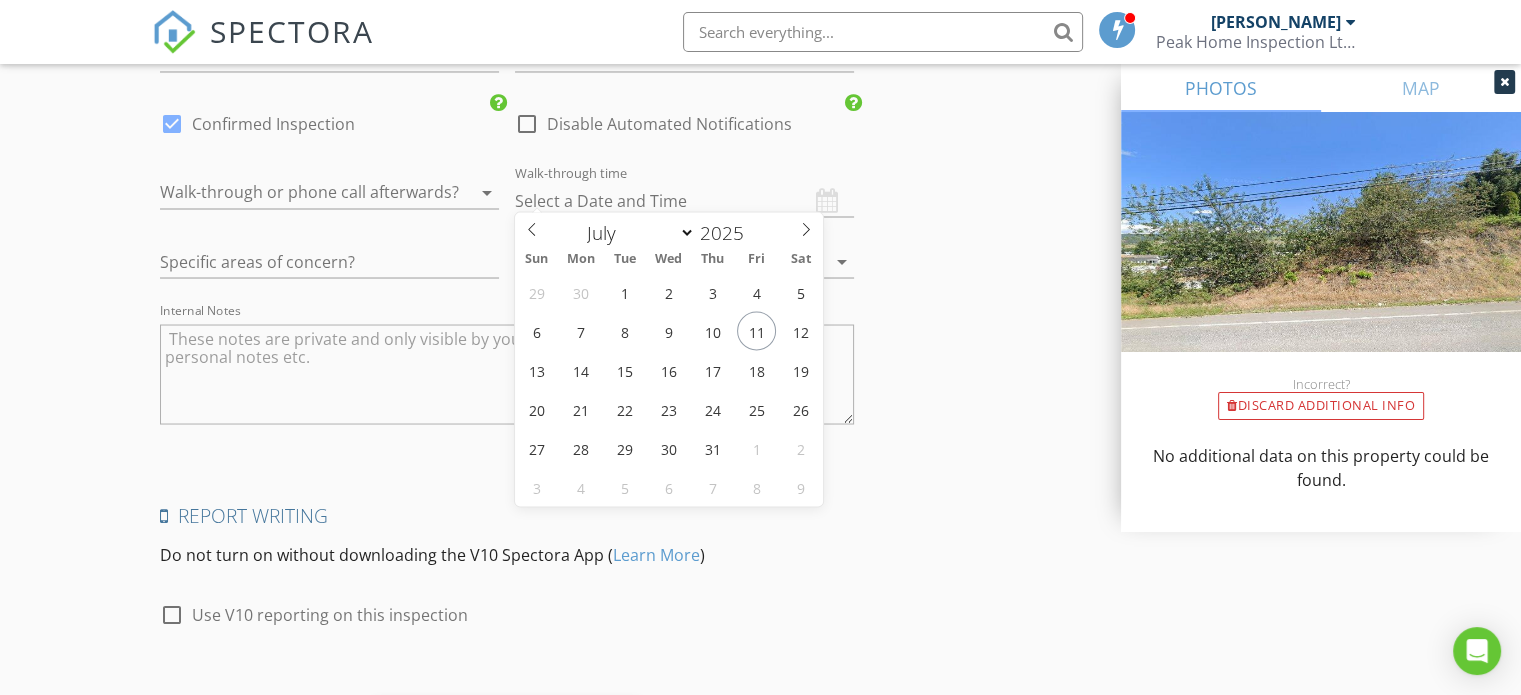 click at bounding box center (684, 200) 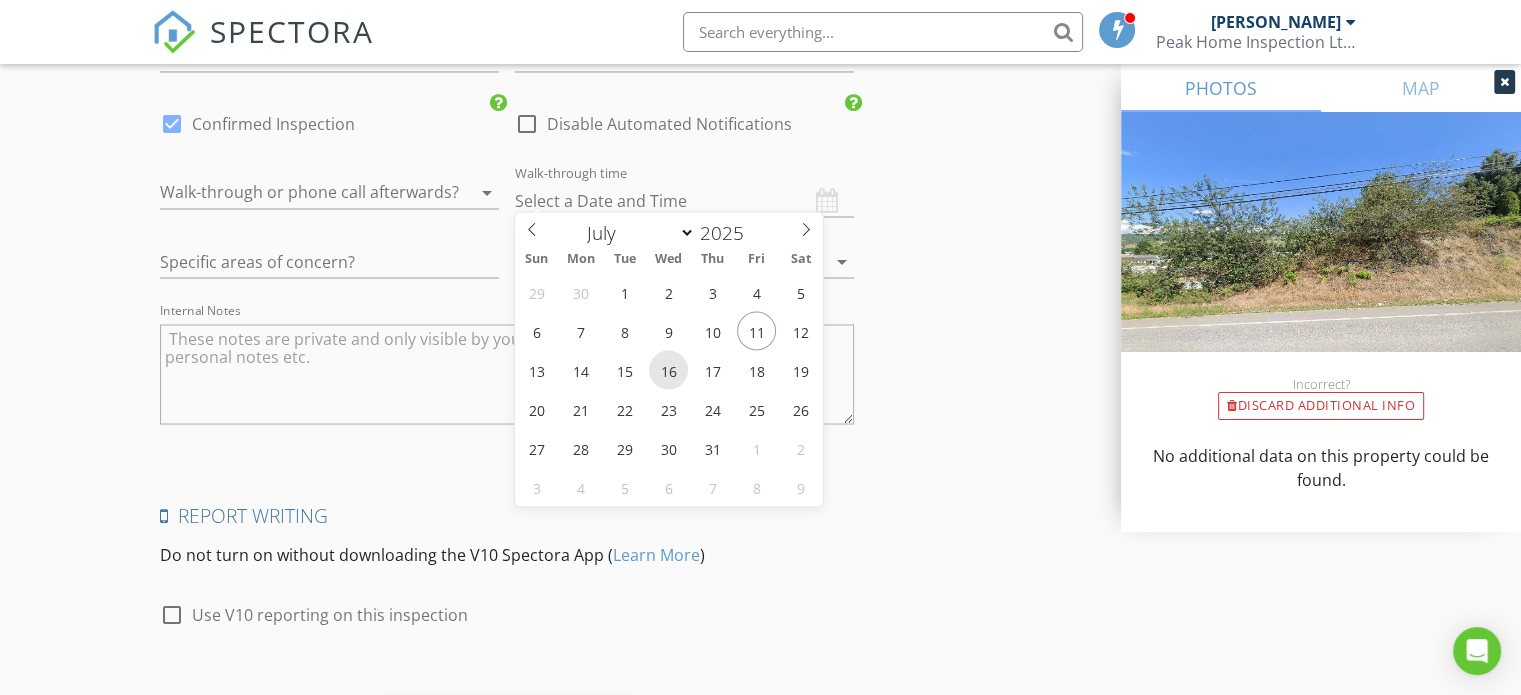 type on "07/16/2025 12:00 PM" 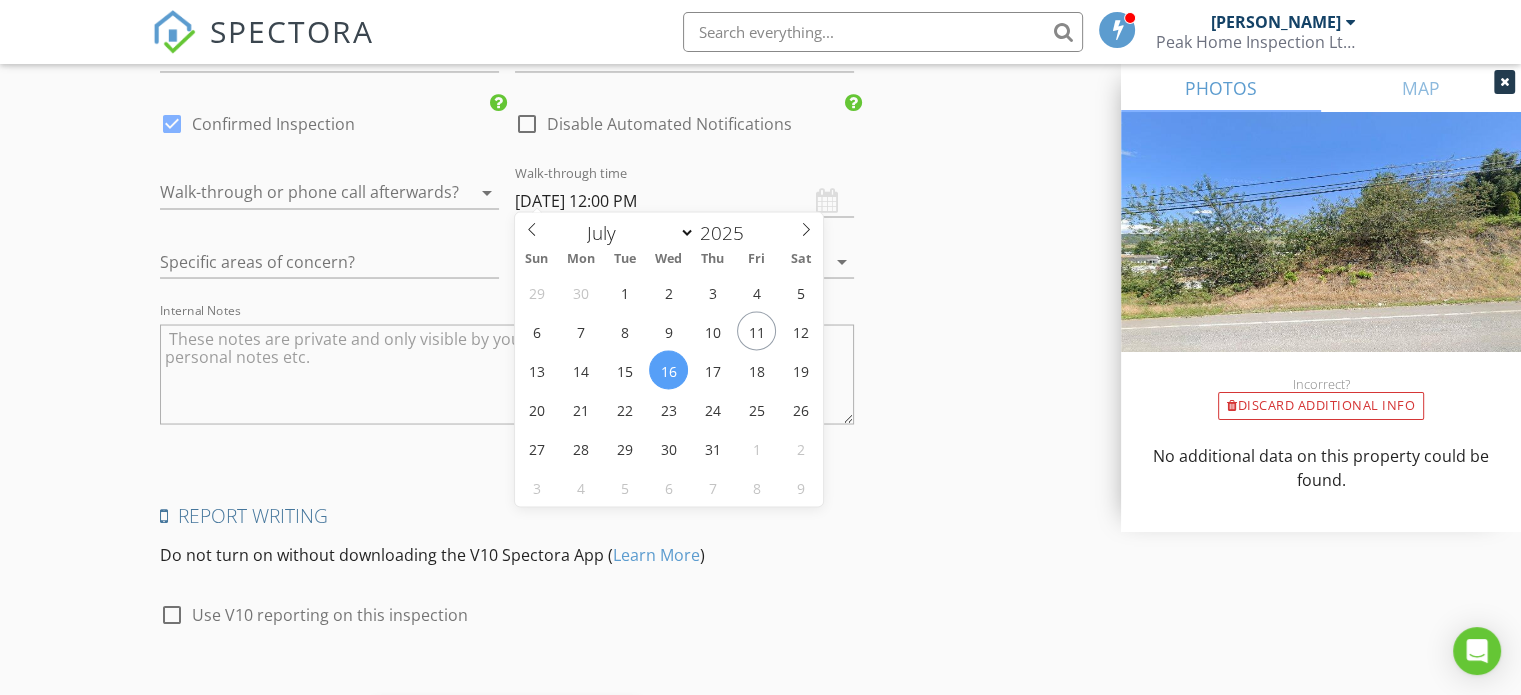 scroll, scrollTop: 1, scrollLeft: 0, axis: vertical 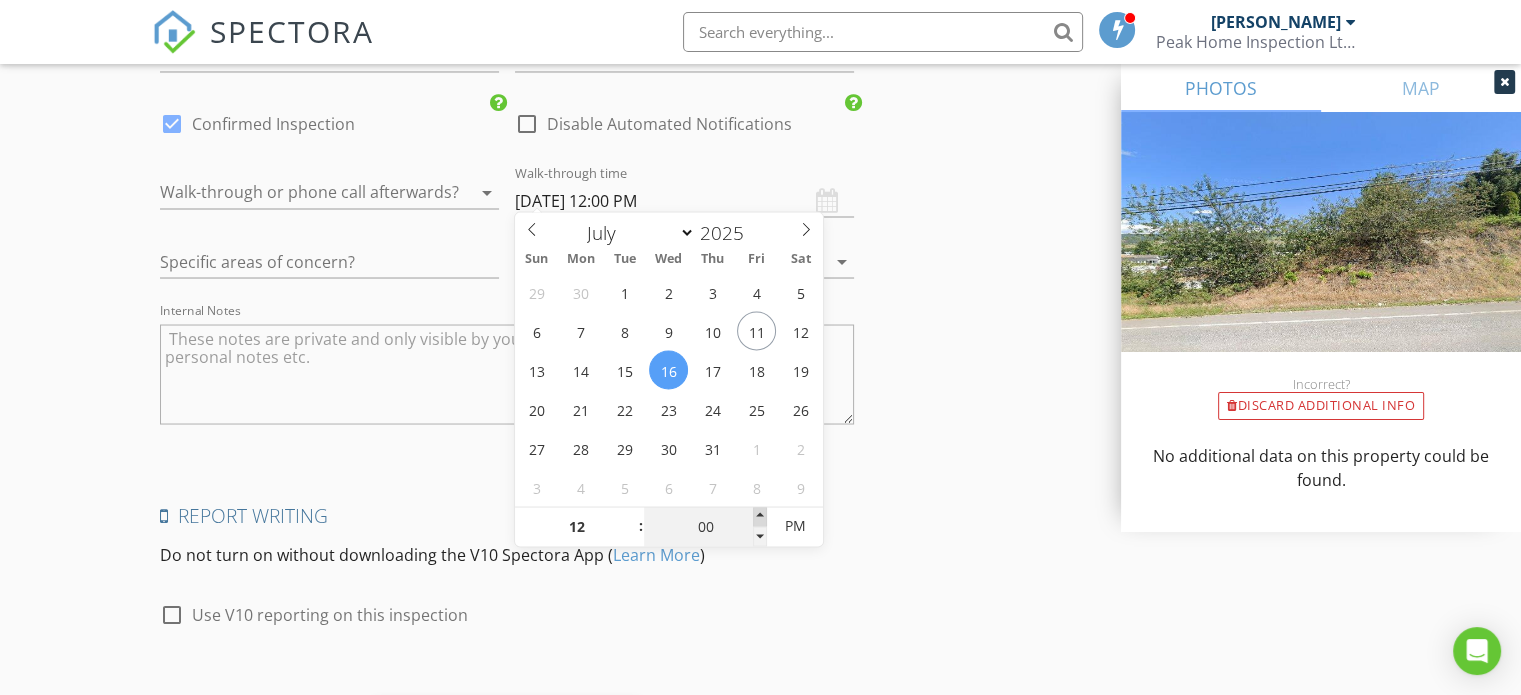 type on "05" 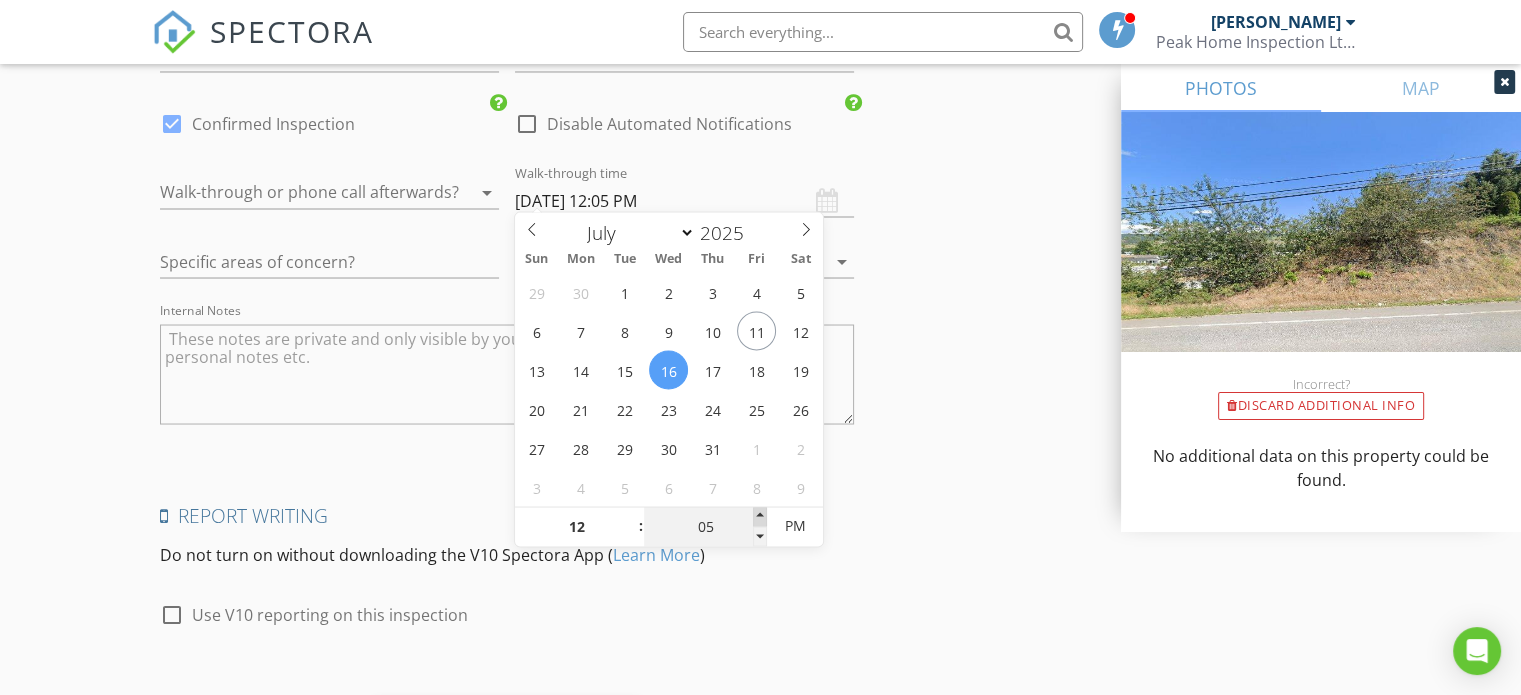 scroll, scrollTop: 0, scrollLeft: 0, axis: both 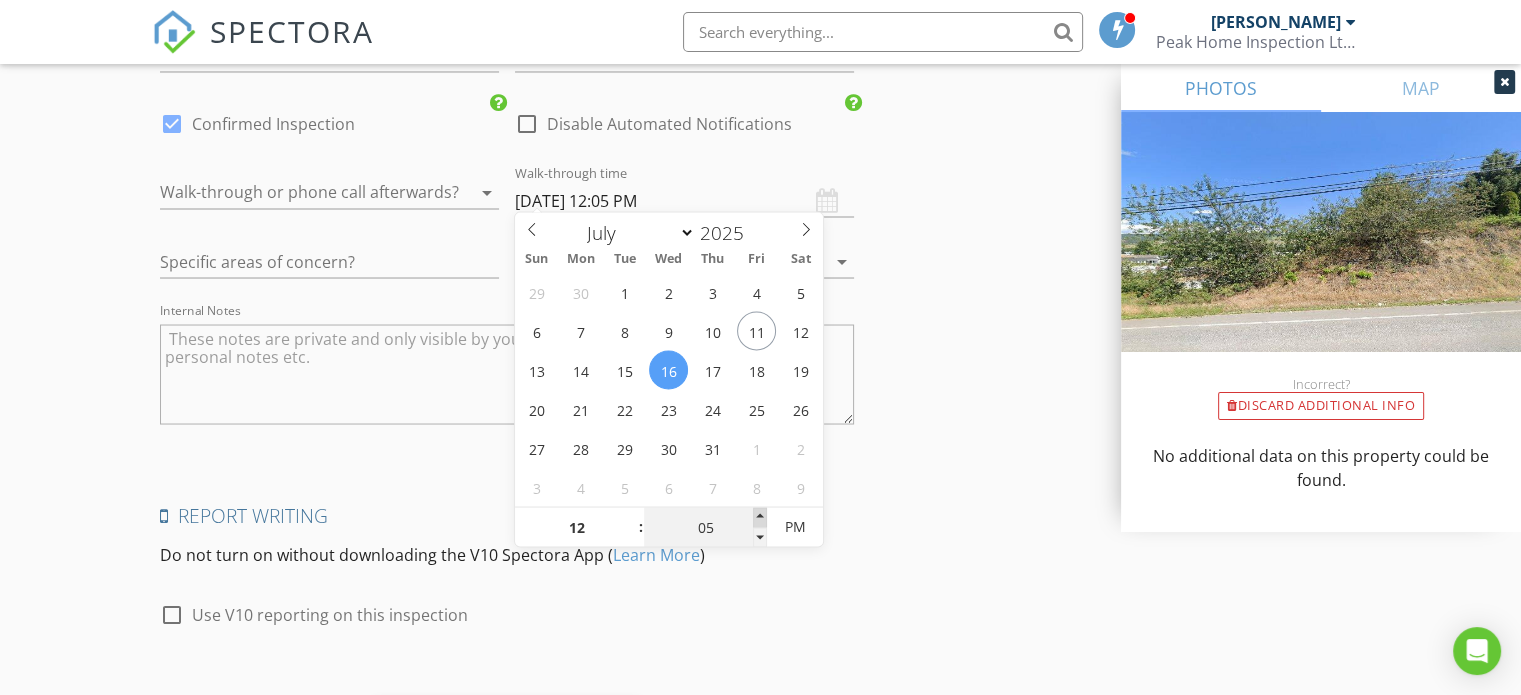 click at bounding box center (760, 517) 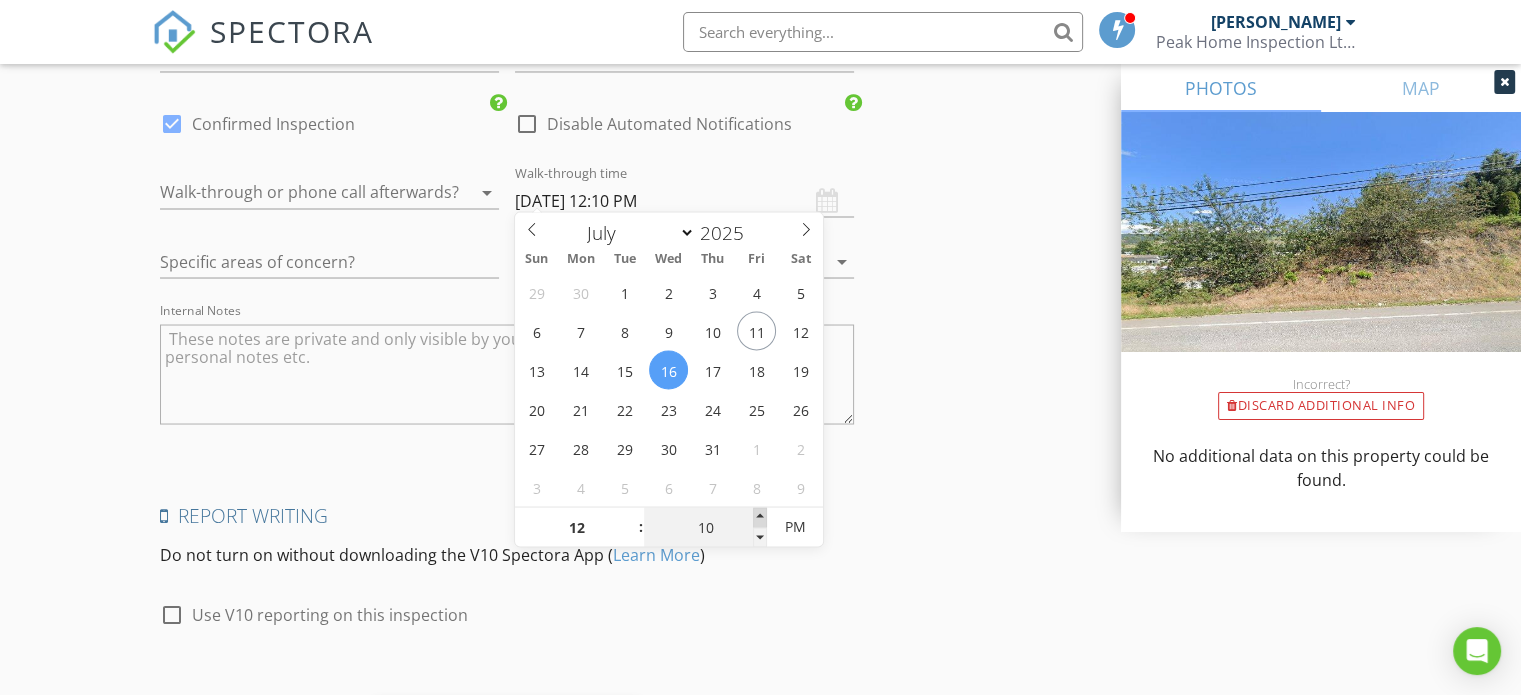 click at bounding box center [760, 517] 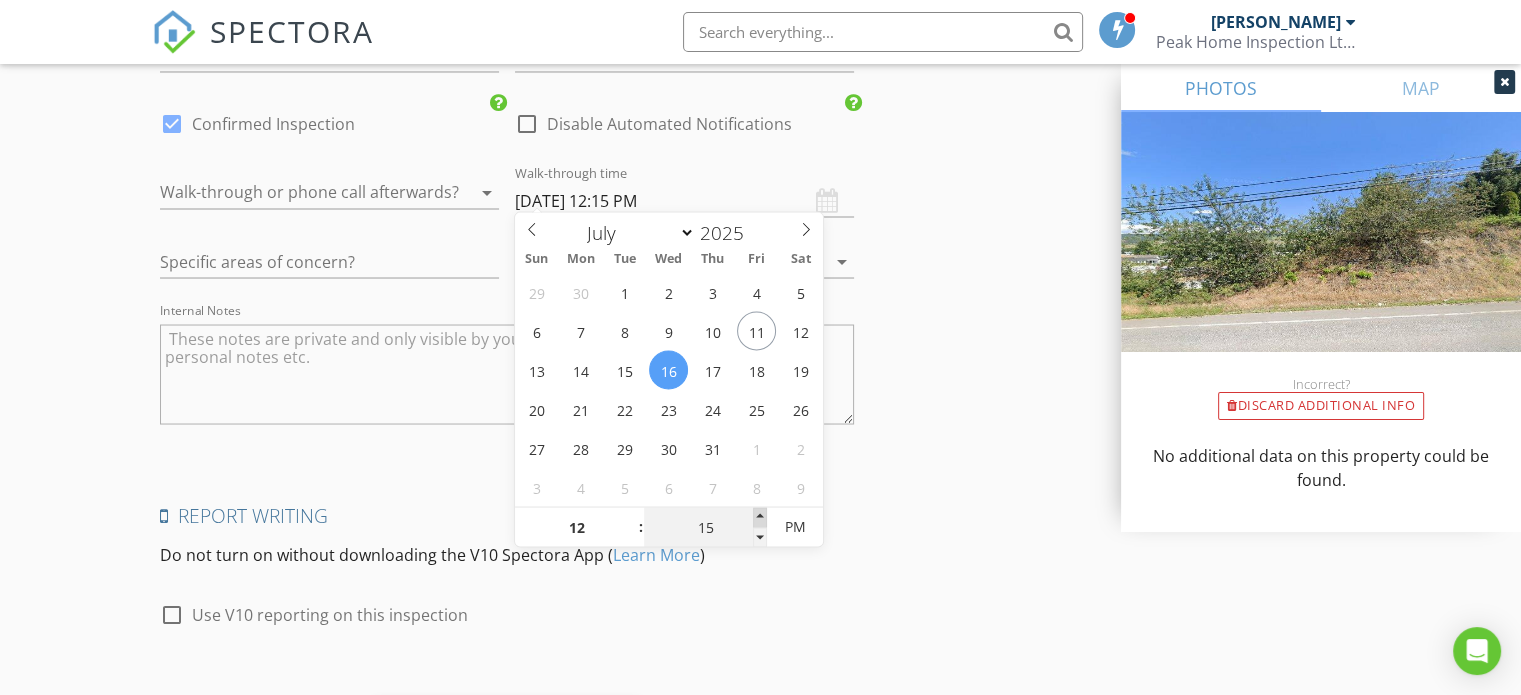 click at bounding box center [760, 517] 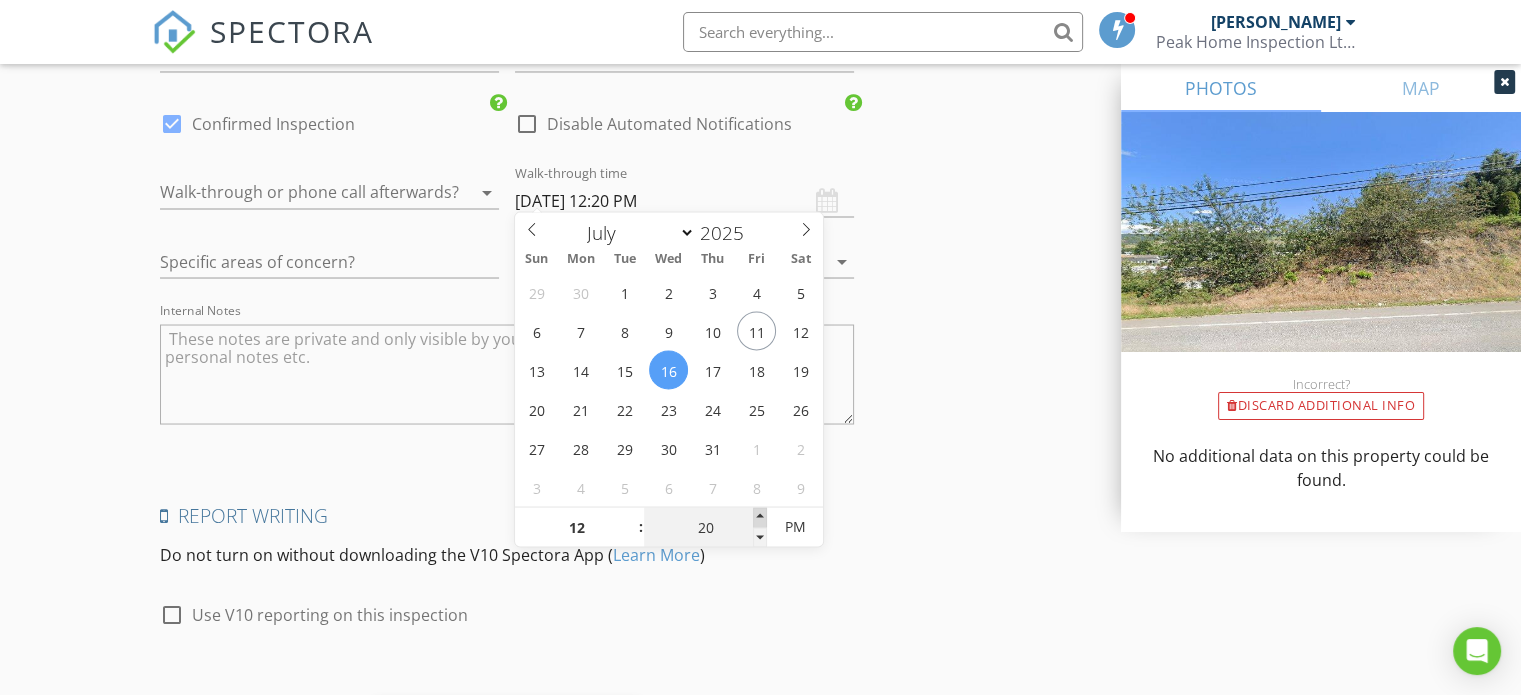 click at bounding box center [760, 517] 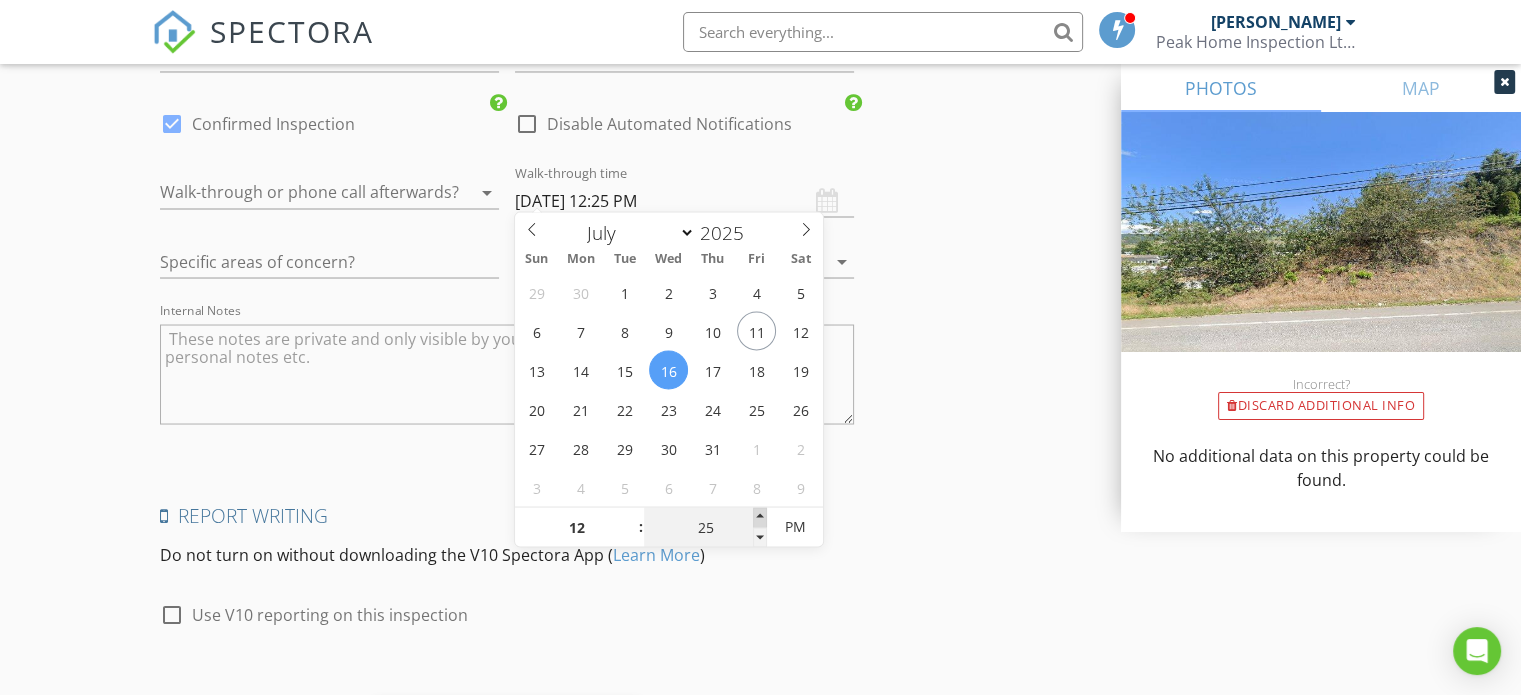click at bounding box center (760, 517) 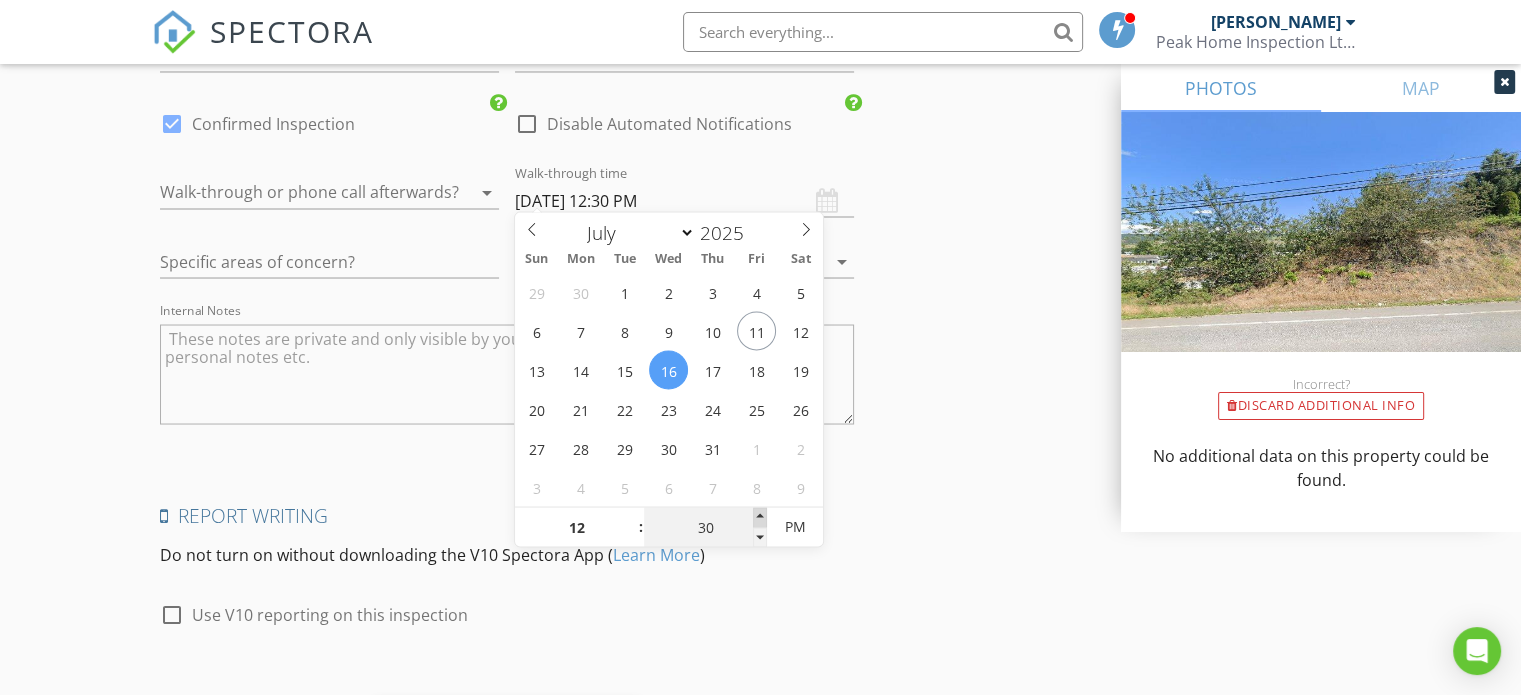 click at bounding box center [760, 517] 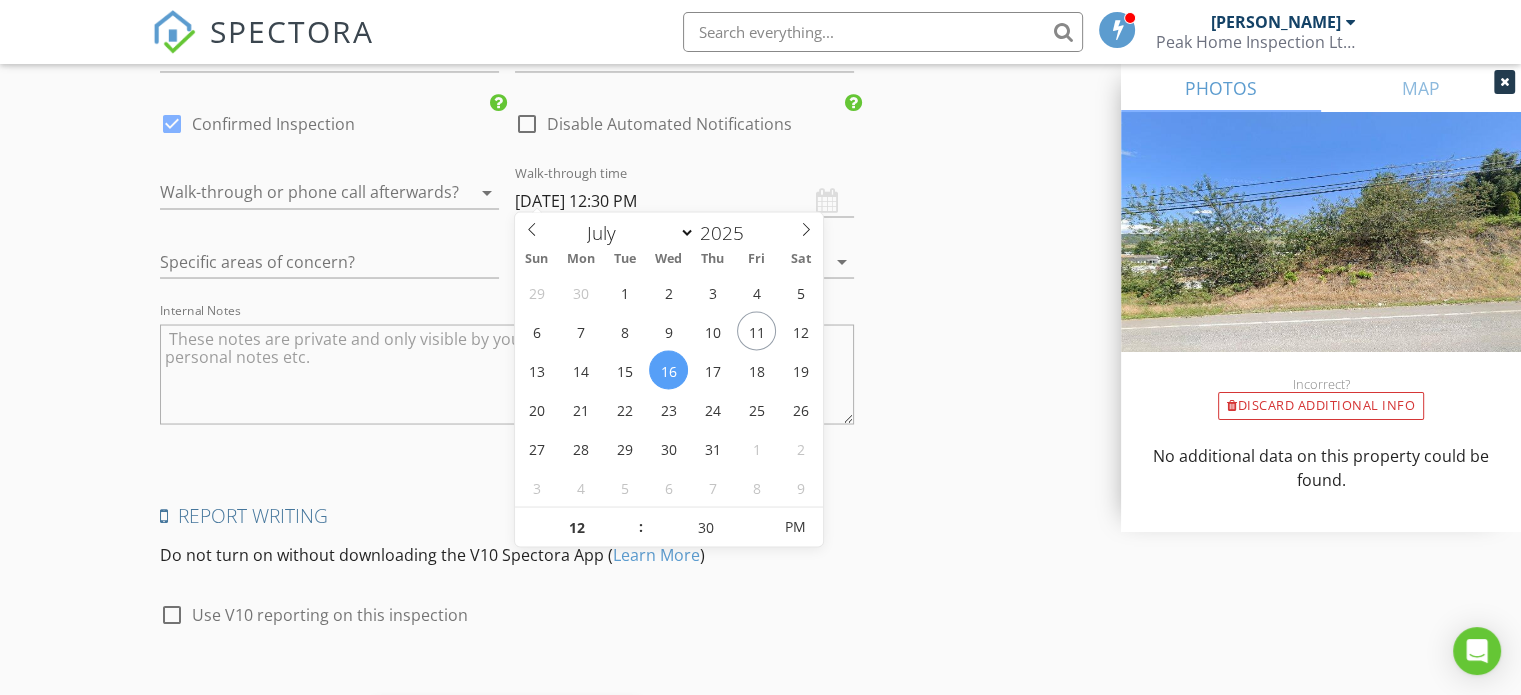 click on "INSPECTOR(S)
check_box   Ben Hall   PRIMARY   Ben Hall arrow_drop_down   check_box_outline_blank Ben Hall specifically requested
Date/Time
07/16/2025 9:00 AM
Location
Address Search       Address 3451 Old Vernon Rd   Unit   City Kelowna   State BC   Zip V1X 6N2   Area Central Okanagan     Square Feet 3505   Year Built 1999   Foundation arrow_drop_down     Ben Hall     8.5 miles     (17 minutes)
client
check_box Enable Client CC email for this inspection   Client Search     check_box_outline_blank Client is a Company/Organization     First Name Grant   Last Name Rogers   Email grantmrogers@gmail.com   CC Email   Phone 250-868-7121           Notes   Private Notes
ADD ADDITIONAL client
SERVICES
check_box_outline_blank   Condo Inspection   check_box_outline_blank" at bounding box center (760, -1301) 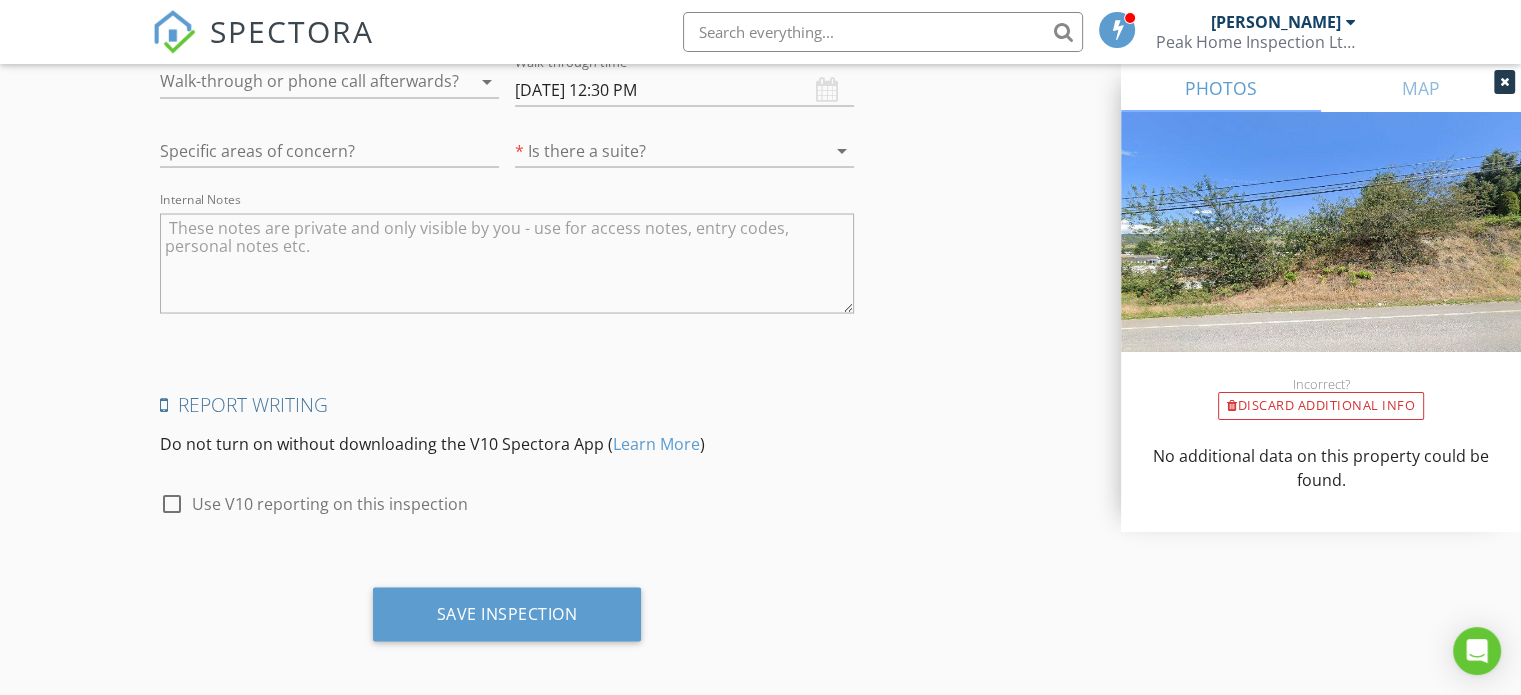 scroll, scrollTop: 3712, scrollLeft: 0, axis: vertical 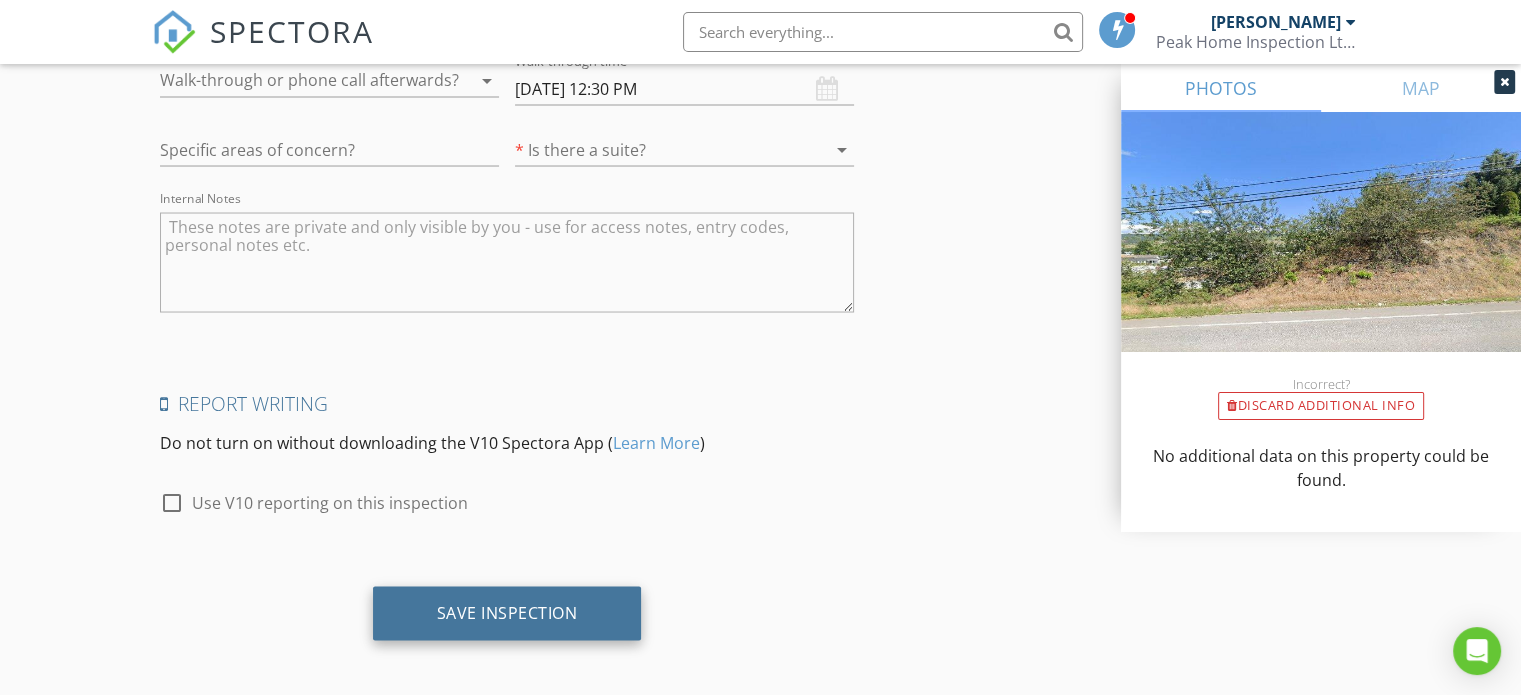 click on "Save Inspection" at bounding box center (507, 612) 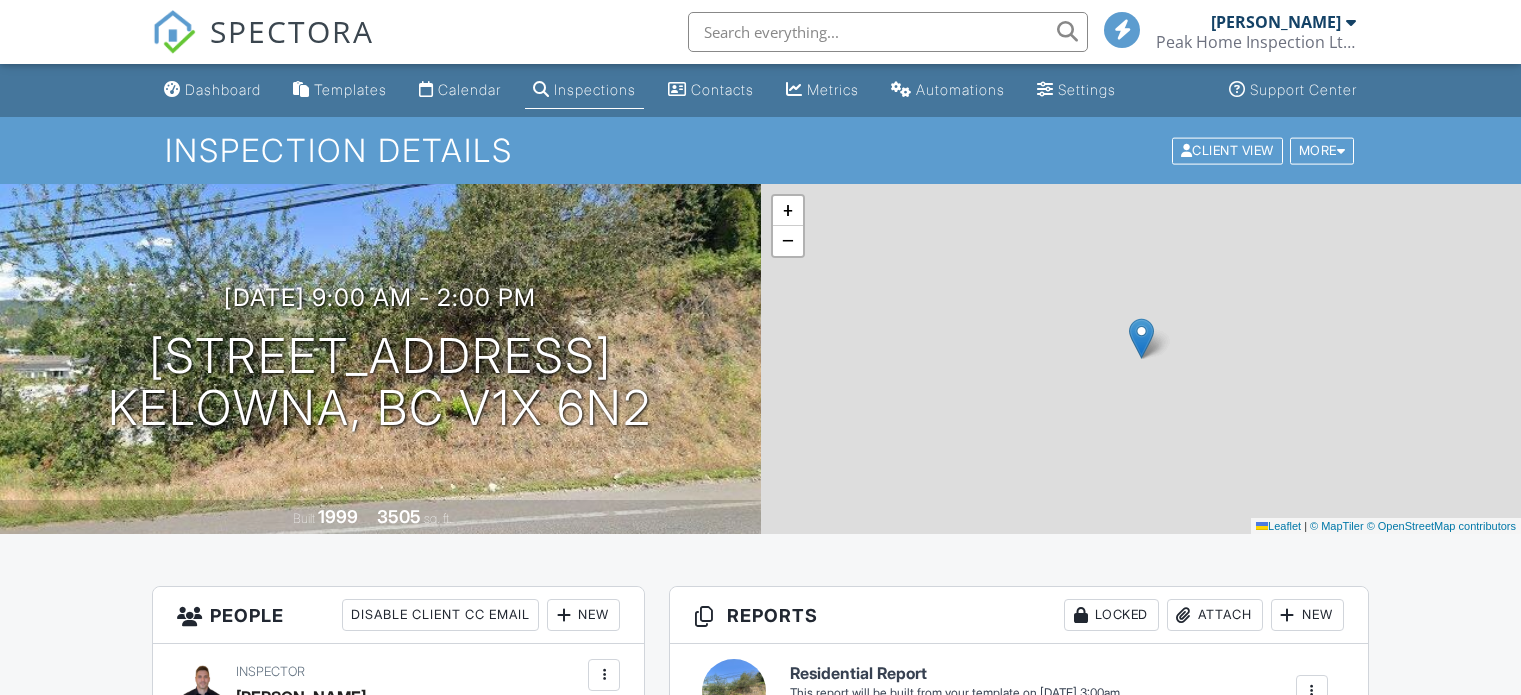 scroll, scrollTop: 0, scrollLeft: 0, axis: both 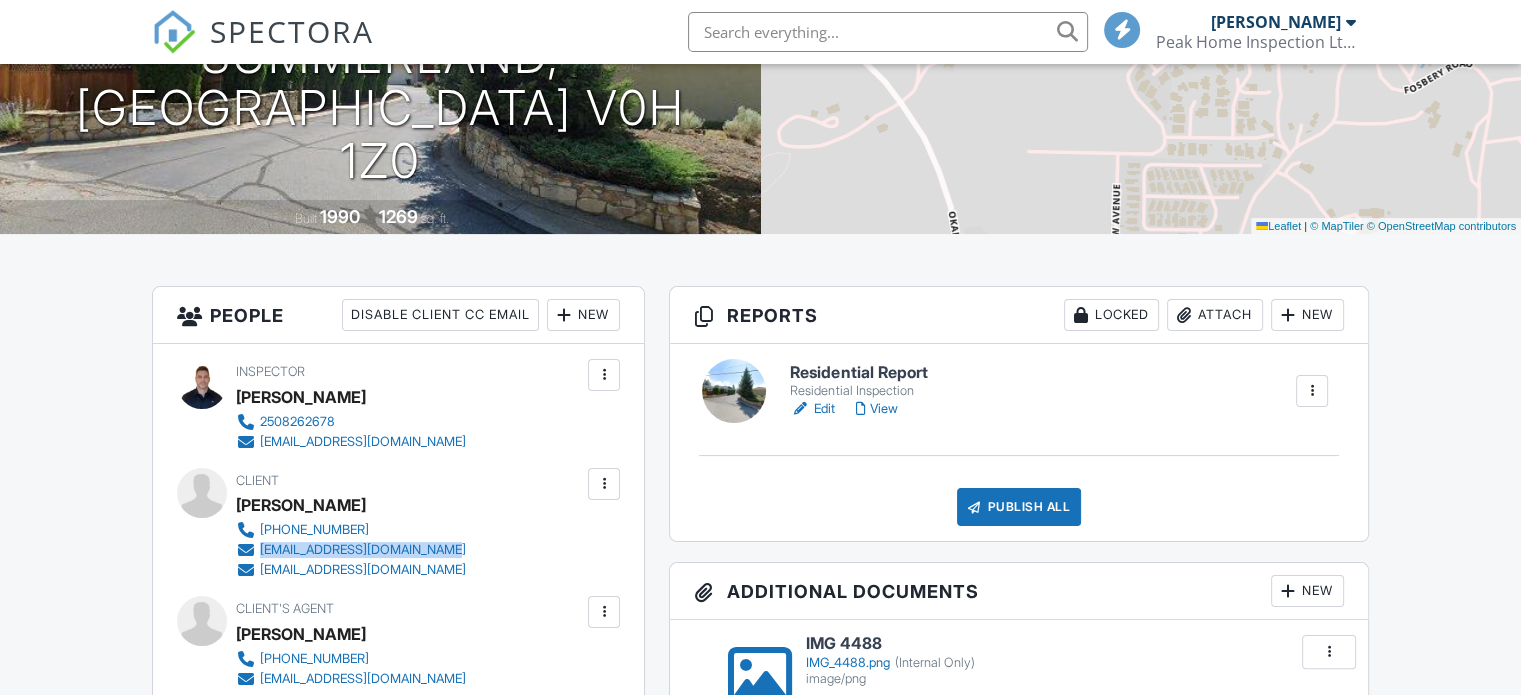 drag, startPoint x: 468, startPoint y: 554, endPoint x: 260, endPoint y: 547, distance: 208.11775 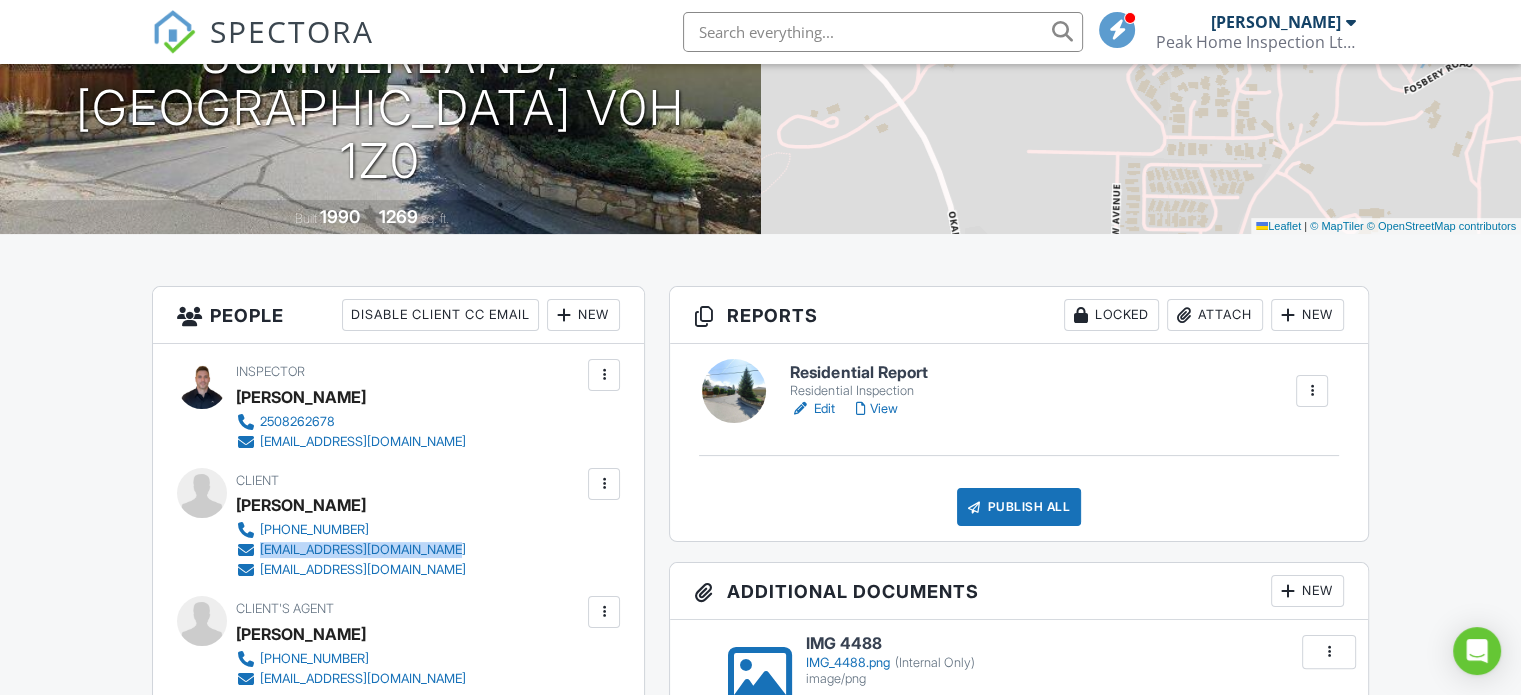 copy on "thegypsyrocks1412@gmail.com" 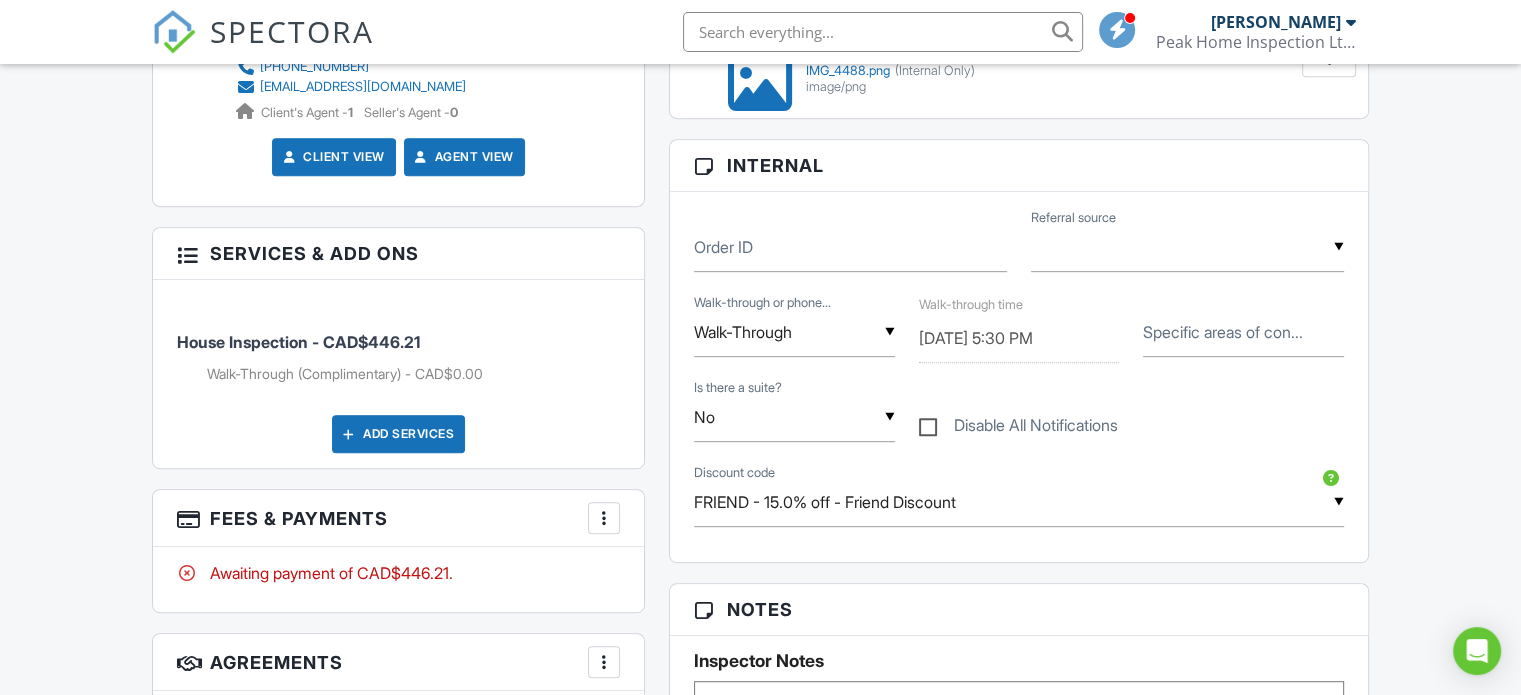 scroll, scrollTop: 1000, scrollLeft: 0, axis: vertical 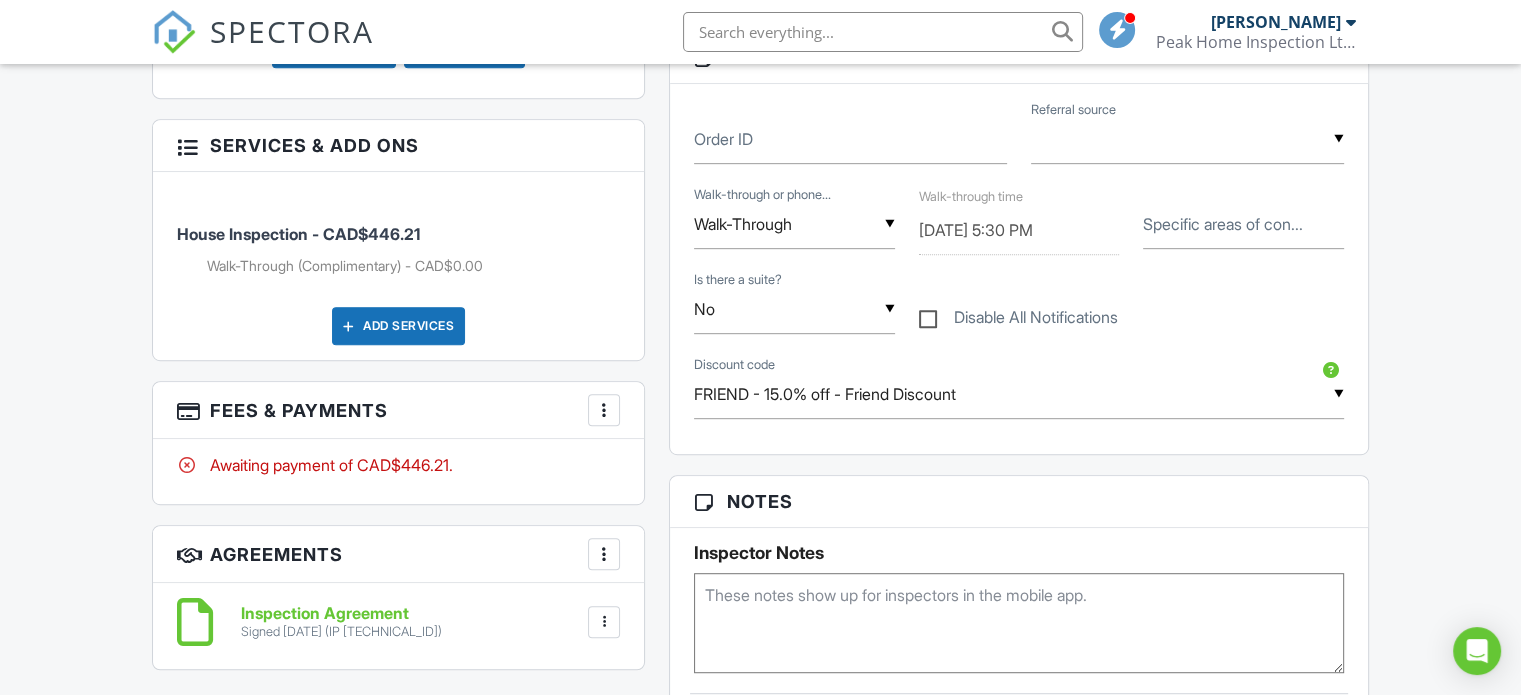 click at bounding box center [604, 410] 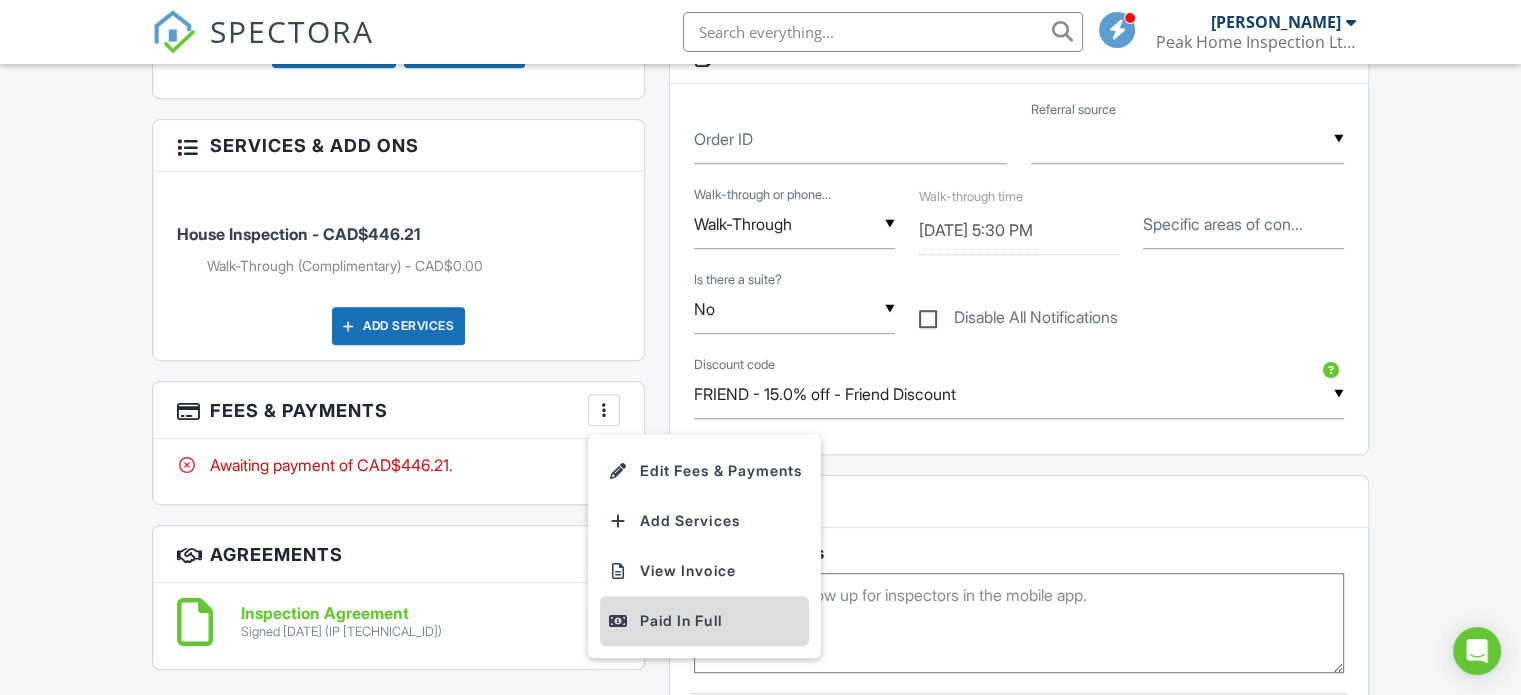click on "Paid In Full" at bounding box center (704, 621) 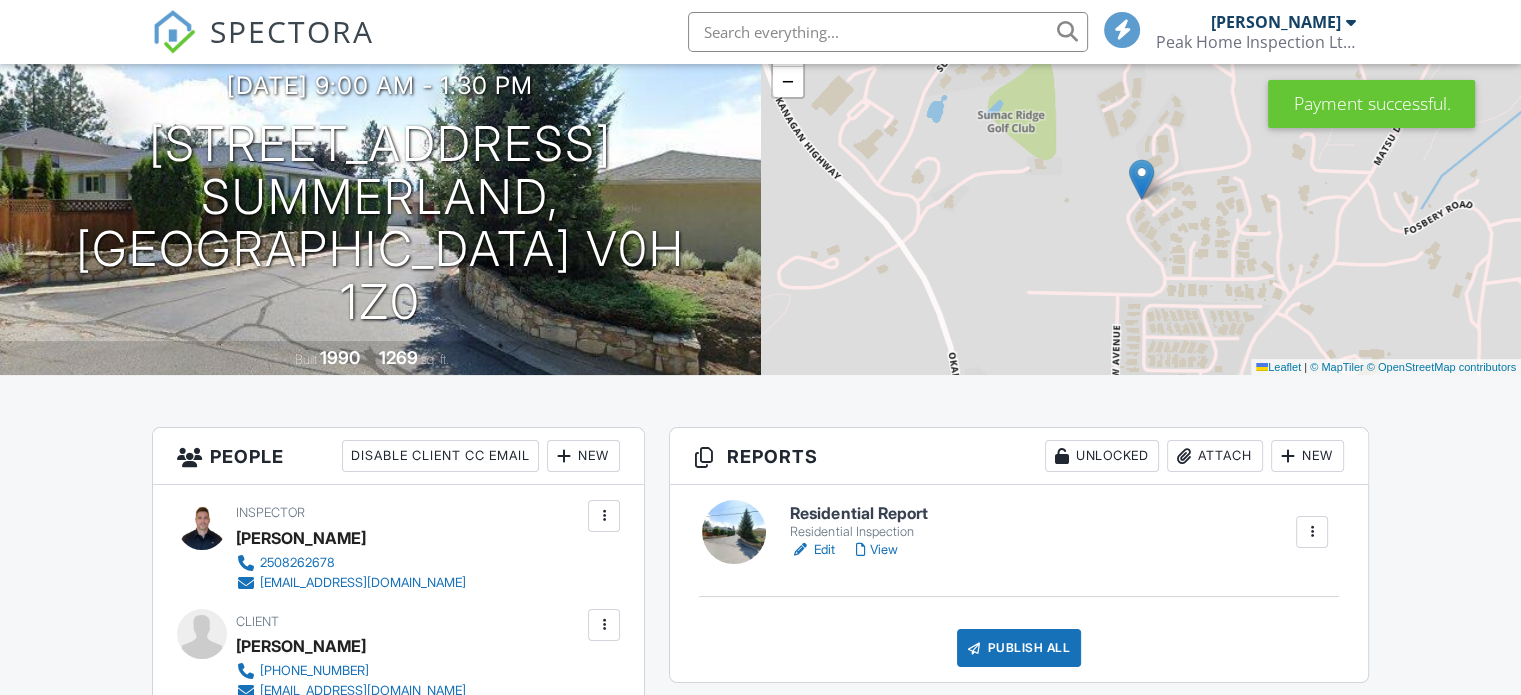 scroll, scrollTop: 300, scrollLeft: 0, axis: vertical 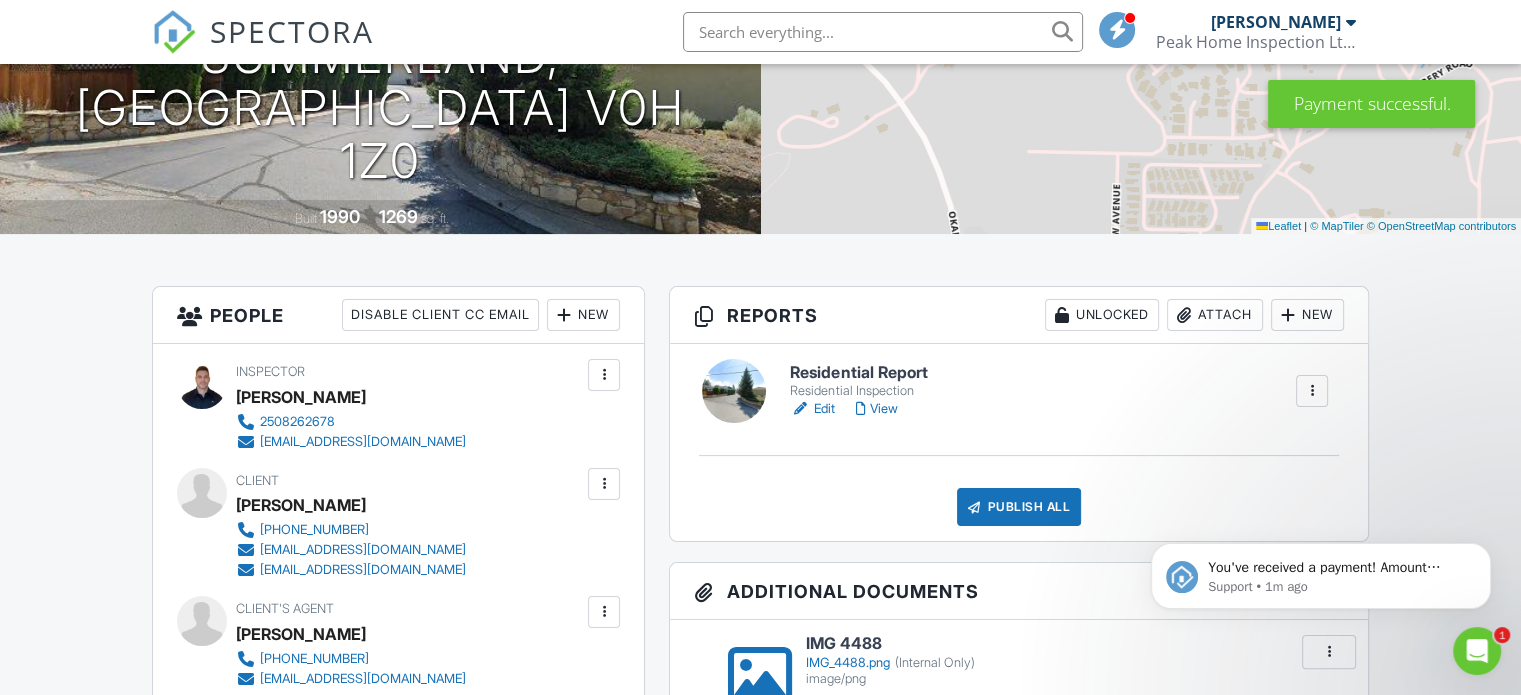 click 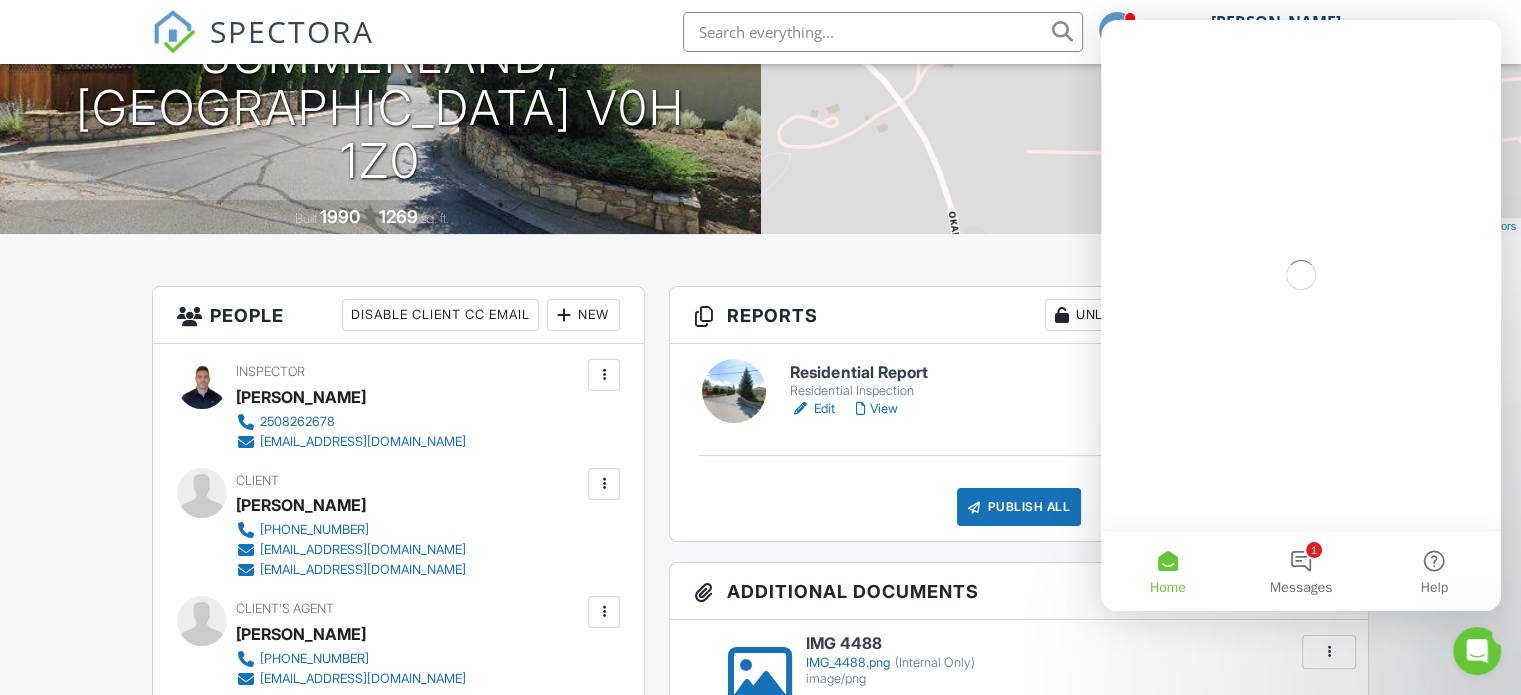 scroll, scrollTop: 0, scrollLeft: 0, axis: both 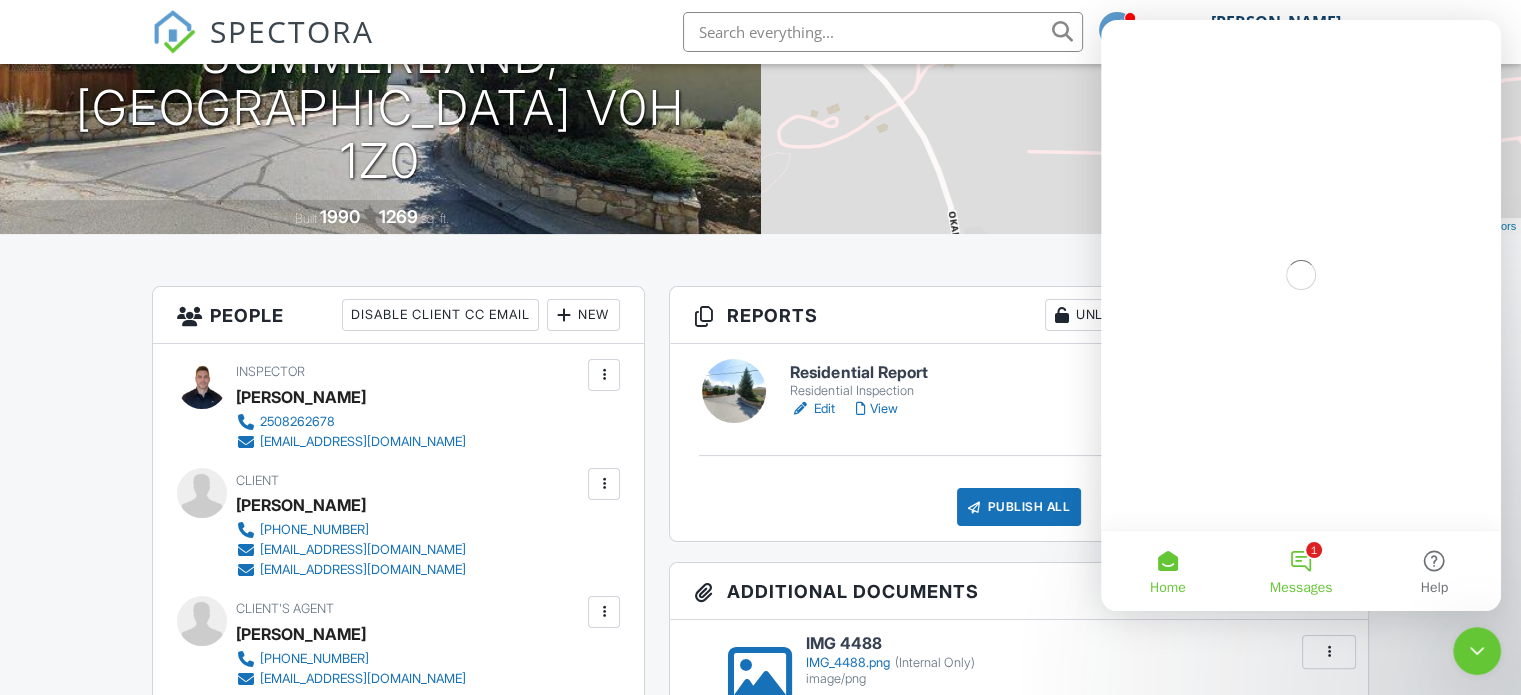 click on "1 Messages" at bounding box center [1300, 571] 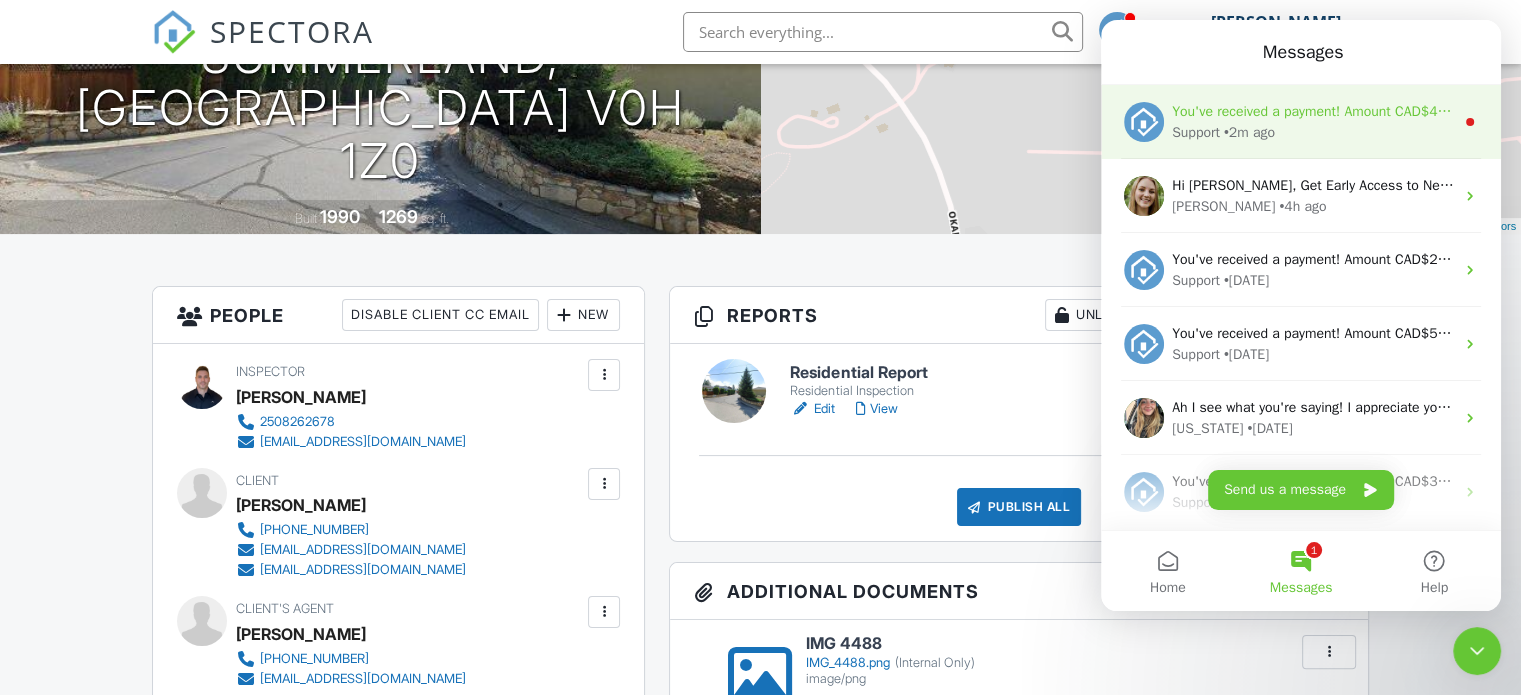 click on "•  2m ago" at bounding box center [1249, 132] 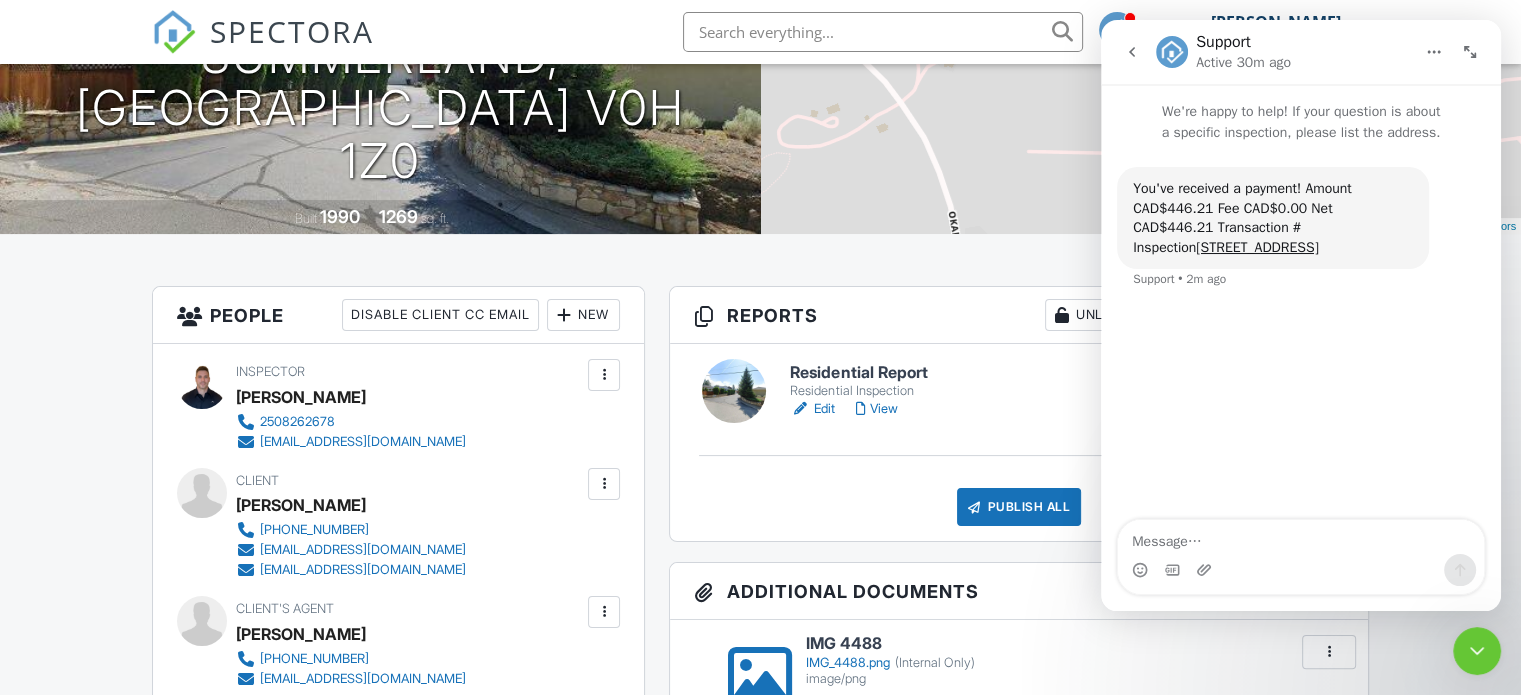 click at bounding box center [1477, 651] 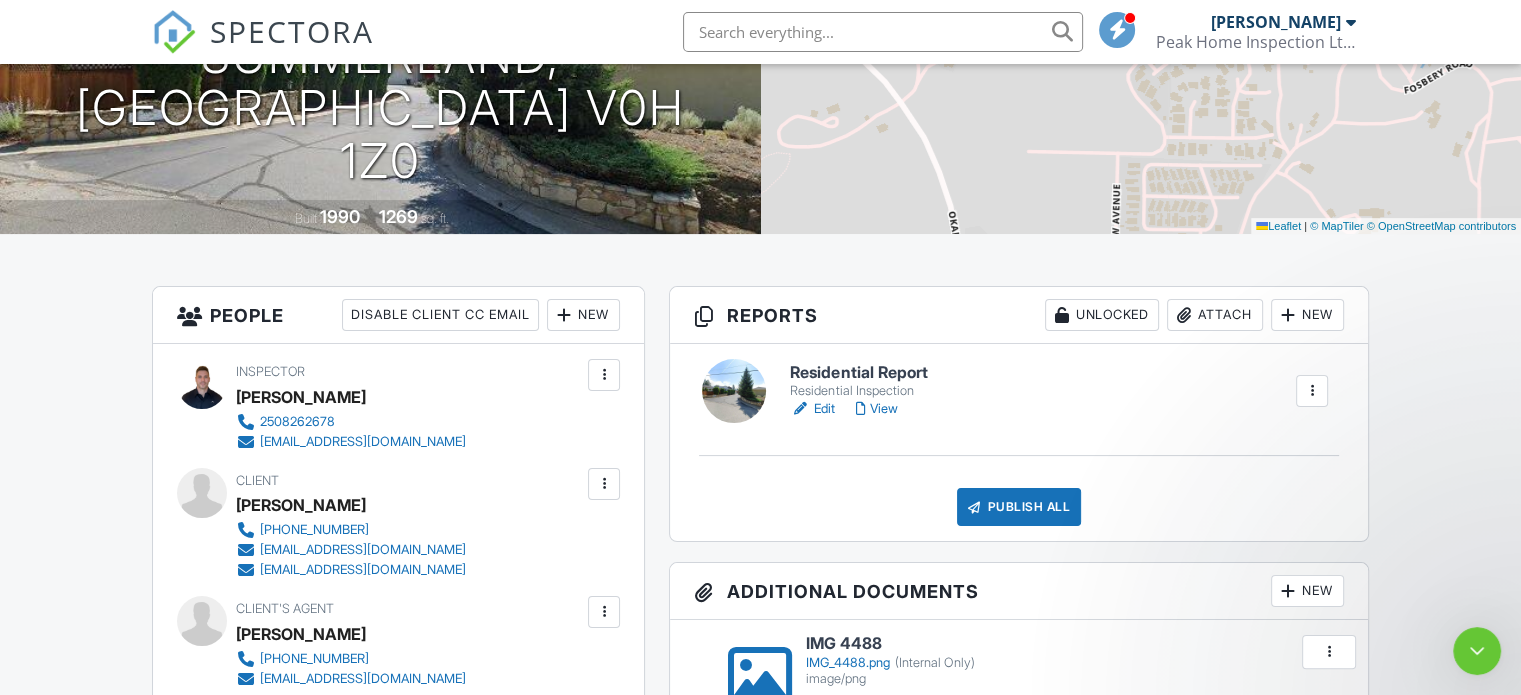 scroll, scrollTop: 0, scrollLeft: 0, axis: both 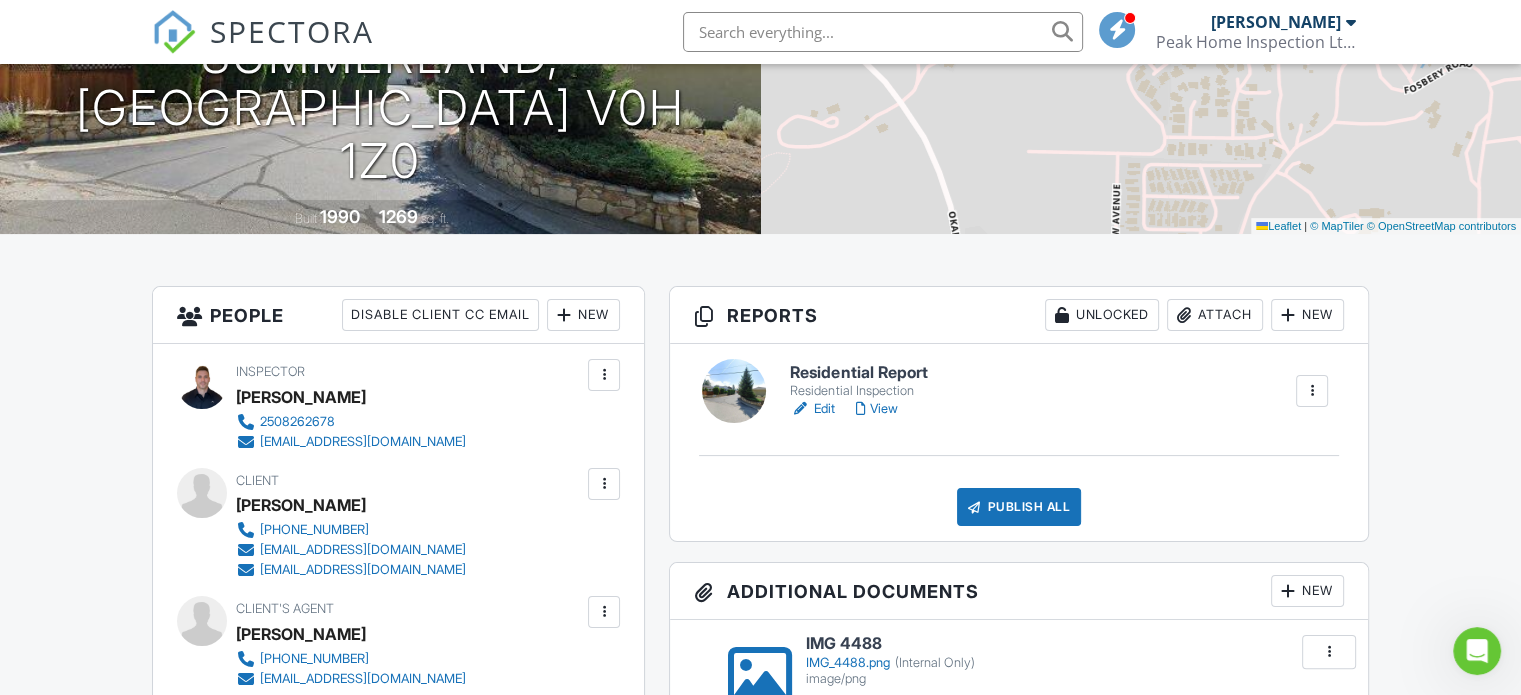 click on "Edit" at bounding box center (812, 409) 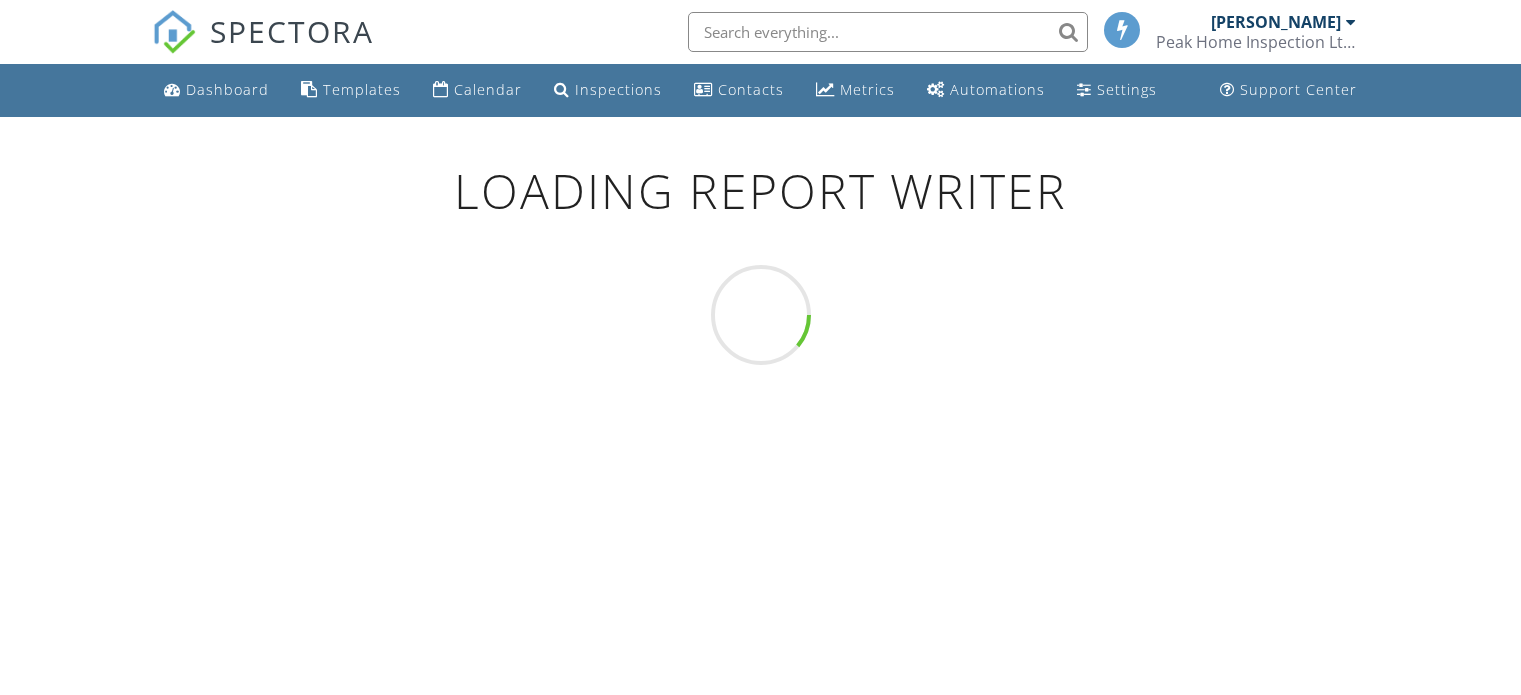 scroll, scrollTop: 0, scrollLeft: 0, axis: both 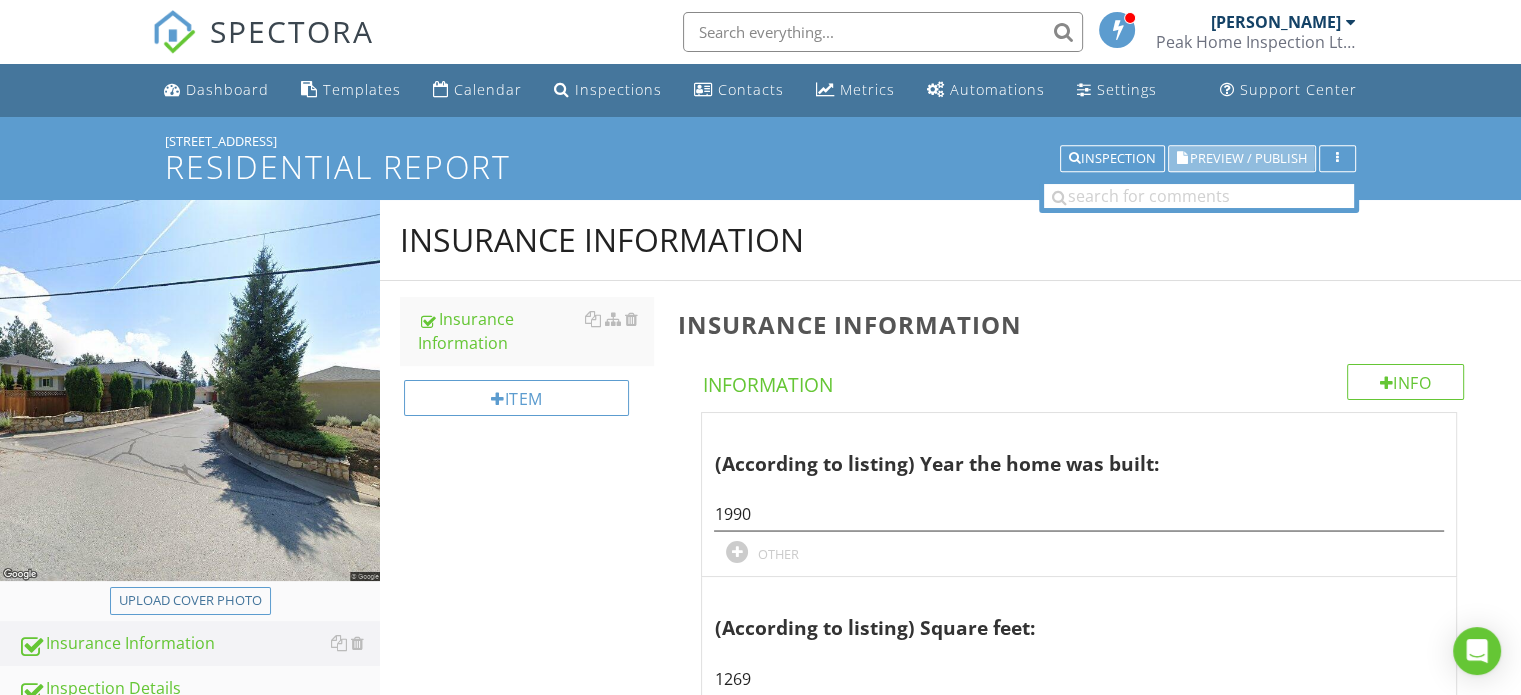 click on "Preview / Publish" at bounding box center [1248, 158] 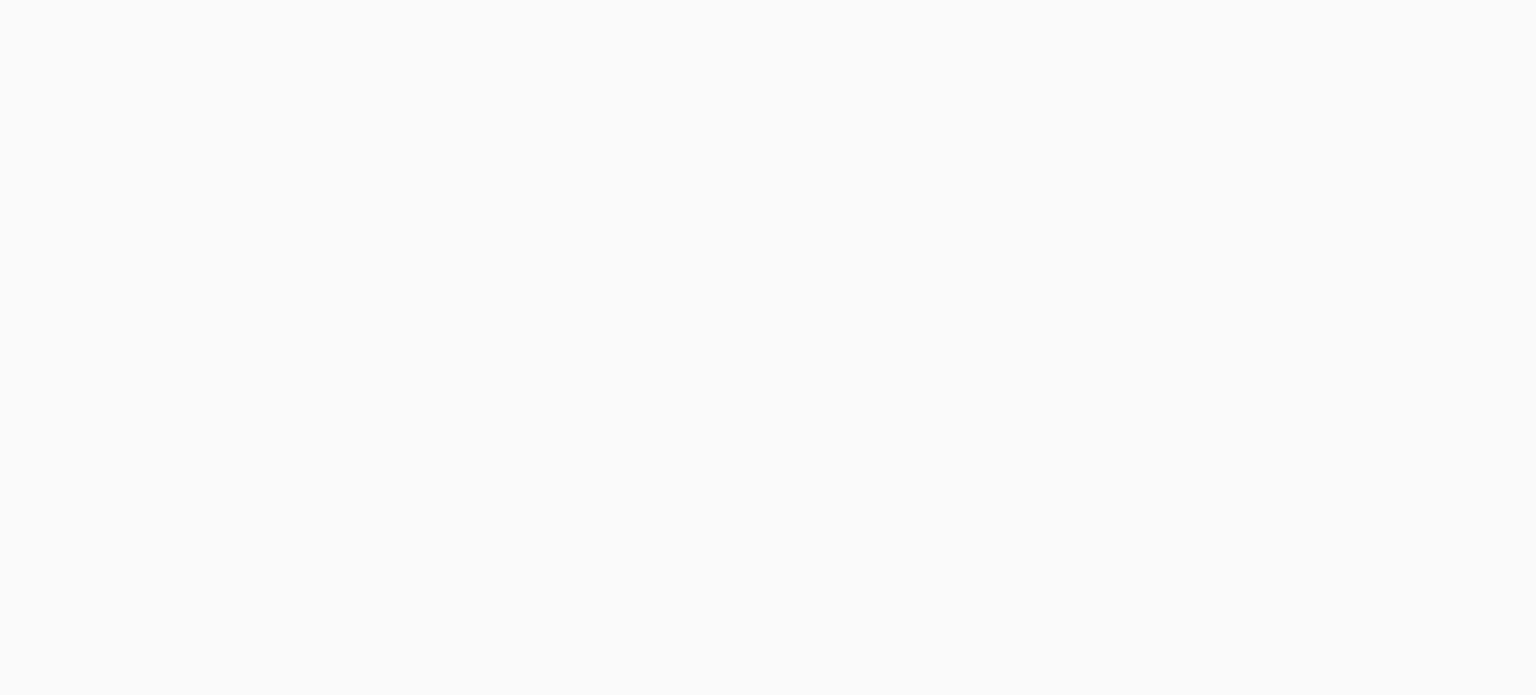 scroll, scrollTop: 0, scrollLeft: 0, axis: both 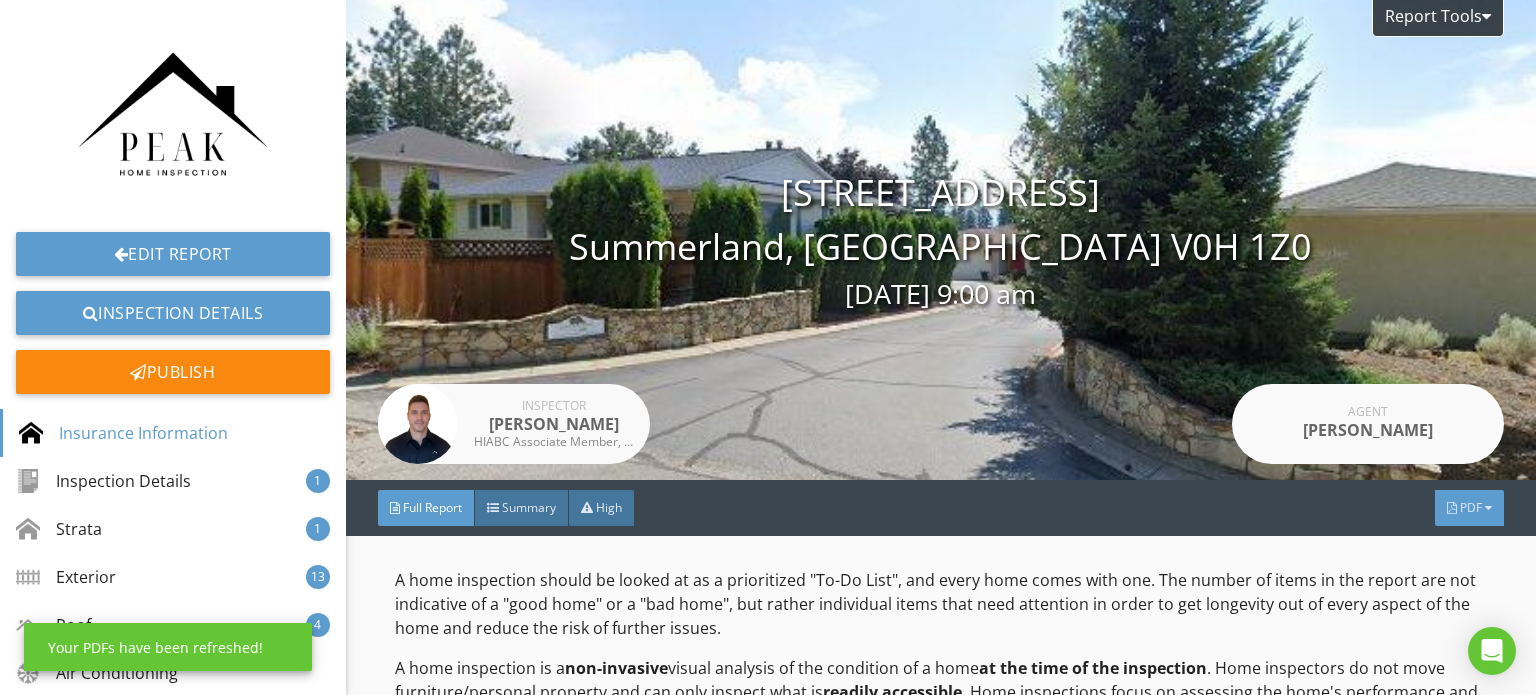 click on "PDF" at bounding box center (1469, 508) 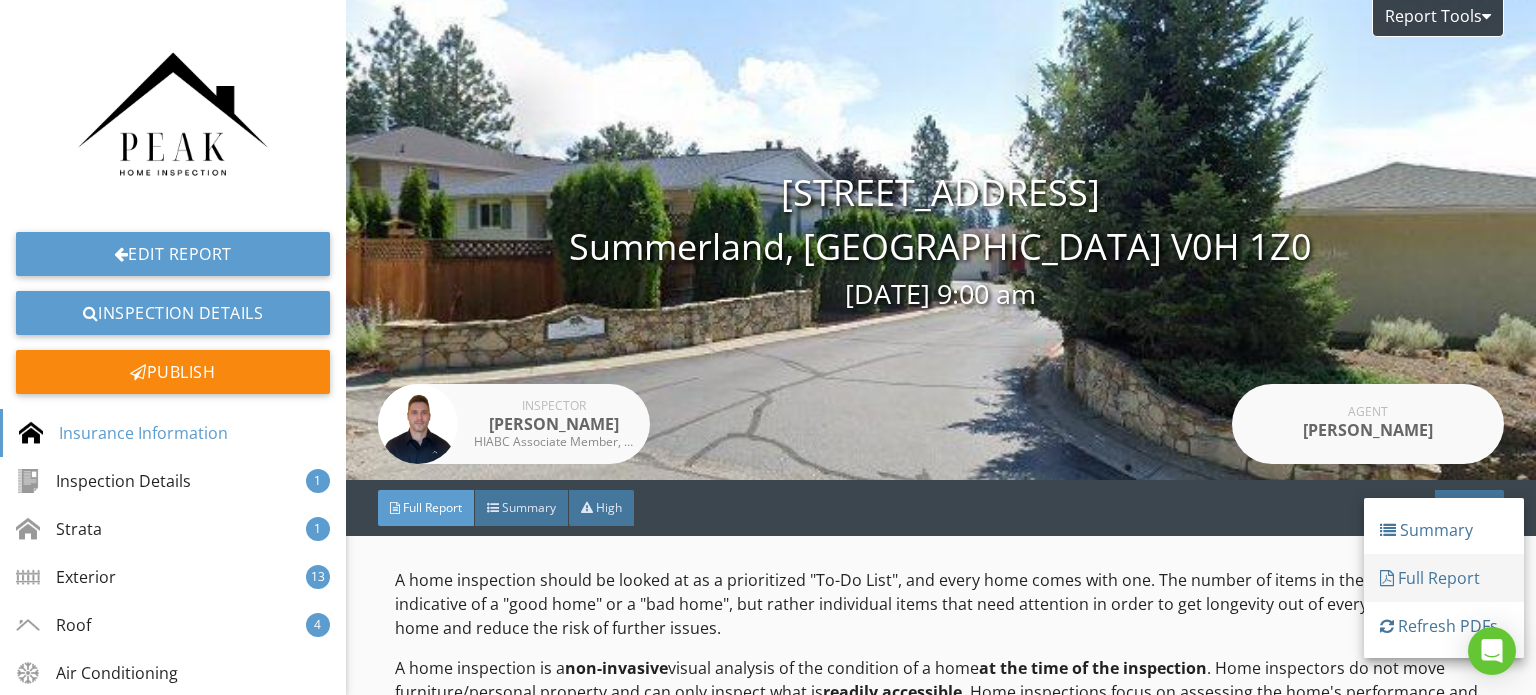 click on "Full Report" at bounding box center [1444, 578] 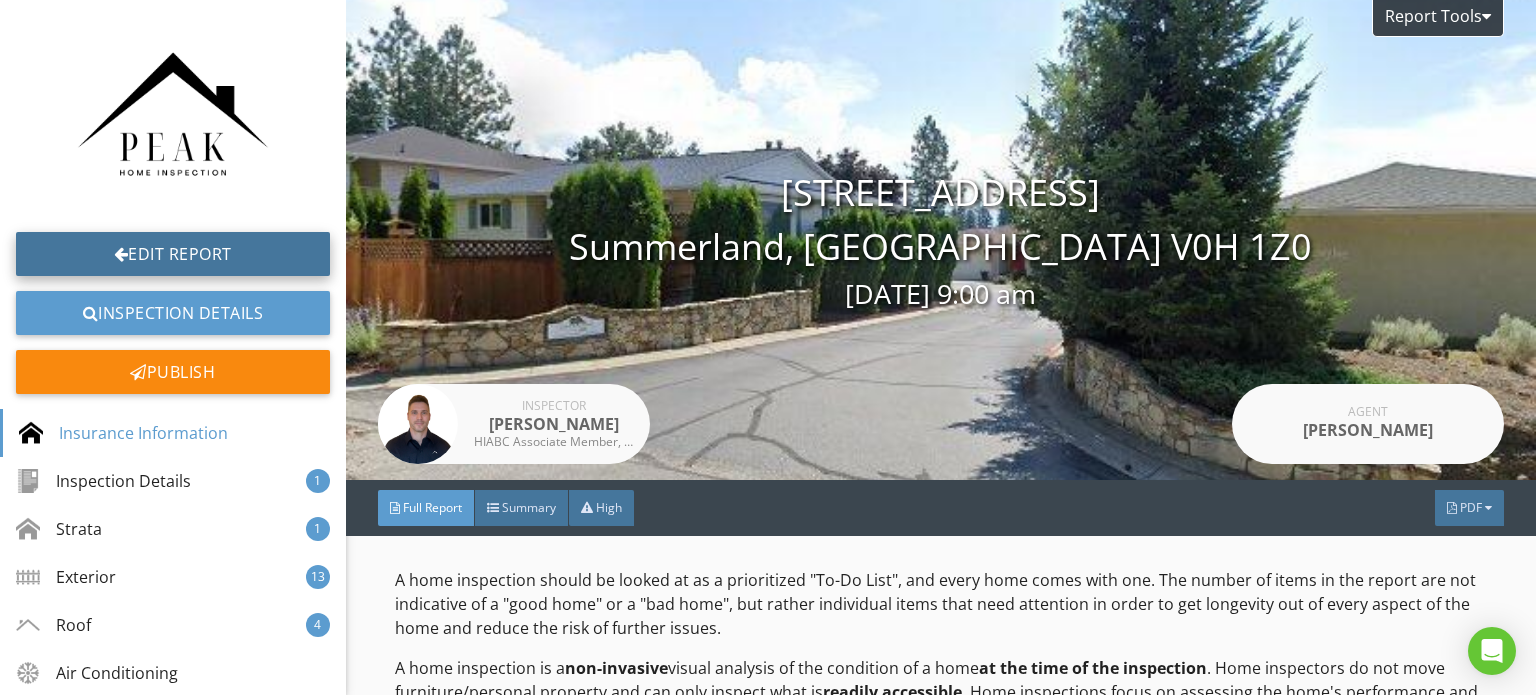 click on "Edit Report" at bounding box center (173, 254) 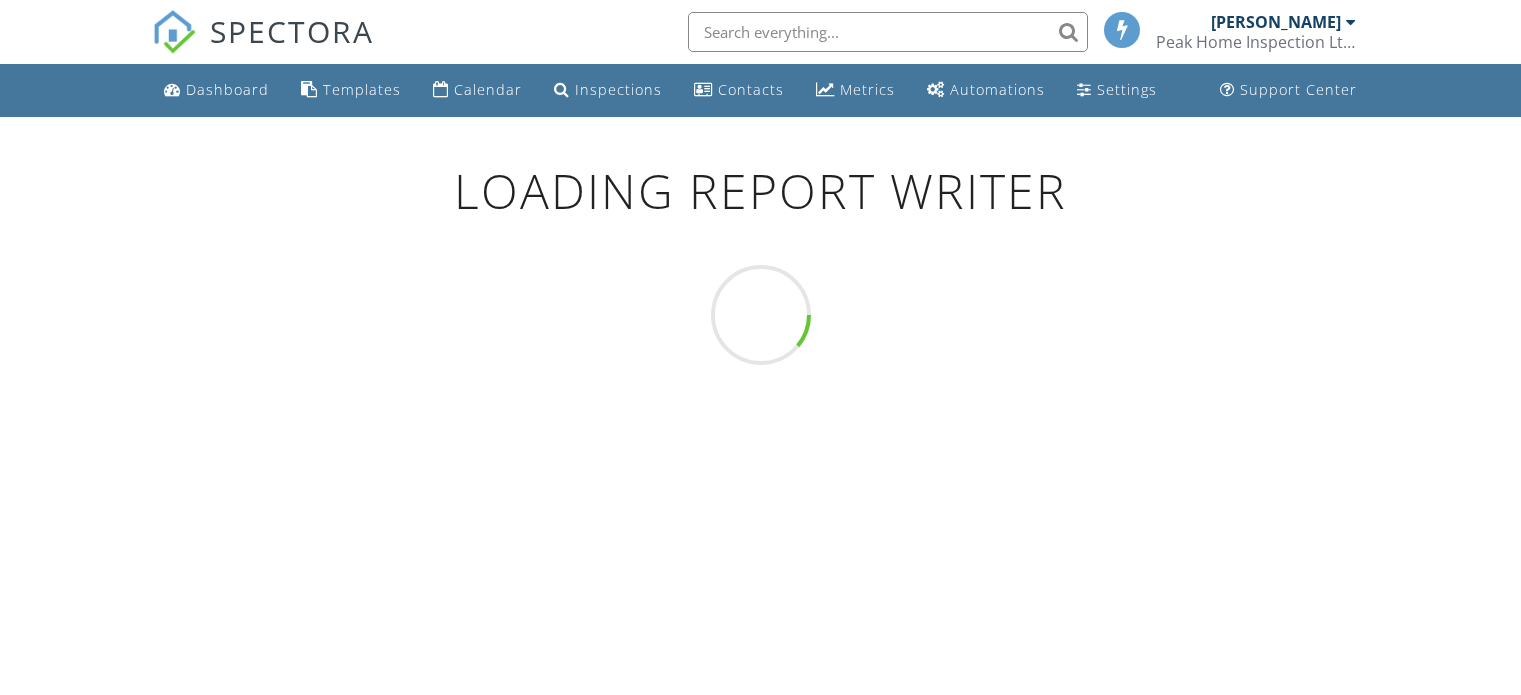 scroll, scrollTop: 0, scrollLeft: 0, axis: both 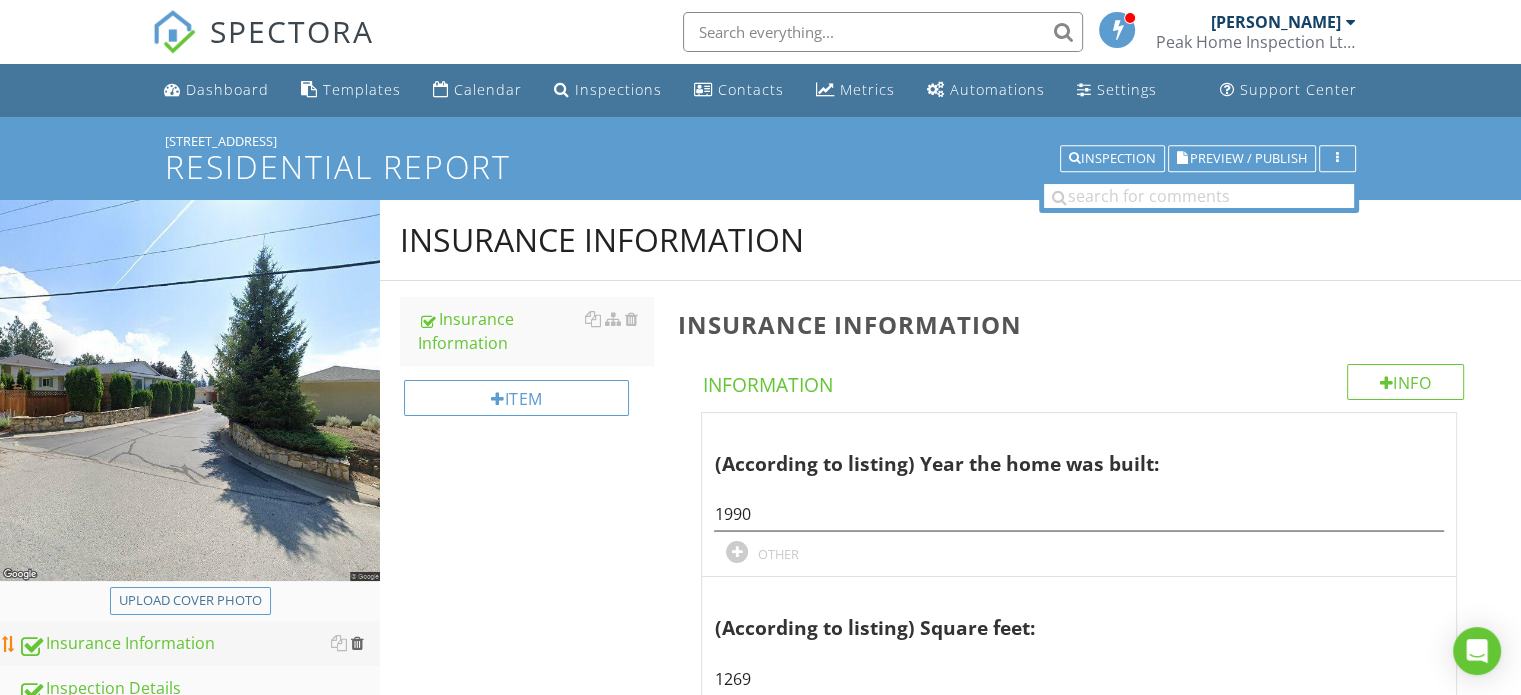 click at bounding box center (357, 643) 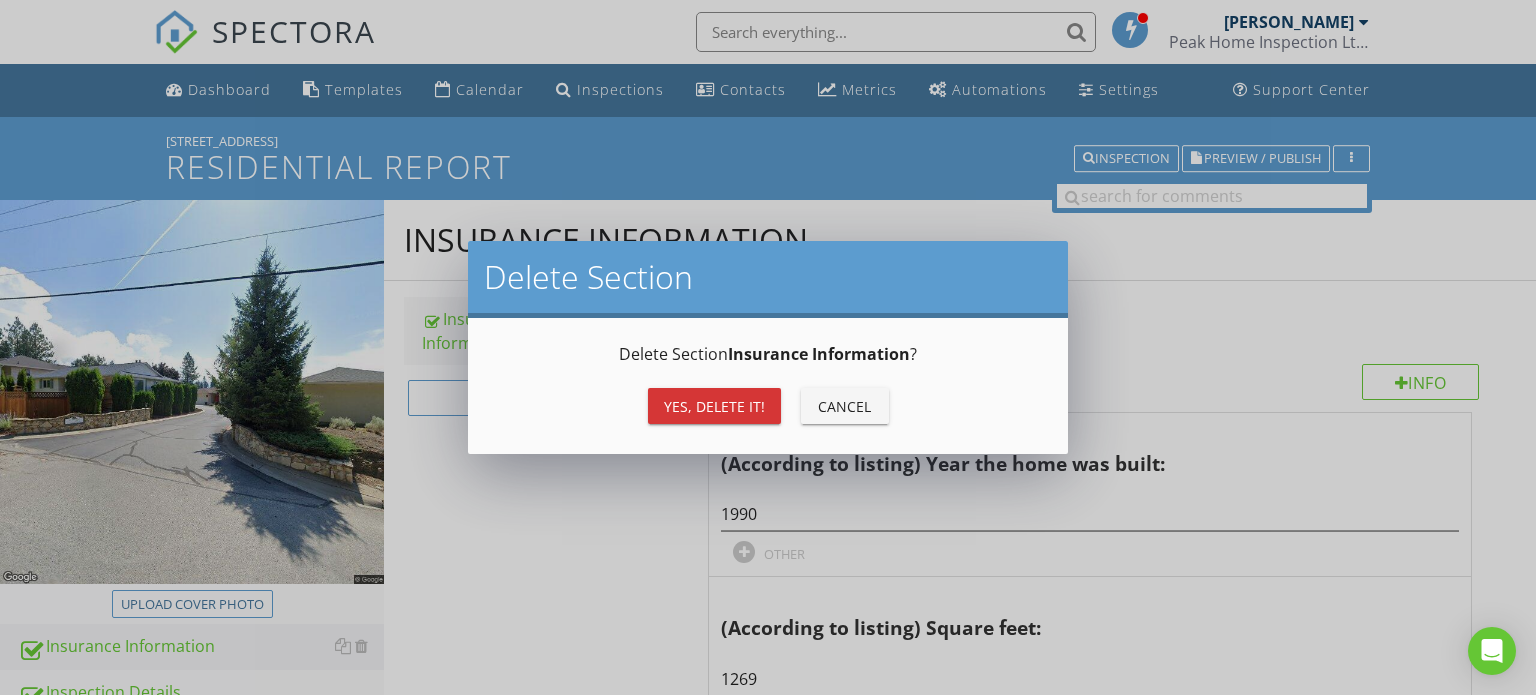 click on "Yes, Delete it!" at bounding box center [714, 406] 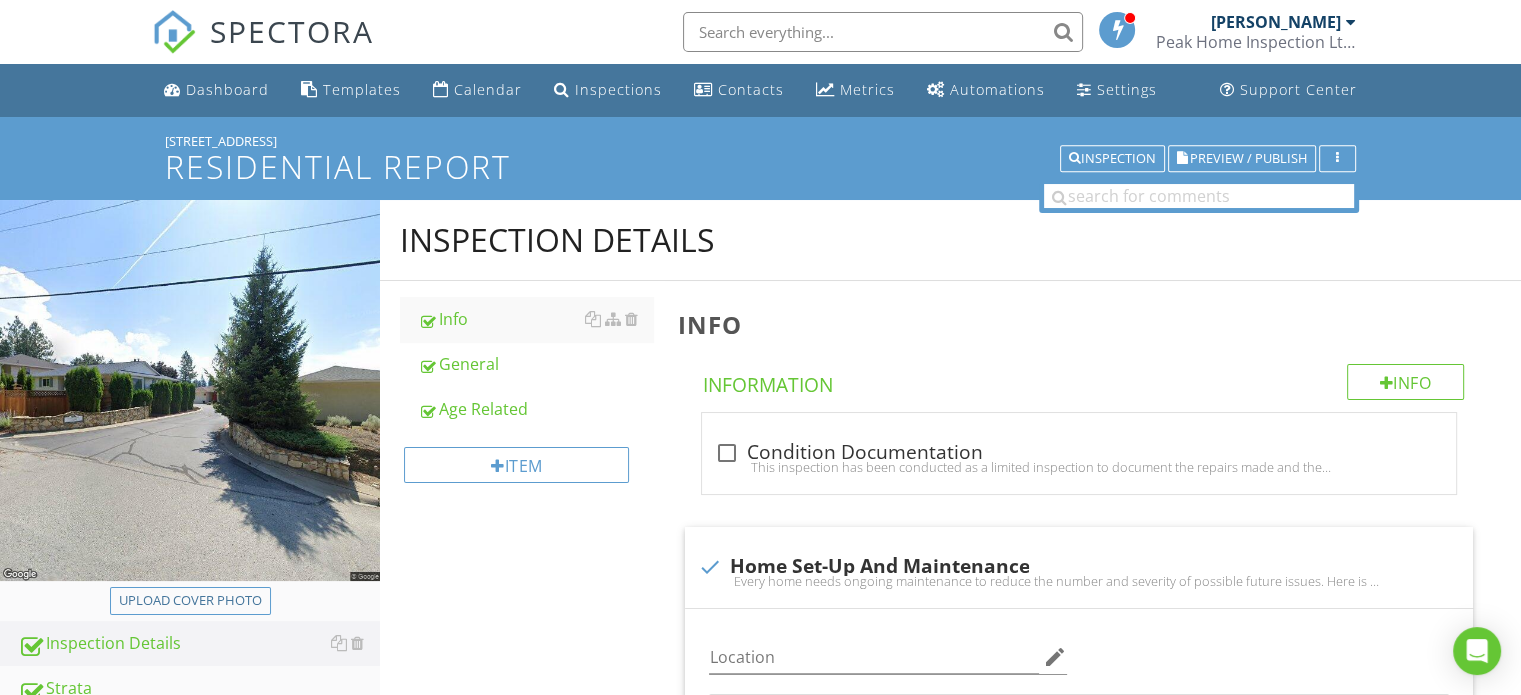 scroll, scrollTop: 300, scrollLeft: 0, axis: vertical 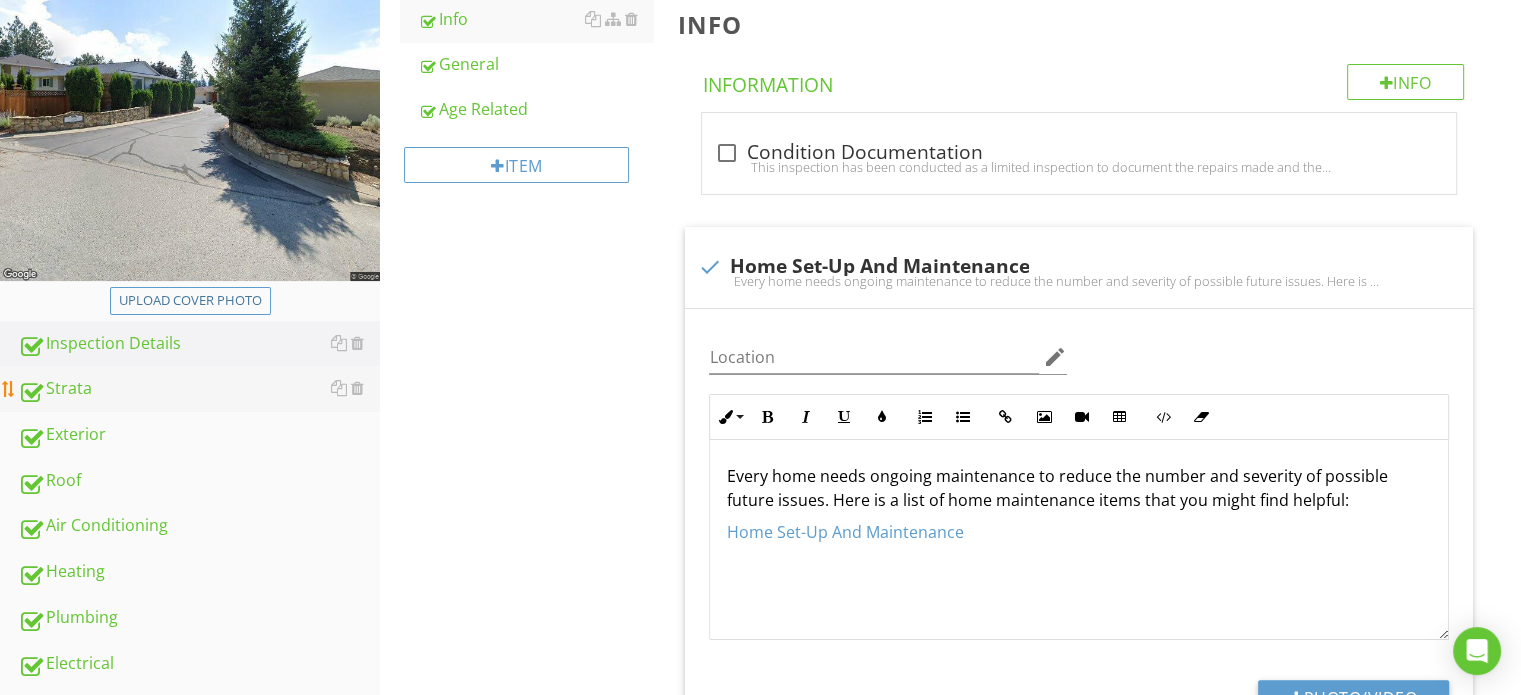 click on "Strata" at bounding box center [199, 389] 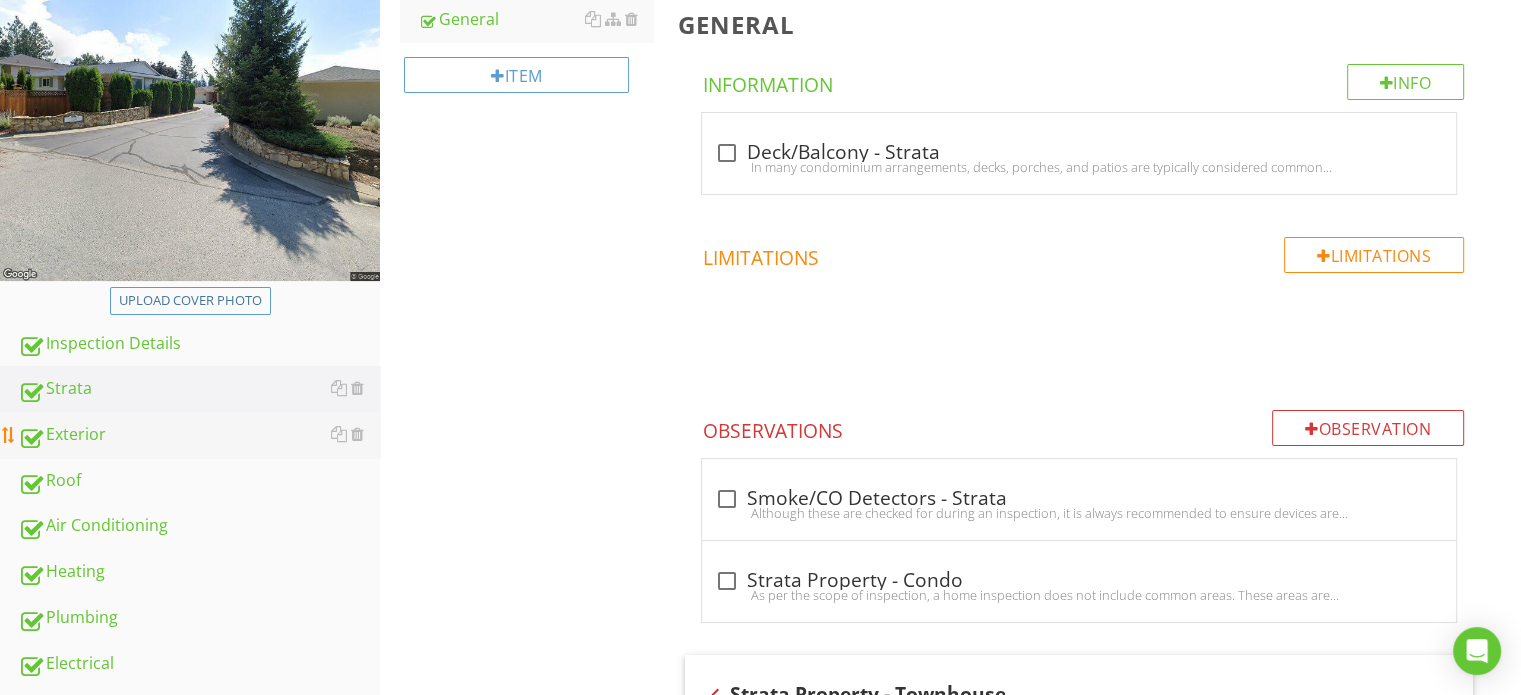 click on "Exterior" at bounding box center (199, 435) 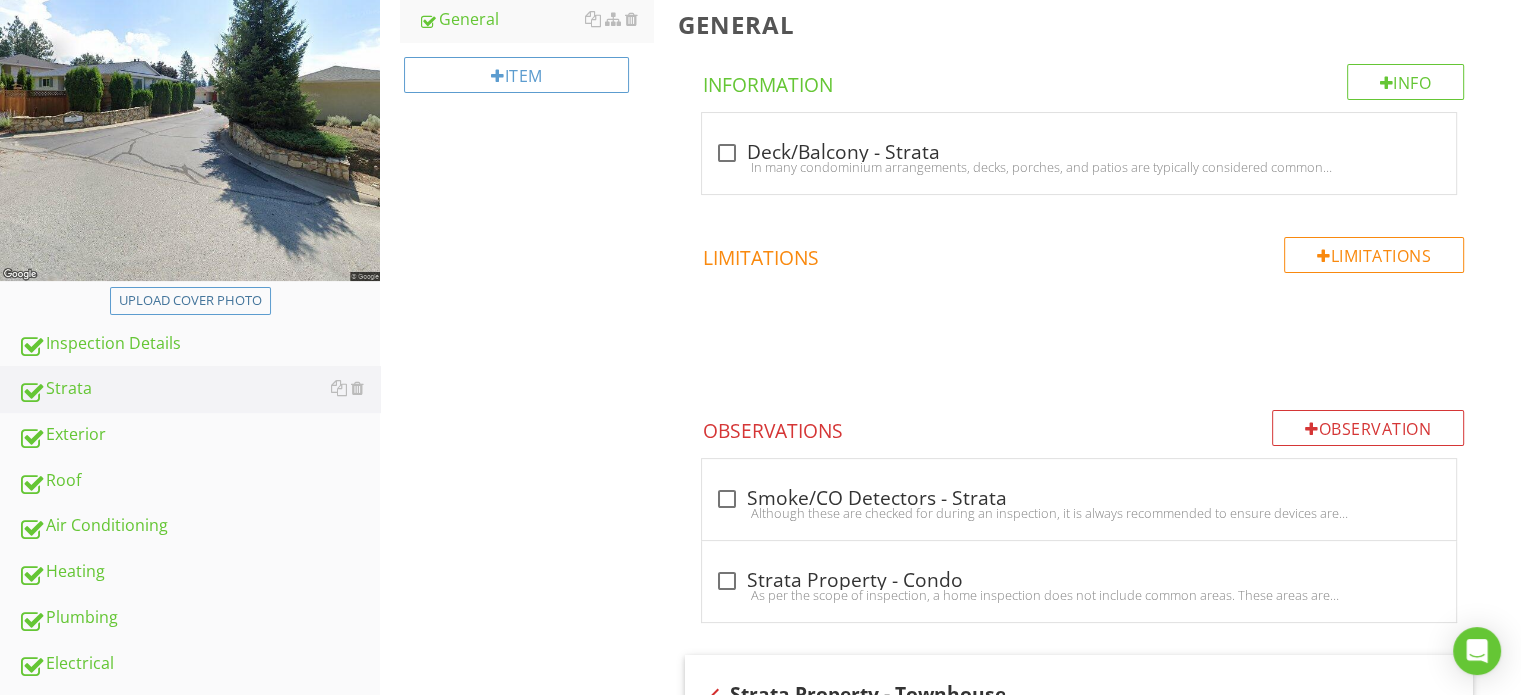 type on "<p>Typically, the roof and exterior of townhouse strata properties are inspected for the strata as part of a regular depreciation report. It is recommended to have a strata document review company review all strata documents, including the depreciation report before subject removal to prepare for any possible special levies in the future.</p><p><br></p><p><strong>Because you chose Peak Home Inspection, you can receive a 10% discount on Condo Clear’s level 1 services and a 7% discount on their level 2 services.</strong></p><p><br></p><p>Condo Clear will go through all of the strata documents for you and will provide help understanding the Depreciation Report, bylaws, and financial status of a building, as well as providing a comprehensive view of the strata corporation.</p><p><br></p><p>For more information, visit <a fr-original-style="" href="https://condoclear.ca" rel="noopener noreferrer" style="color: rgb(92, 156, 207);" target="_blank">condoclear.ca</a></p><p>(Enter my name, Ben Hall, when asked which ..." 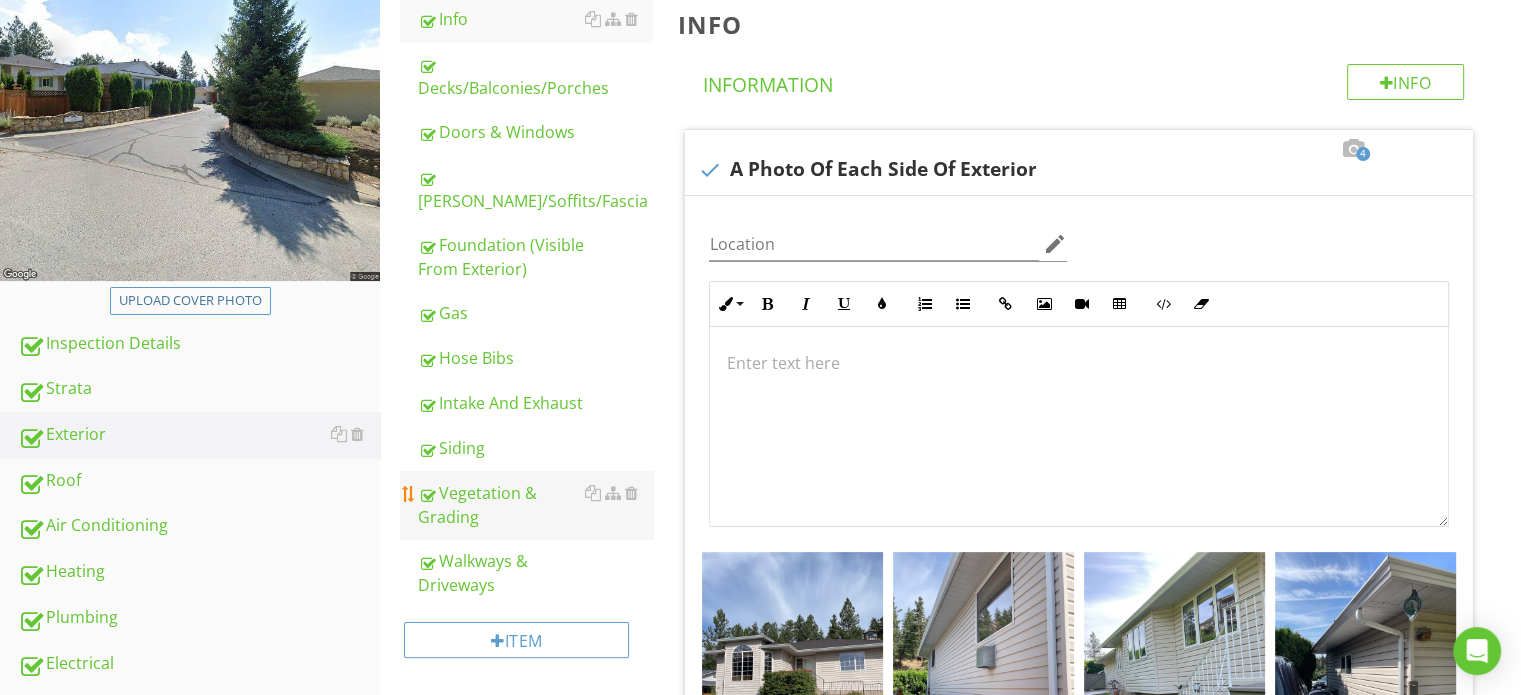 click on "Vegetation & Grading" at bounding box center [535, 505] 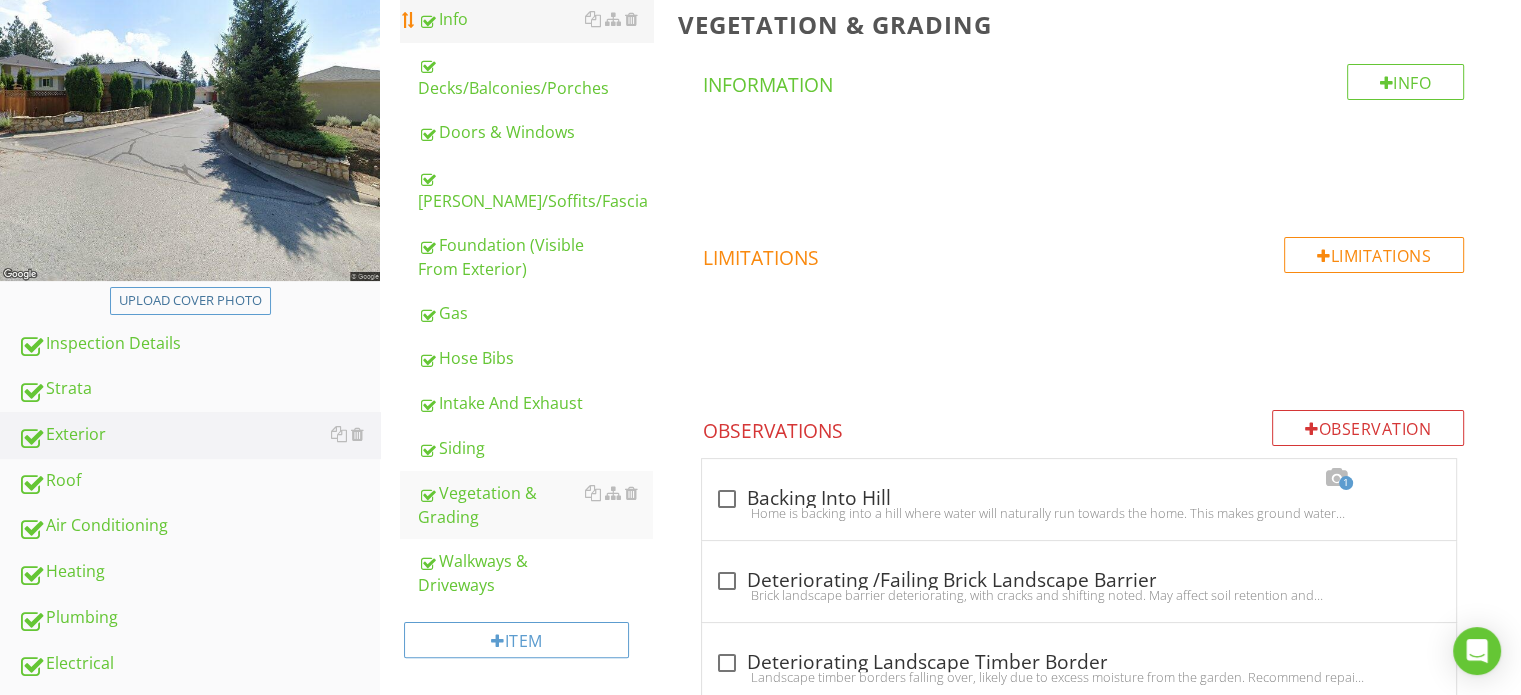 click on "Info" at bounding box center (535, 19) 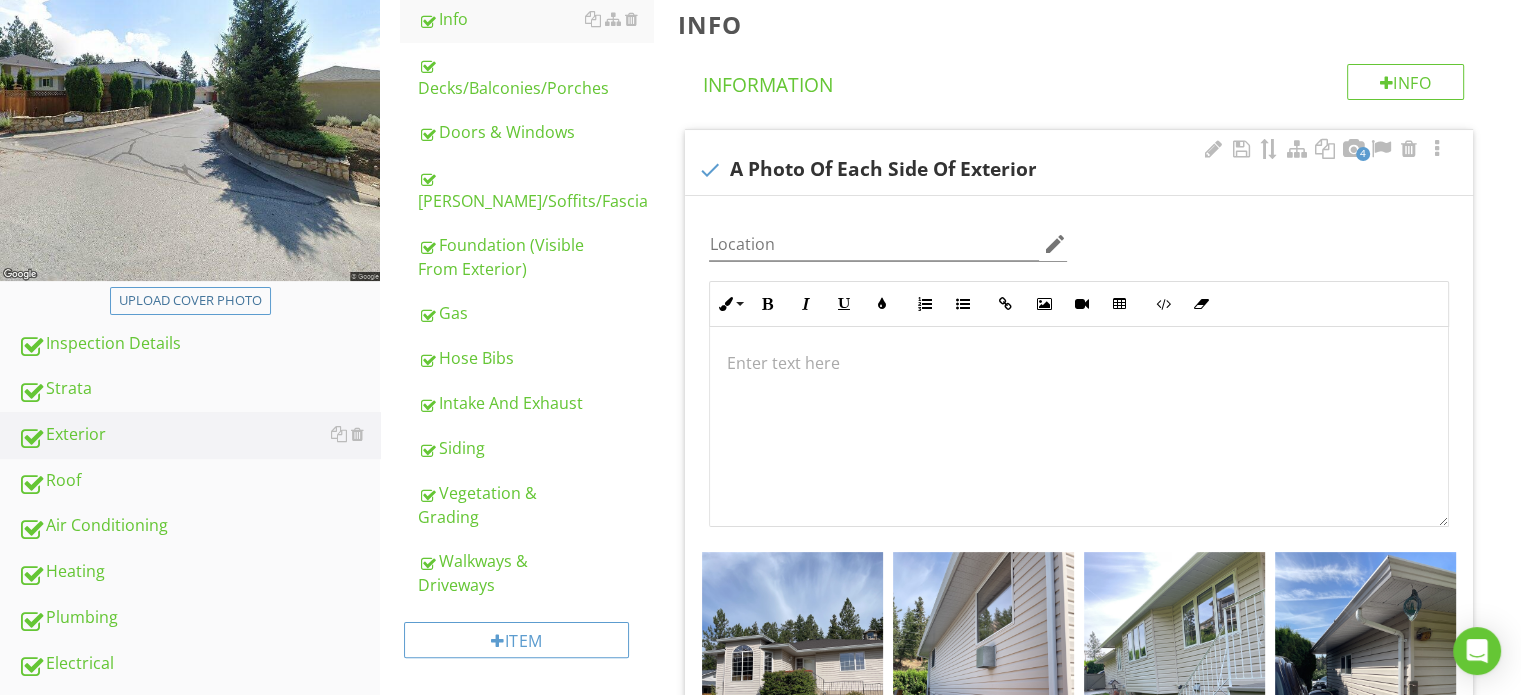 scroll, scrollTop: 0, scrollLeft: 0, axis: both 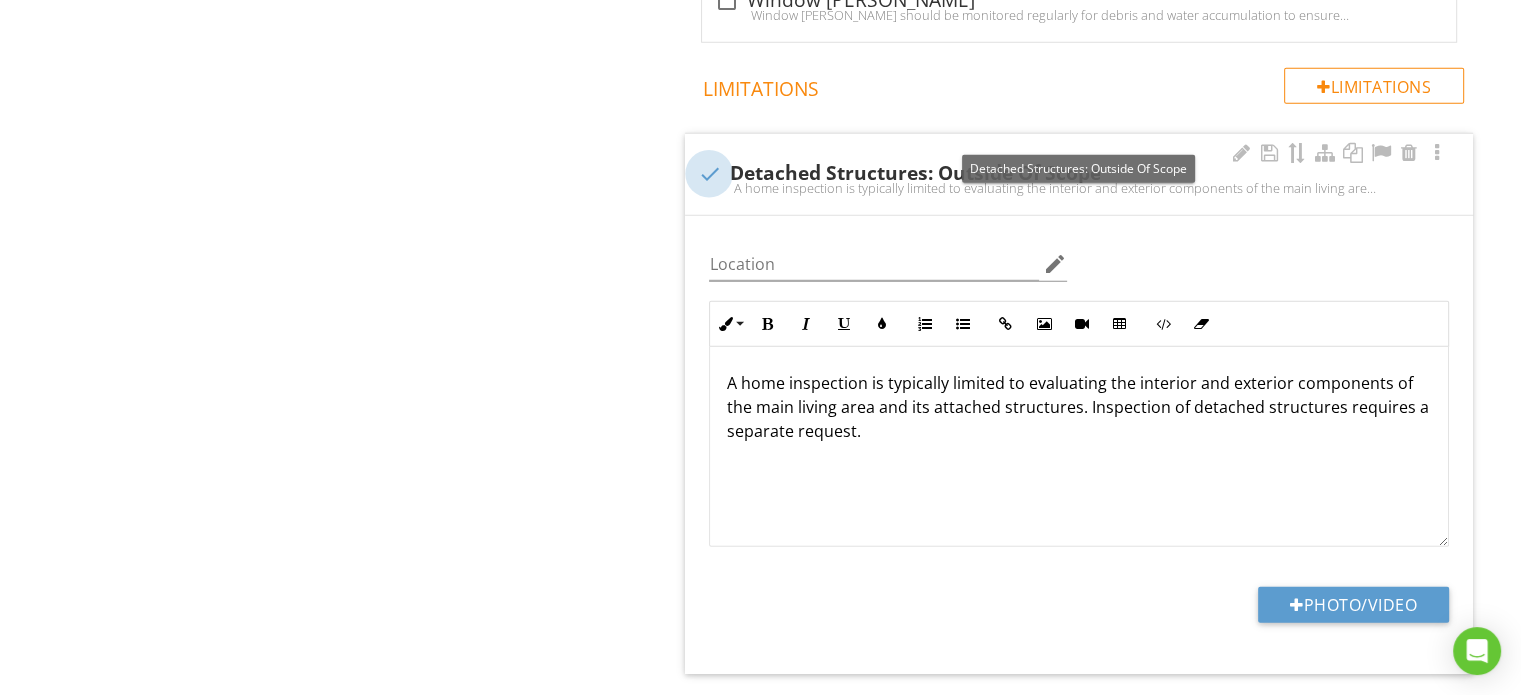 click at bounding box center (709, 174) 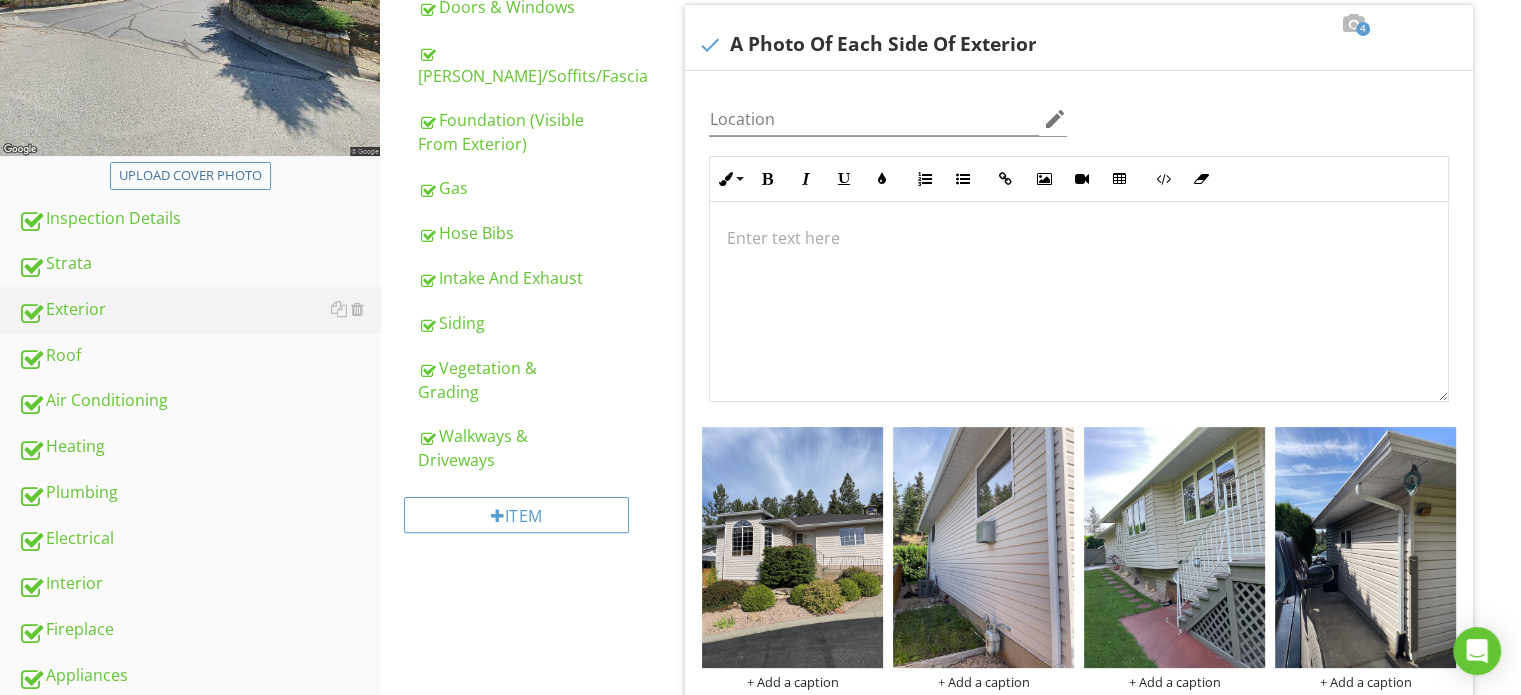 scroll, scrollTop: 344, scrollLeft: 0, axis: vertical 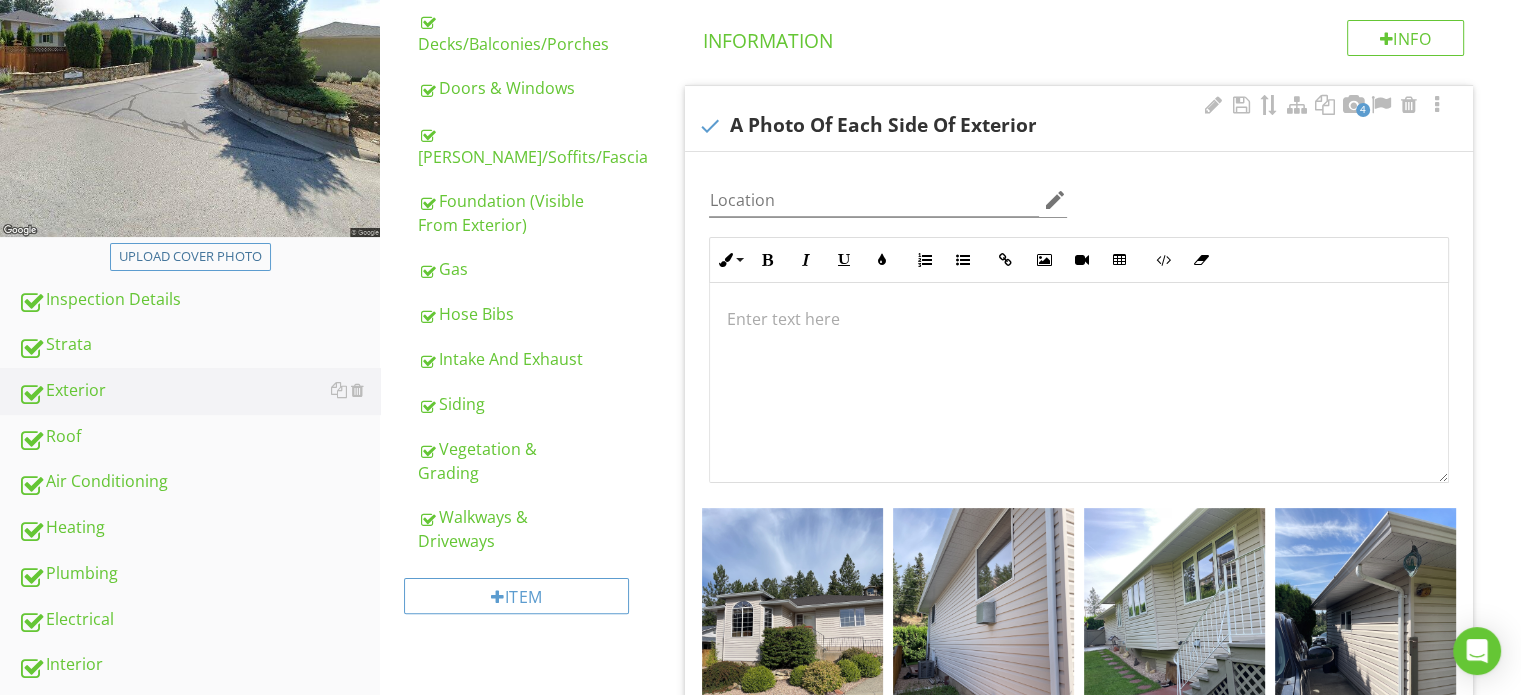 drag, startPoint x: 511, startPoint y: 212, endPoint x: 792, endPoint y: 298, distance: 293.8656 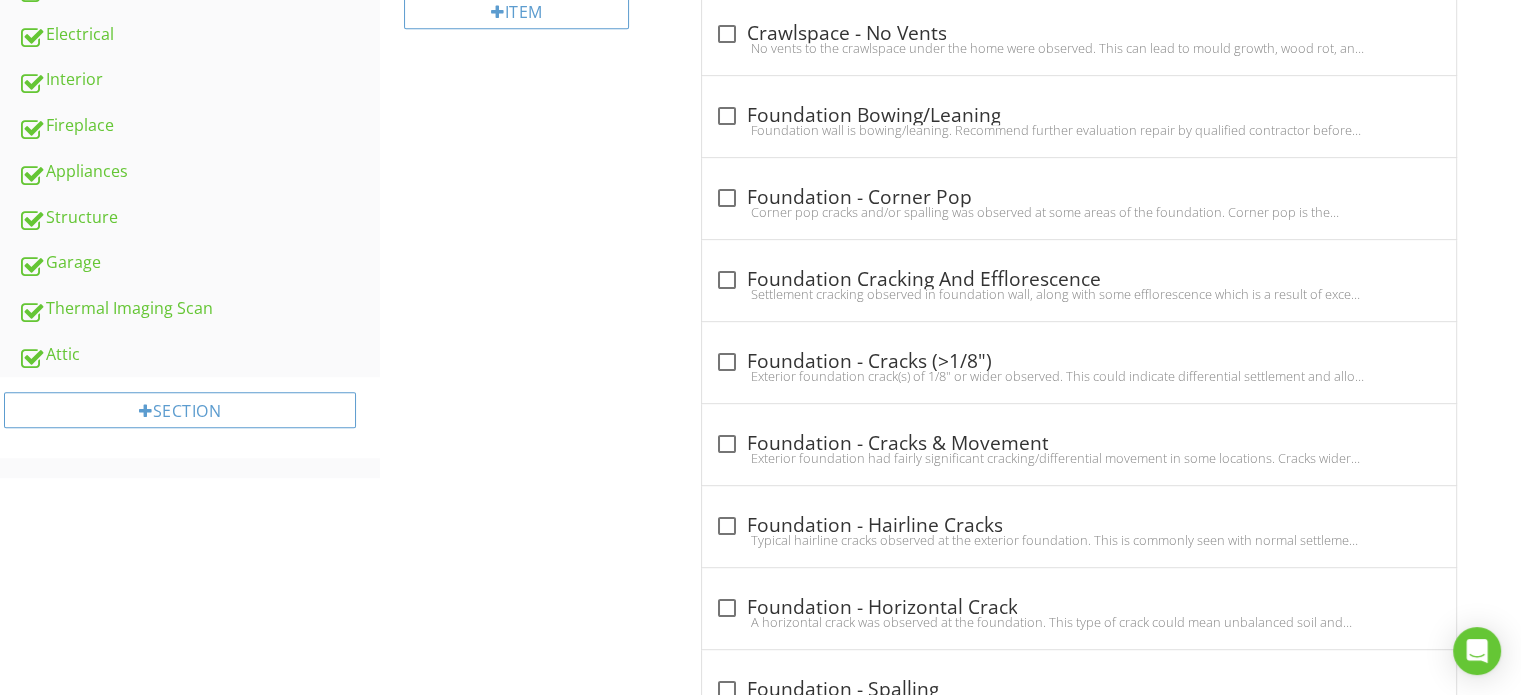 scroll, scrollTop: 1544, scrollLeft: 0, axis: vertical 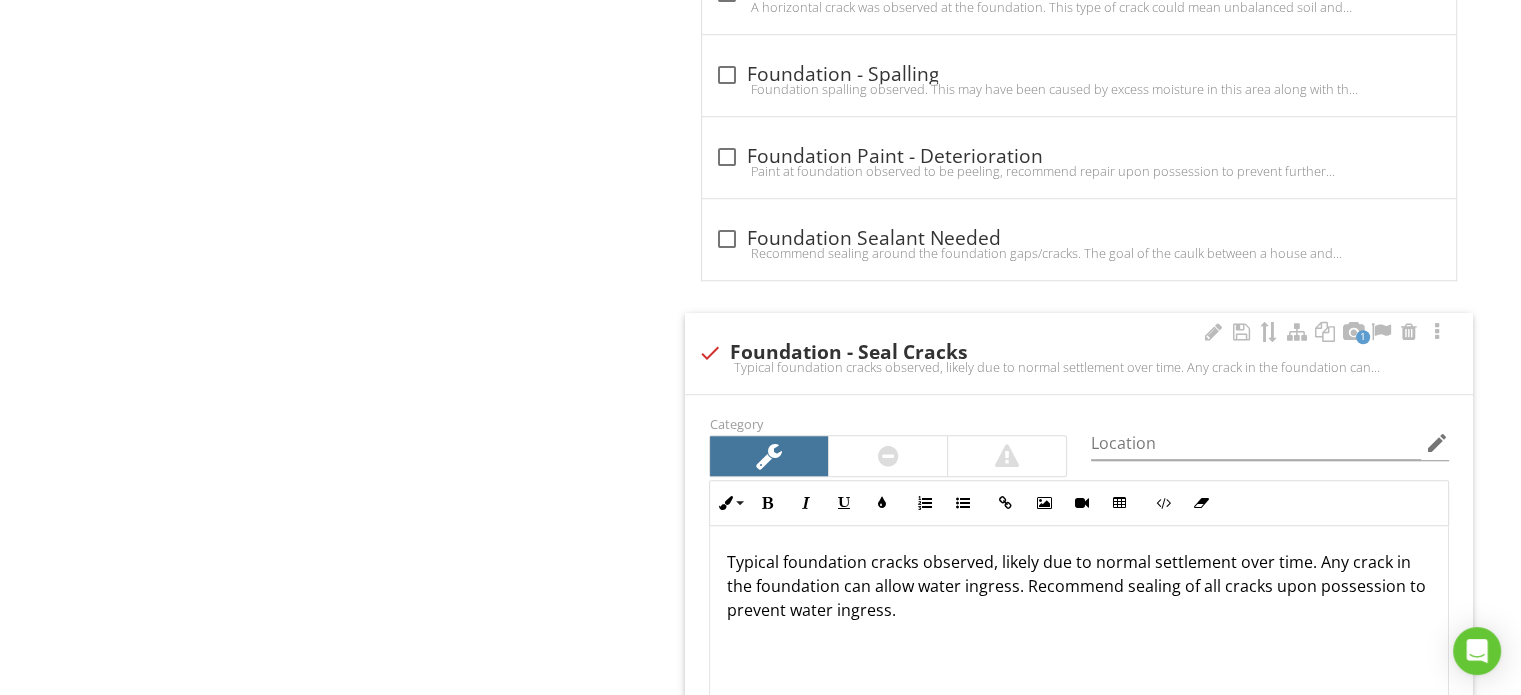 click at bounding box center [888, 456] 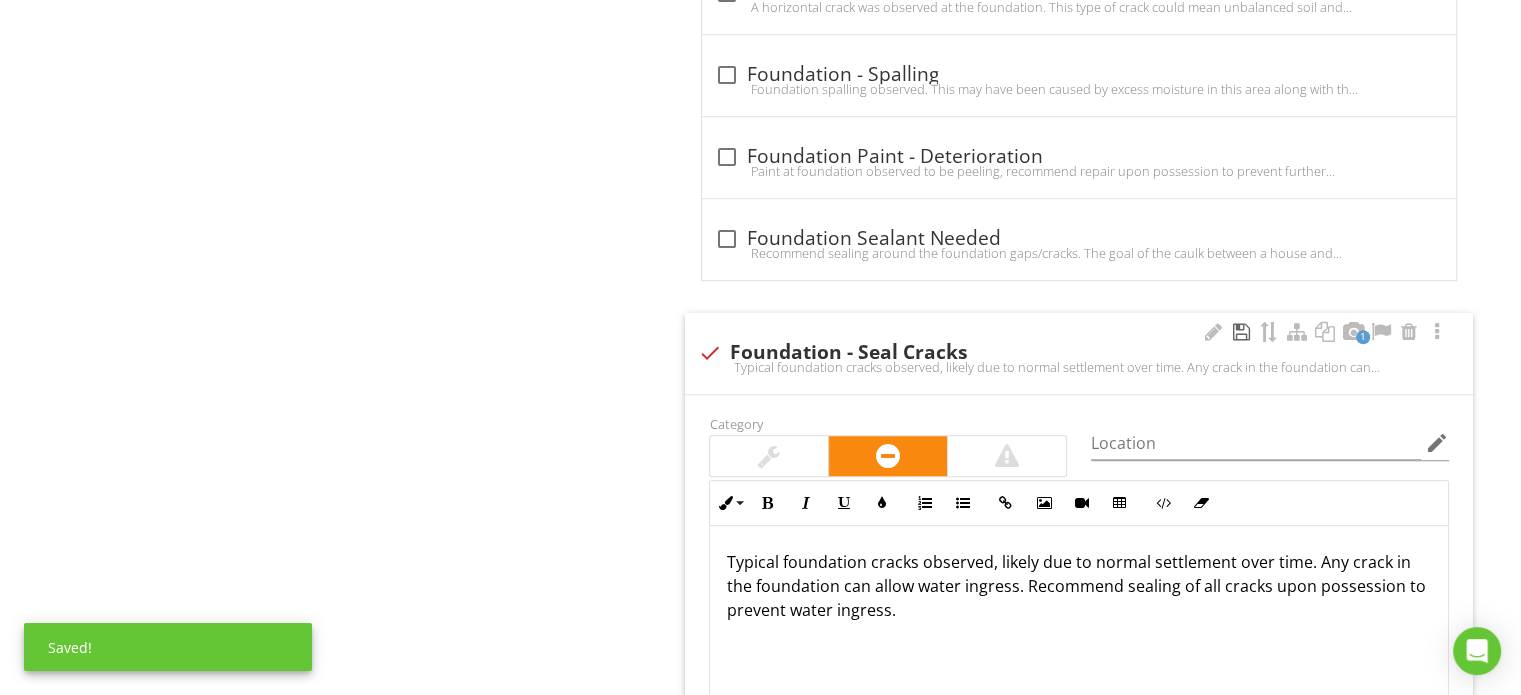 click at bounding box center [1241, 332] 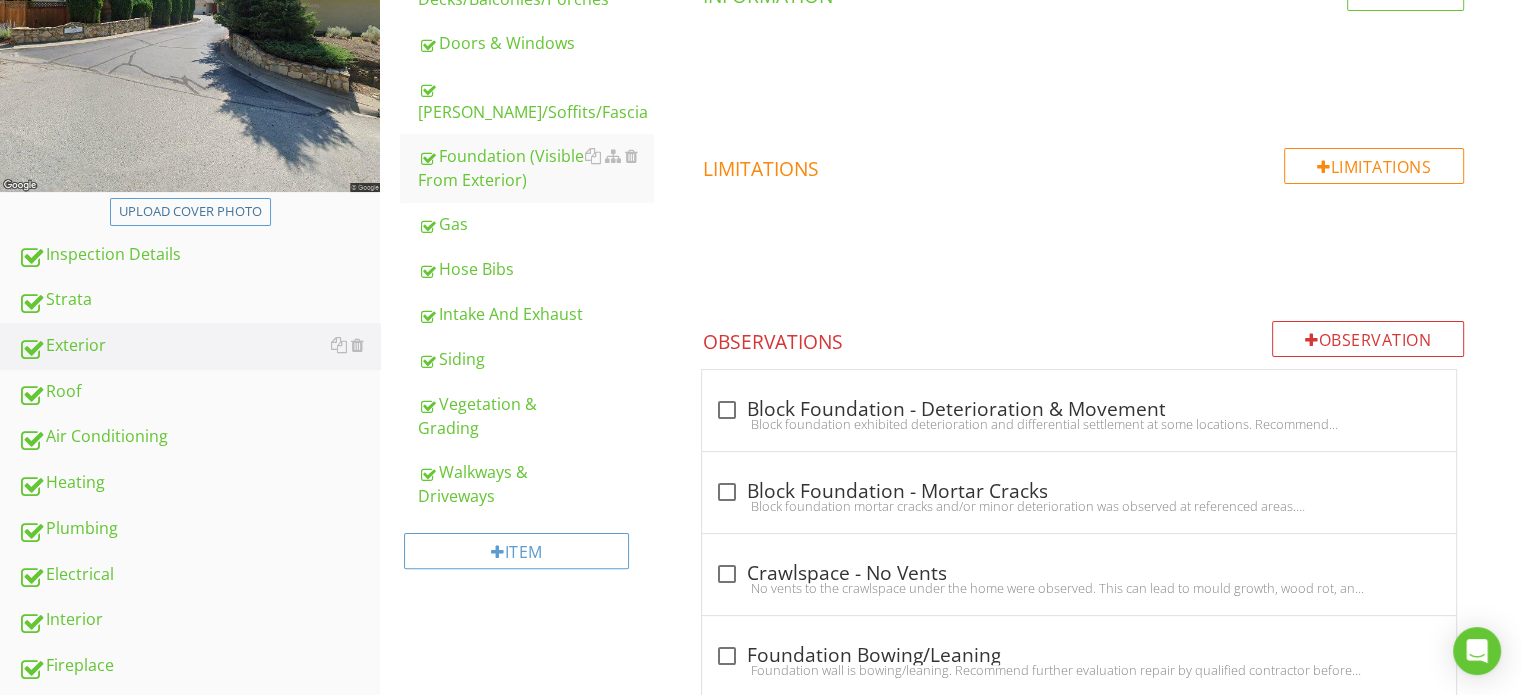 scroll, scrollTop: 244, scrollLeft: 0, axis: vertical 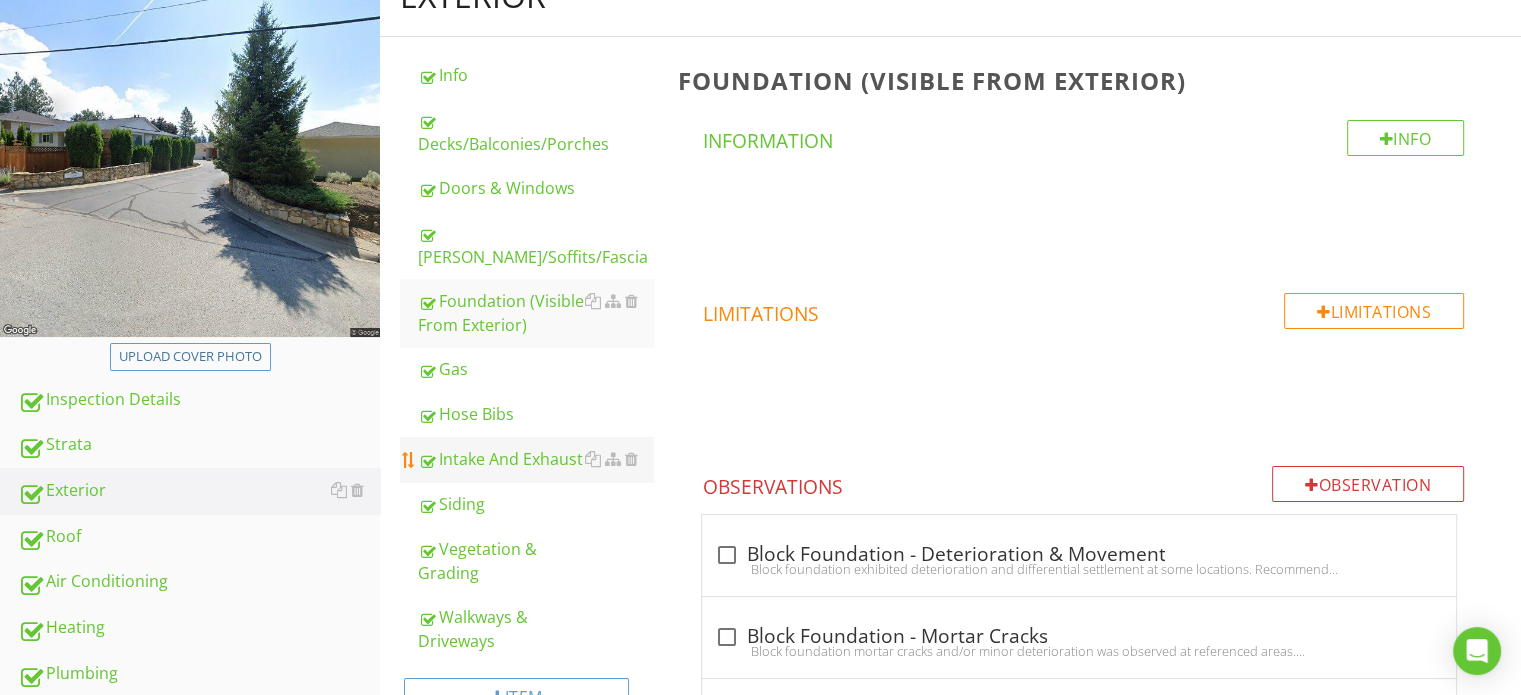 click on "Intake And Exhaust" at bounding box center (535, 459) 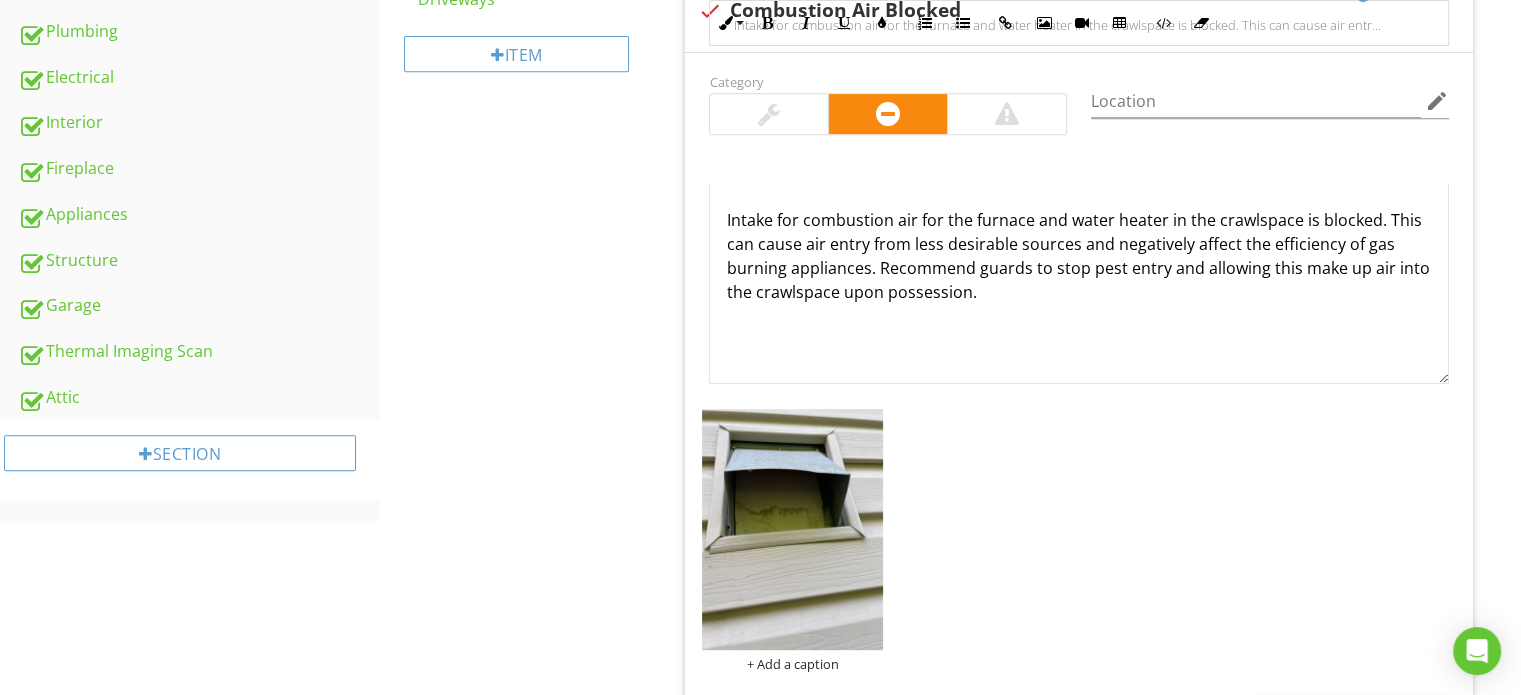 scroll, scrollTop: 744, scrollLeft: 0, axis: vertical 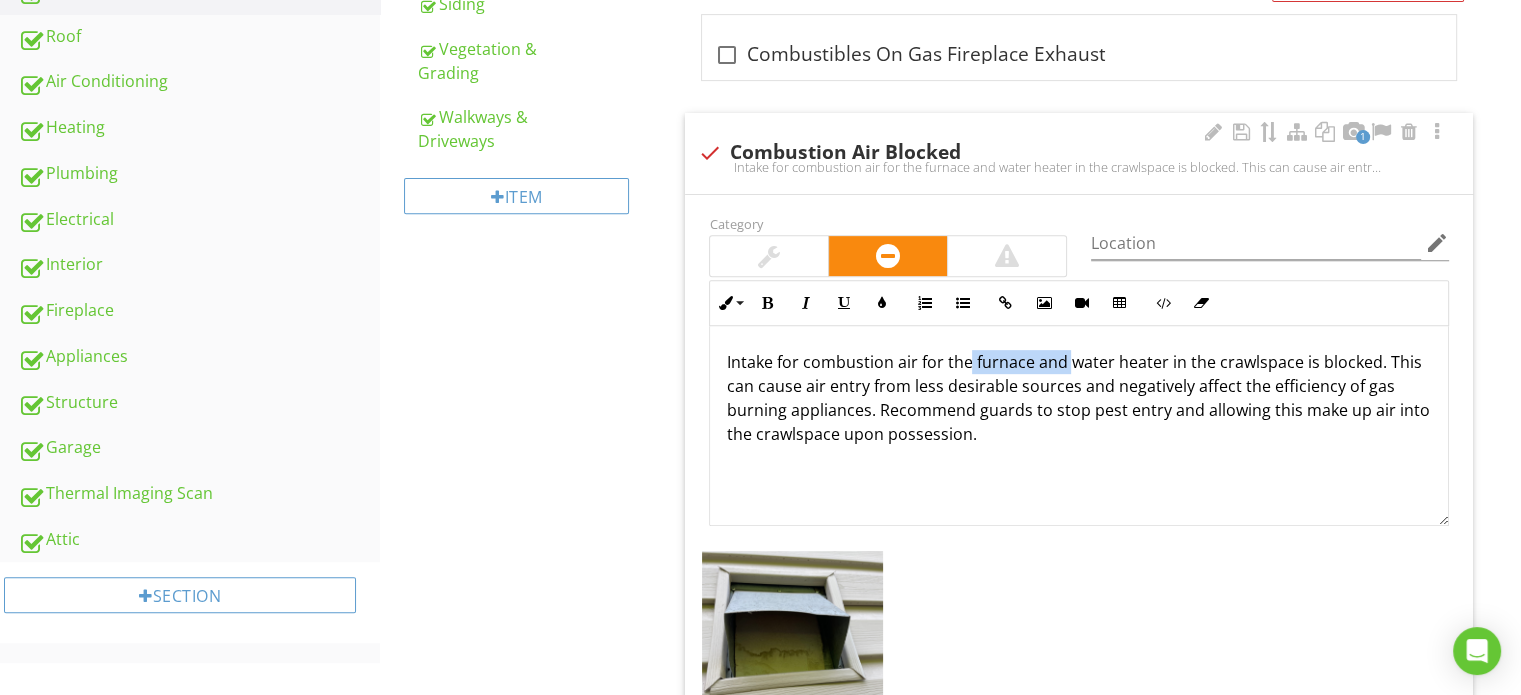 drag, startPoint x: 1066, startPoint y: 369, endPoint x: 968, endPoint y: 369, distance: 98 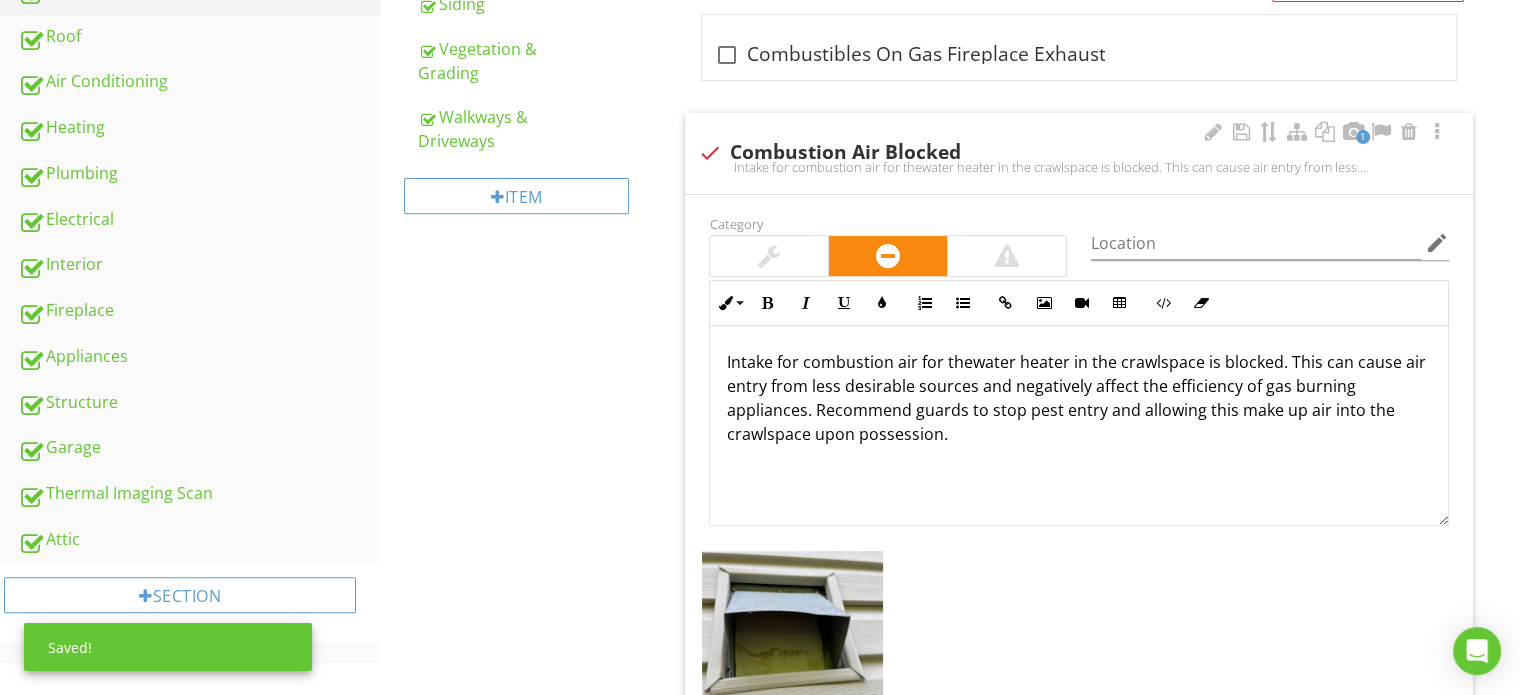 click on "Intake for combustion air for thewater heater in the crawlspace is blocked. This can cause air entry from less desirable sources and negatively affect the efficiency of gas burning appliances. Recommend guards to stop pest entry and allowing this make up air into the crawlspace upon possession." at bounding box center (1079, 398) 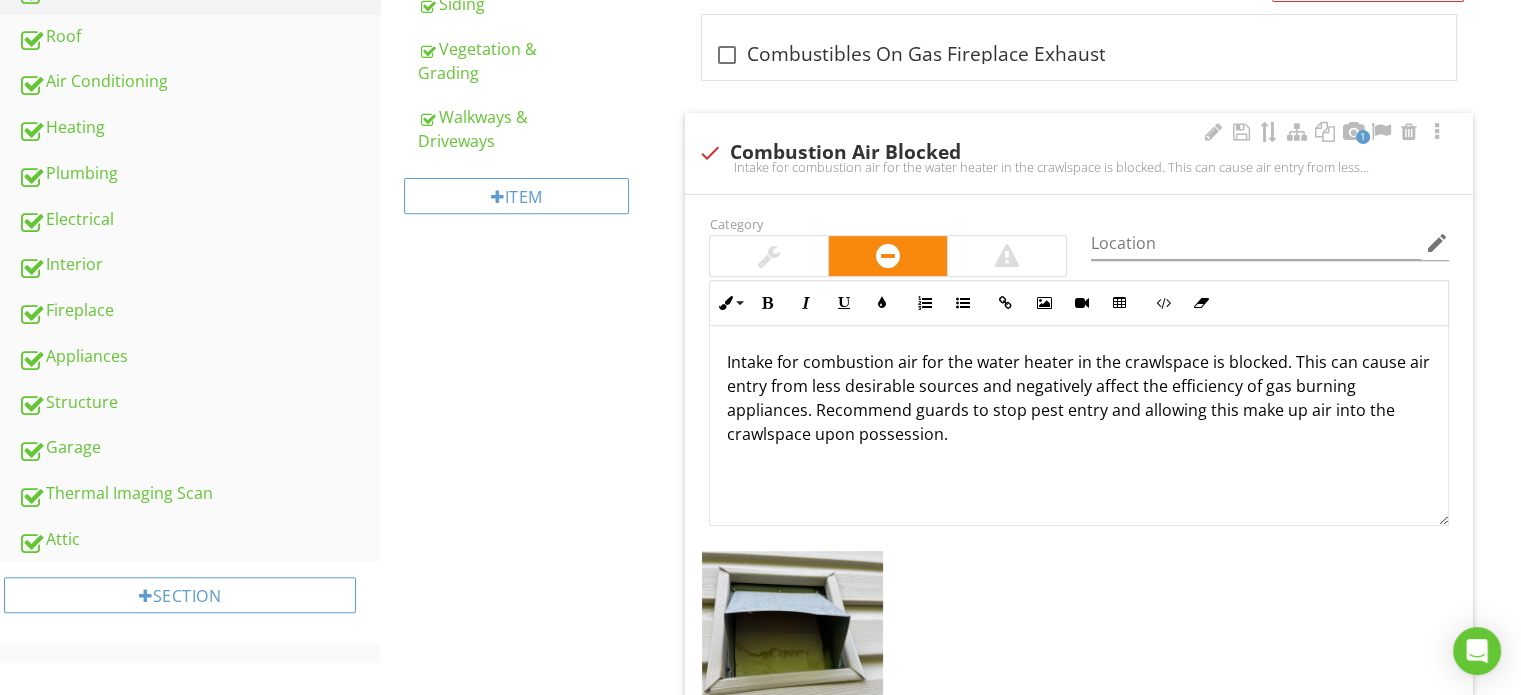click on "Intake for combustion air for the water heater in the crawlspace is blocked. This can cause air entry from less desirable sources and negatively affect the efficiency of gas burning appliances. Recommend guards to stop pest entry and allowing this make up air into the crawlspace upon possession." at bounding box center (1079, 398) 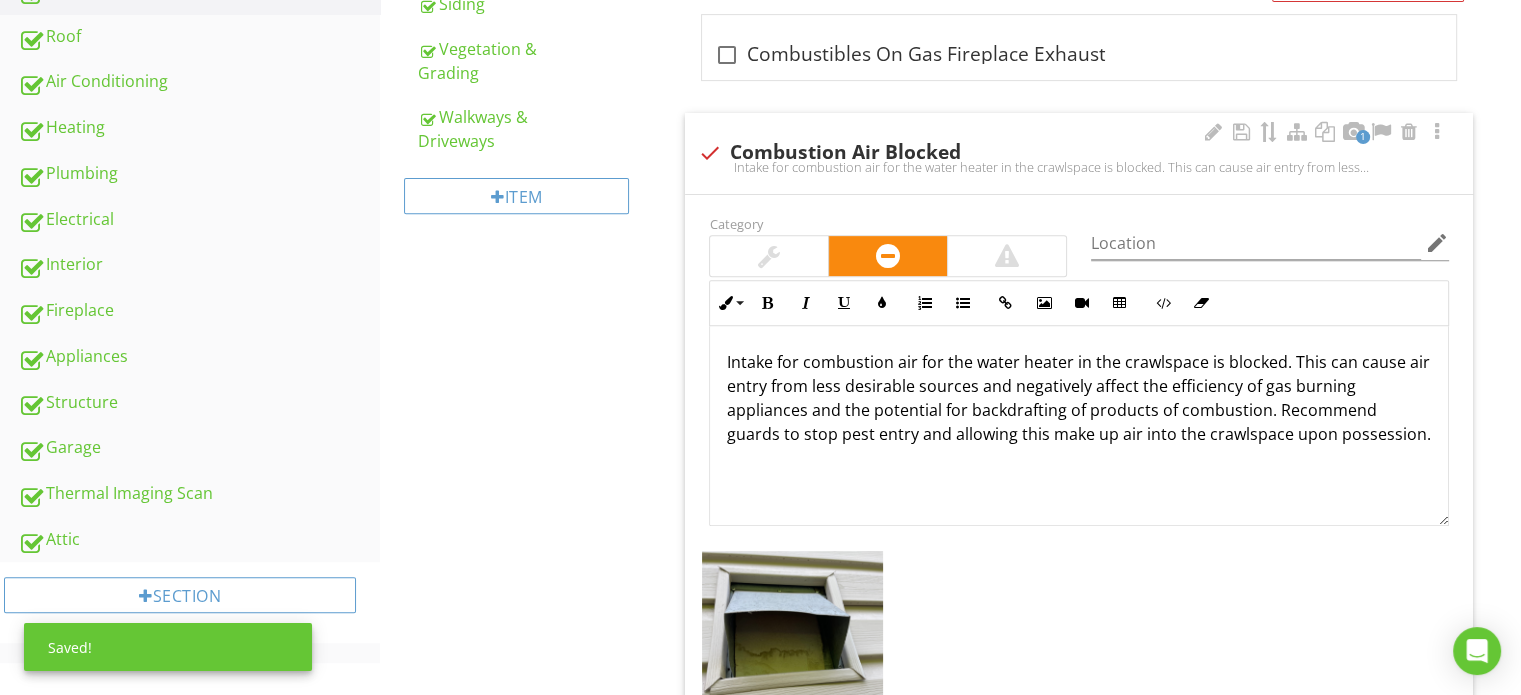 click on "Intake for combustion air for the water heater in the crawlspace is blocked. This can cause air entry from less desirable sources and negatively affect the efficiency of gas burning appliances and the potential for backdrafting of products of combustion. Recommend guards to stop pest entry and allowing this make up air into the crawlspace upon possession." at bounding box center (1079, 398) 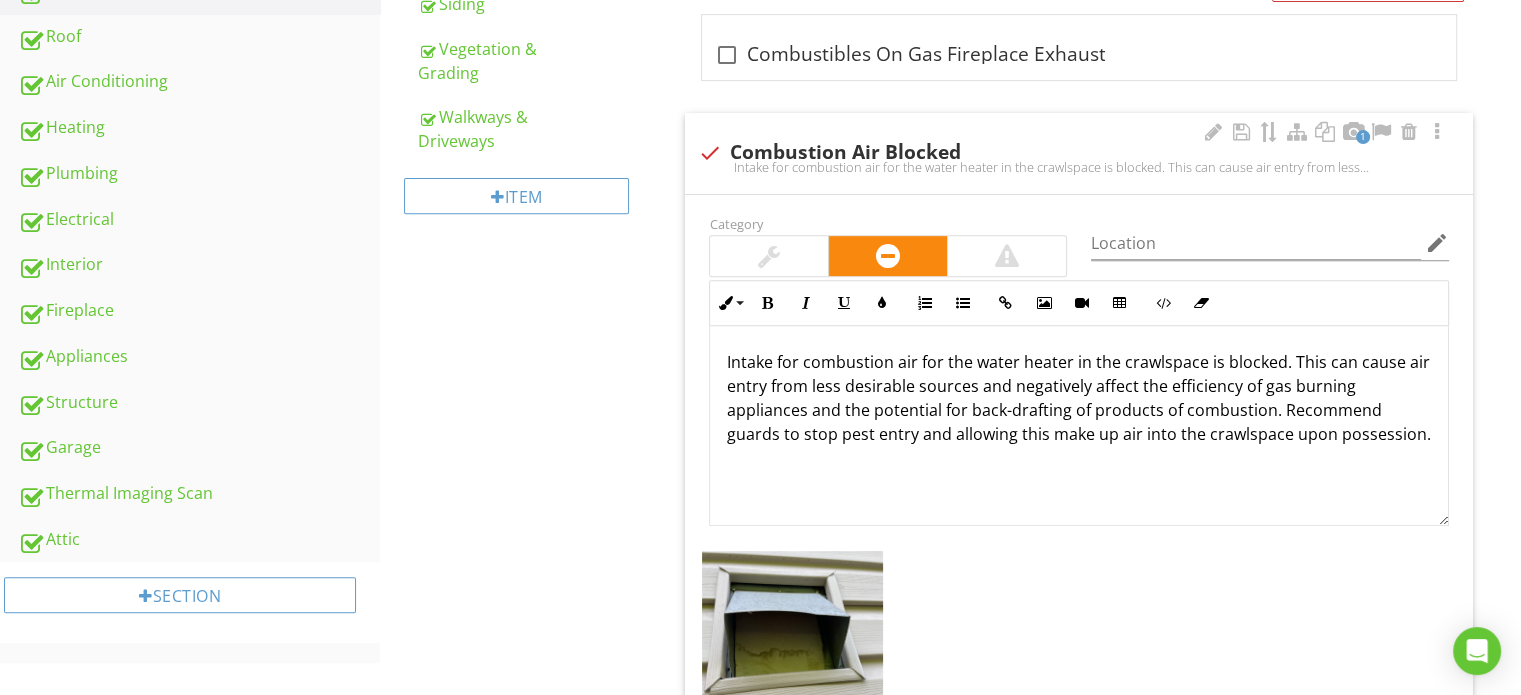 click on "Intake for combustion air for the water heater in the crawlspace is blocked. This can cause air entry from less desirable sources and negatively affect the efficiency of gas burning appliances and the potential for back-drafting of products of combustion. Recommend guards to stop pest entry and allowing this make up air into the crawlspace upon possession." at bounding box center [1079, 398] 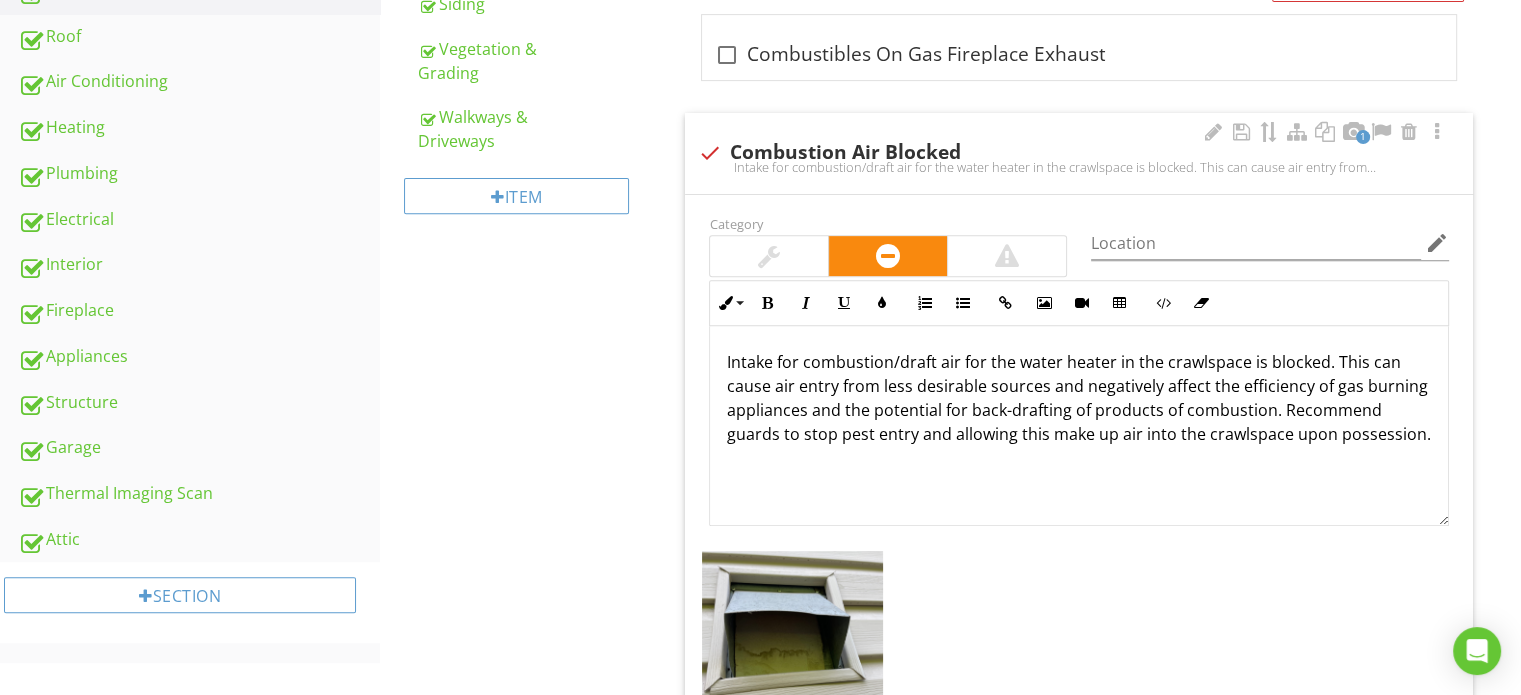 click on "Intake for combustion/draft air for the water heater in the crawlspace is blocked. This can cause air entry from less desirable sources and negatively affect the efficiency of gas burning appliances and the potential for back-drafting of products of combustion. Recommend guards to stop pest entry and allowing this make up air into the crawlspace upon possession." at bounding box center [1079, 426] 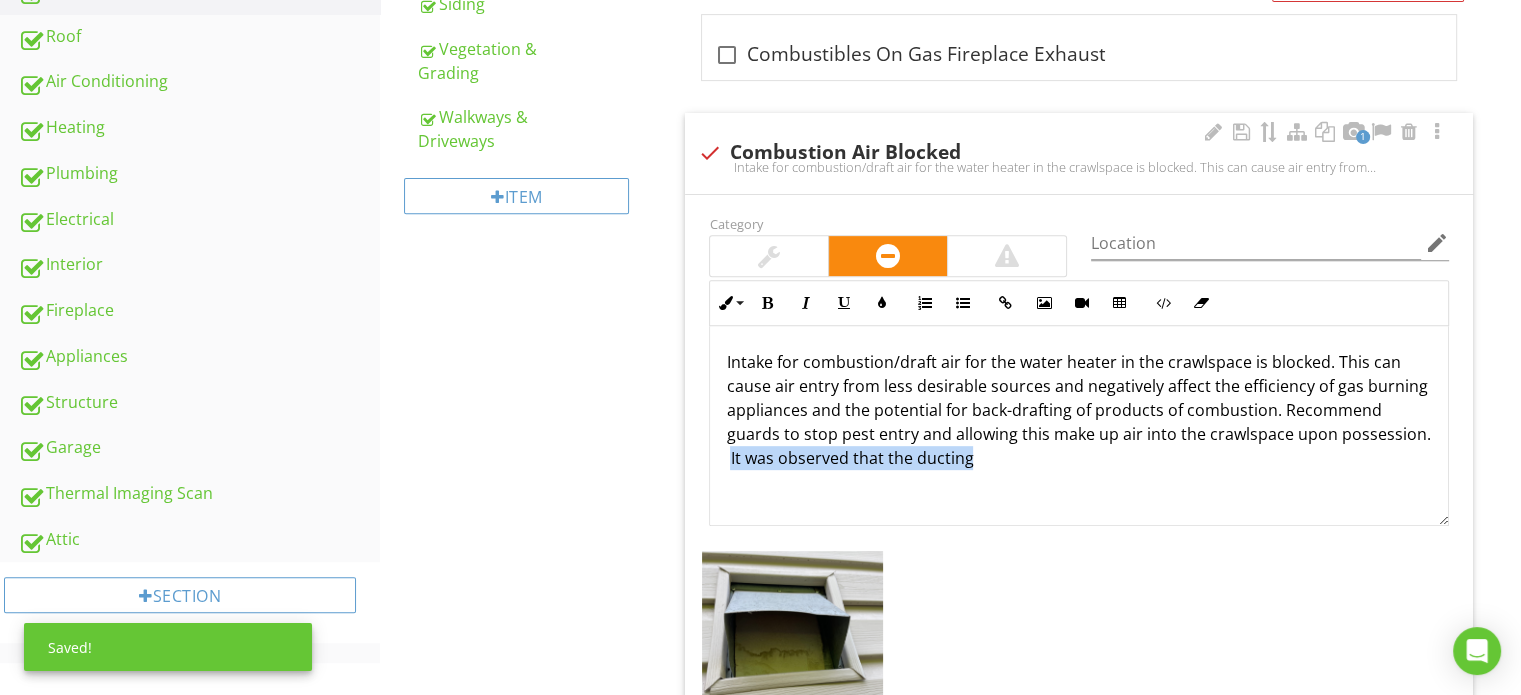 drag, startPoint x: 1106, startPoint y: 467, endPoint x: 819, endPoint y: 473, distance: 287.0627 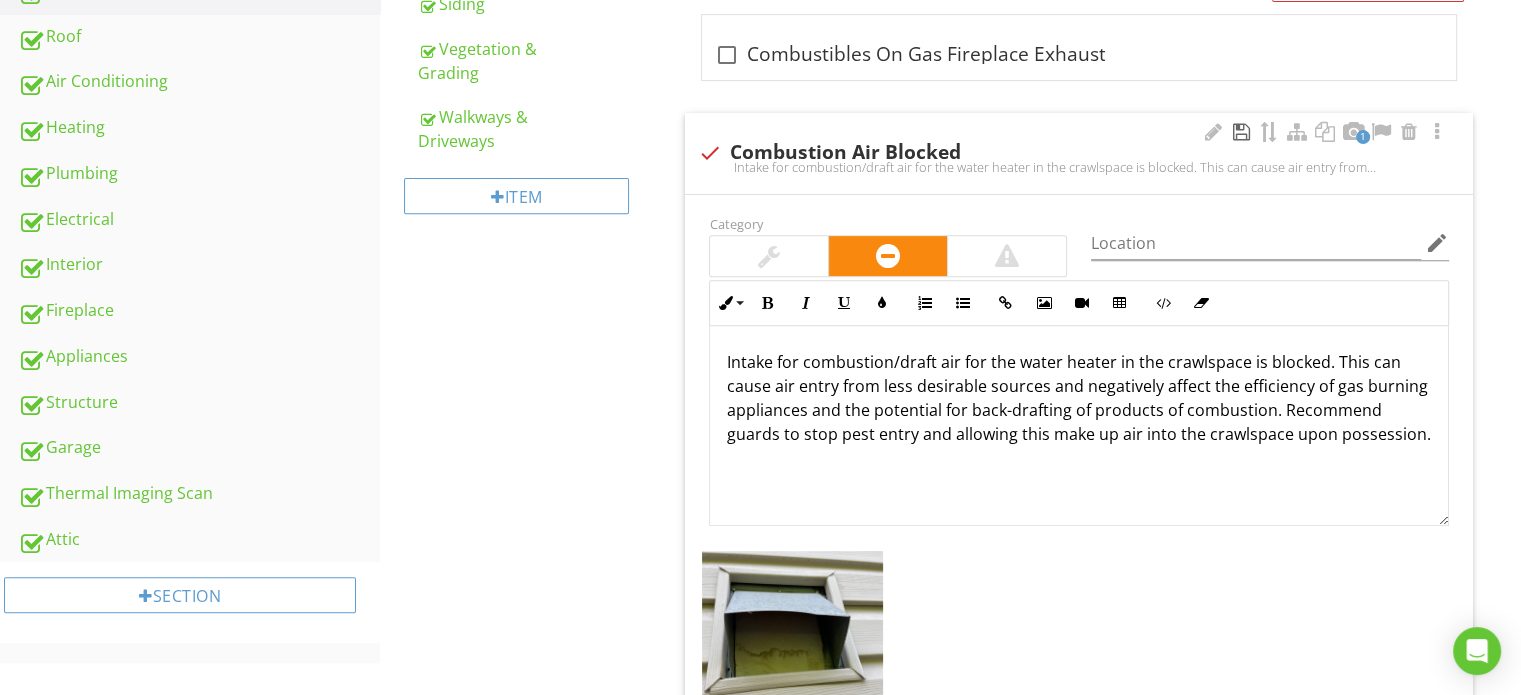 click at bounding box center (1241, 132) 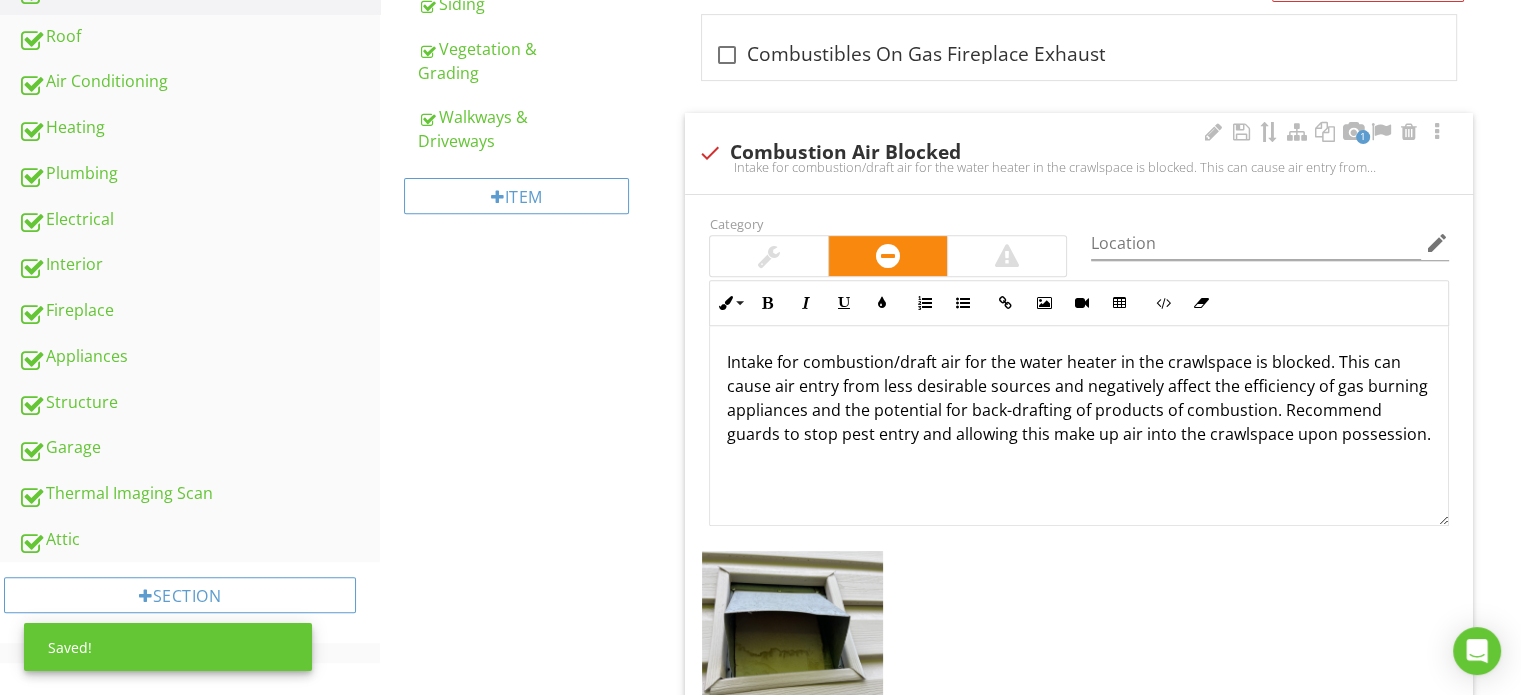 click on "Intake for combustion/draft air for the water heater in the crawlspace is blocked. This can cause air entry from less desirable sources and negatively affect the efficiency of gas burning appliances and the potential for back-drafting of products of combustion. Recommend guards to stop pest entry and allowing this make up air into the crawlspace upon possession." at bounding box center [1079, 398] 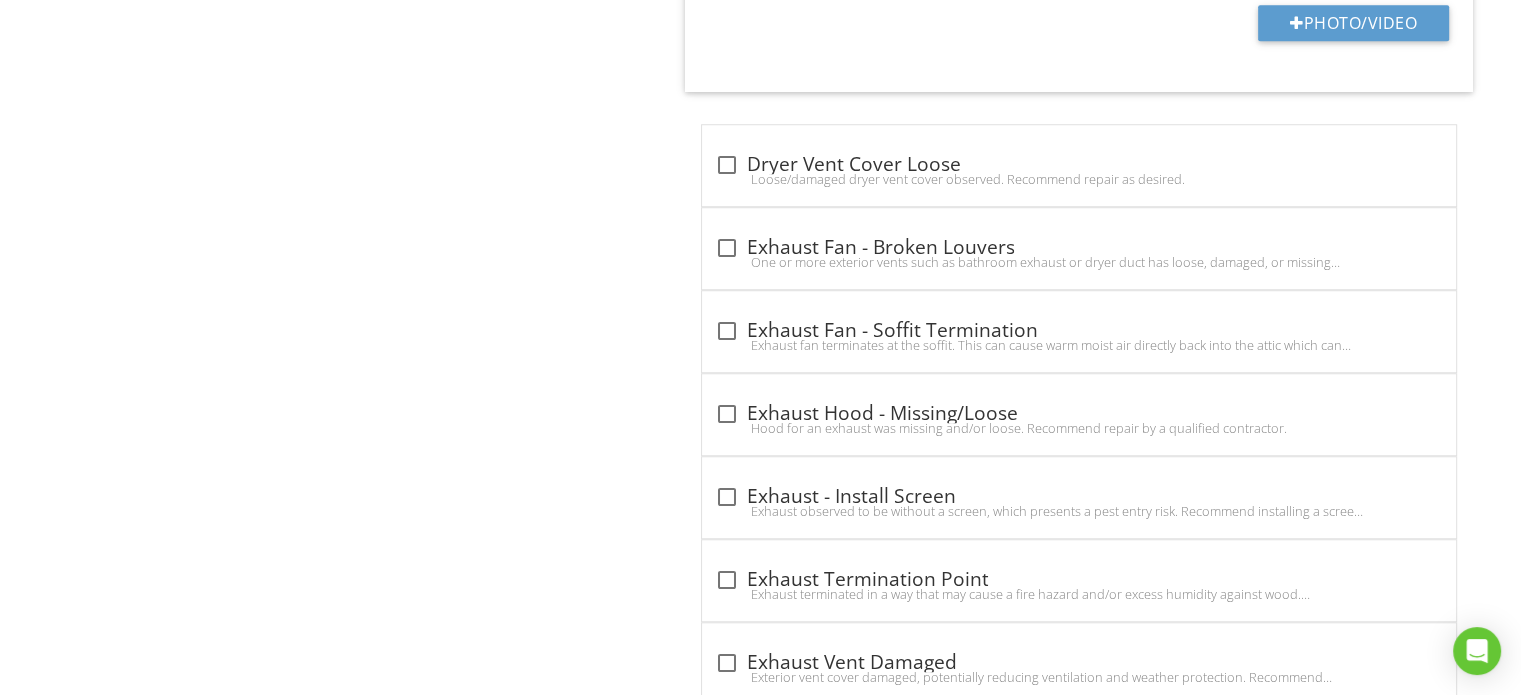 scroll, scrollTop: 2244, scrollLeft: 0, axis: vertical 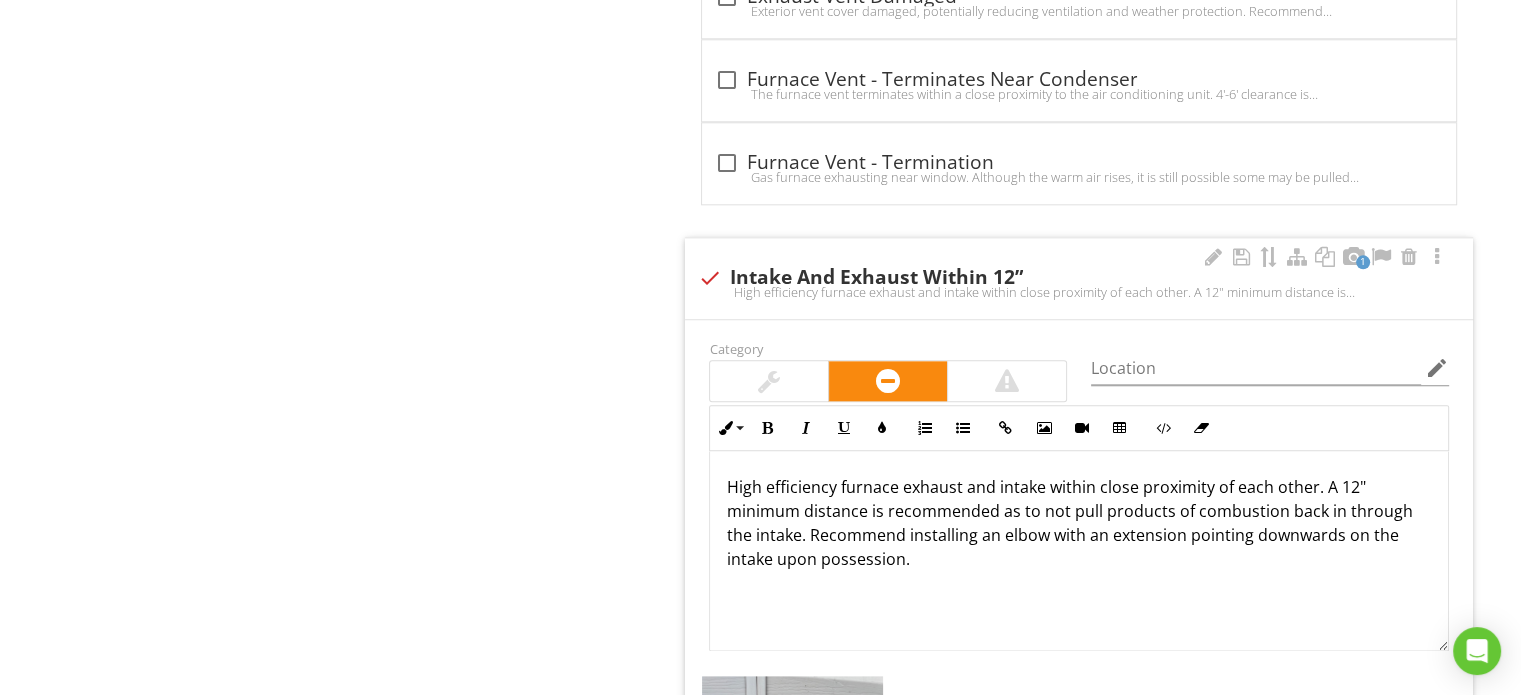 click on "High efficiency furnace exhaust and intake within close proximity of each other. A 12" minimum distance is recommended as to not pull products of combustion back in through the intake. Recommend installing an elbow with an extension pointing downwards on the intake upon possession." at bounding box center (1079, 523) 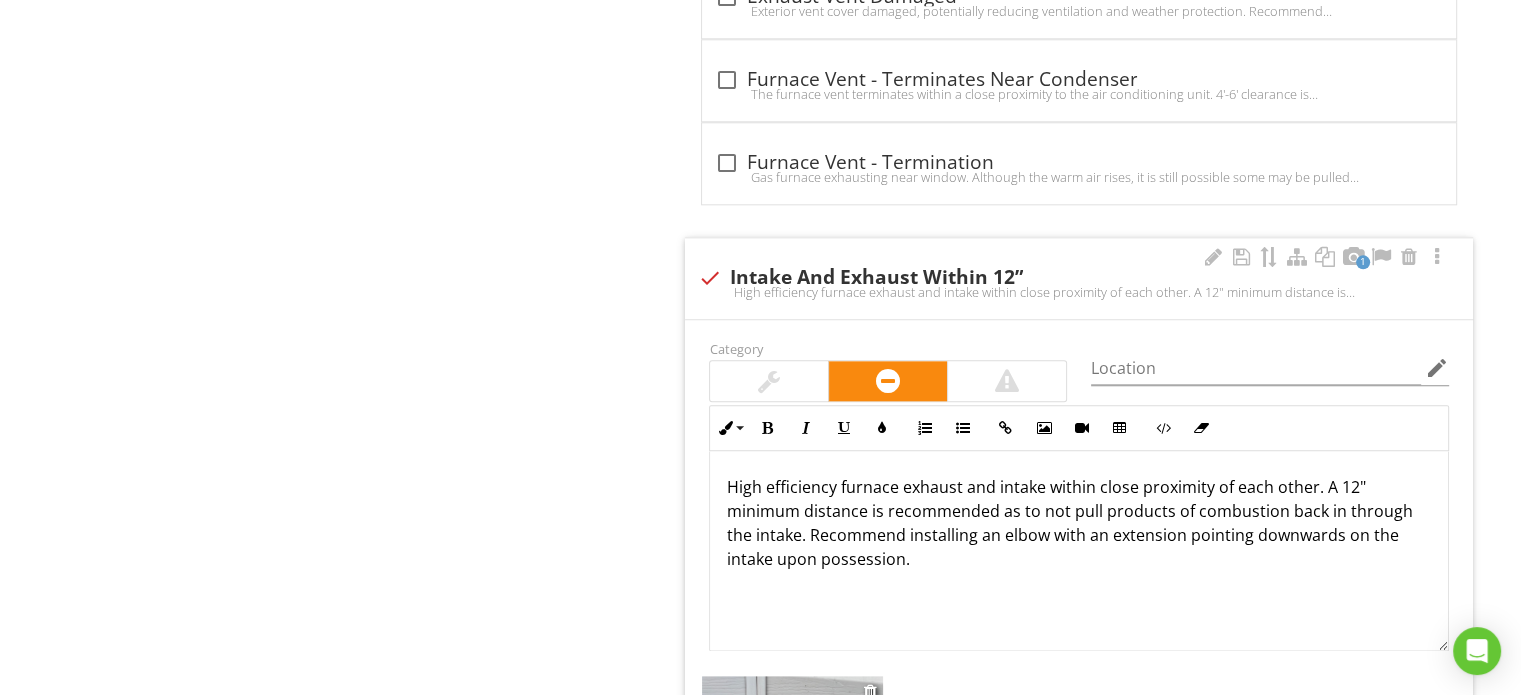 type 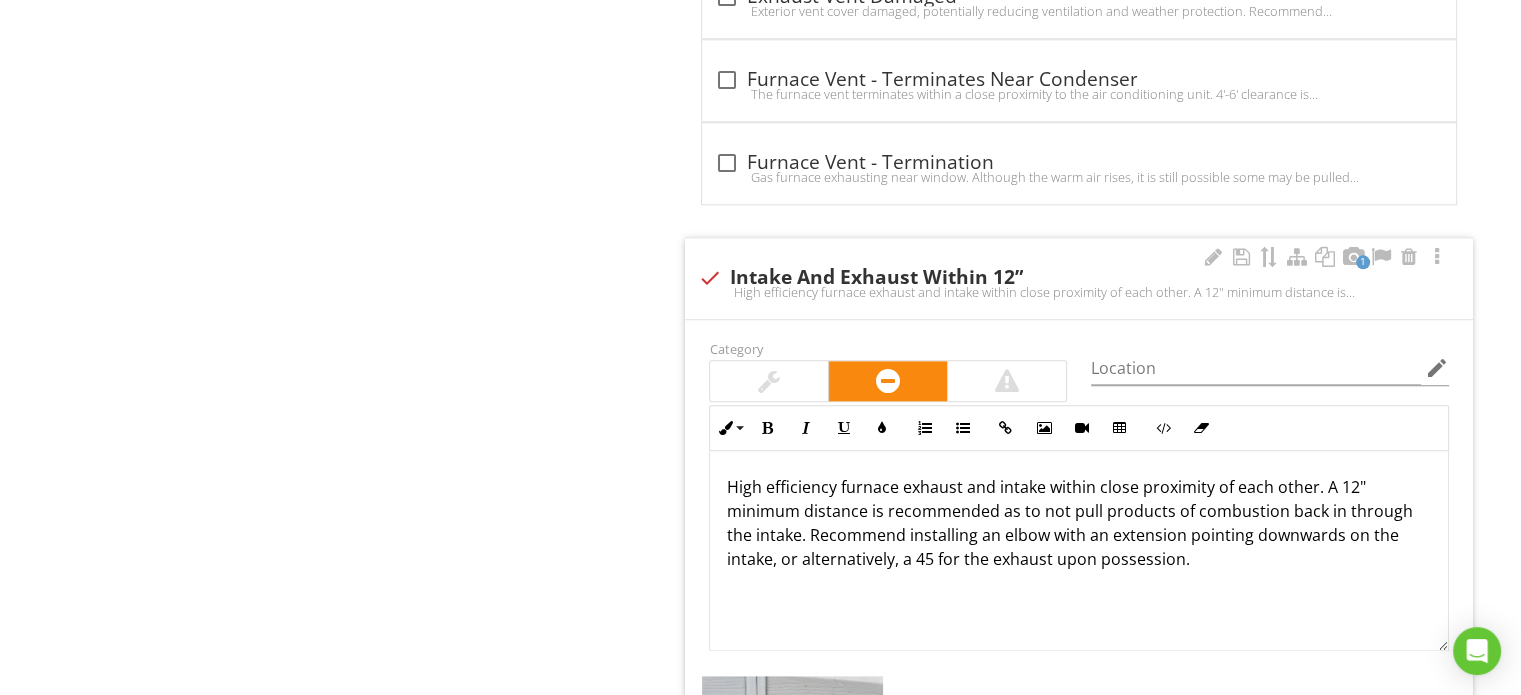 click on "High efficiency furnace exhaust and intake within close proximity of each other. A 12" minimum distance is recommended as to not pull products of combustion back in through the intake. Recommend installing an elbow with an extension pointing downwards on the intake, or alternatively, a 45 for the exhaust upon possession." at bounding box center [1079, 523] 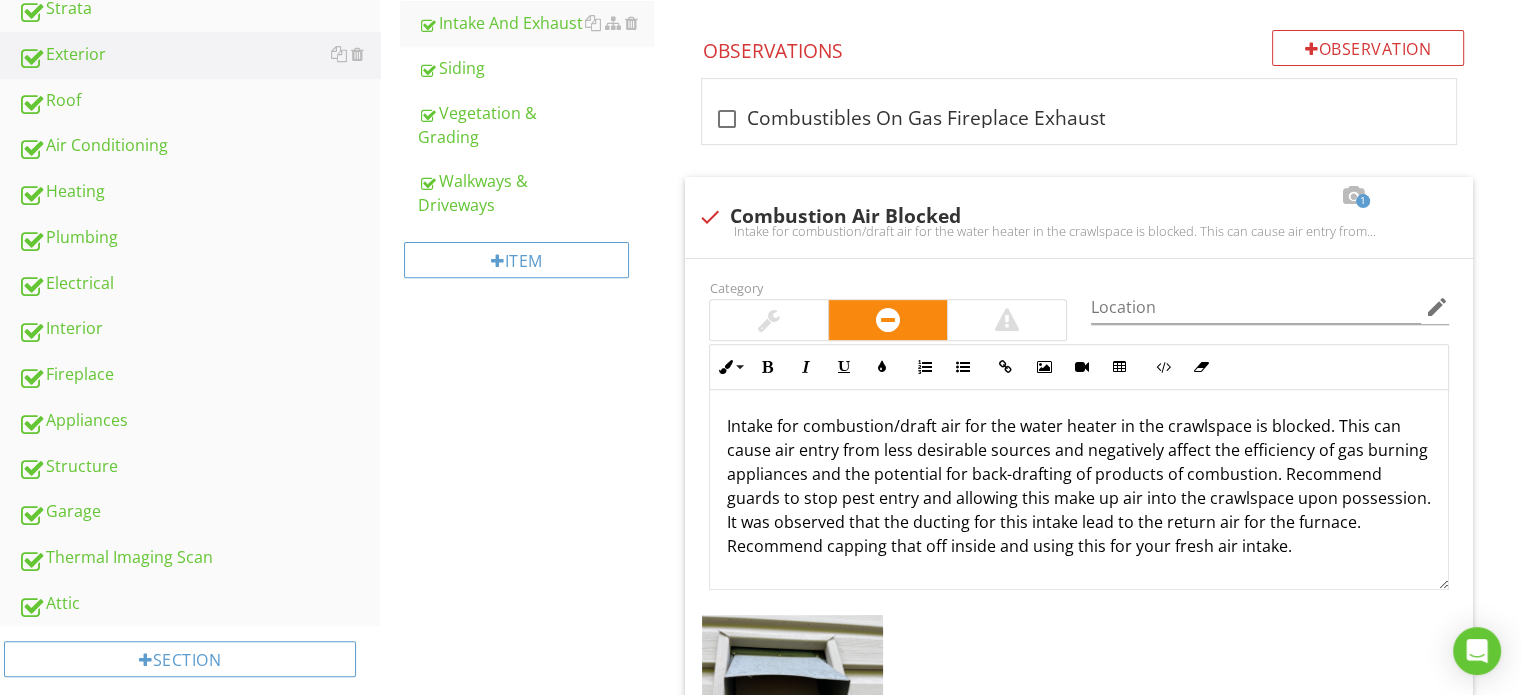 scroll, scrollTop: 544, scrollLeft: 0, axis: vertical 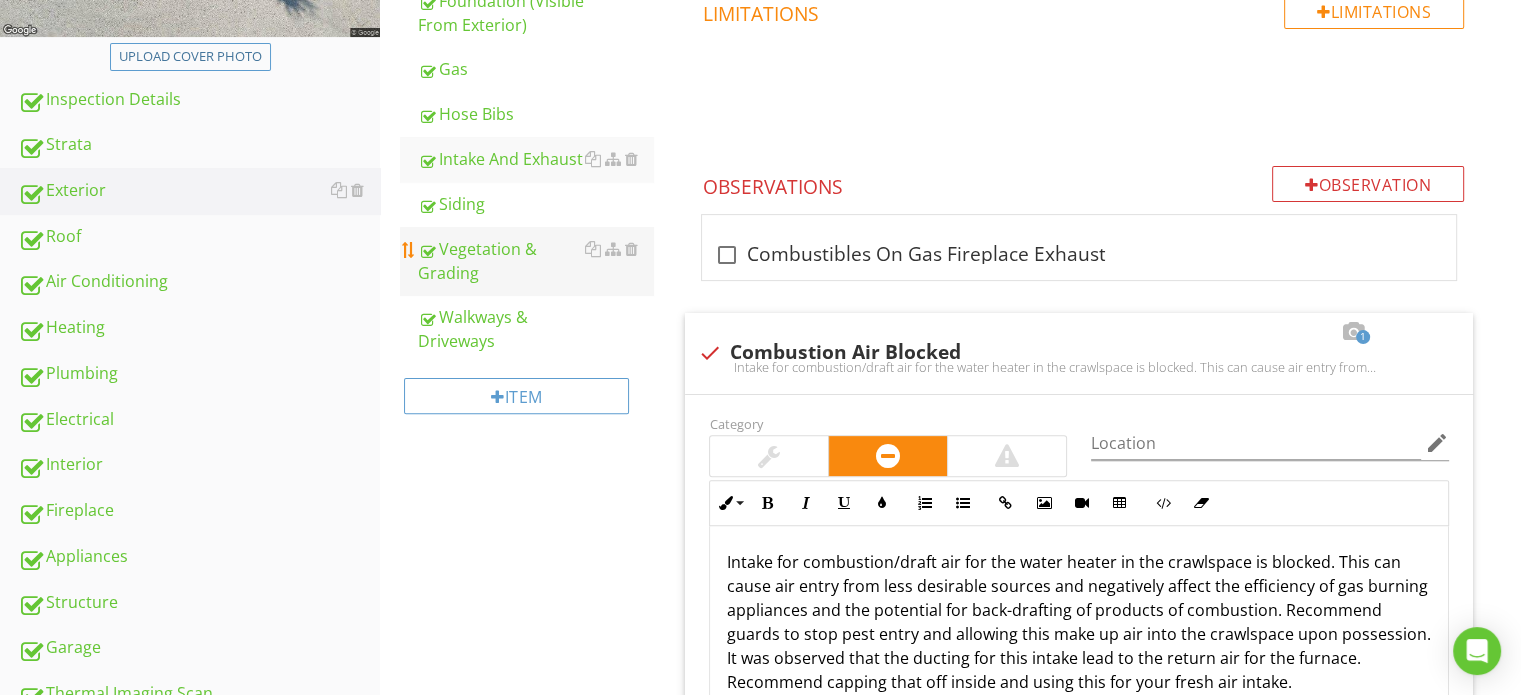 click on "Vegetation & Grading" at bounding box center [535, 261] 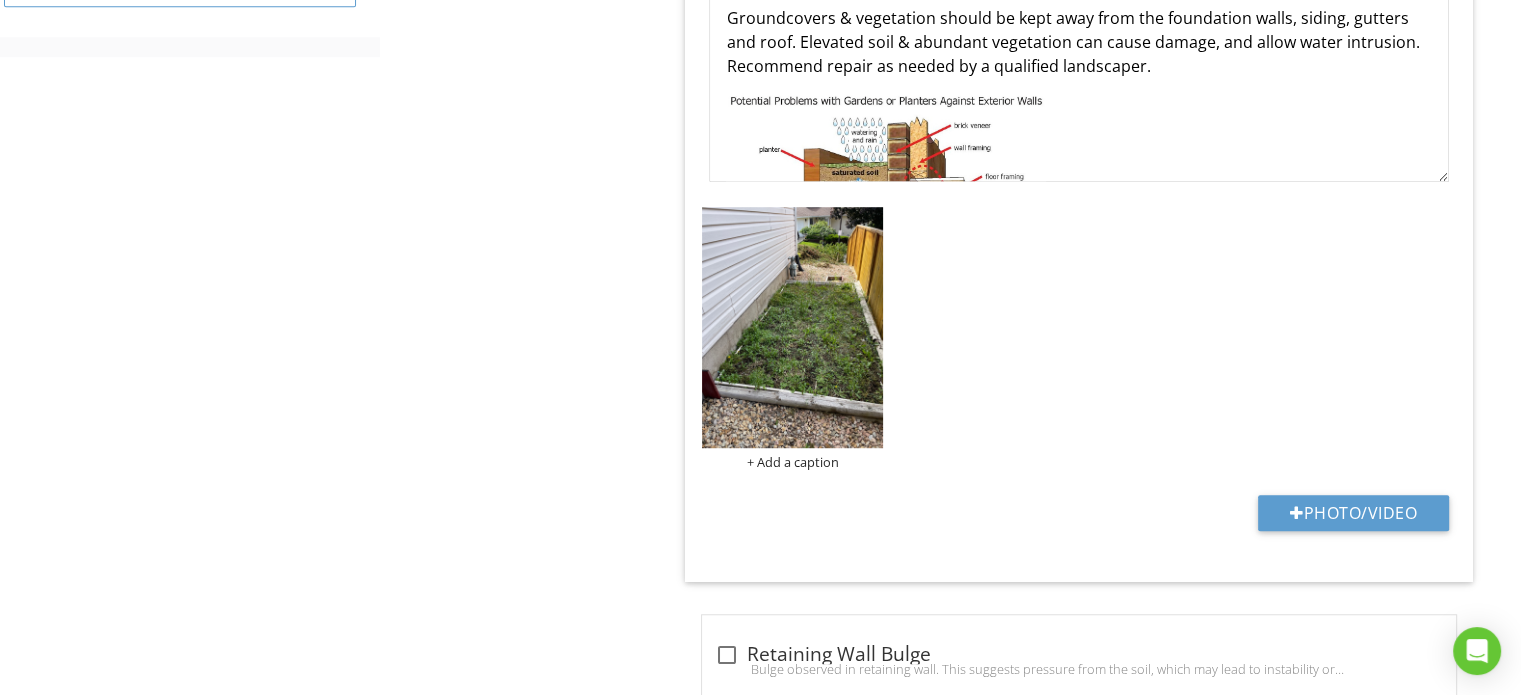 scroll, scrollTop: 1244, scrollLeft: 0, axis: vertical 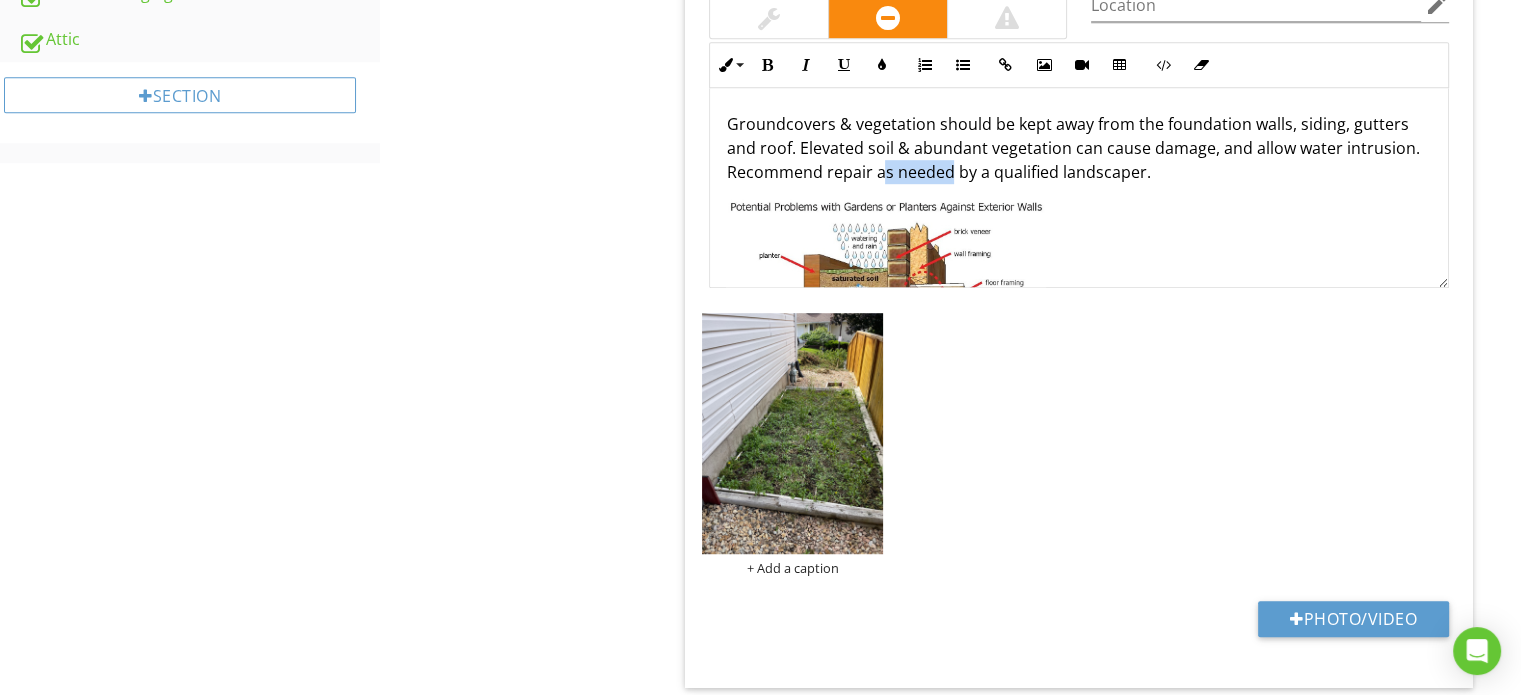 drag, startPoint x: 950, startPoint y: 170, endPoint x: 878, endPoint y: 173, distance: 72.06247 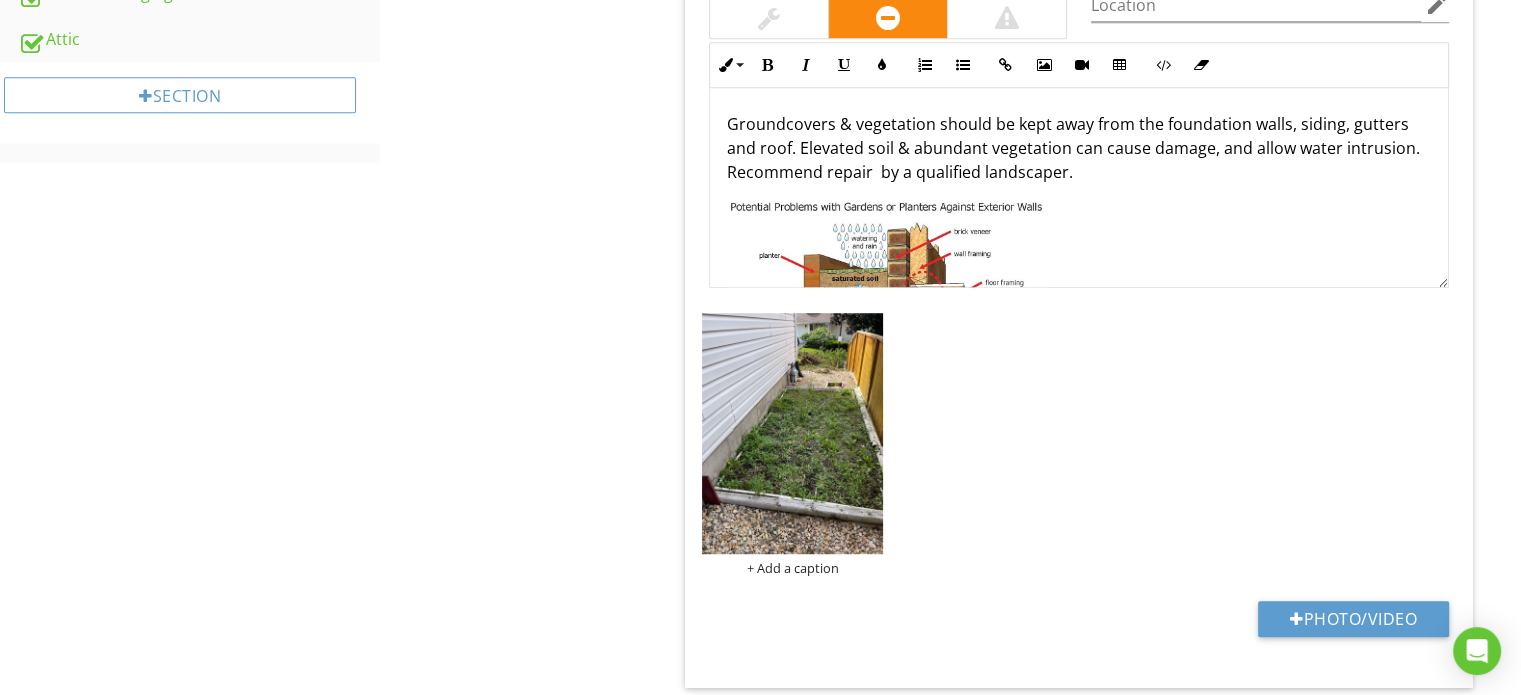 type 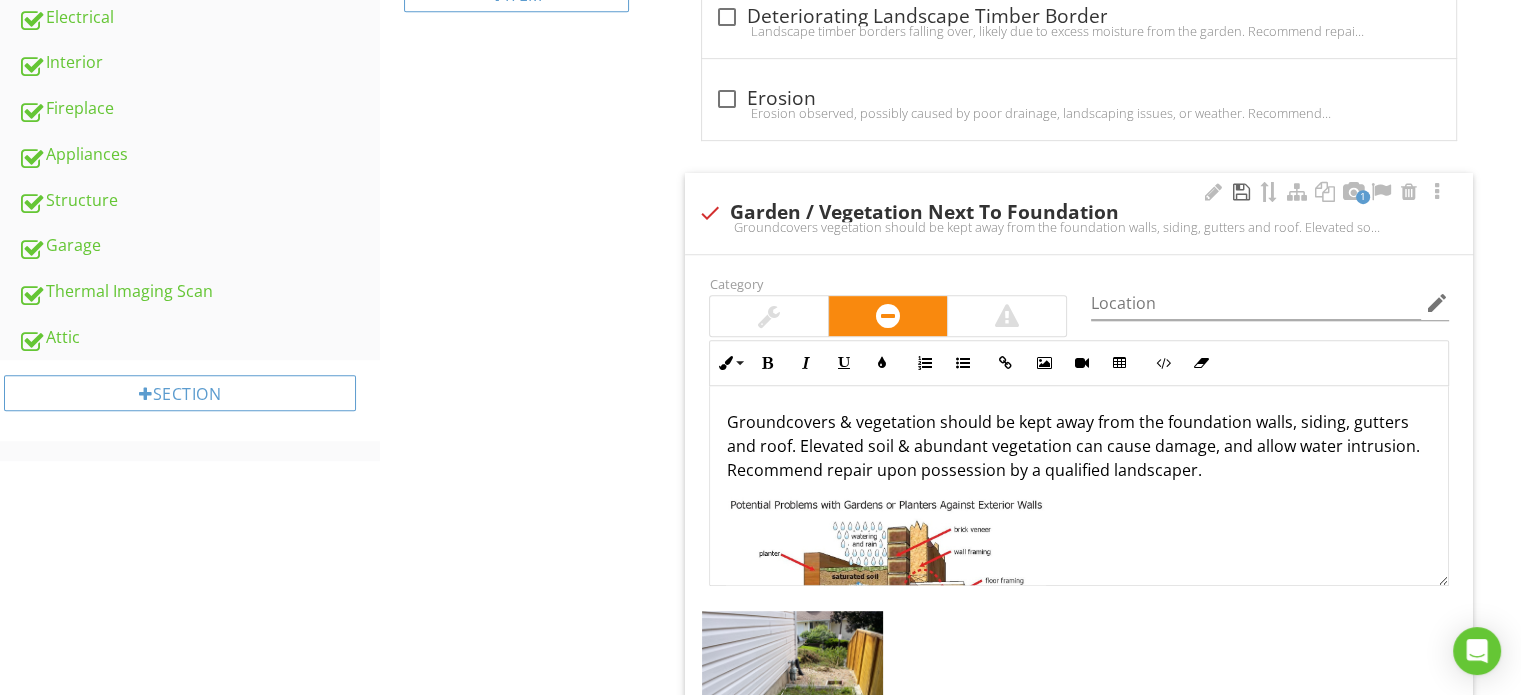 scroll, scrollTop: 944, scrollLeft: 0, axis: vertical 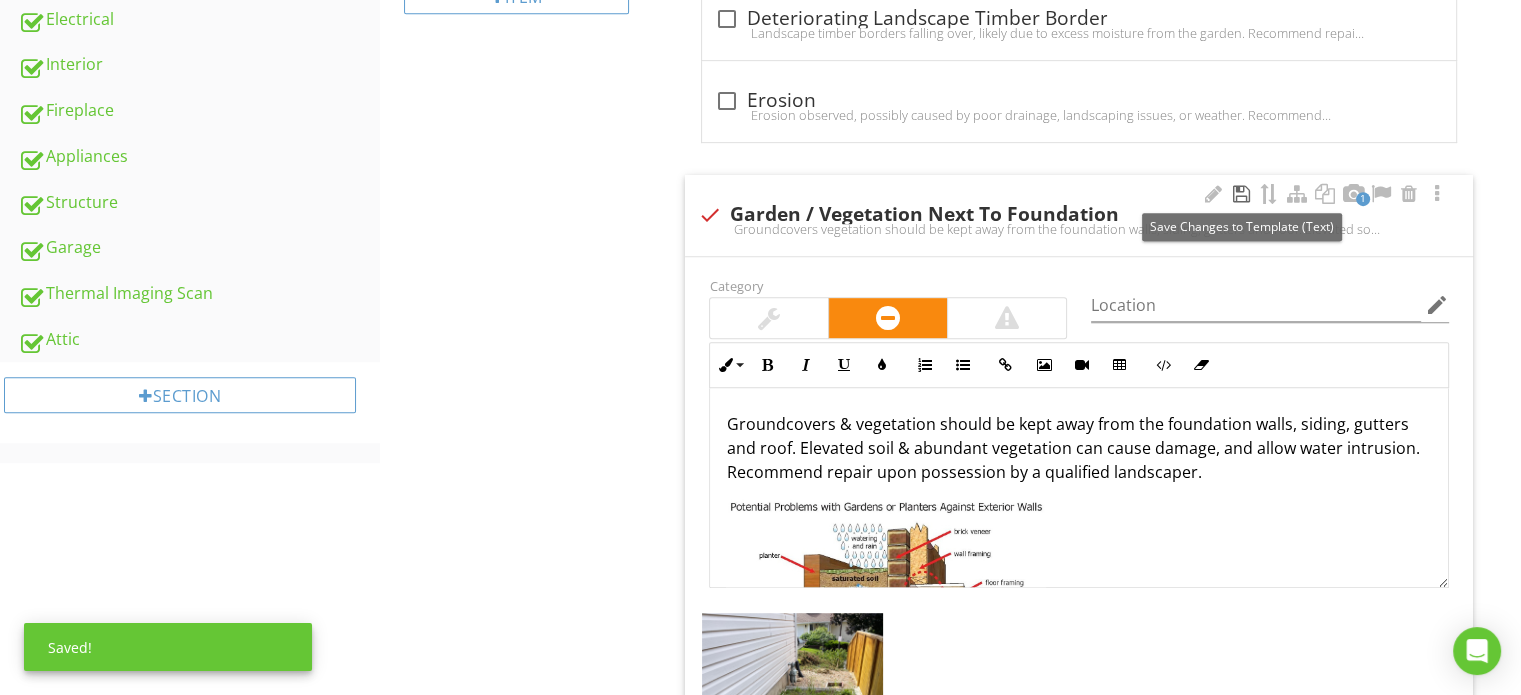 click at bounding box center [1241, 194] 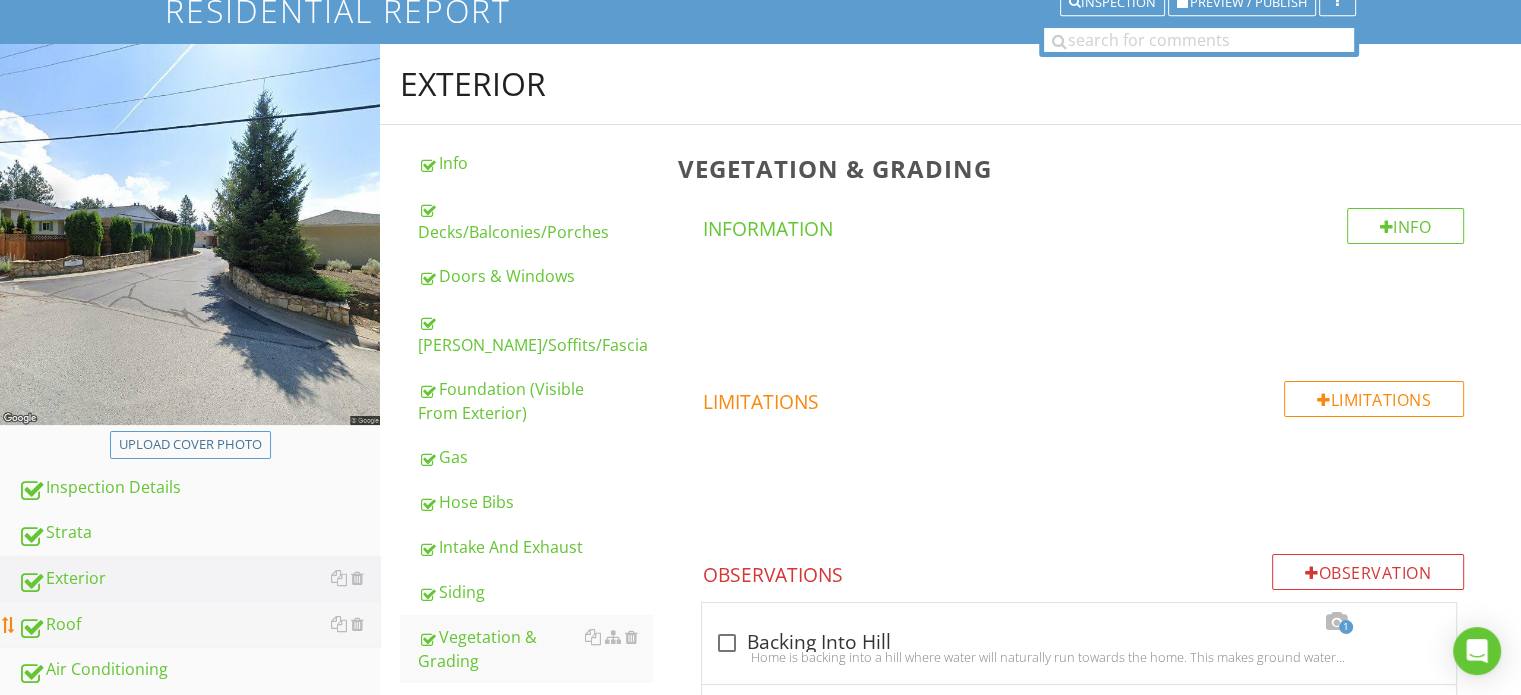 scroll, scrollTop: 200, scrollLeft: 0, axis: vertical 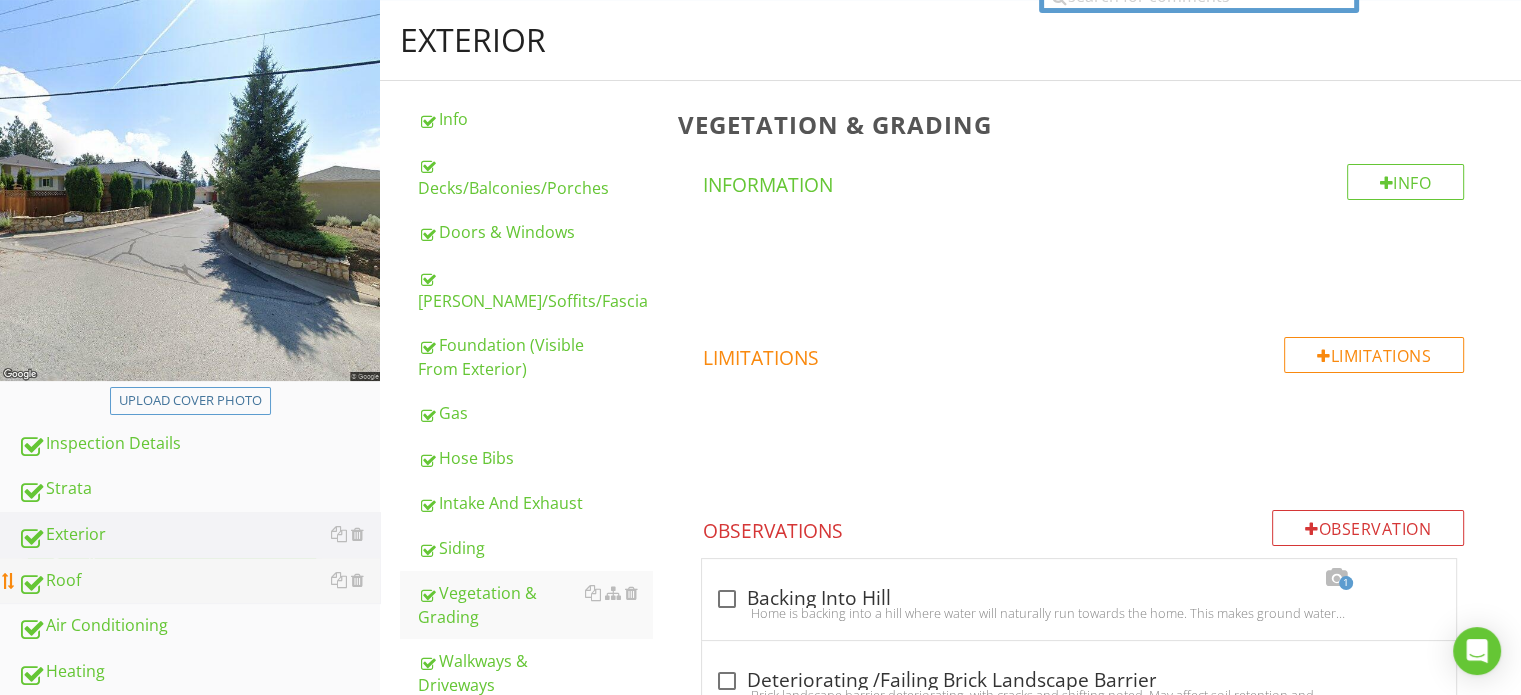 click on "Roof" at bounding box center [199, 581] 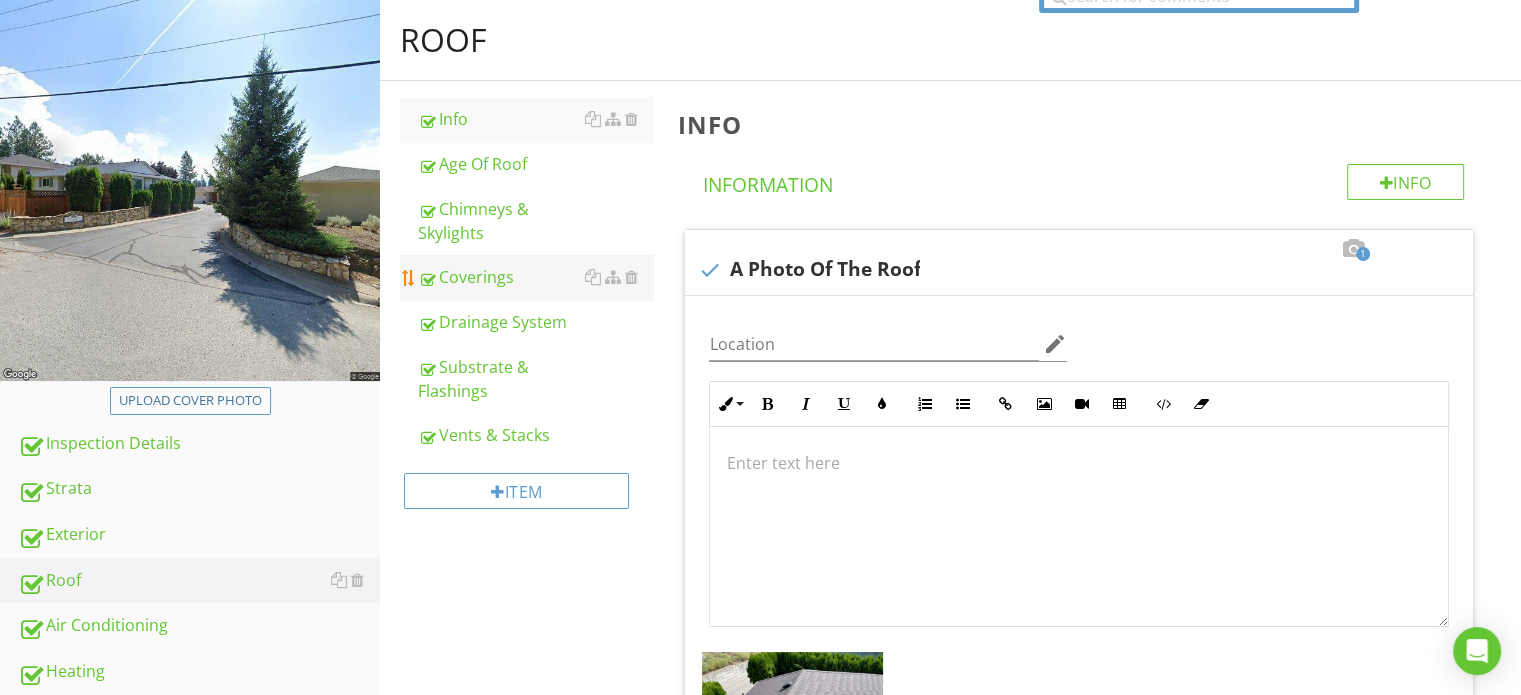 click on "Coverings" at bounding box center (535, 277) 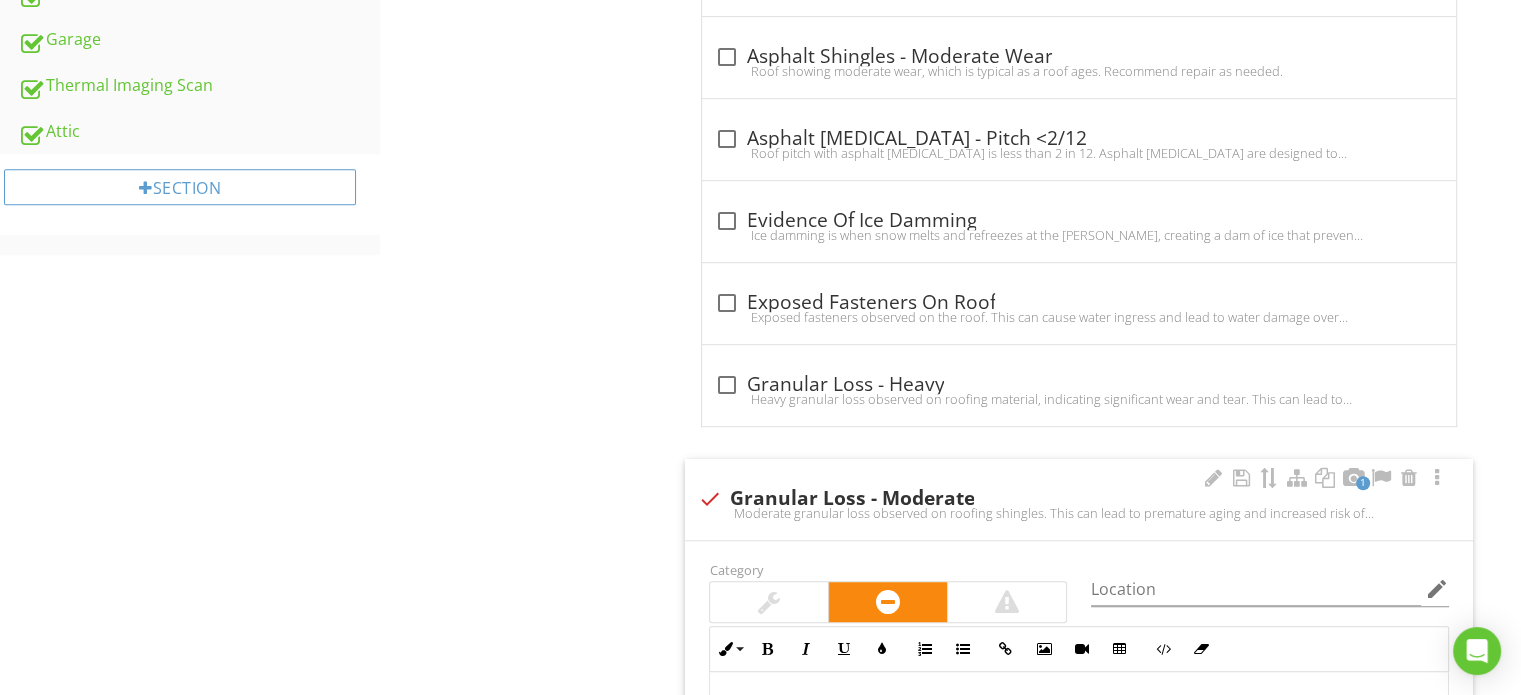 scroll, scrollTop: 1600, scrollLeft: 0, axis: vertical 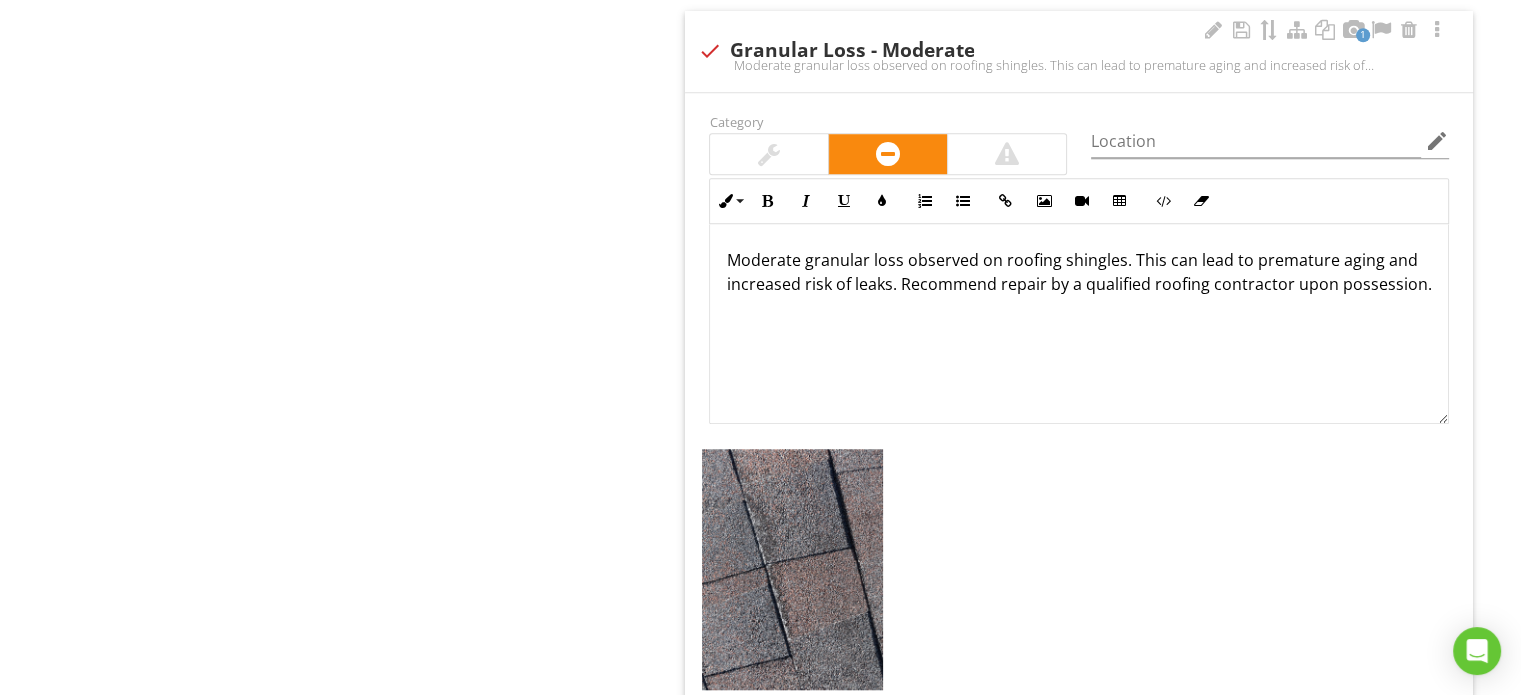 click on "Moderate granular loss observed on roofing shingles. This can lead to premature aging and increased risk of leaks. Recommend repair by a qualified roofing contractor upon possession." at bounding box center [1079, 272] 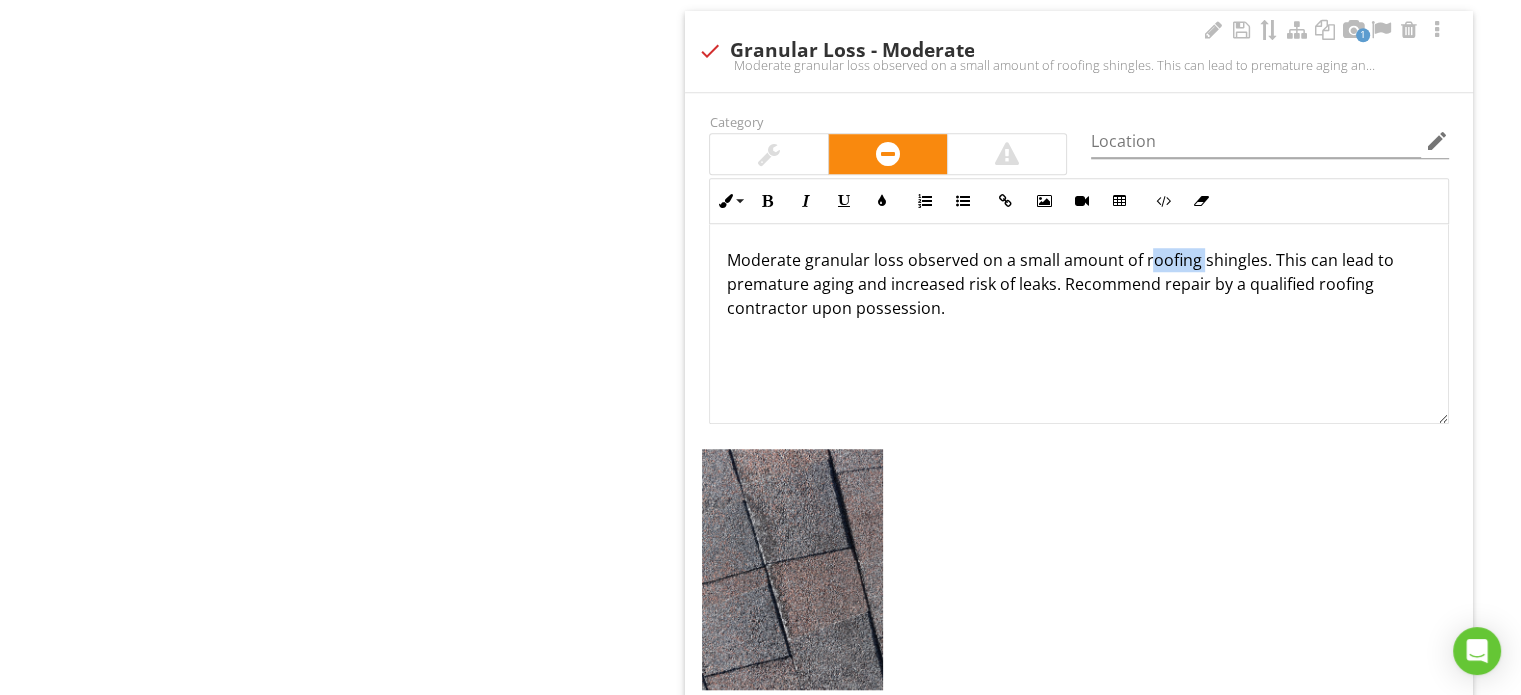 drag, startPoint x: 1195, startPoint y: 255, endPoint x: 1127, endPoint y: 271, distance: 69.856995 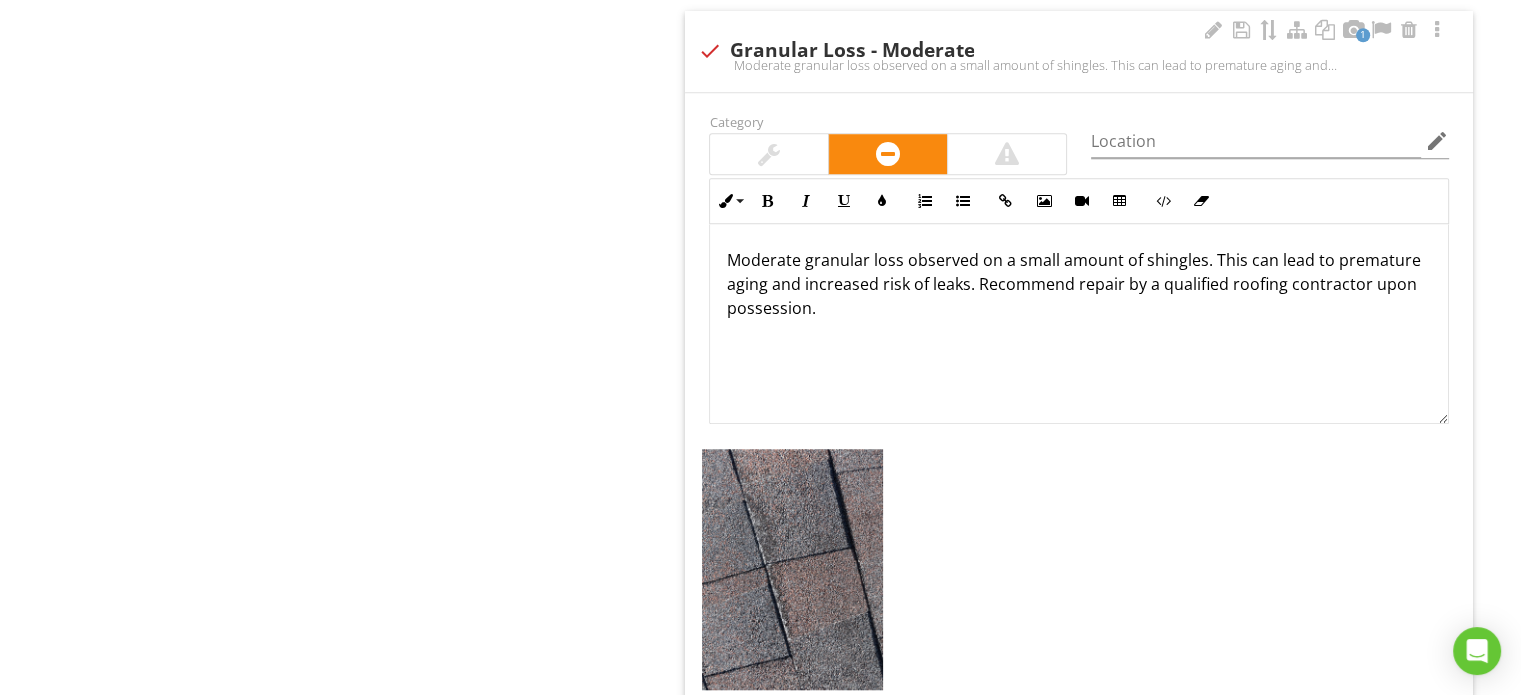 scroll, scrollTop: 1500, scrollLeft: 0, axis: vertical 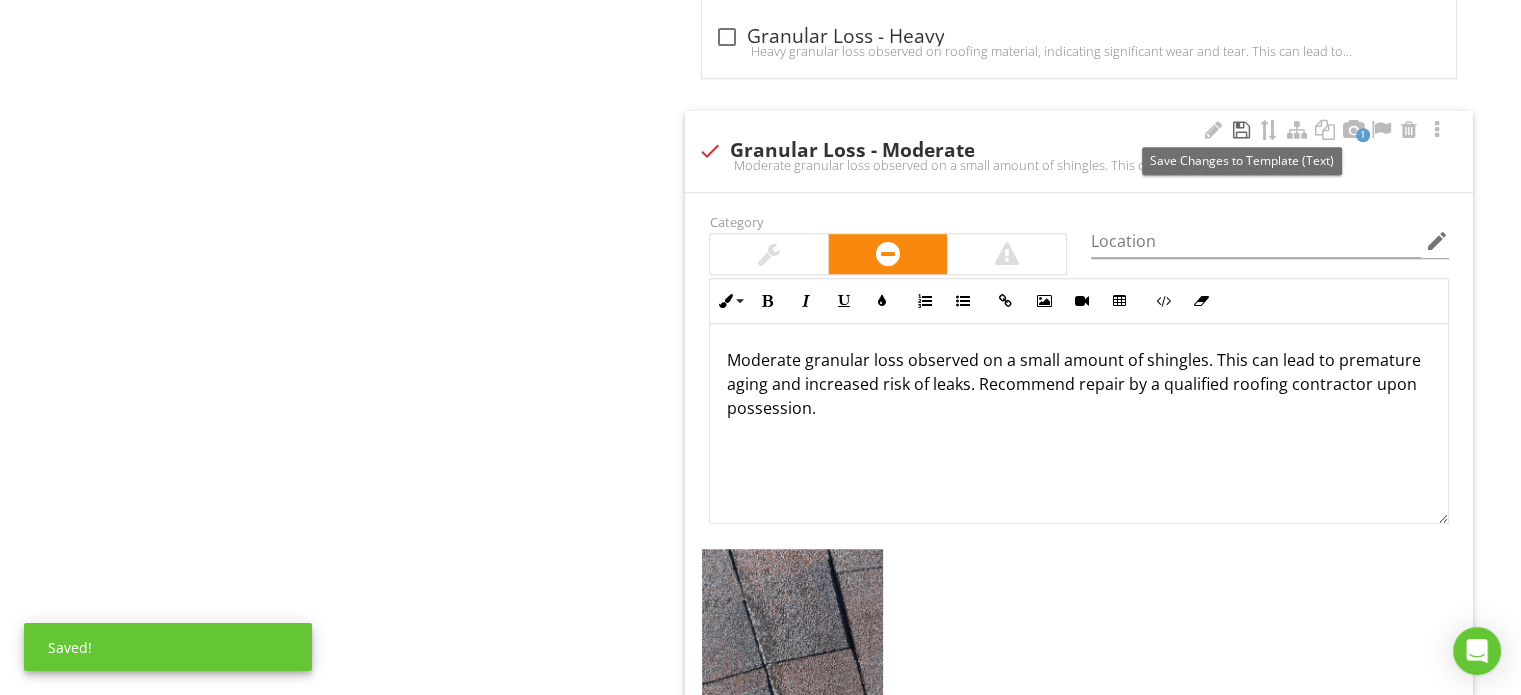 click at bounding box center (1241, 130) 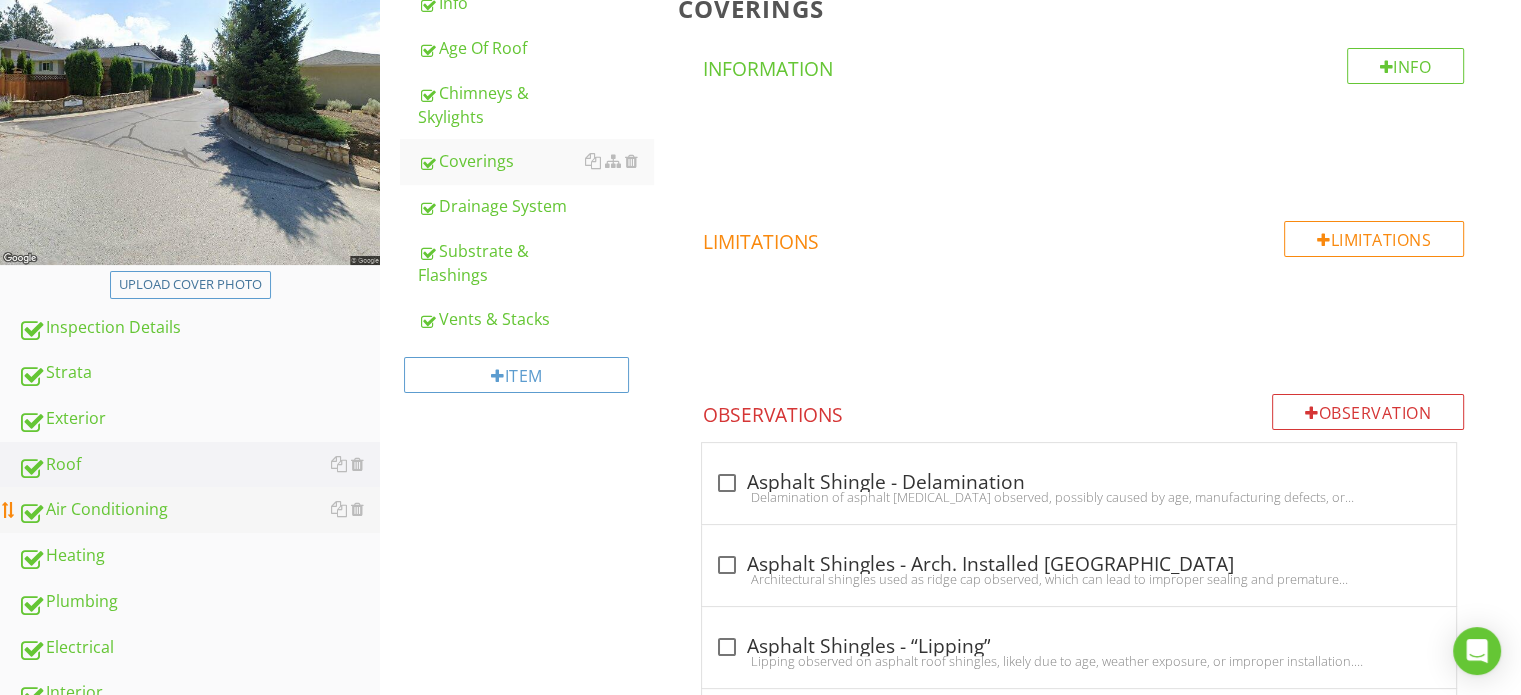 scroll, scrollTop: 402, scrollLeft: 0, axis: vertical 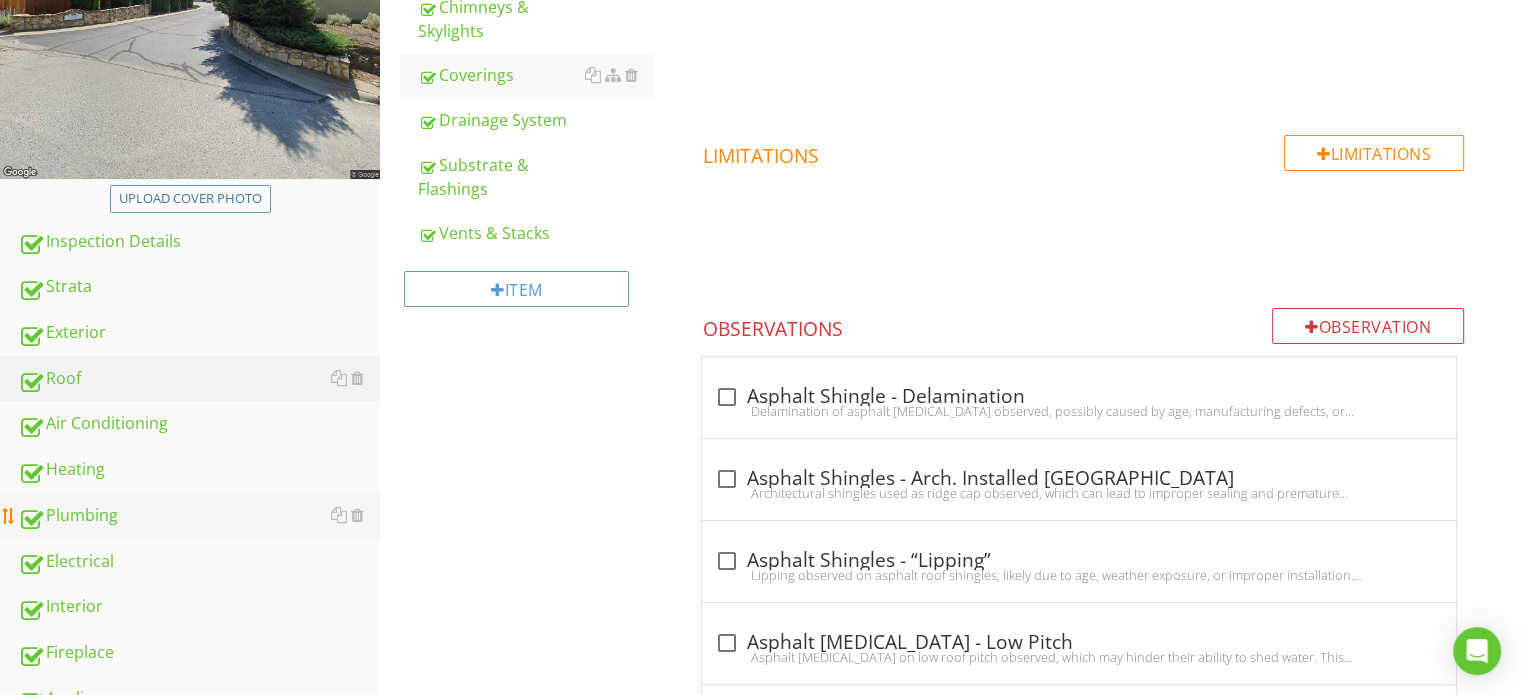 click on "Plumbing" at bounding box center (199, 516) 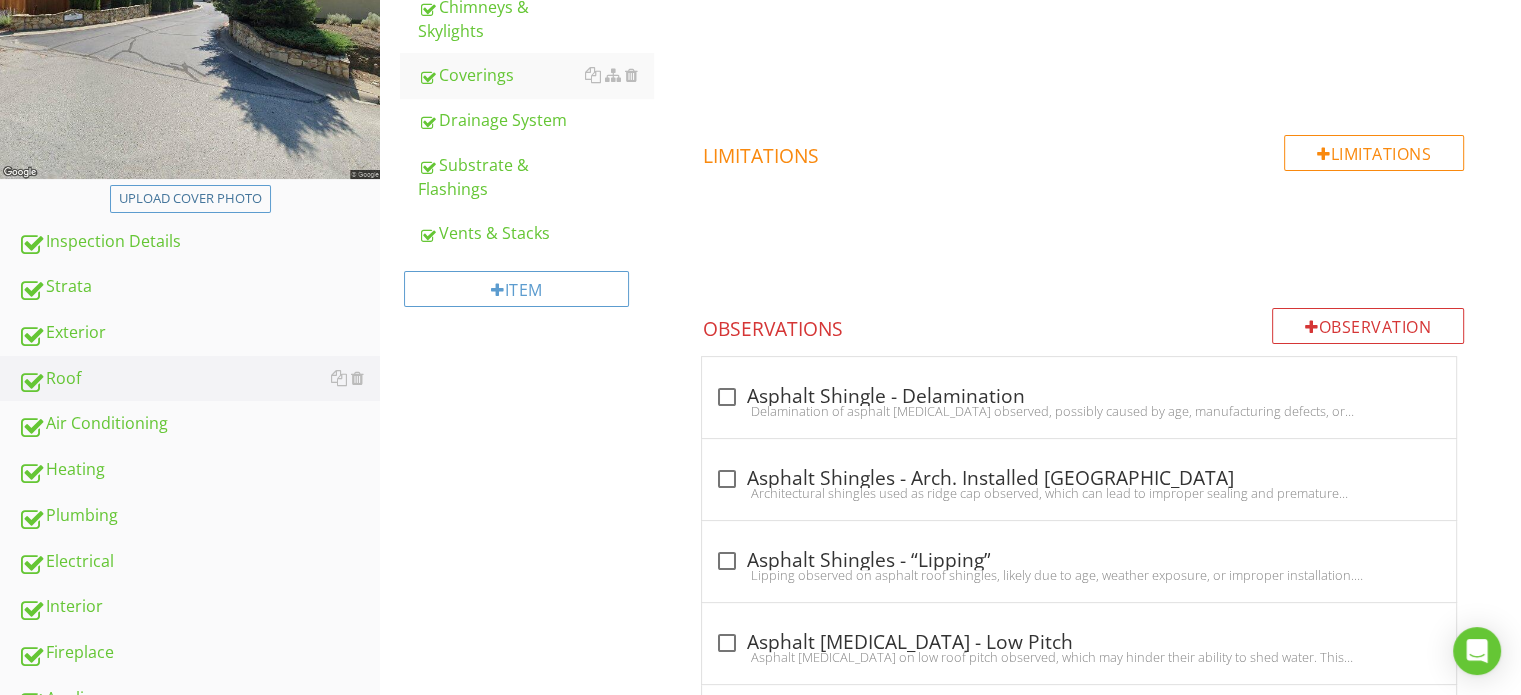 type on "<p>Moss observed on roof. Moss can hold moisture and accelerate wear on roof coverings. Recommend cleaning off moss upon possession.</p><p>Here is a <a fr-original-style="" href="https://www.windowgenie.com/blog/how-to-remove-moss-from-roof/#:~:text=Natural%20Roof%20Moss%20Killer%20Solutions&text=The%20simplest%20homemade%20moss%2Dkiller,spray%20bottle%20or%20garden%20sprayer." rel="noopener noreferrer" style="color: rgb(92, 156, 207);" target="_blank">DIY article</a> for cleaning moss from your roof.</p>" 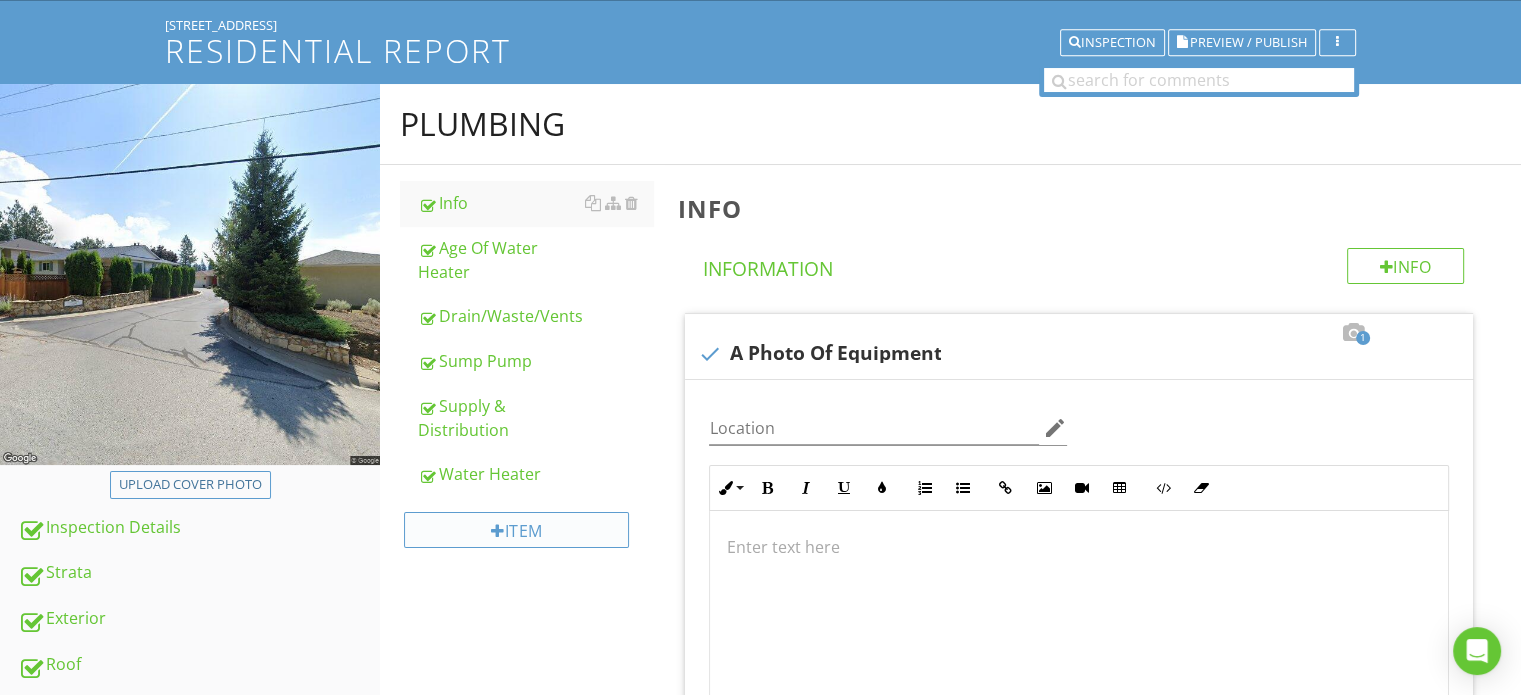 scroll, scrollTop: 202, scrollLeft: 0, axis: vertical 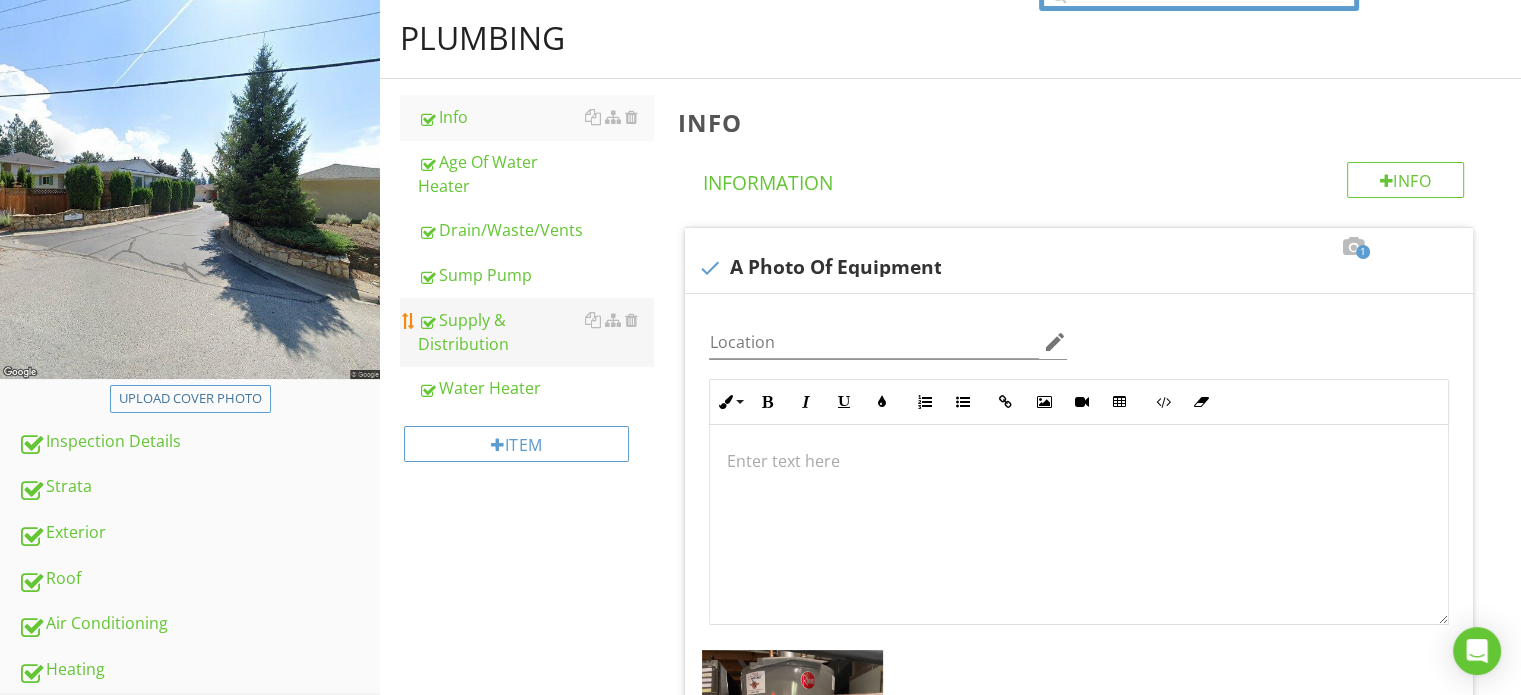 click on "Supply & Distribution" at bounding box center (535, 332) 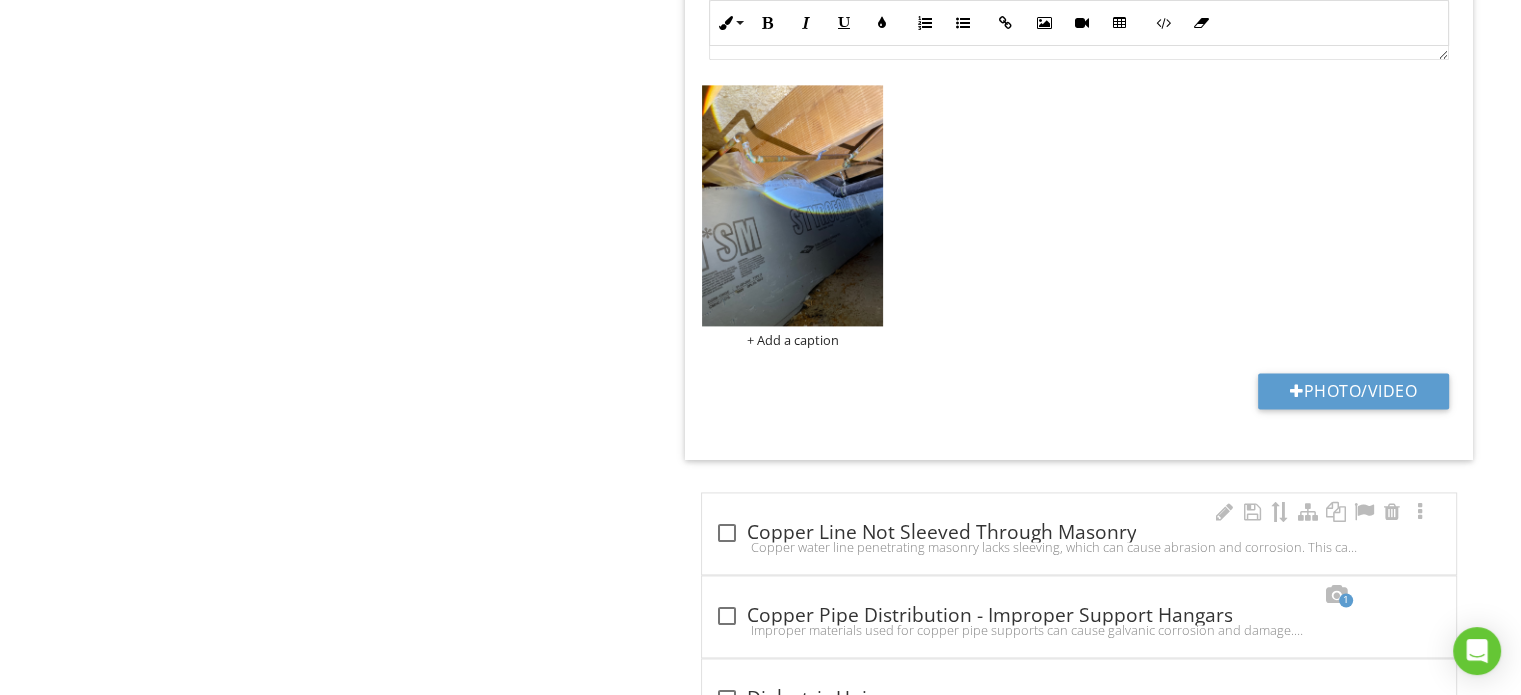 scroll, scrollTop: 2402, scrollLeft: 0, axis: vertical 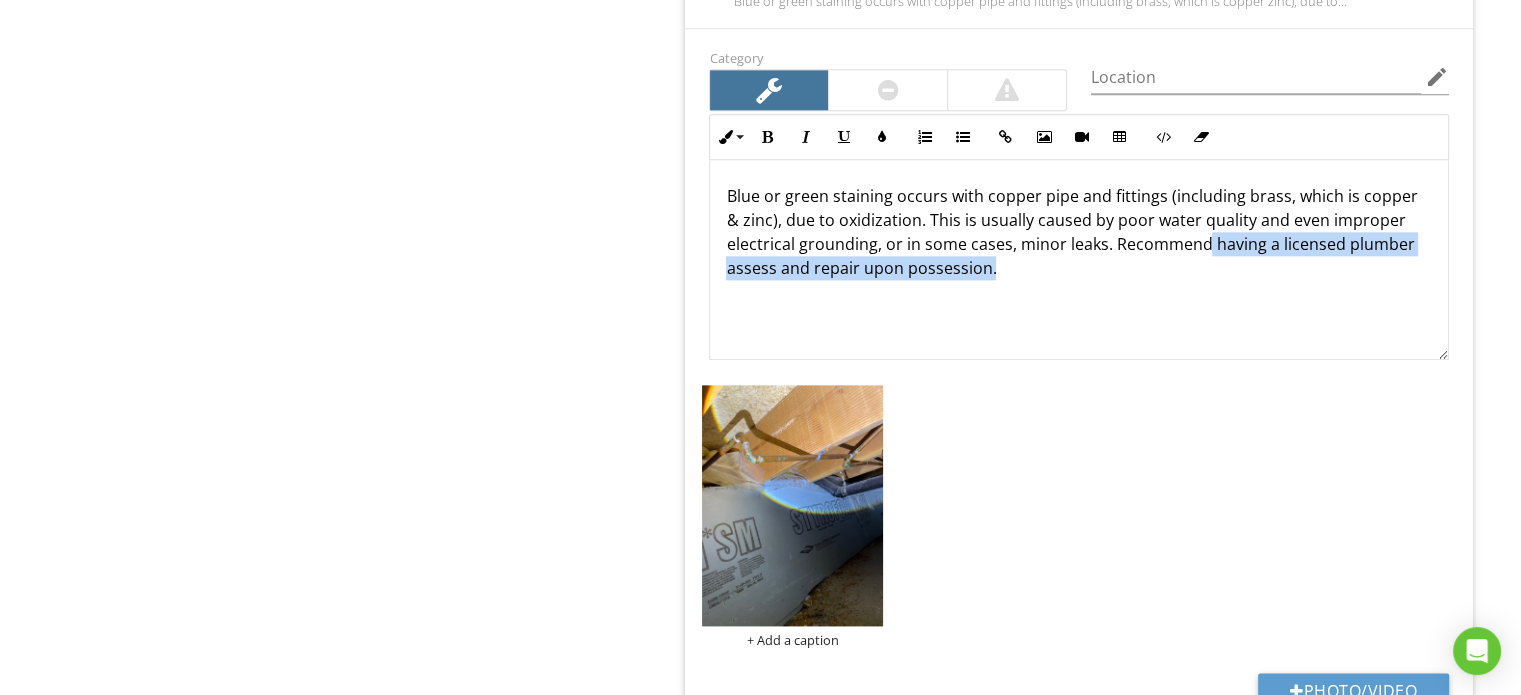 drag, startPoint x: 1149, startPoint y: 270, endPoint x: 1204, endPoint y: 247, distance: 59.615433 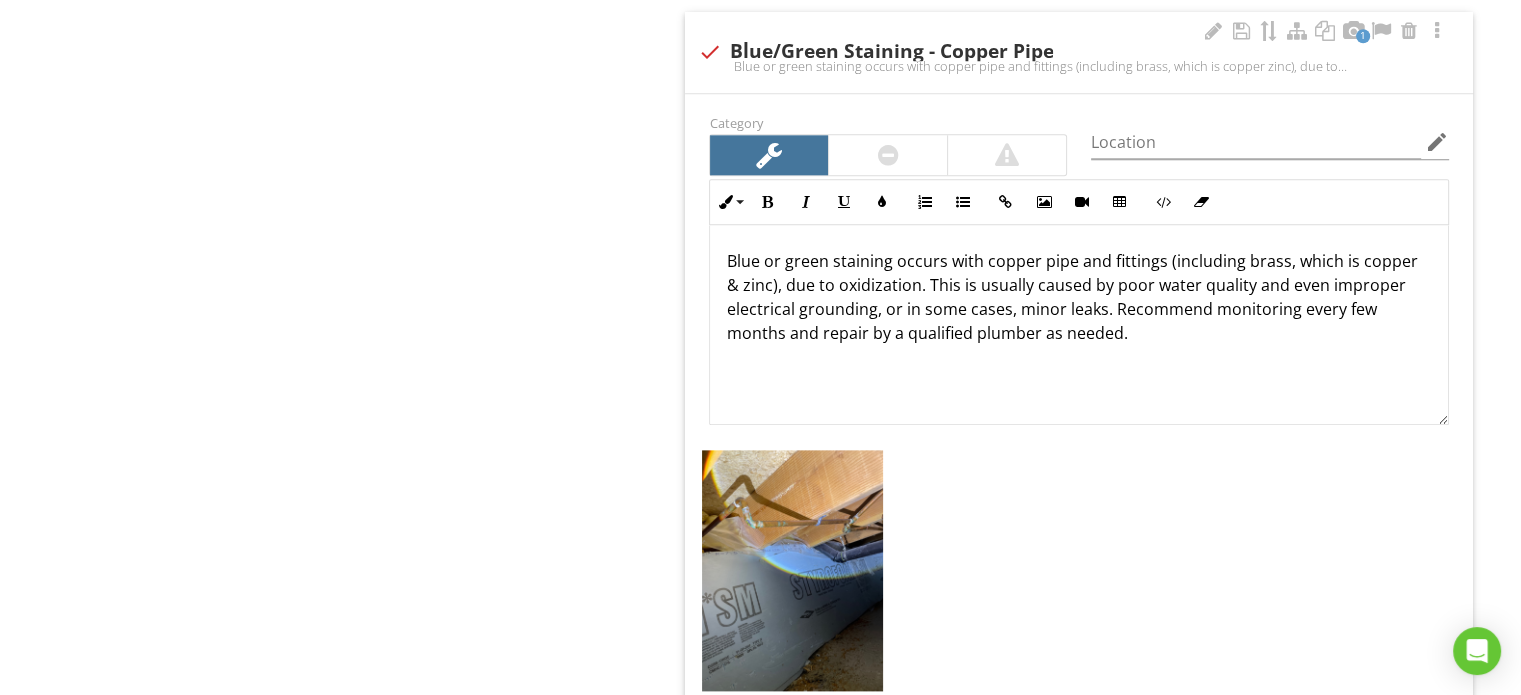 scroll, scrollTop: 2302, scrollLeft: 0, axis: vertical 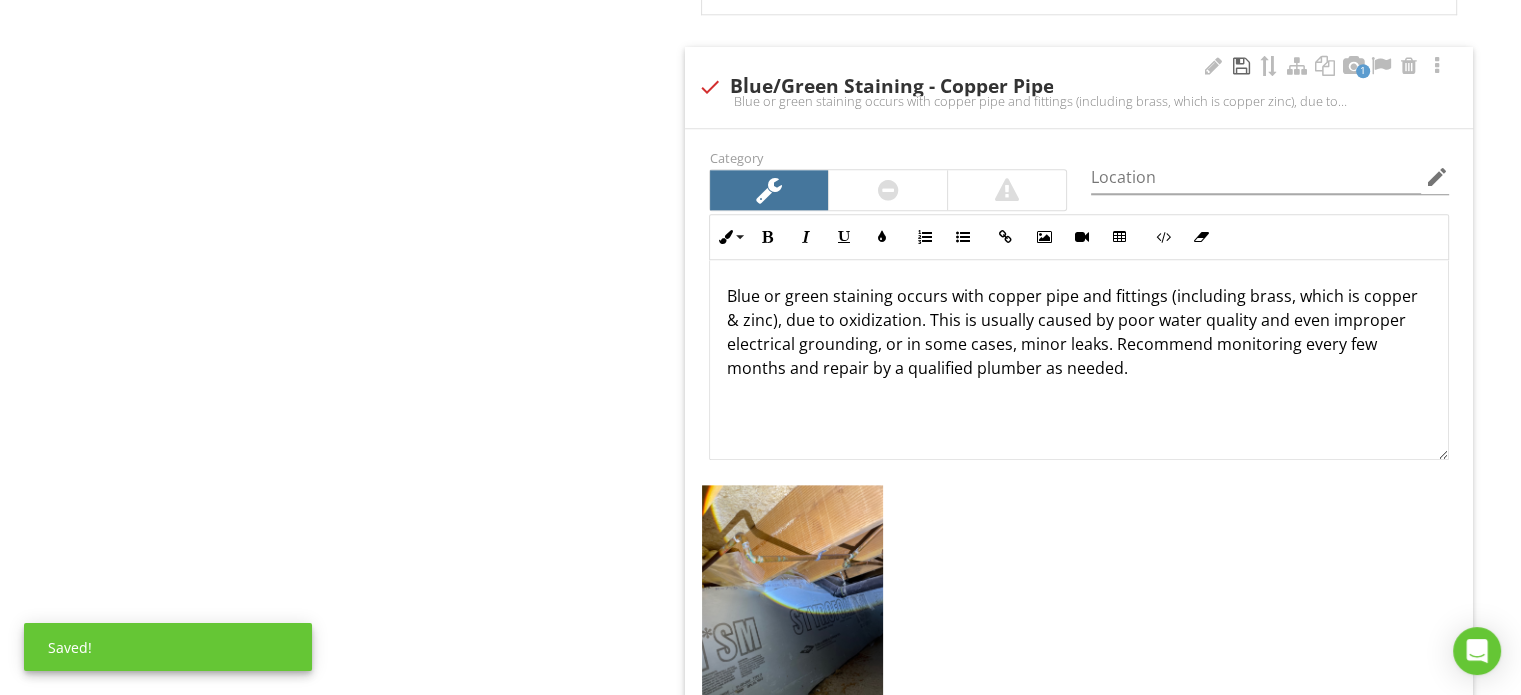 click at bounding box center (1241, 66) 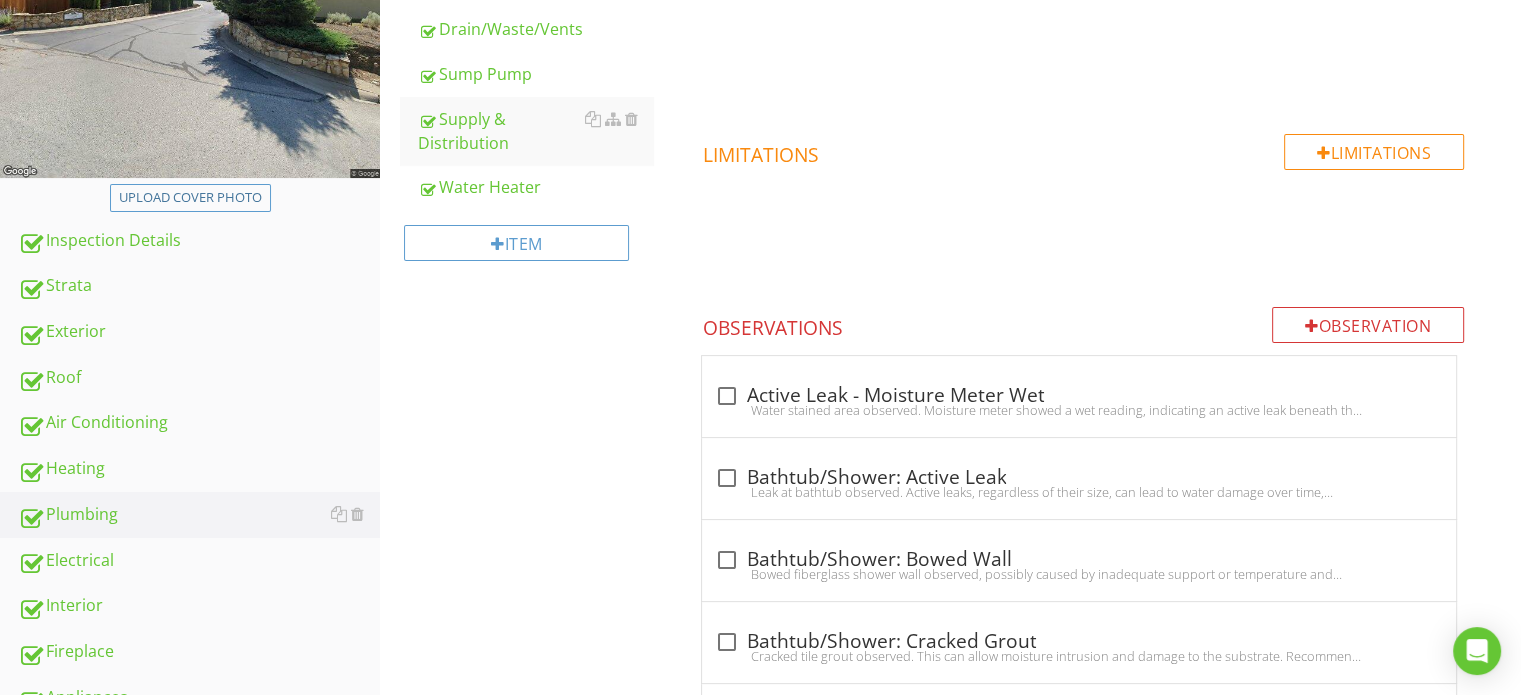 scroll, scrollTop: 402, scrollLeft: 0, axis: vertical 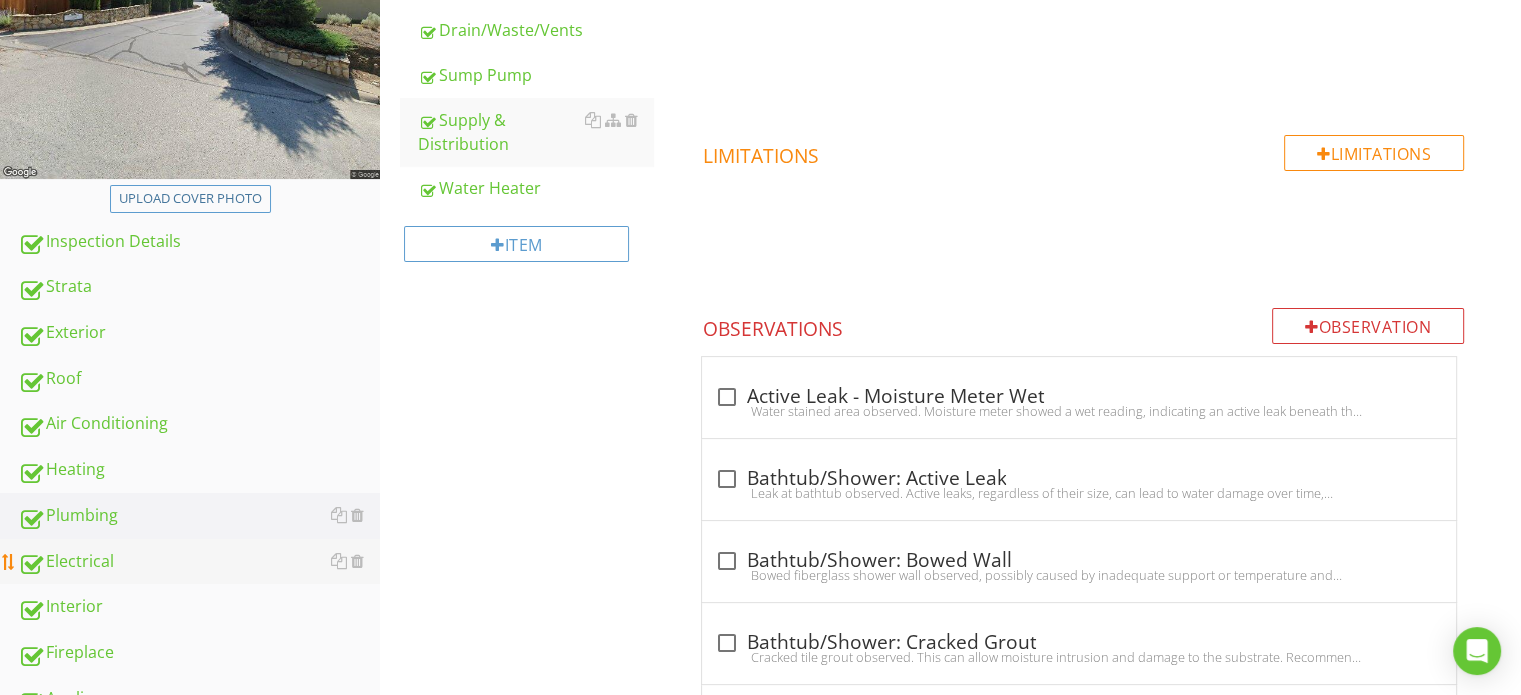 click on "Electrical" at bounding box center (199, 562) 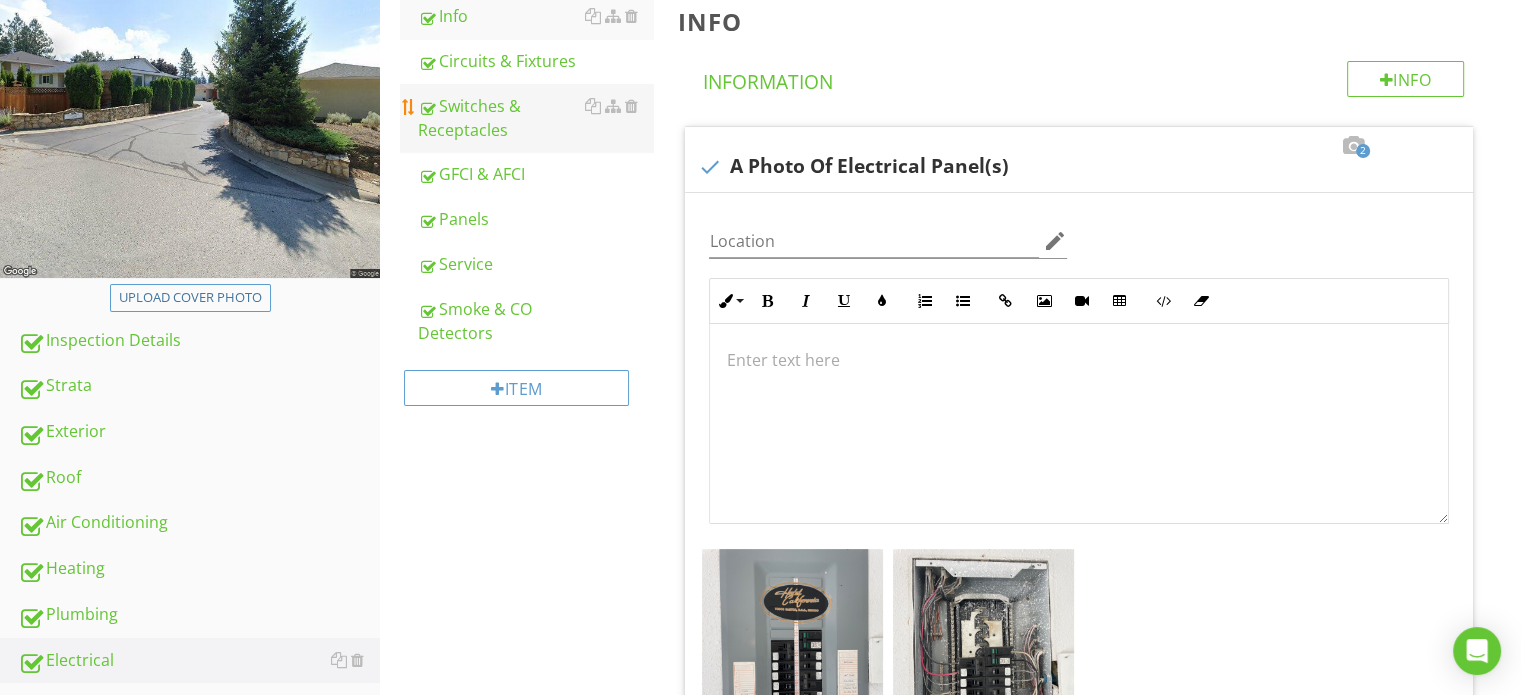 scroll, scrollTop: 302, scrollLeft: 0, axis: vertical 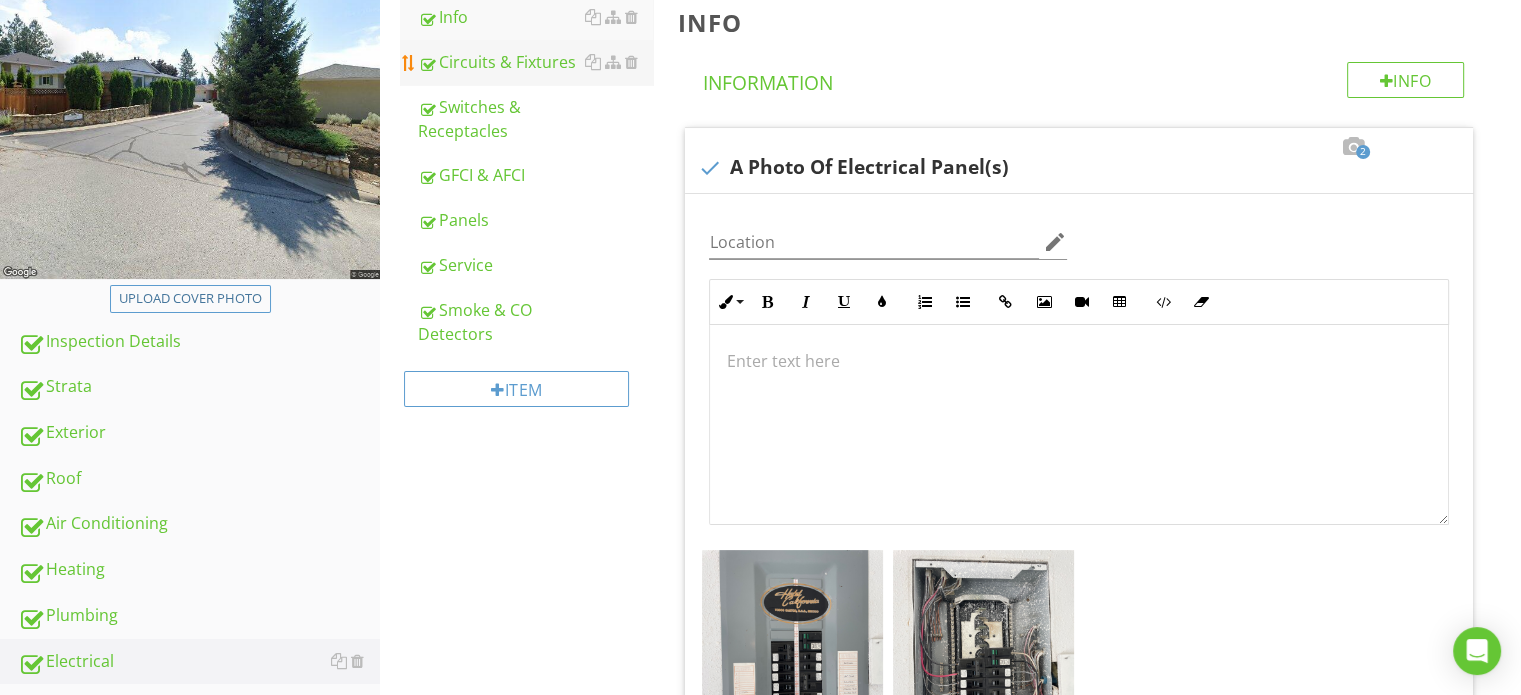 click on "Circuits & Fixtures" at bounding box center [535, 62] 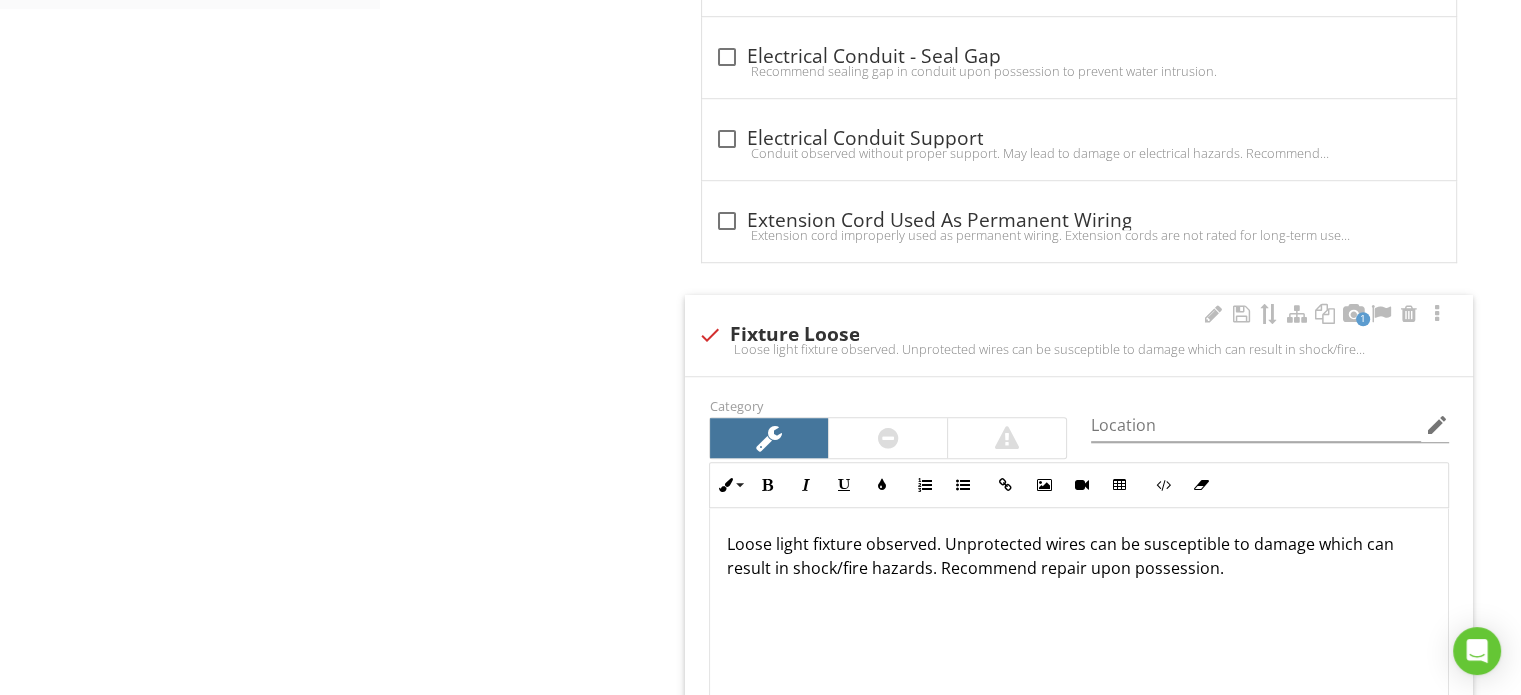 scroll, scrollTop: 1602, scrollLeft: 0, axis: vertical 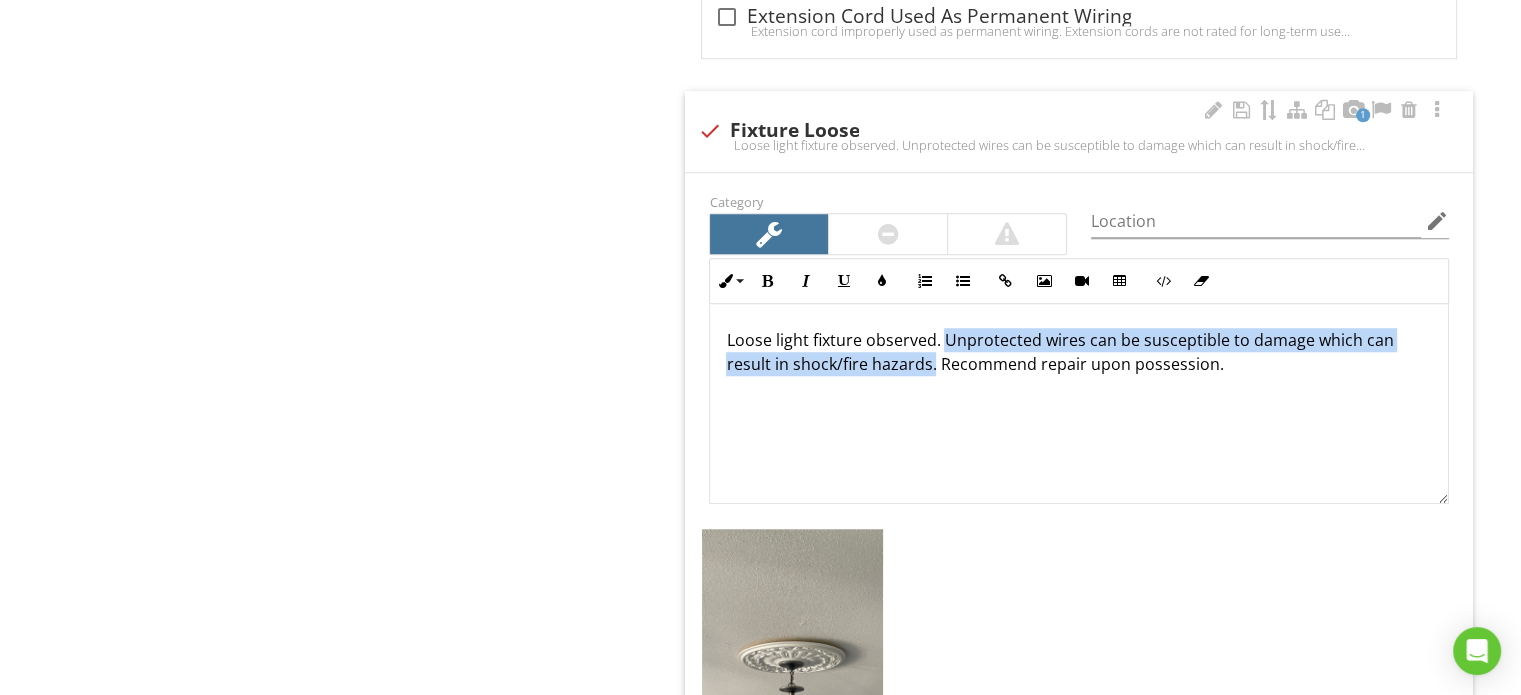 drag, startPoint x: 932, startPoint y: 367, endPoint x: 940, endPoint y: 341, distance: 27.202942 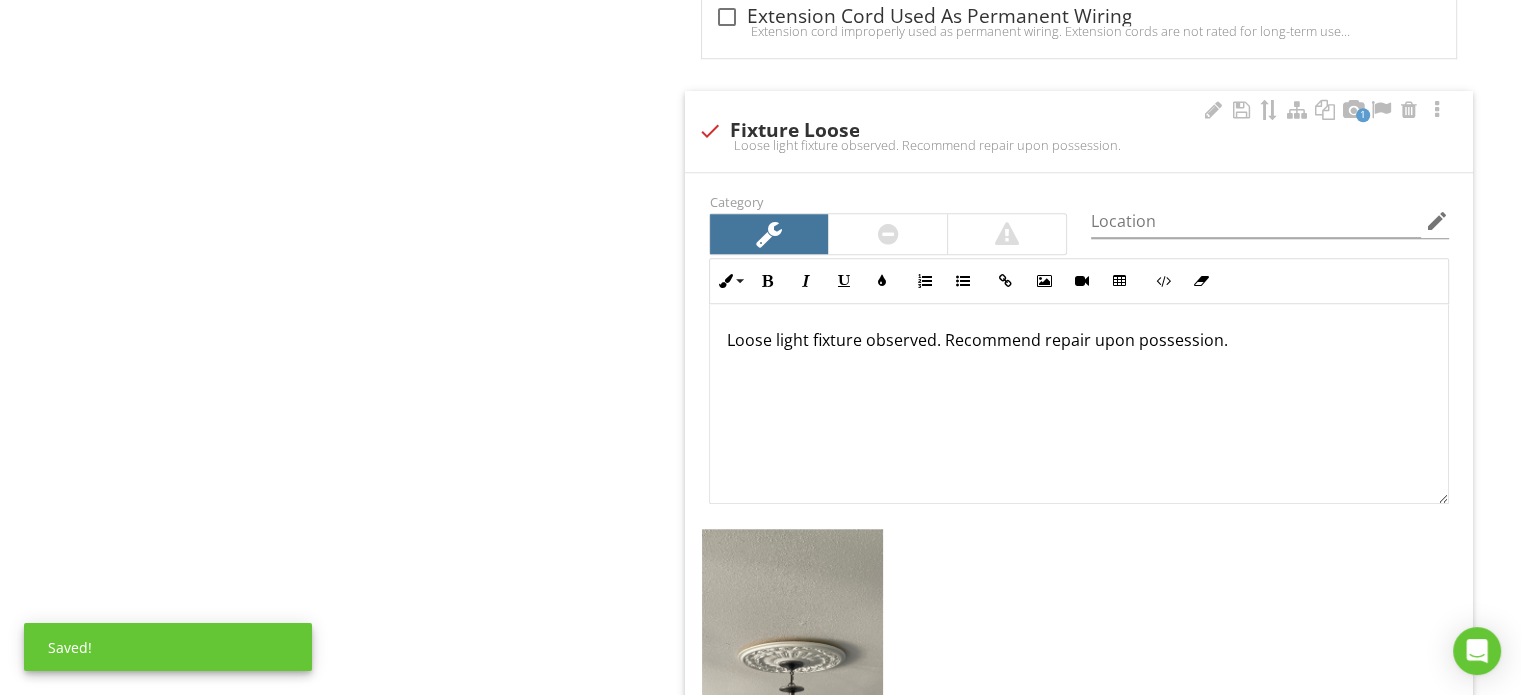 drag, startPoint x: 1233, startPoint y: 346, endPoint x: 1088, endPoint y: 356, distance: 145.34442 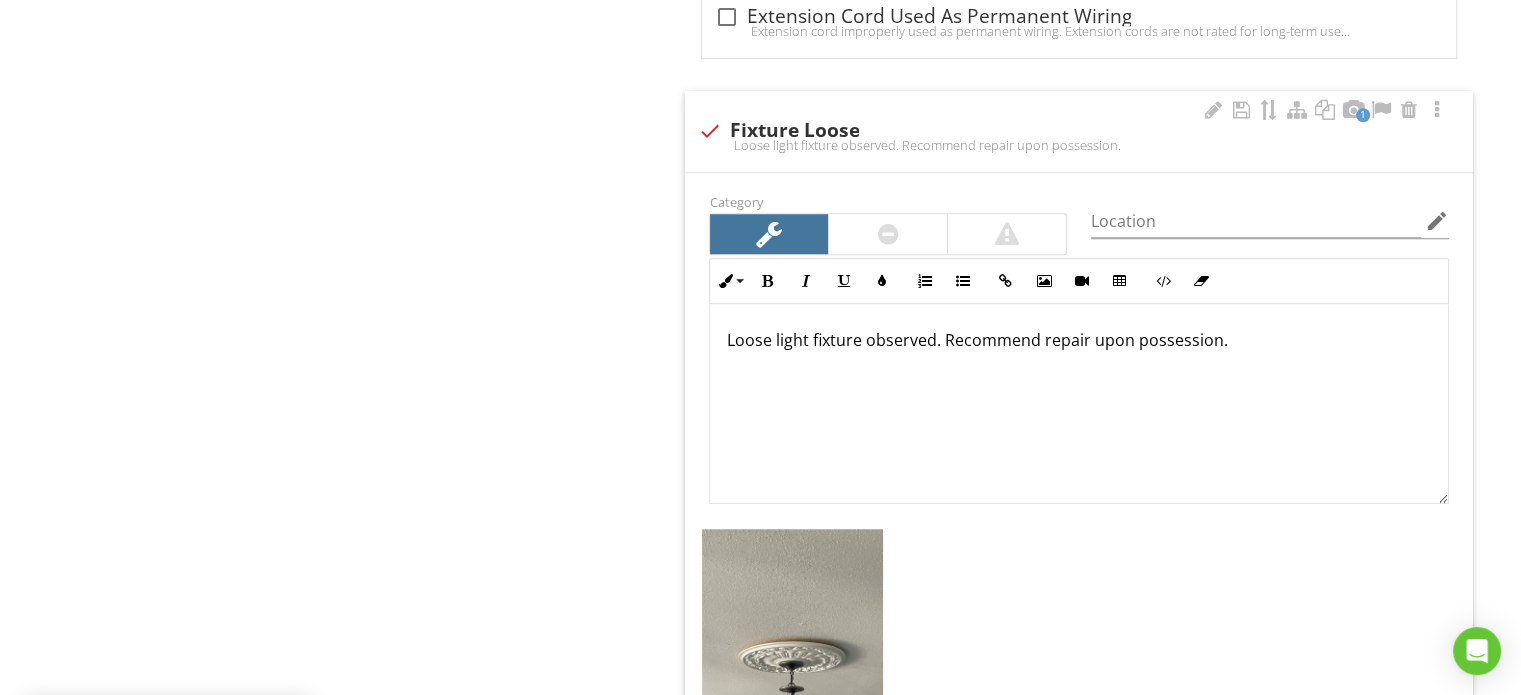 type 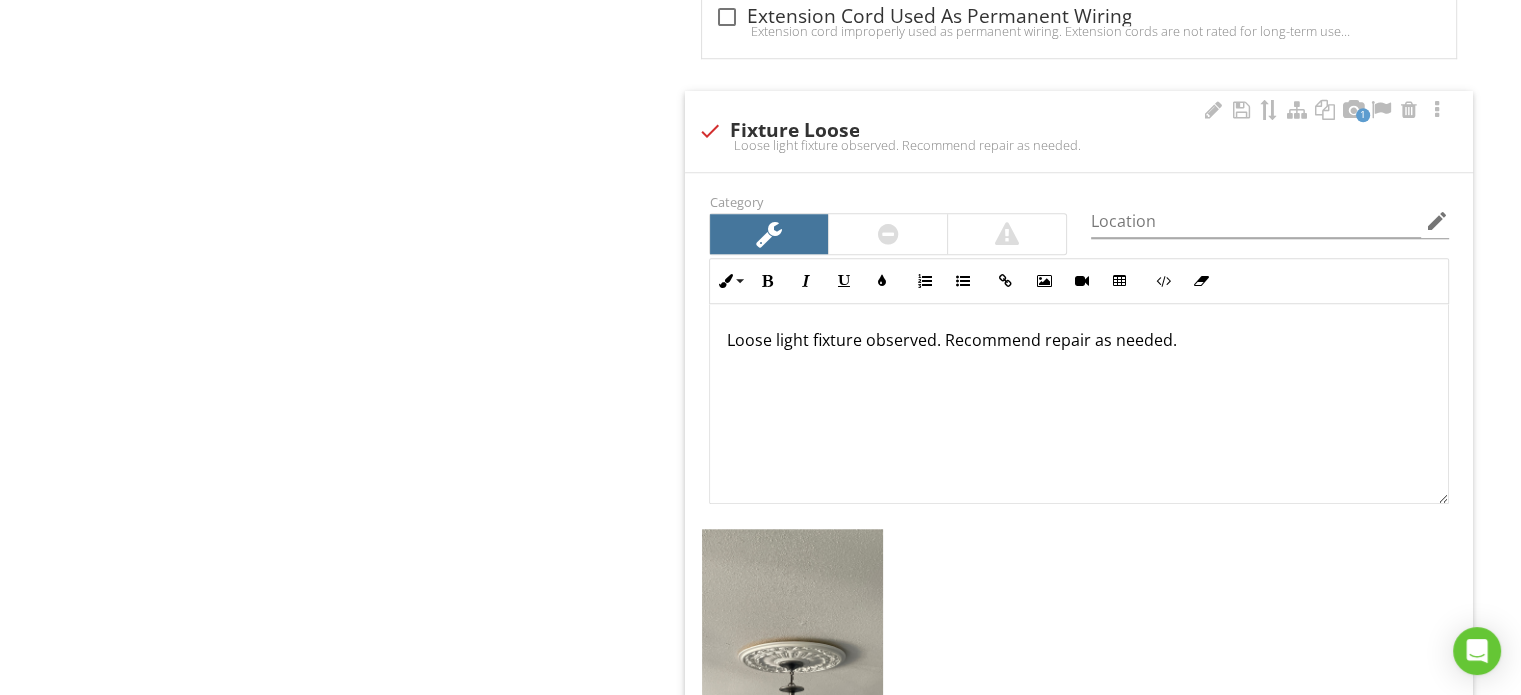 drag, startPoint x: 1210, startPoint y: 353, endPoint x: 1112, endPoint y: 351, distance: 98.02041 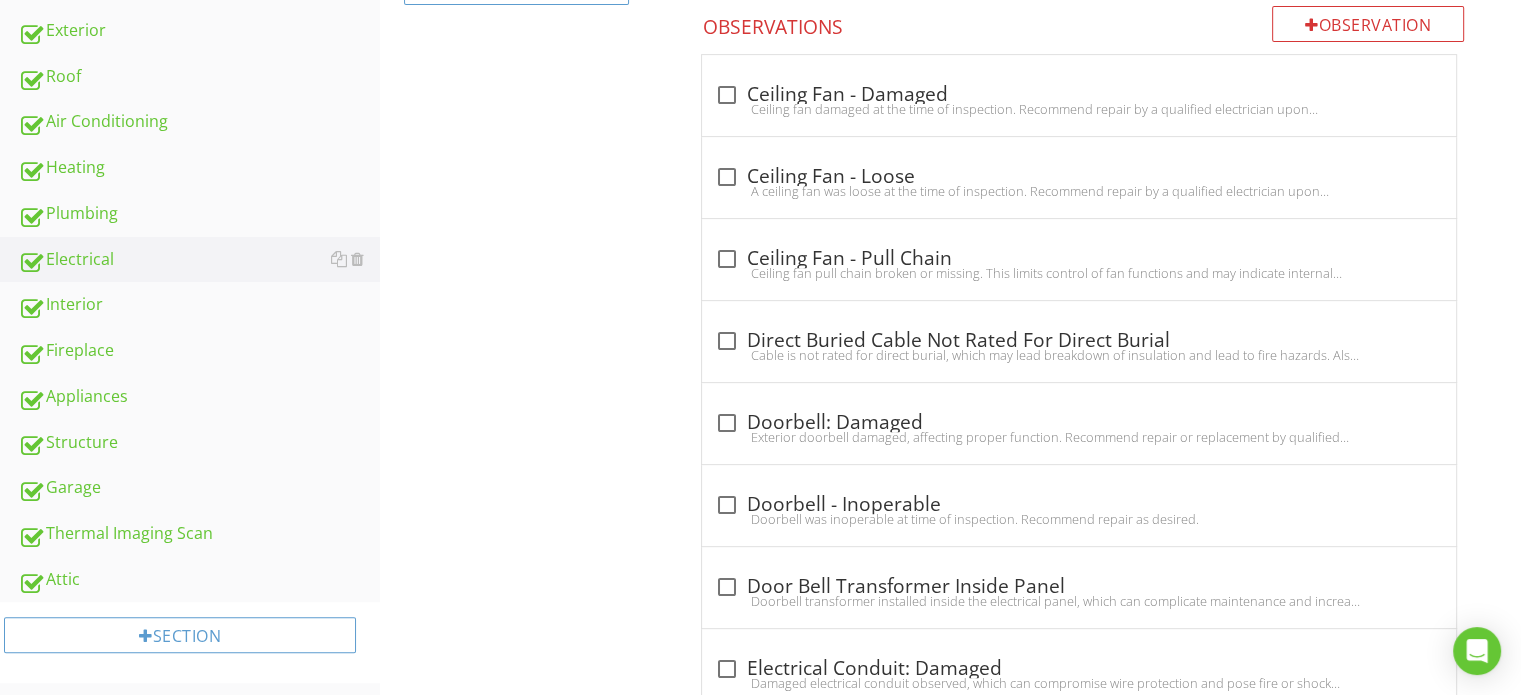 scroll, scrollTop: 702, scrollLeft: 0, axis: vertical 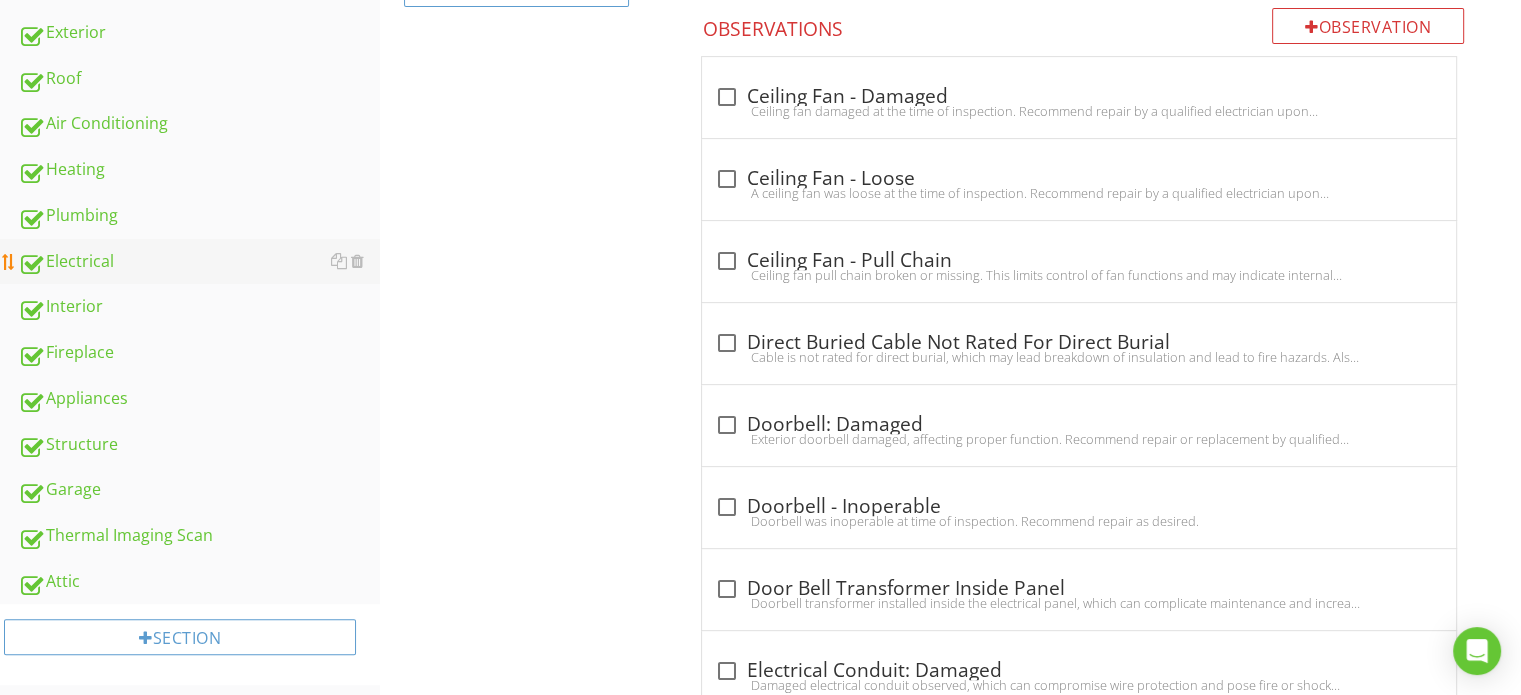 click on "Electrical" at bounding box center [199, 262] 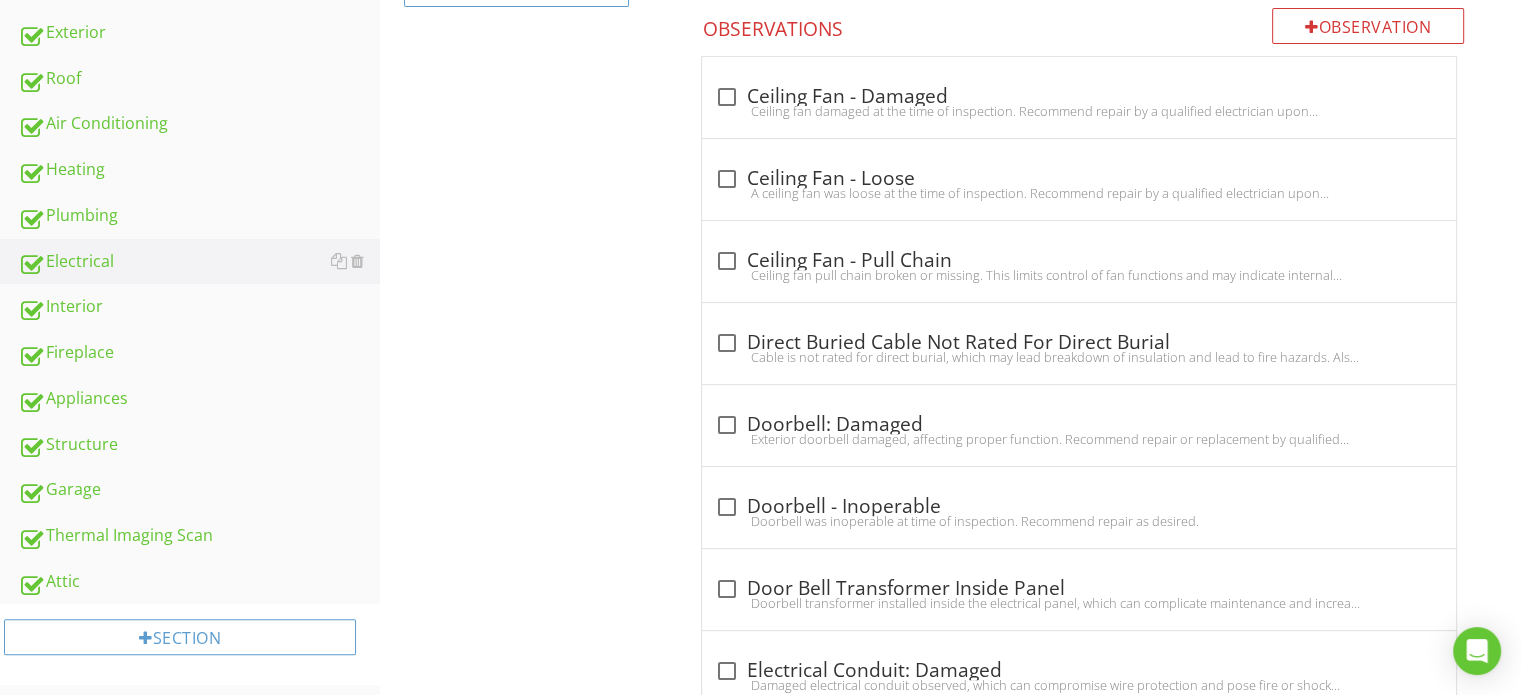 scroll, scrollTop: 302, scrollLeft: 0, axis: vertical 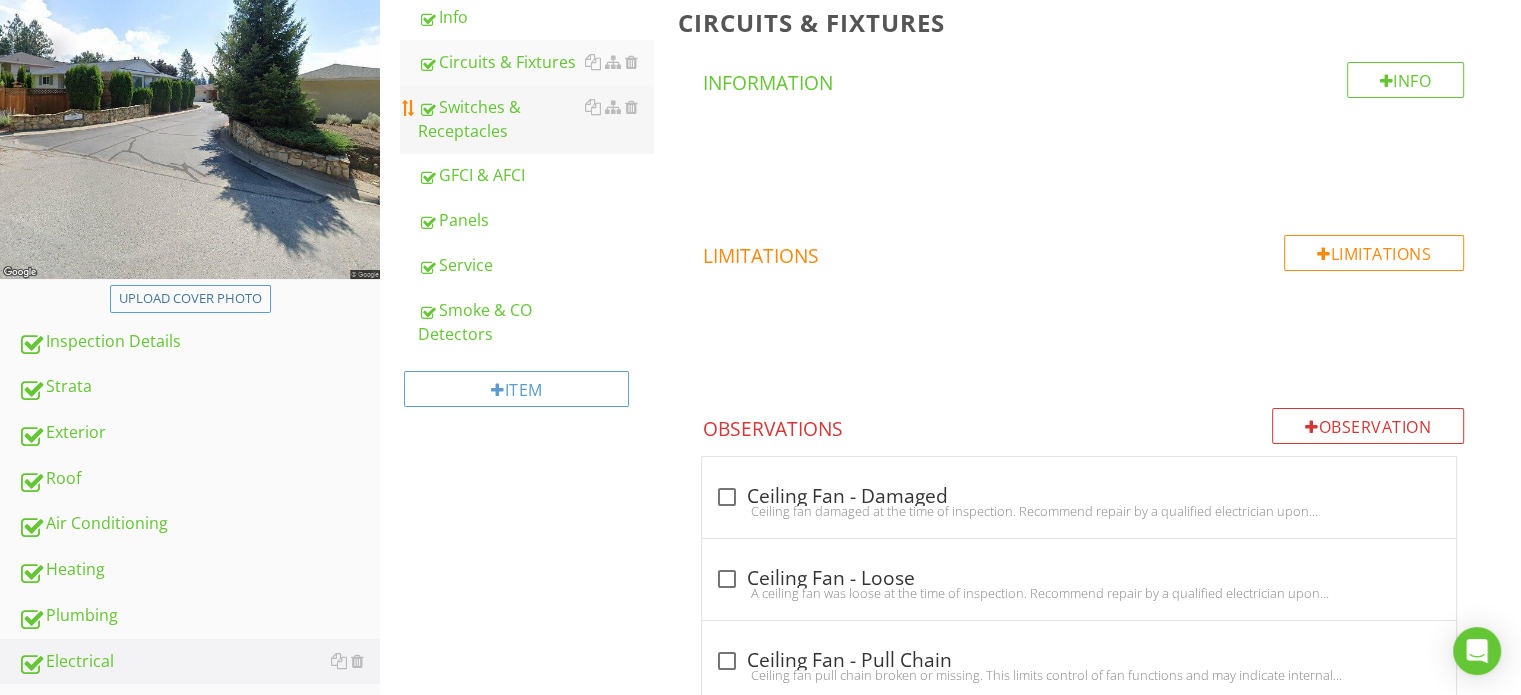 click on "Switches & Receptacles" at bounding box center [535, 119] 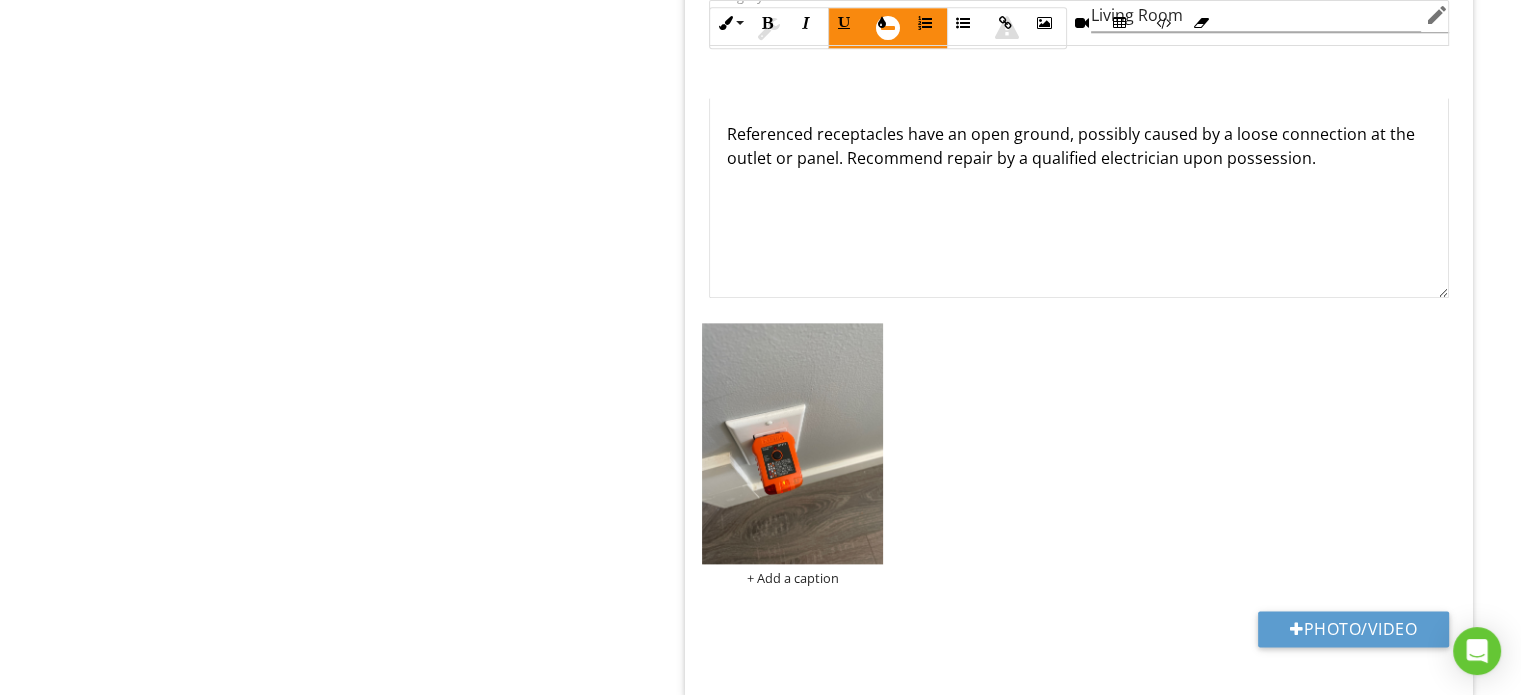 scroll, scrollTop: 2202, scrollLeft: 0, axis: vertical 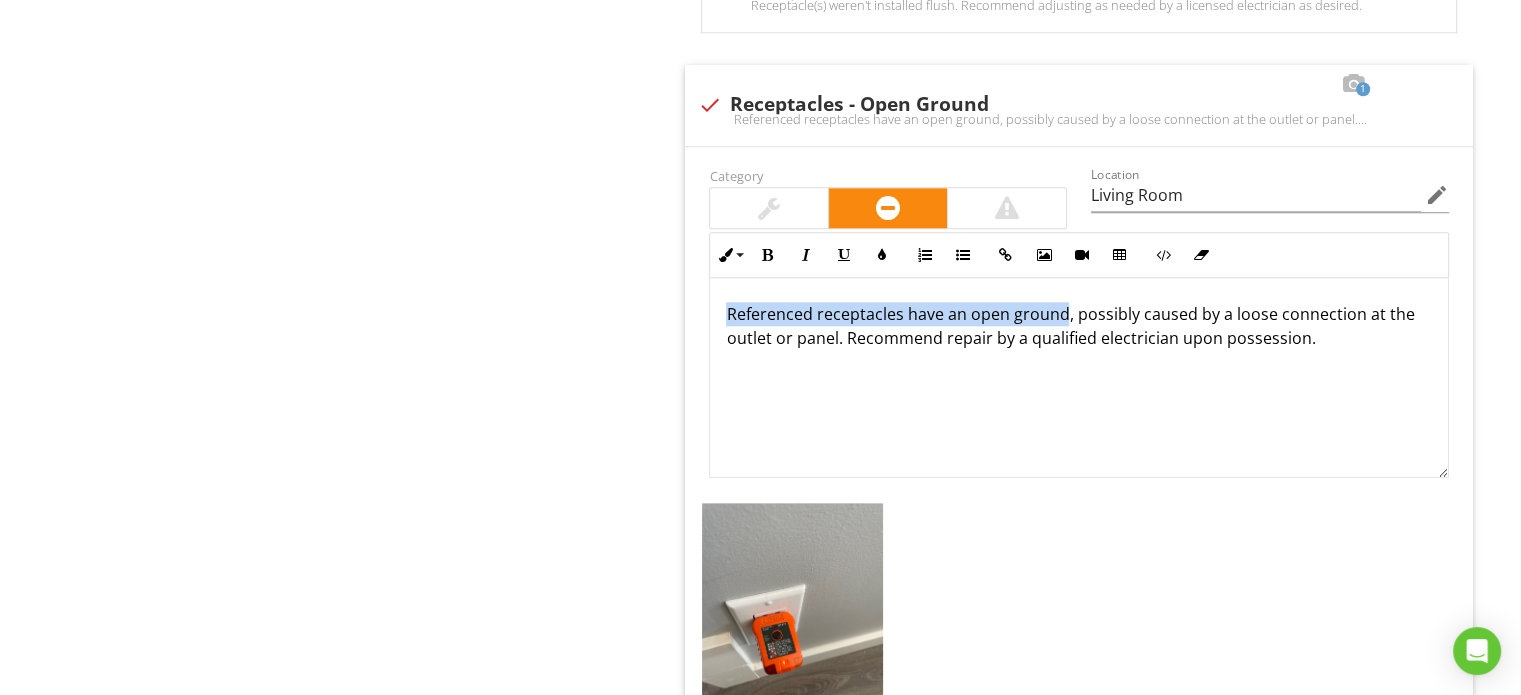 drag, startPoint x: 1064, startPoint y: 307, endPoint x: 673, endPoint y: 317, distance: 391.12787 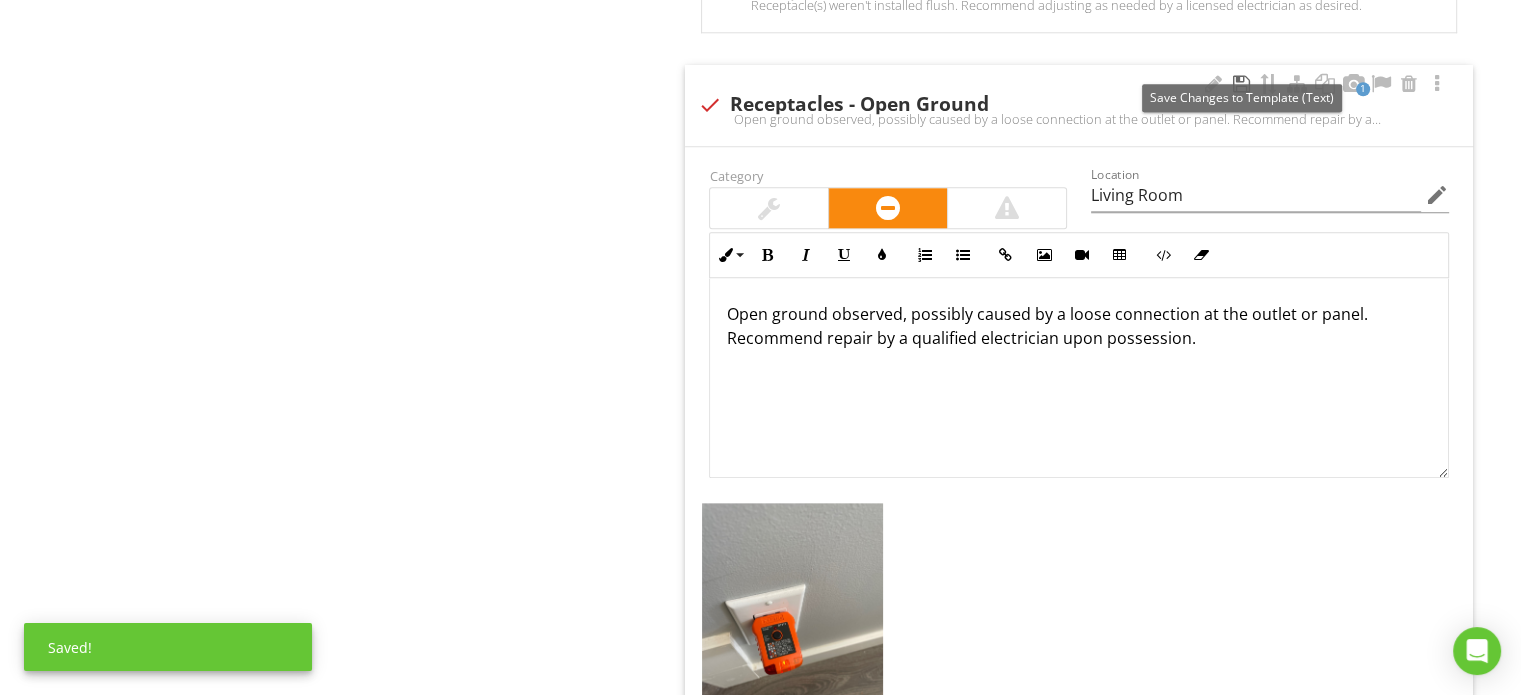click at bounding box center (1241, 84) 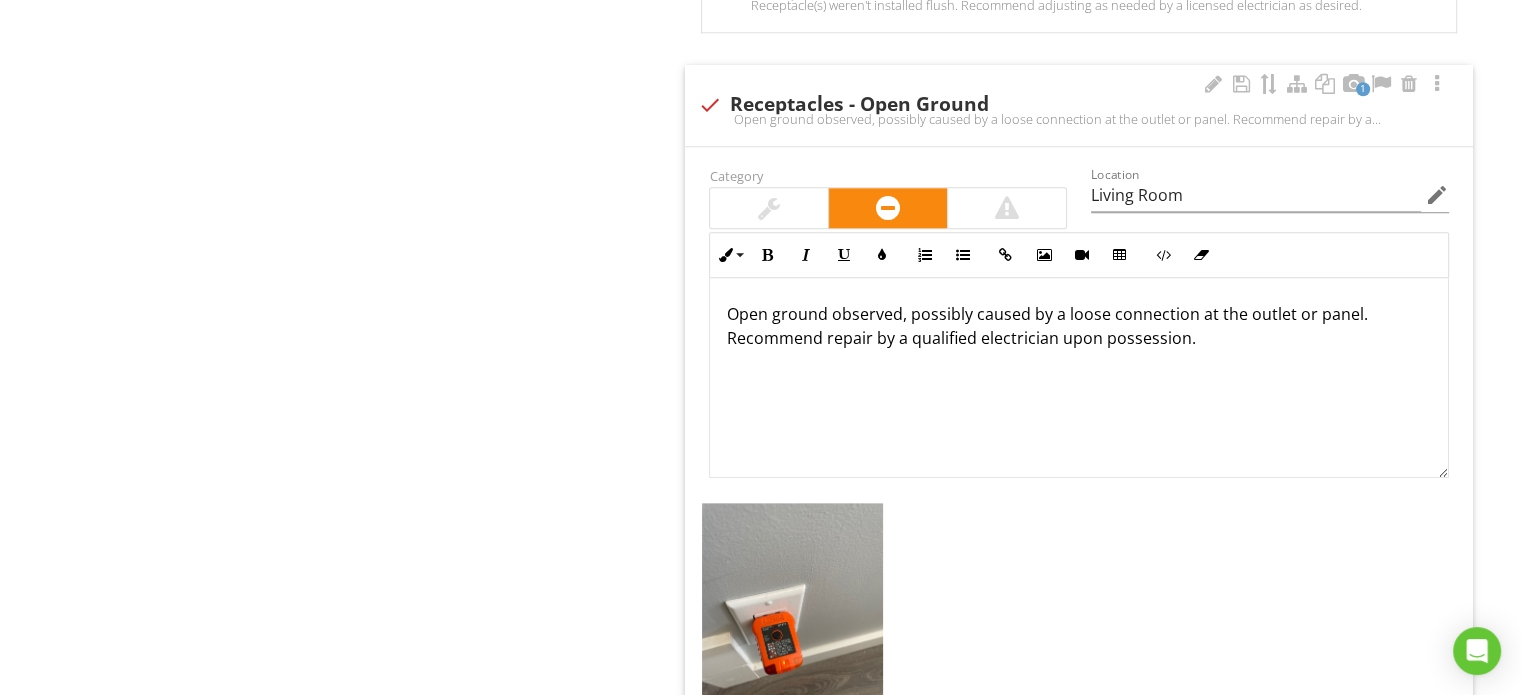click on "Open ground observed, possibly caused by a loose connection at the outlet or panel. Recommend repair by a qualified electrician upon possession." at bounding box center (1079, 326) 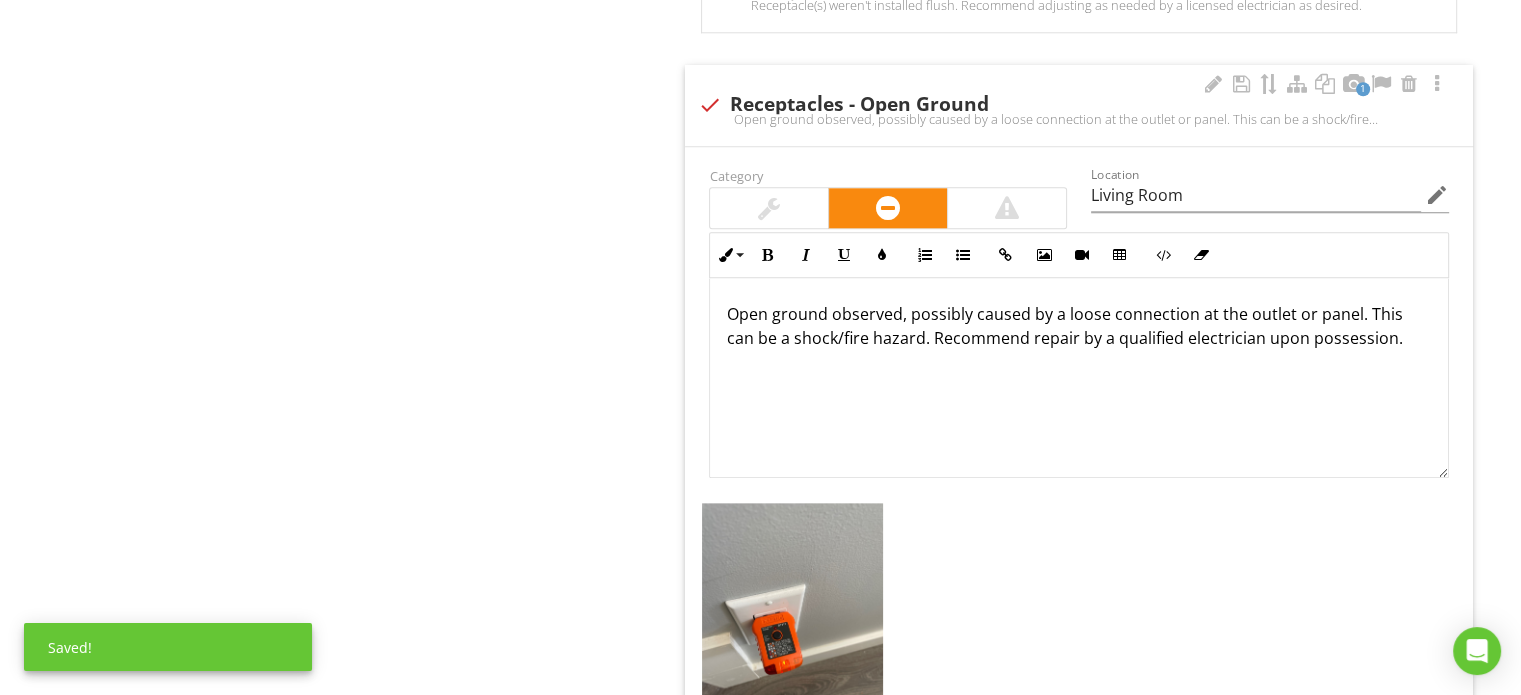 click on "Open ground observed, possibly caused by a loose connection at the outlet or panel. This can be a shock/fire hazard. Recommend repair by a qualified electrician upon possession." at bounding box center [1079, 326] 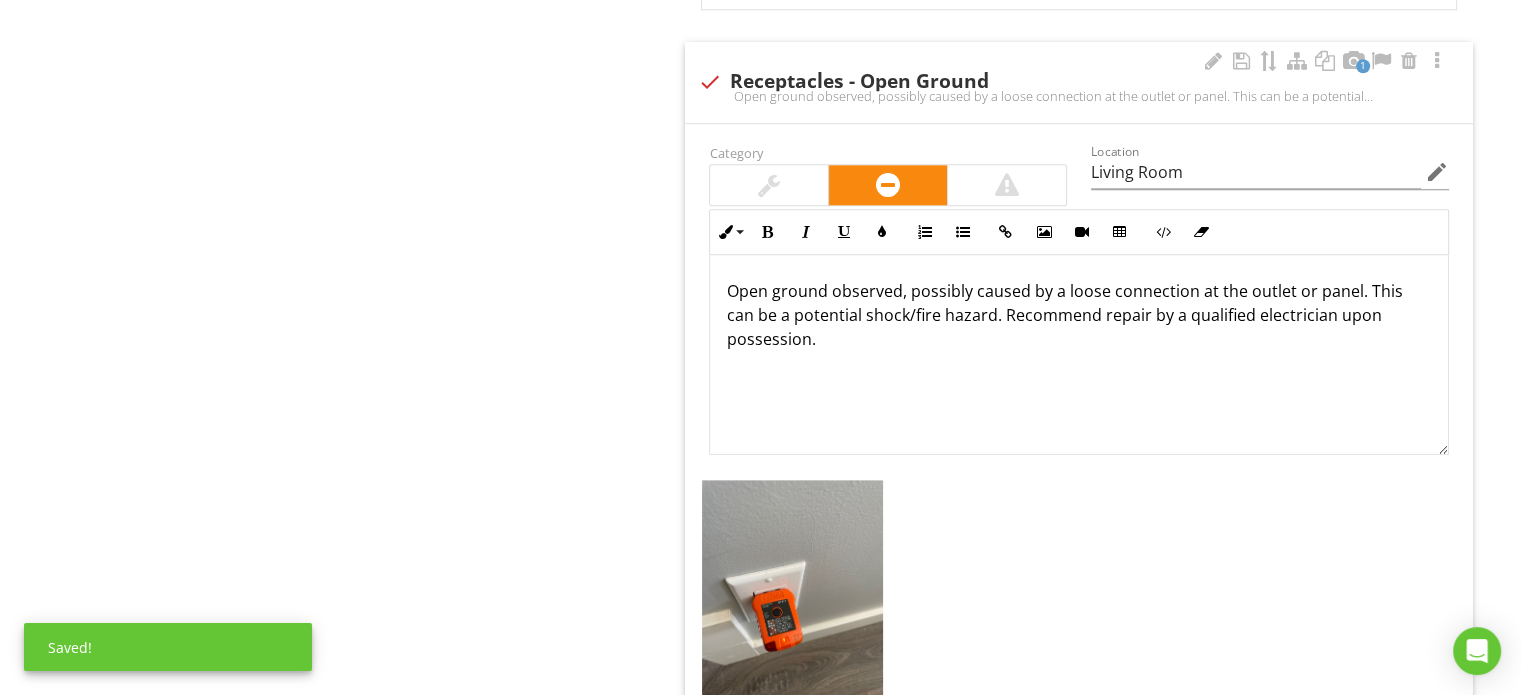 scroll, scrollTop: 2102, scrollLeft: 0, axis: vertical 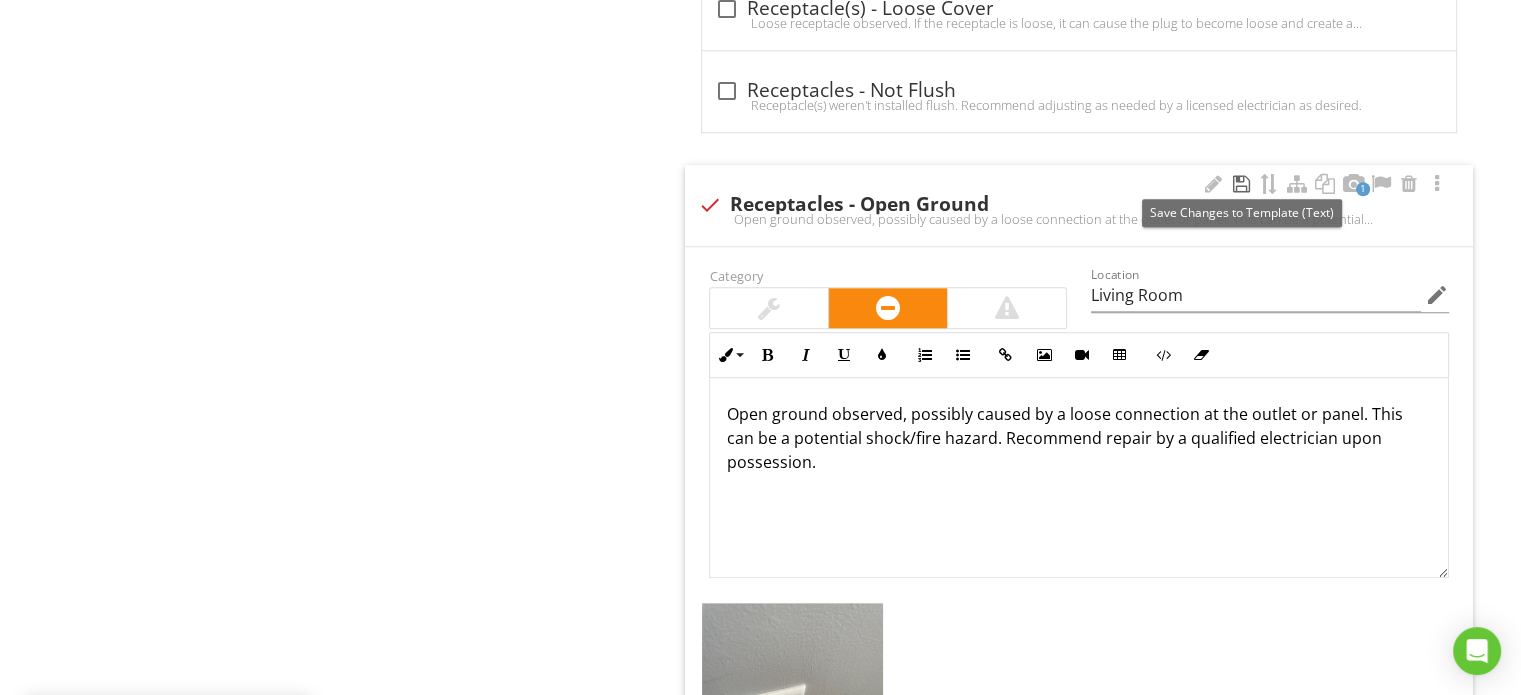 click at bounding box center [1241, 184] 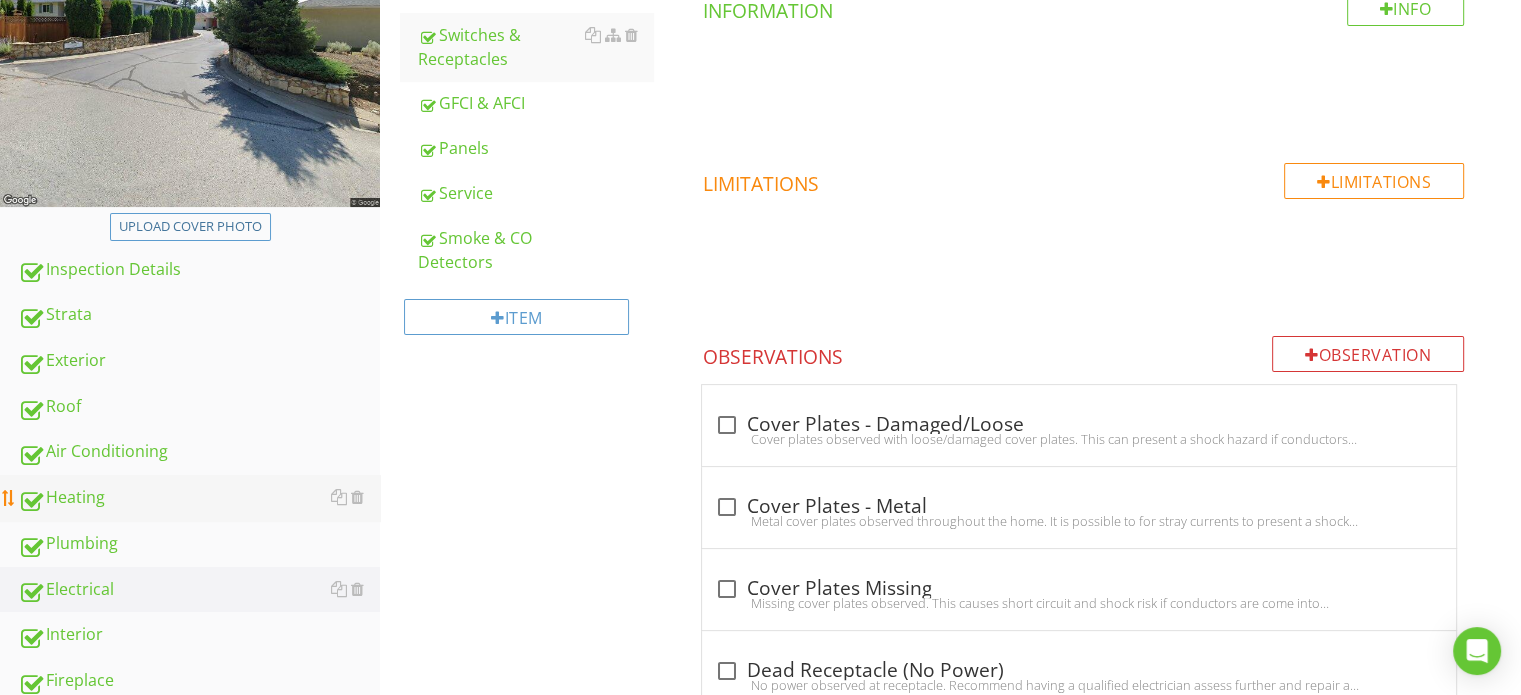 scroll, scrollTop: 402, scrollLeft: 0, axis: vertical 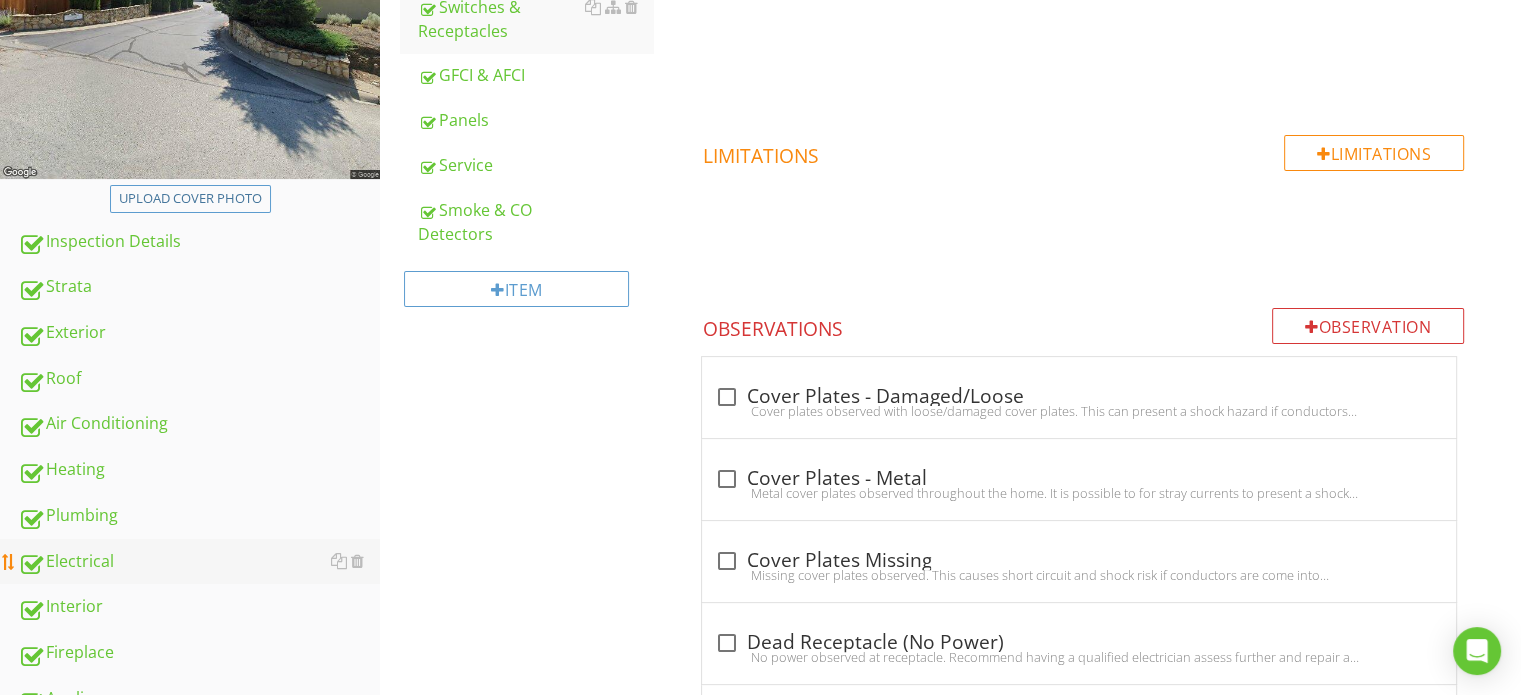click on "Electrical" at bounding box center (199, 562) 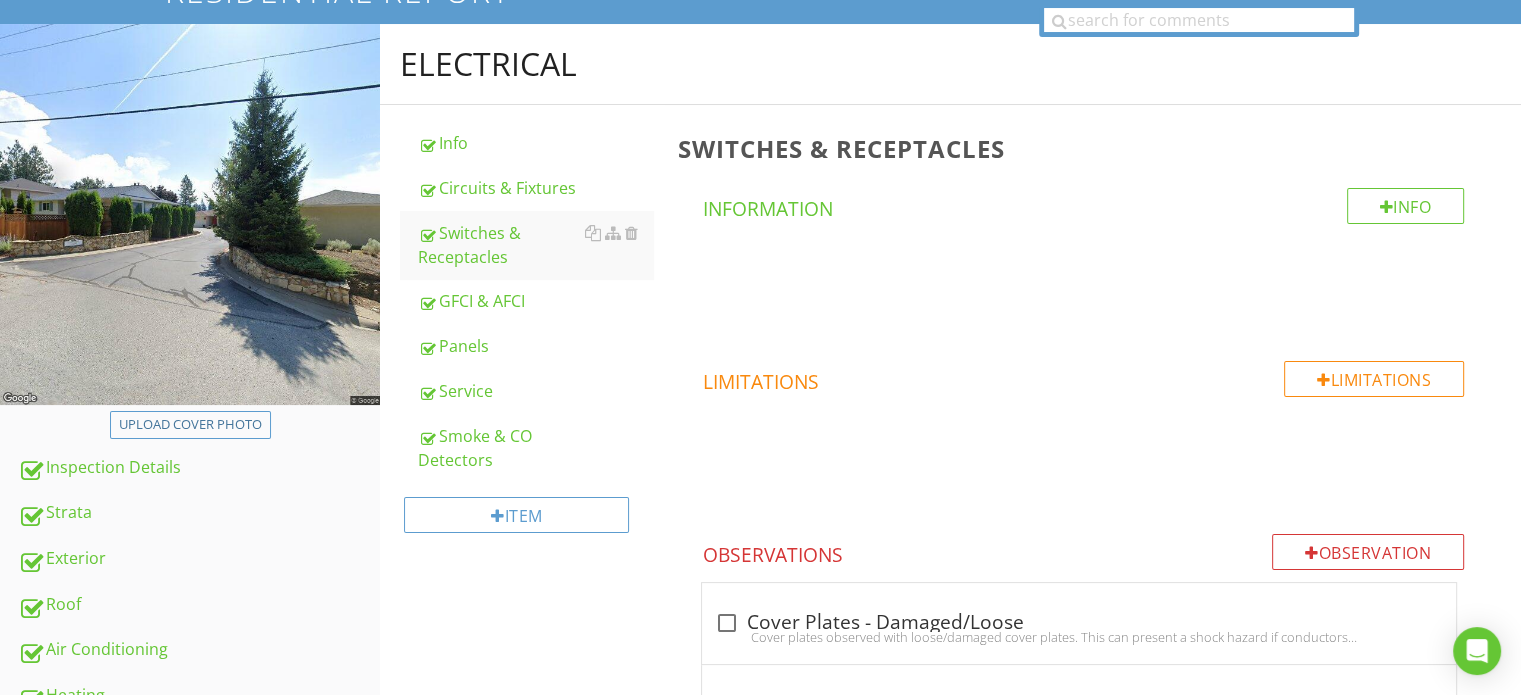 scroll, scrollTop: 0, scrollLeft: 0, axis: both 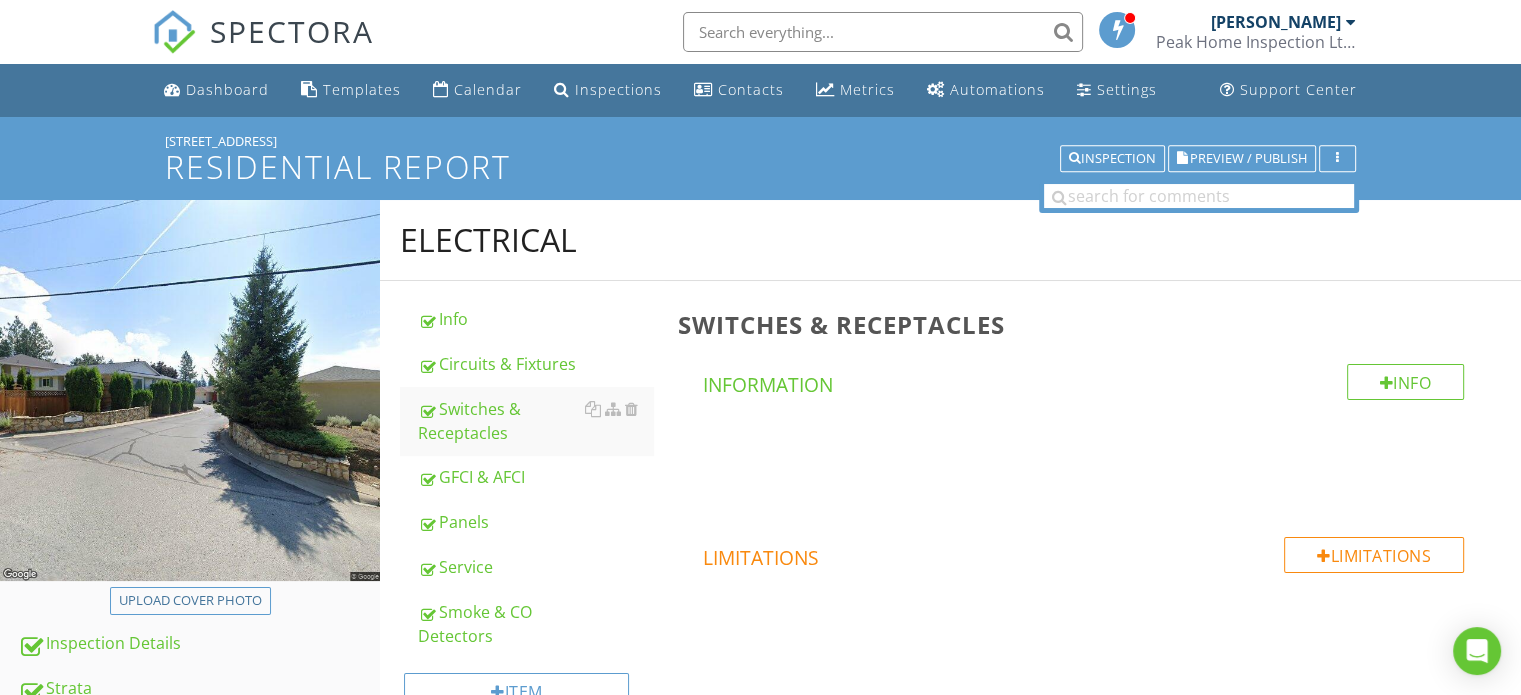 drag, startPoint x: 502, startPoint y: 517, endPoint x: 960, endPoint y: 523, distance: 458.0393 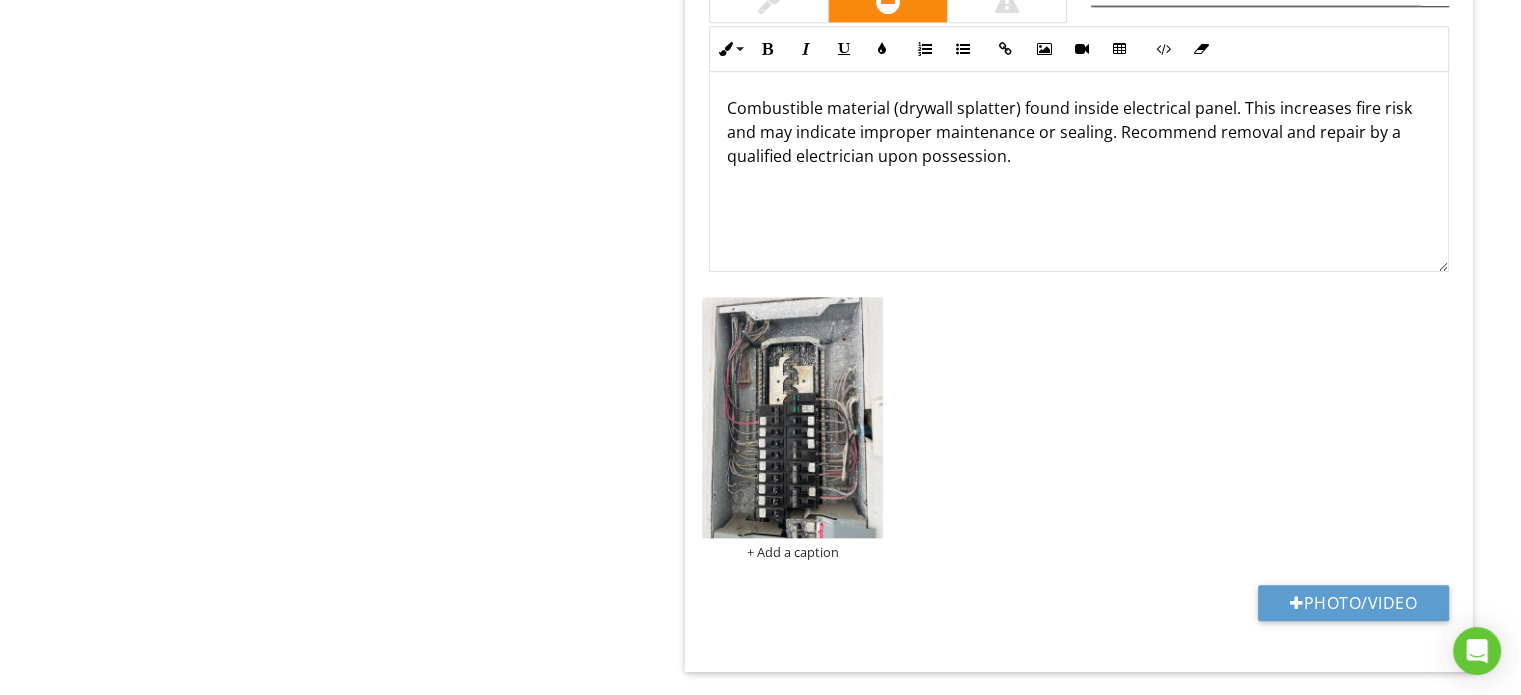 scroll, scrollTop: 2000, scrollLeft: 0, axis: vertical 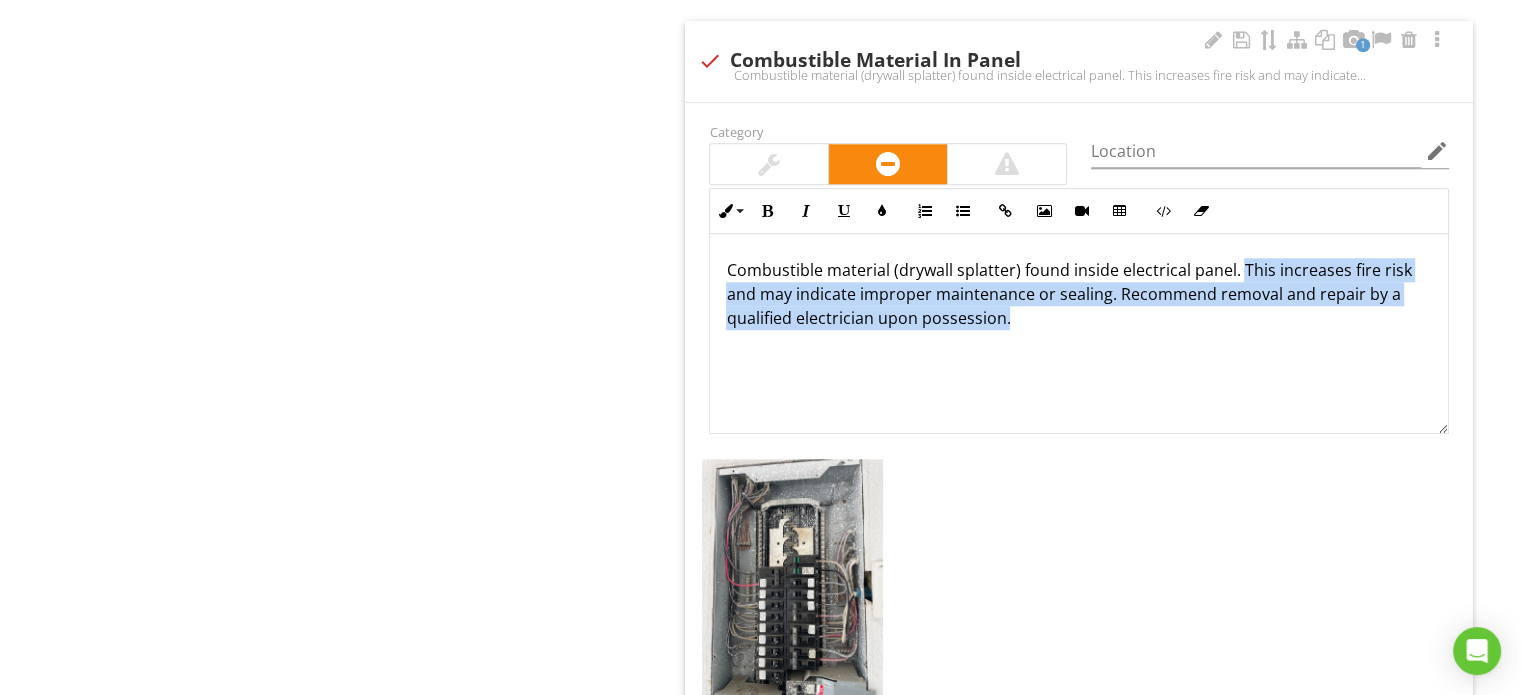 drag, startPoint x: 1077, startPoint y: 316, endPoint x: 1239, endPoint y: 263, distance: 170.4494 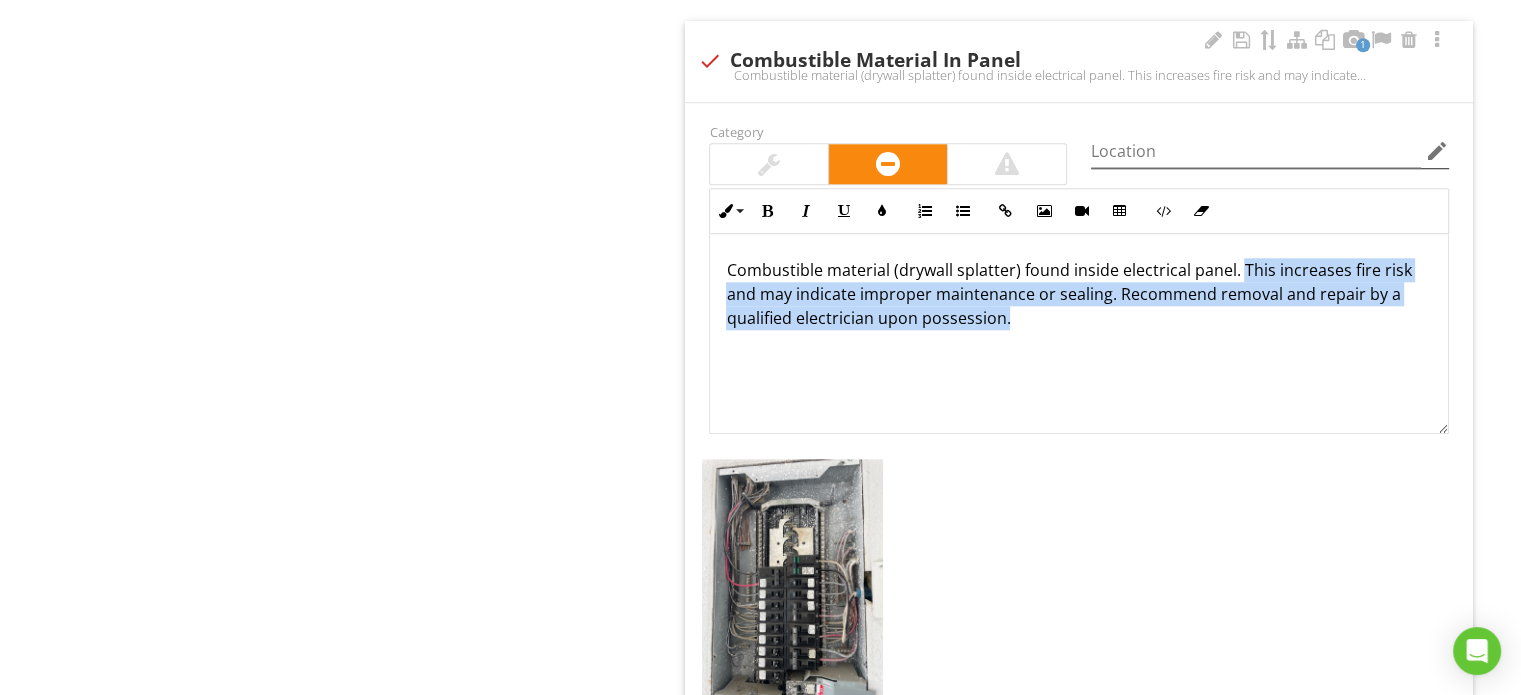 type 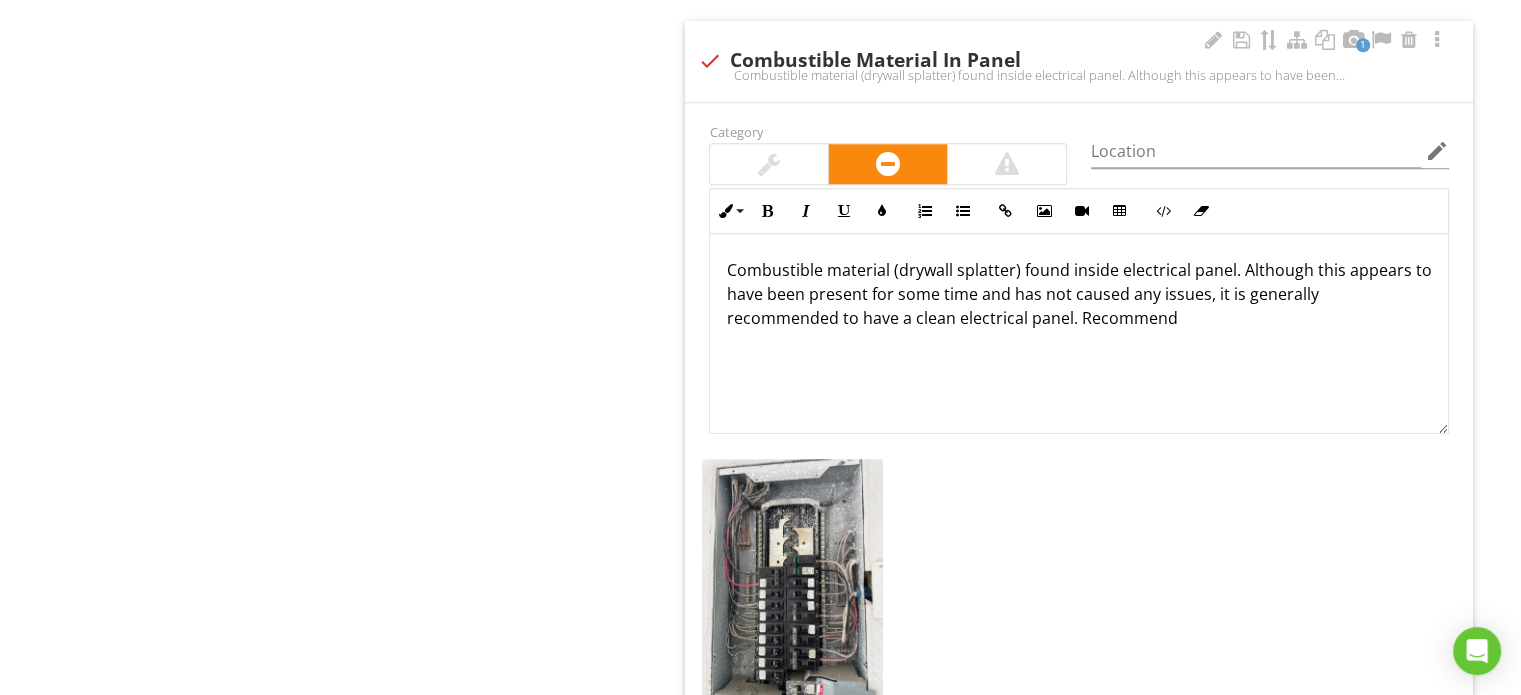 click at bounding box center [769, 164] 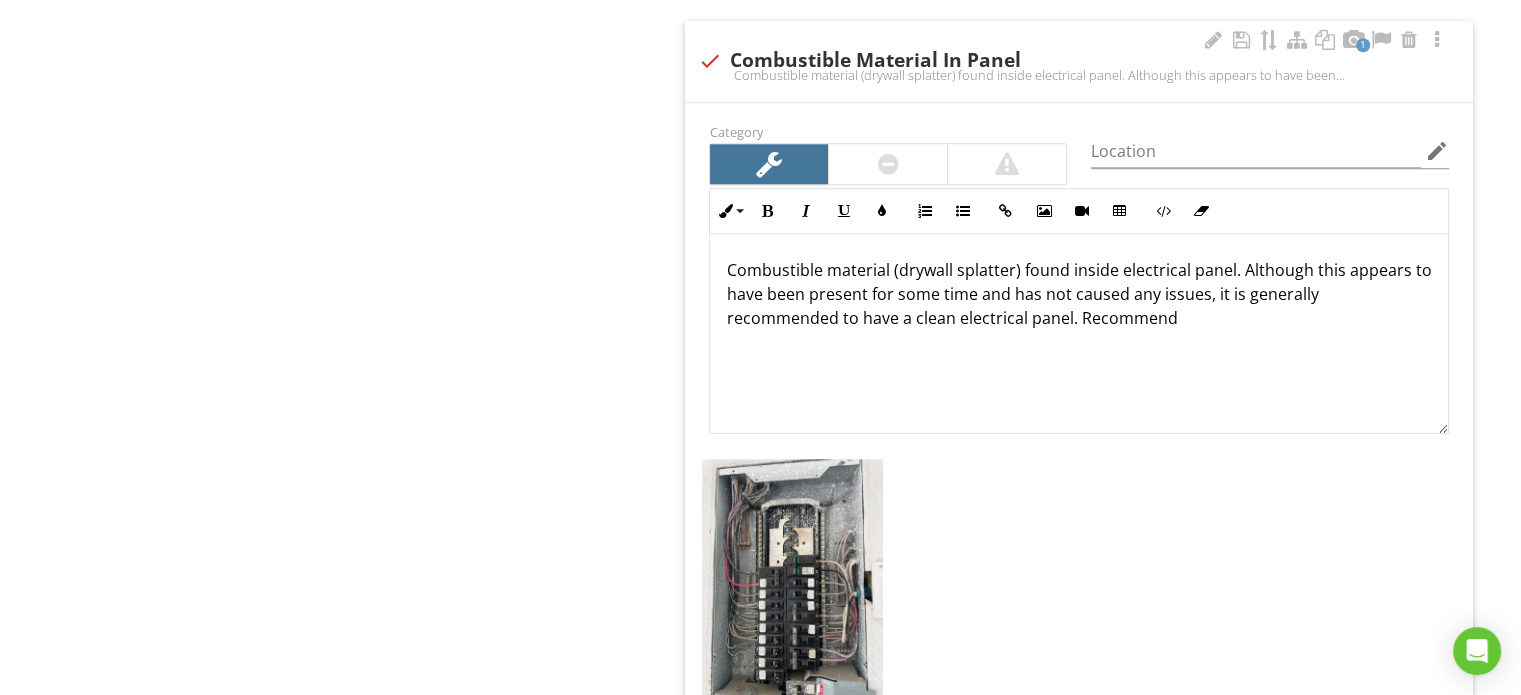 click on "Combustible material (drywall splatter) found inside electrical panel. Although this appears to have been present for some time and has not caused any issues, it is generally recommended to have a clean electrical panel. Recommend" at bounding box center [1079, 334] 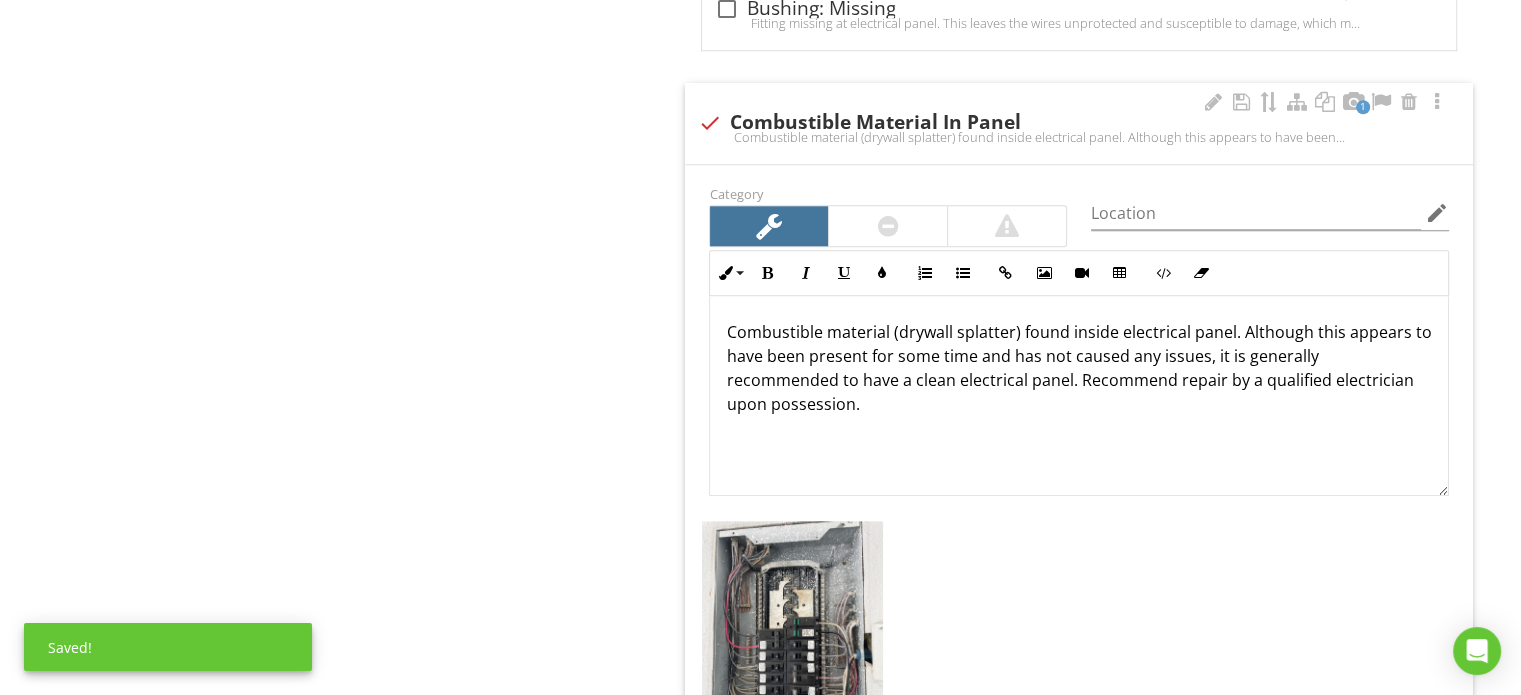 scroll, scrollTop: 1700, scrollLeft: 0, axis: vertical 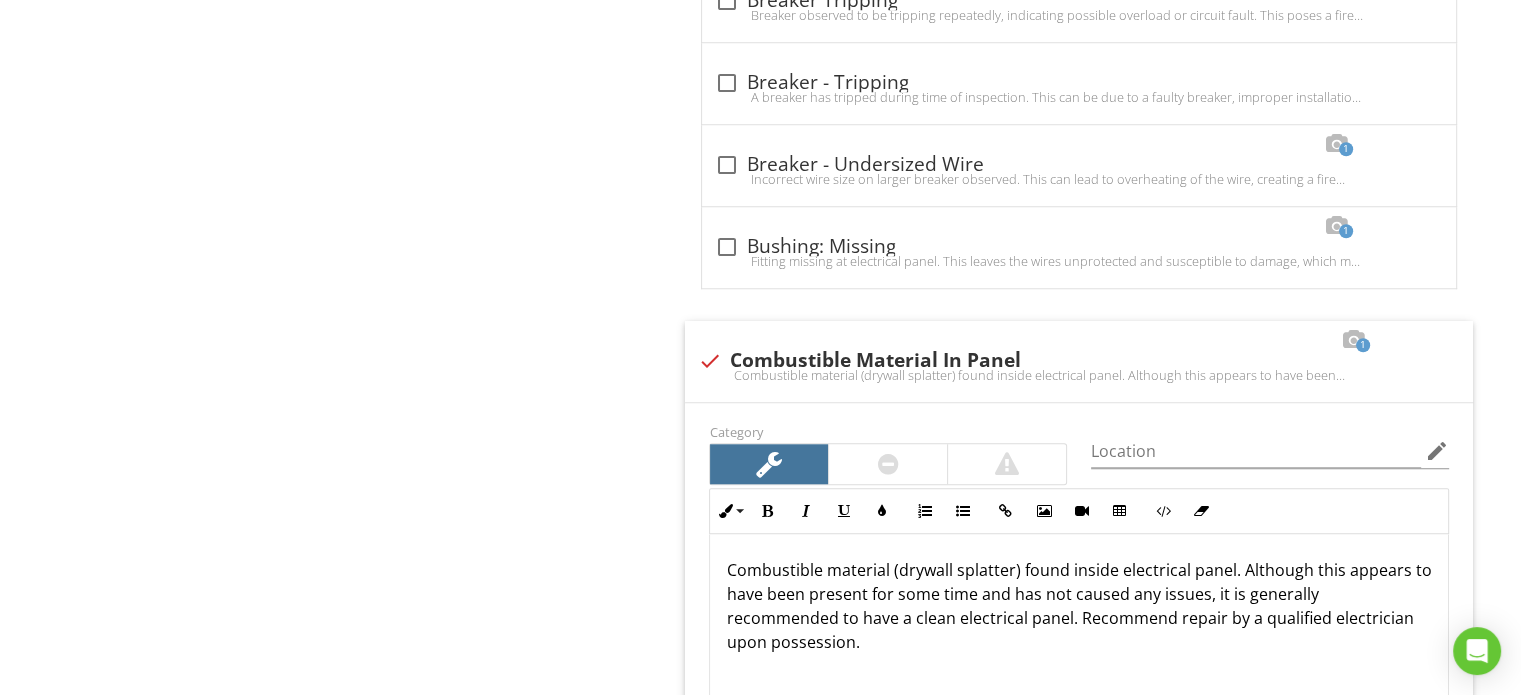 drag, startPoint x: 895, startPoint y: 657, endPoint x: 662, endPoint y: 512, distance: 274.43396 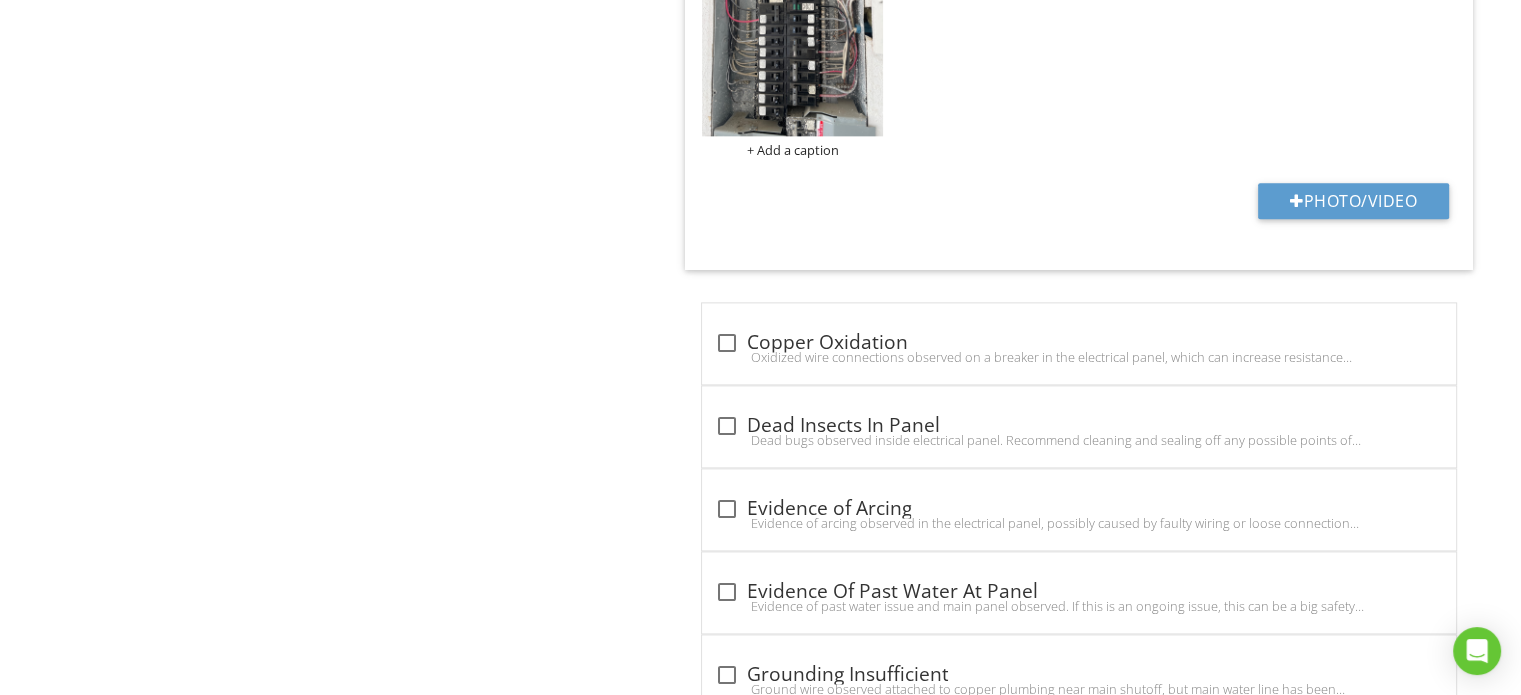 scroll, scrollTop: 2600, scrollLeft: 0, axis: vertical 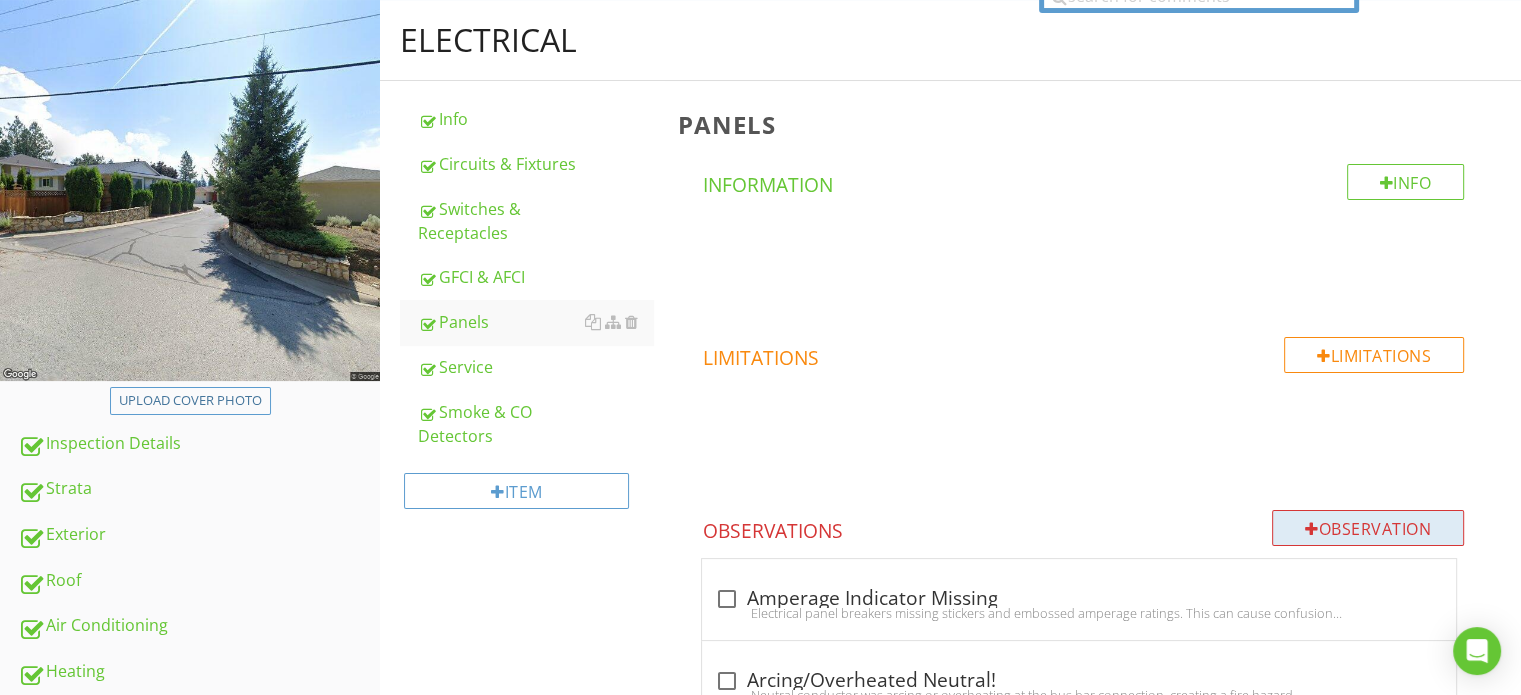 click on "Observation" at bounding box center (1368, 528) 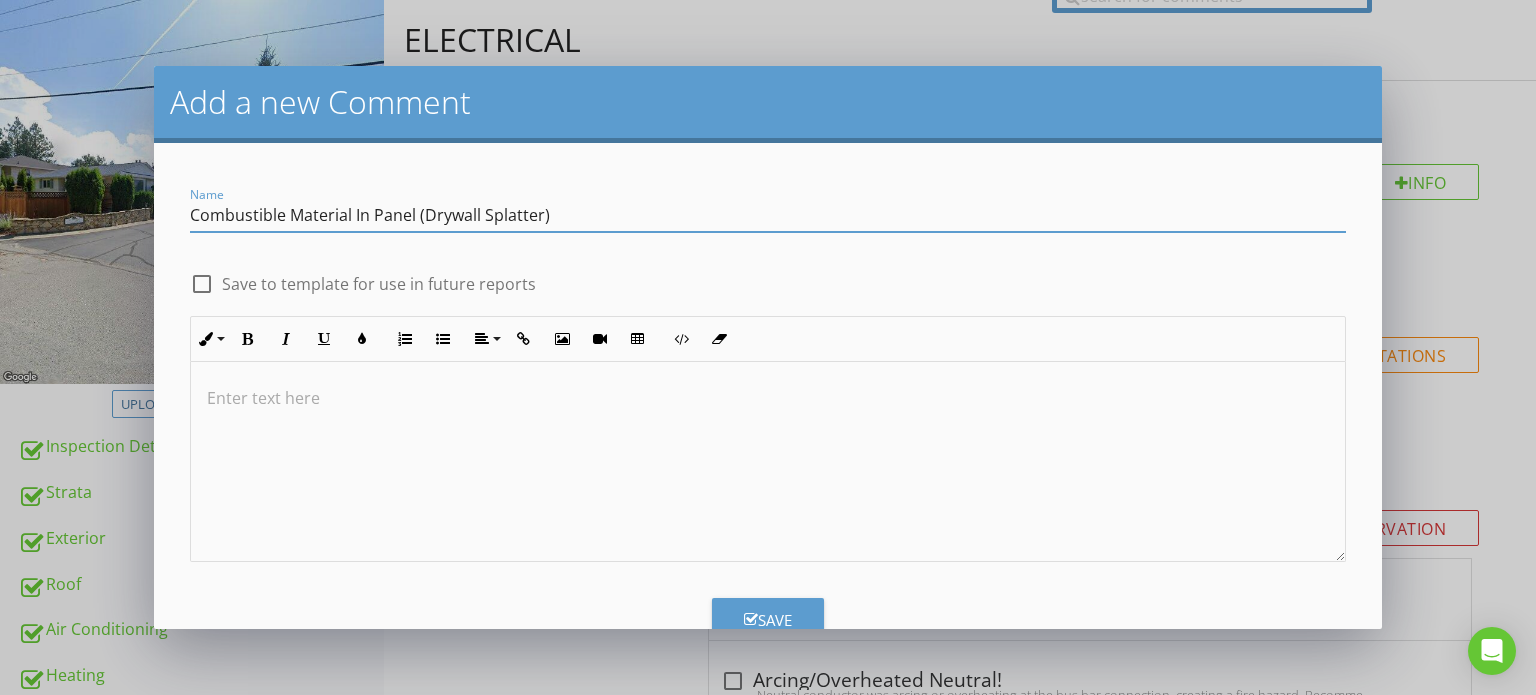 type on "Combustible Material In Panel (Drywall Splatter)" 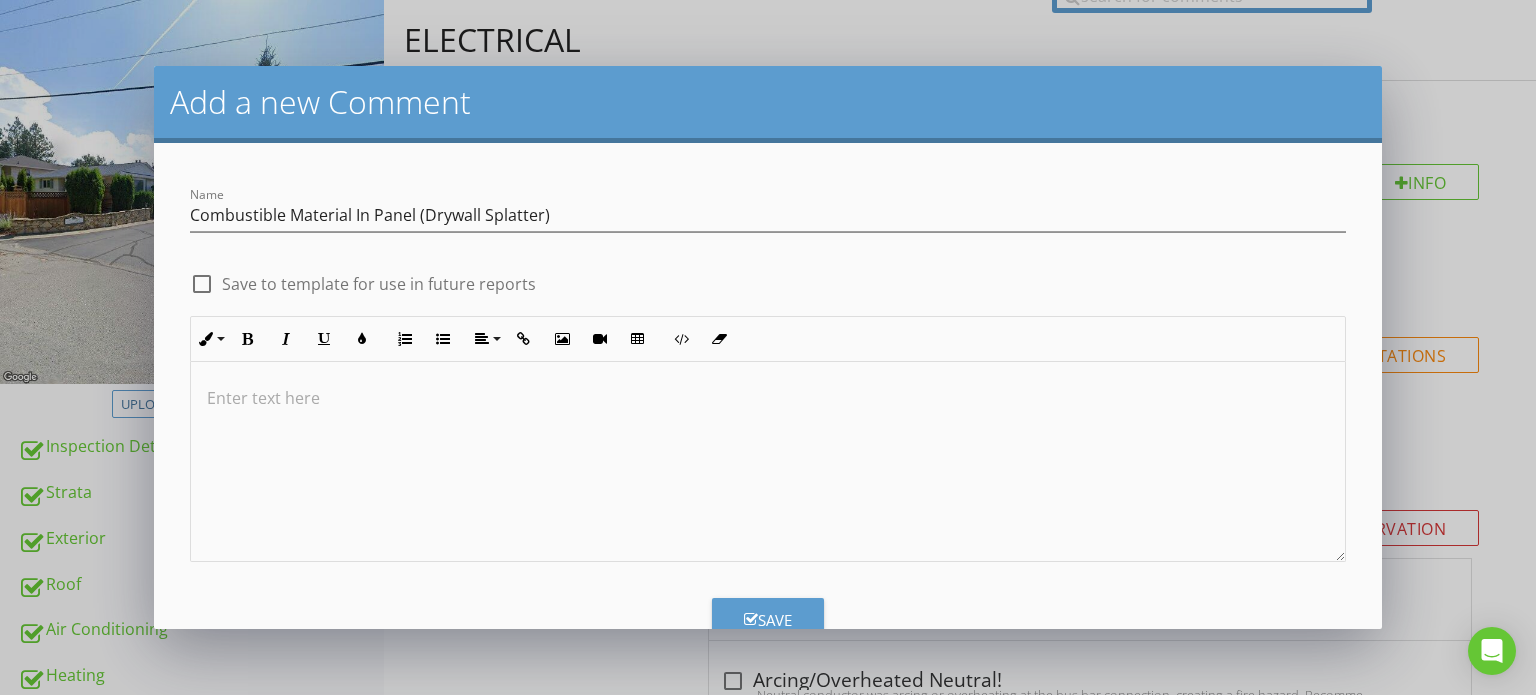 click on "Save to template for use in future reports" at bounding box center [379, 284] 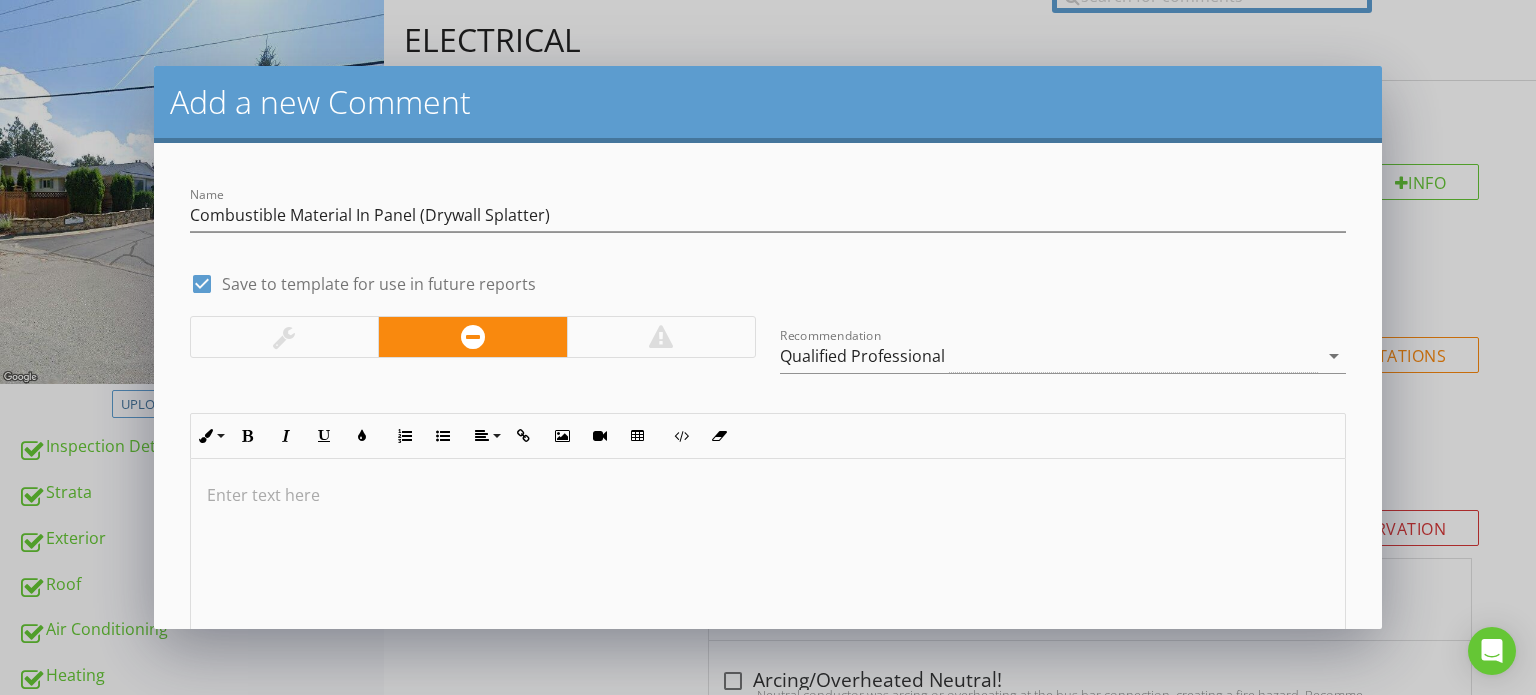 click on "Recommendation Qualified Professional arrow_drop_down" at bounding box center (768, 354) 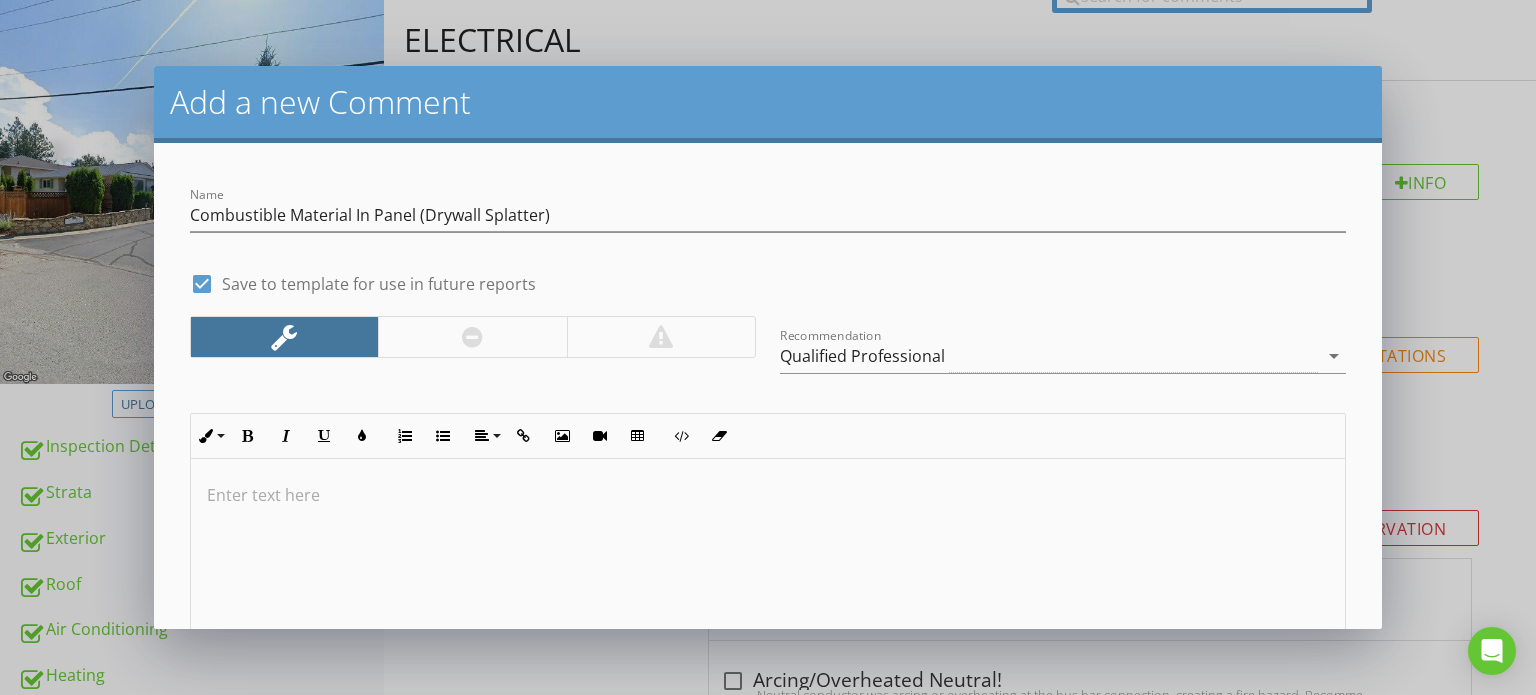 click at bounding box center (768, 495) 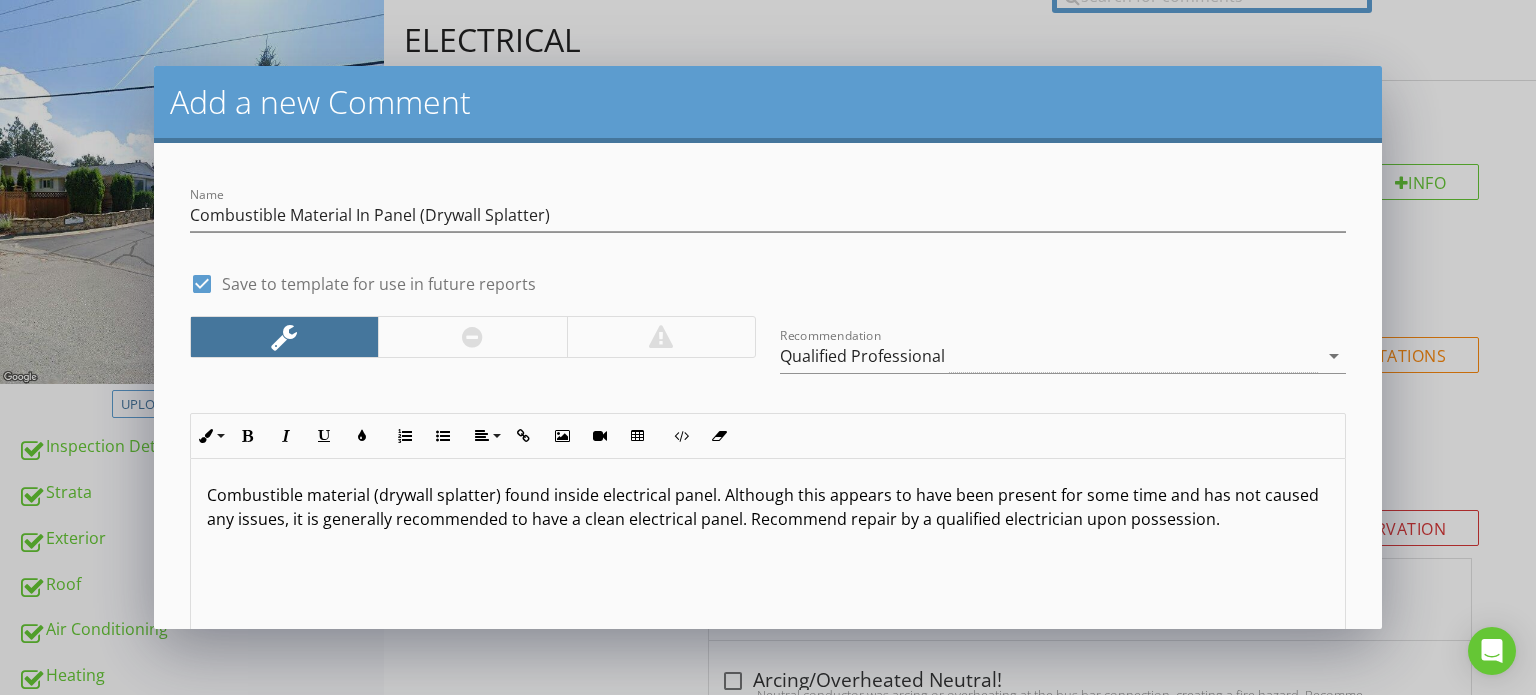 scroll, scrollTop: 0, scrollLeft: 0, axis: both 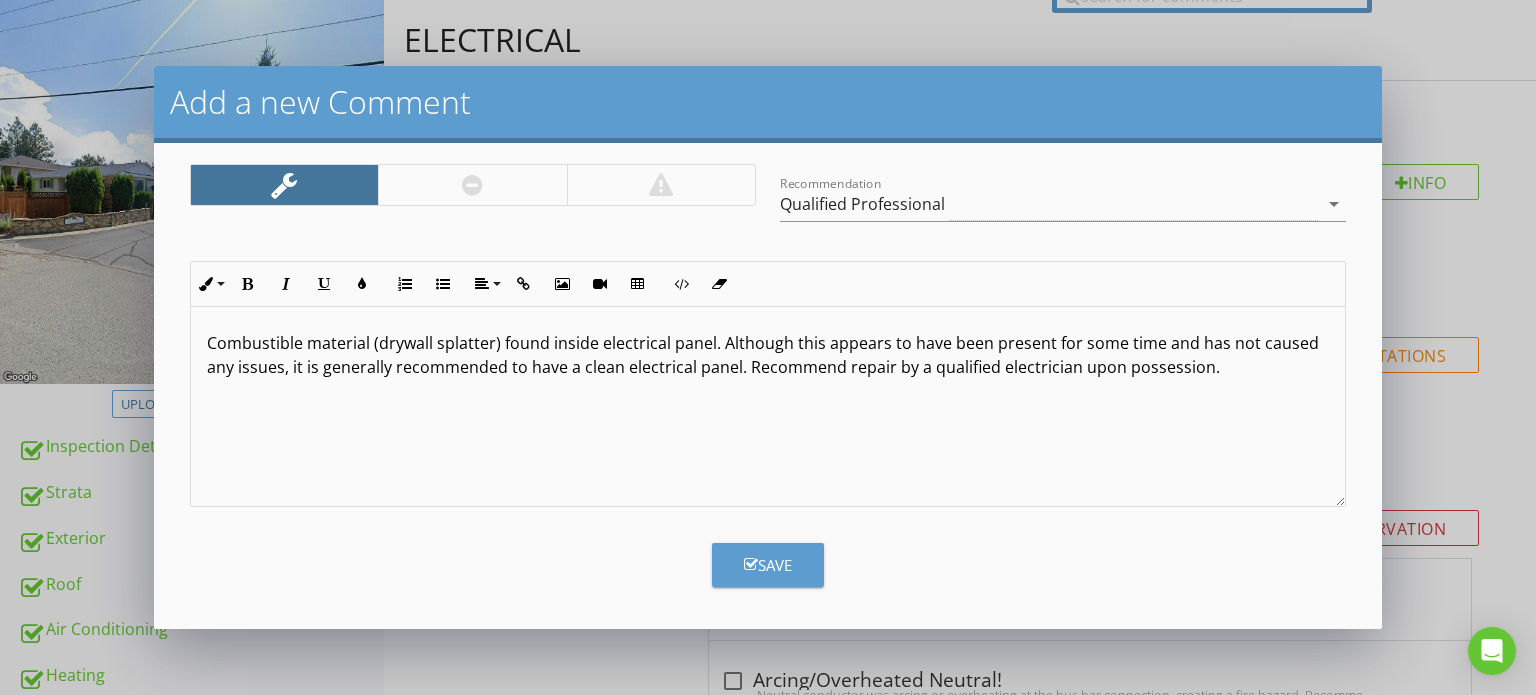 click on "Name Combustible Material In Panel (Drywall Splatter)   check_box Save to template for use in future reports             Recommendation Qualified Professional arrow_drop_down   Inline Style XLarge Large Normal Small Light Small/Light Bold Italic Underline Colors Ordered List Unordered List Align Align Left Align Center Align Right Align Justify Insert Link Insert Image Insert Video Insert Table Code View Clear Formatting Combustible material (drywall splatter) found inside electrical panel. Although this appears to have been present for some time and has not caused any issues, it is generally recommended to have a clean electrical panel. Recommend repair by a qualified electrician upon possession.  Enter text here <p>Combustible material (drywall splatter) found inside electrical panel. Although this appears to have been present for some time and has not caused any issues, it is generally recommended to have a clean electrical panel. Recommend repair by a qualified electrician upon possession. </p>" at bounding box center [768, 386] 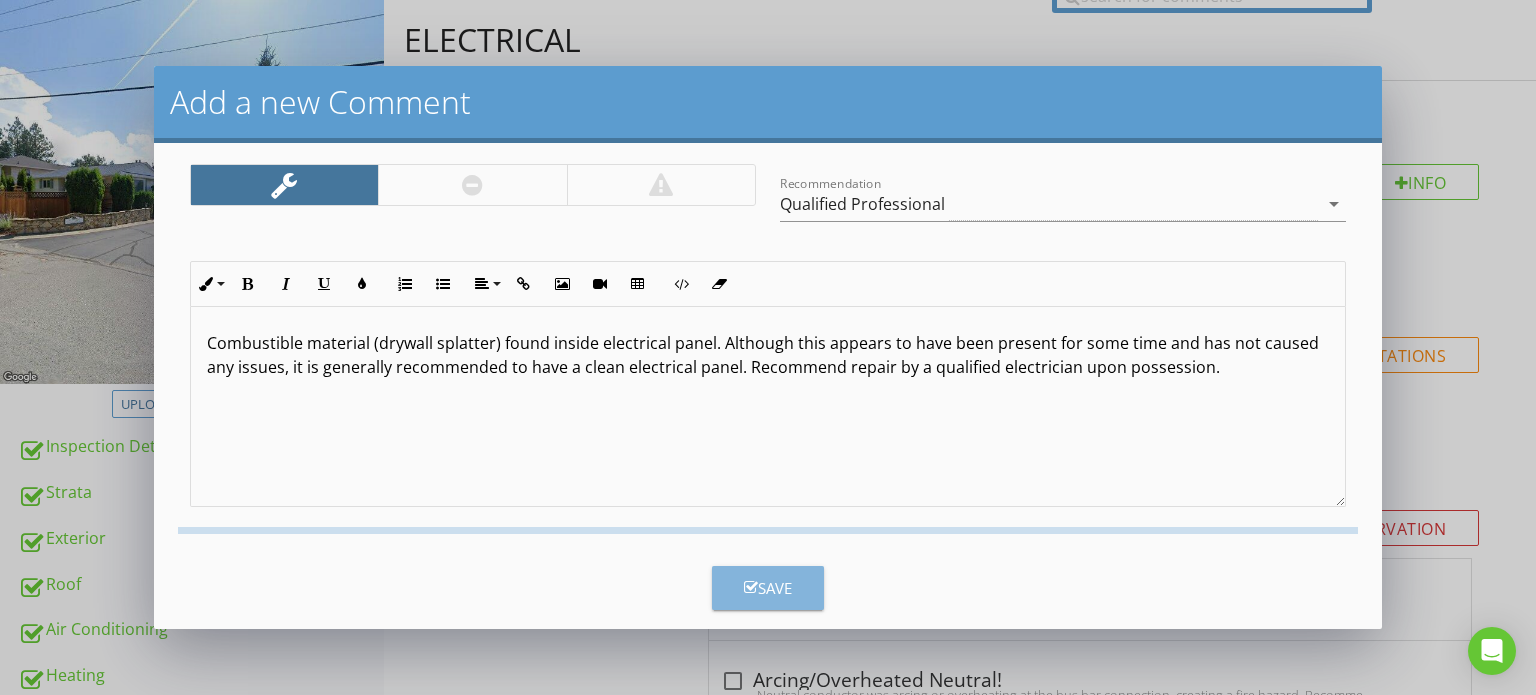 checkbox on "false" 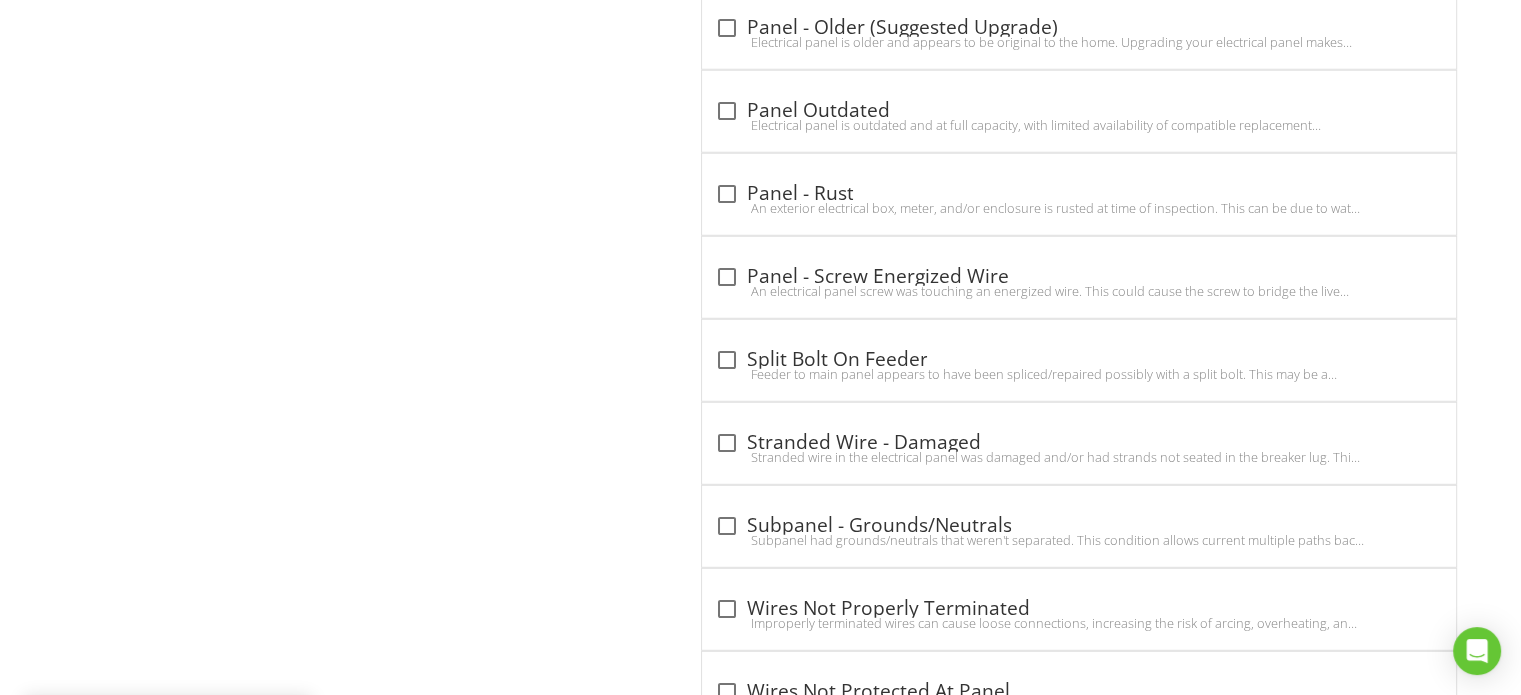 scroll, scrollTop: 6424, scrollLeft: 0, axis: vertical 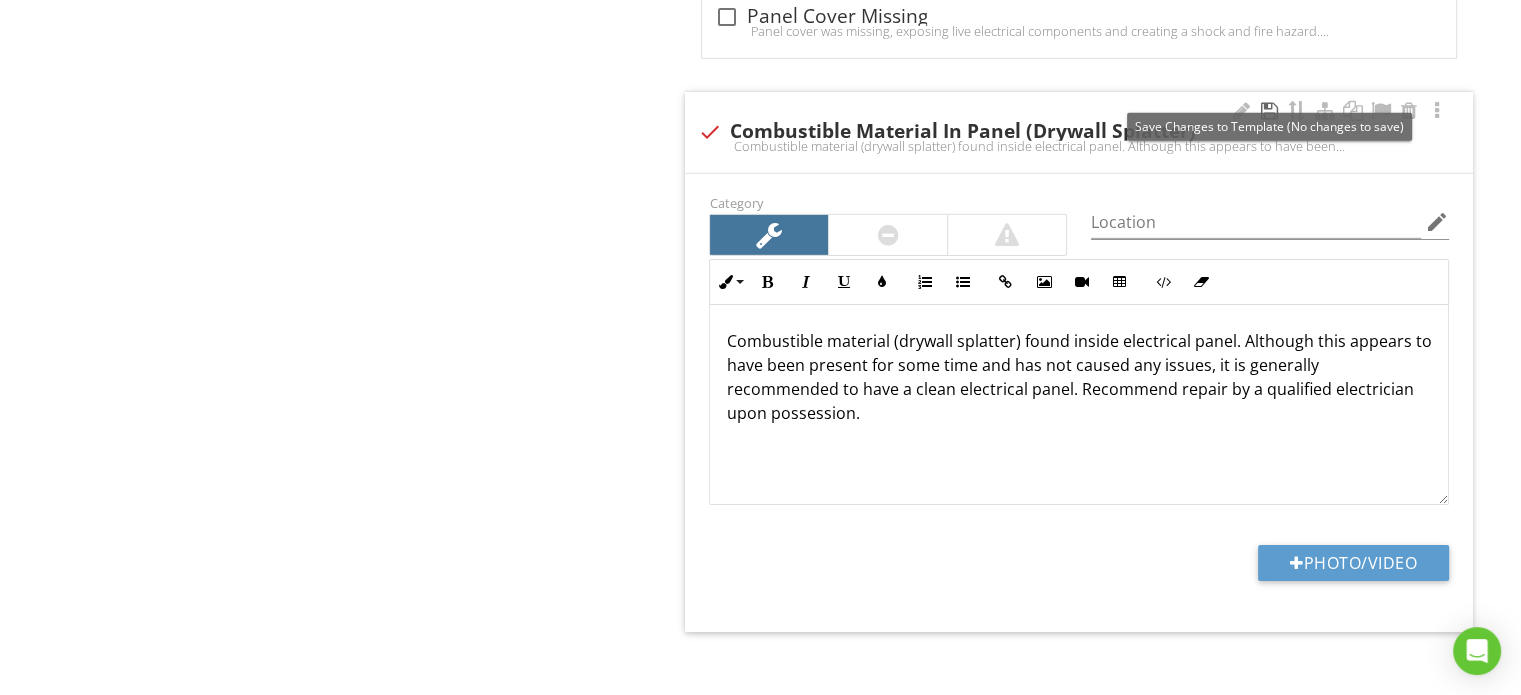 click at bounding box center [1269, 111] 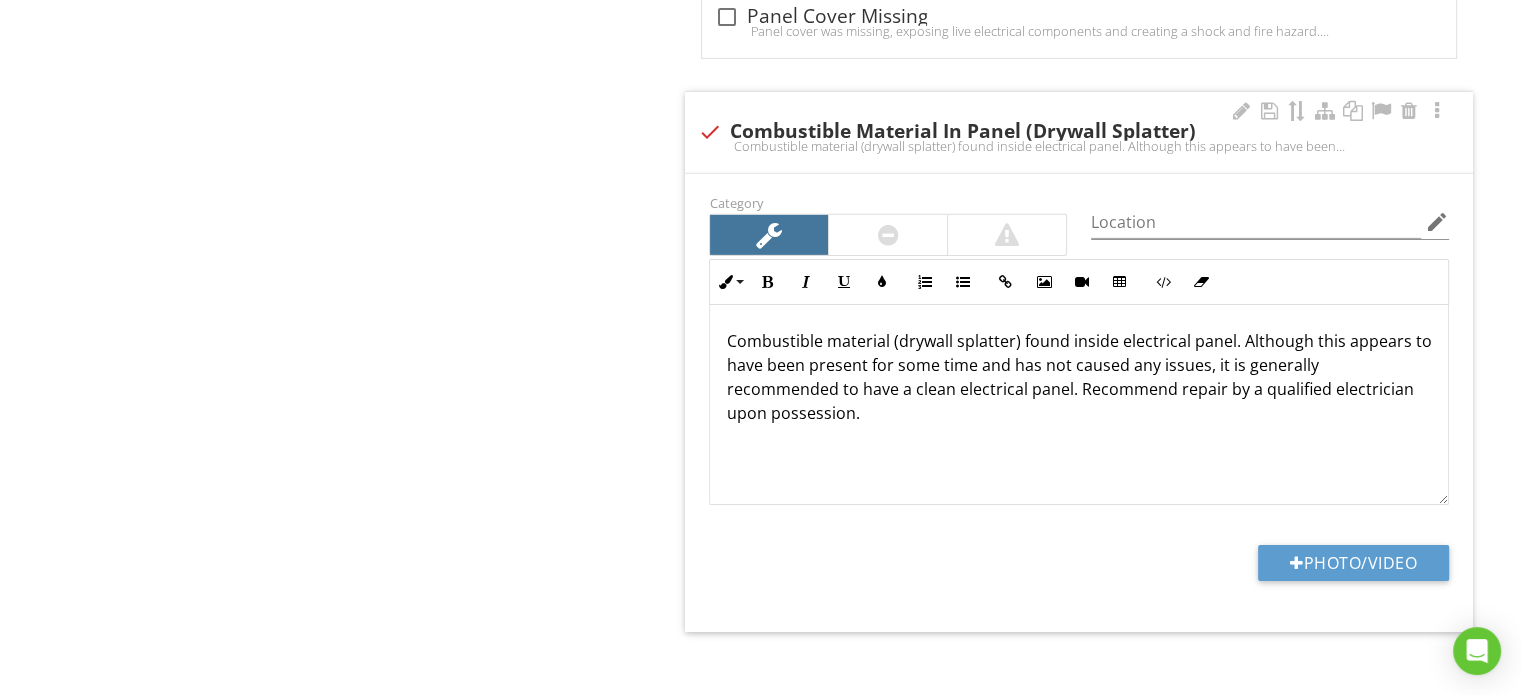 click on "Combustible material (drywall splatter) found inside electrical panel. Although this appears to have been present for some time and has not caused any issues, it is generally recommended to have a clean electrical panel. Recommend repair by a qualified electrician upon possession." at bounding box center [1079, 146] 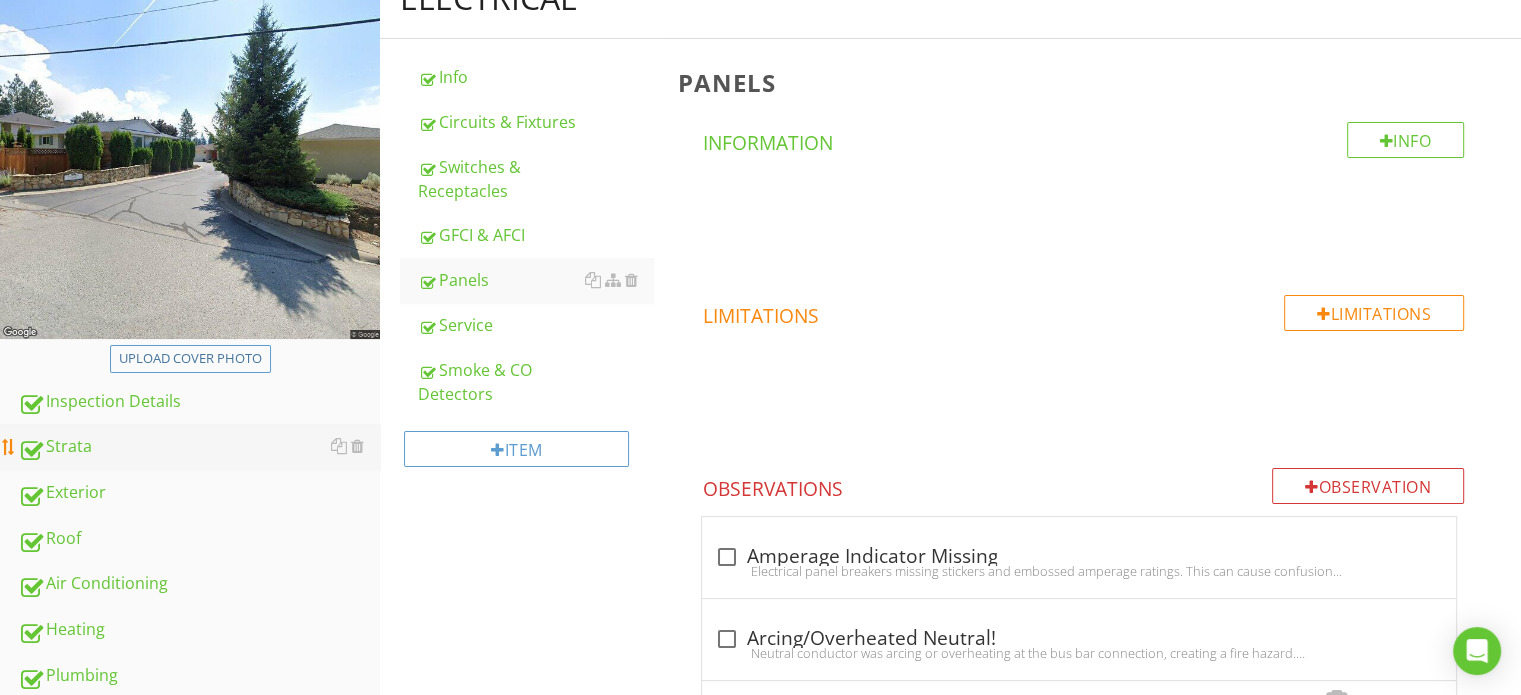 scroll, scrollTop: 403, scrollLeft: 0, axis: vertical 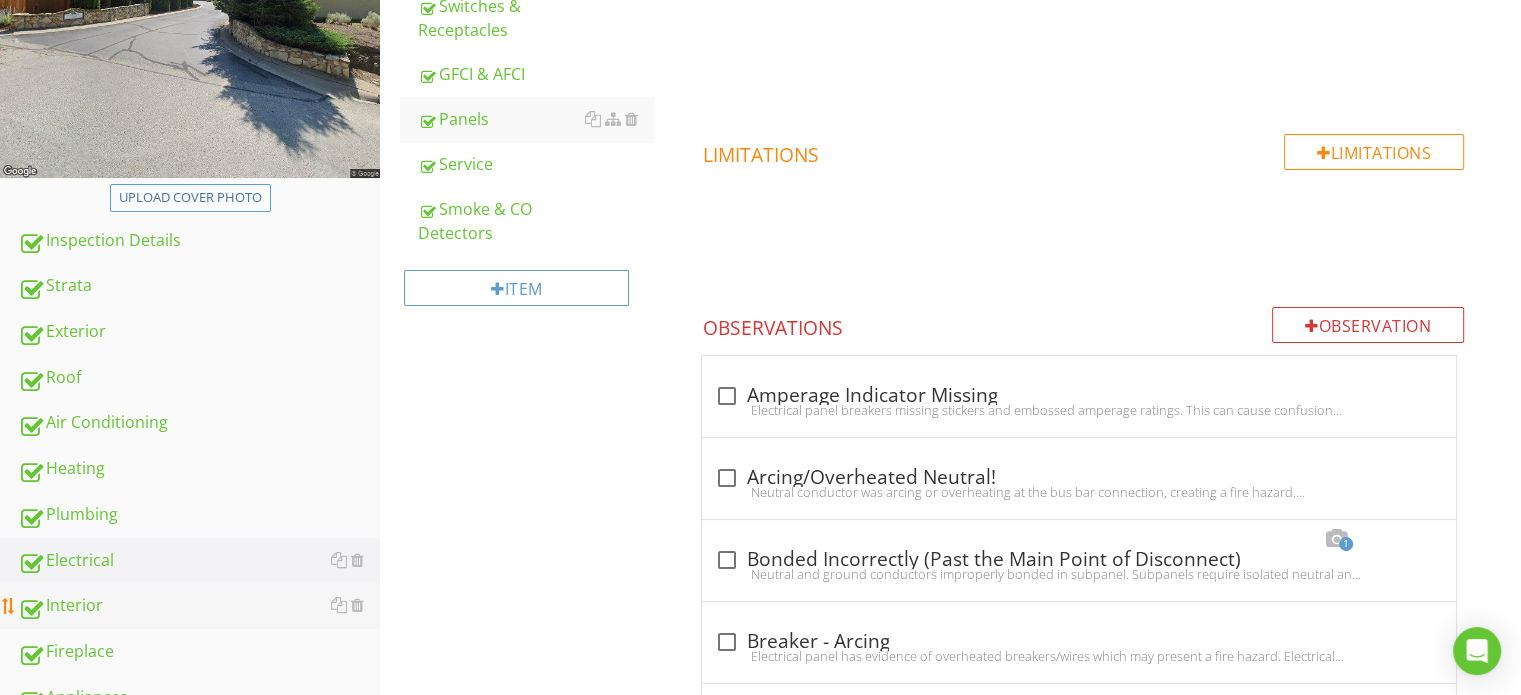 click on "Interior" at bounding box center [199, 606] 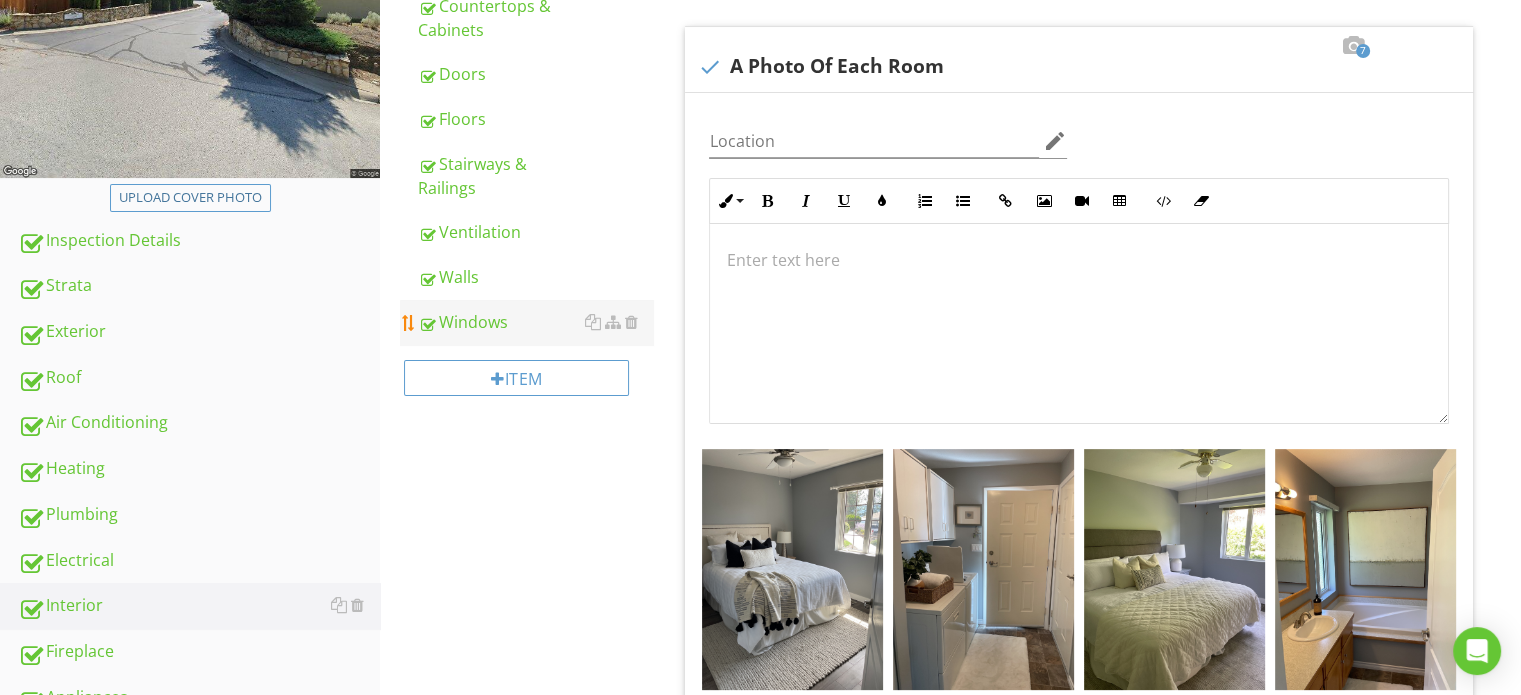click on "Windows" at bounding box center (535, 322) 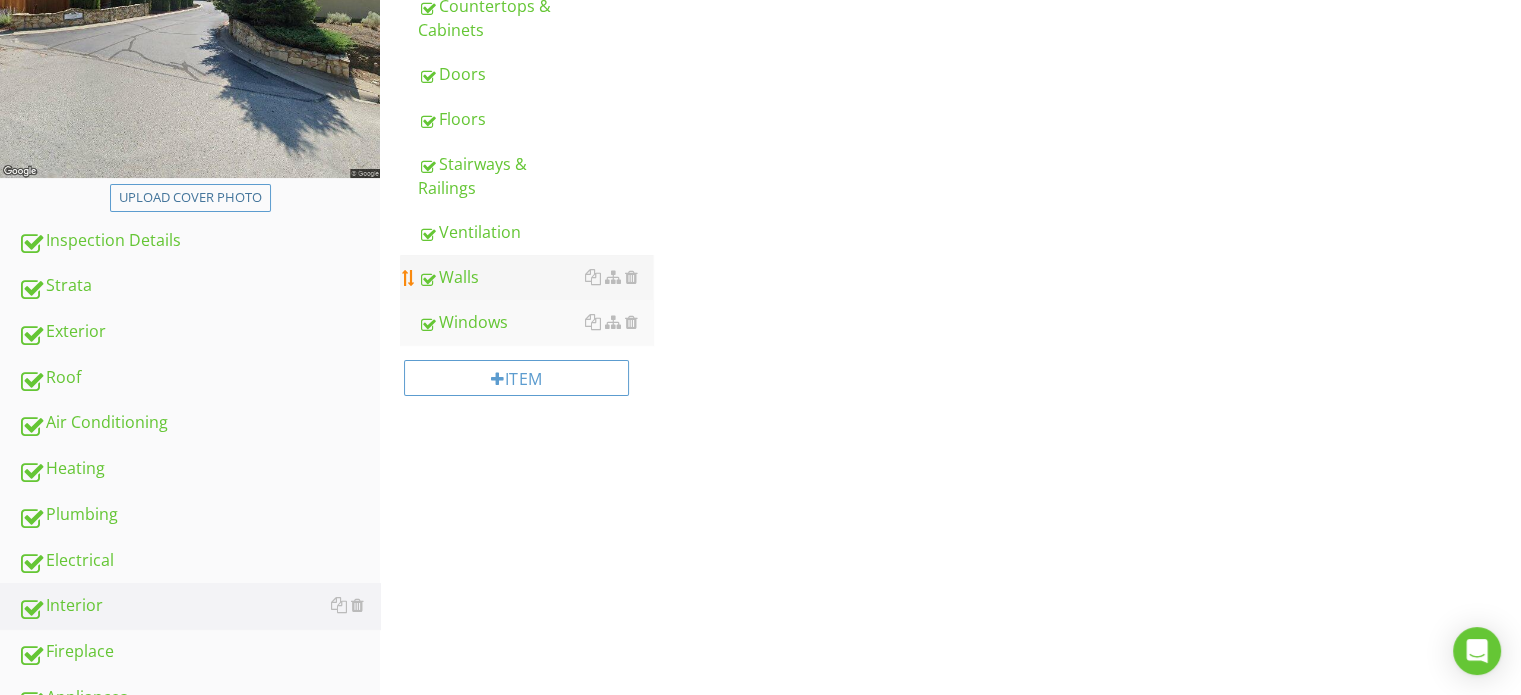click on "Walls" at bounding box center [535, 277] 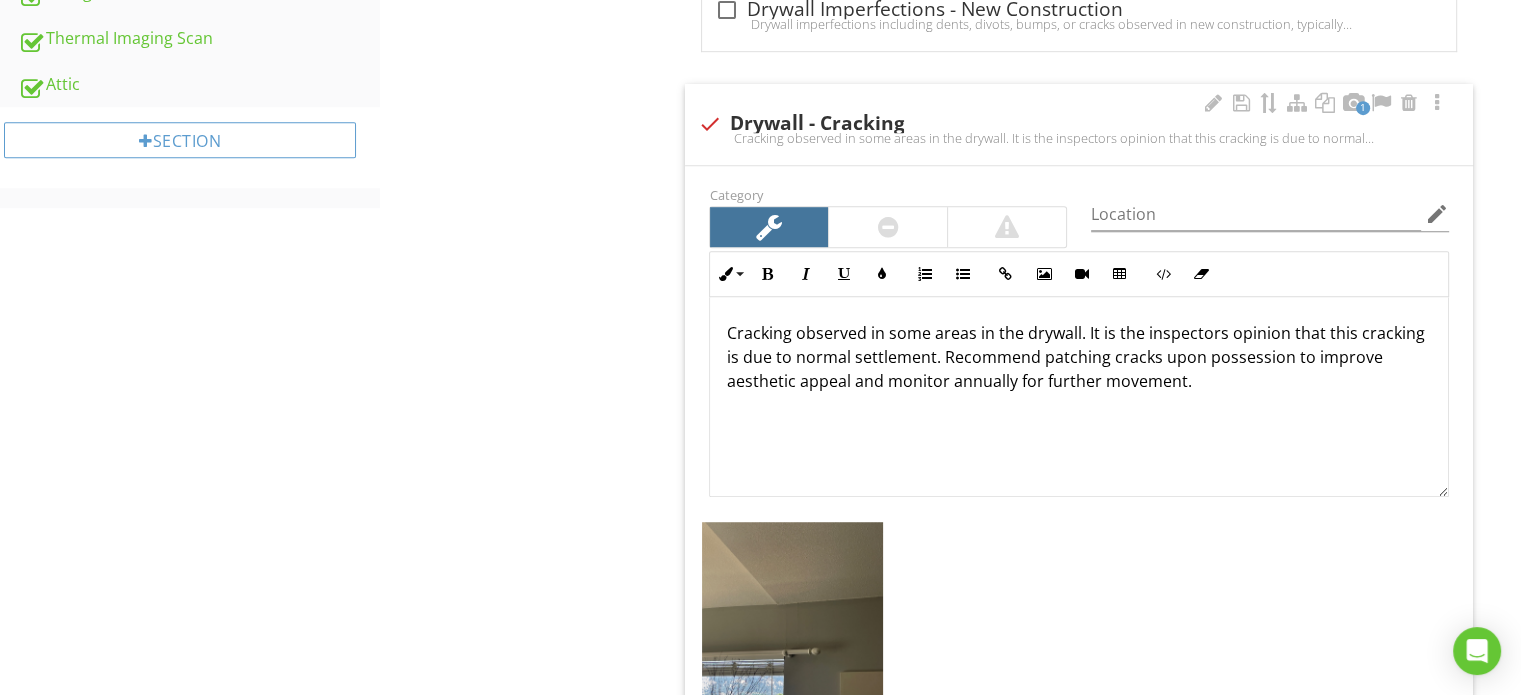 scroll, scrollTop: 1303, scrollLeft: 0, axis: vertical 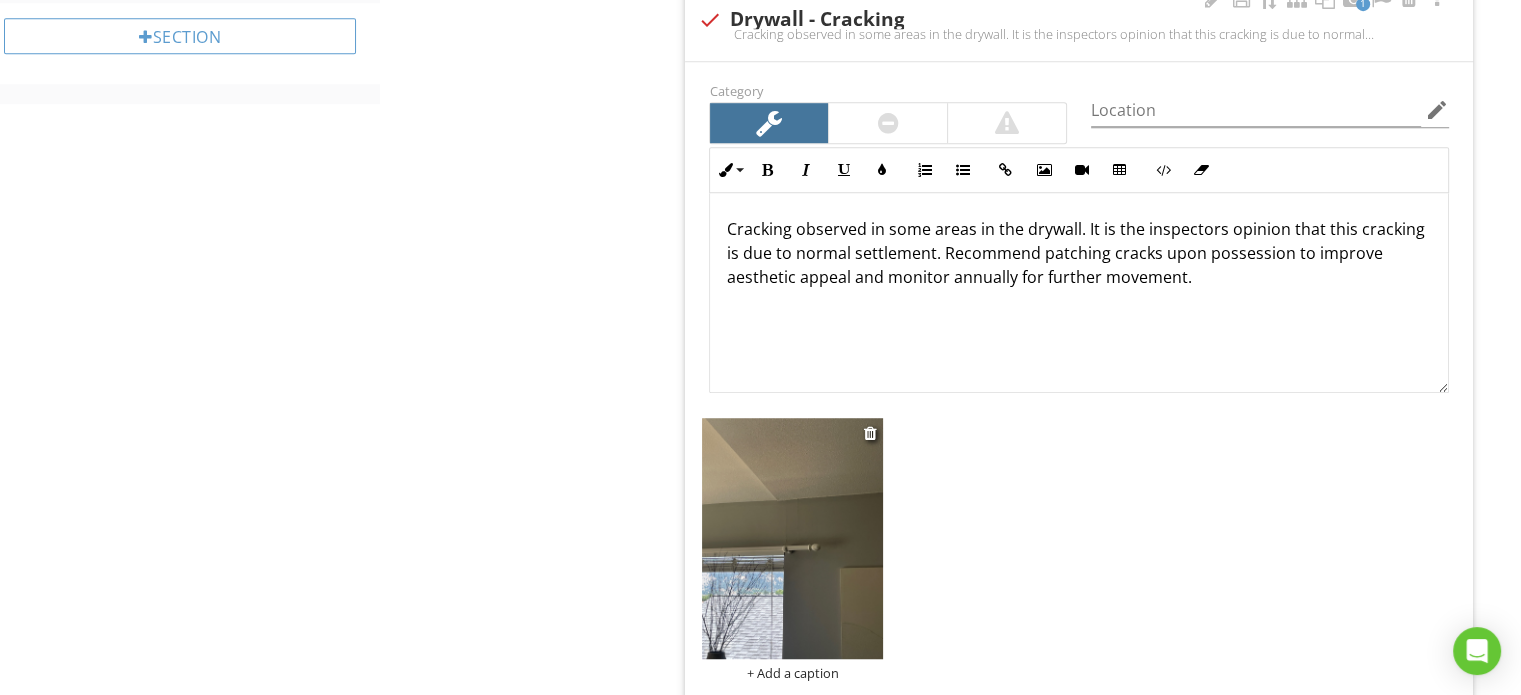 click at bounding box center (792, 538) 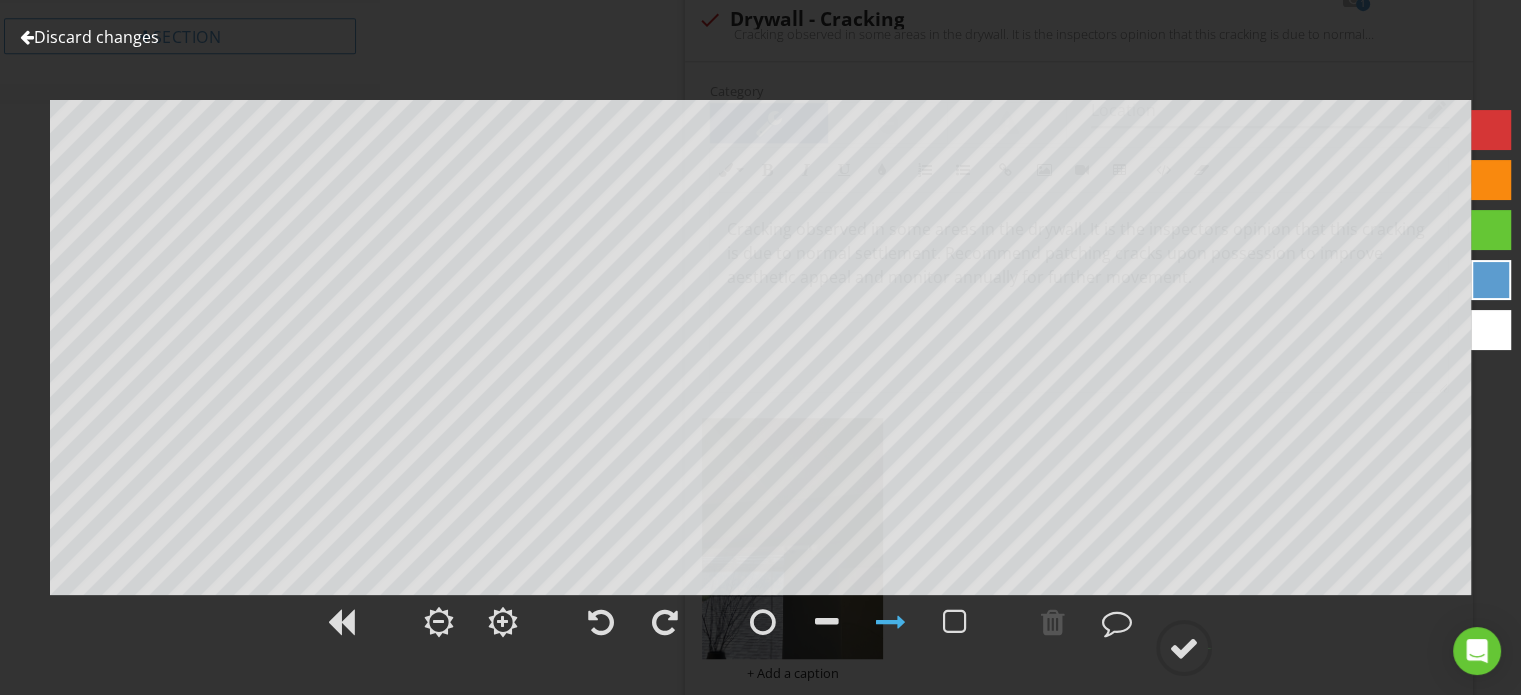 click at bounding box center [1491, 280] 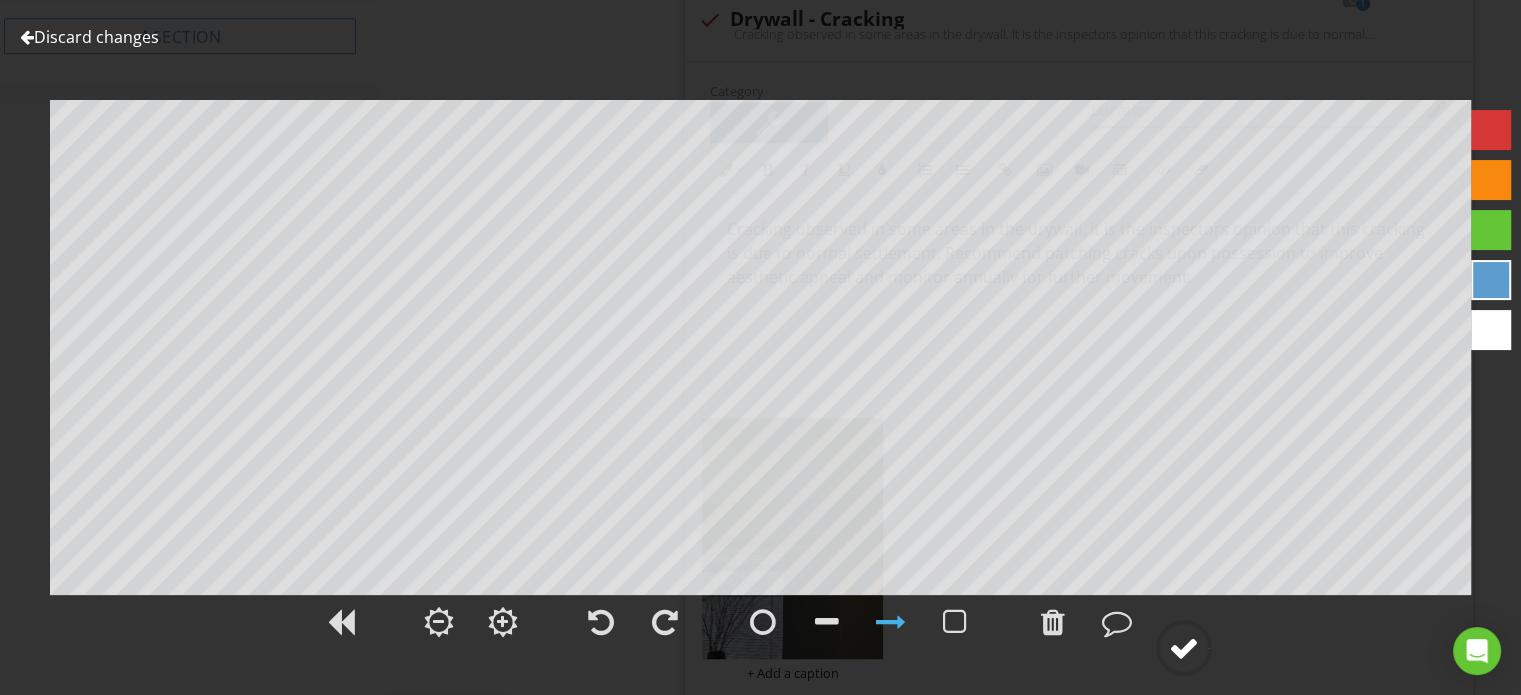 click at bounding box center (1184, 648) 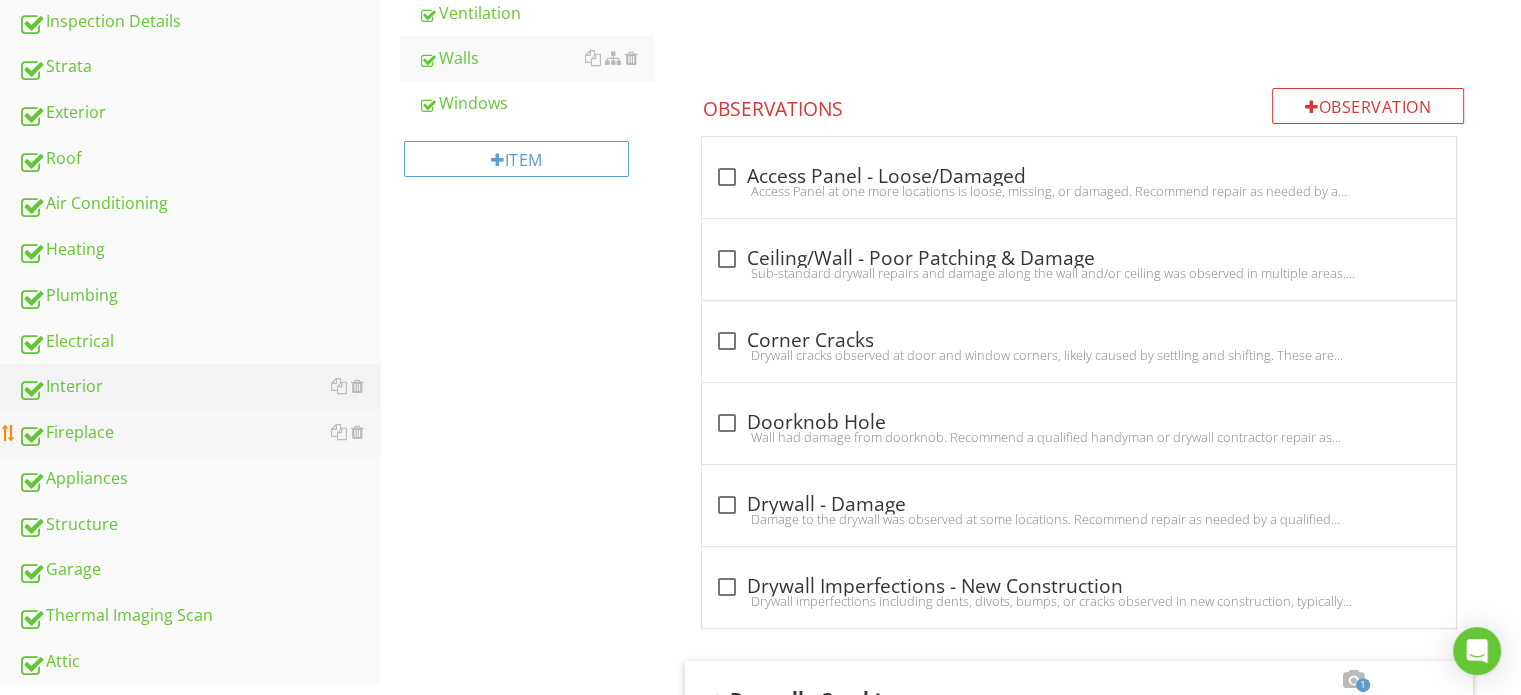 scroll, scrollTop: 703, scrollLeft: 0, axis: vertical 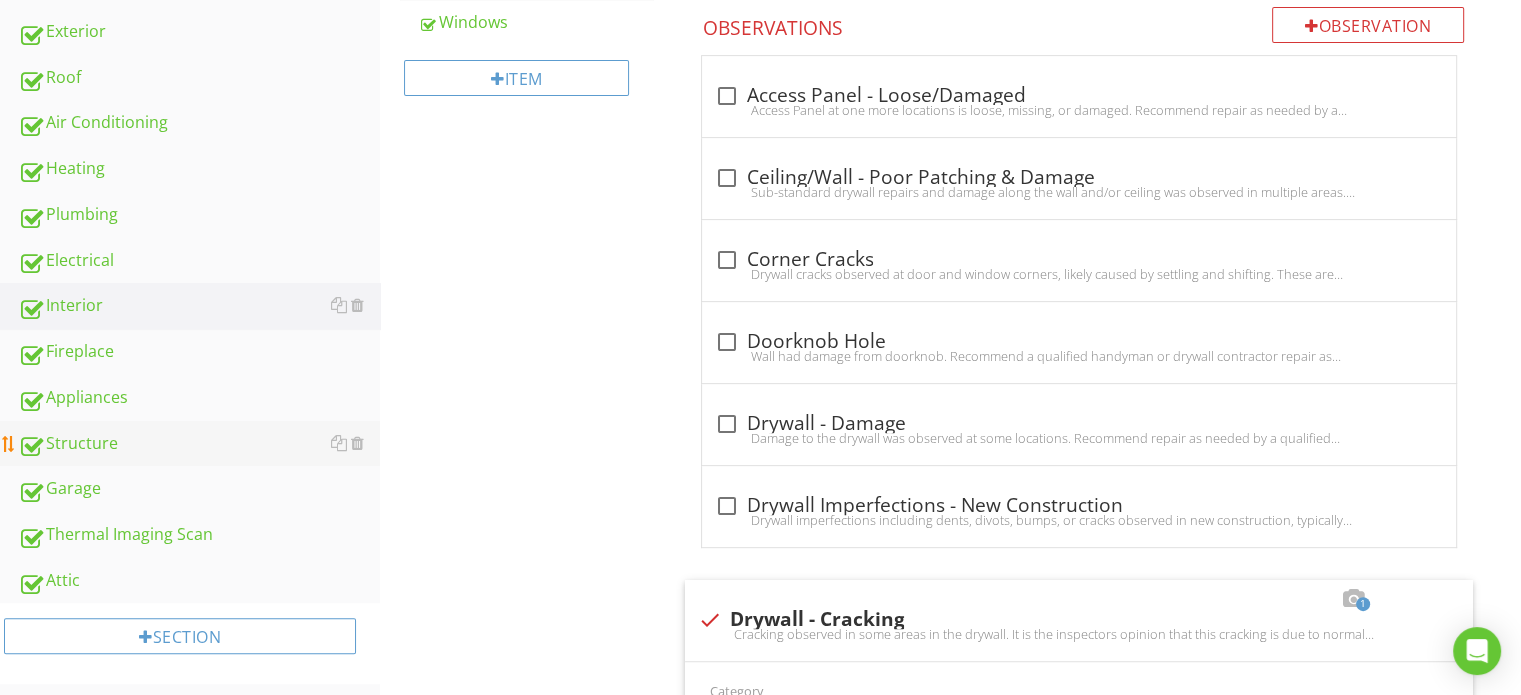 click on "Structure" at bounding box center (199, 444) 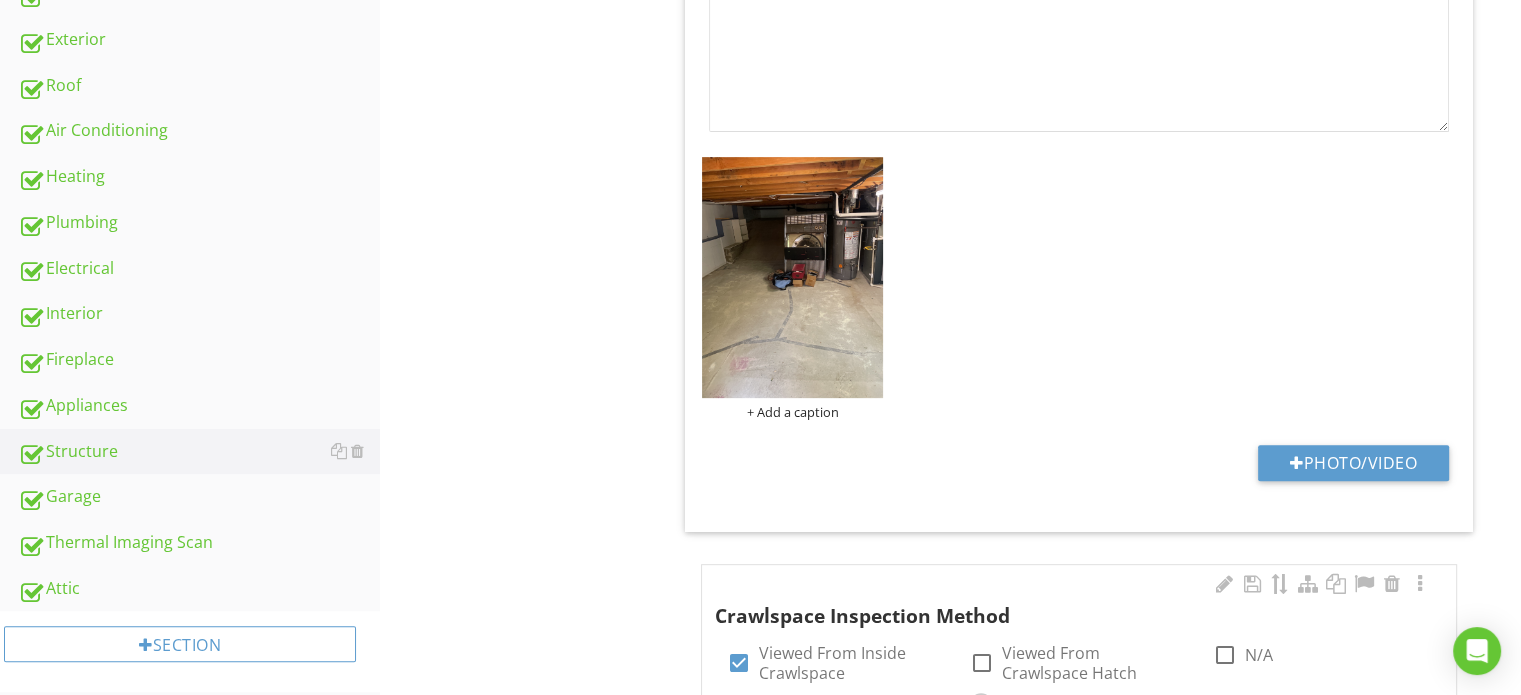 scroll, scrollTop: 0, scrollLeft: 0, axis: both 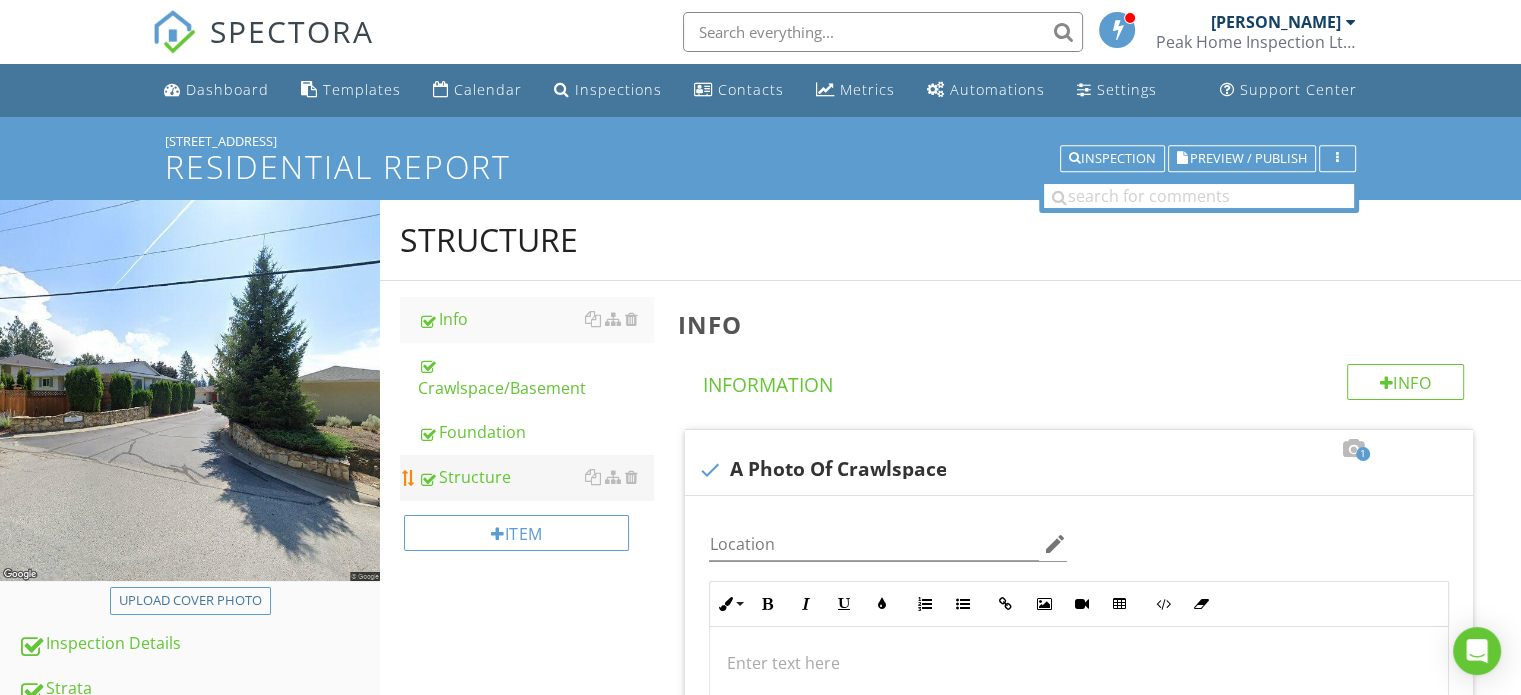 click on "Structure" at bounding box center [535, 477] 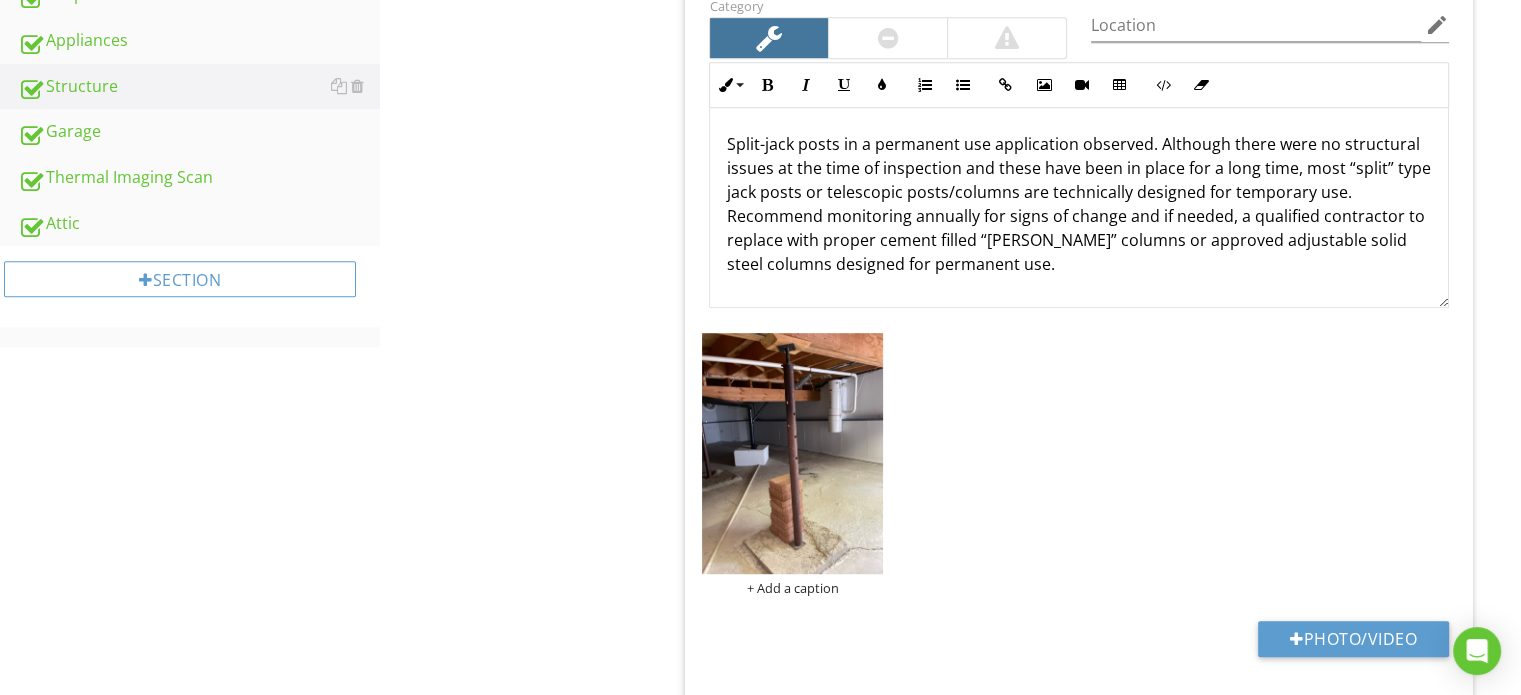 scroll, scrollTop: 900, scrollLeft: 0, axis: vertical 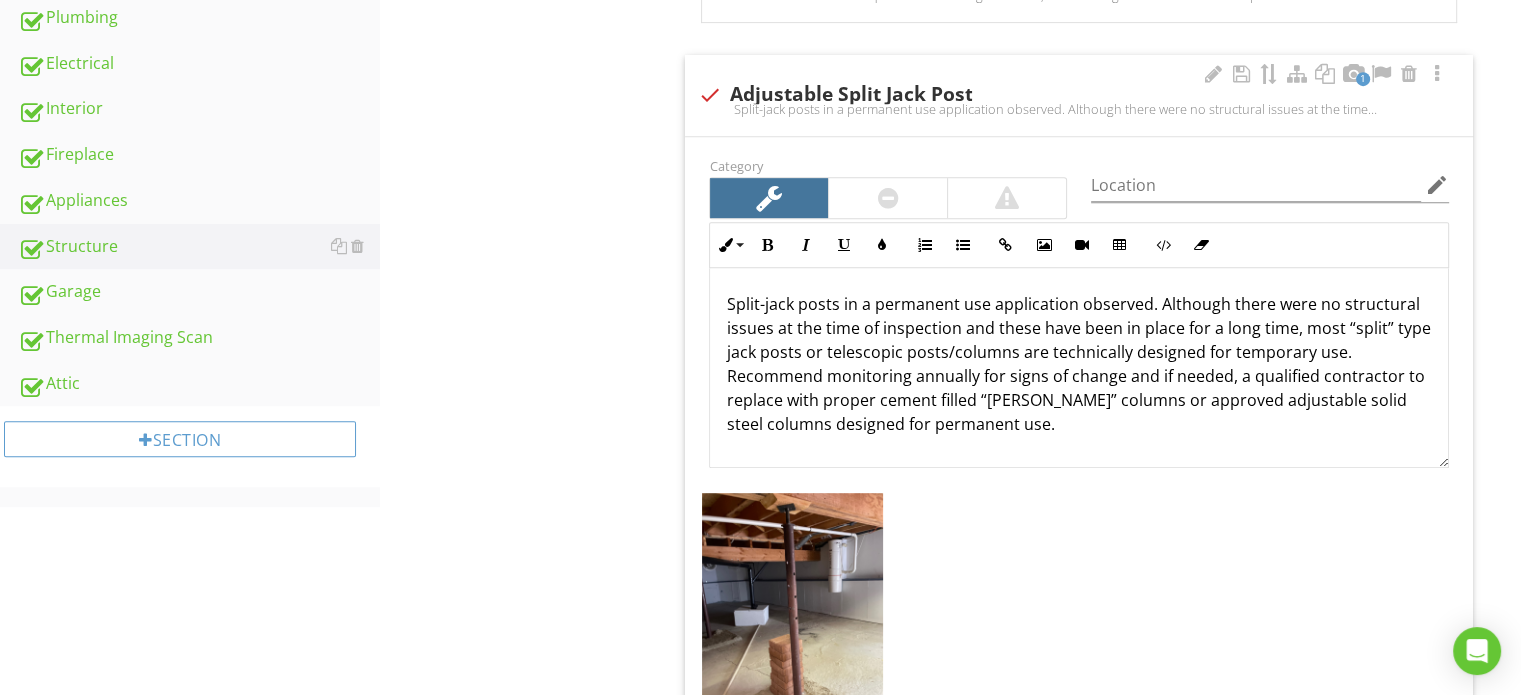 click on "Split-jack posts in a permanent use application observed. Although there were no structural issues at the time of inspection and these have been in place for a long time, most “split” type jack posts or telescopic posts/columns are technically designed for temporary use. Recommend monitoring annually for signs of change and if needed, a qualified contractor to replace with proper cement filled “Lally” columns or approved adjustable solid steel columns designed for permanent use." at bounding box center [1079, 364] 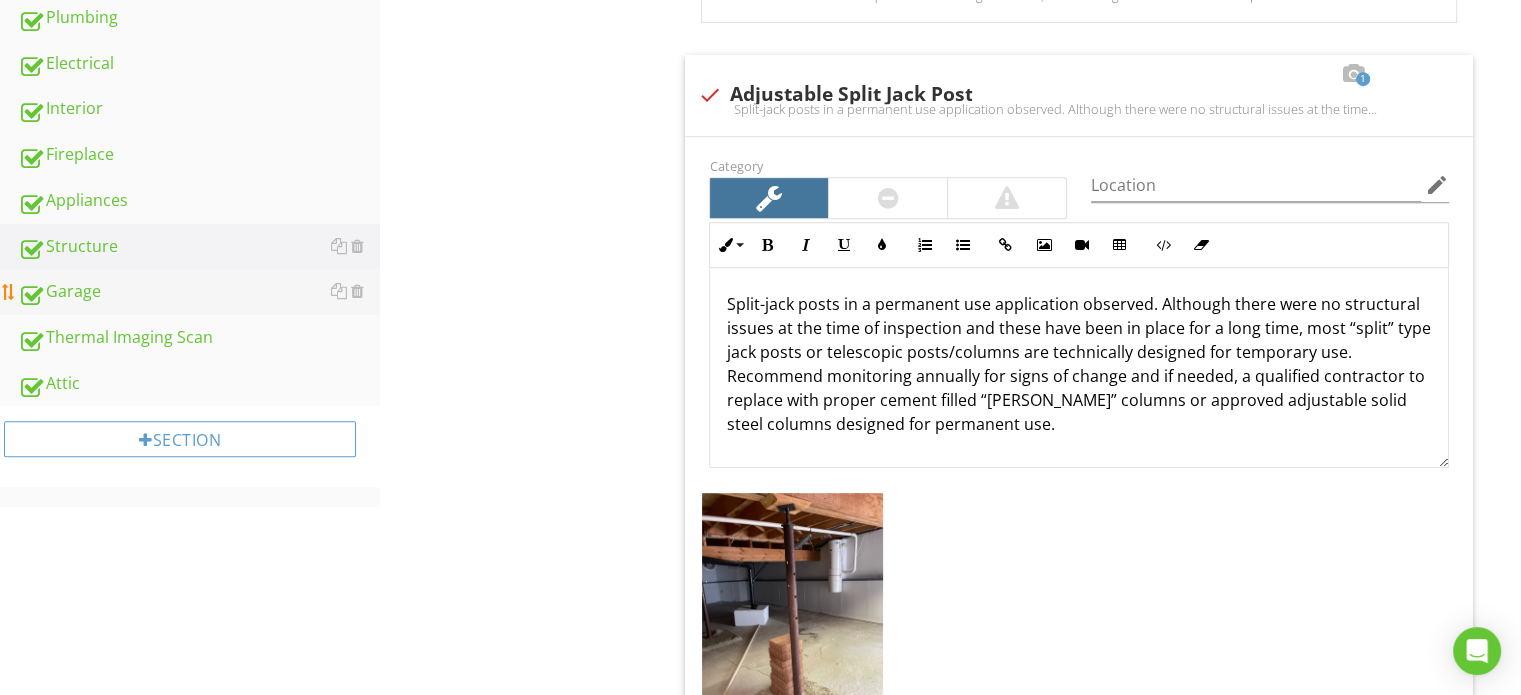 click on "Garage" at bounding box center [199, 292] 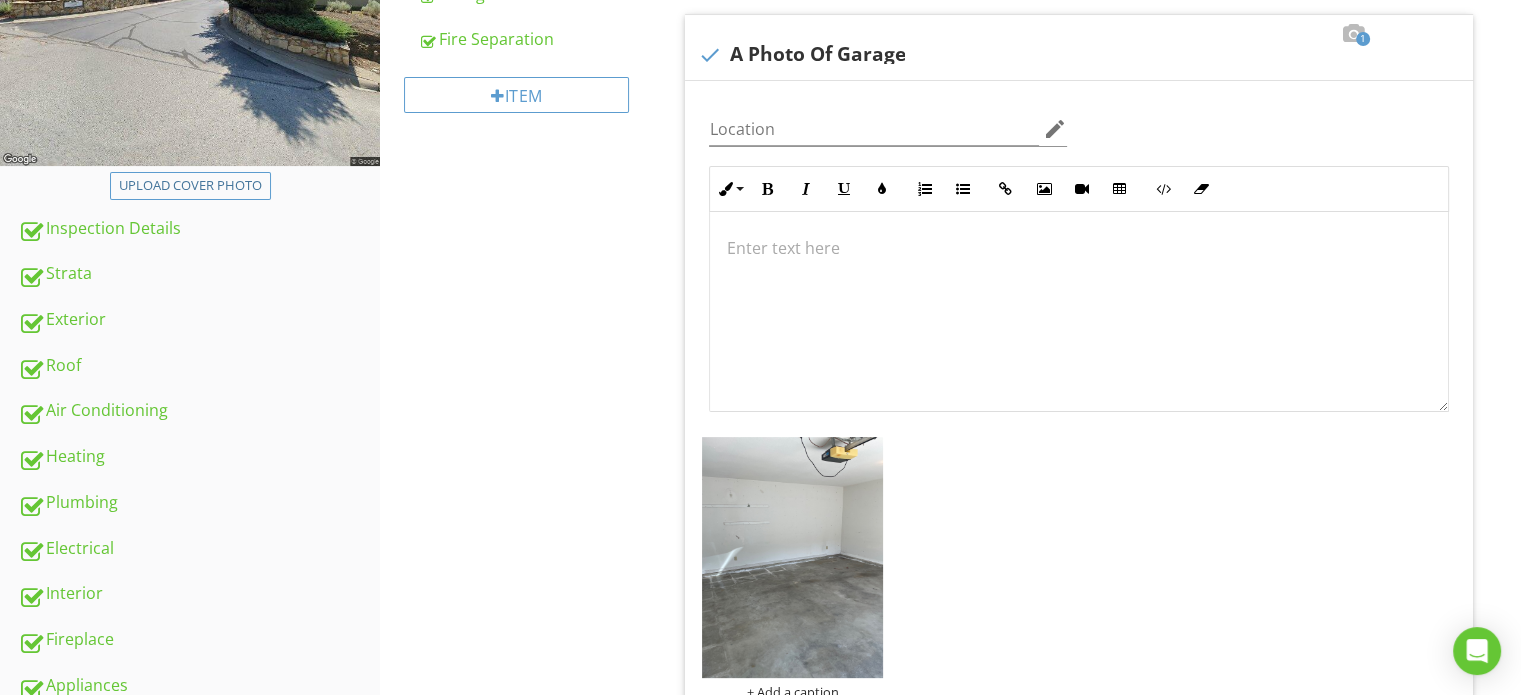 scroll, scrollTop: 200, scrollLeft: 0, axis: vertical 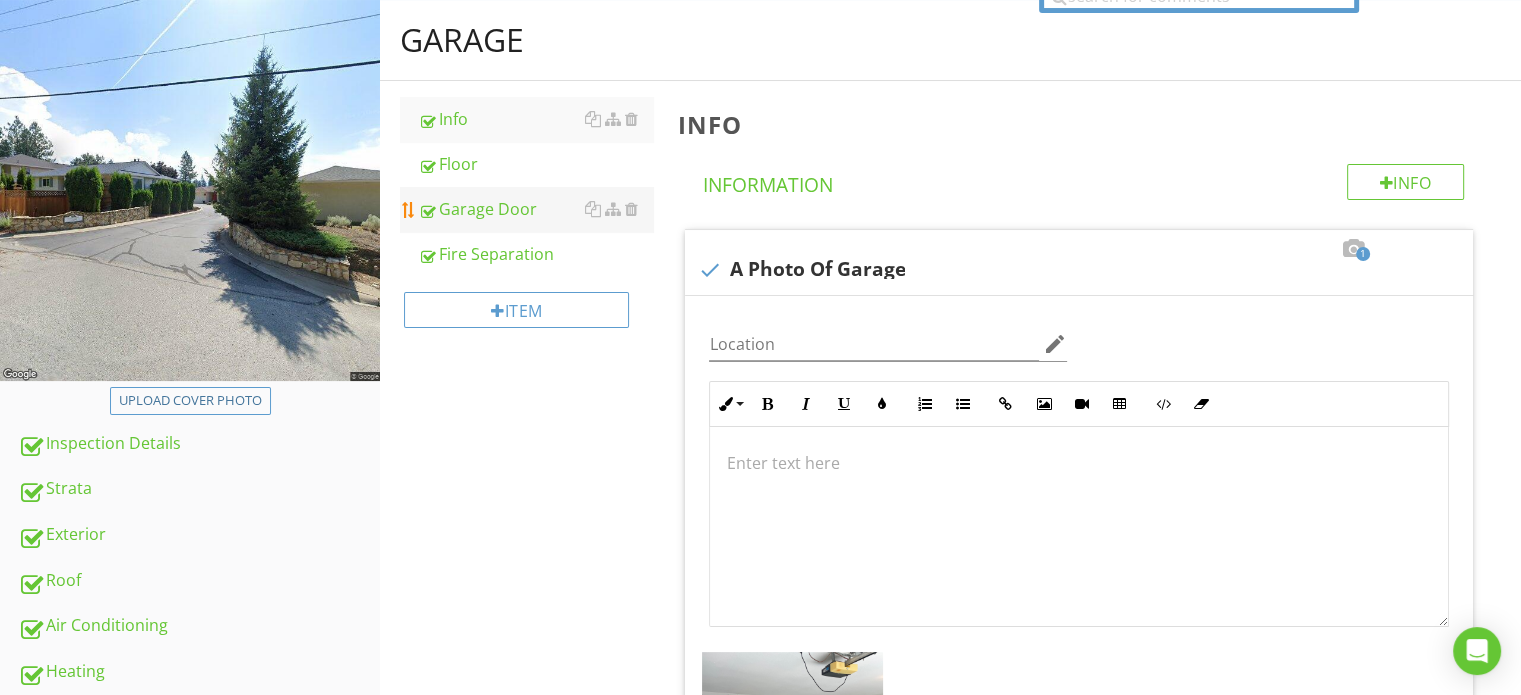 click on "Garage Door" at bounding box center (535, 209) 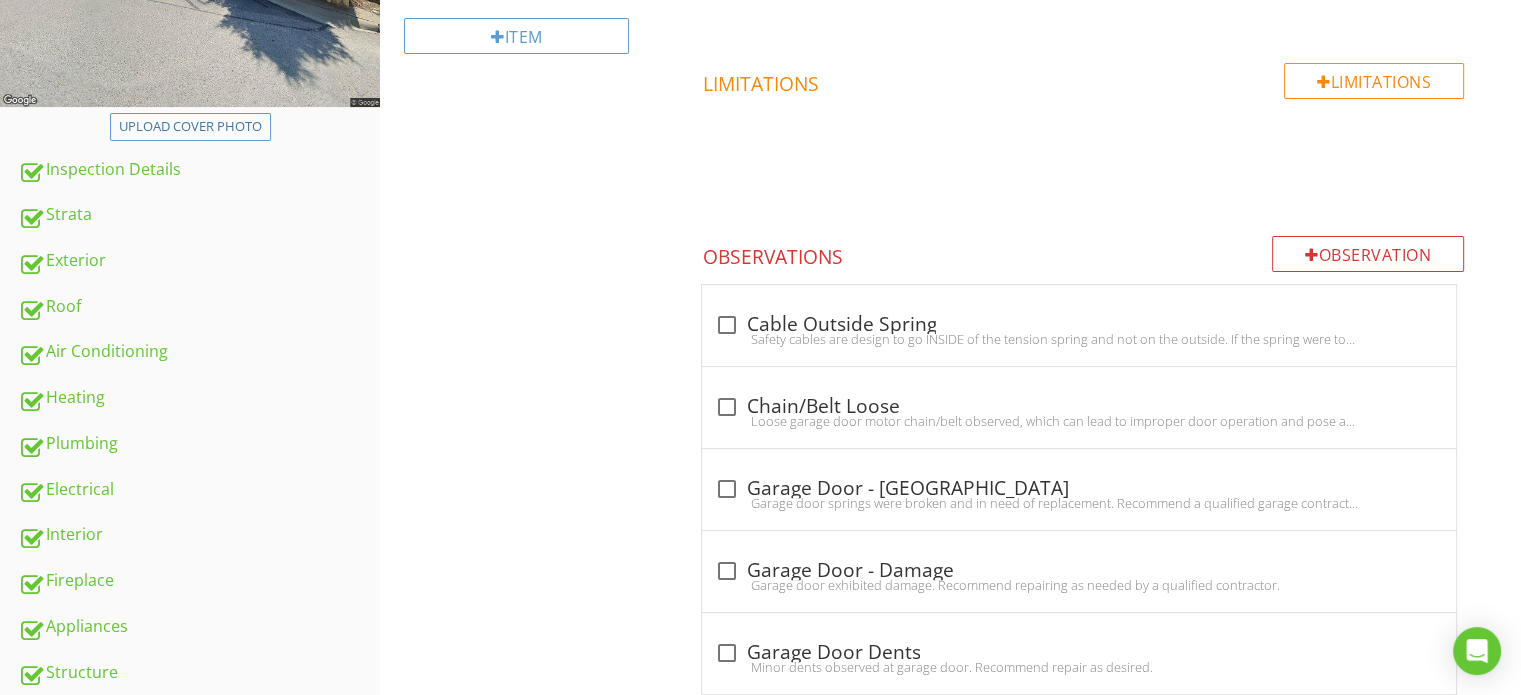 scroll, scrollTop: 0, scrollLeft: 0, axis: both 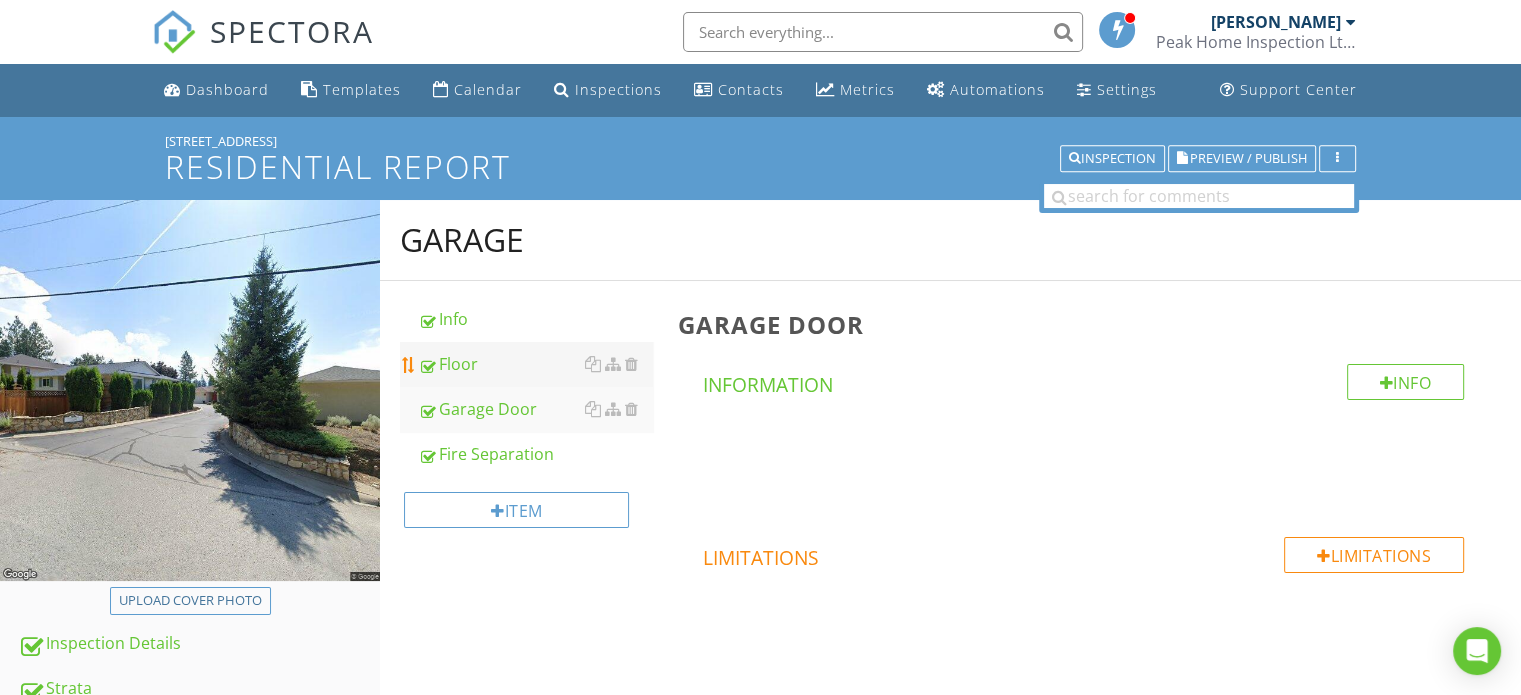 click on "Floor" at bounding box center (535, 364) 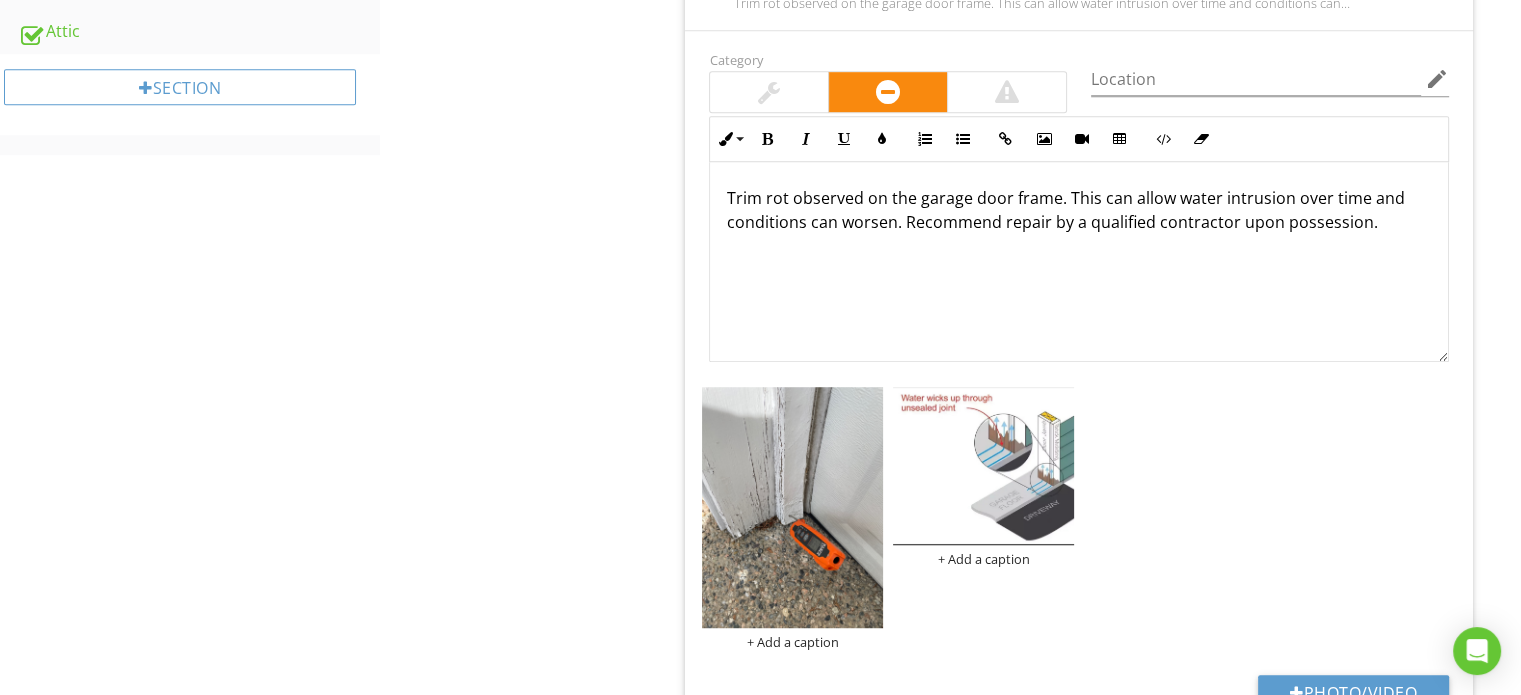 scroll, scrollTop: 1148, scrollLeft: 0, axis: vertical 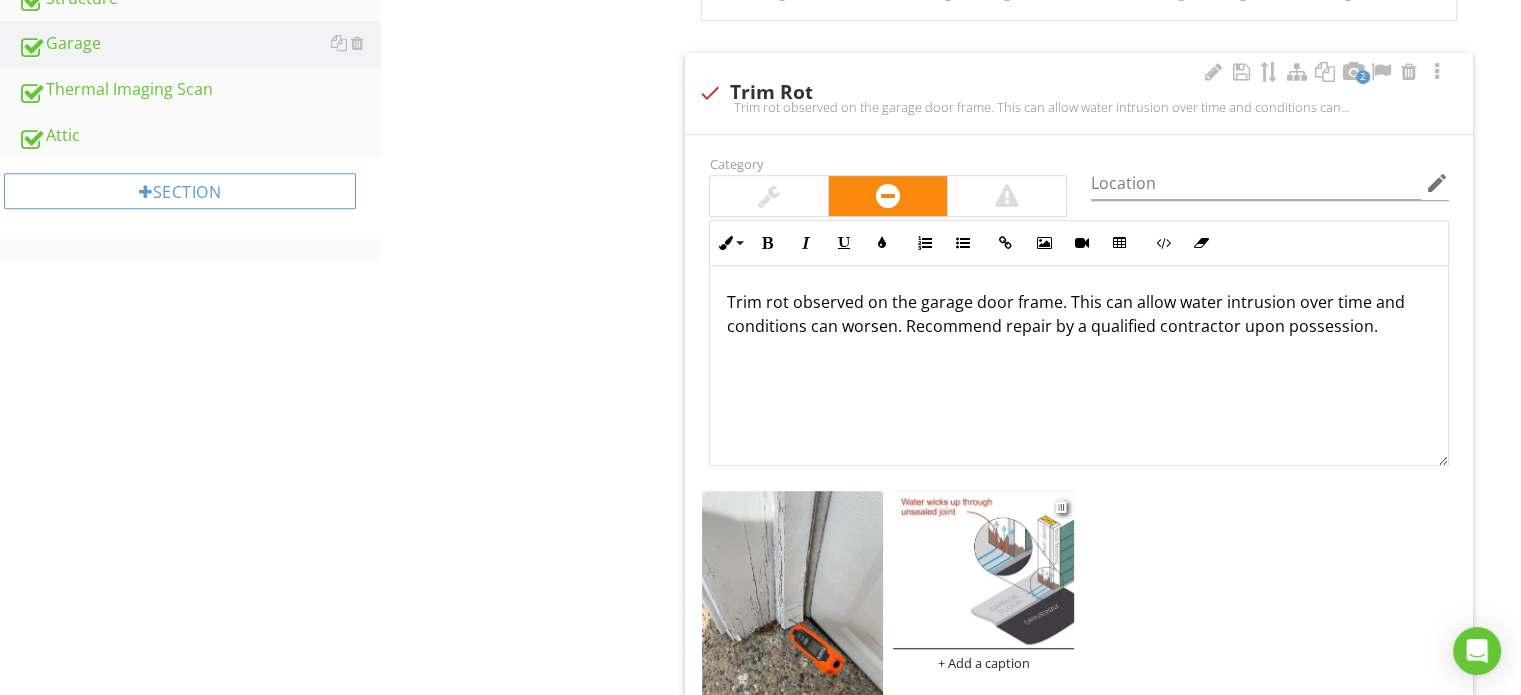 click at bounding box center (983, 570) 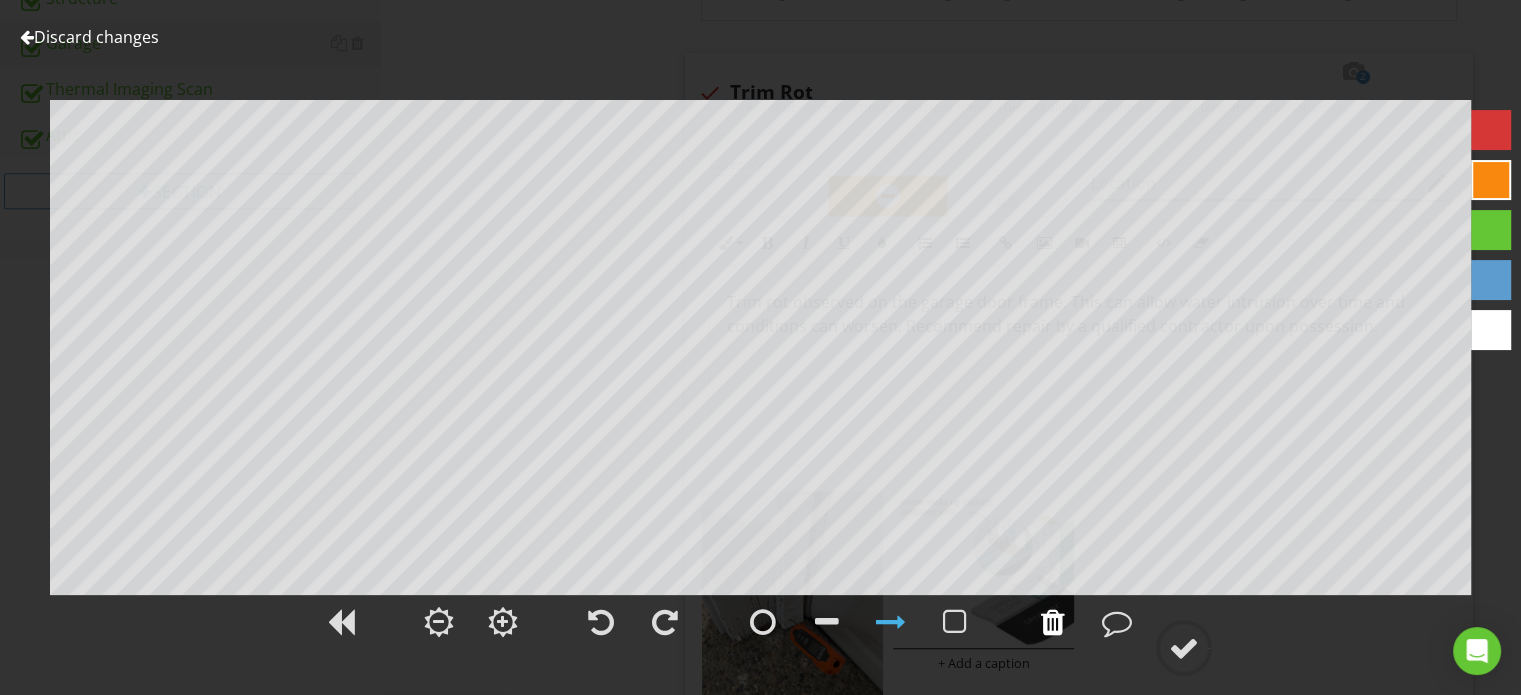 click at bounding box center (1053, 622) 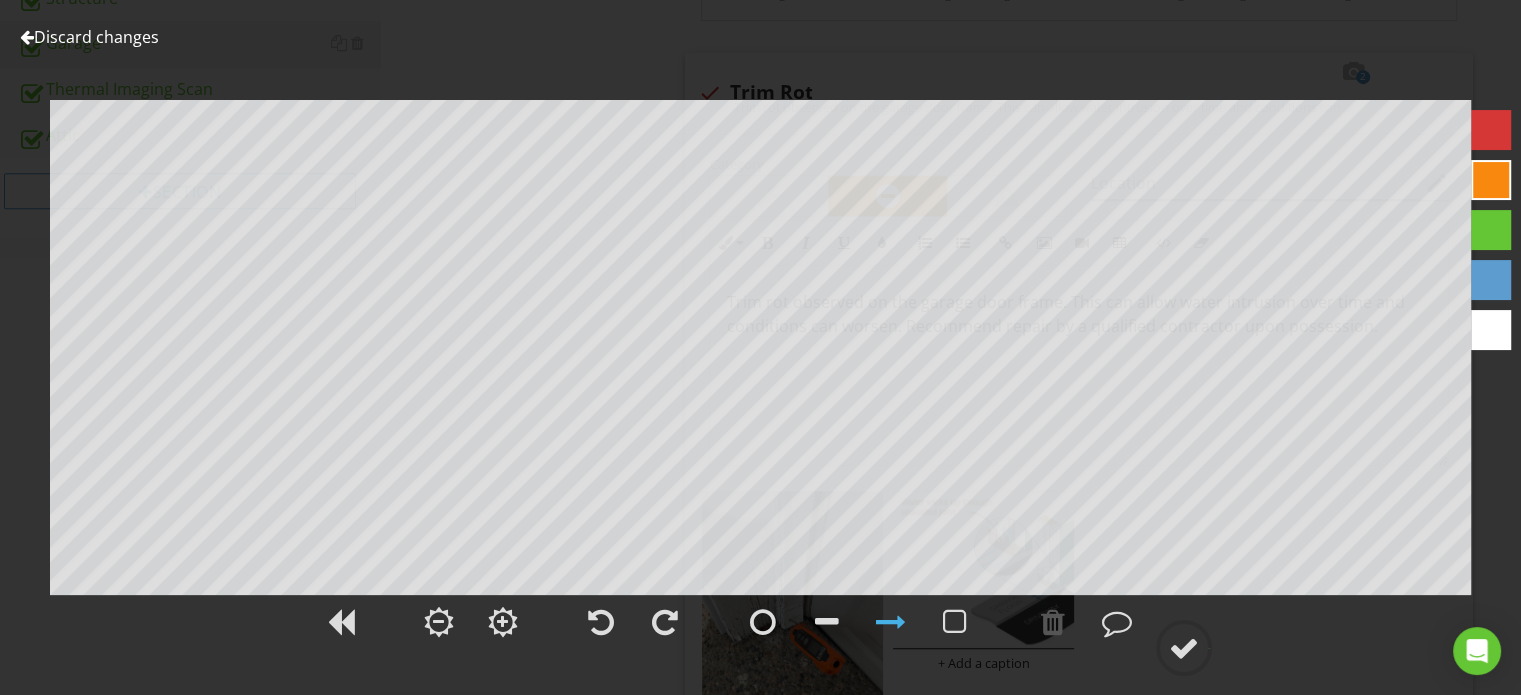 click on "Discard changes" at bounding box center [89, 37] 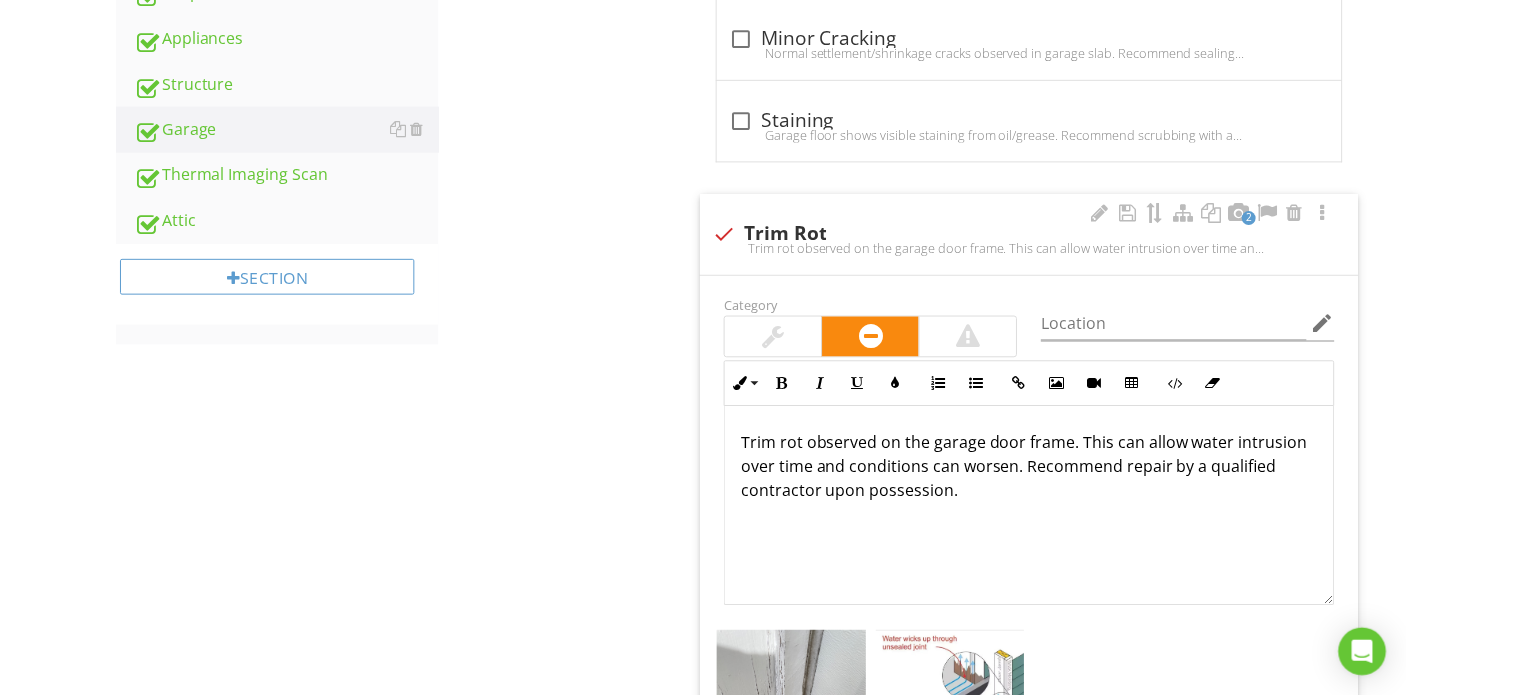scroll, scrollTop: 1148, scrollLeft: 0, axis: vertical 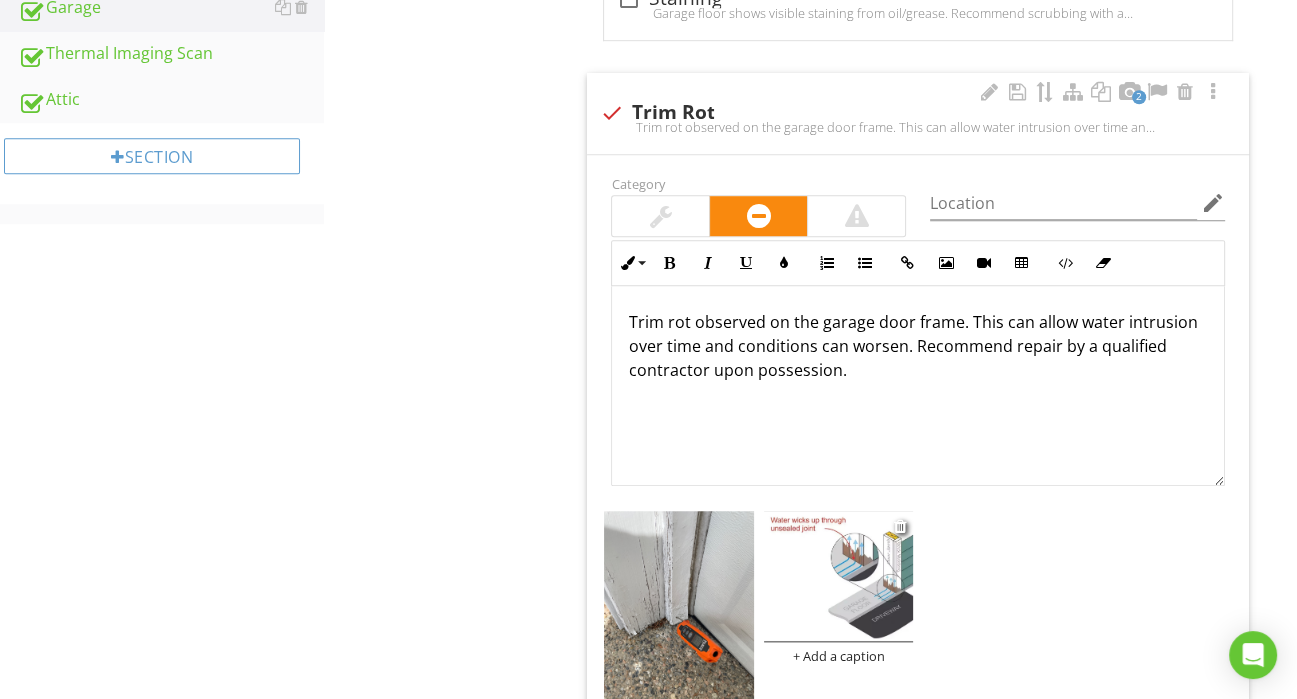 click at bounding box center [838, 576] 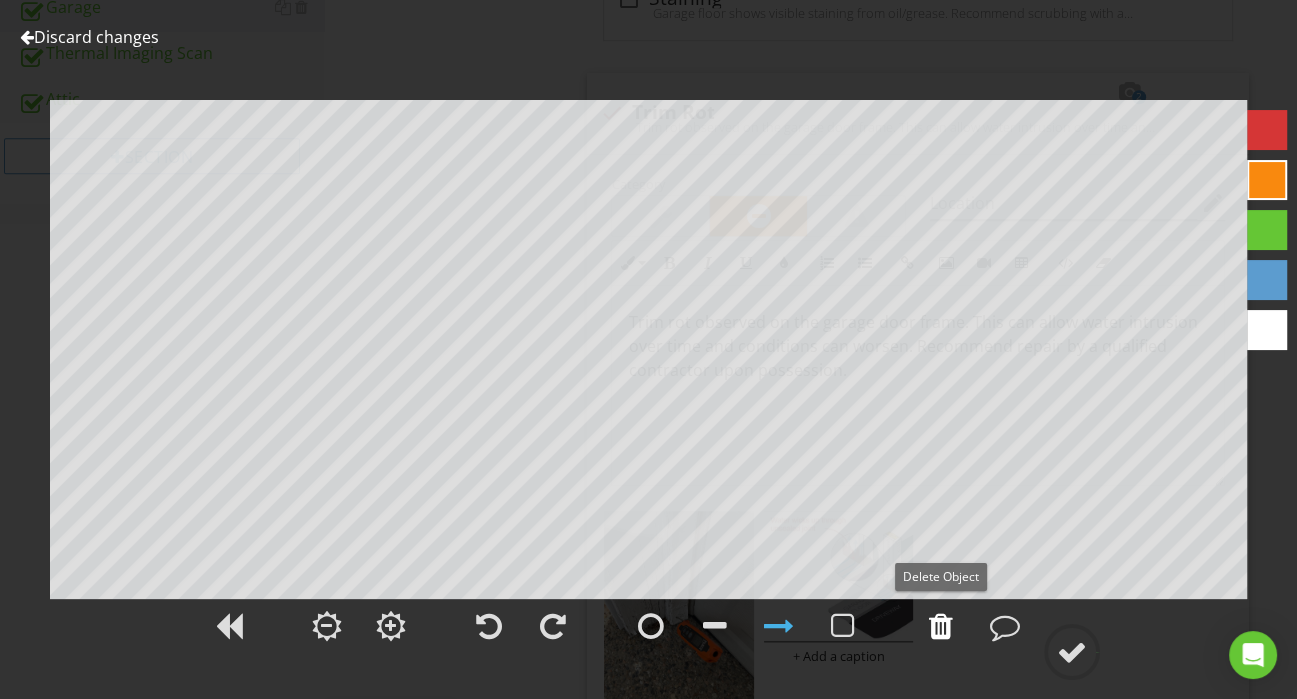 click at bounding box center (941, 626) 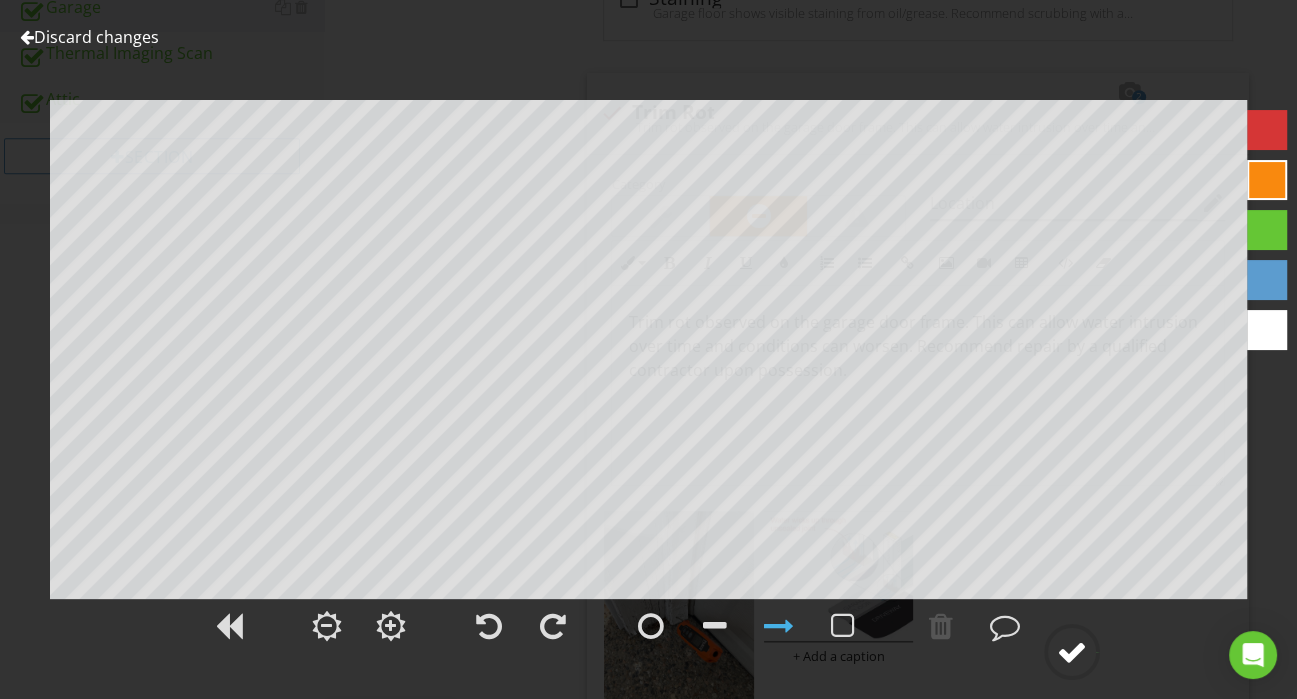 click at bounding box center (1072, 652) 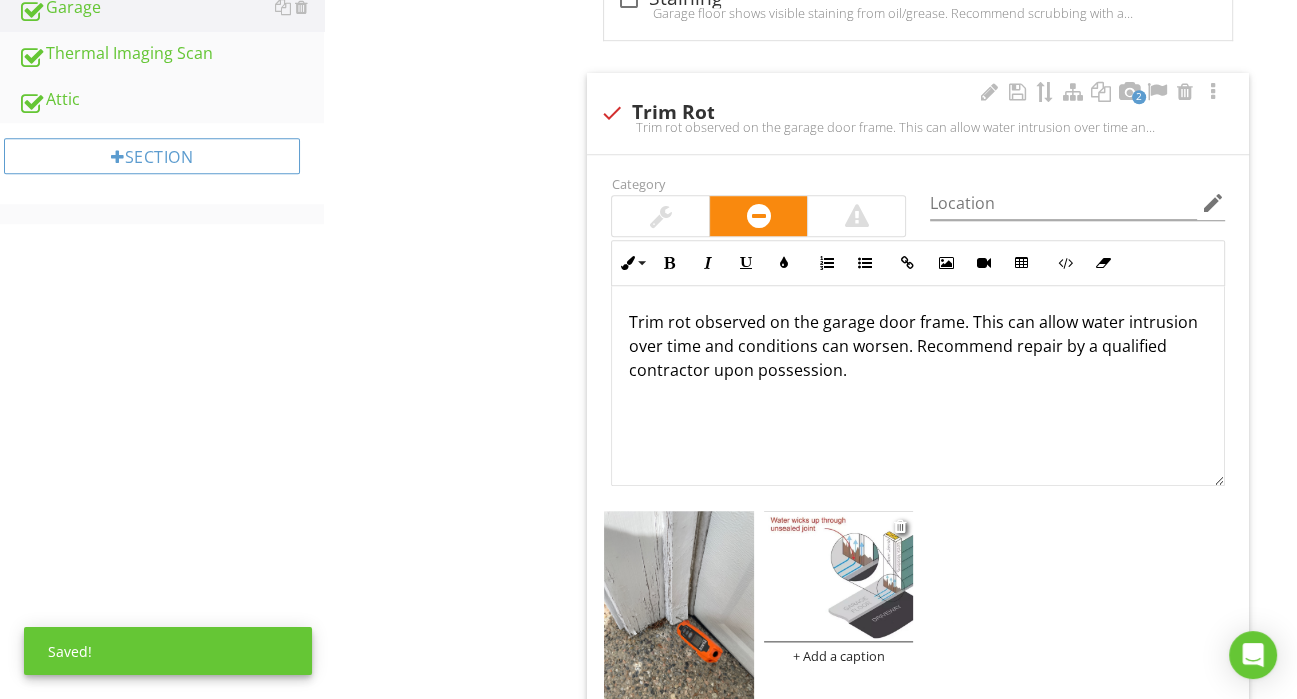 click at bounding box center (838, 576) 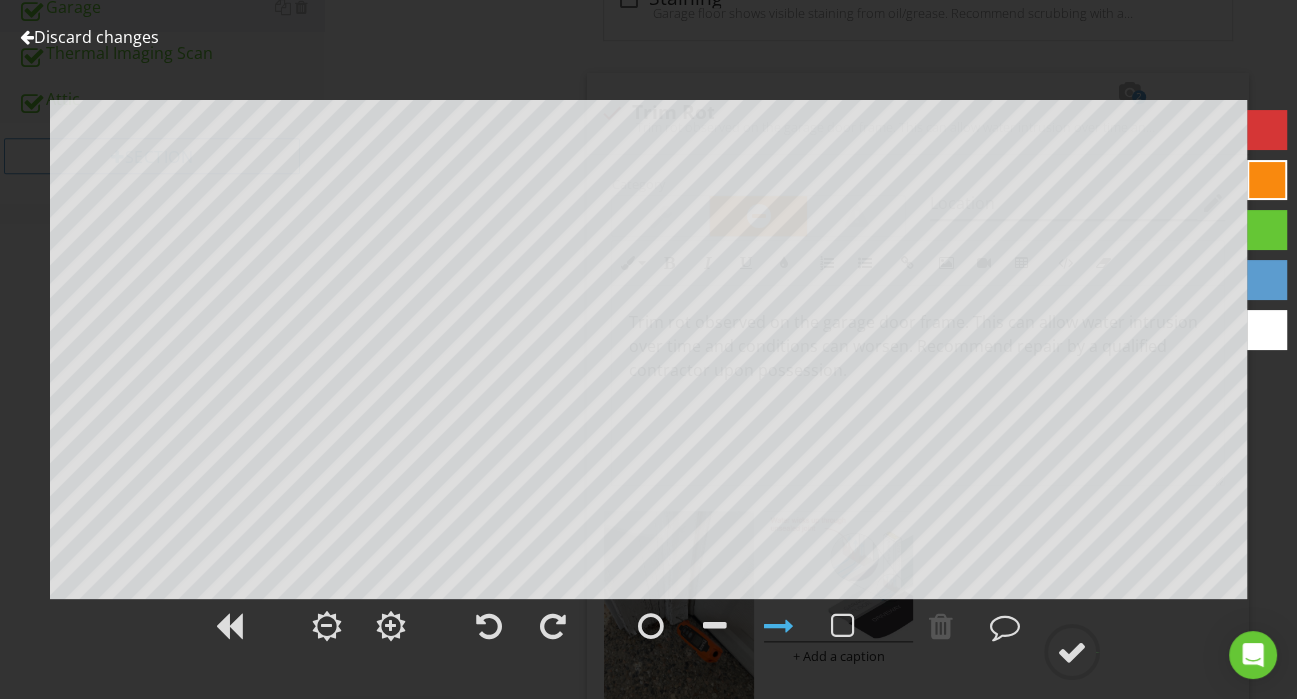click on "Discard changes" at bounding box center [89, 37] 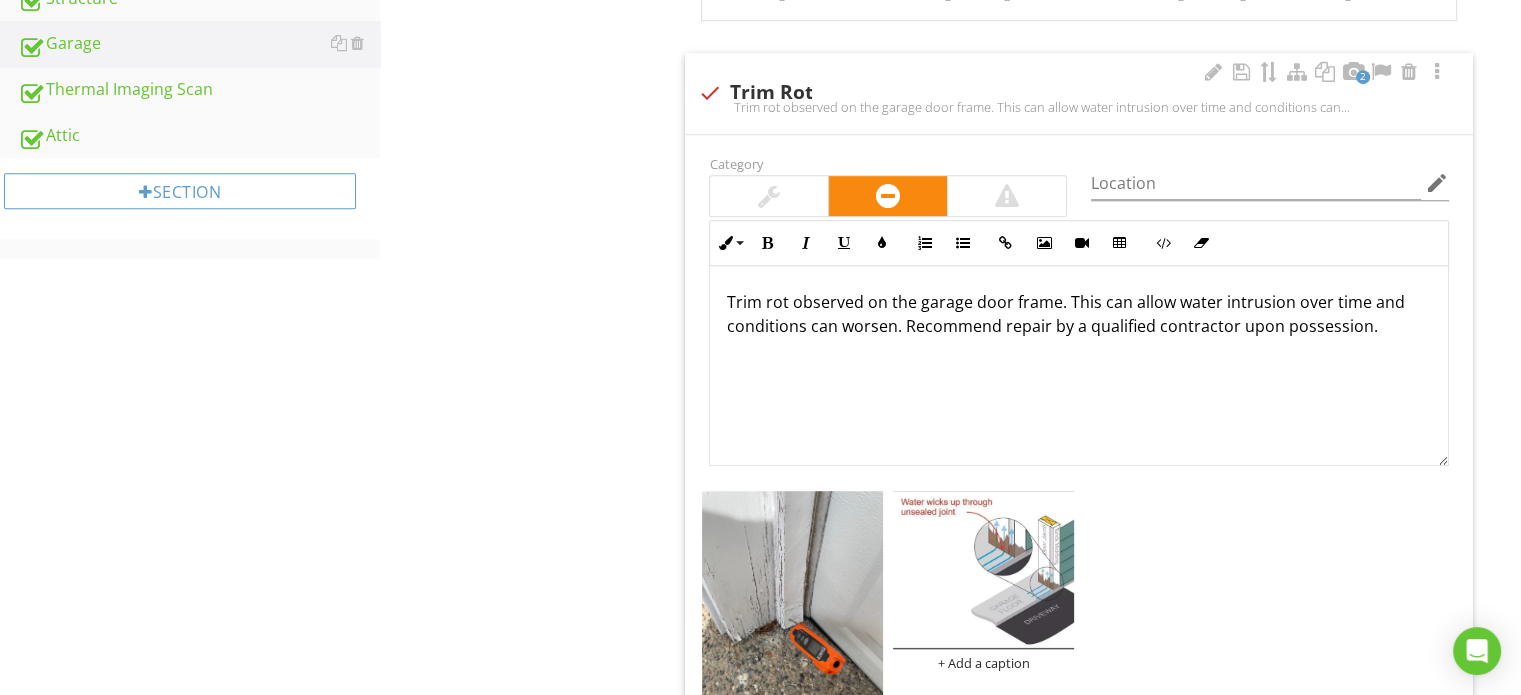 scroll, scrollTop: 0, scrollLeft: 0, axis: both 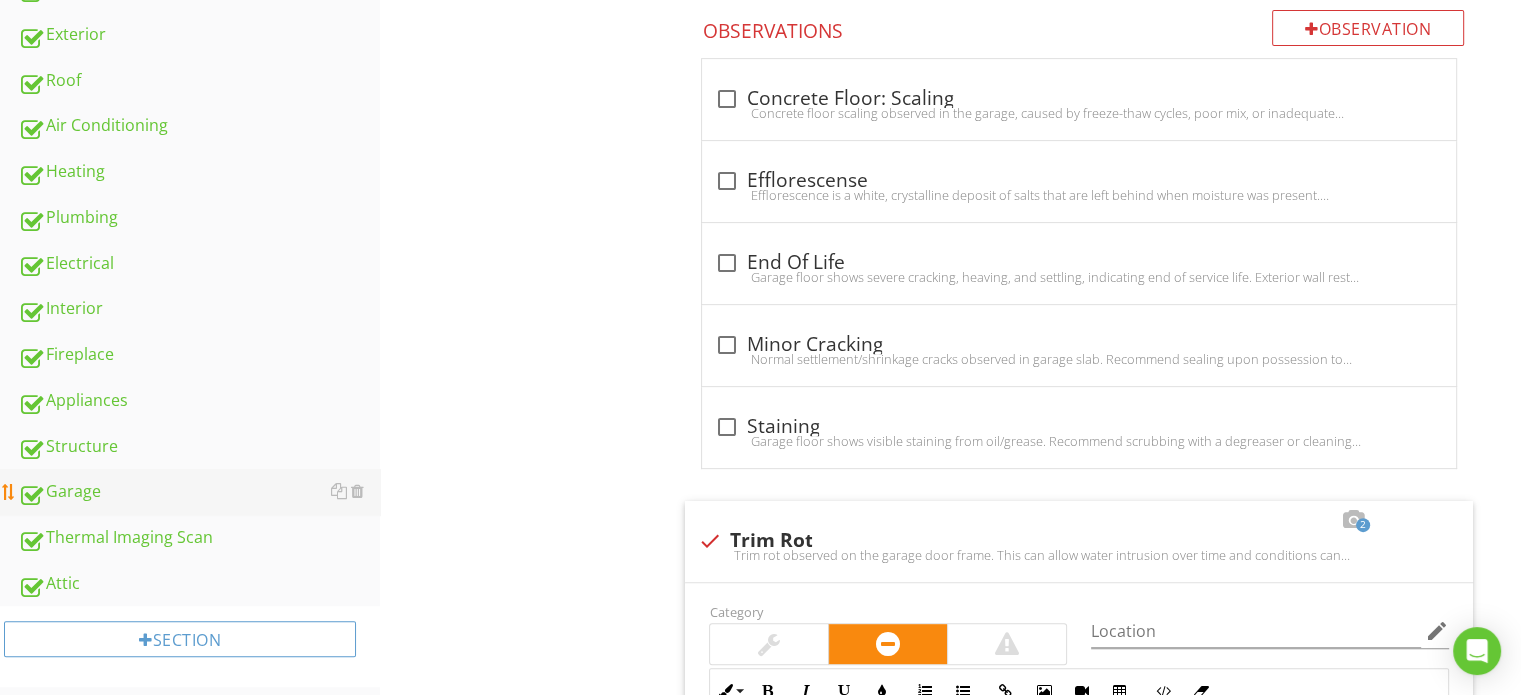 click on "Garage" at bounding box center (199, 492) 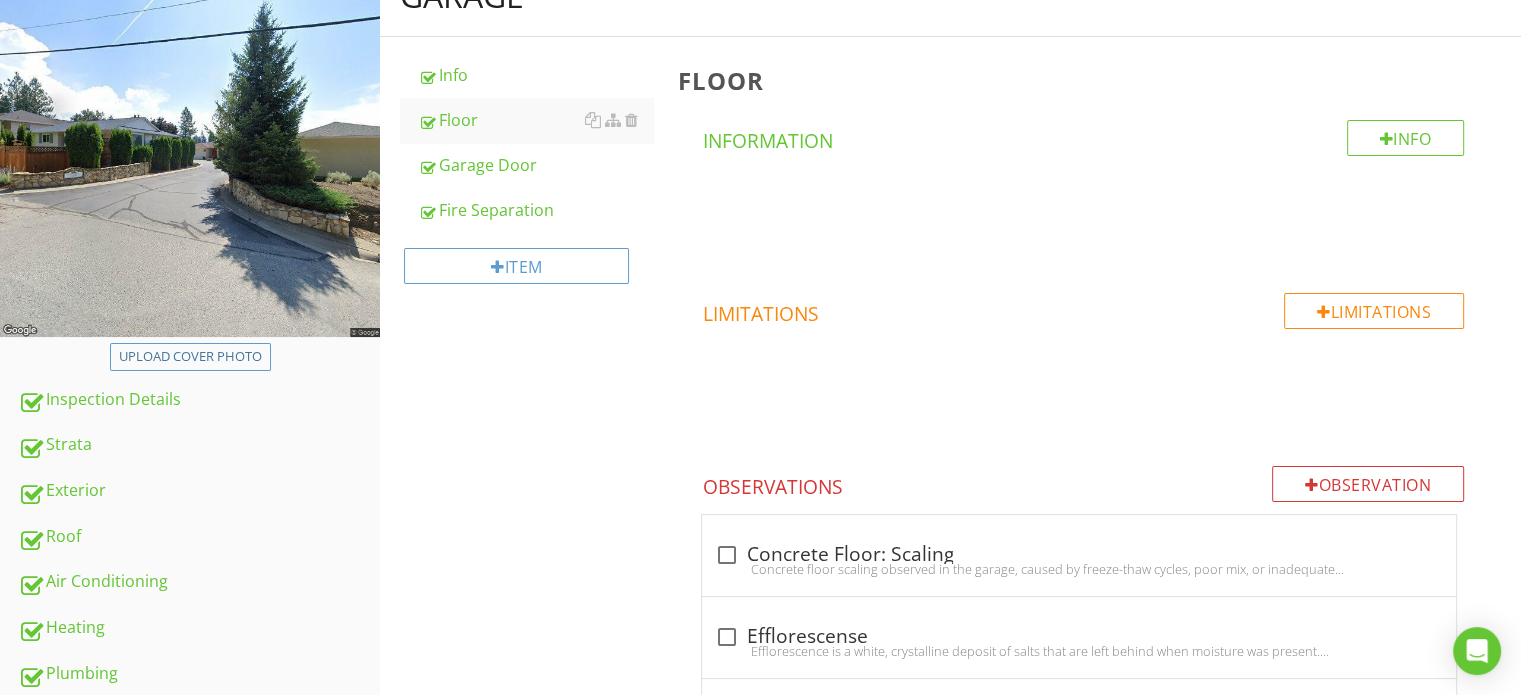 scroll, scrollTop: 100, scrollLeft: 0, axis: vertical 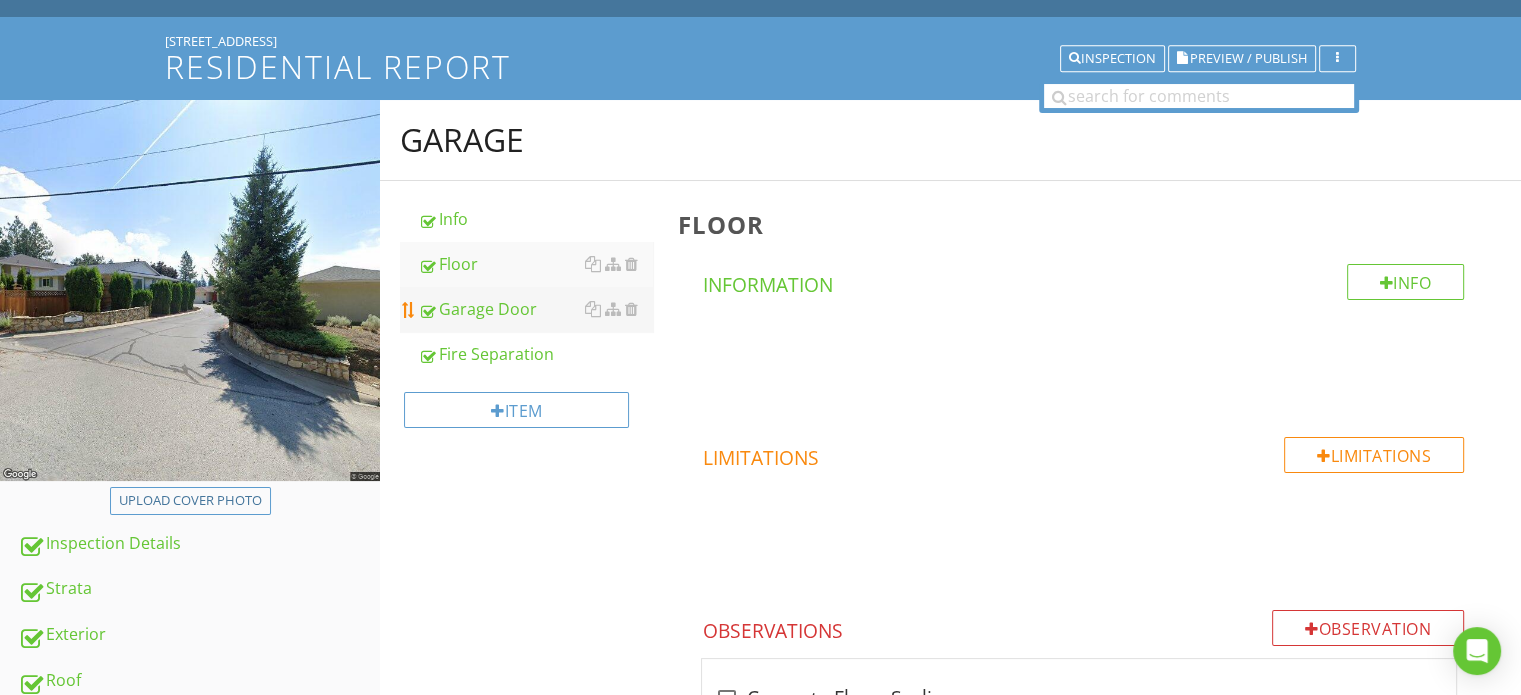 click on "Garage Door" at bounding box center [535, 309] 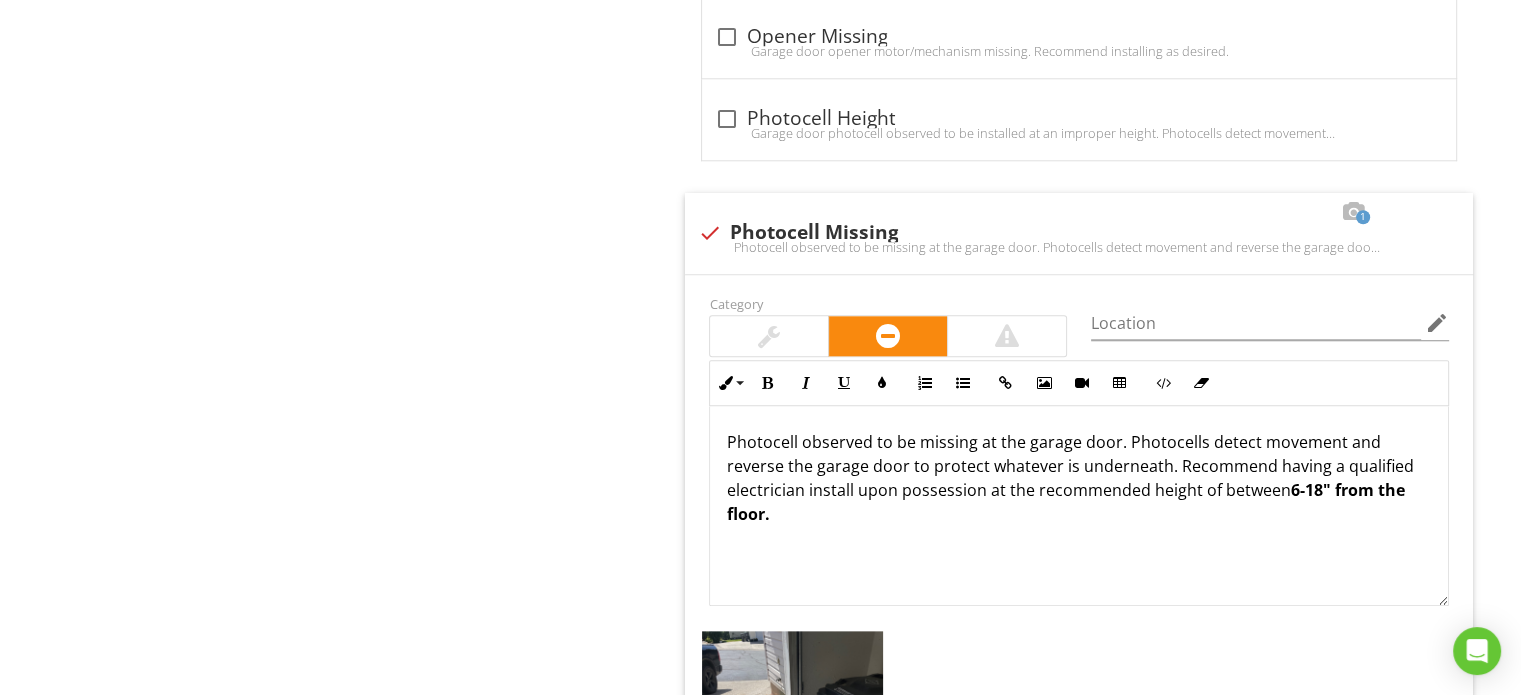 scroll, scrollTop: 2400, scrollLeft: 0, axis: vertical 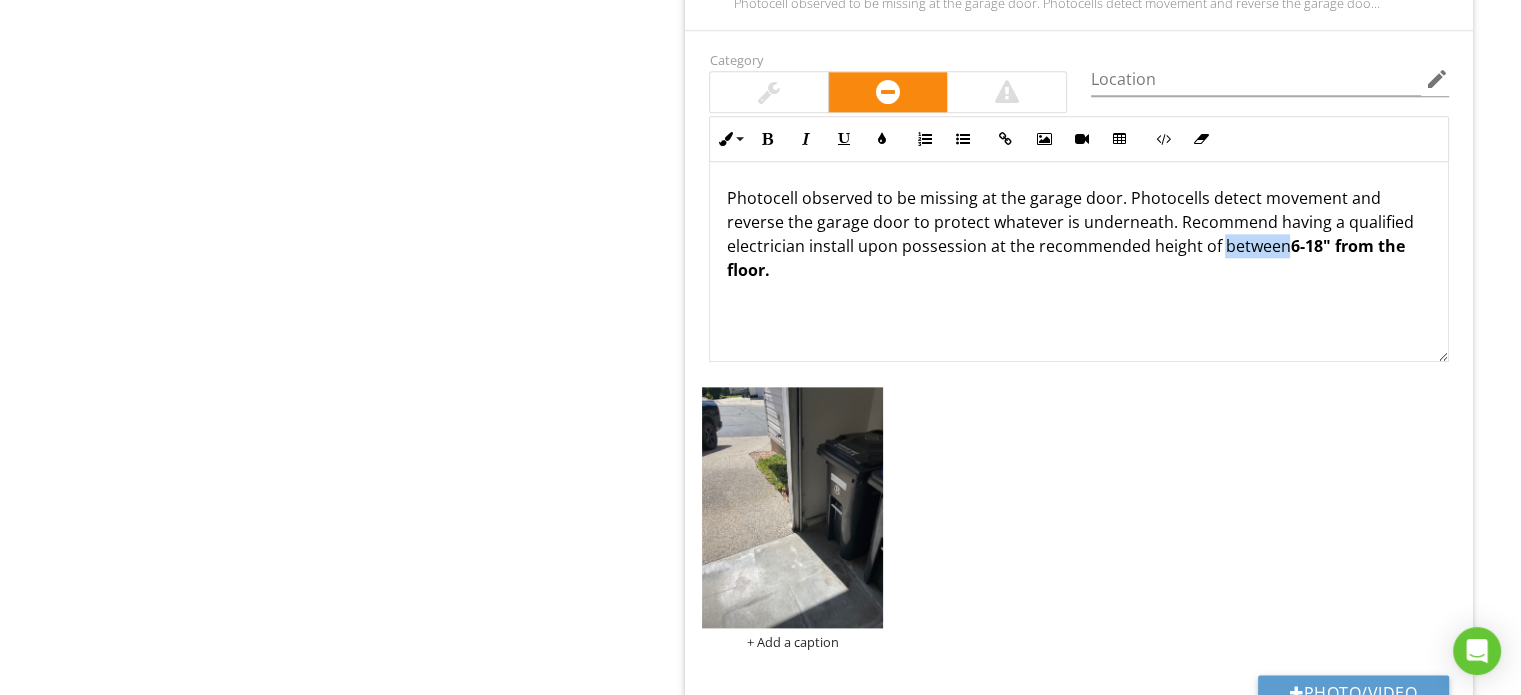 drag, startPoint x: 1216, startPoint y: 247, endPoint x: 1276, endPoint y: 248, distance: 60.00833 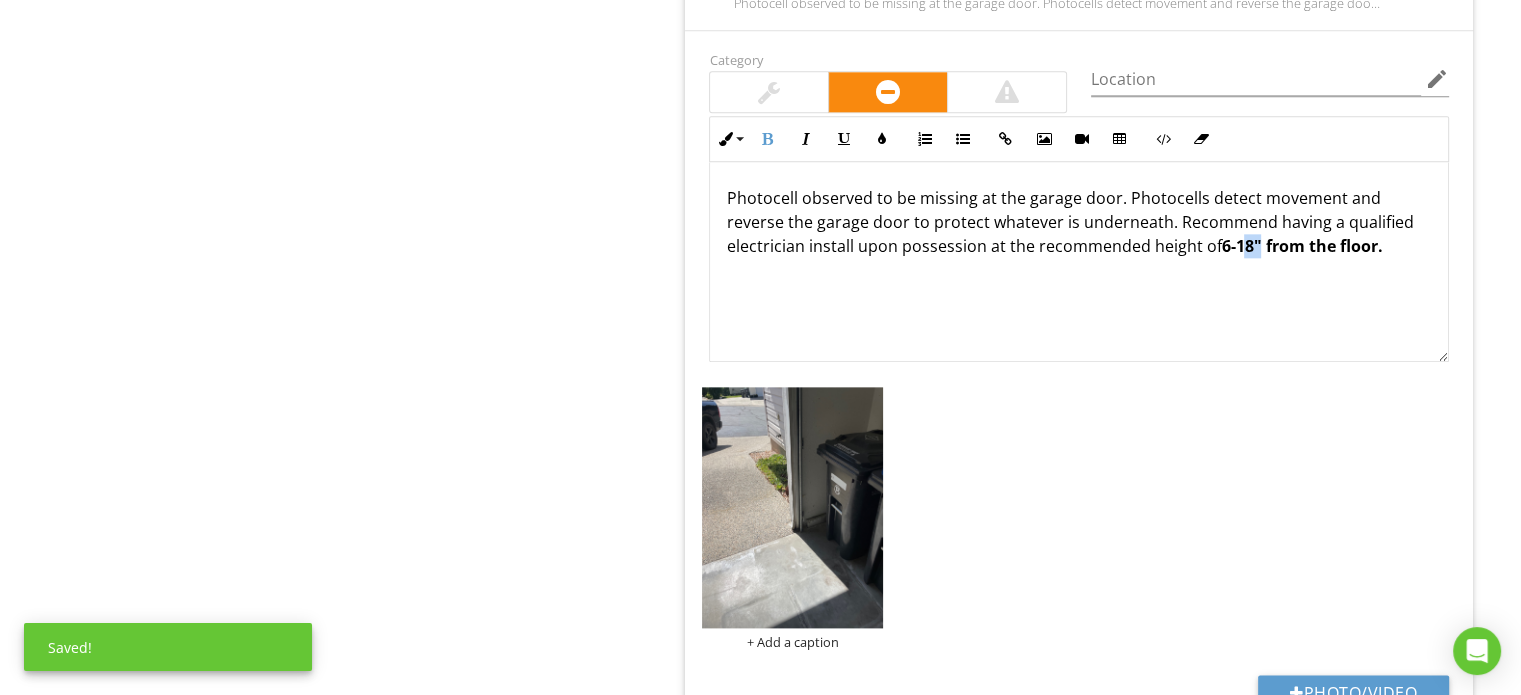 drag, startPoint x: 1229, startPoint y: 245, endPoint x: 1248, endPoint y: 245, distance: 19 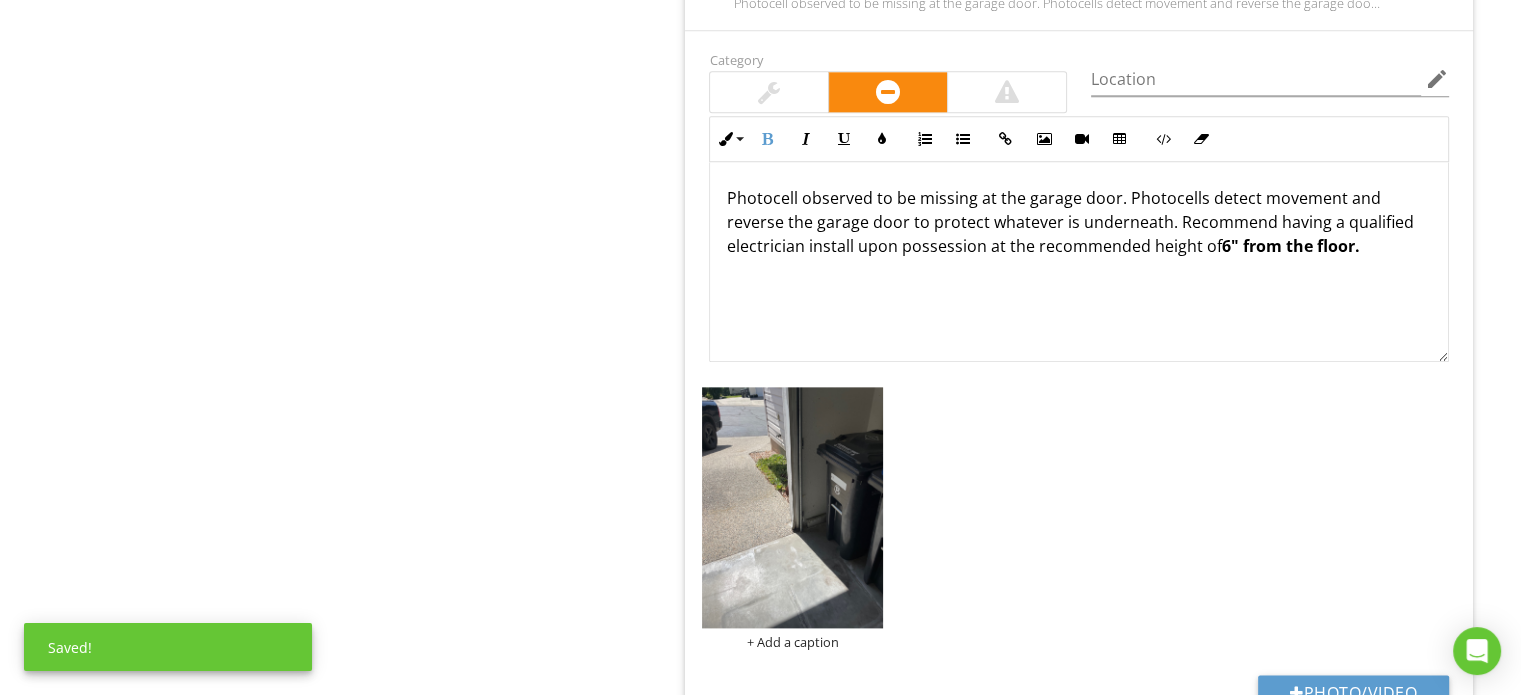 scroll, scrollTop: 2200, scrollLeft: 0, axis: vertical 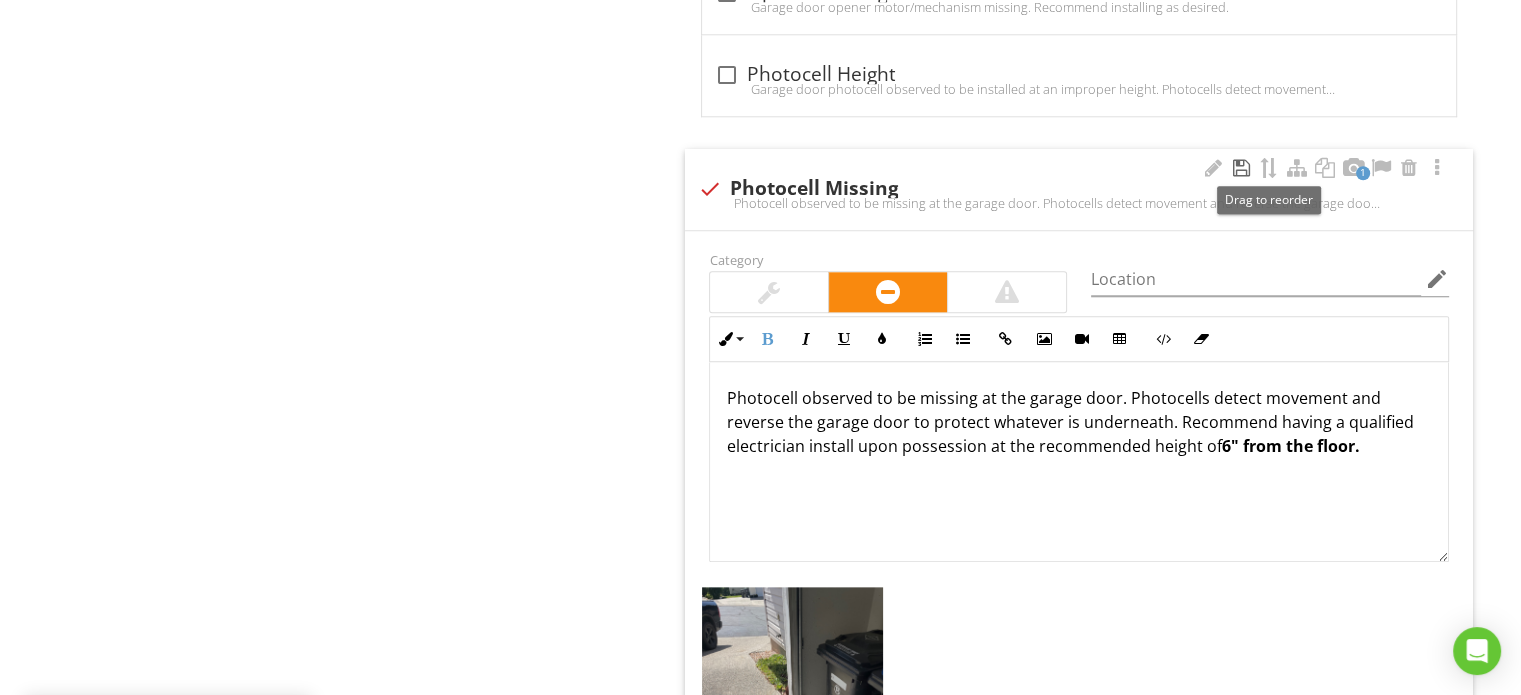 click at bounding box center (1241, 168) 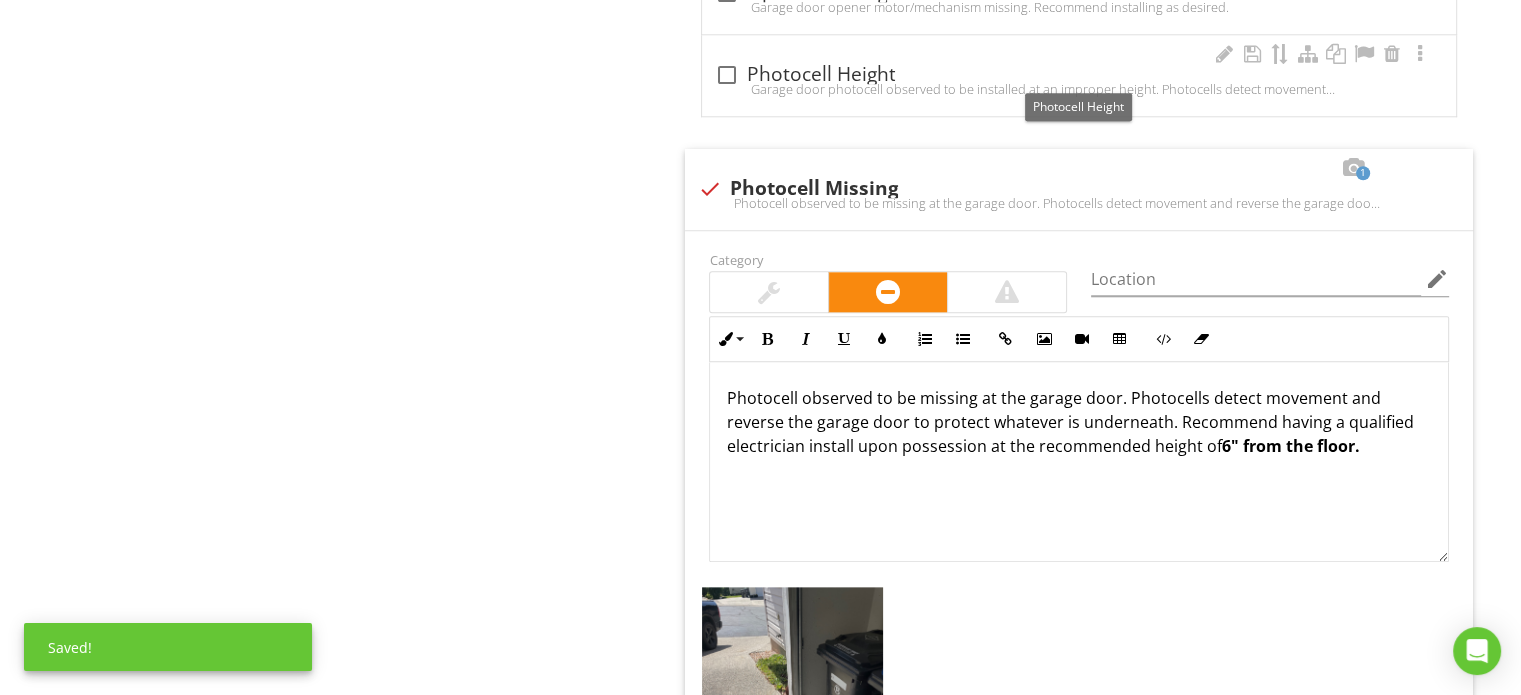 click on "check_box_outline_blank
Photocell Height
Garage door photocell observed to be installed at an improper height. Photocells detect movement underneath the garage door and reverse the door when closing as a safety measure. The height for photocells to be installed is recommended to be between 6"-18” from the floor to protect small children or animals from the risk of a garage door closing on them, as auto-reverse pressure sensing features can take a significant amount of pressure before reversing, and may even fail in some cases. Recommend installing at recommended height upon possession." at bounding box center [1079, 75] 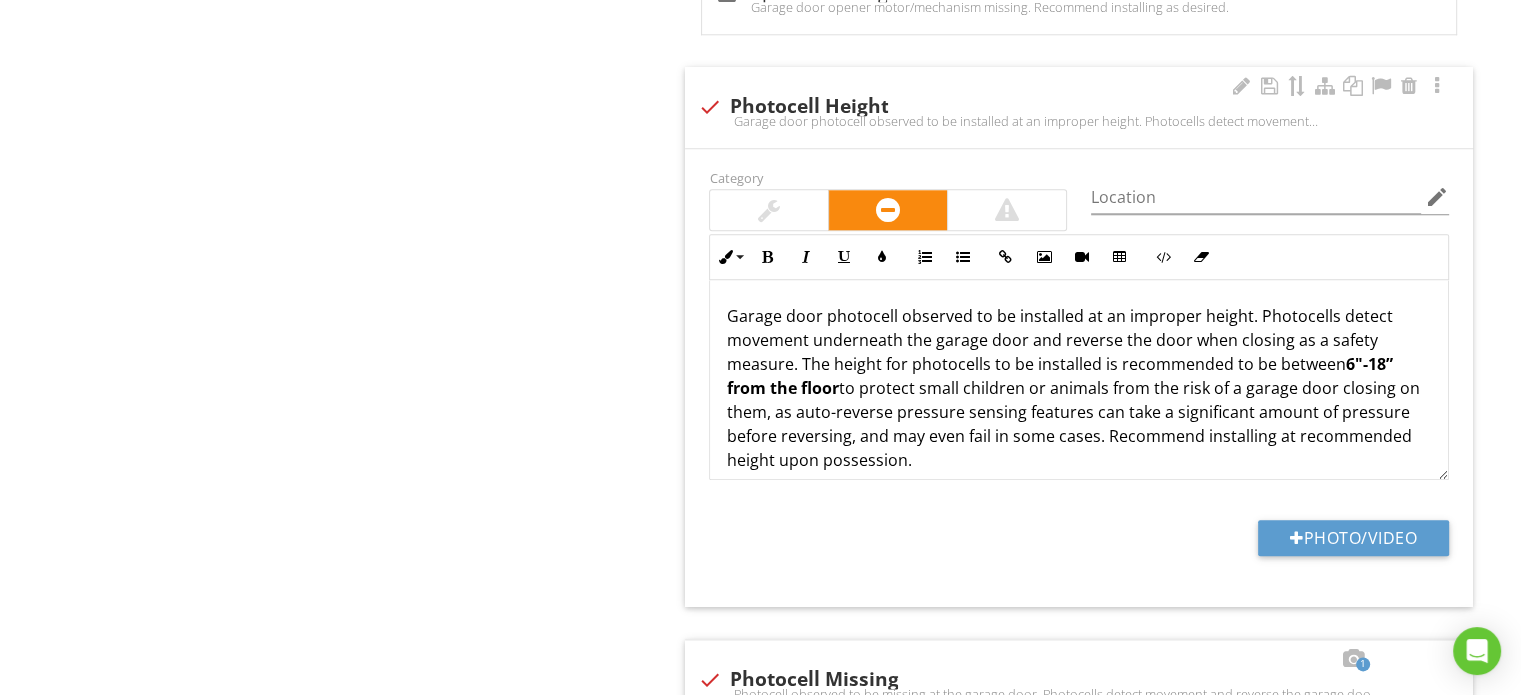 click on "6"-18” from the floor" at bounding box center [1059, 376] 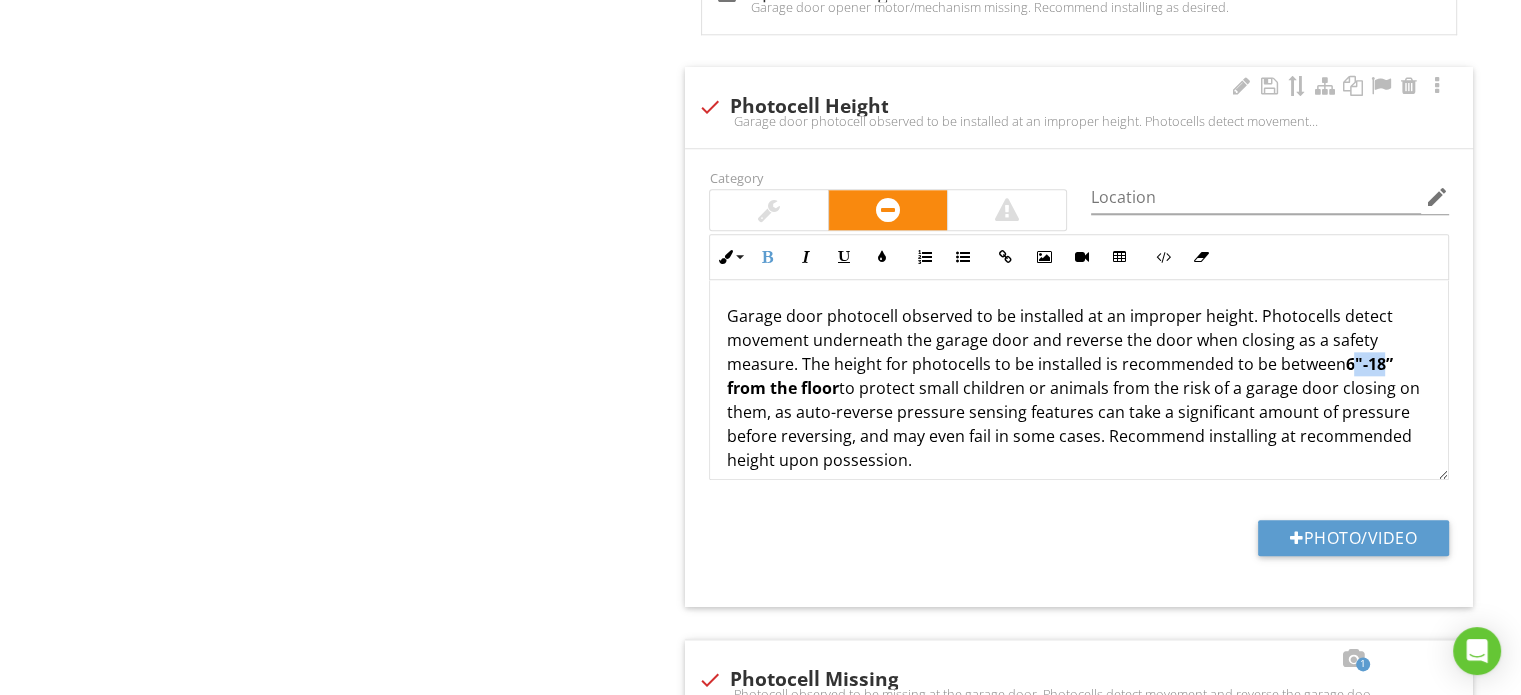 drag, startPoint x: 1348, startPoint y: 357, endPoint x: 1377, endPoint y: 362, distance: 29.427877 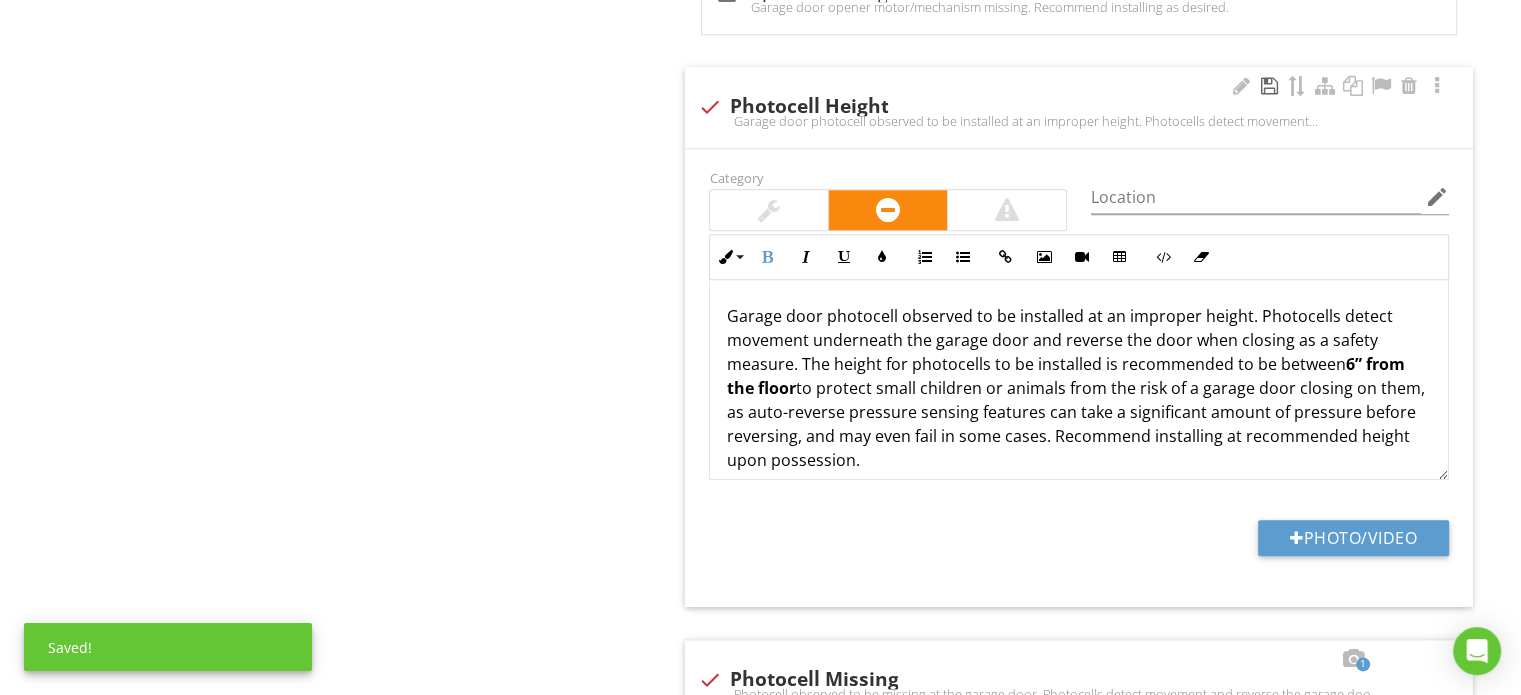 click at bounding box center (1269, 86) 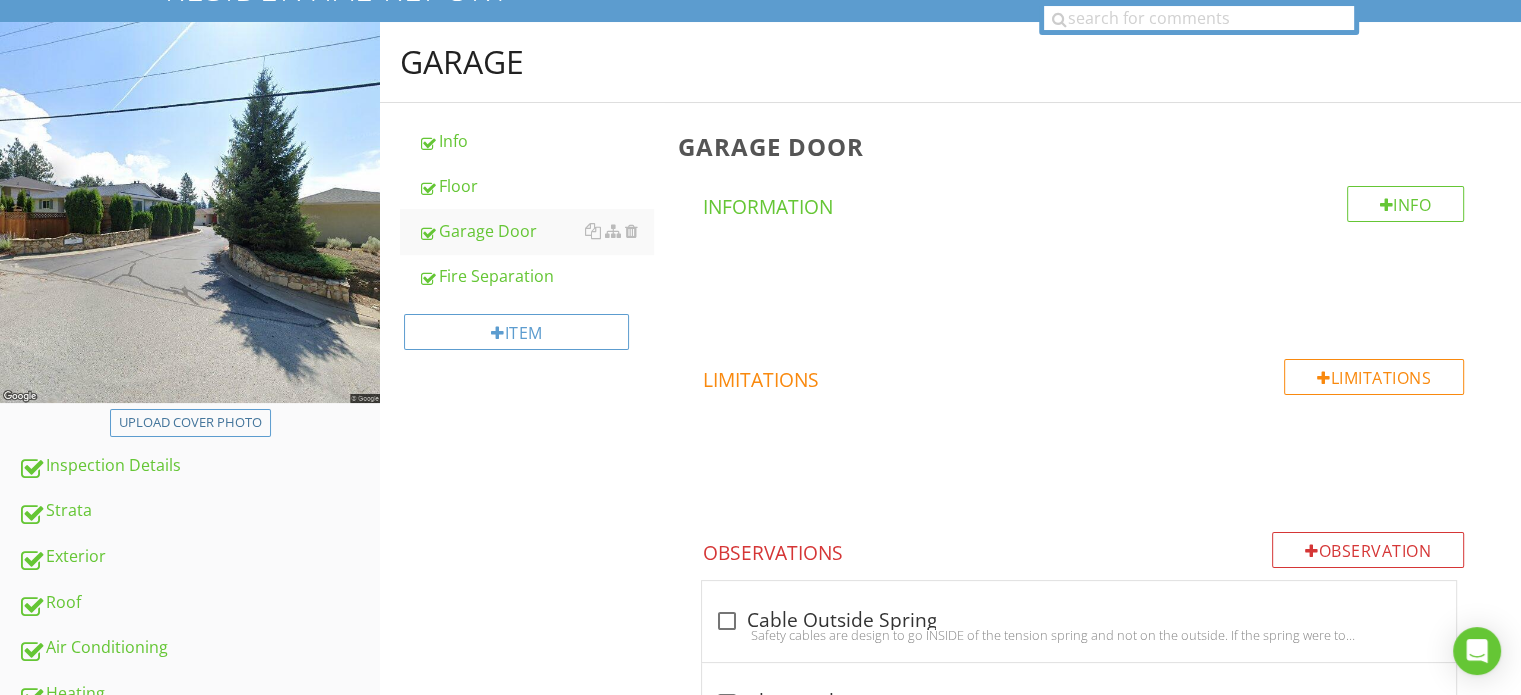 scroll, scrollTop: 0, scrollLeft: 0, axis: both 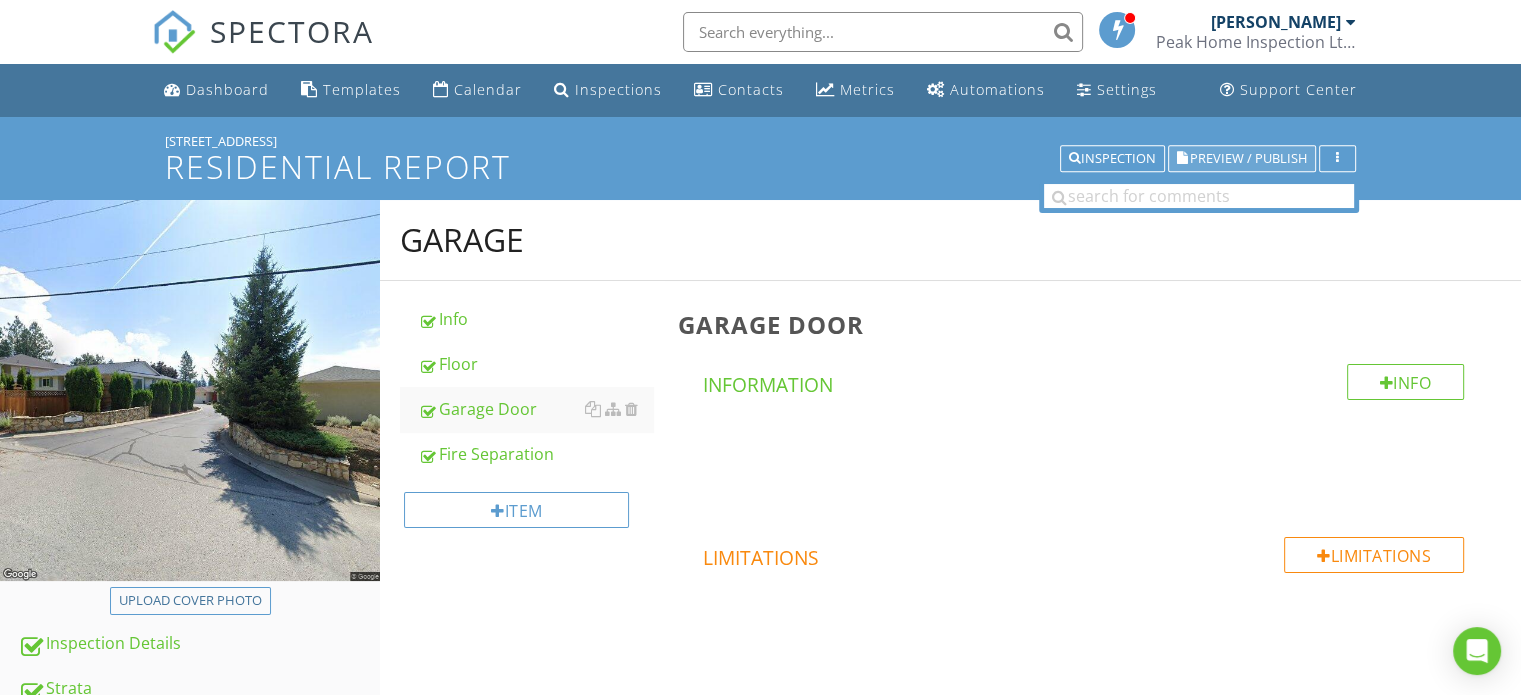 click on "Preview / Publish" at bounding box center [1248, 158] 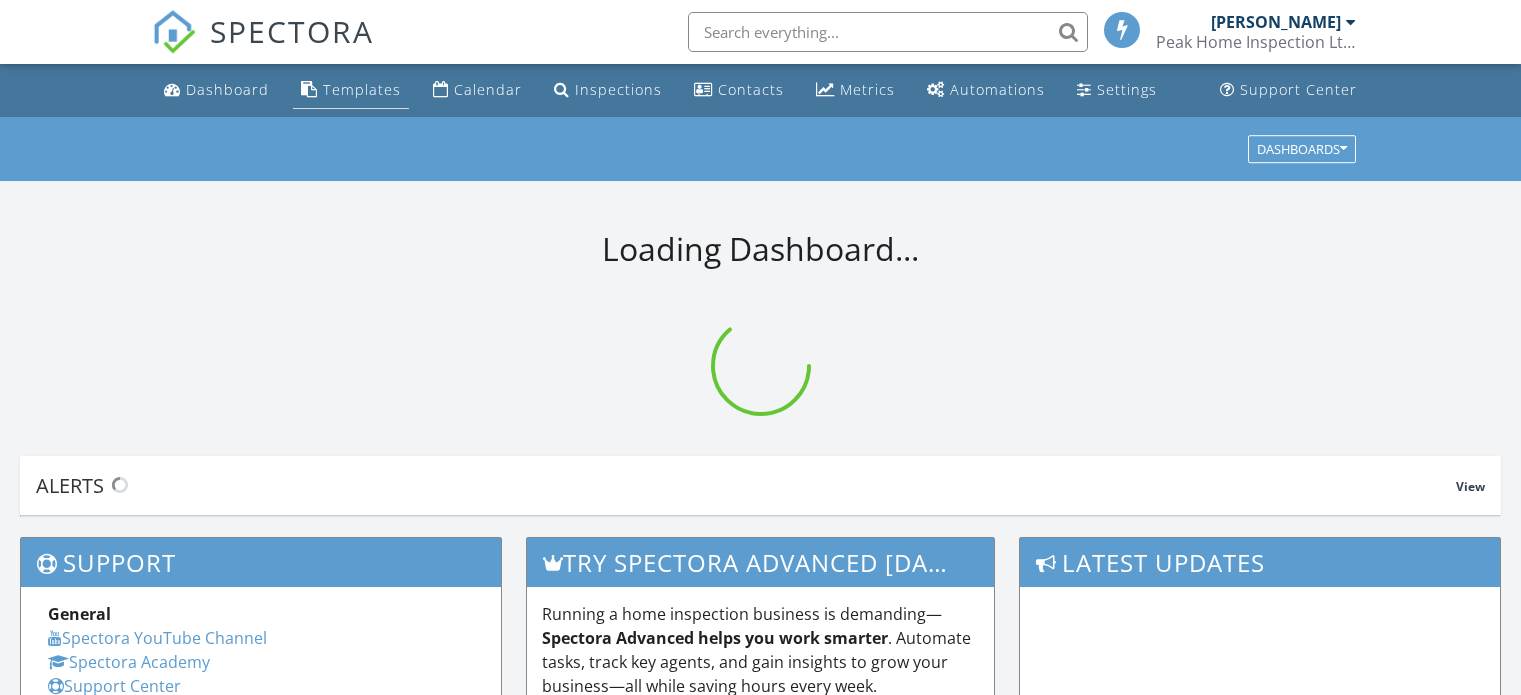 scroll, scrollTop: 0, scrollLeft: 0, axis: both 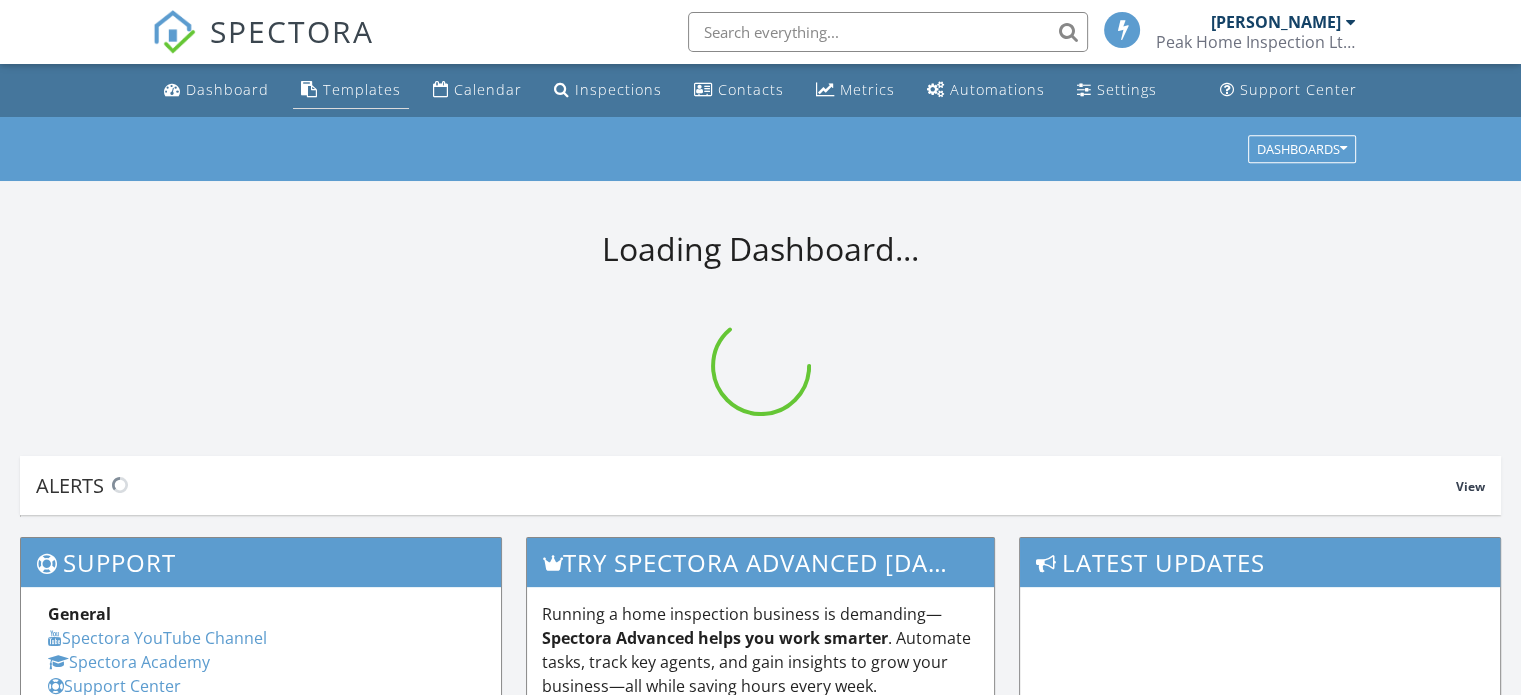 click on "Templates" at bounding box center [362, 89] 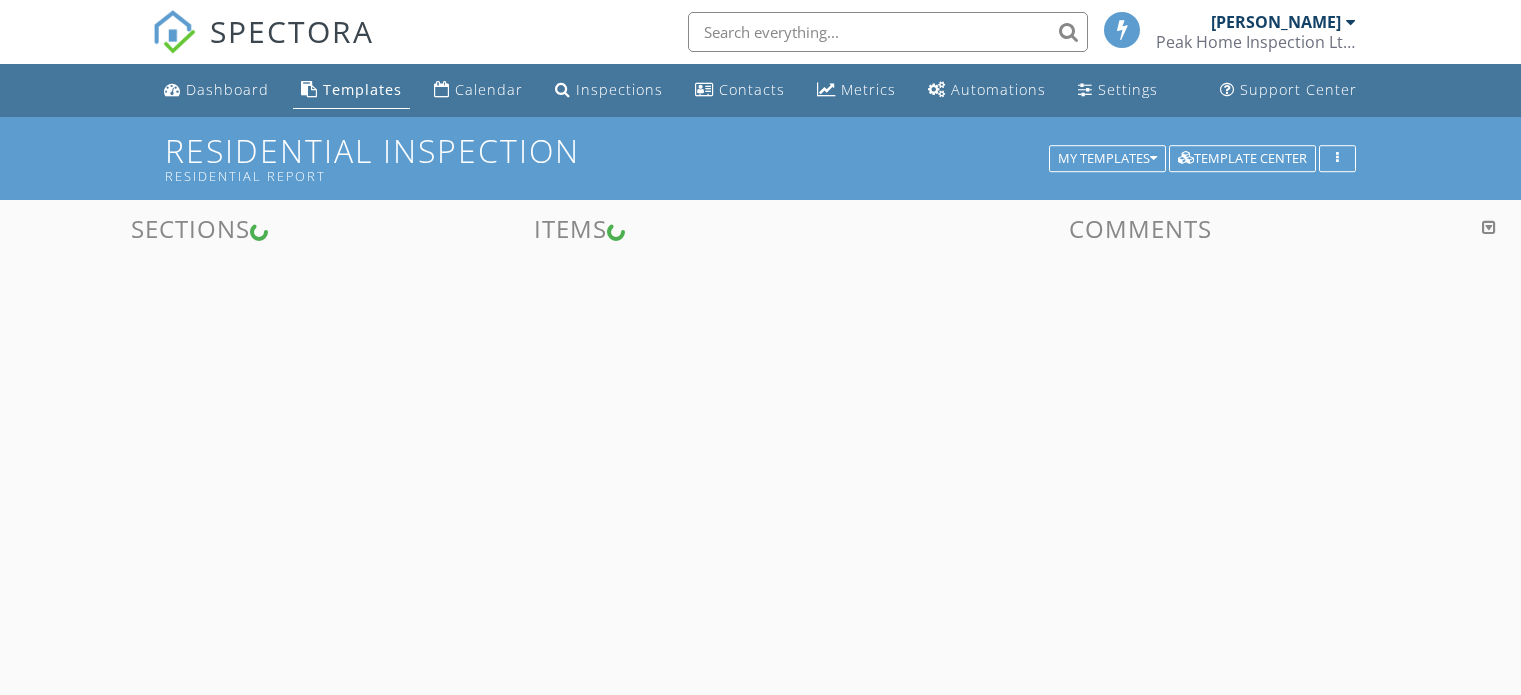 scroll, scrollTop: 0, scrollLeft: 0, axis: both 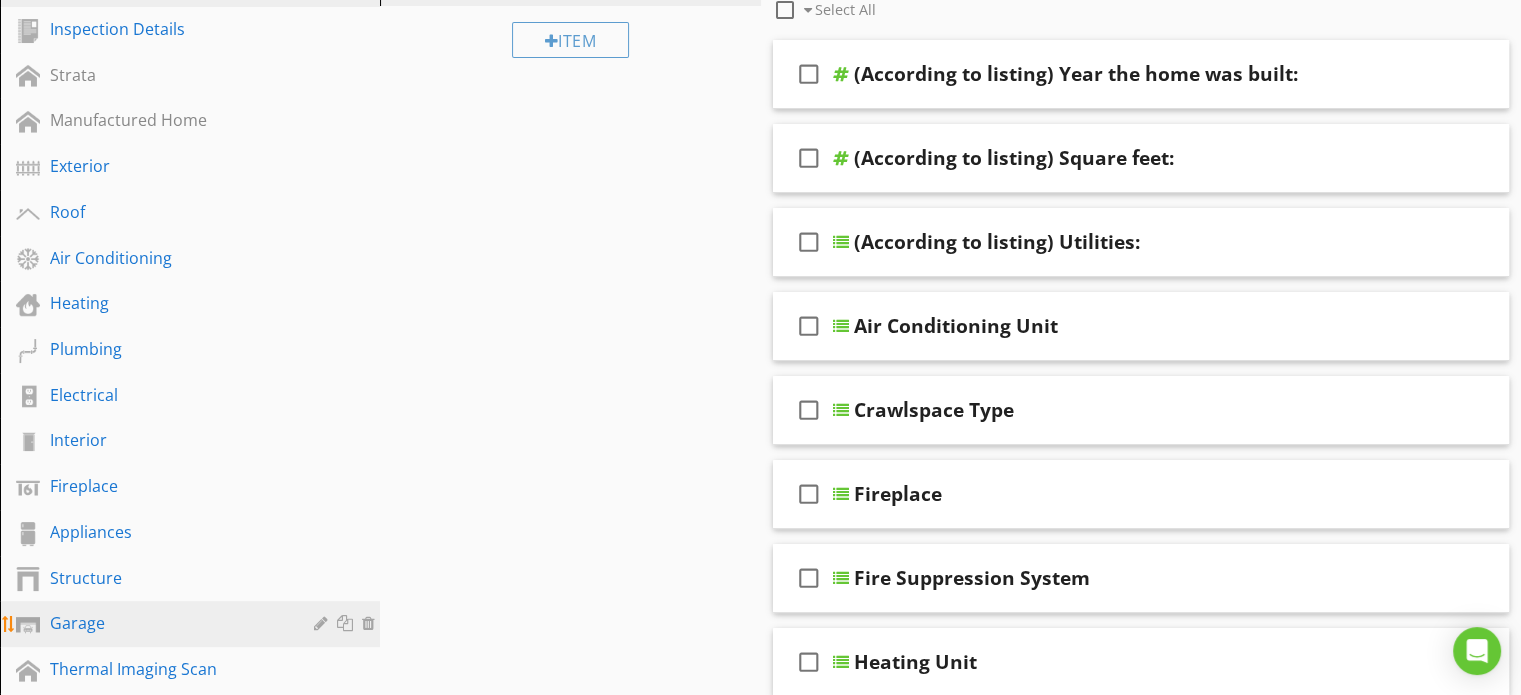 click on "Garage" at bounding box center (167, 623) 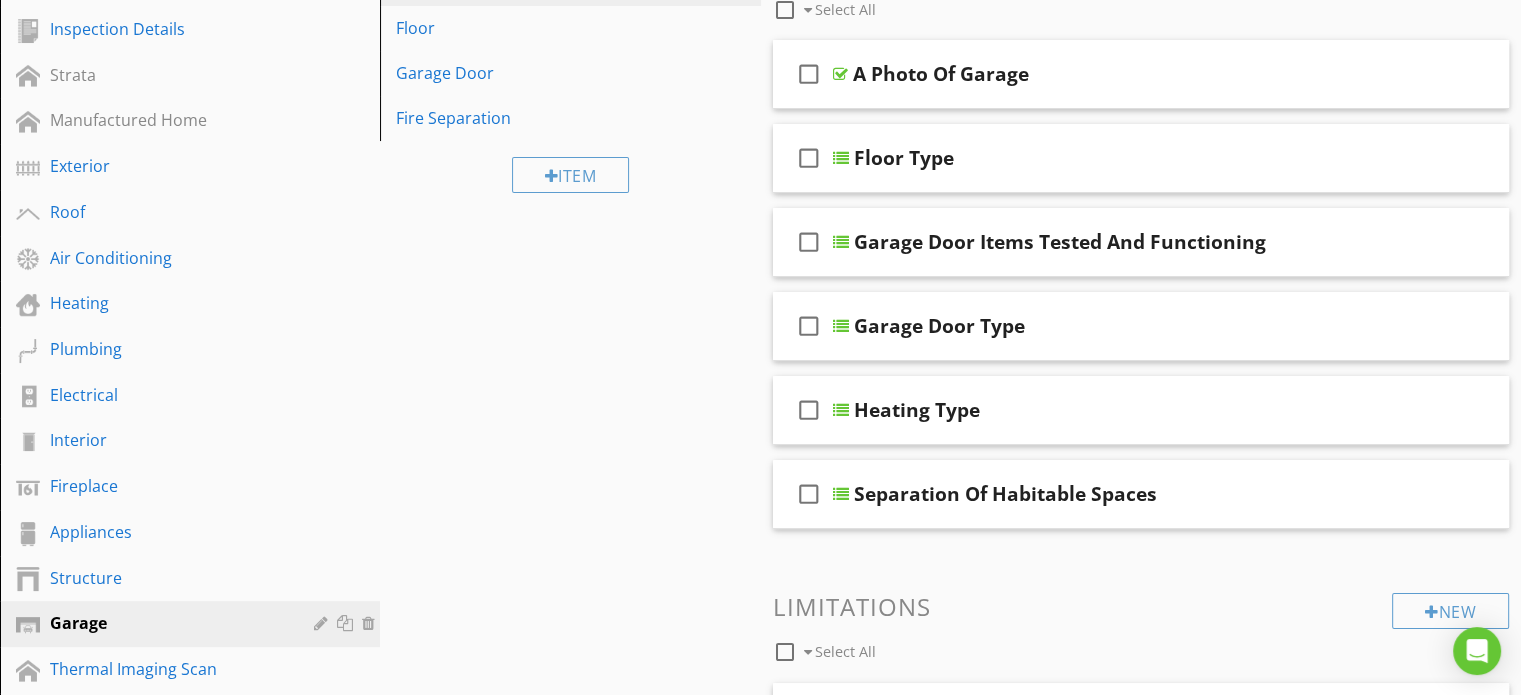 scroll, scrollTop: 100, scrollLeft: 0, axis: vertical 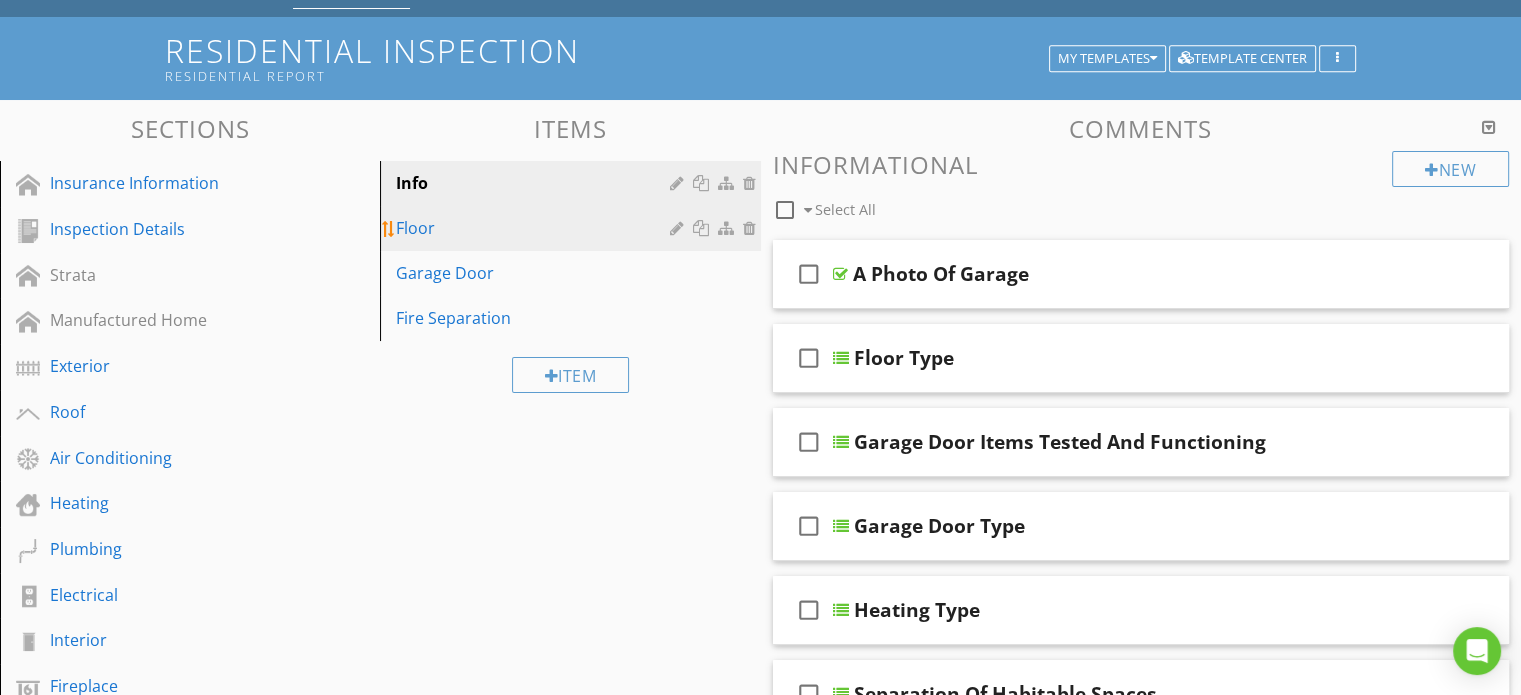 click on "Floor" at bounding box center (535, 228) 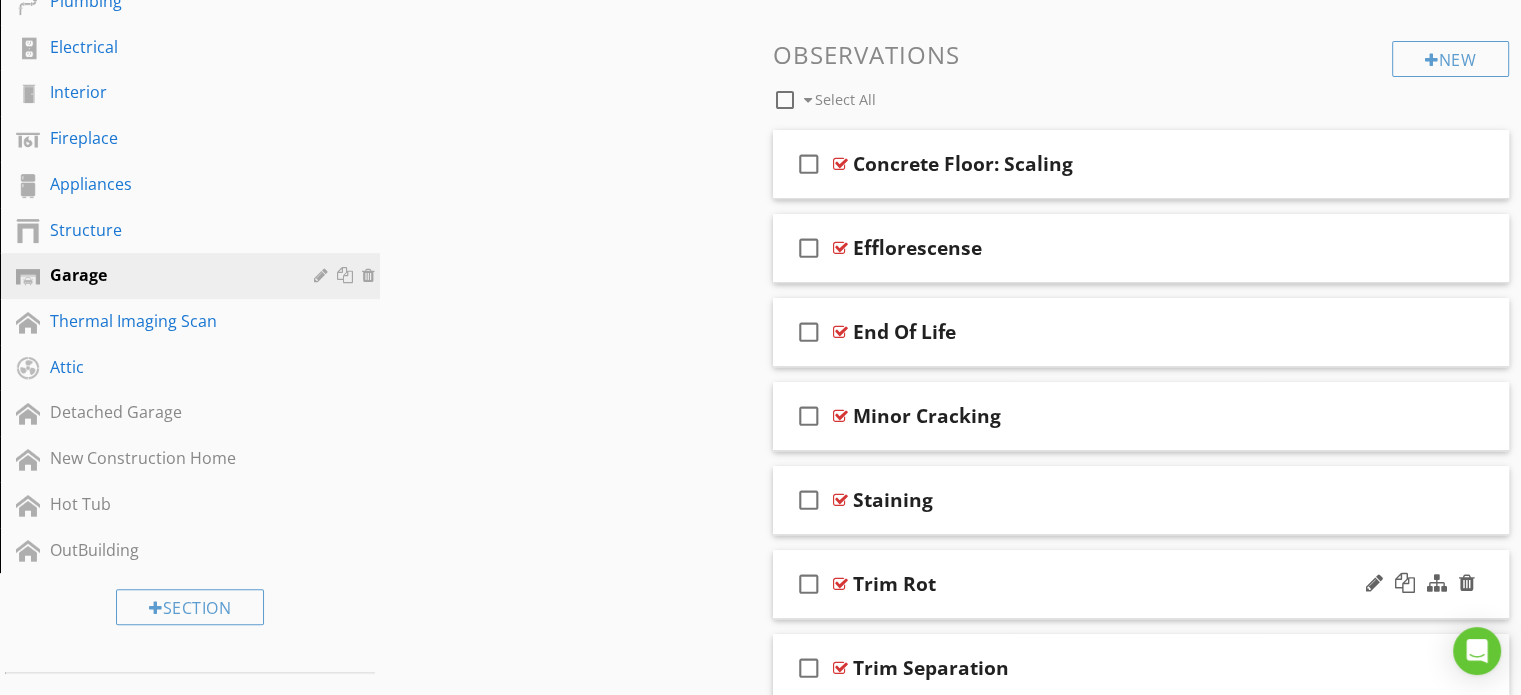 scroll, scrollTop: 822, scrollLeft: 0, axis: vertical 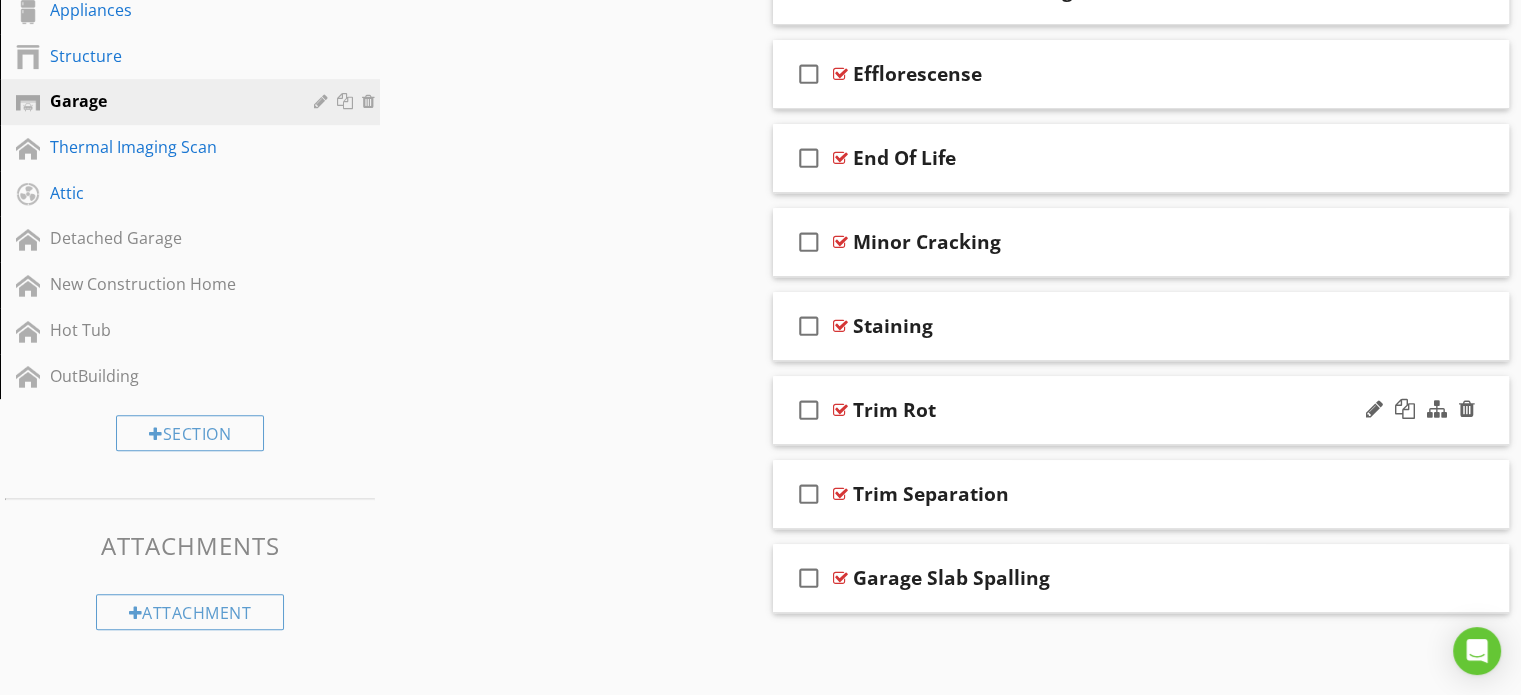 click on "Trim Rot" at bounding box center [1114, 410] 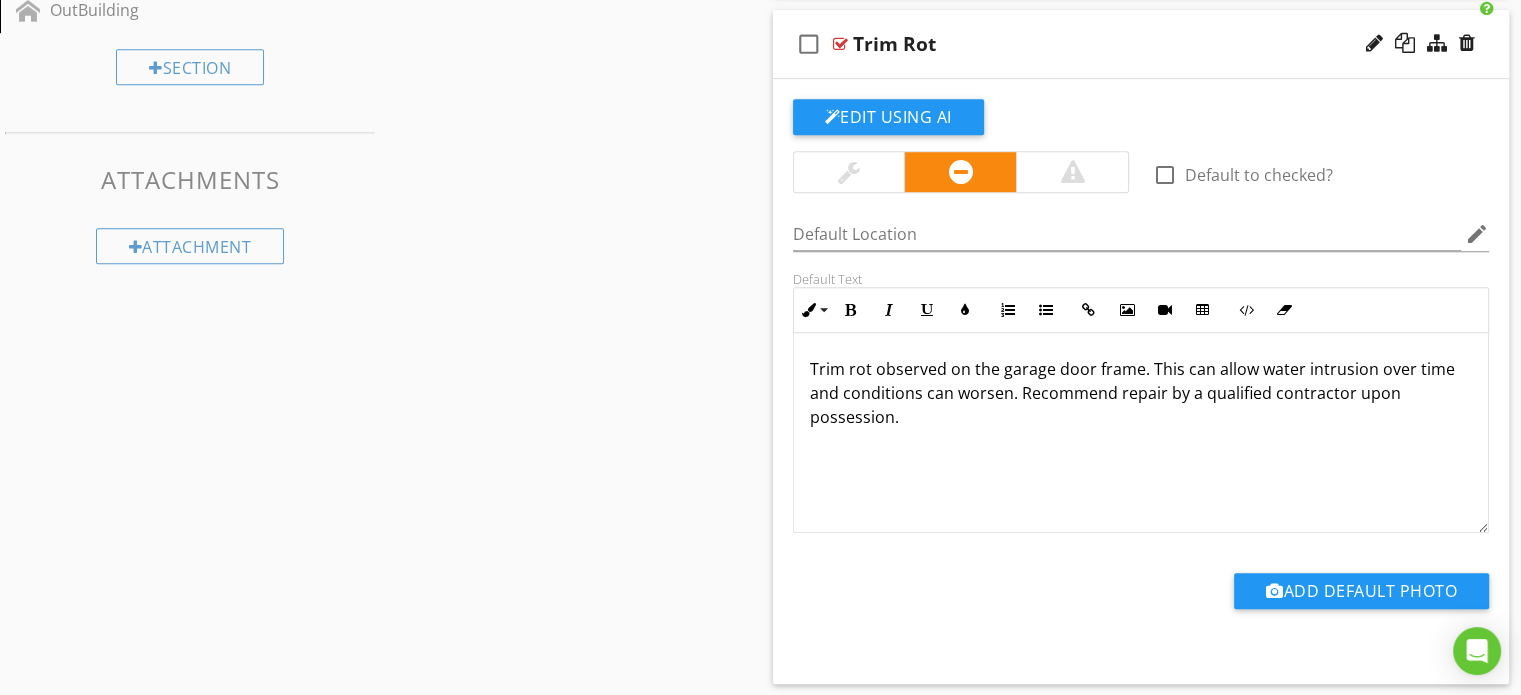 scroll, scrollTop: 1222, scrollLeft: 0, axis: vertical 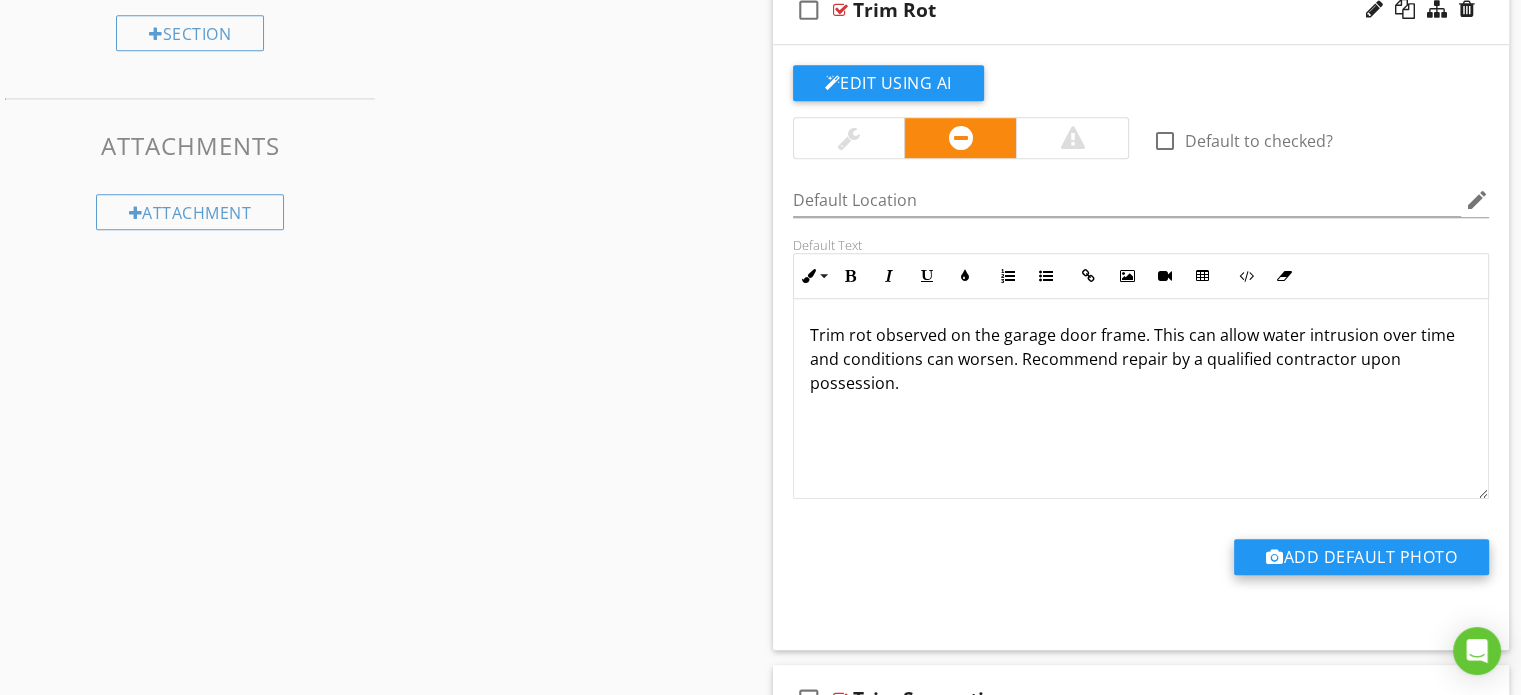 click on "Add Default Photo" at bounding box center [1361, 557] 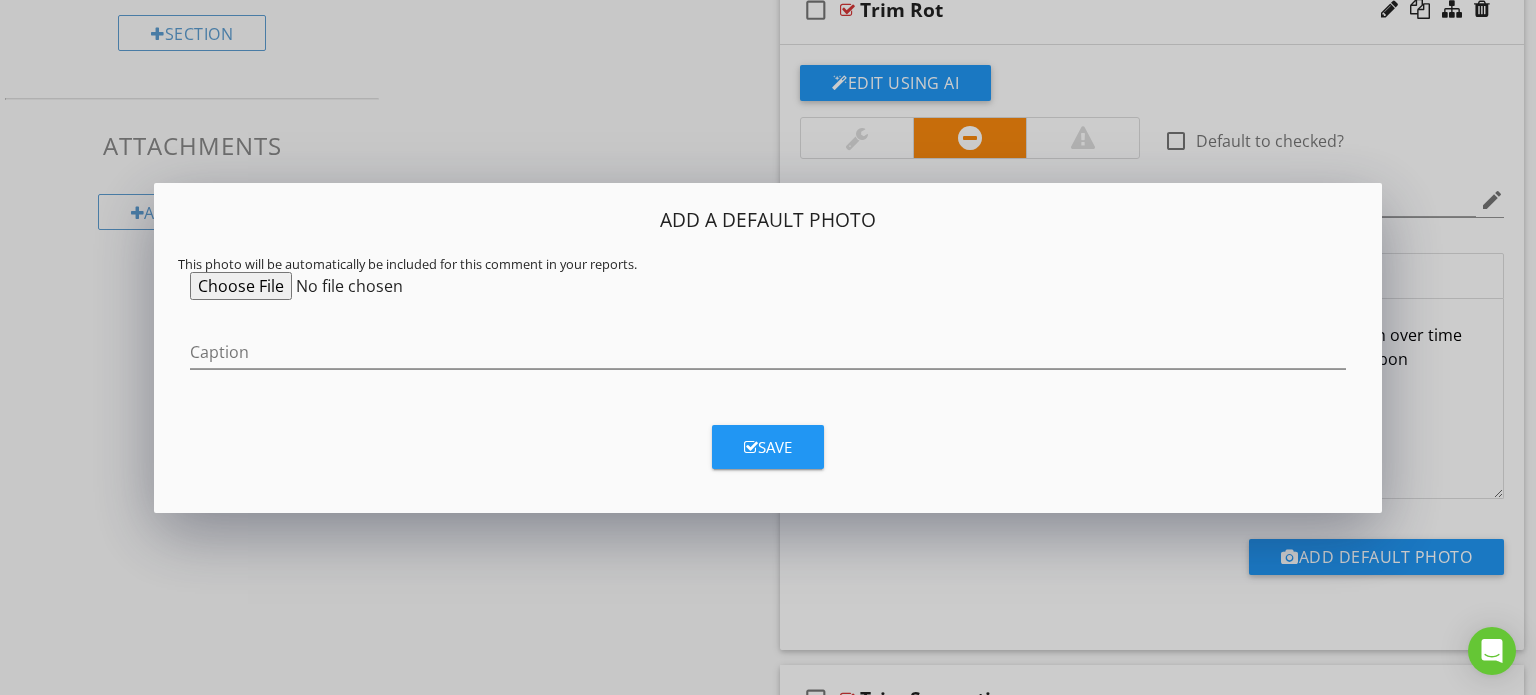 click at bounding box center [343, 286] 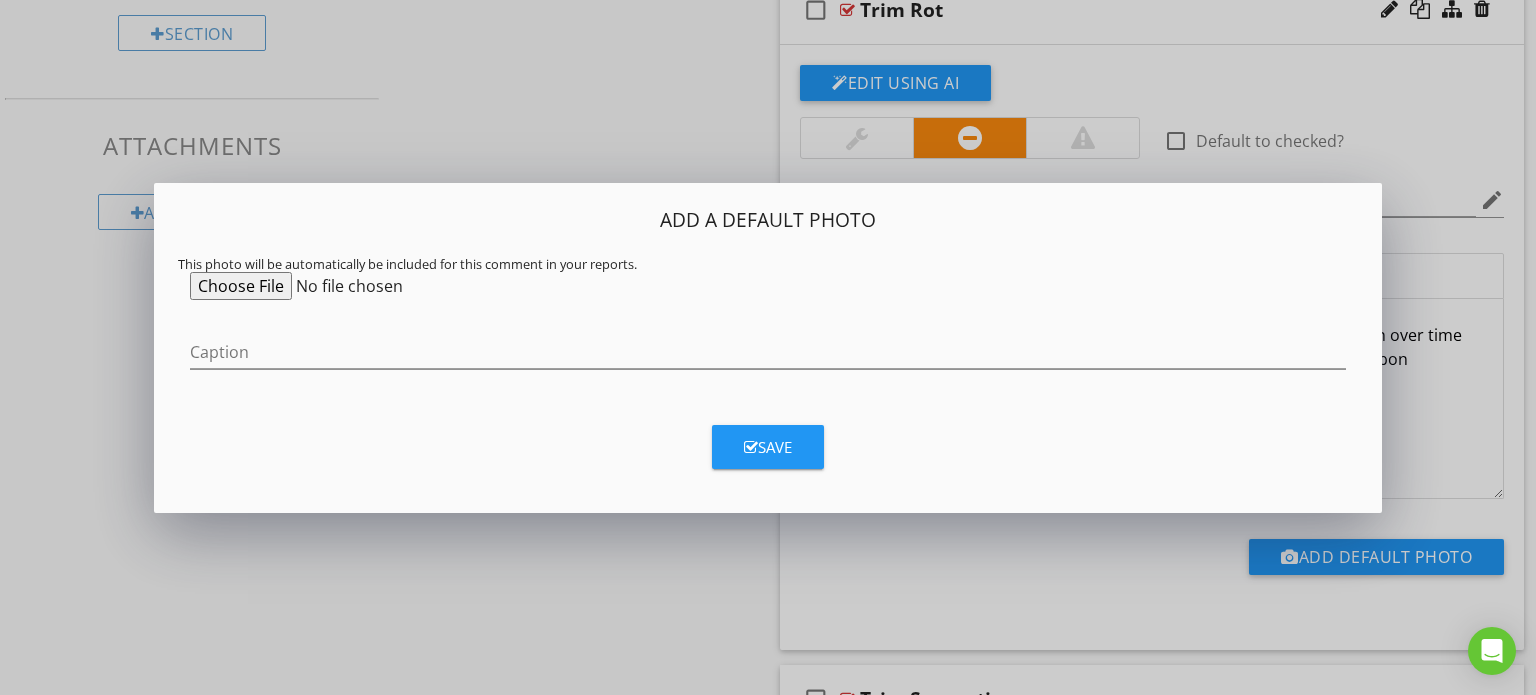 type on "C:\fakepath\download.png" 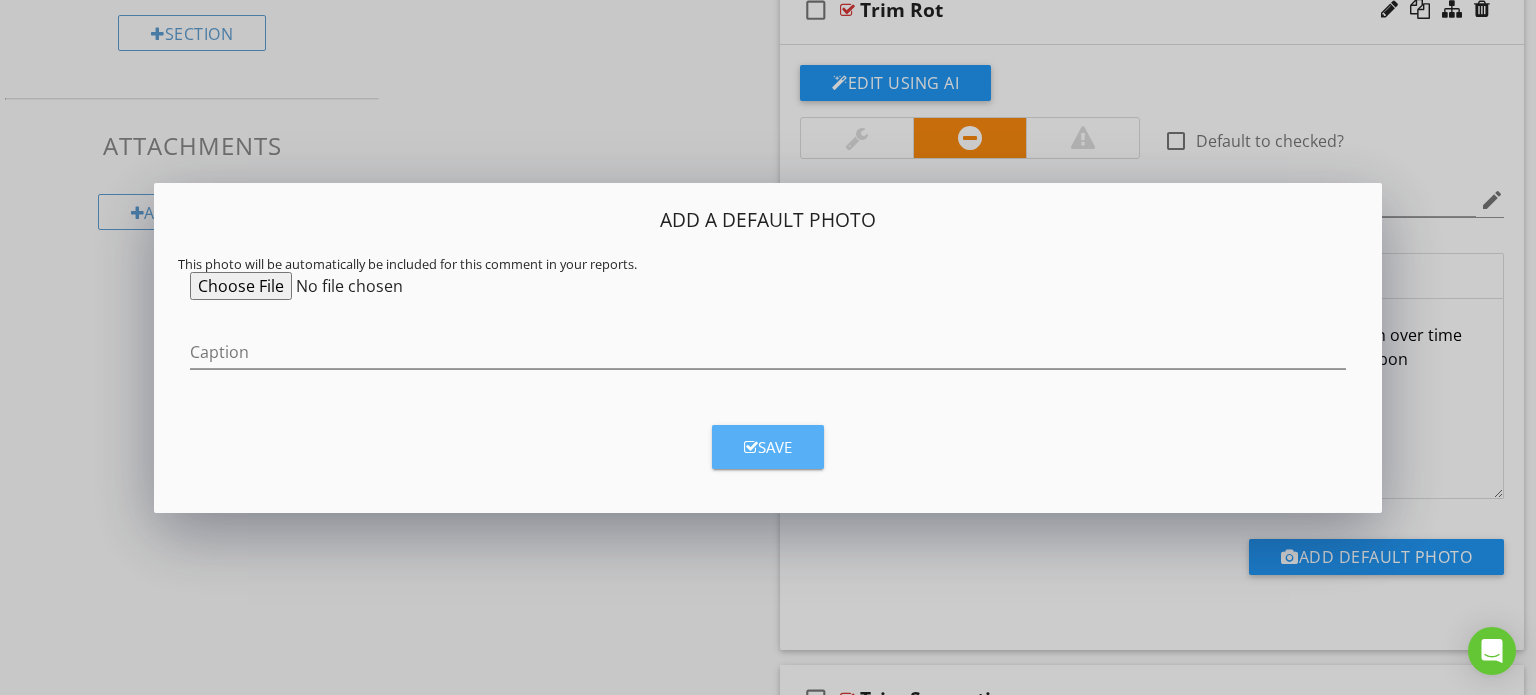 click on "Save" at bounding box center [768, 447] 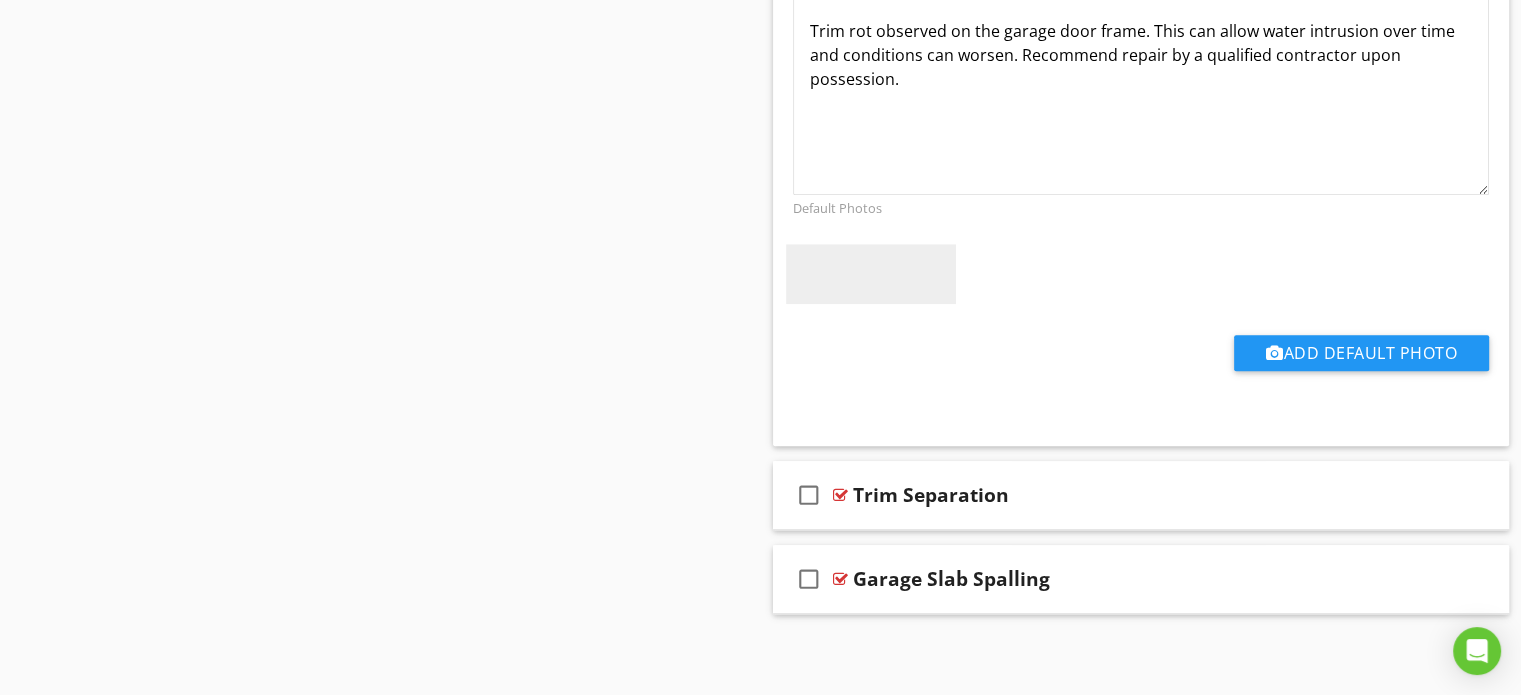 scroll, scrollTop: 1026, scrollLeft: 0, axis: vertical 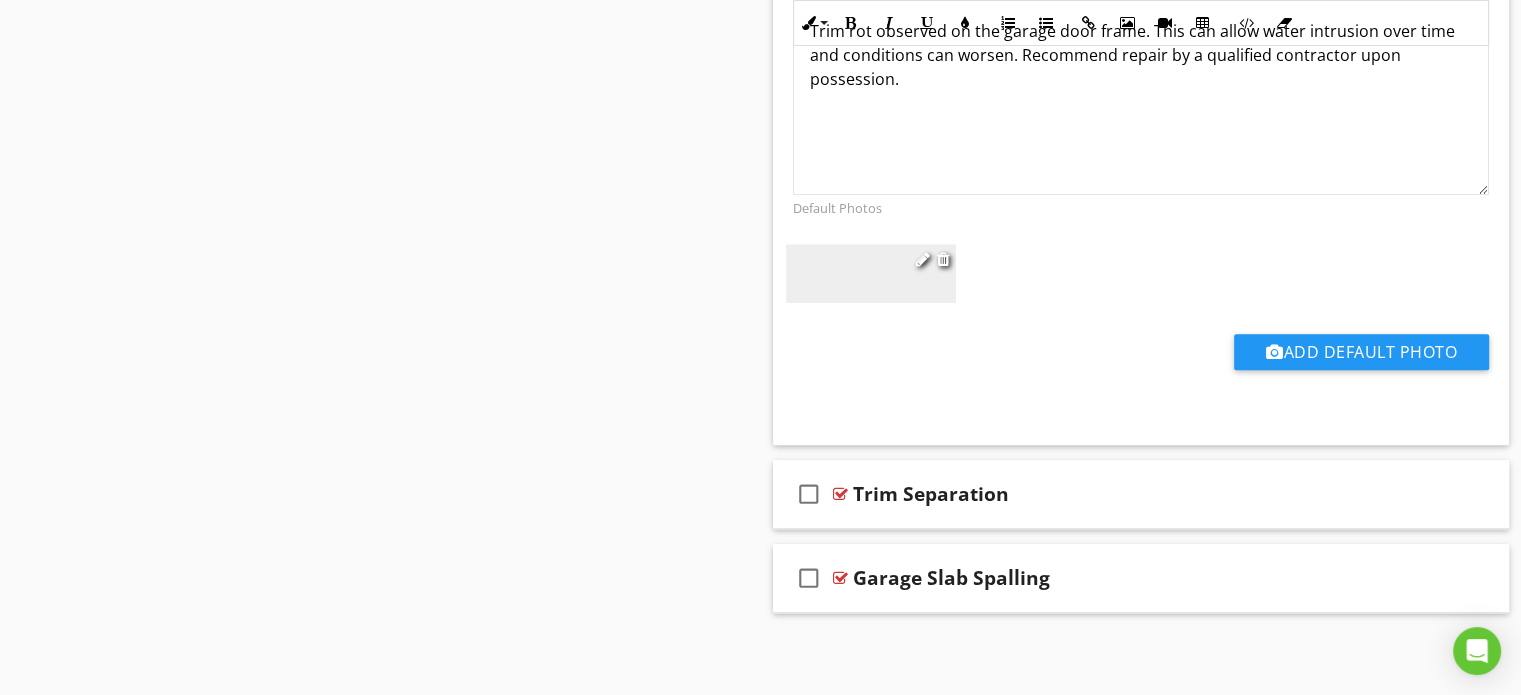 click at bounding box center [871, 273] 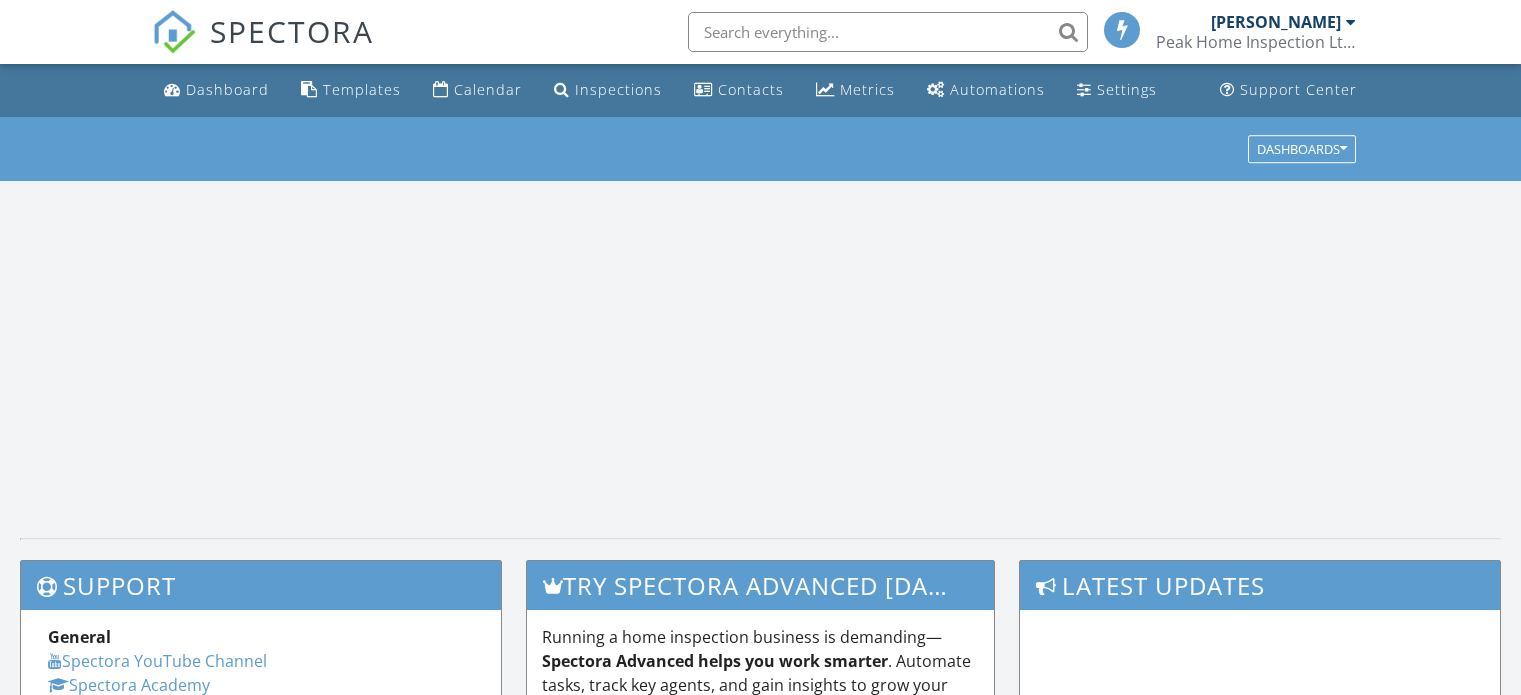 scroll, scrollTop: 0, scrollLeft: 0, axis: both 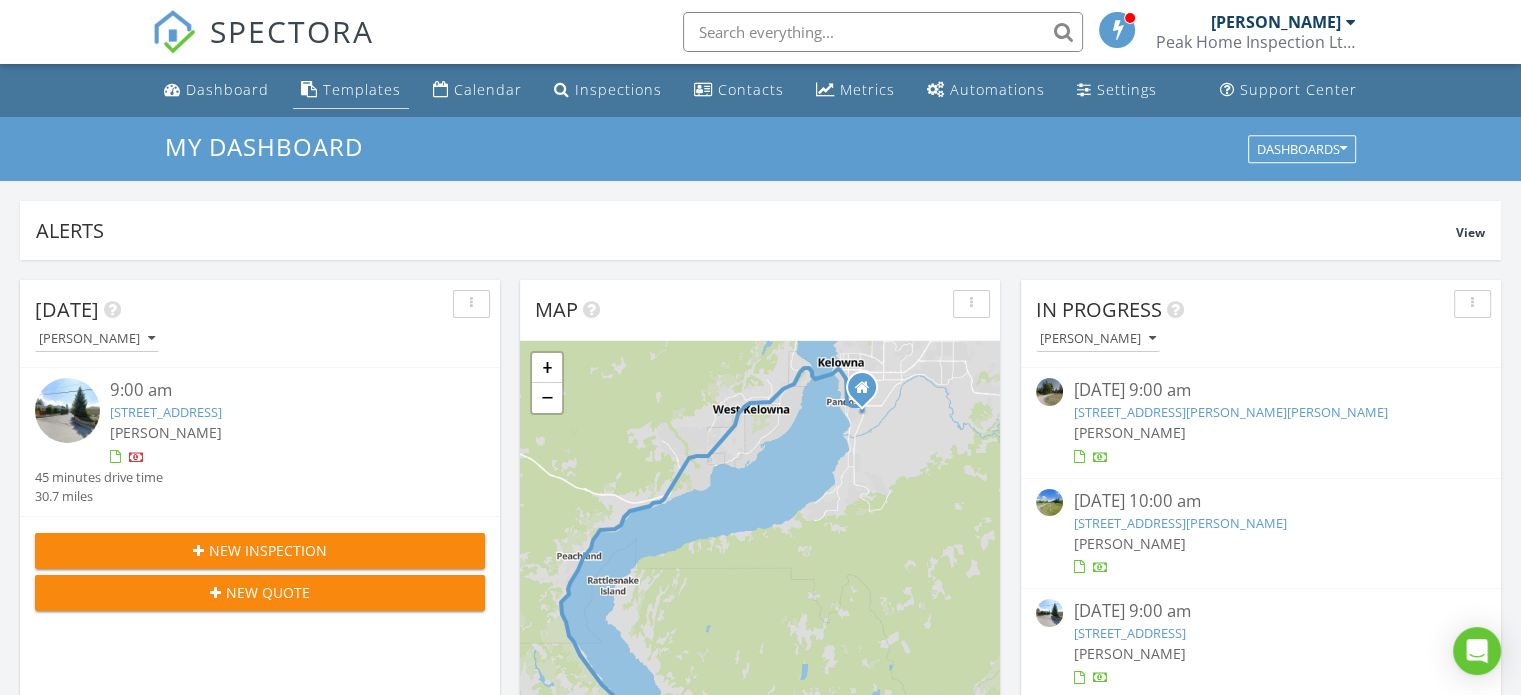 click on "Templates" at bounding box center (362, 89) 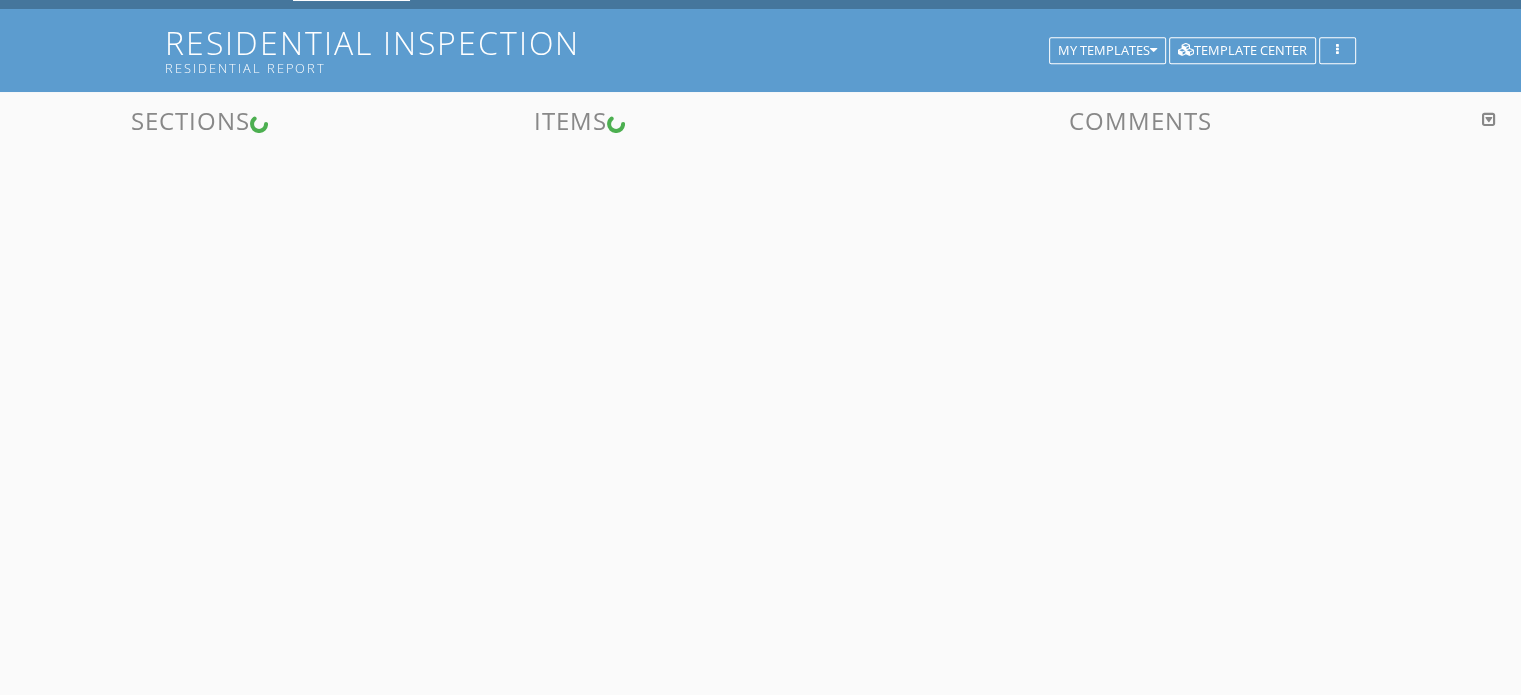 scroll, scrollTop: 116, scrollLeft: 0, axis: vertical 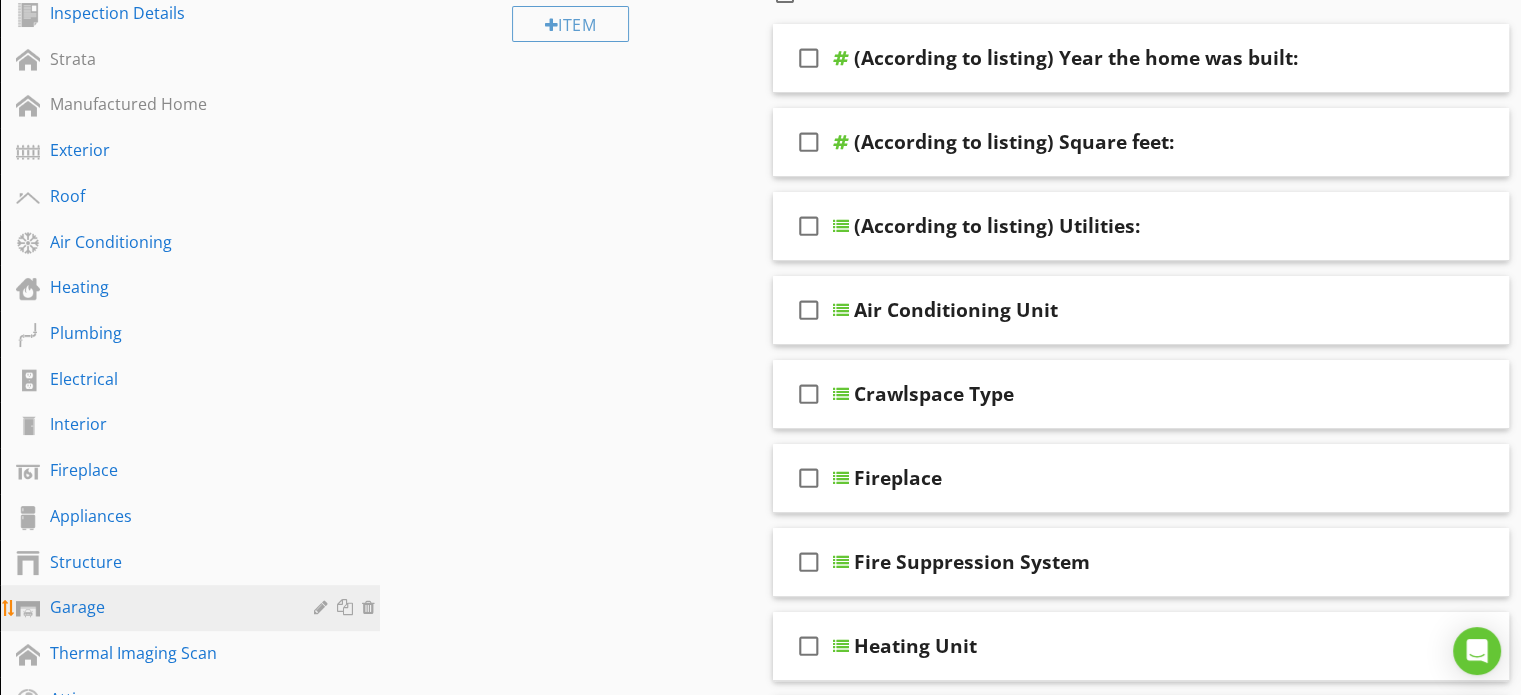 click on "Garage" at bounding box center (167, 607) 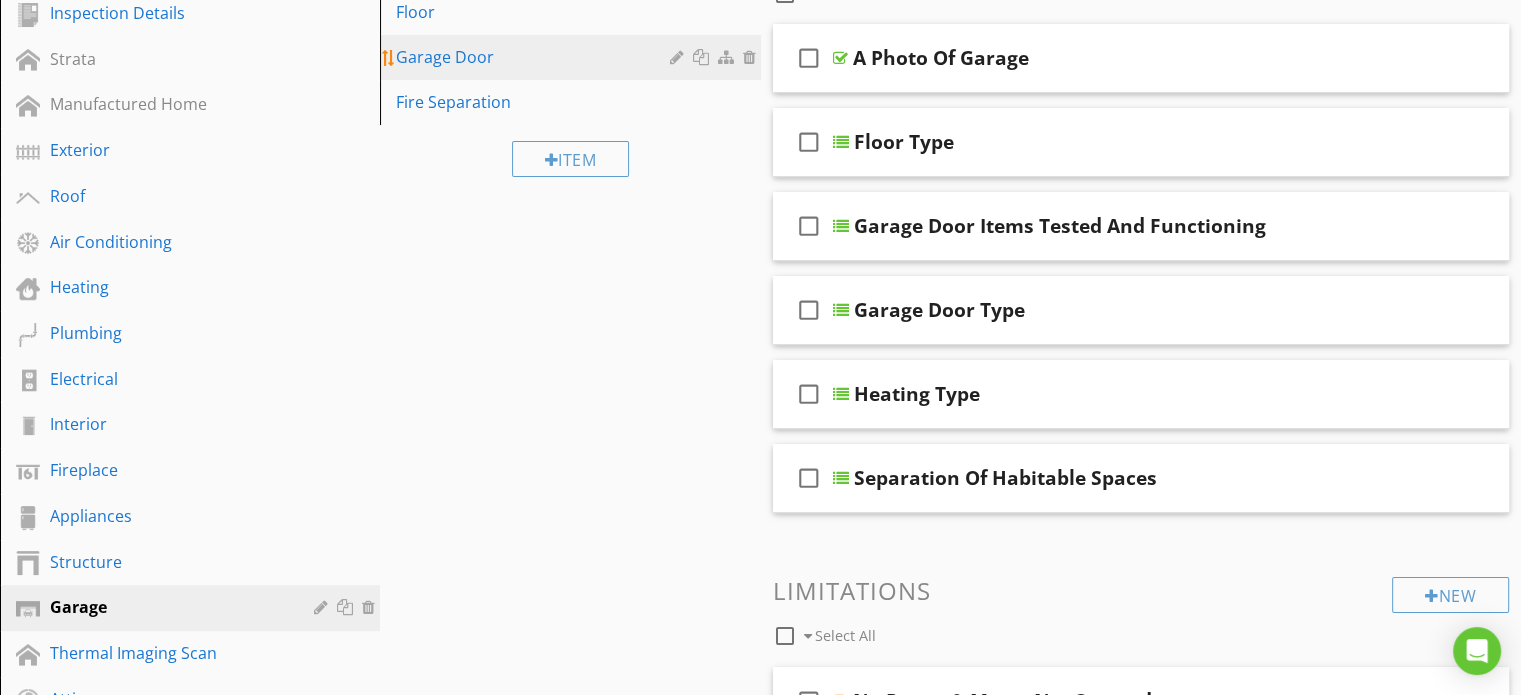 type 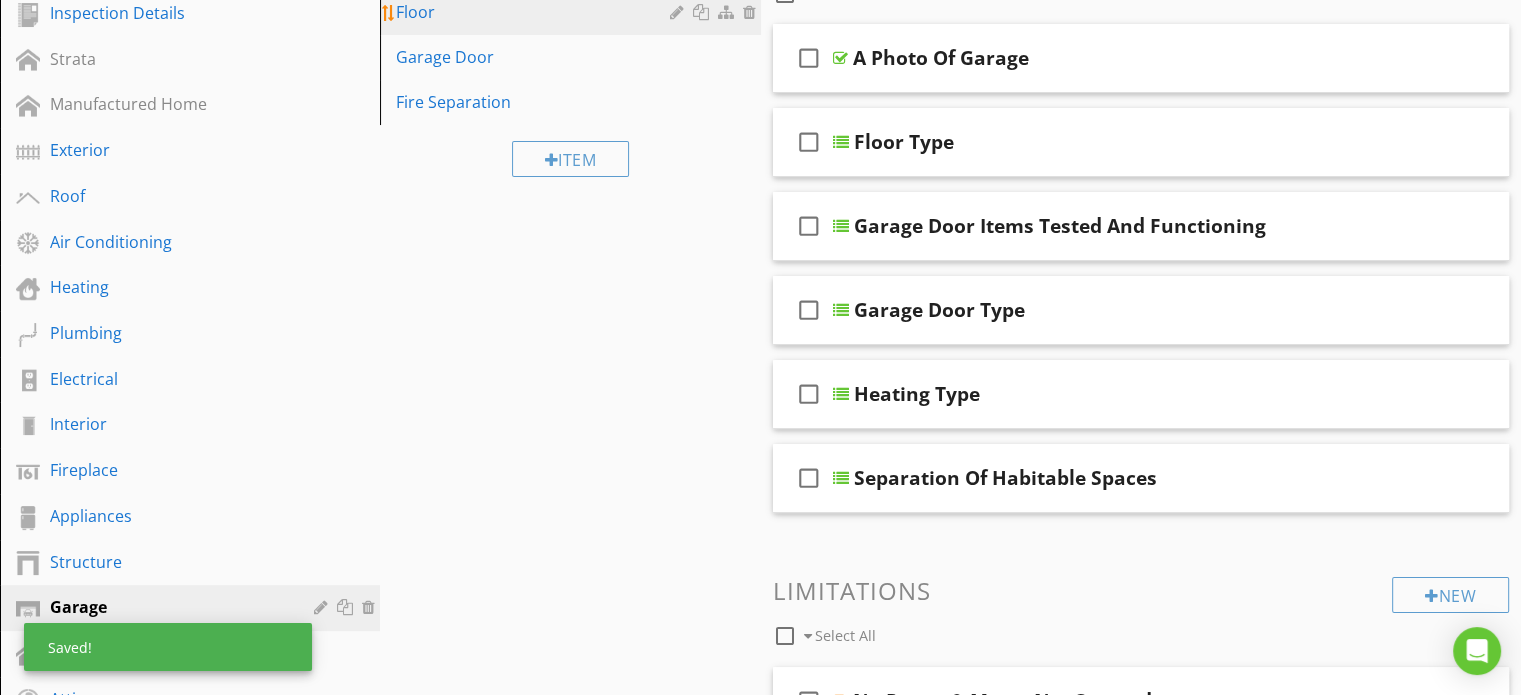 click on "Floor" at bounding box center [573, 12] 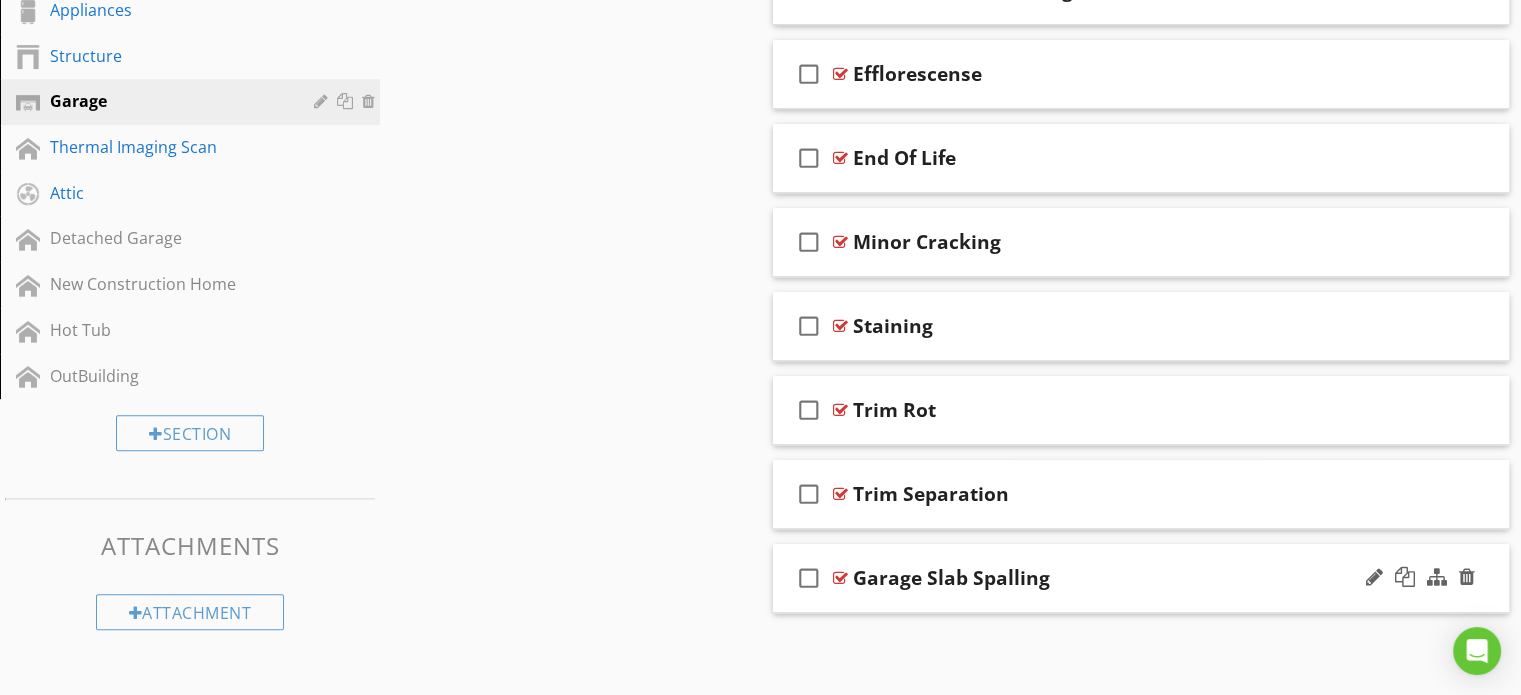 scroll, scrollTop: 722, scrollLeft: 0, axis: vertical 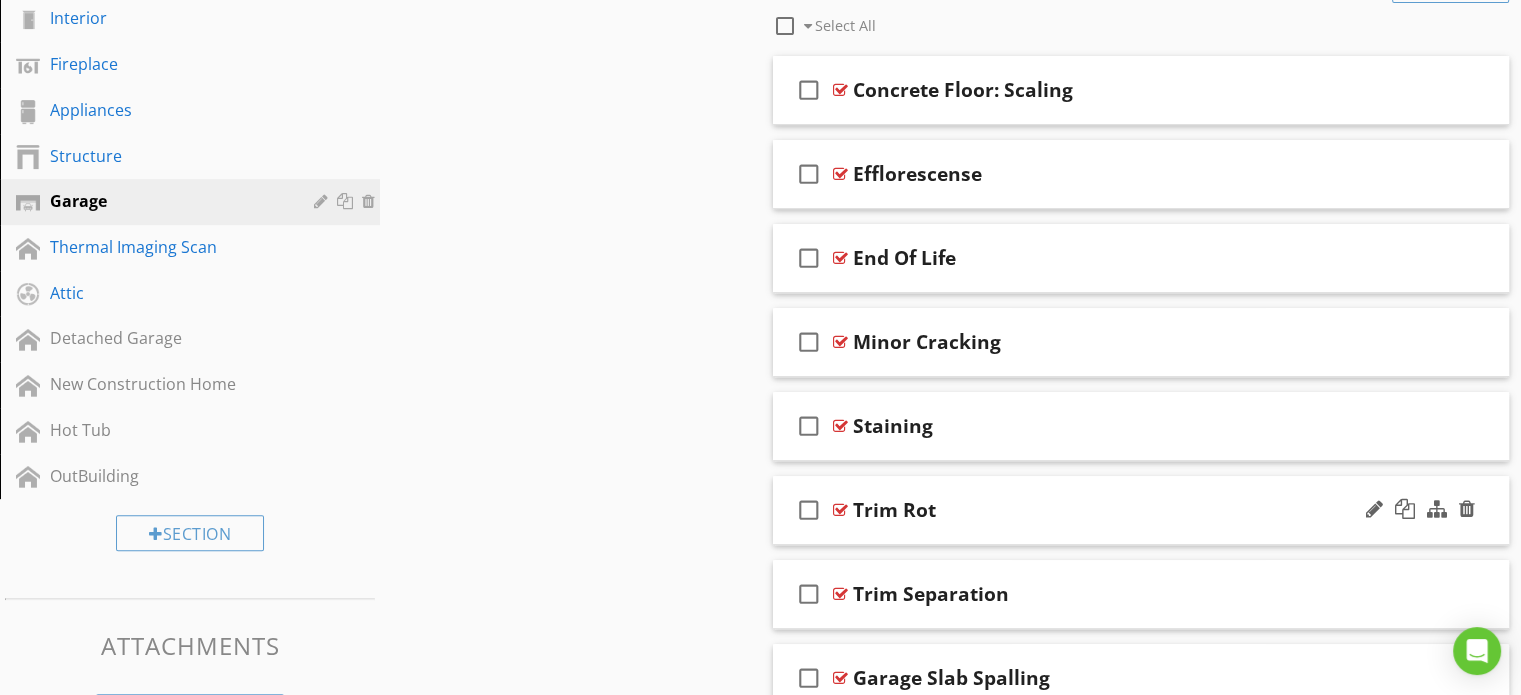 click on "Trim Rot" at bounding box center [1114, 510] 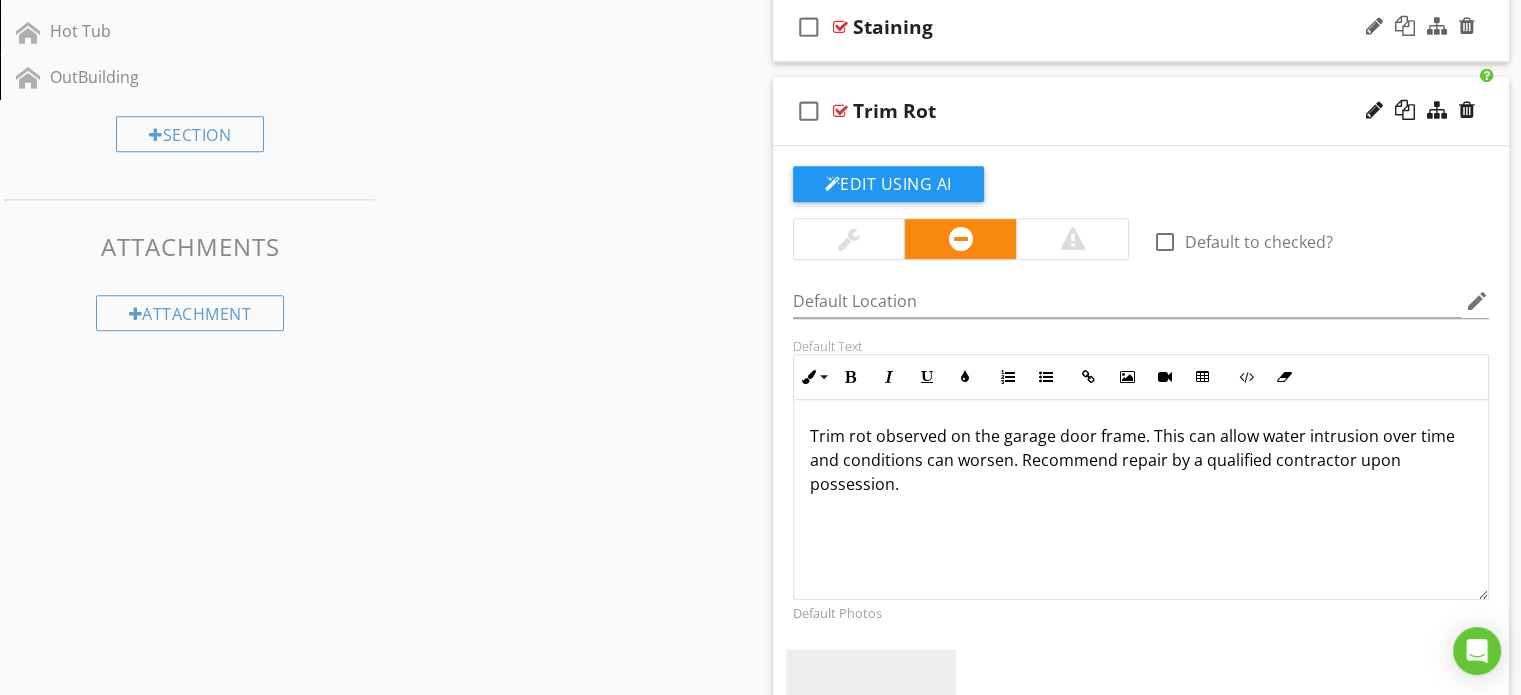 scroll, scrollTop: 1222, scrollLeft: 0, axis: vertical 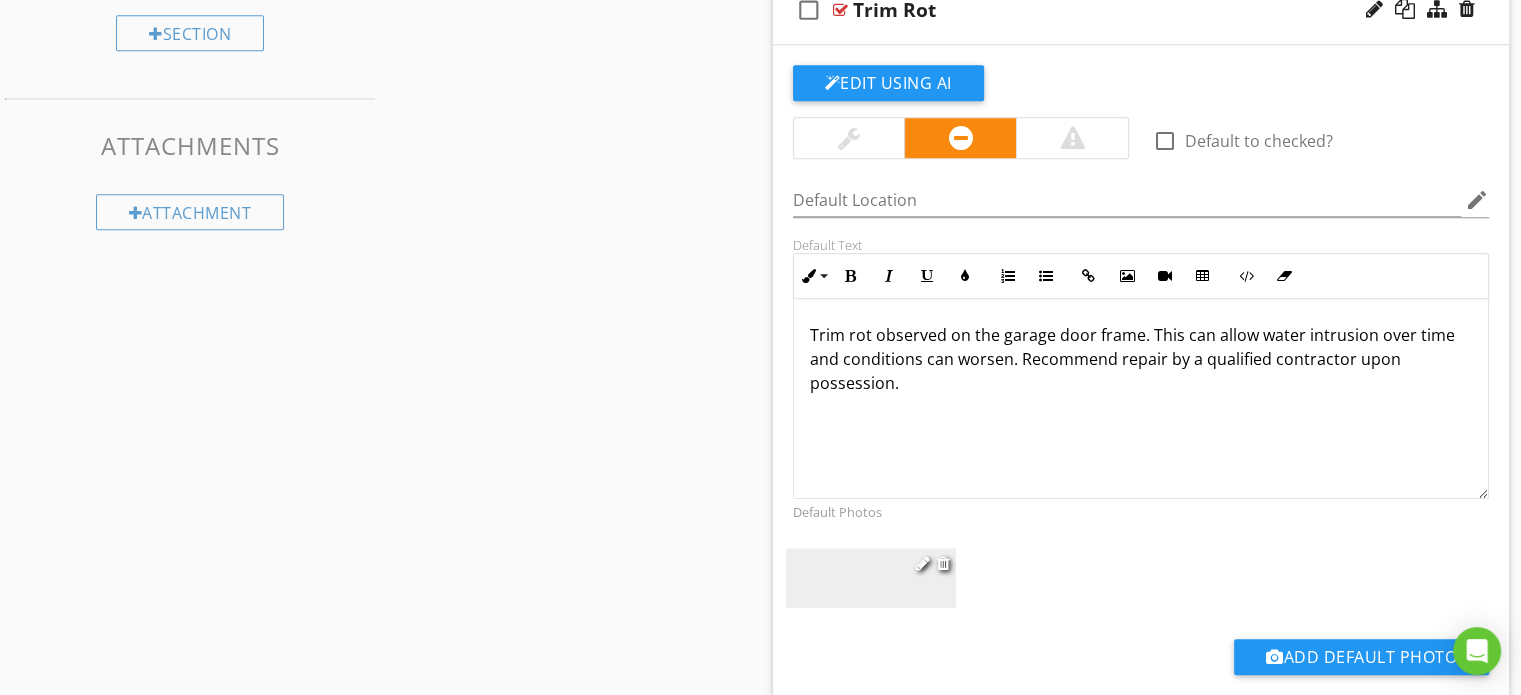 click at bounding box center (871, 577) 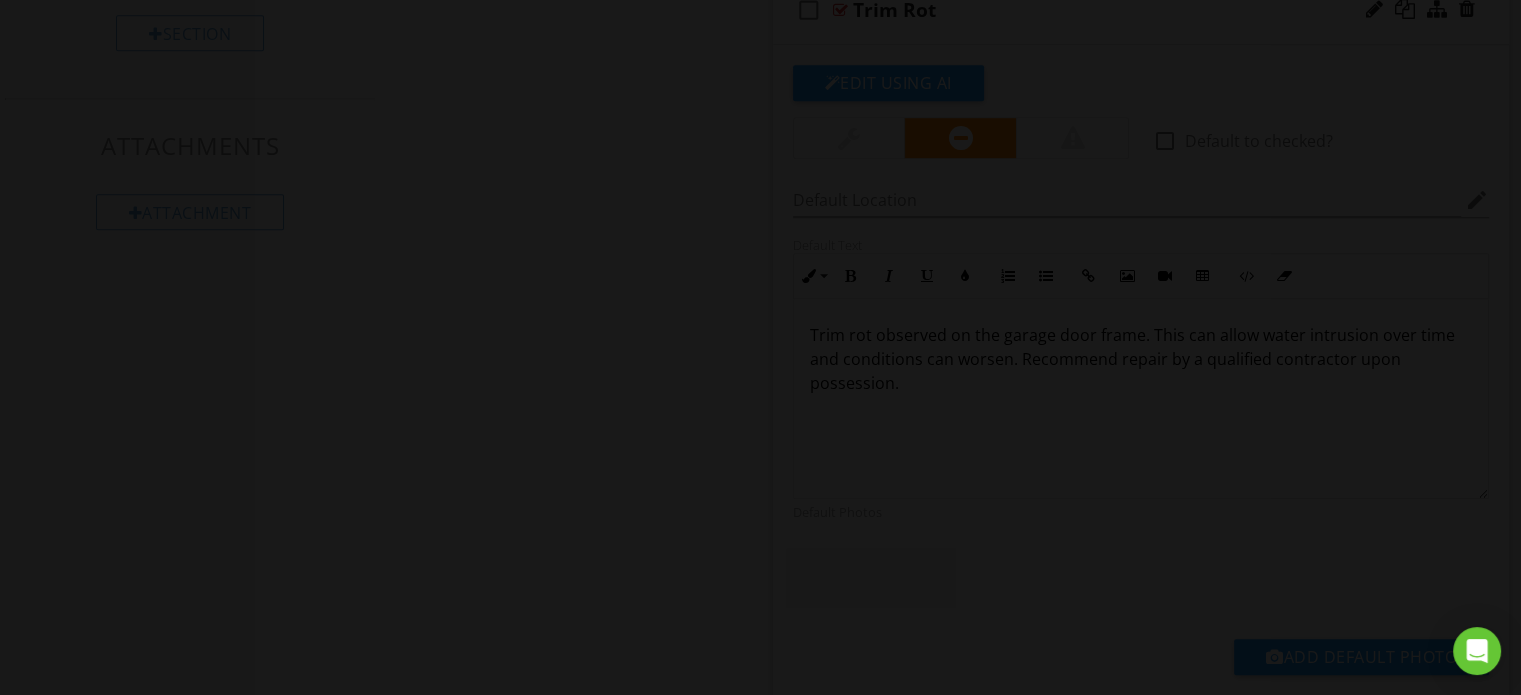 click at bounding box center [761, 347] 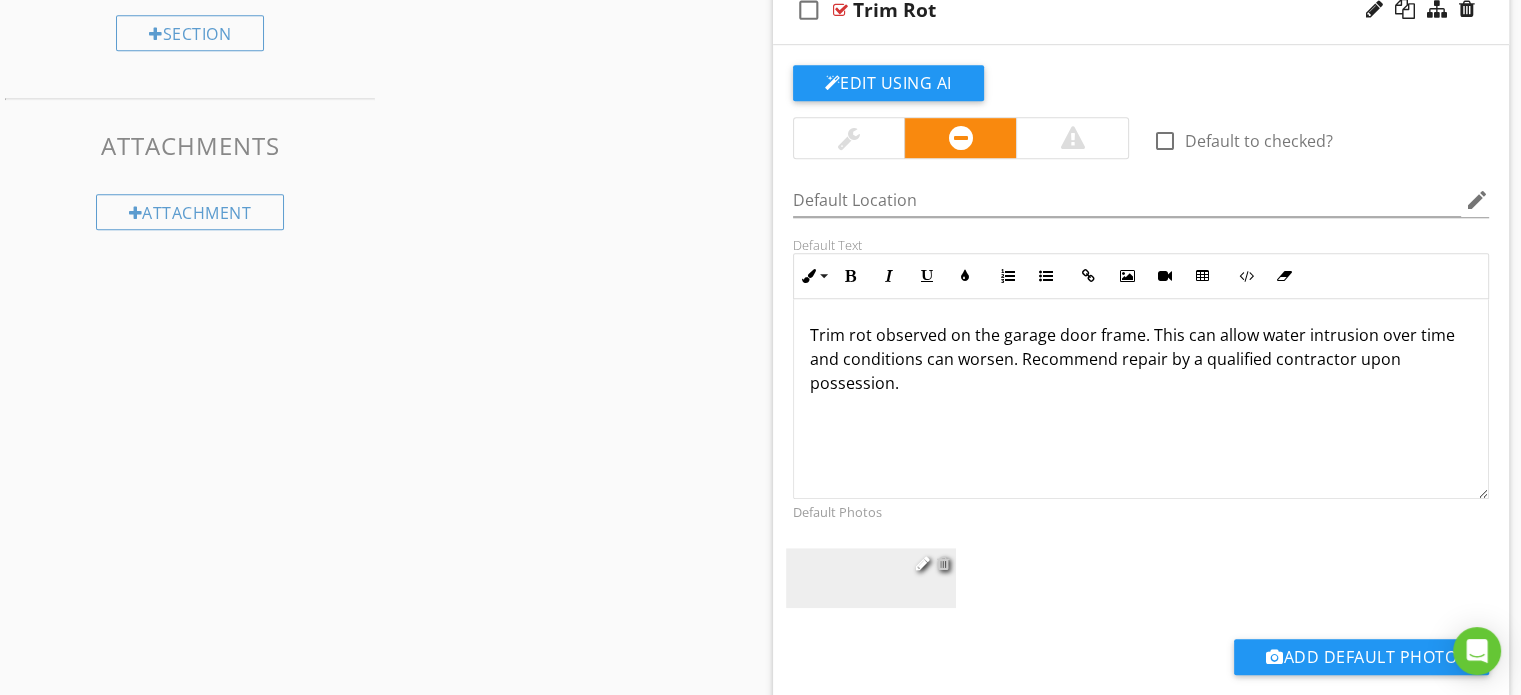 click at bounding box center [943, 563] 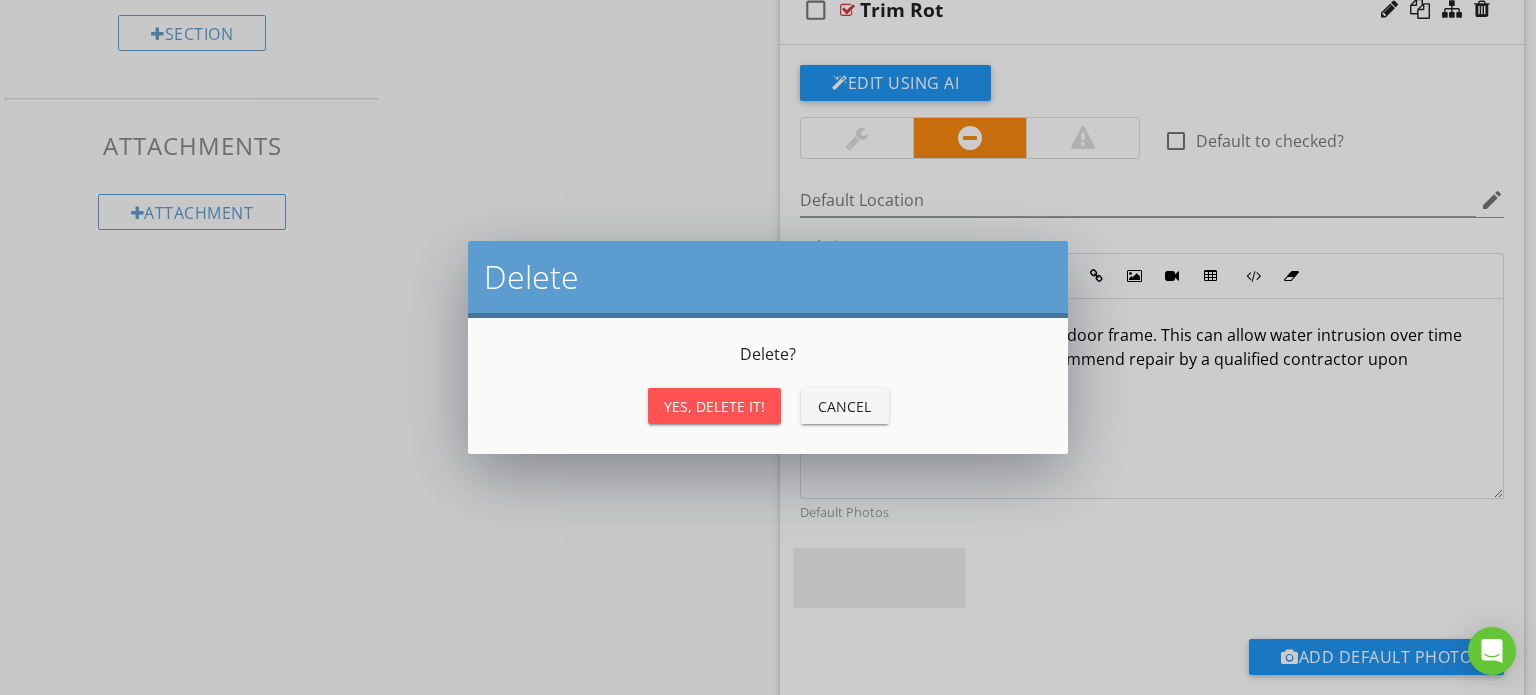 click on "Yes, Delete it!" at bounding box center (714, 406) 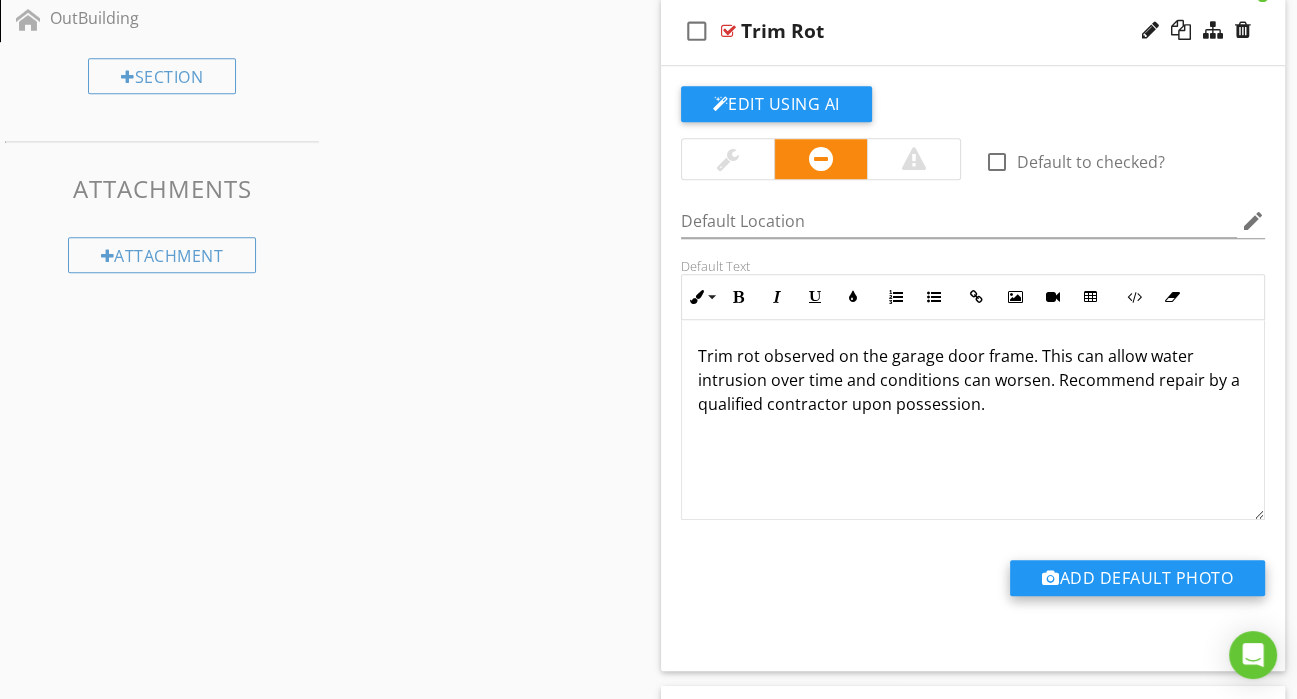 click on "Add Default Photo" at bounding box center [1137, 578] 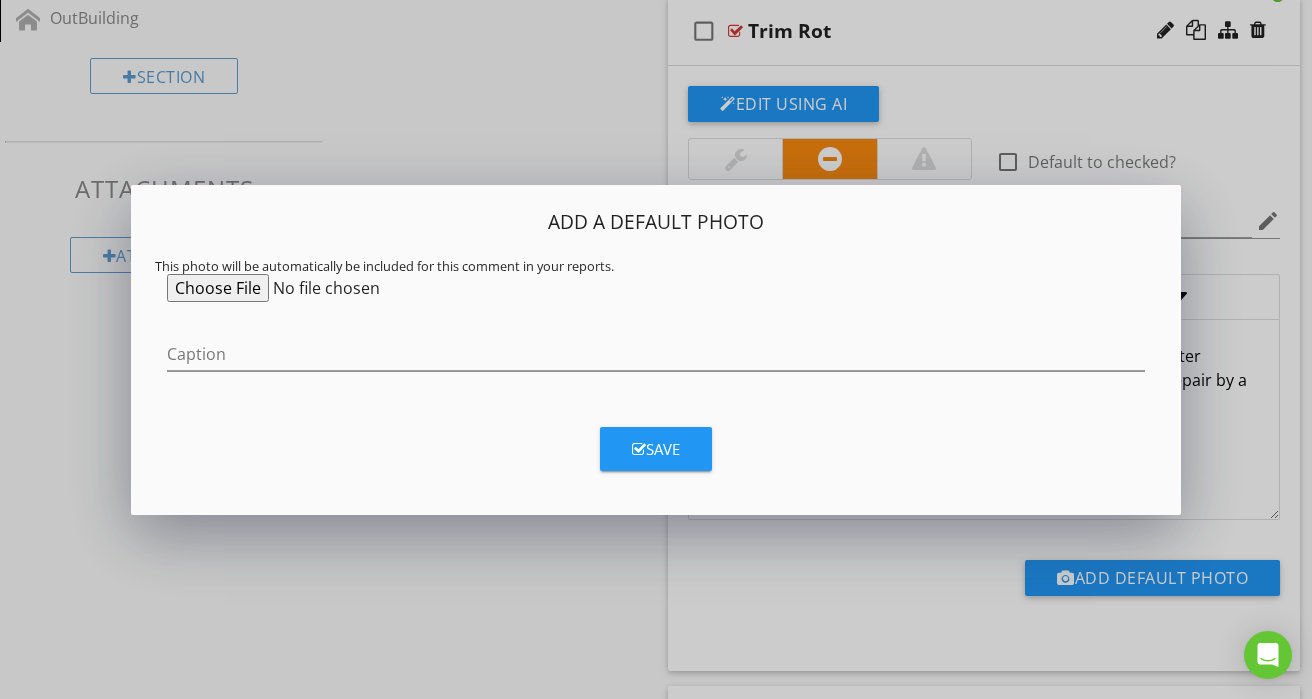 click at bounding box center [320, 288] 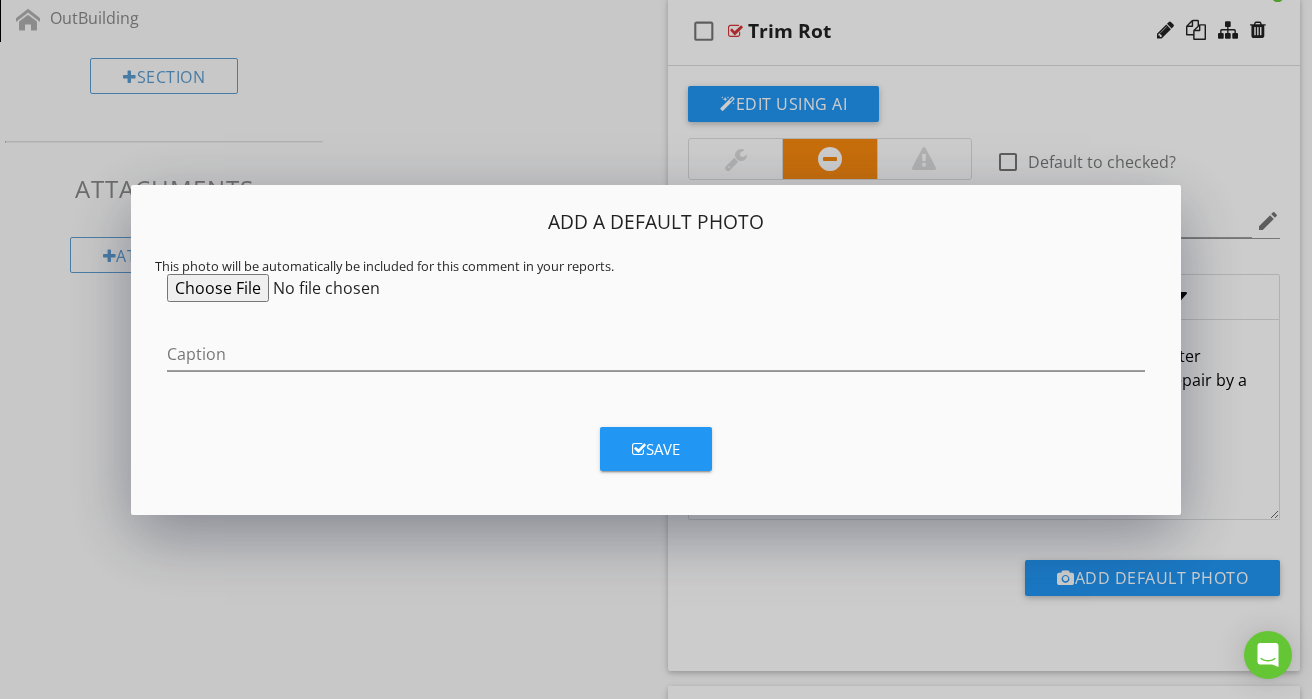 type on "C:\fakepath\Untitled.jpg" 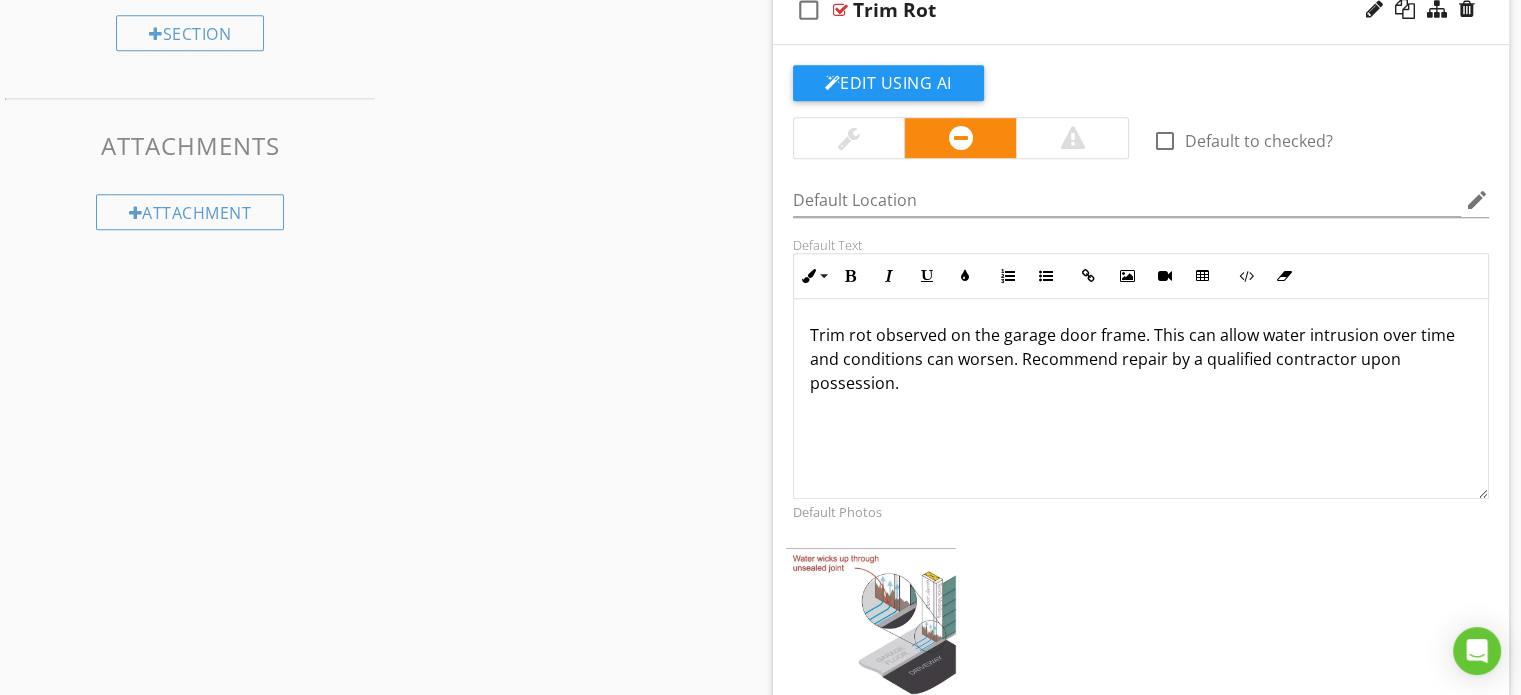 drag, startPoint x: 980, startPoint y: 411, endPoint x: 759, endPoint y: 283, distance: 255.39186 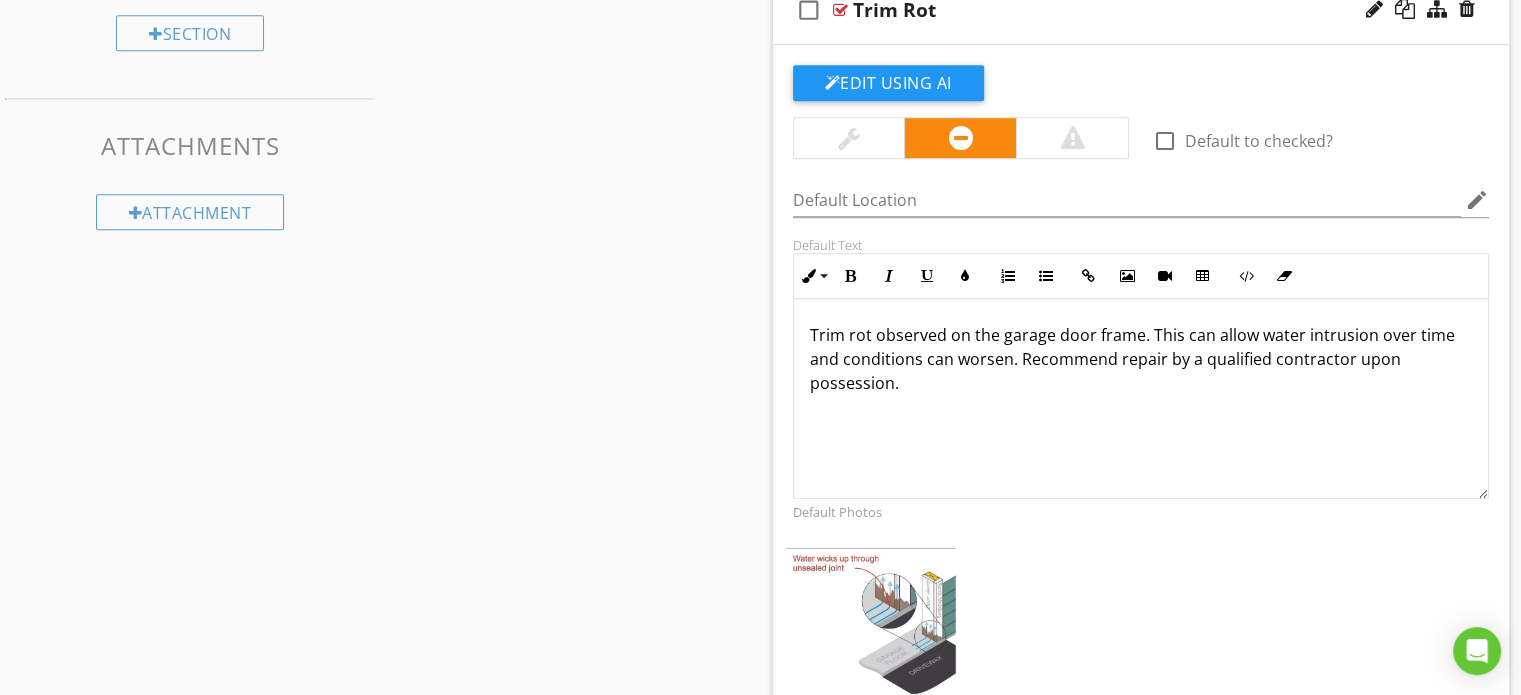 copy on "Trim rot observed on the garage door frame. This can allow water intrusion over time and conditions can worsen. Recommend repair by a qualified contractor upon possession." 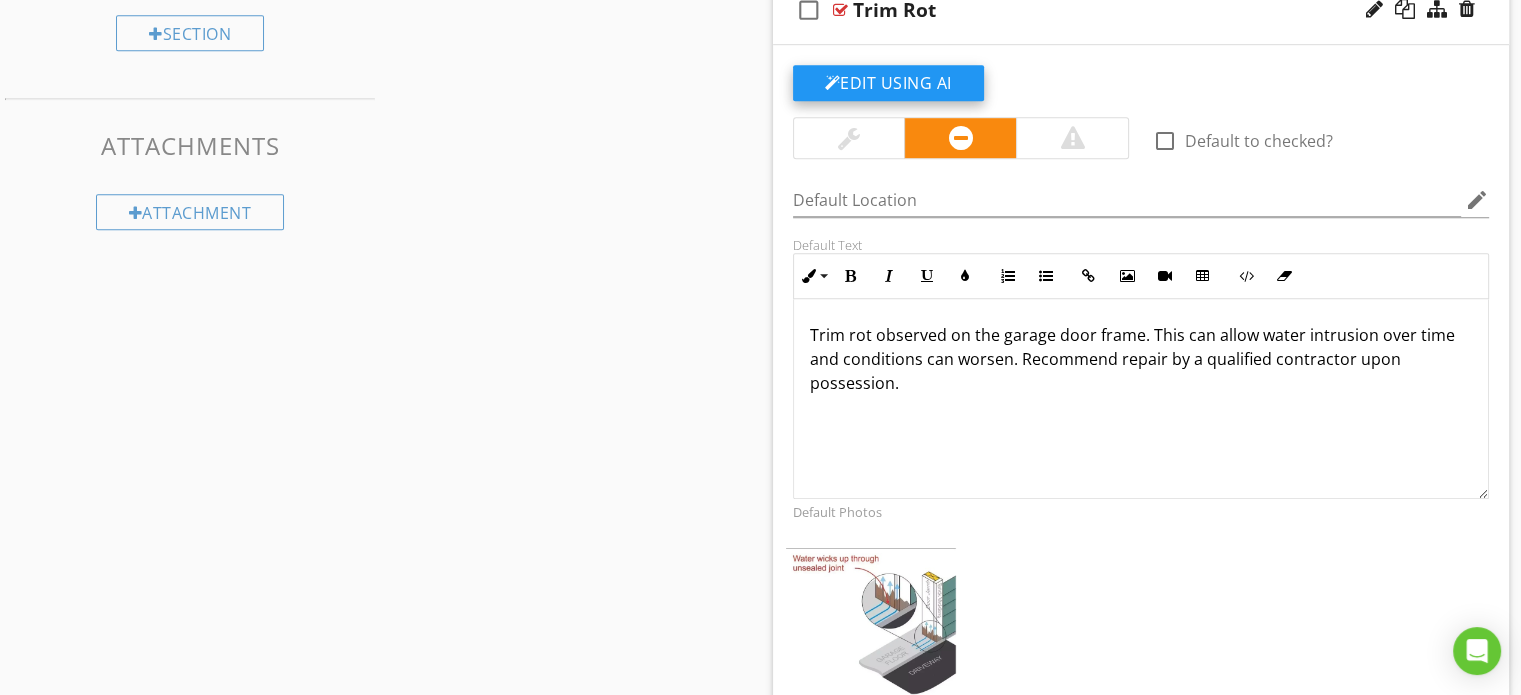 click on "Edit Using AI" at bounding box center [888, 83] 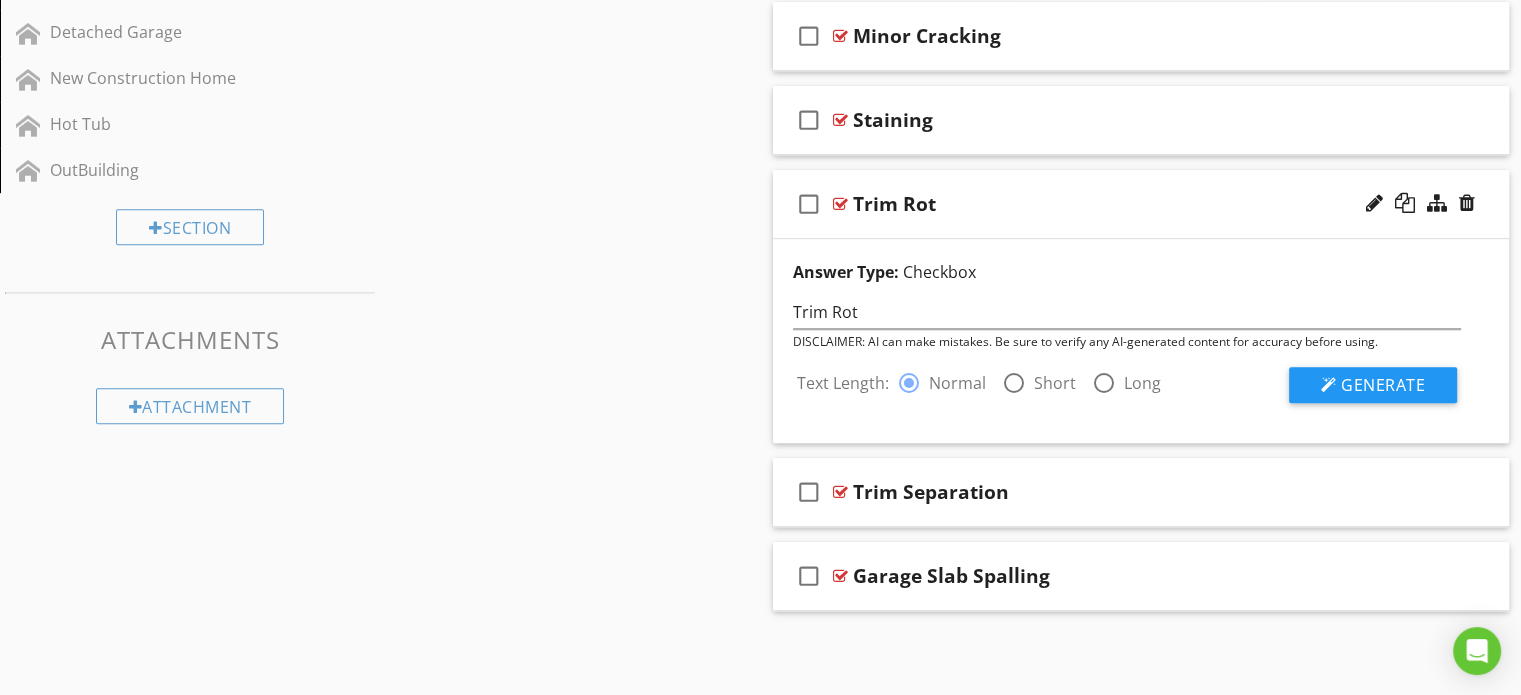 scroll, scrollTop: 1026, scrollLeft: 0, axis: vertical 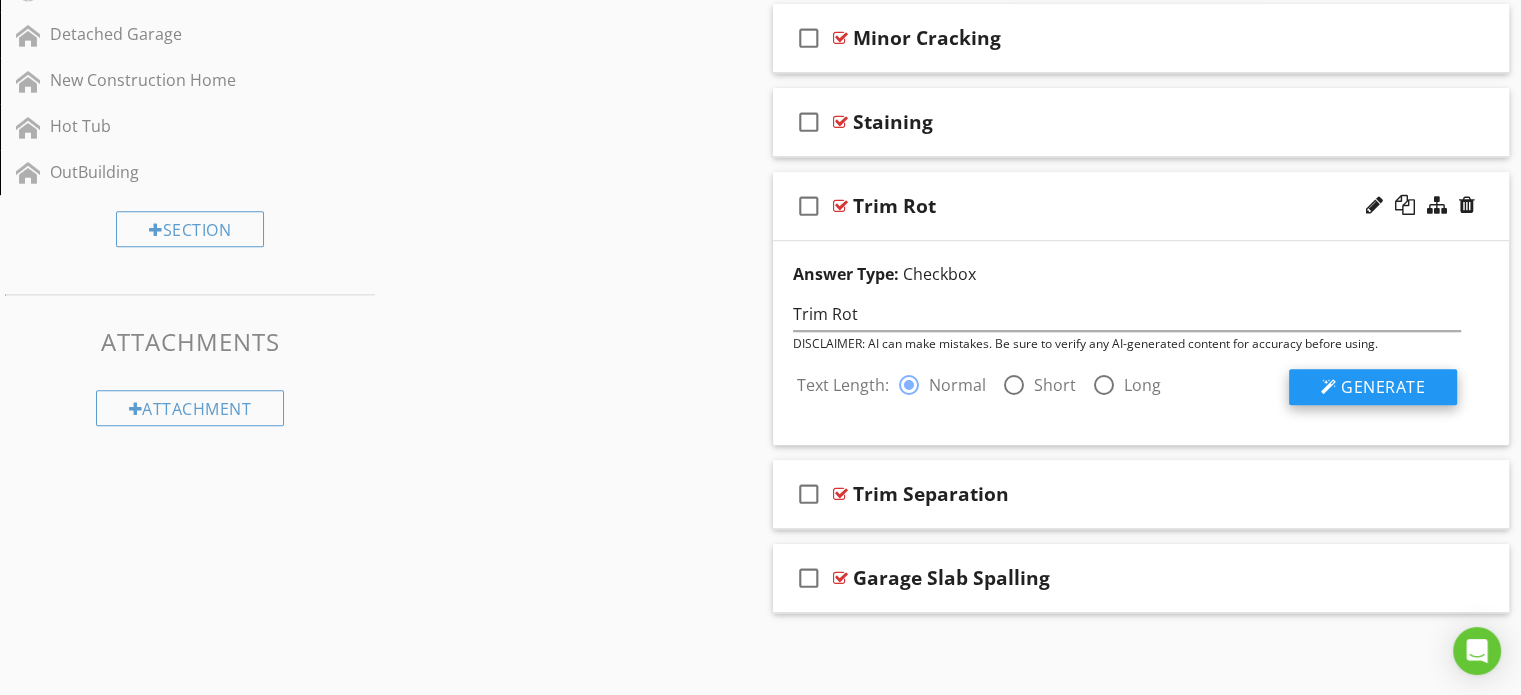 click on "Generate" at bounding box center [1383, 387] 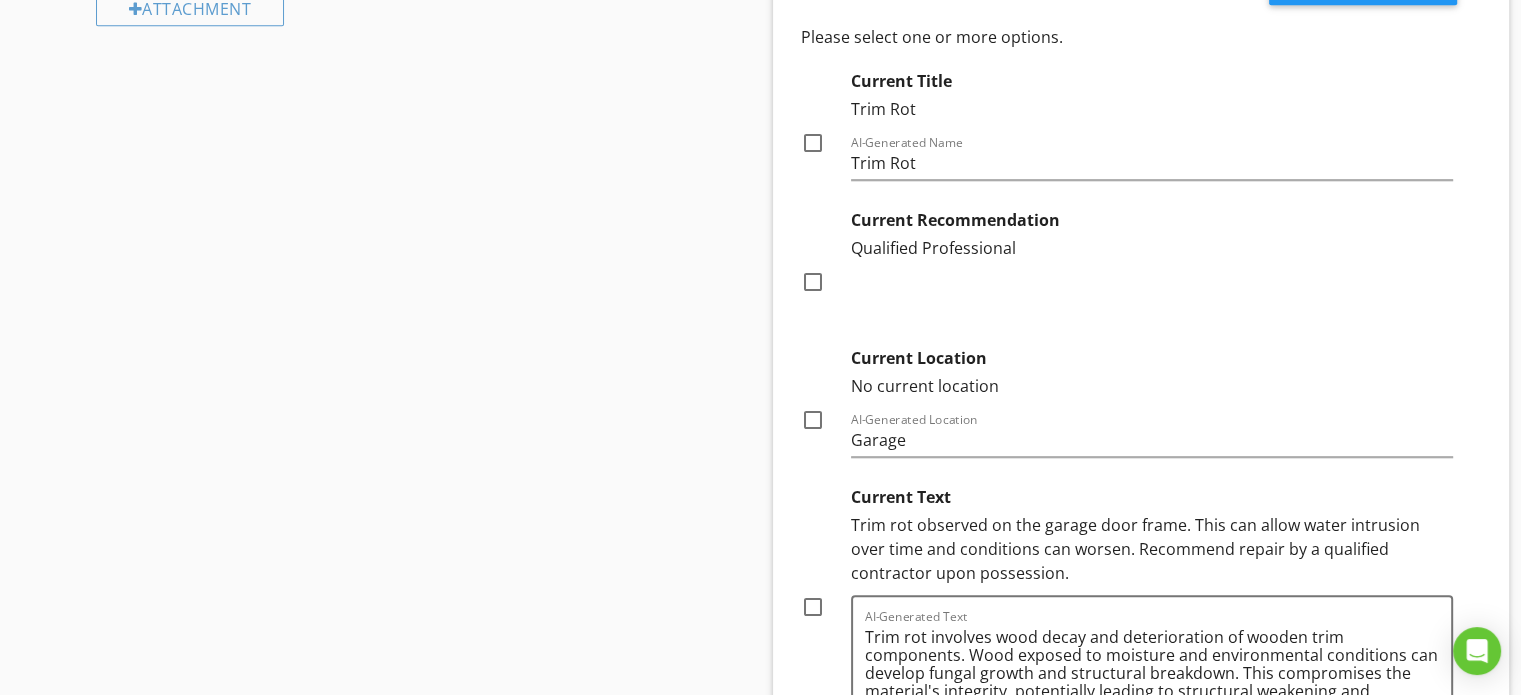 scroll, scrollTop: 1626, scrollLeft: 0, axis: vertical 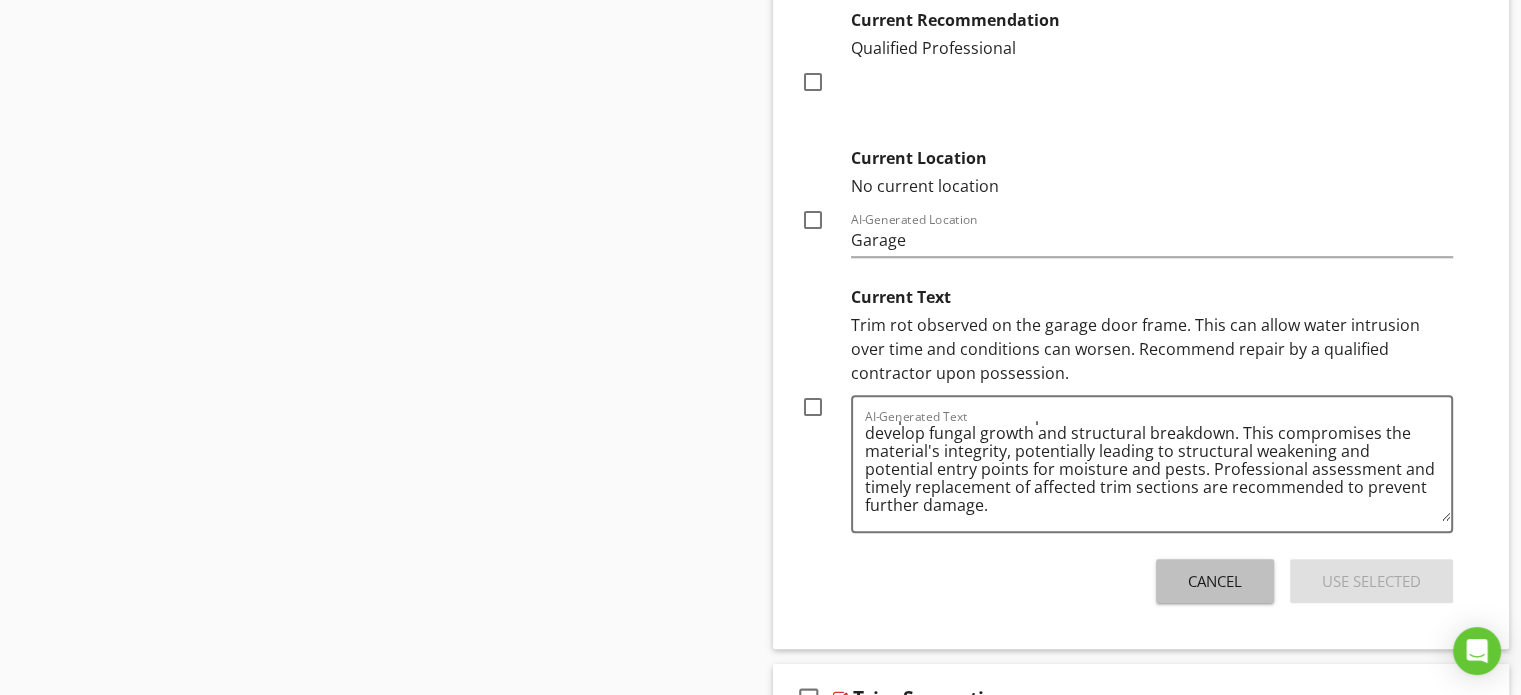 click on "Cancel" at bounding box center [1215, 581] 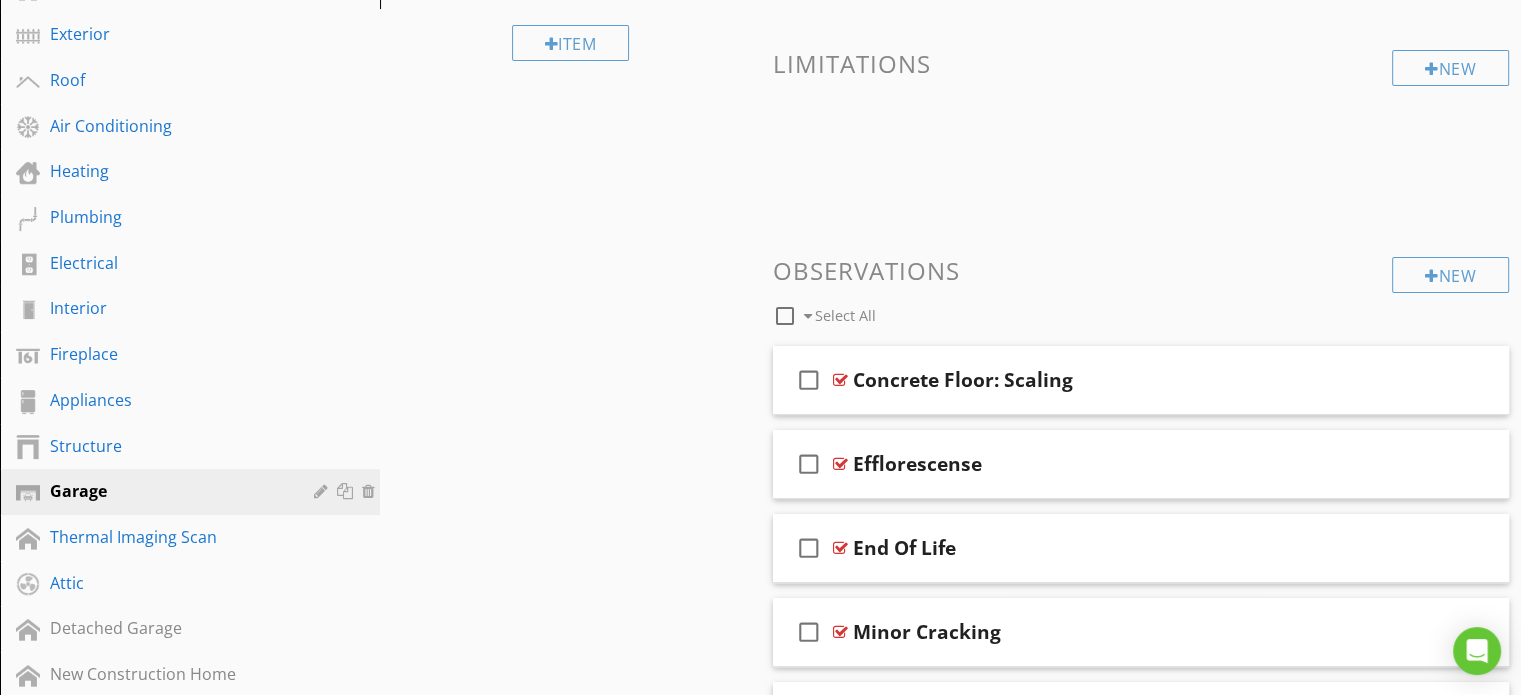 scroll, scrollTop: 397, scrollLeft: 0, axis: vertical 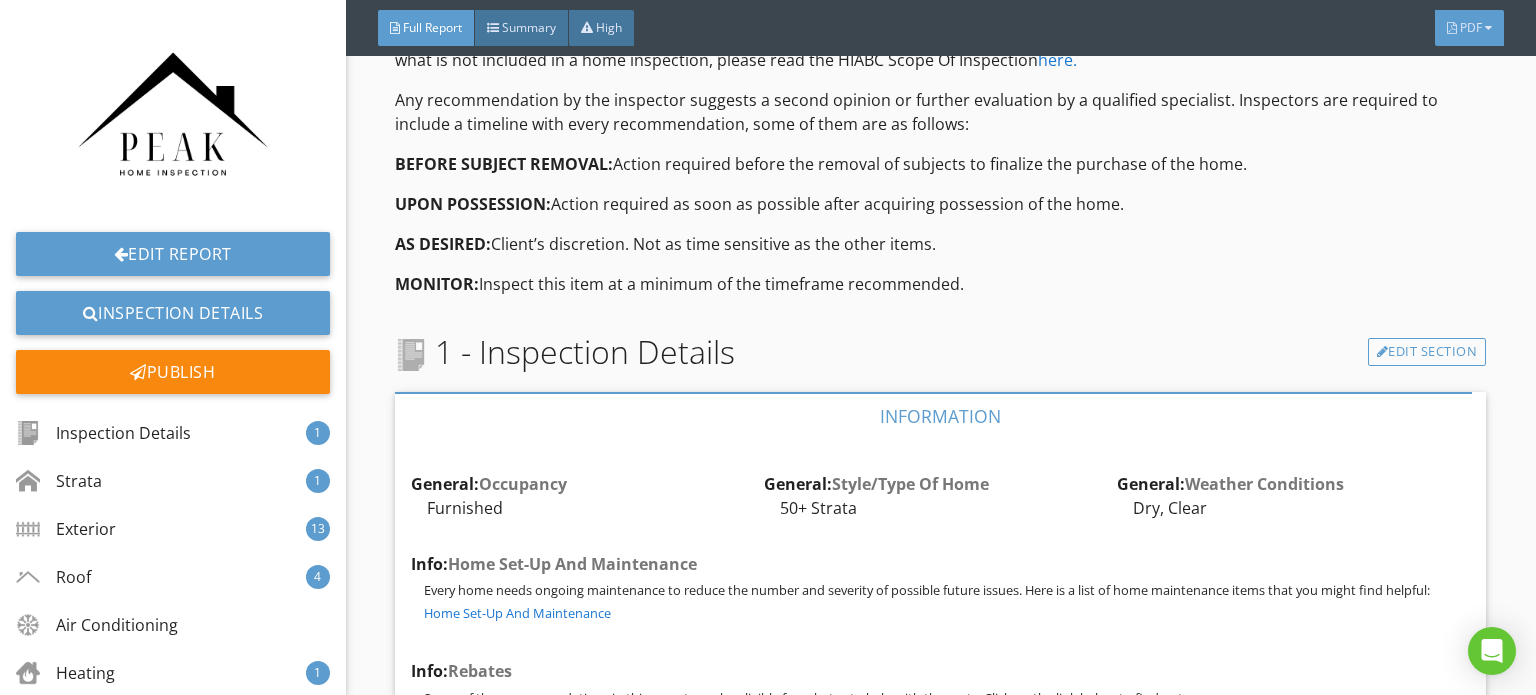 click on "PDF" at bounding box center (1469, 28) 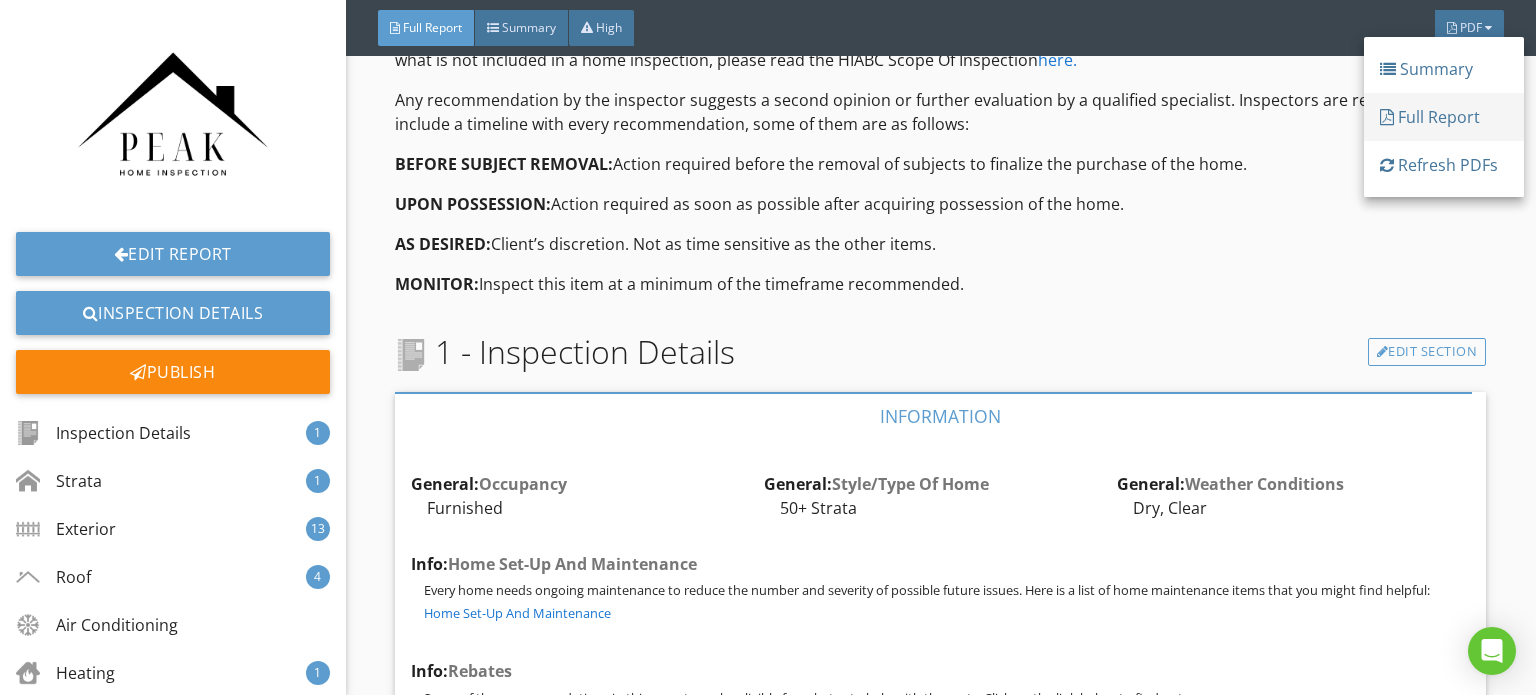 click on "Full Report" at bounding box center (1444, 117) 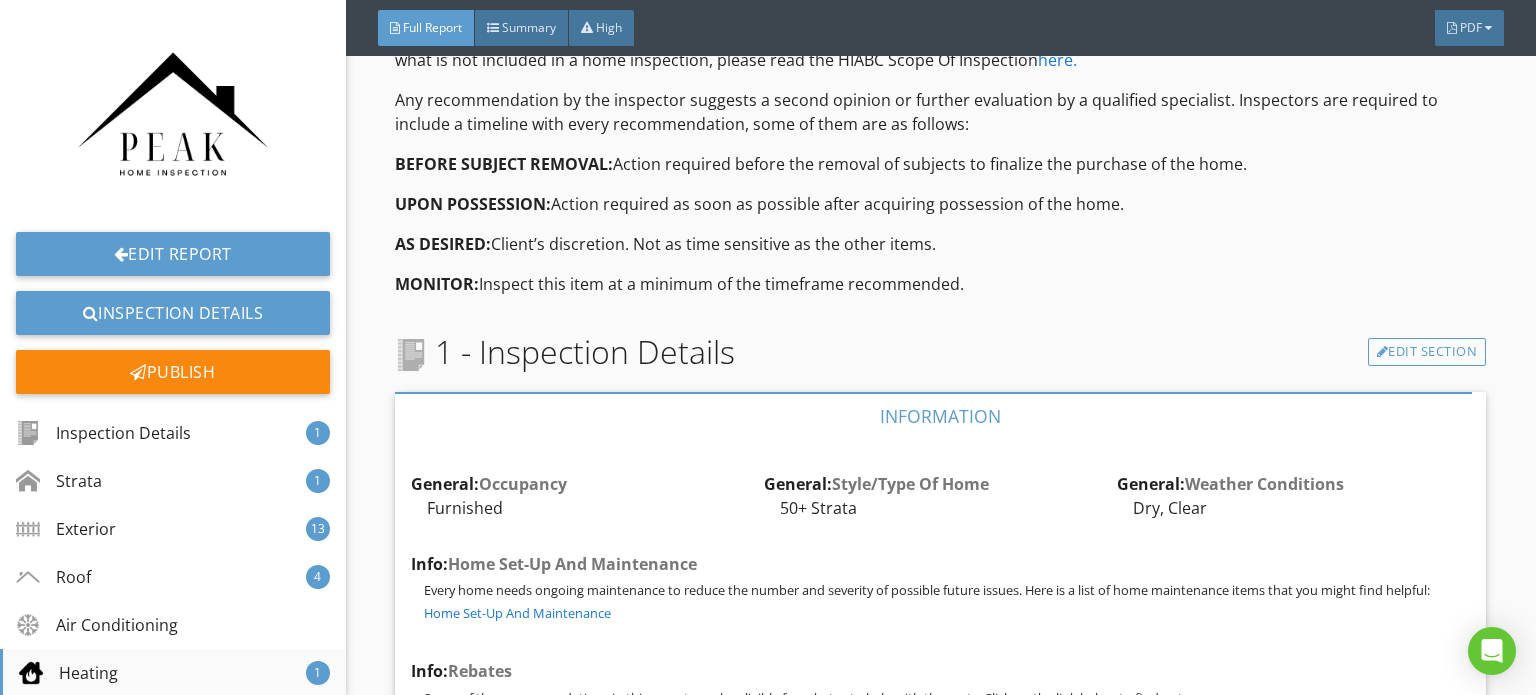 scroll, scrollTop: 100, scrollLeft: 0, axis: vertical 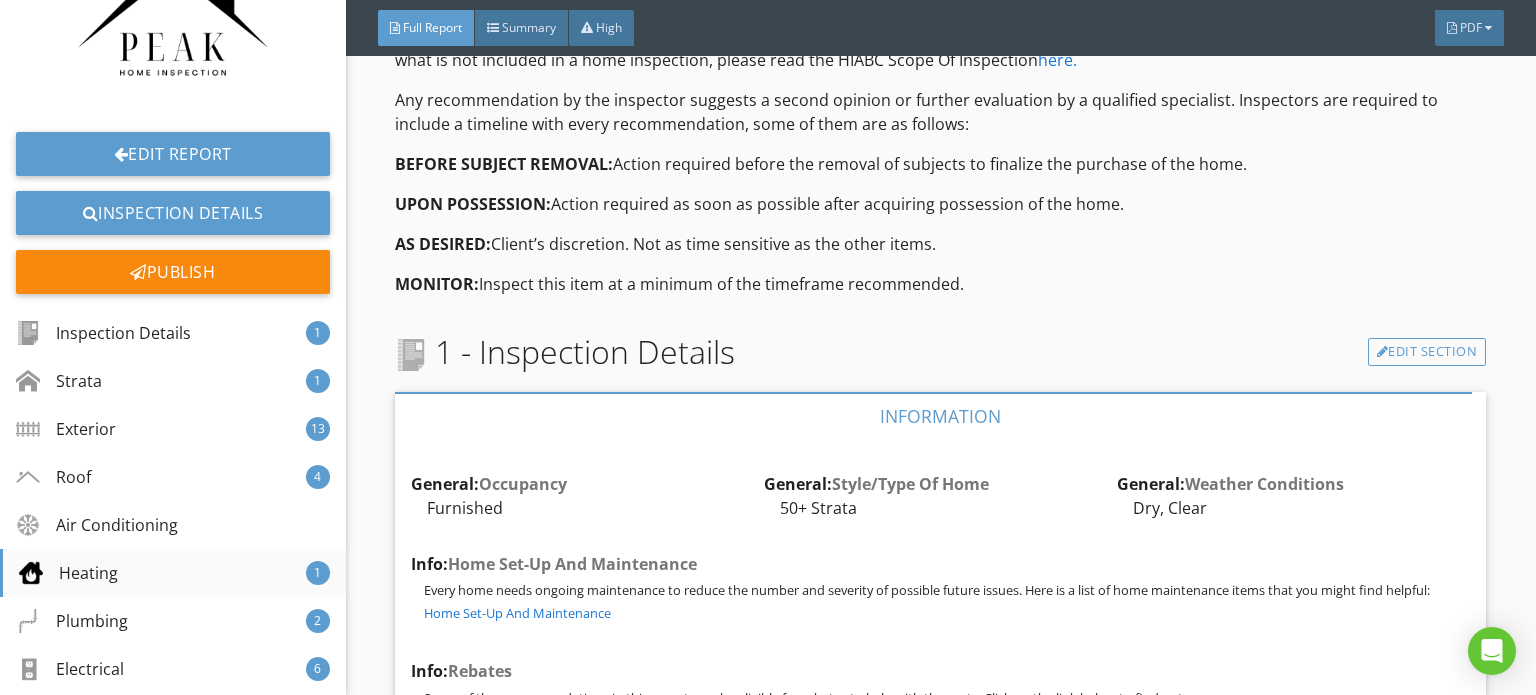 click on "Heating
1" at bounding box center [173, 573] 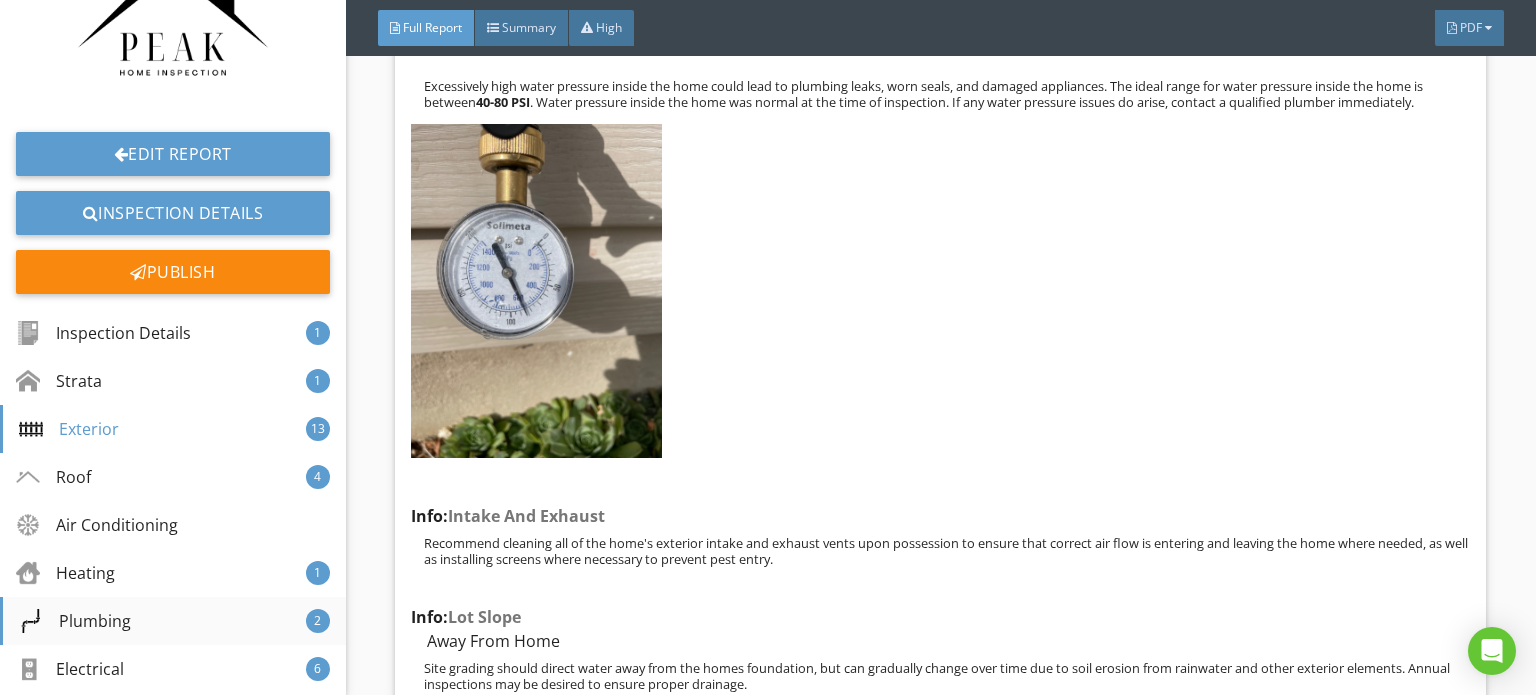 click on "Plumbing
2" at bounding box center [173, 621] 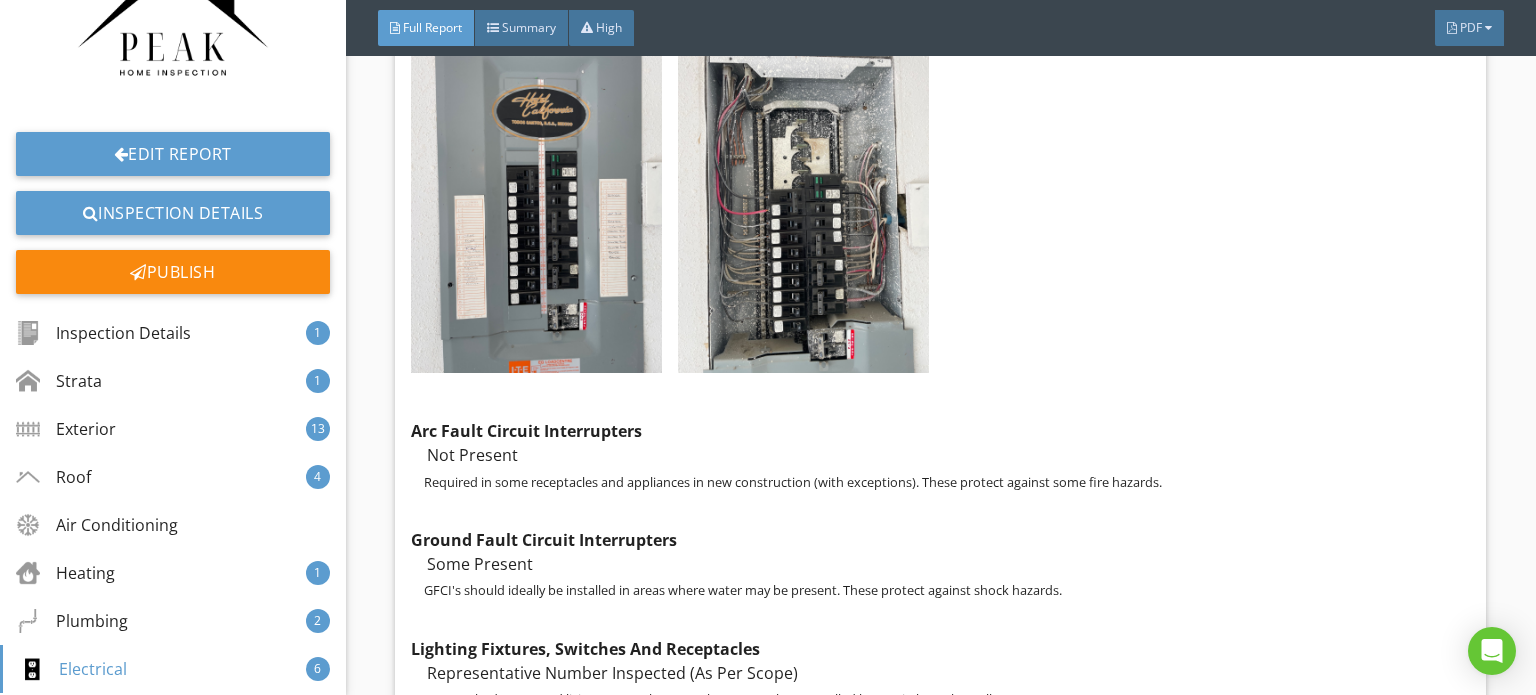 scroll, scrollTop: 19635, scrollLeft: 0, axis: vertical 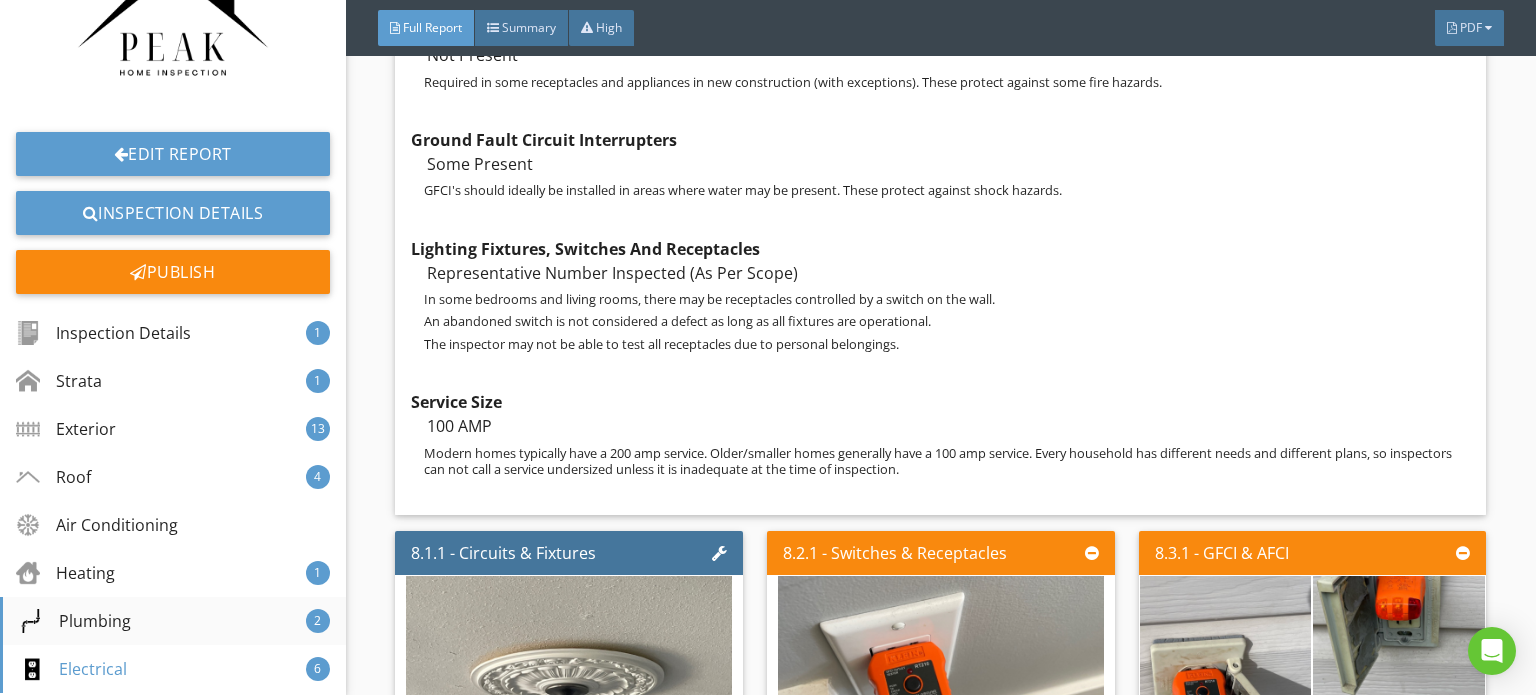 click on "Plumbing
2" at bounding box center [173, 621] 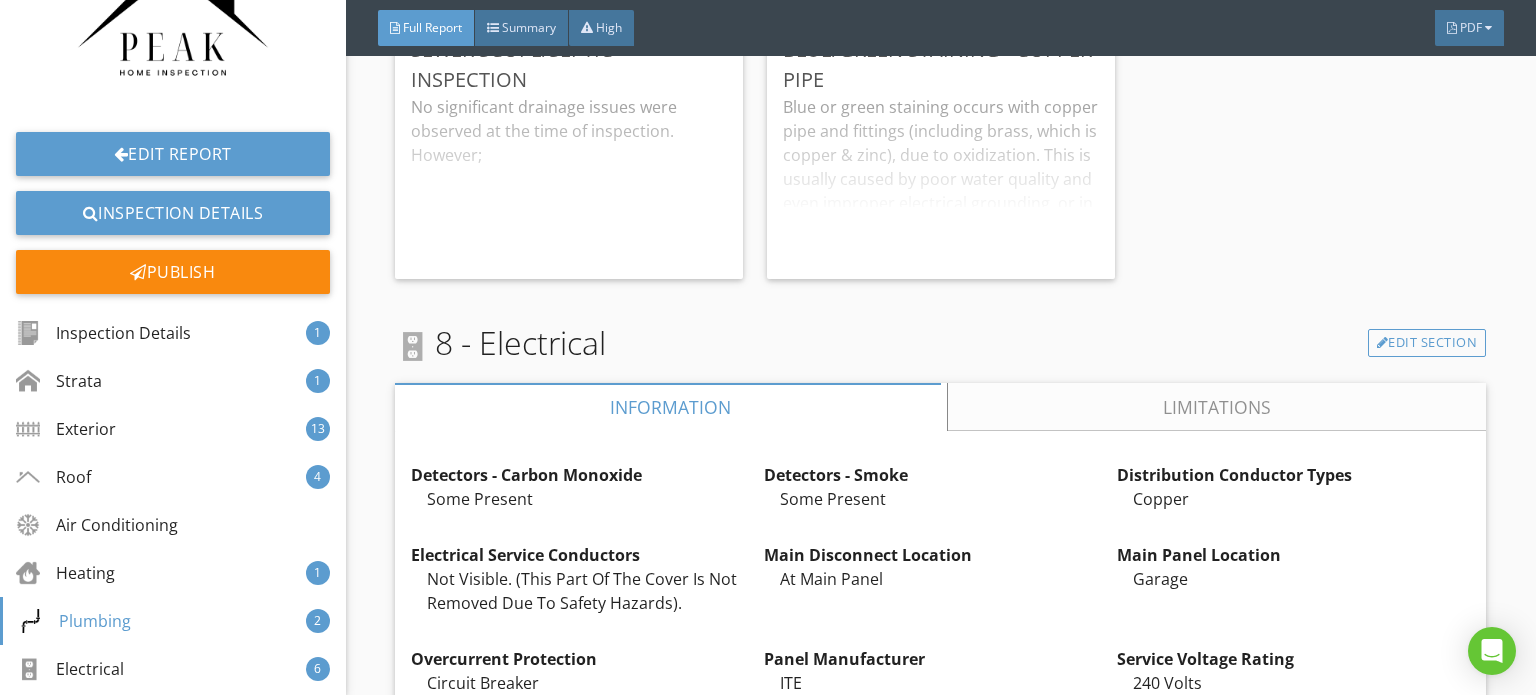 scroll, scrollTop: 19135, scrollLeft: 0, axis: vertical 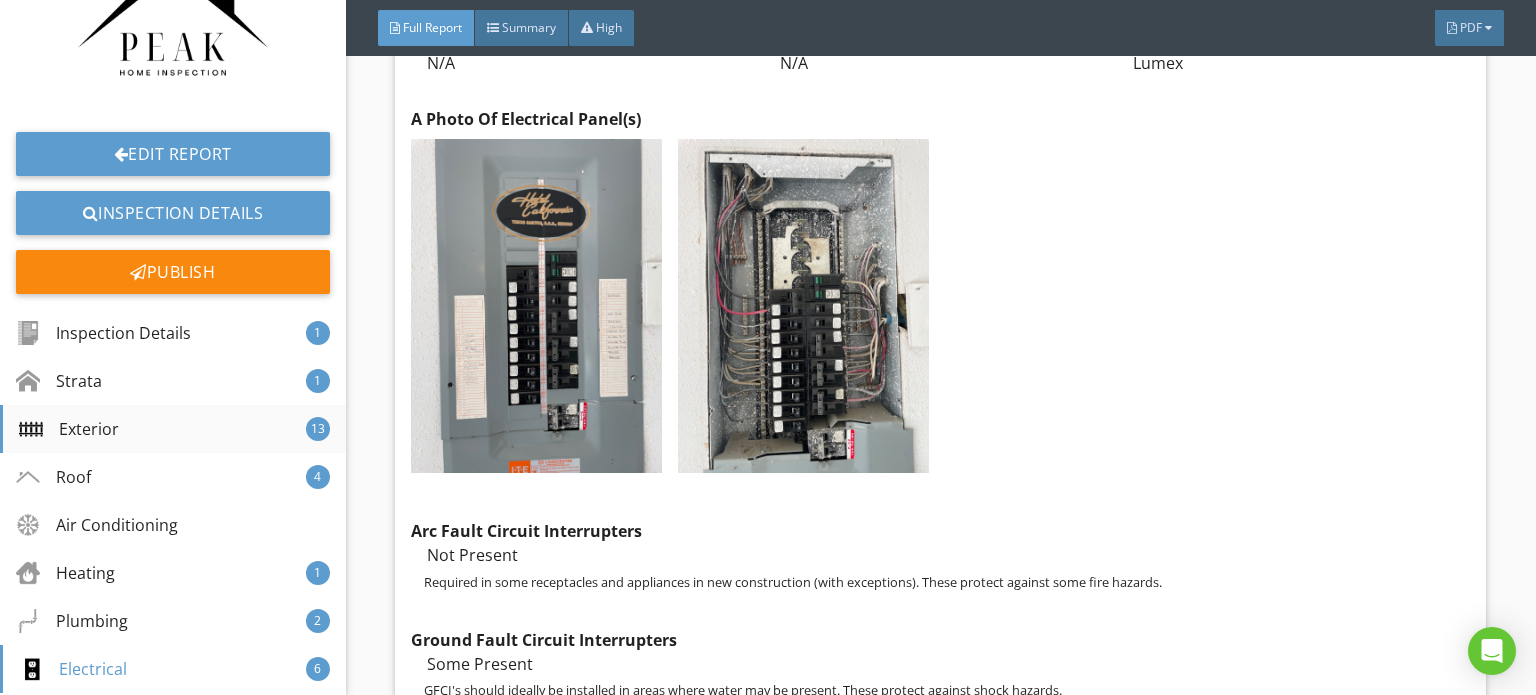 click on "Exterior
13" at bounding box center (173, 429) 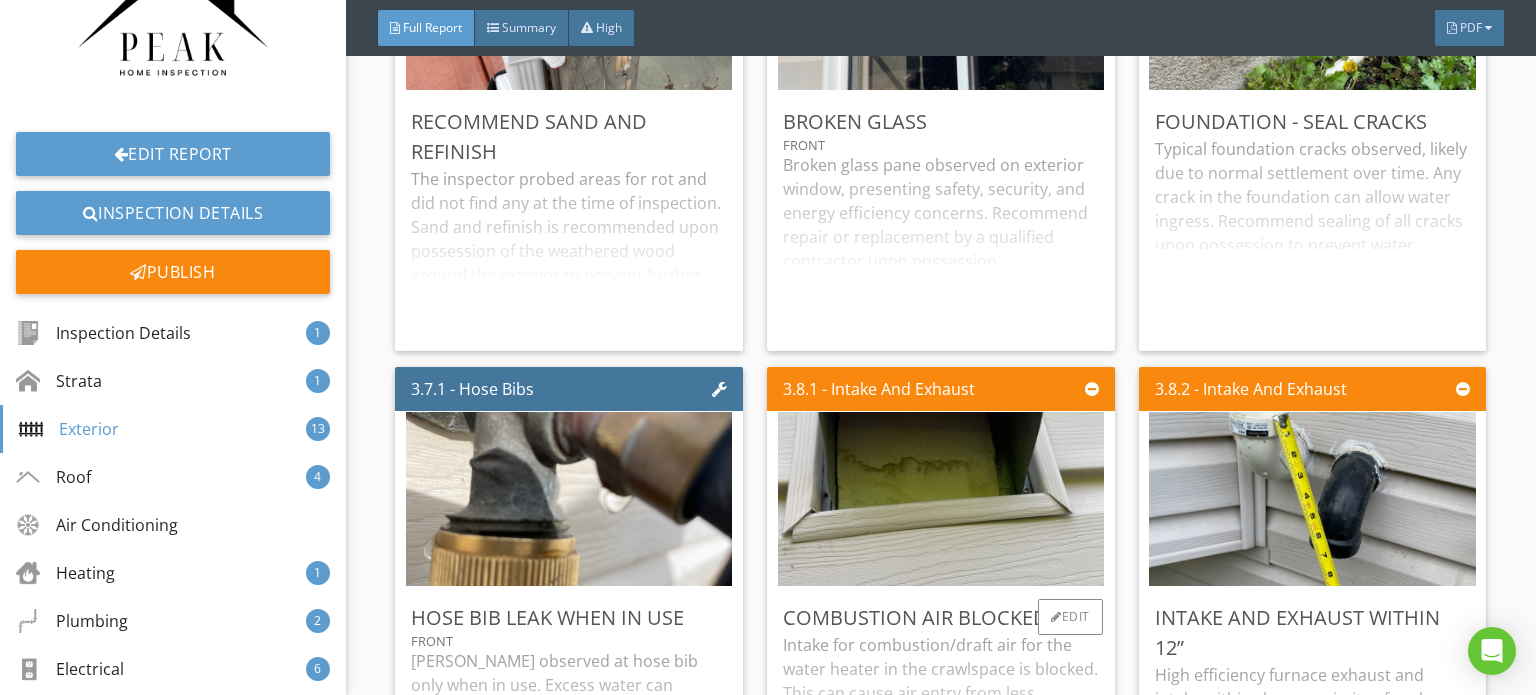 scroll, scrollTop: 6482, scrollLeft: 0, axis: vertical 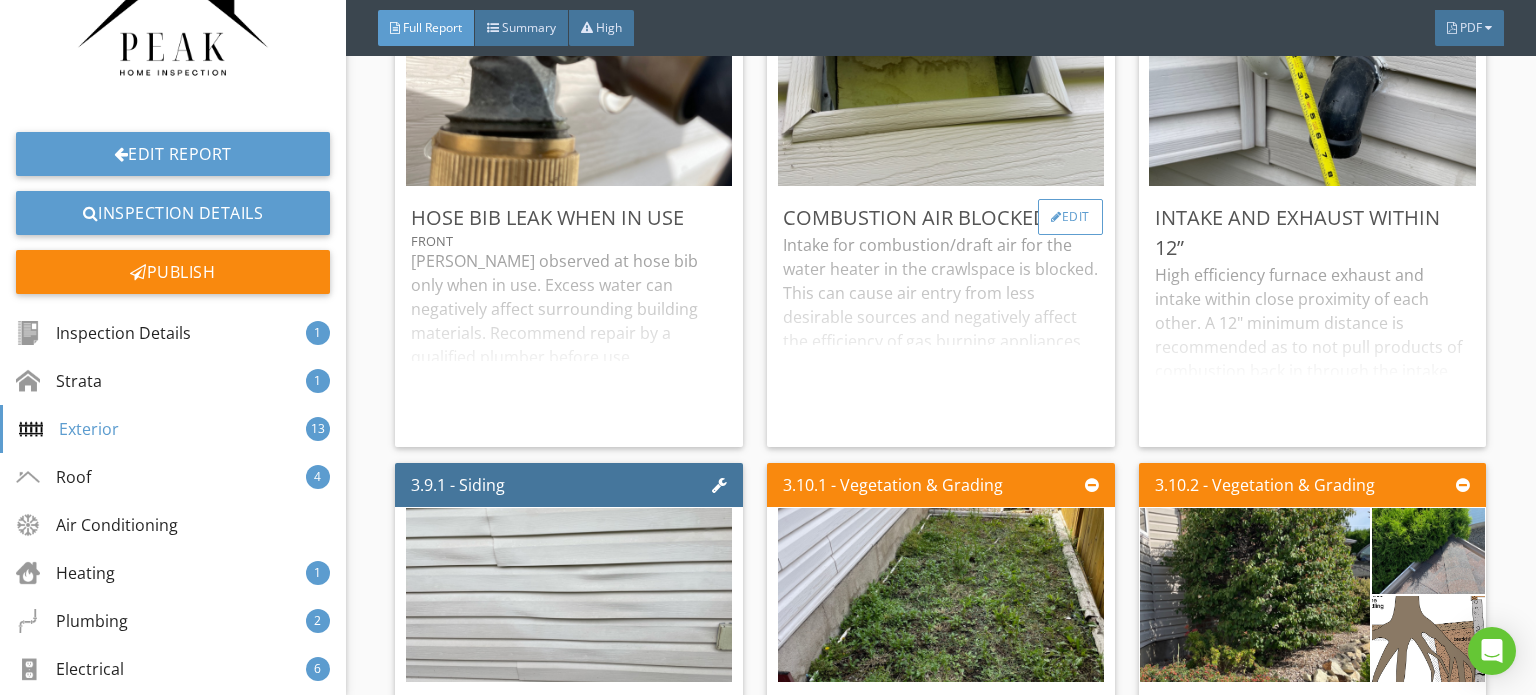click on "Edit" at bounding box center (1070, 217) 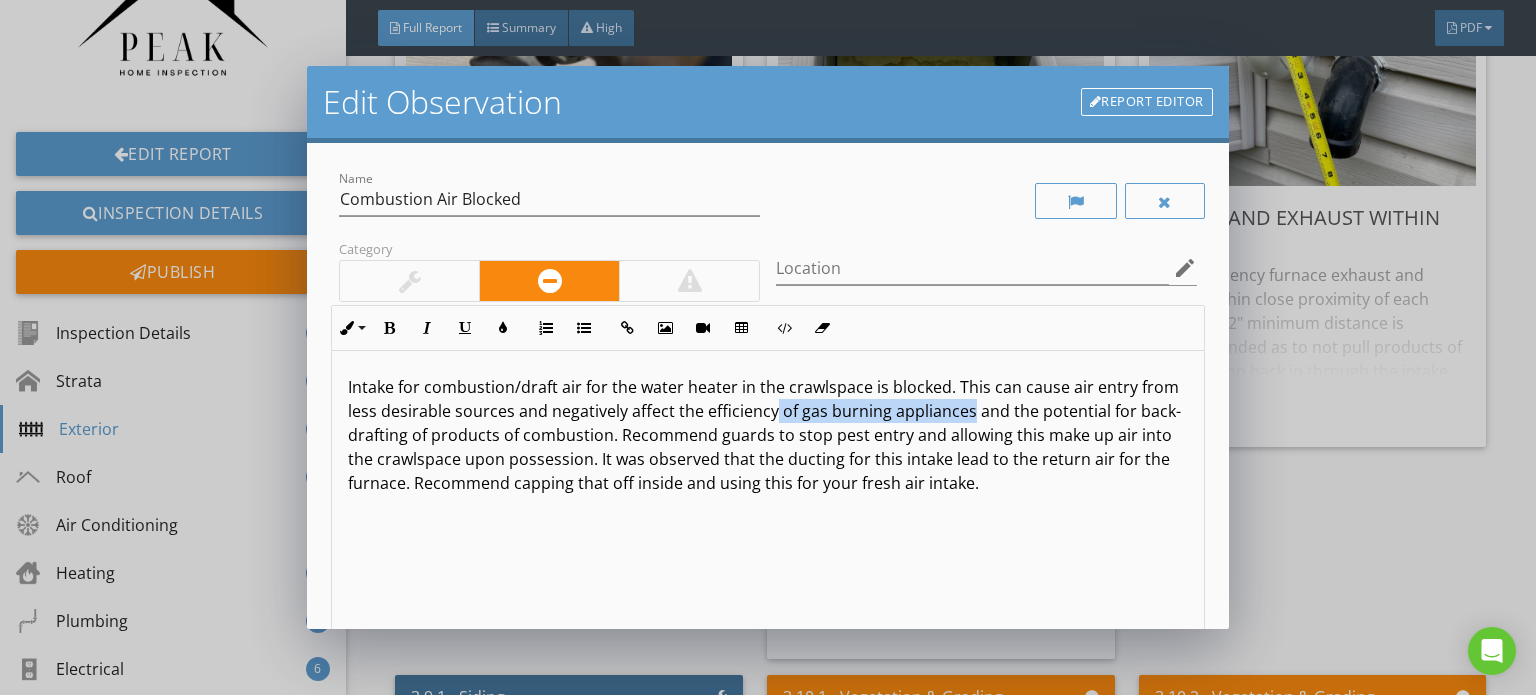 drag, startPoint x: 814, startPoint y: 413, endPoint x: 1005, endPoint y: 422, distance: 191.21193 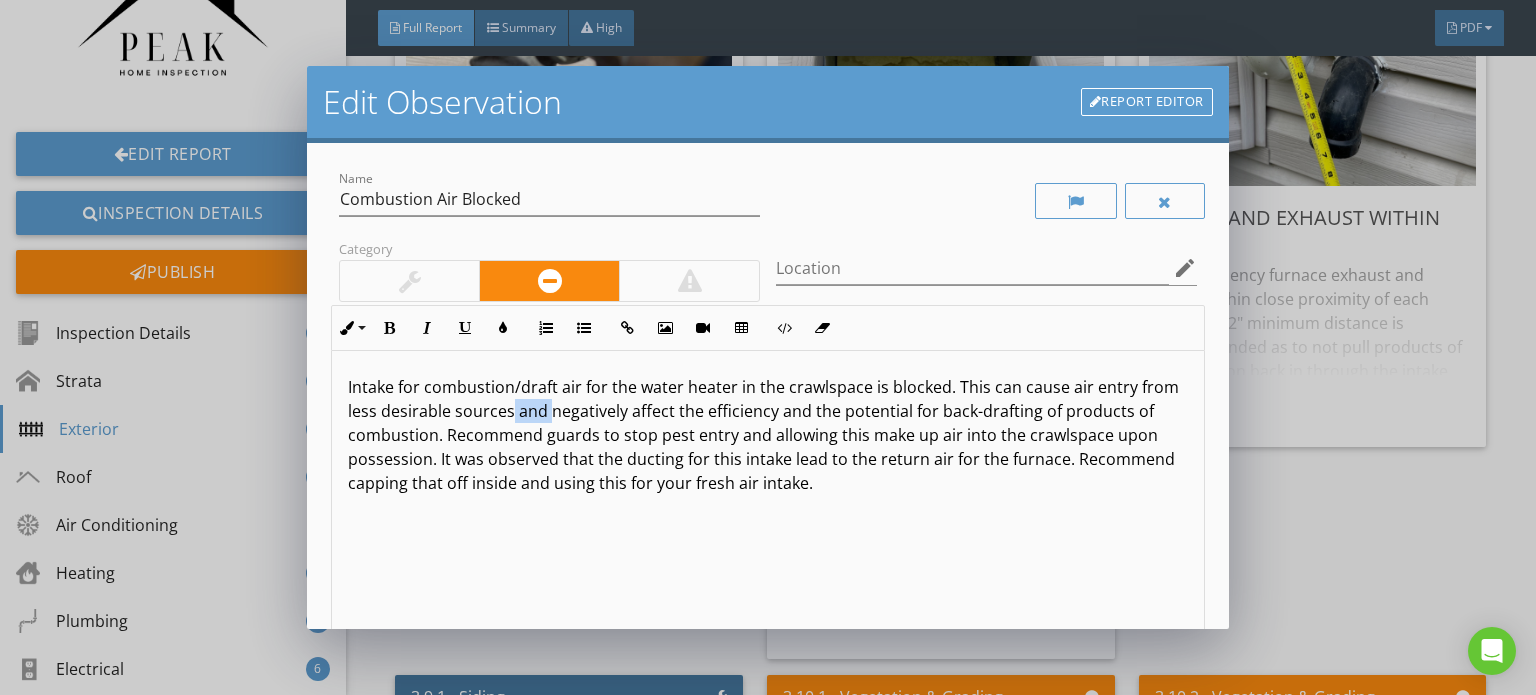 drag, startPoint x: 589, startPoint y: 411, endPoint x: 548, endPoint y: 413, distance: 41.04875 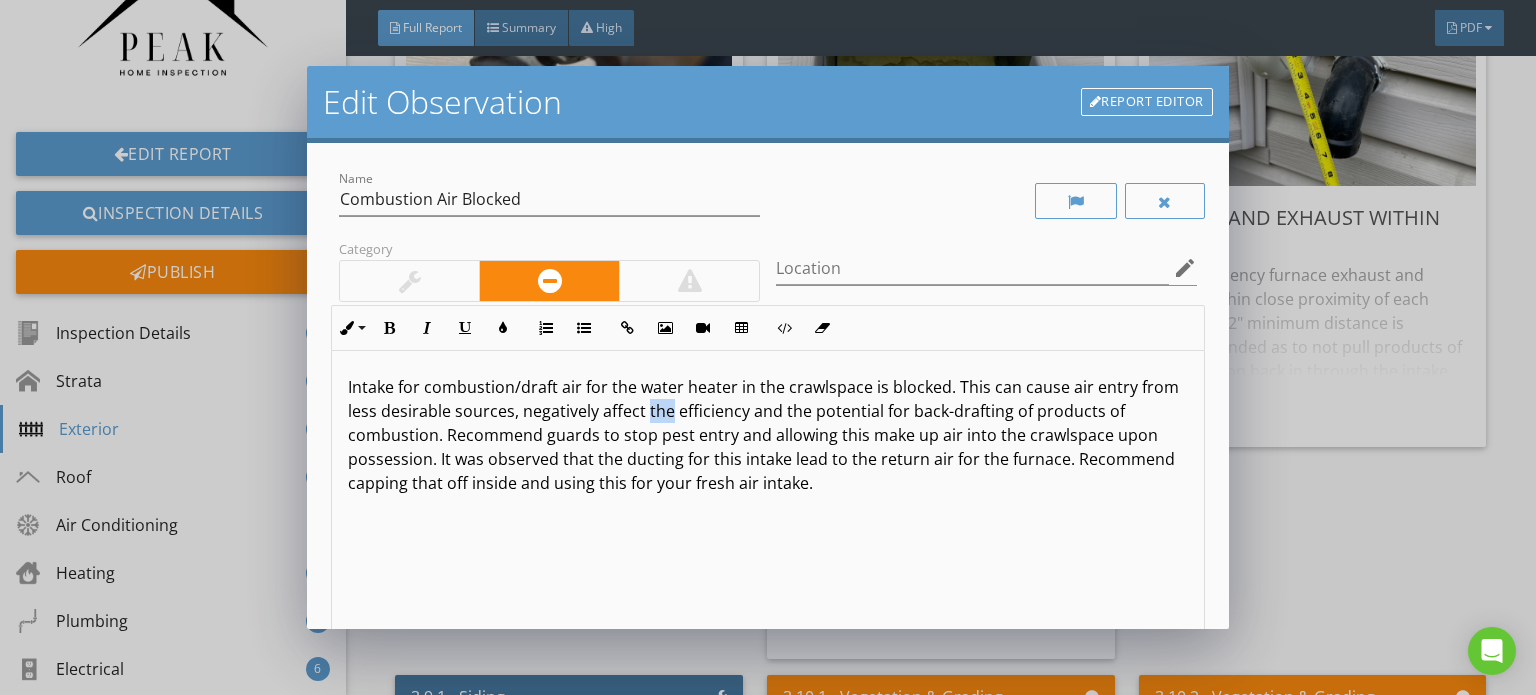 drag, startPoint x: 706, startPoint y: 413, endPoint x: 681, endPoint y: 413, distance: 25 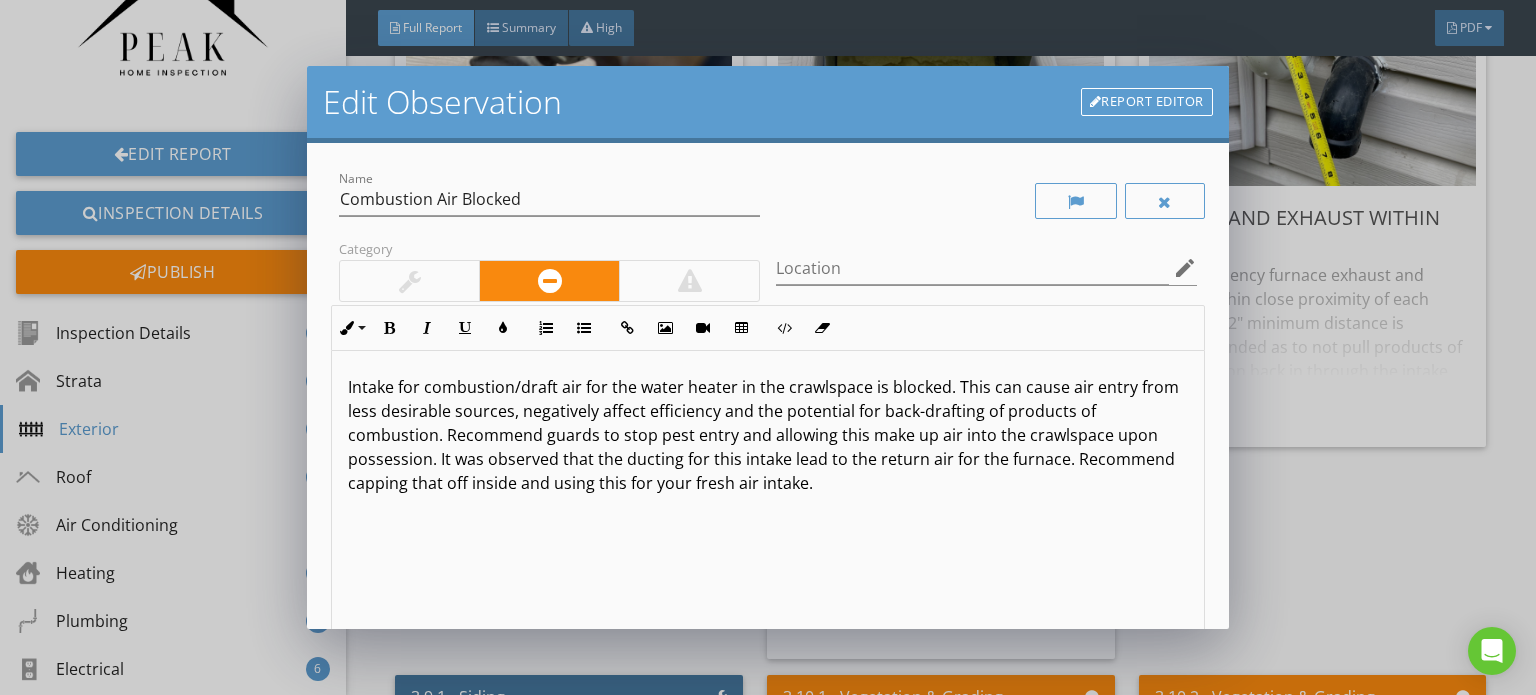 click on "Intake for combustion/draft air for the water heater in the crawlspace is blocked. This can cause air entry from less desirable sources, negatively affect efficiency and the potential for back-drafting of products of combustion. Recommend guards to stop pest entry and allowing this make up air into the crawlspace upon possession. It was observed that the ducting for this intake lead to the return air for the furnace. Recommend capping that off inside and using this for your fresh air intake." at bounding box center [768, 435] 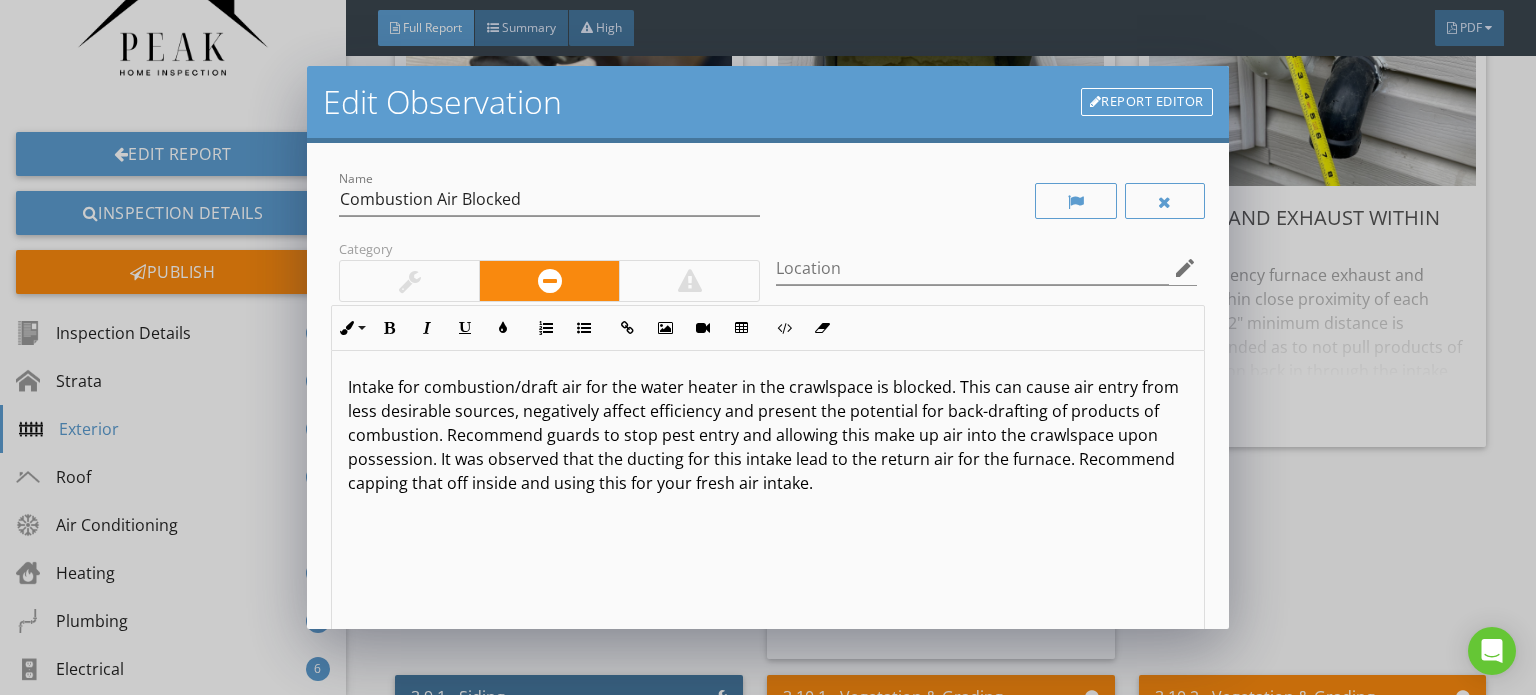 scroll, scrollTop: 0, scrollLeft: 0, axis: both 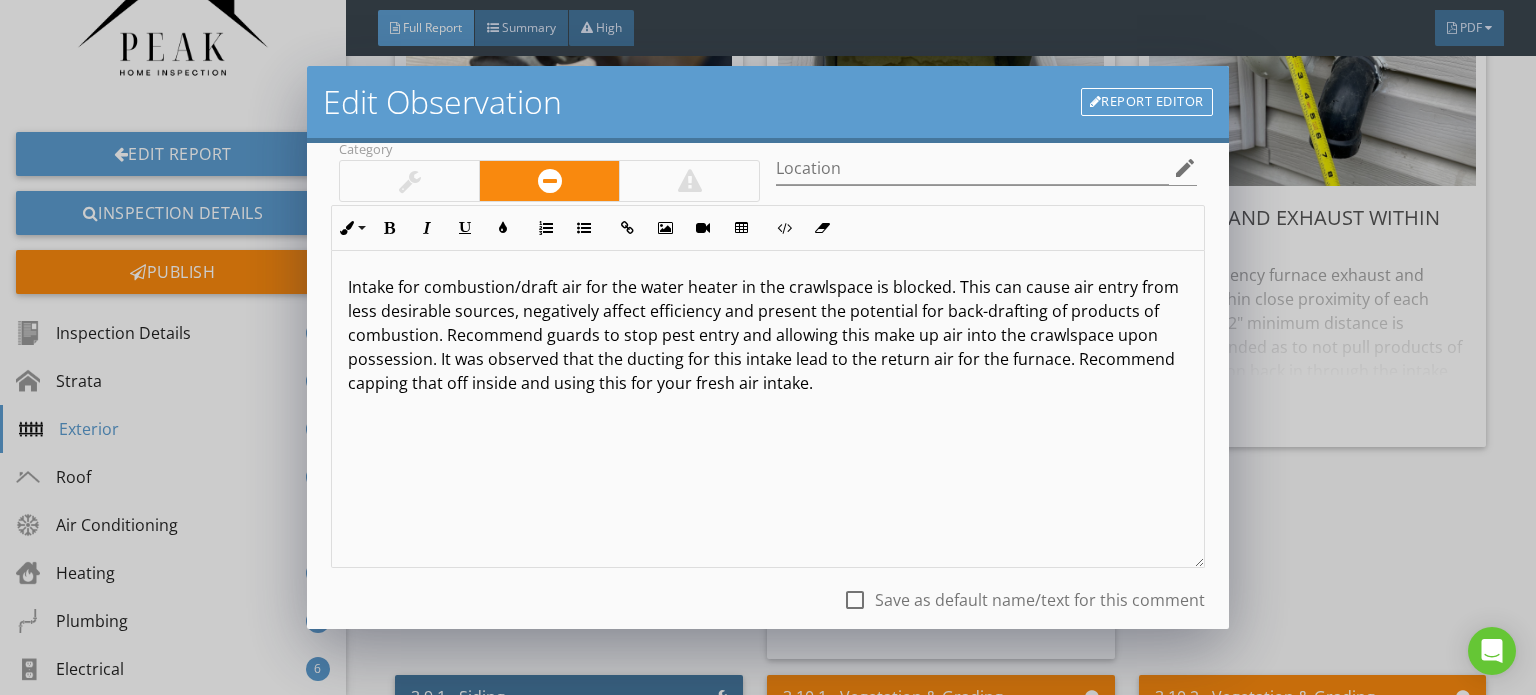 click on "Save as default name/text for this comment" at bounding box center [1040, 600] 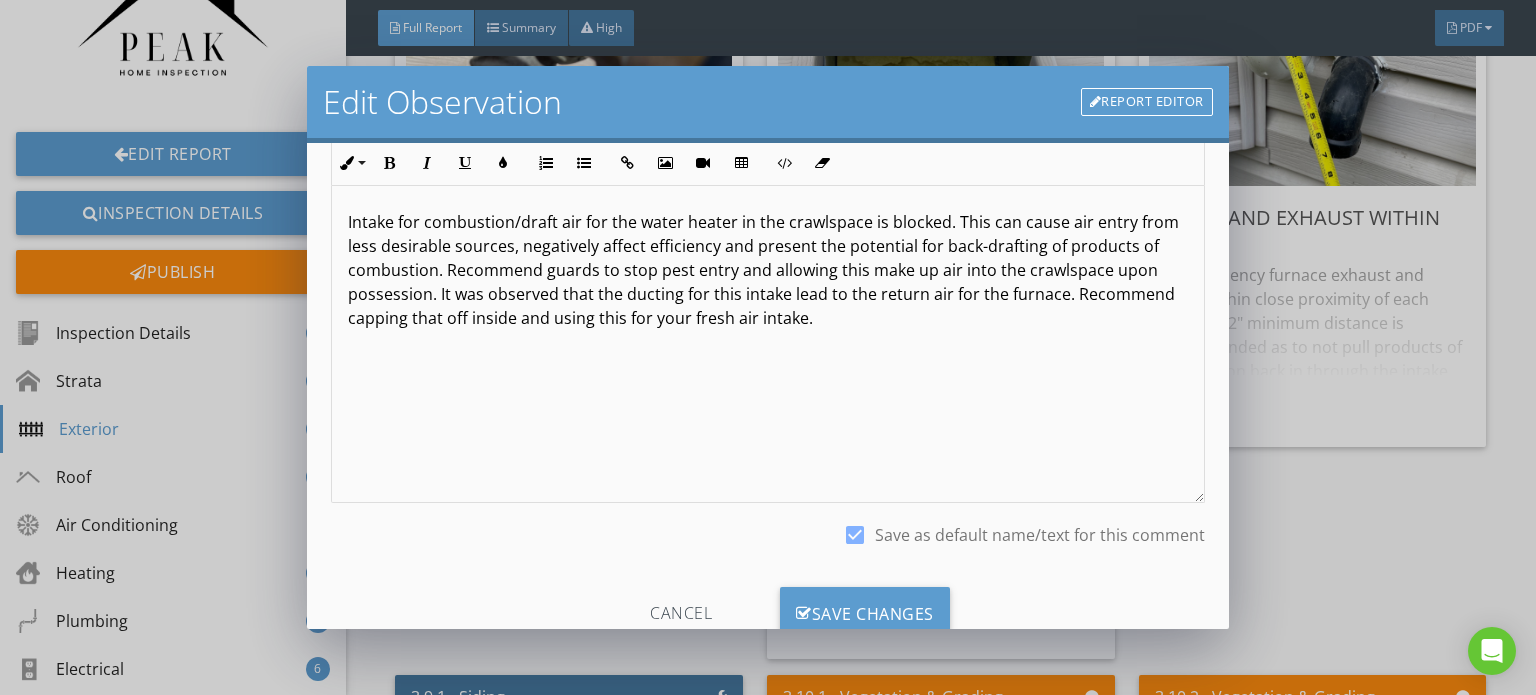 scroll, scrollTop: 230, scrollLeft: 0, axis: vertical 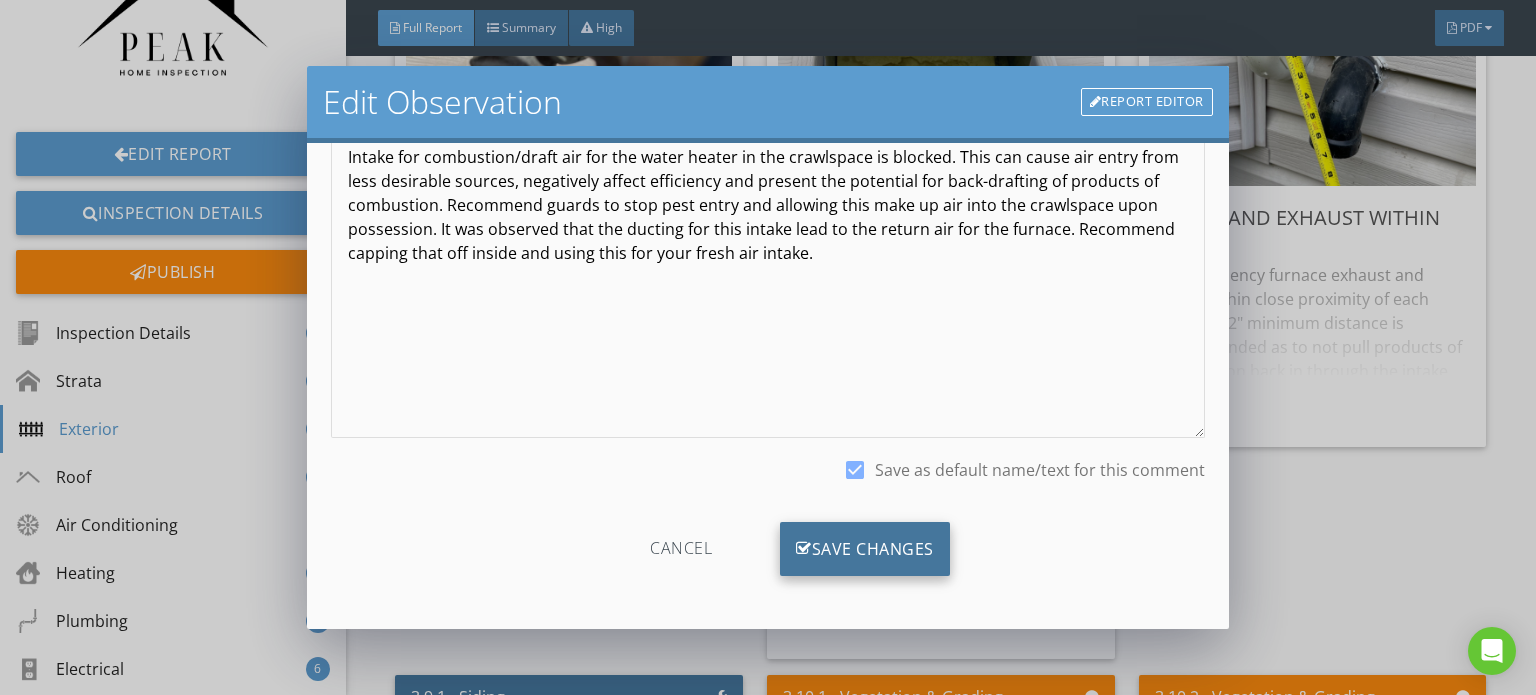 click on "Save Changes" at bounding box center (865, 549) 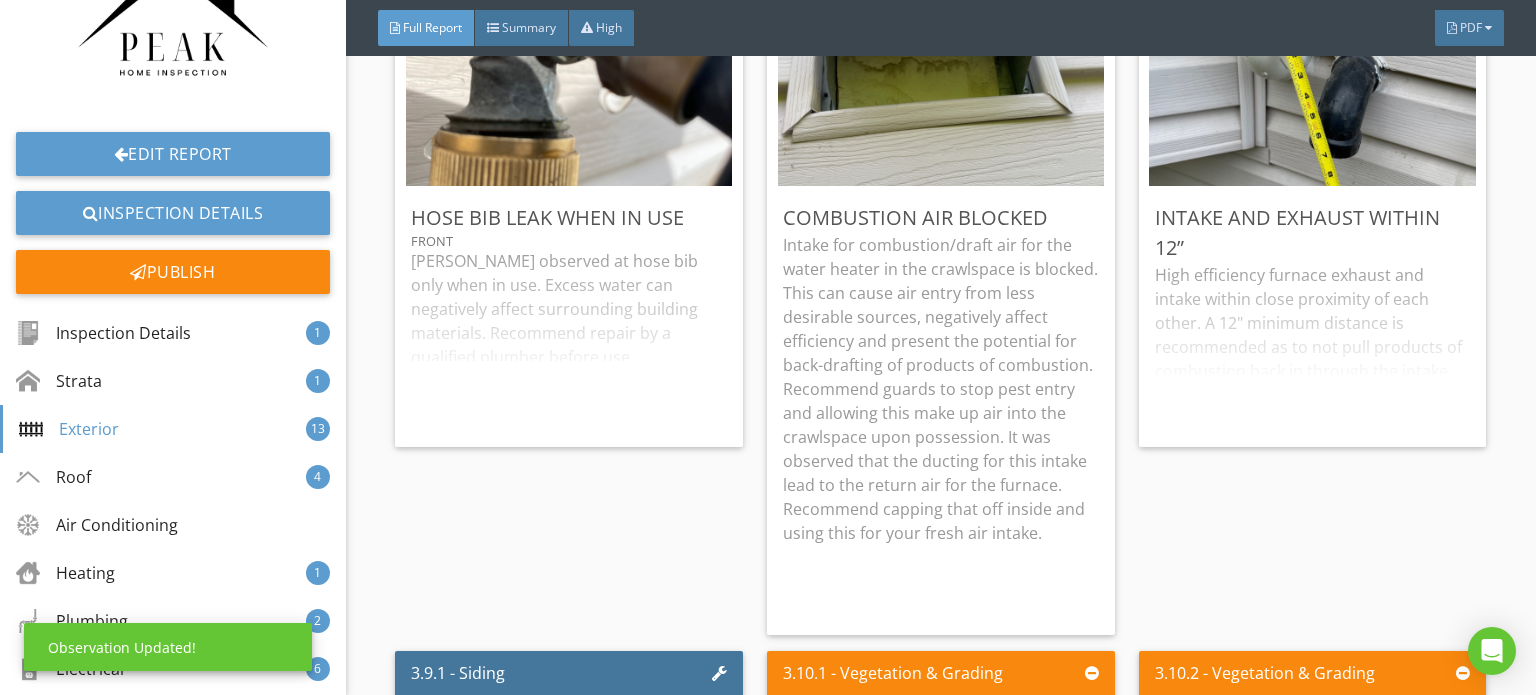 scroll, scrollTop: 0, scrollLeft: 0, axis: both 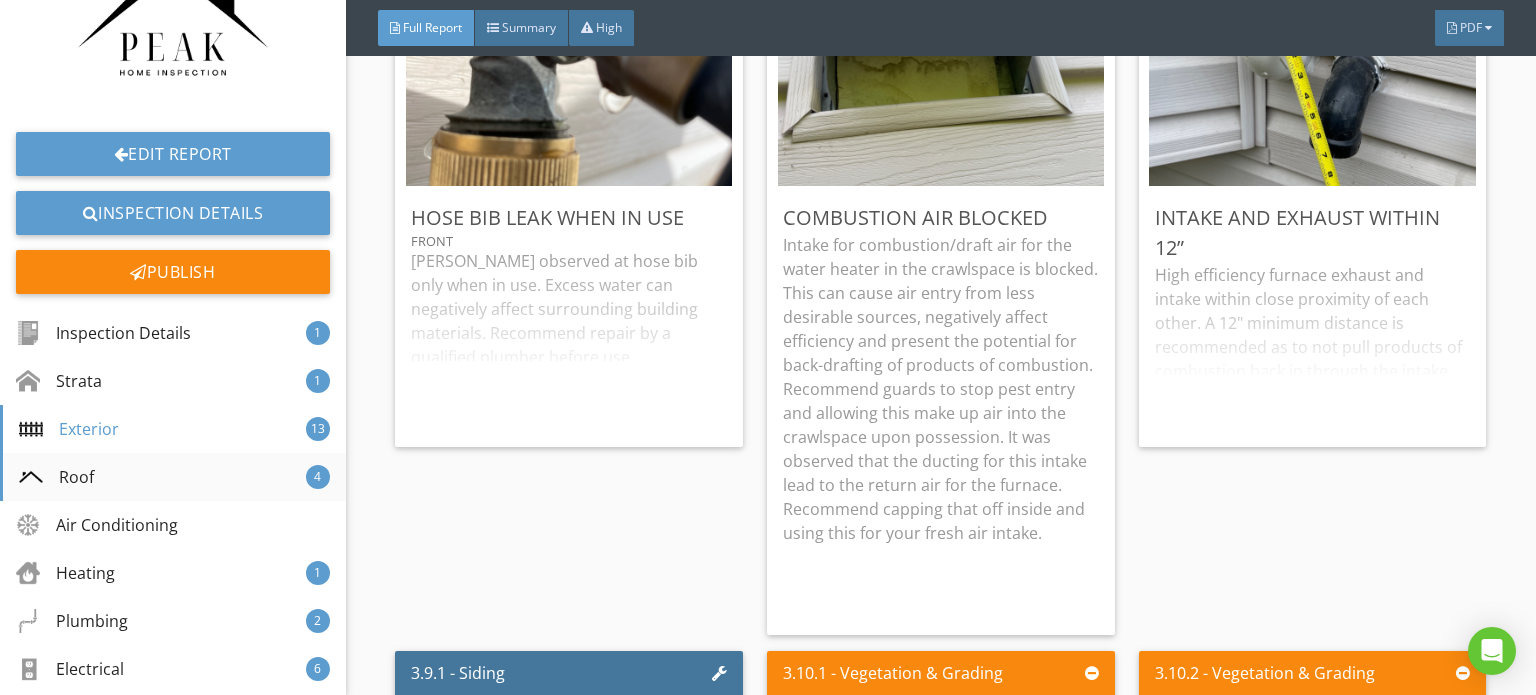 click on "Roof
4" at bounding box center (173, 477) 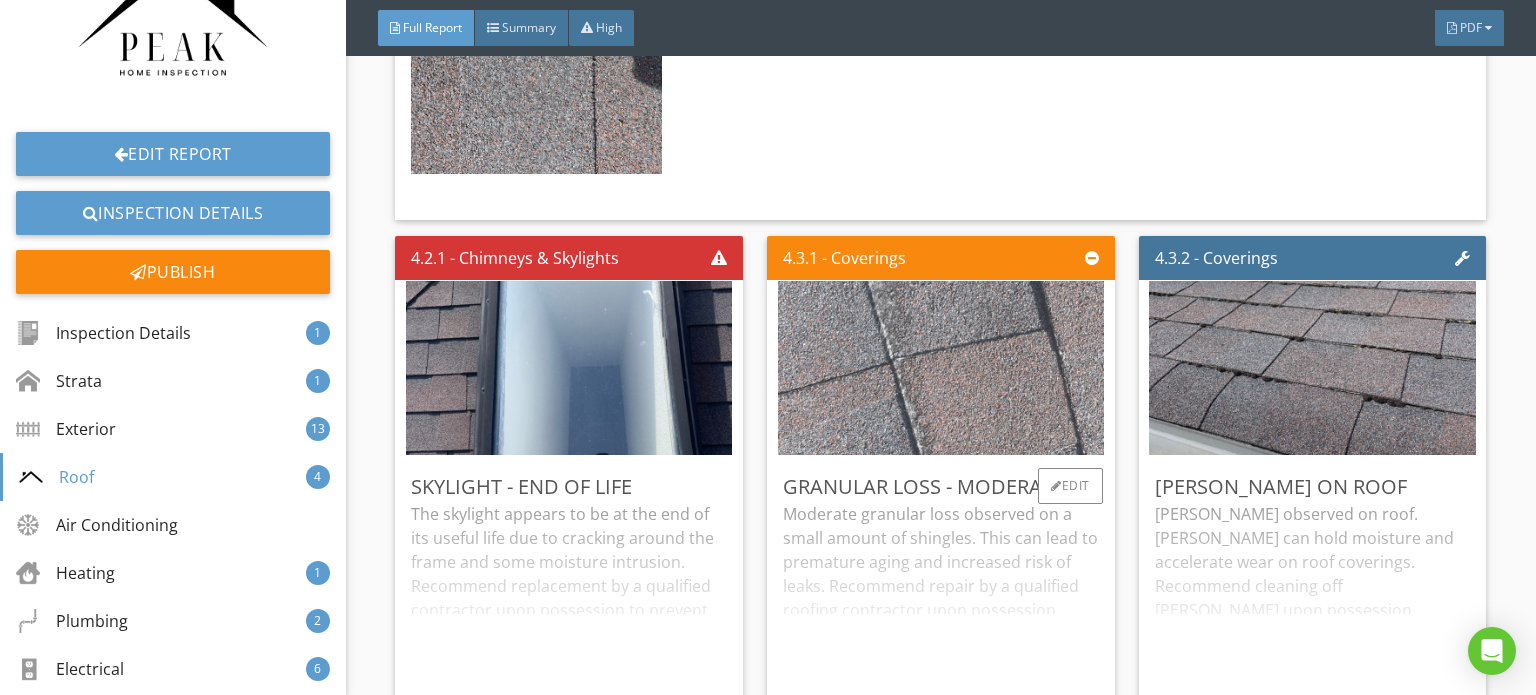 scroll, scrollTop: 10135, scrollLeft: 0, axis: vertical 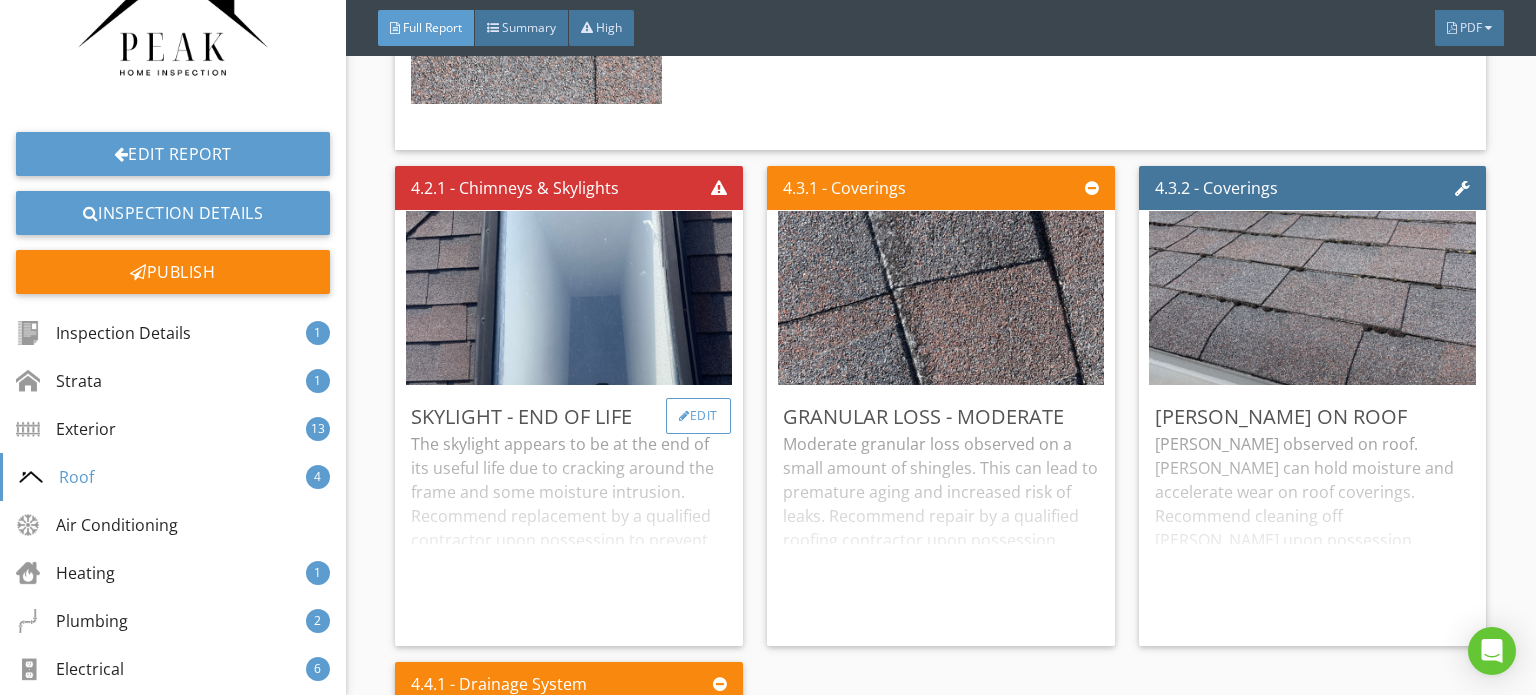 click on "Edit" at bounding box center [698, 416] 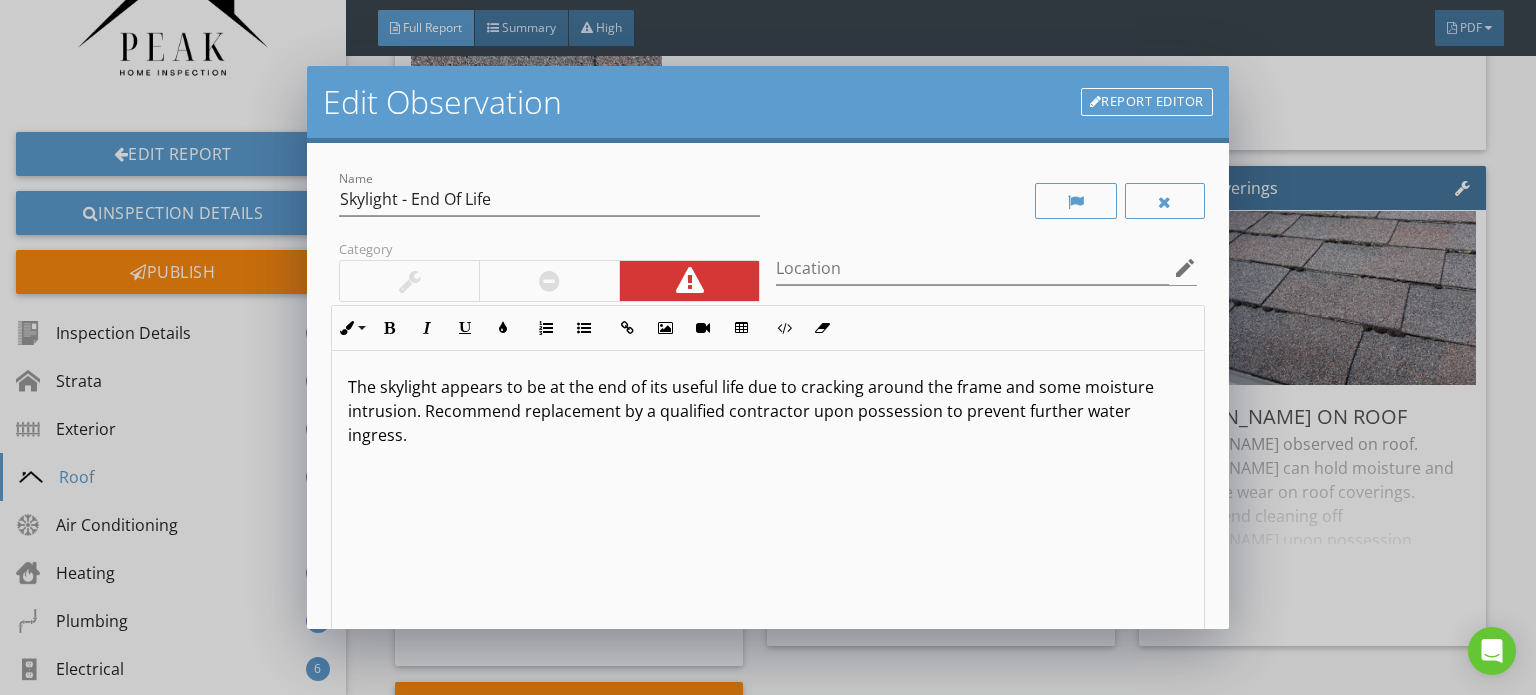scroll, scrollTop: 0, scrollLeft: 0, axis: both 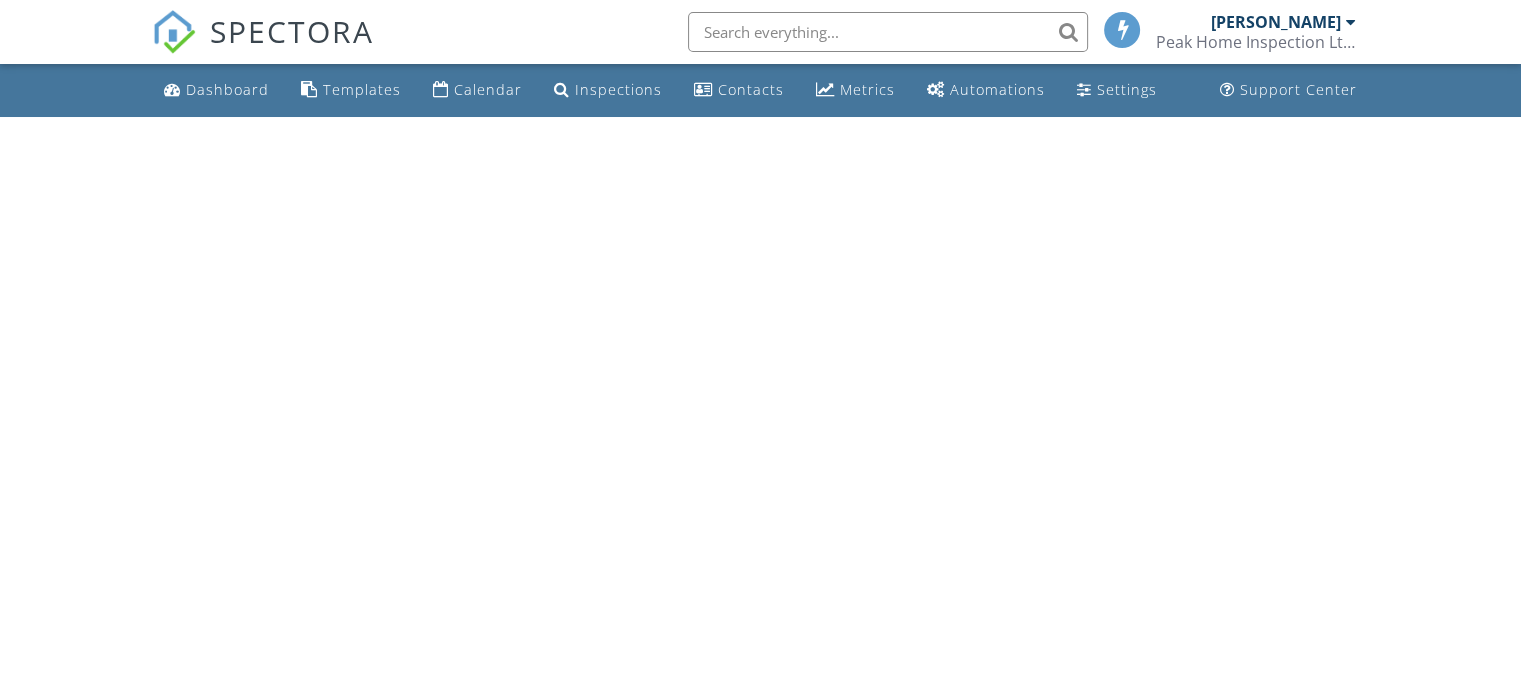 click on "Calendar" at bounding box center [488, 89] 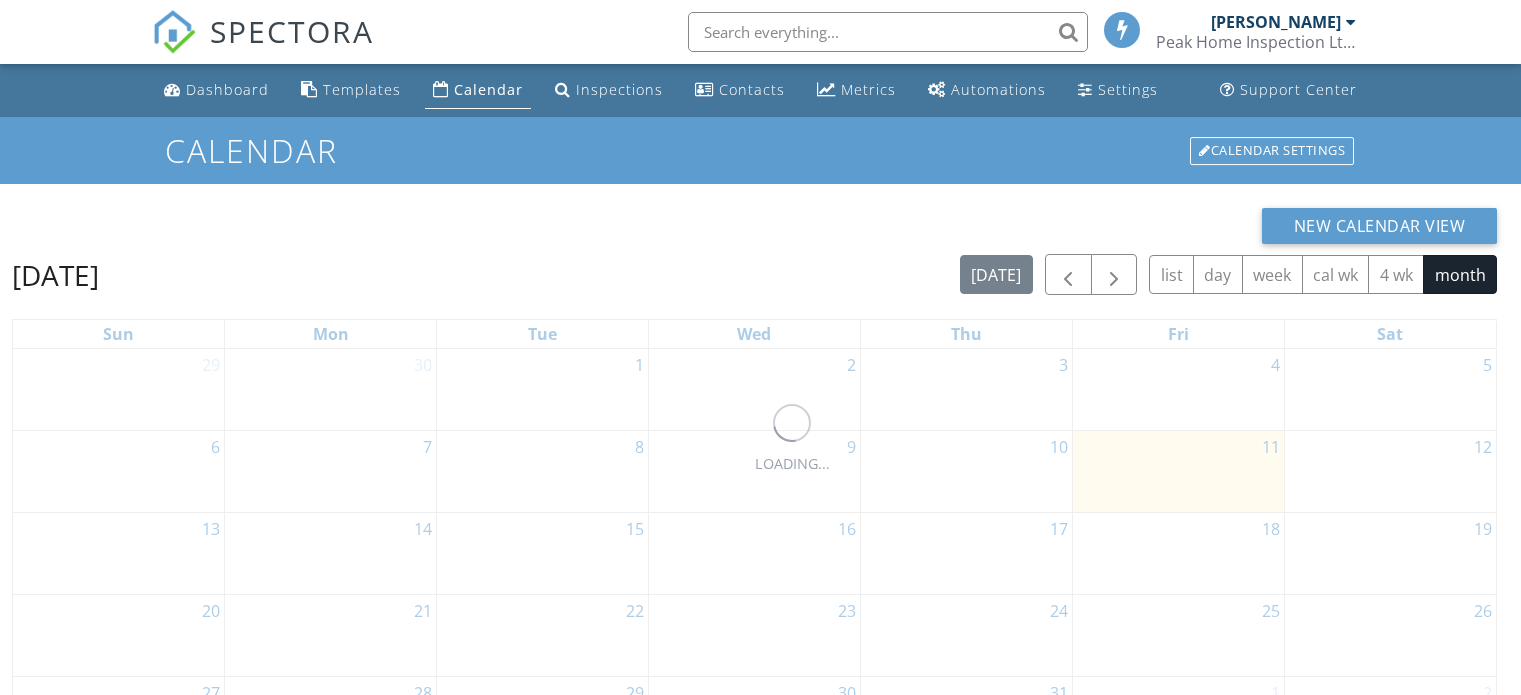 scroll, scrollTop: 0, scrollLeft: 0, axis: both 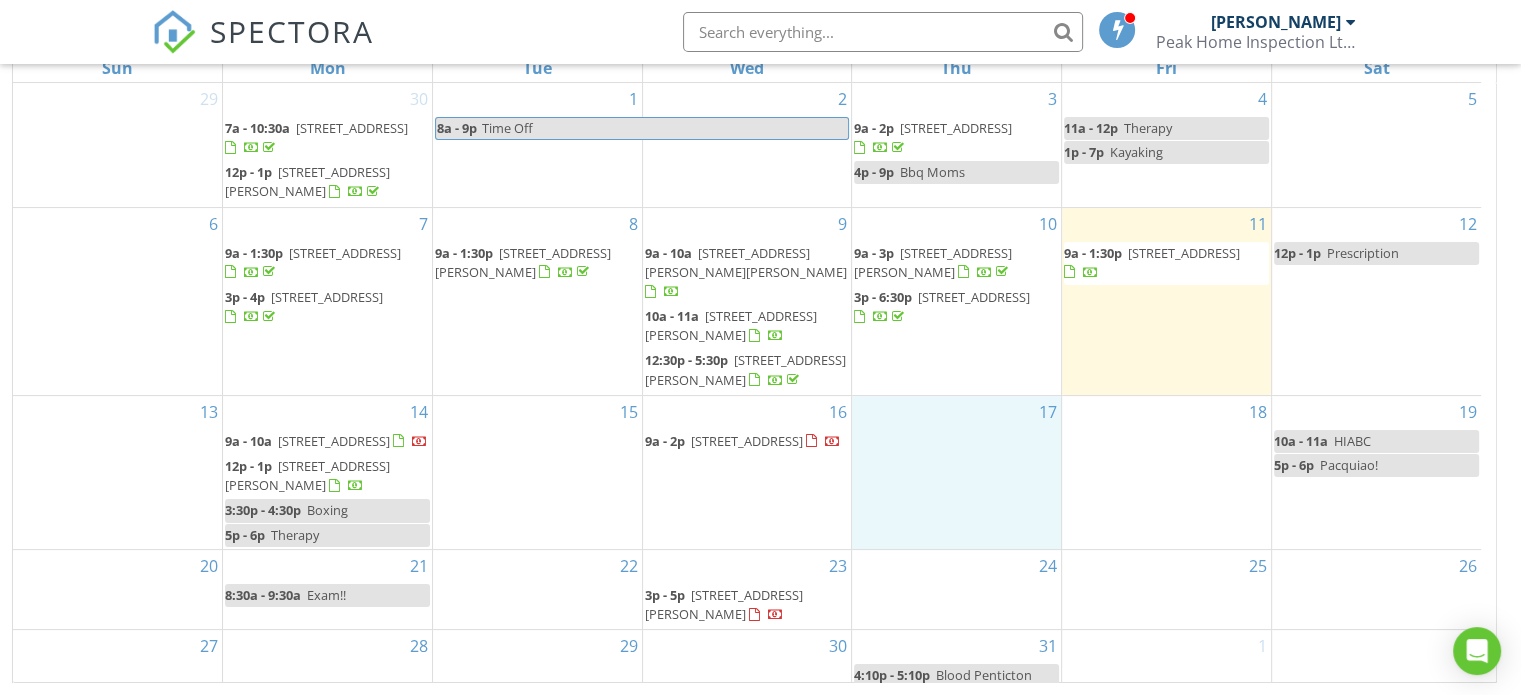 click on "17" at bounding box center (956, 472) 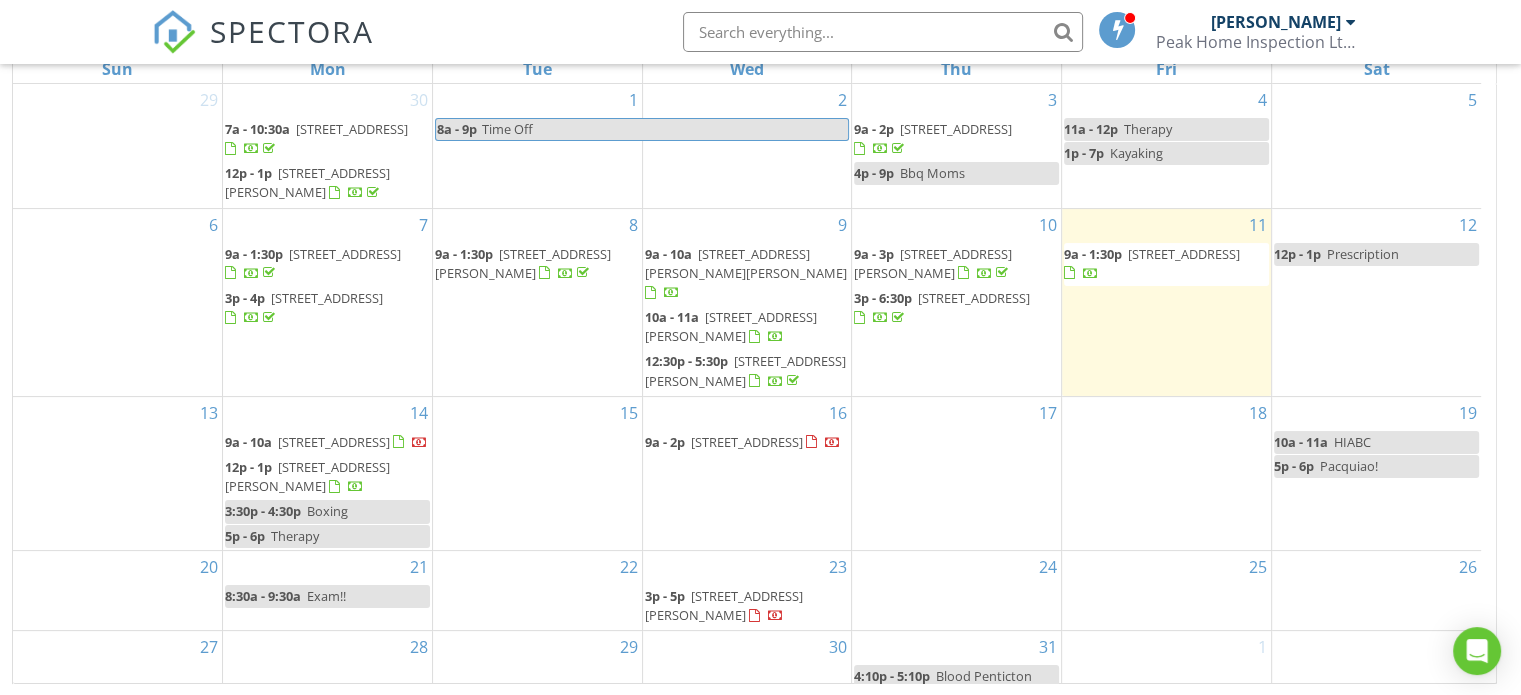 click on "17" at bounding box center [956, 473] 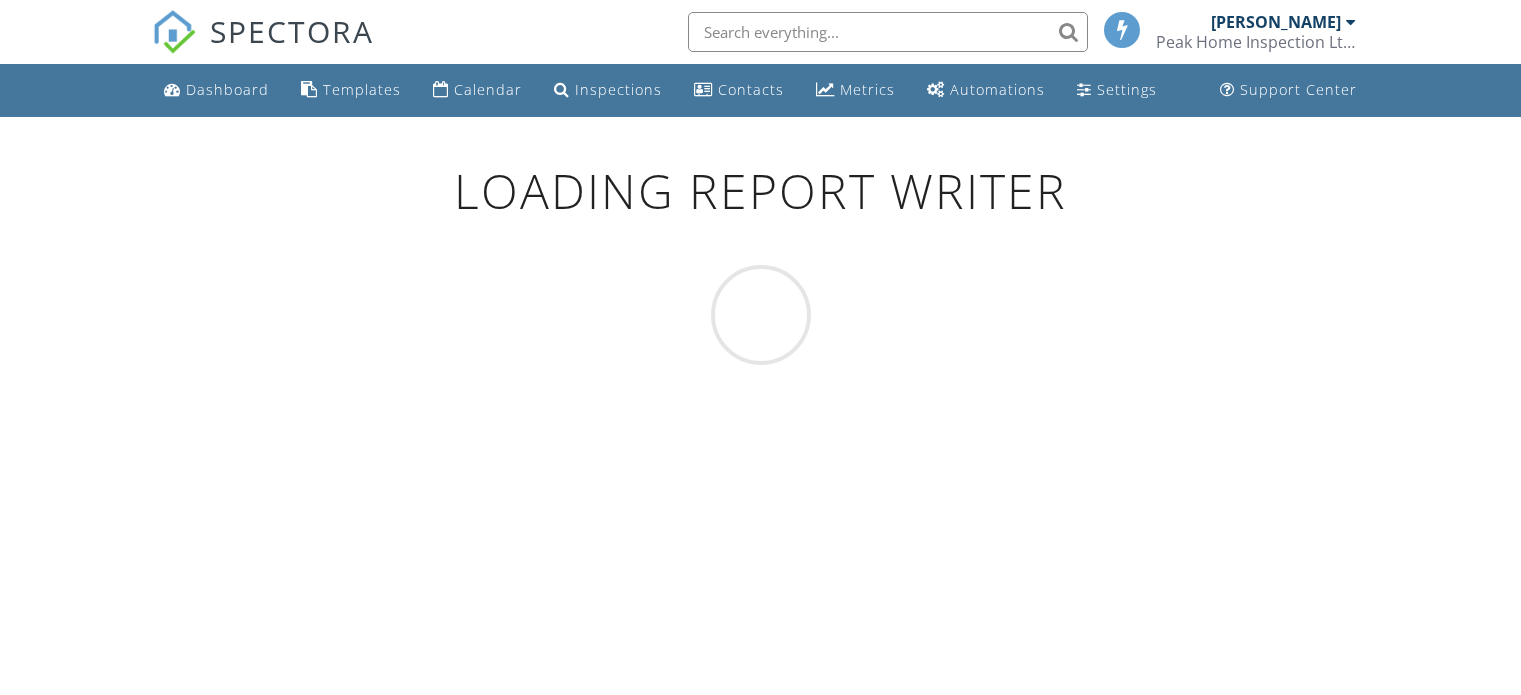scroll, scrollTop: 0, scrollLeft: 0, axis: both 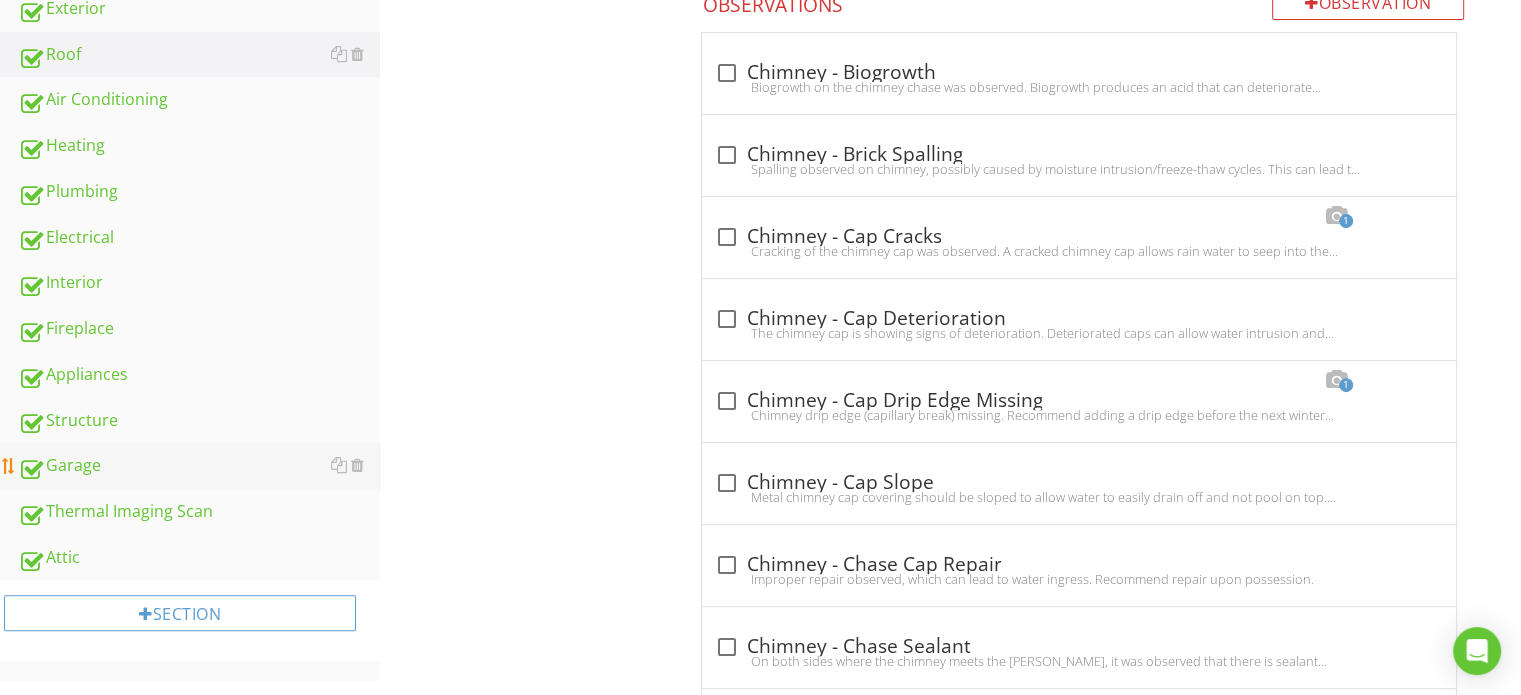 click on "Garage" at bounding box center [199, 466] 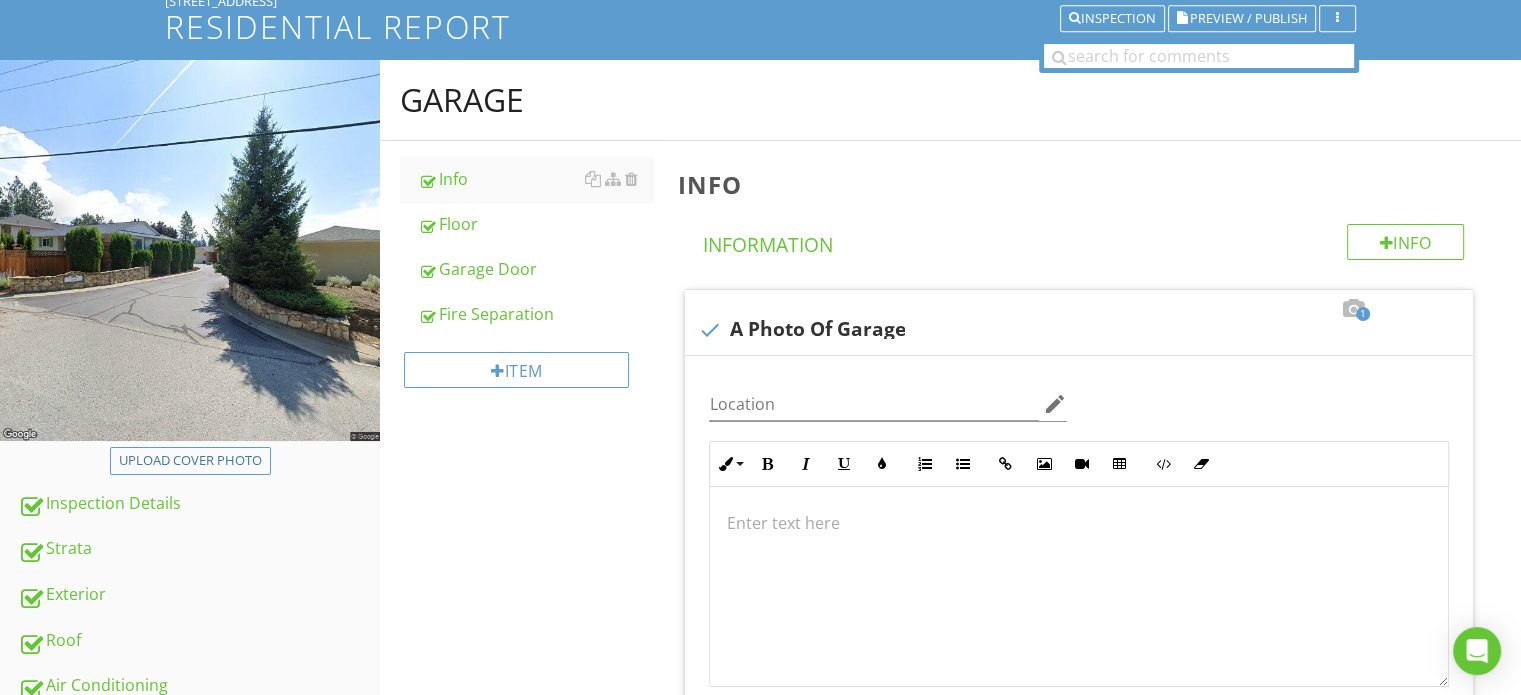 scroll, scrollTop: 126, scrollLeft: 0, axis: vertical 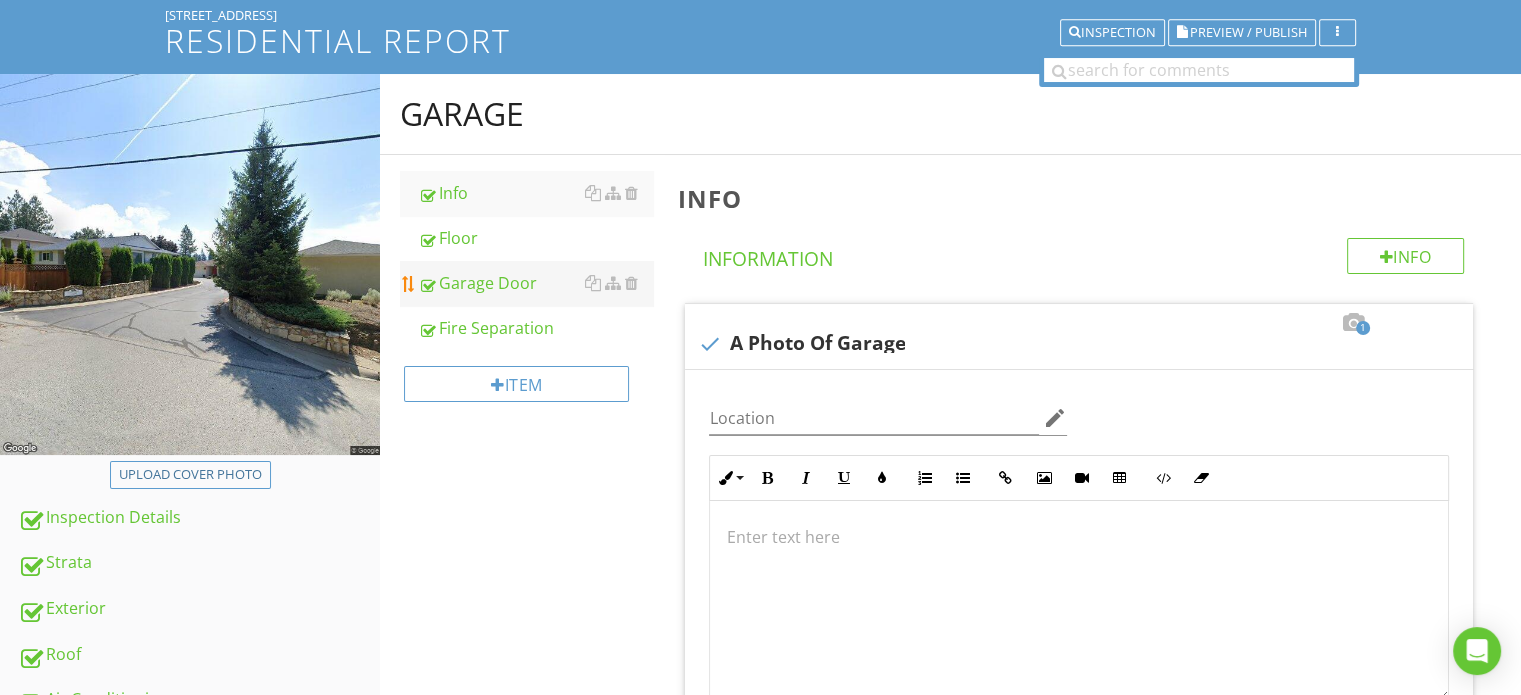 click on "Garage Door" at bounding box center (535, 283) 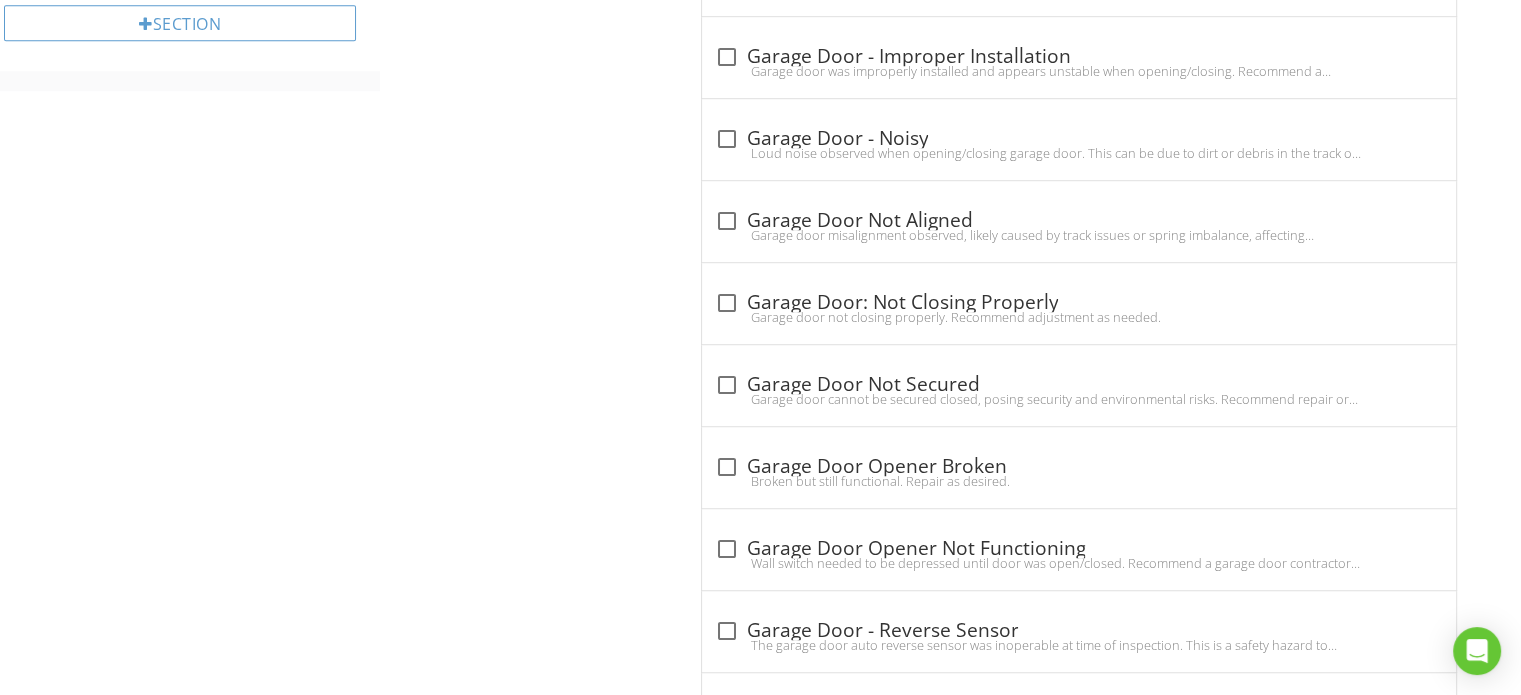 scroll, scrollTop: 2226, scrollLeft: 0, axis: vertical 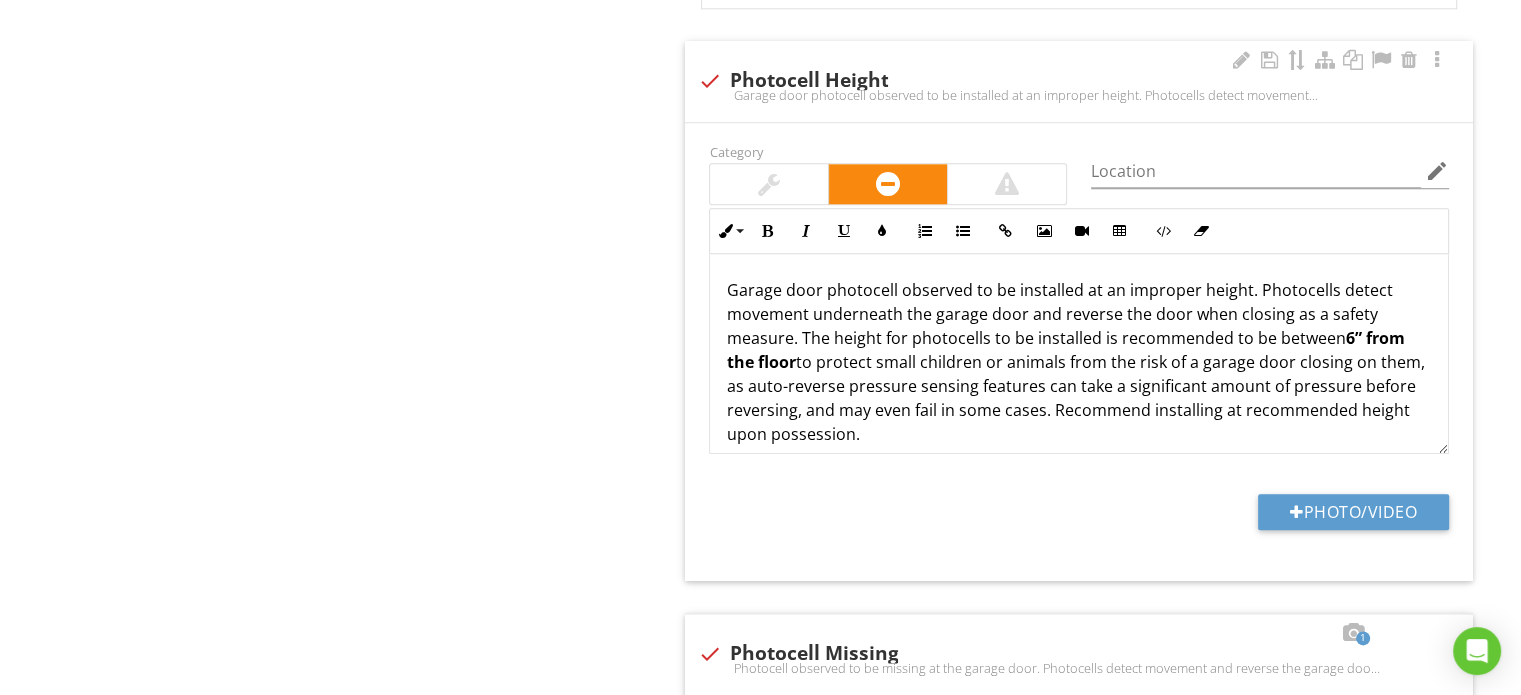 click on "Garage door photocell observed to be installed at an improper height. Photocells detect movement underneath the garage door and reverse the door when closing as a safety measure. The height for photocells to be installed is recommended to be between 6” from the floor to protect small children or animals from the risk of a garage door closing on them, as auto-reverse pressure sensing features can take a significant amount of pressure before reversing, and may even fail in some cases. Recommend installing at recommended height upon possession." at bounding box center (1079, 95) 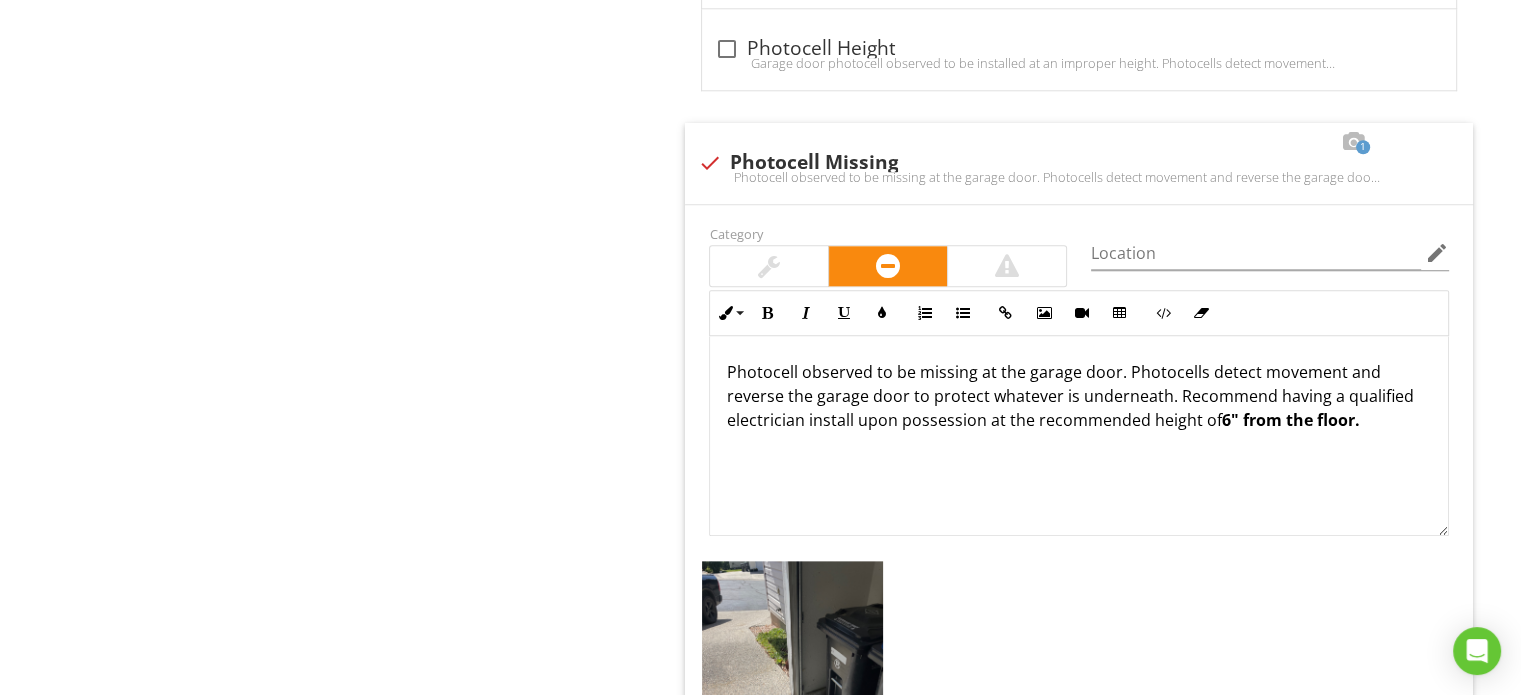 click on "Garage Door
Info
Information
Limitations
Limitations
Observation
Observations
check_box_outline_blank
Cable Outside Spring
Safety cables are design to go INSIDE of the tension spring and not on the outside. If the spring were to snap under tension, it can cause severe injury and even be fatal if anyone is nearby. It is strongly recommended that the safety cable be rerouted upon possession to go inside the spring as designed.
check_box_outline_blank
Chain/Belt Loose
check_box_outline_blank
Garage Door - Broken Springs
check_box_outline_blank" at bounding box center [1093, -323] 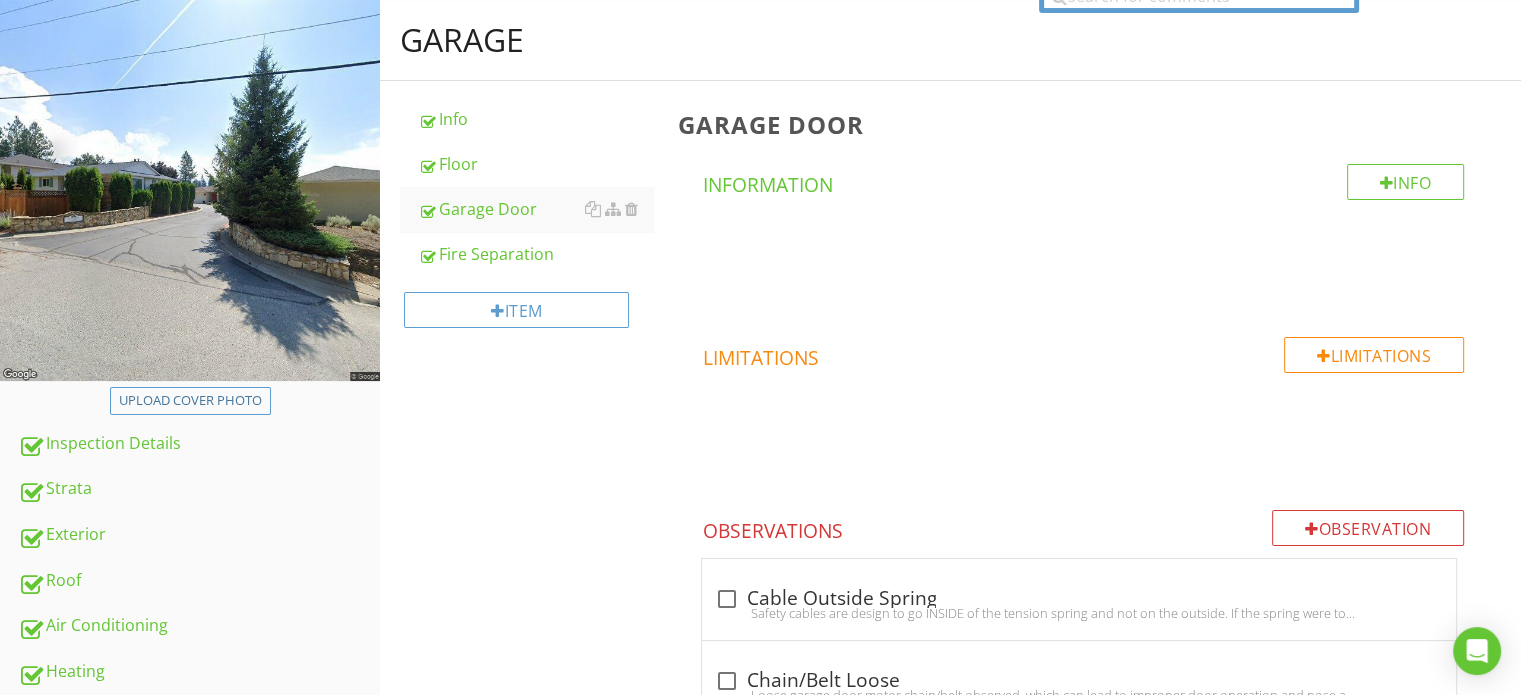scroll, scrollTop: 0, scrollLeft: 0, axis: both 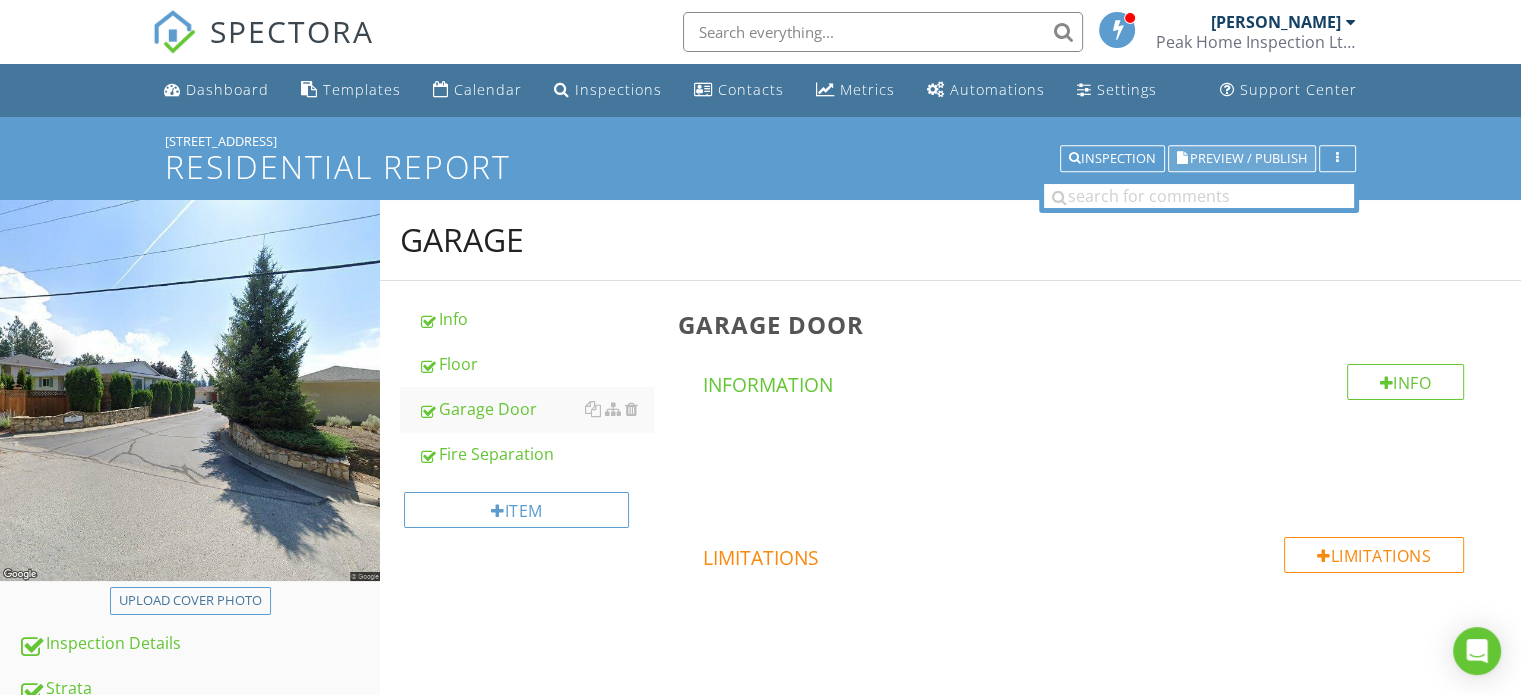 click on "Preview / Publish" at bounding box center [1248, 158] 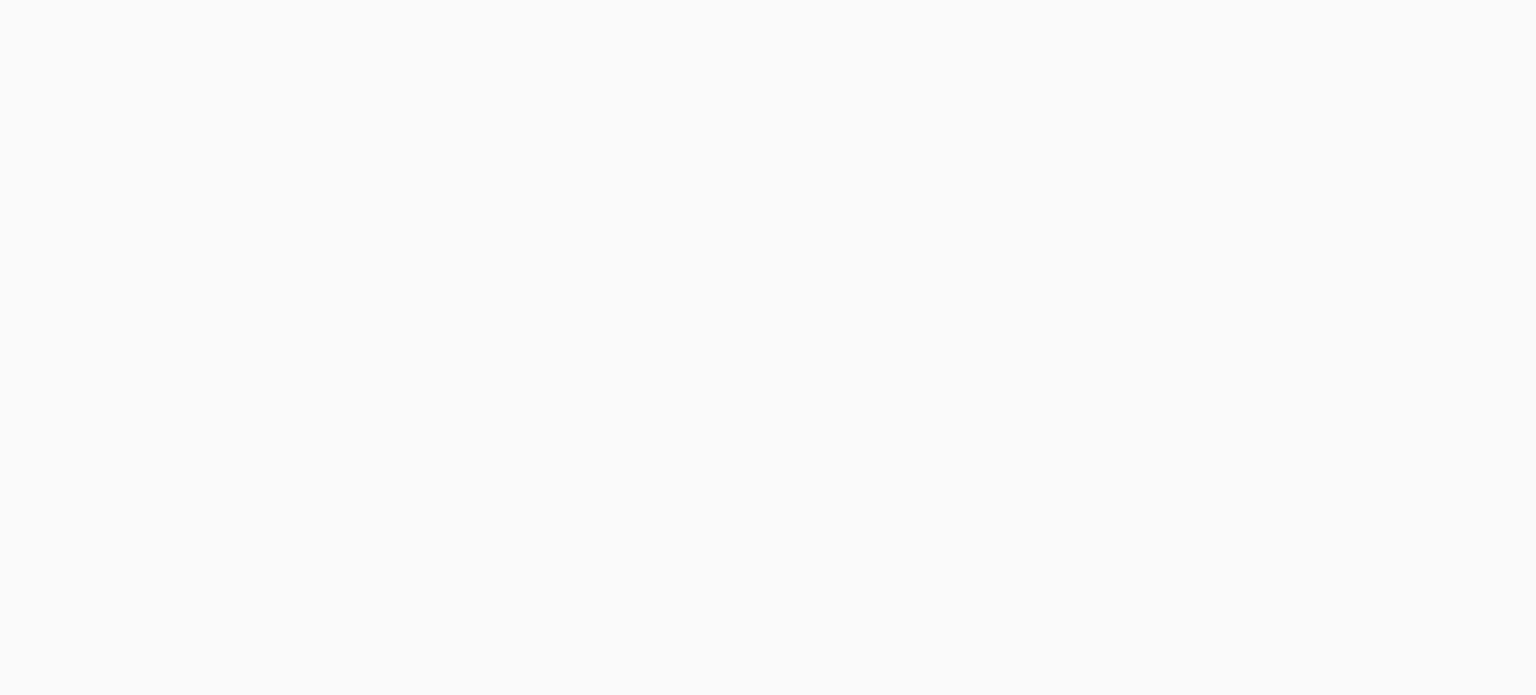 scroll, scrollTop: 0, scrollLeft: 0, axis: both 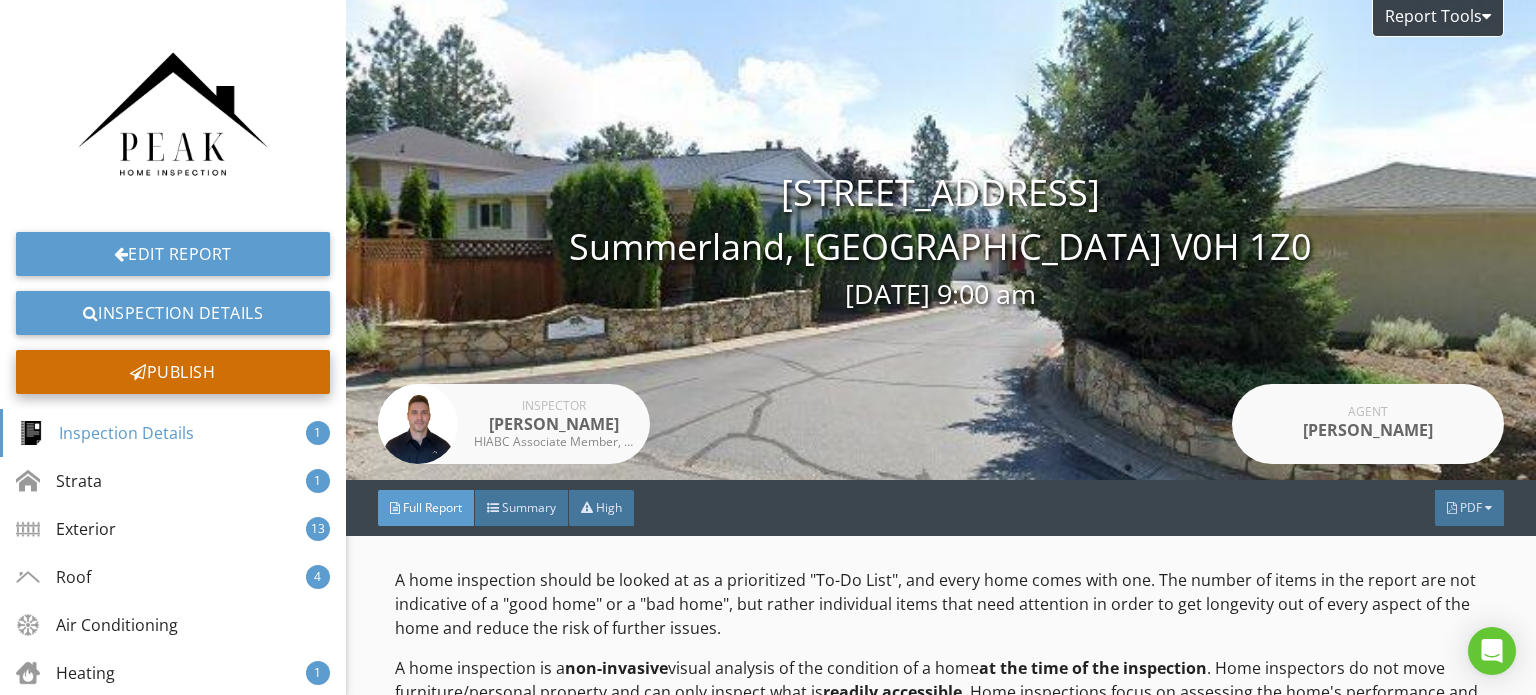 click at bounding box center [138, 372] 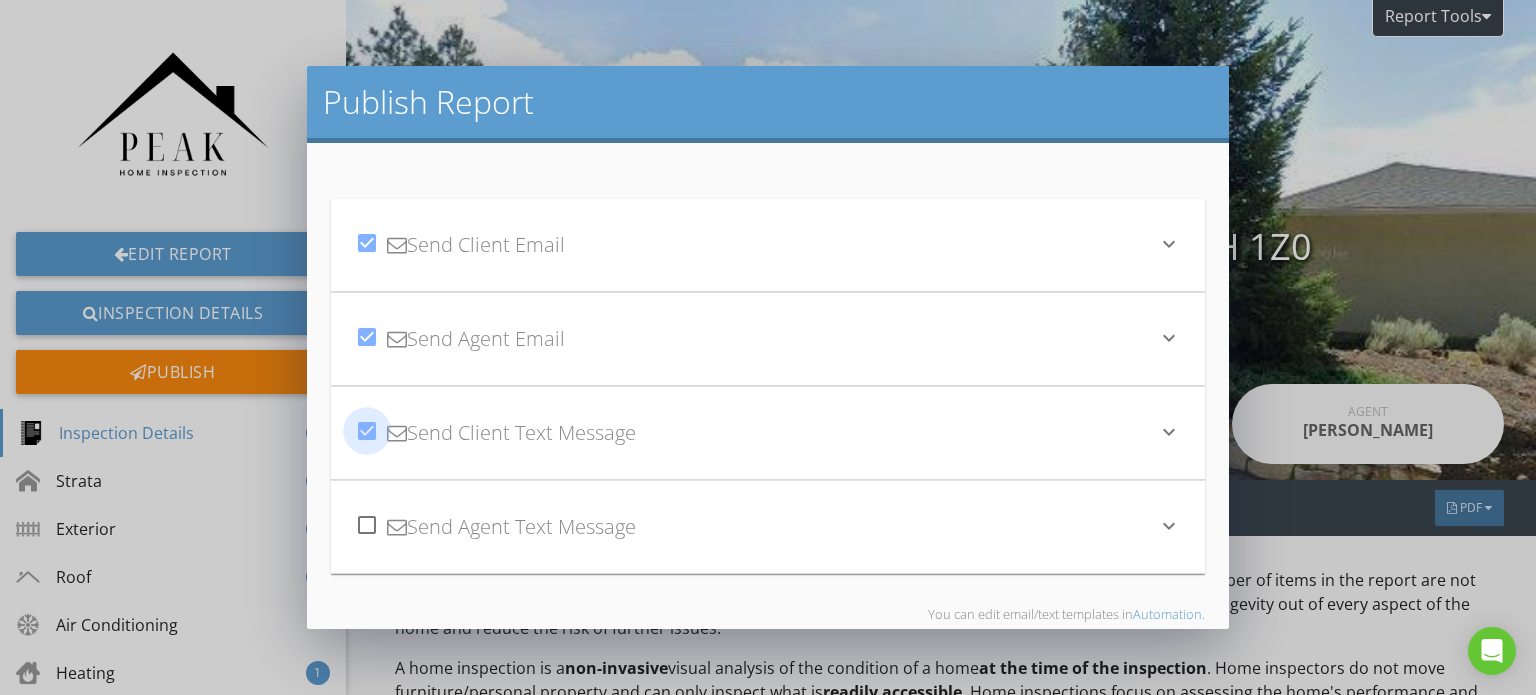 click at bounding box center (367, 431) 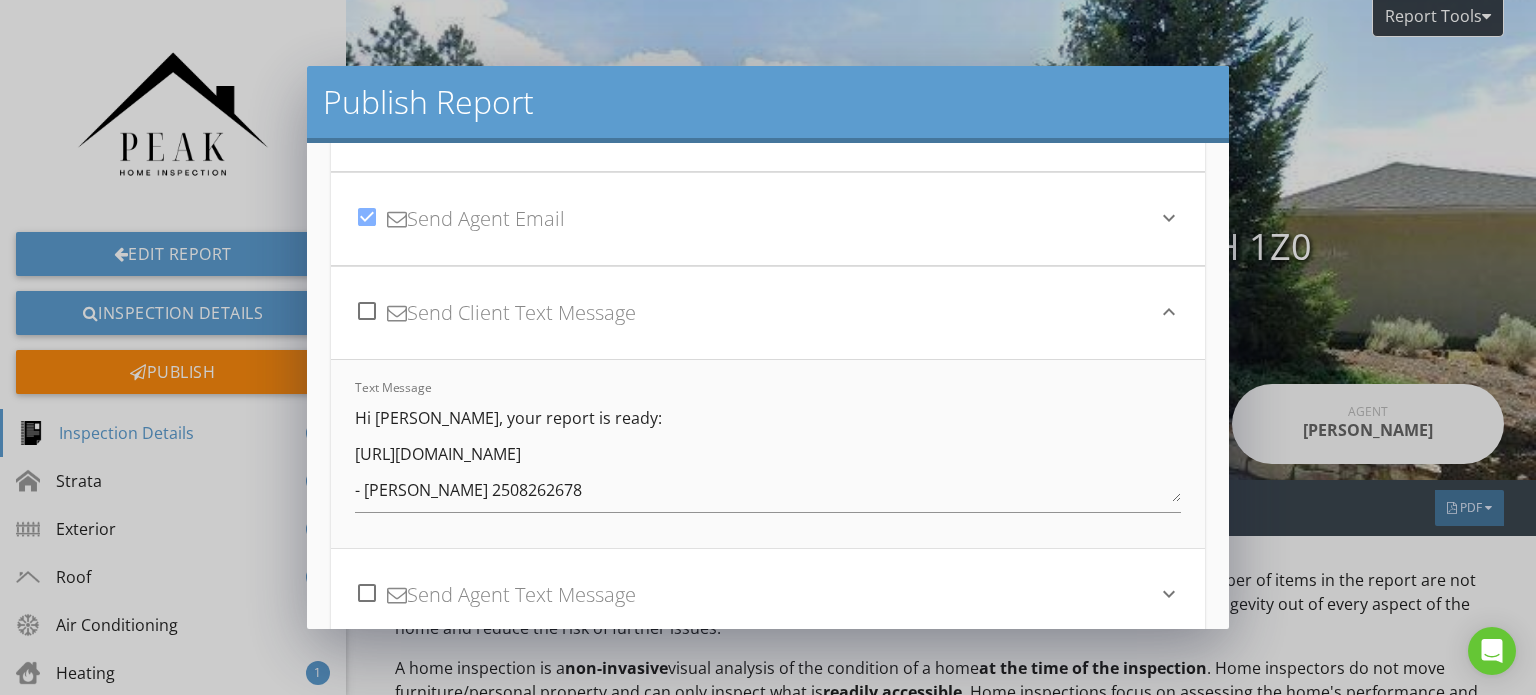 scroll, scrollTop: 287, scrollLeft: 0, axis: vertical 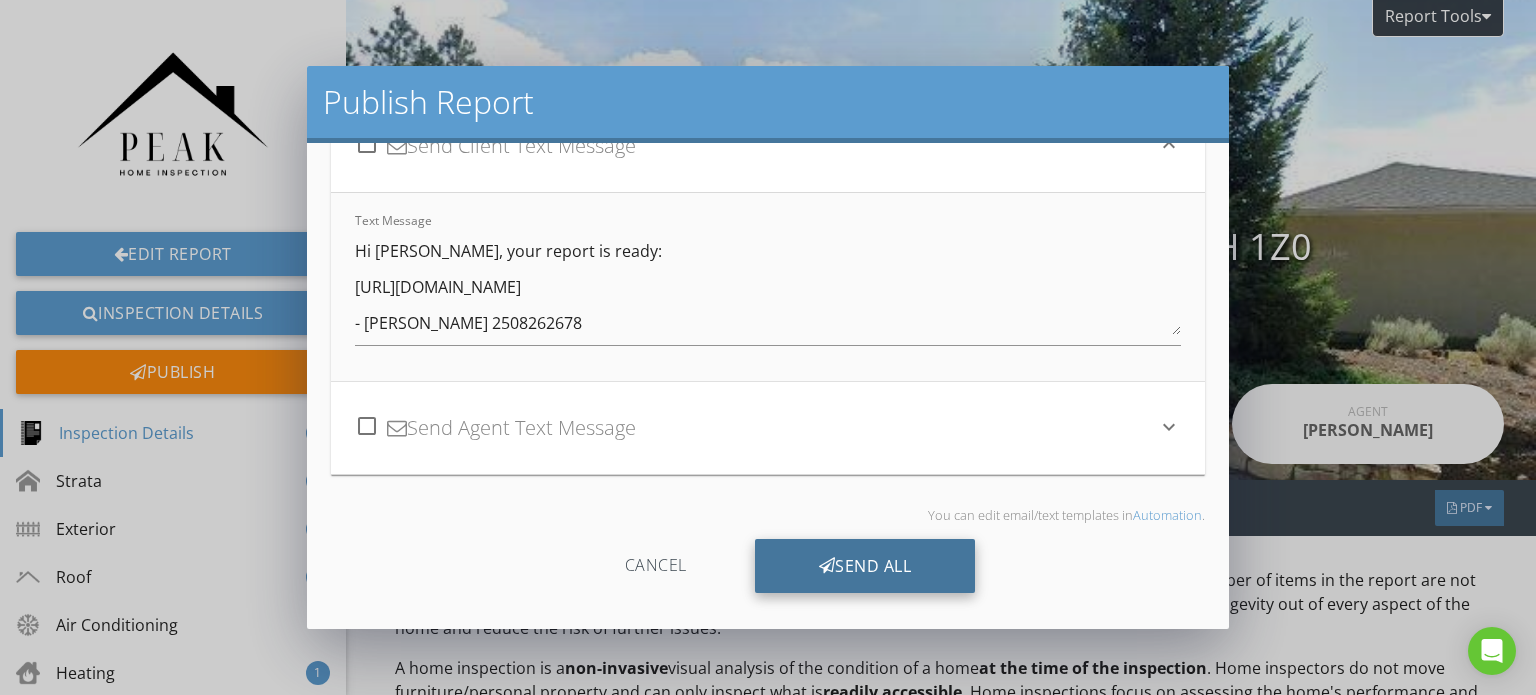 click on "Send All" at bounding box center (865, 566) 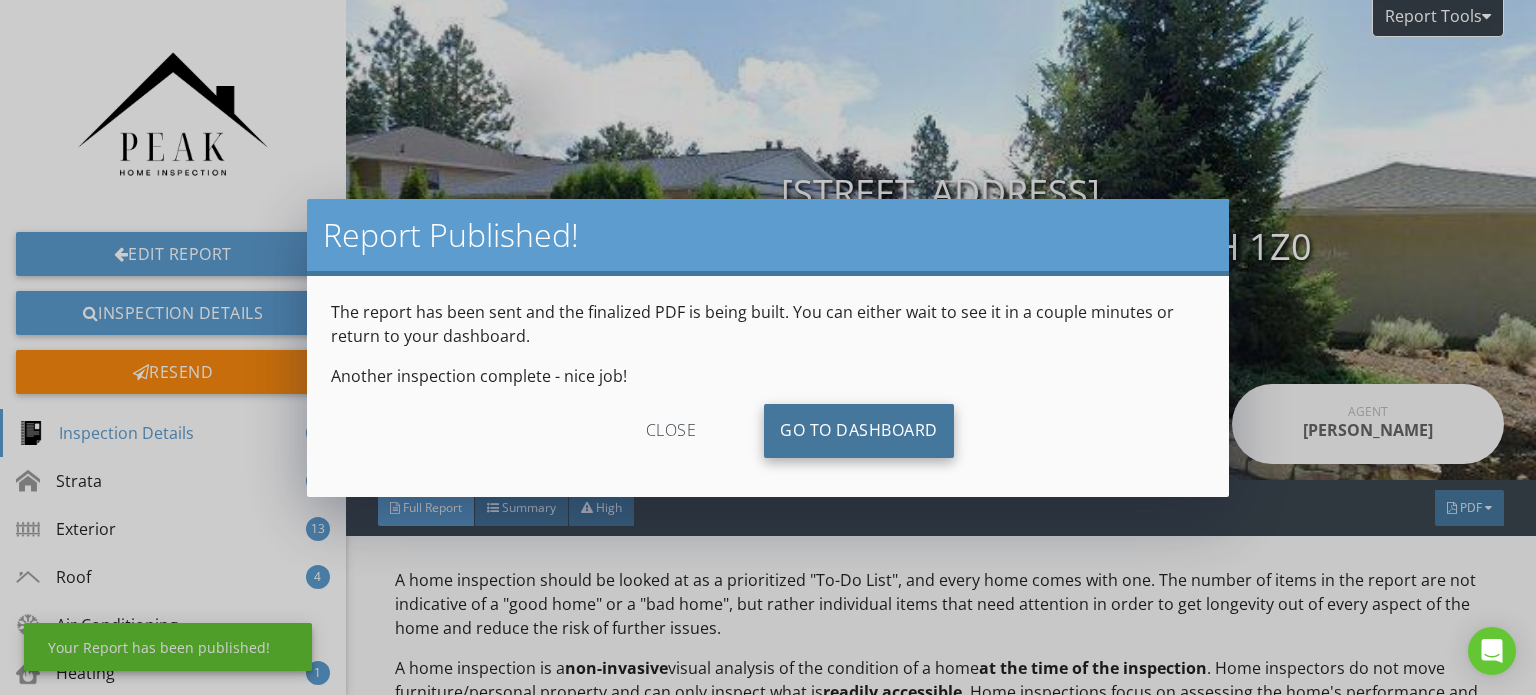 click on "Go To Dashboard" at bounding box center (859, 431) 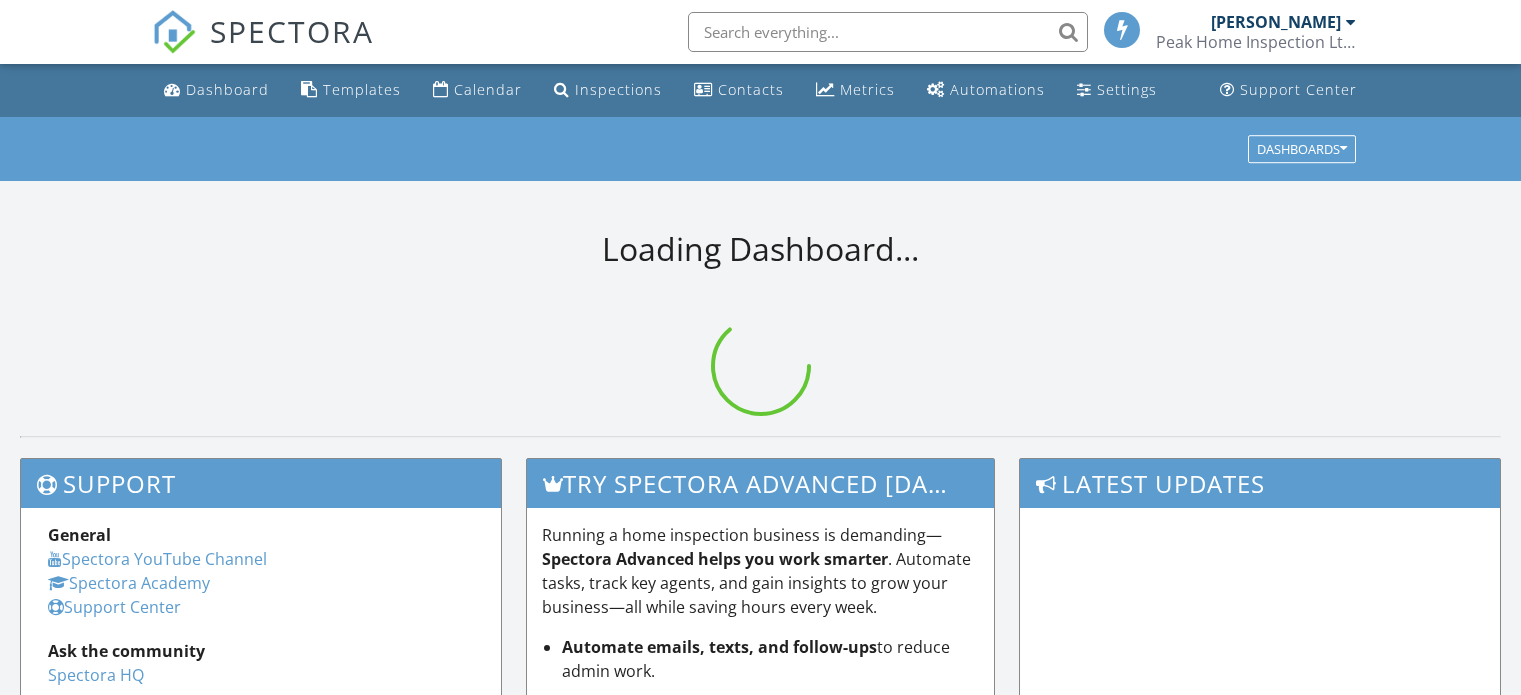 scroll, scrollTop: 0, scrollLeft: 0, axis: both 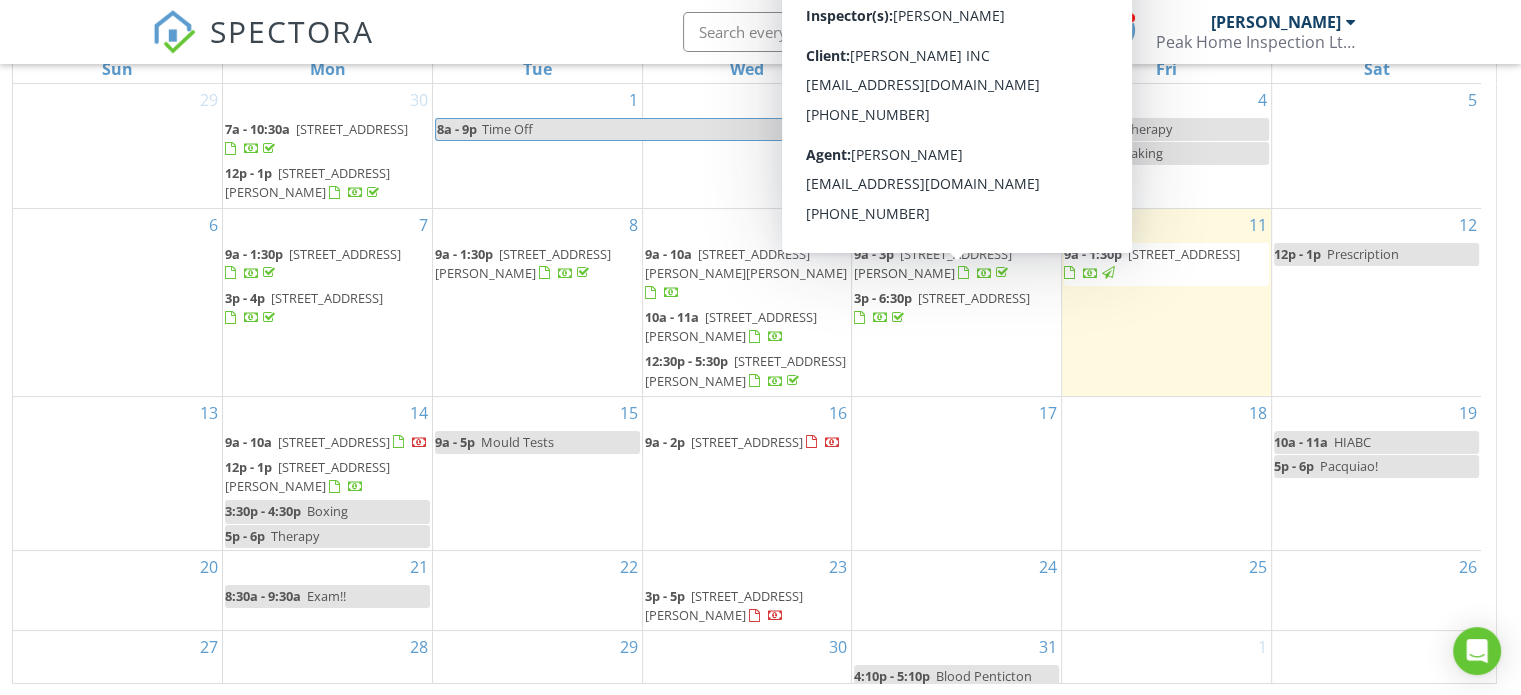 click on "17" at bounding box center (956, 473) 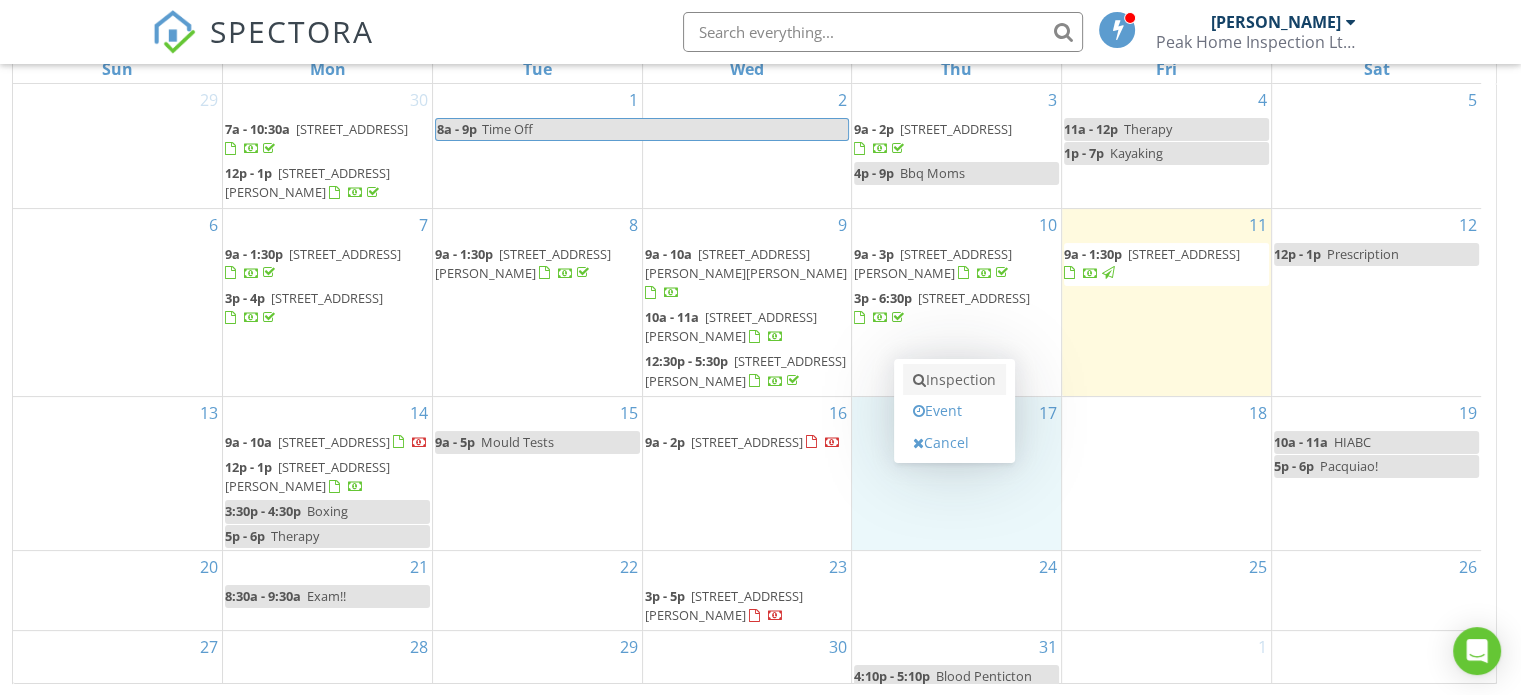 click on "Inspection" at bounding box center (954, 380) 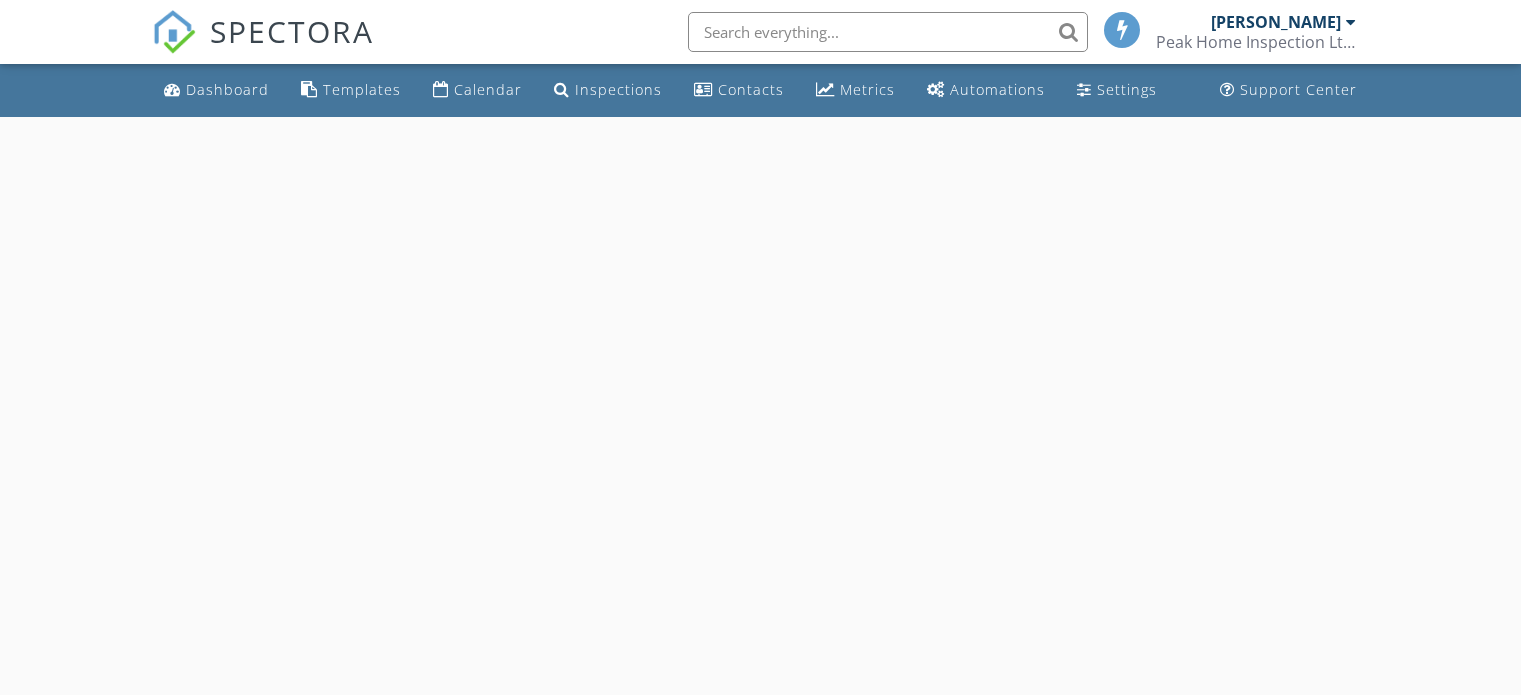 scroll, scrollTop: 0, scrollLeft: 0, axis: both 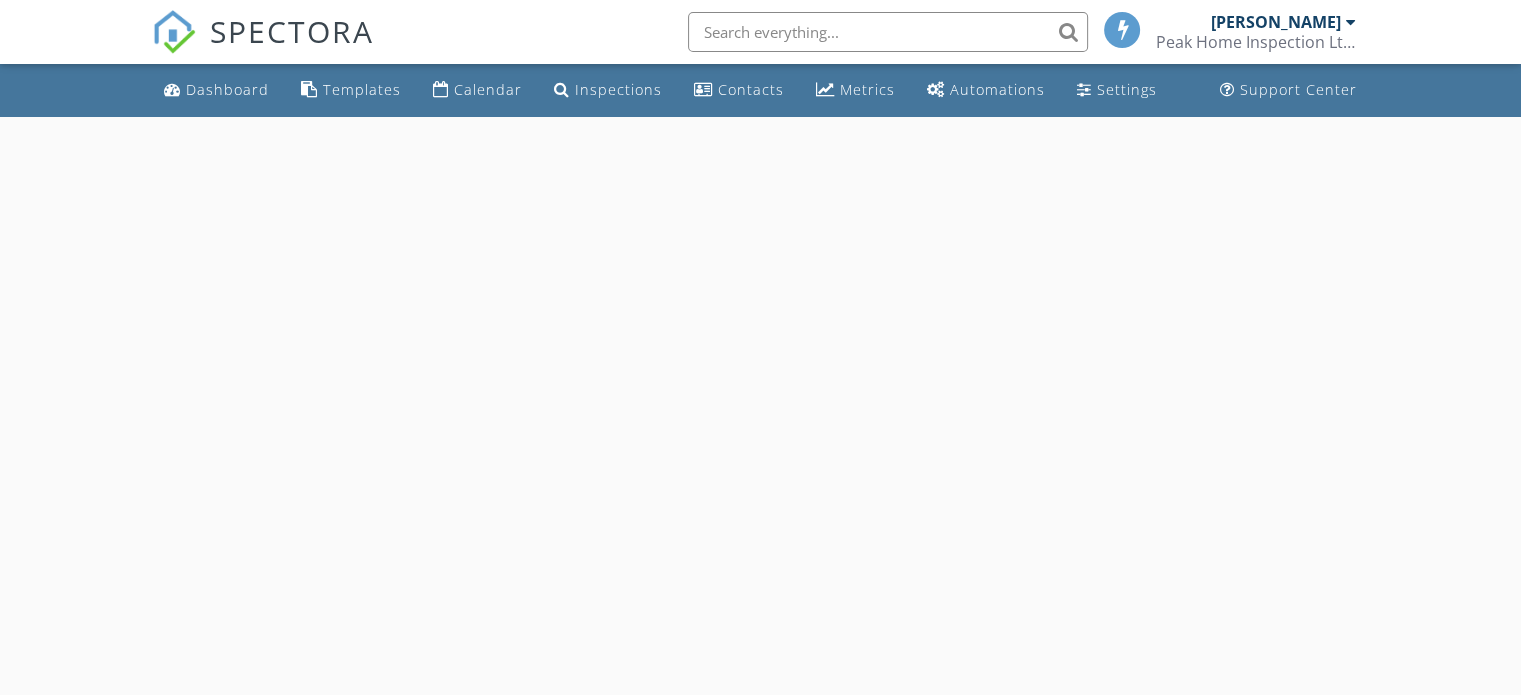 select on "6" 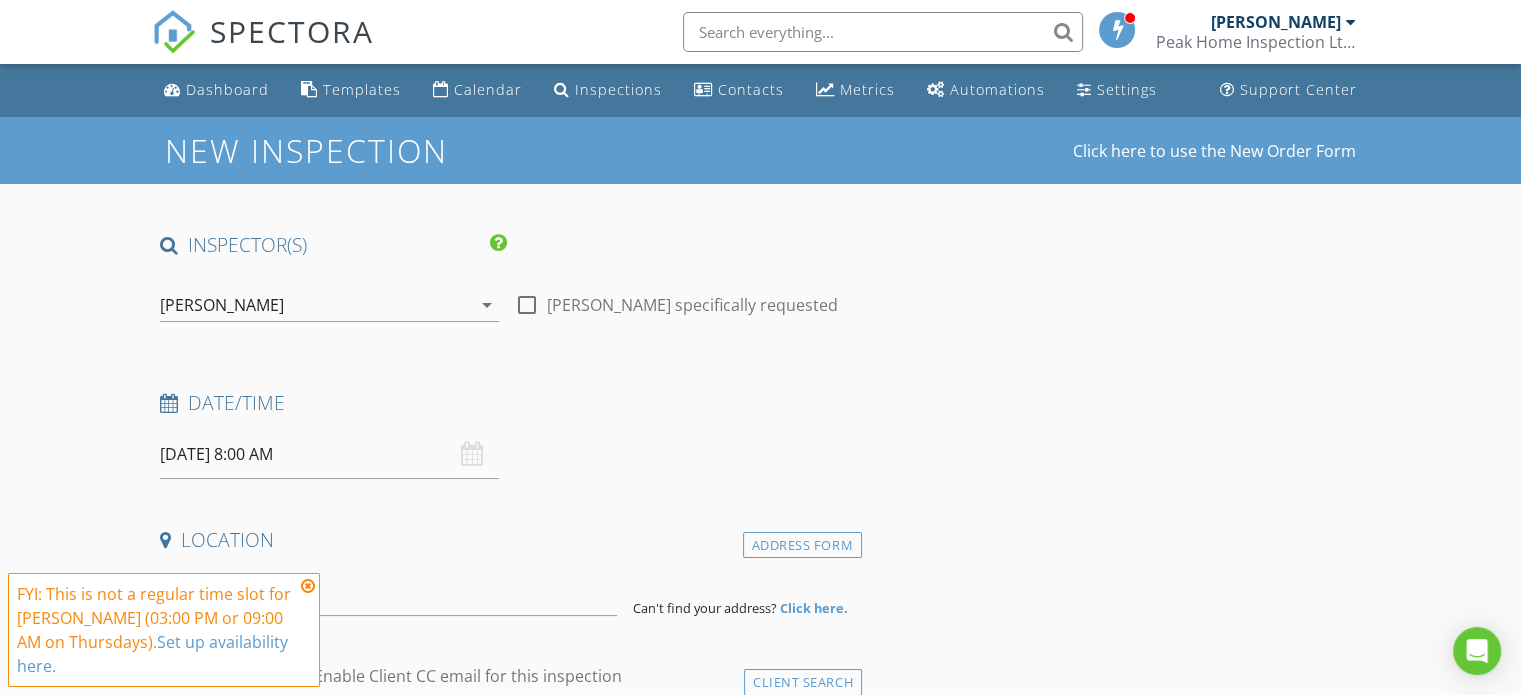 click on "[DATE] 8:00 AM" at bounding box center [329, 454] 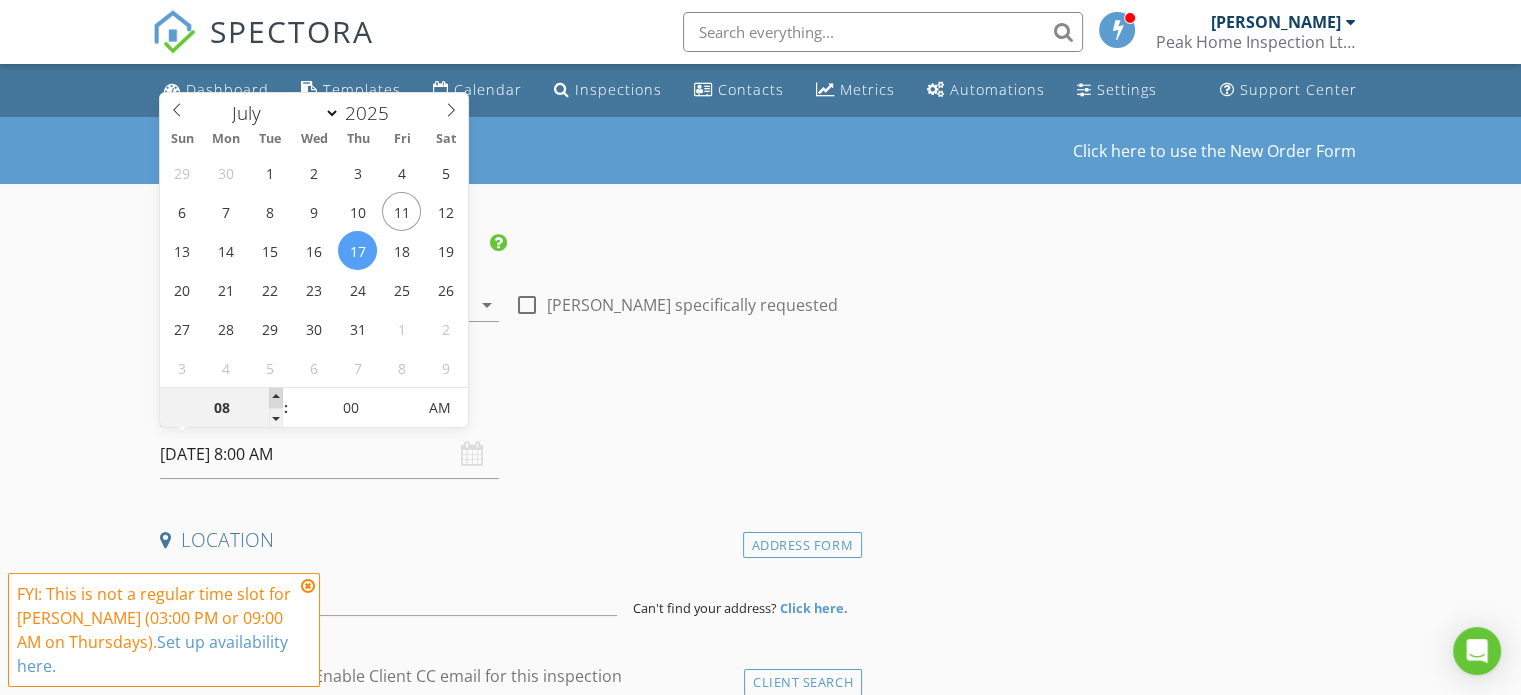 type on "09" 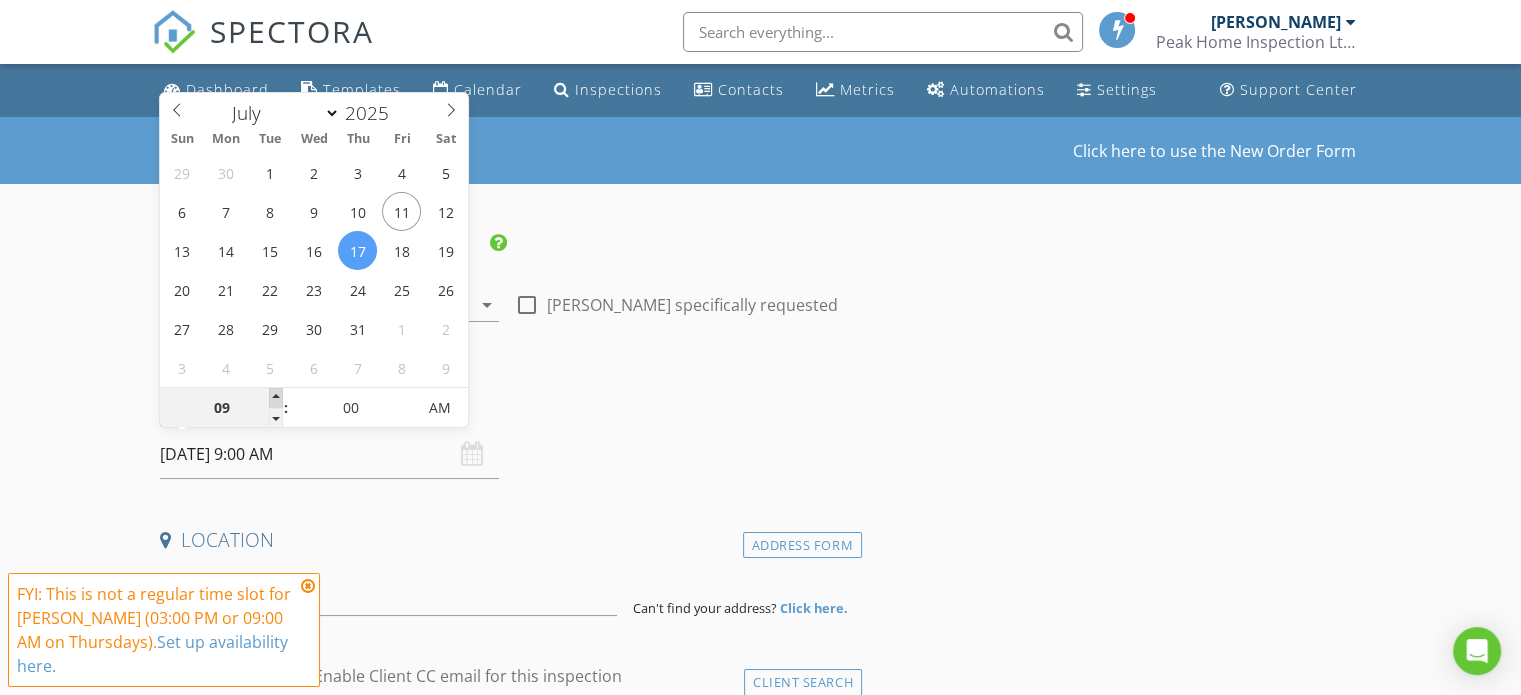 click at bounding box center [276, 398] 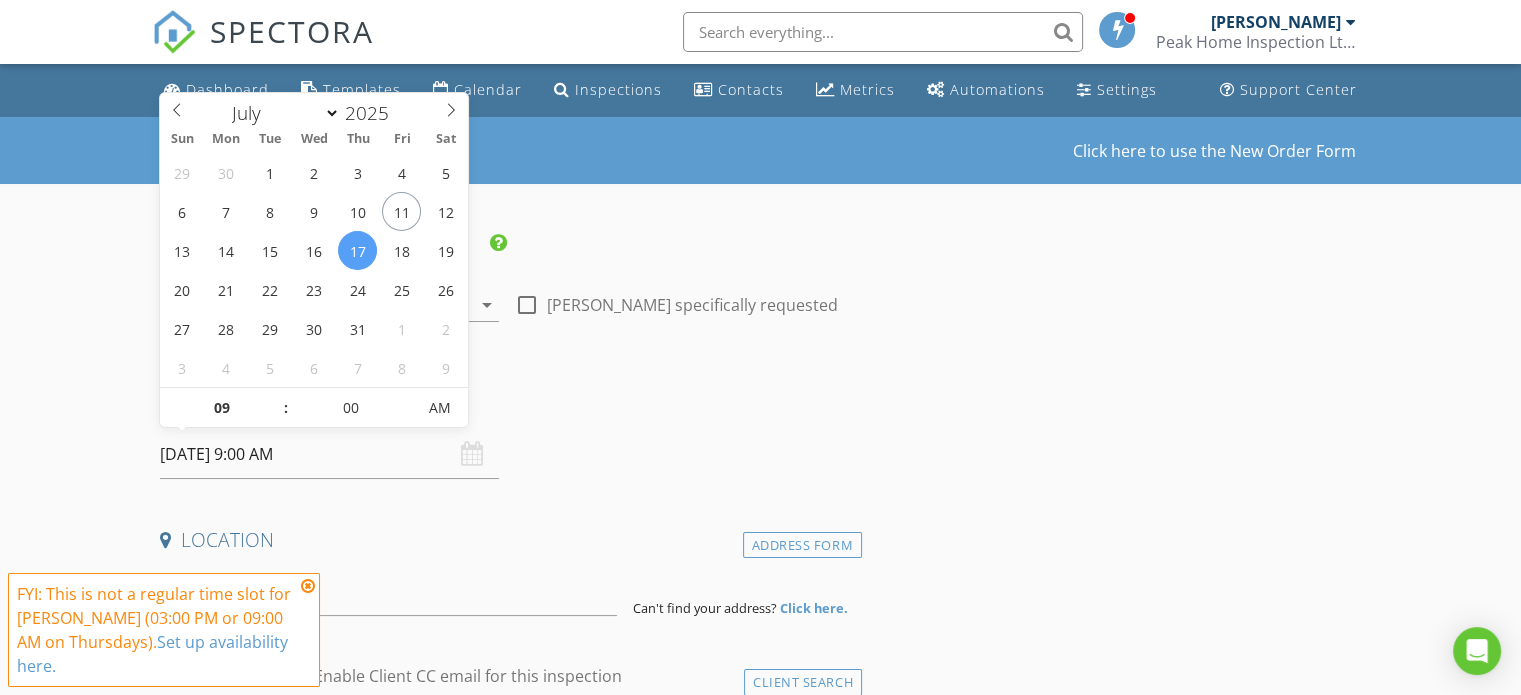 click at bounding box center (308, 586) 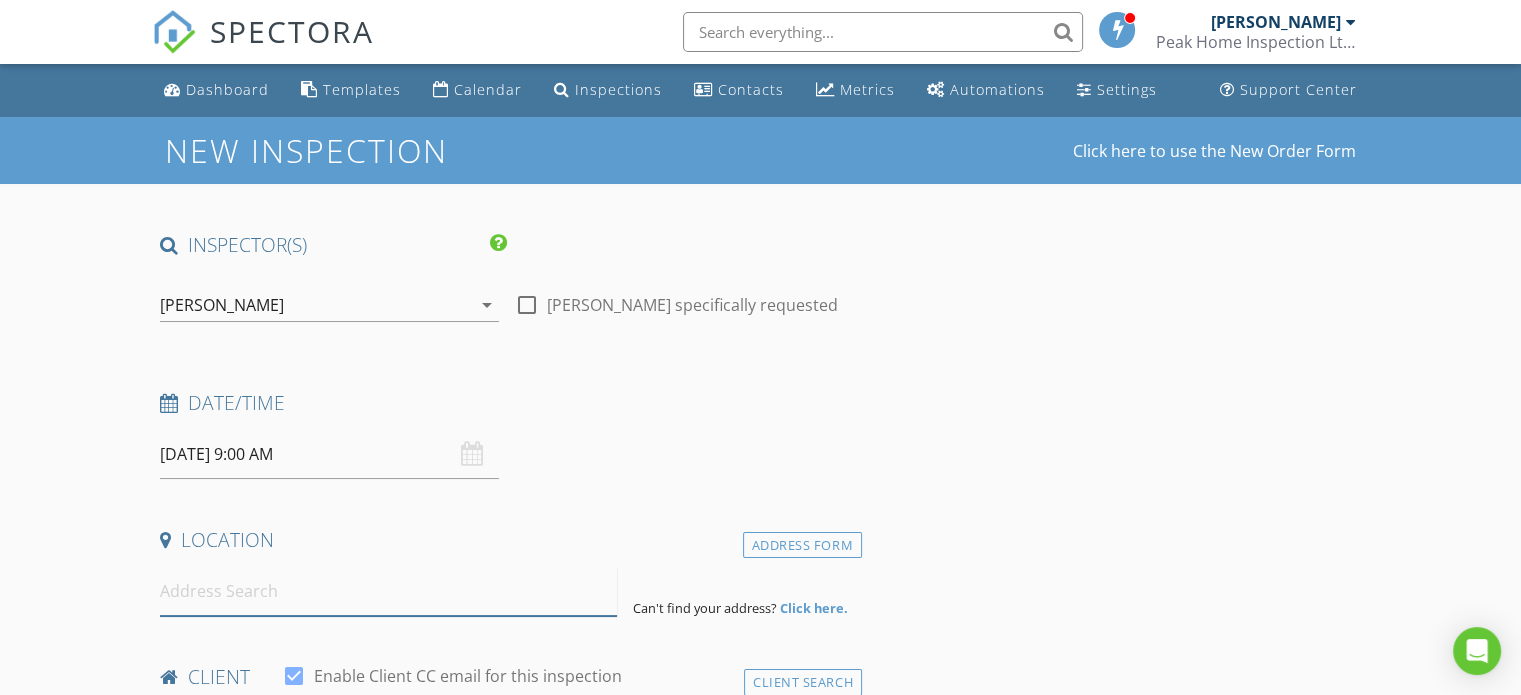 click at bounding box center (388, 591) 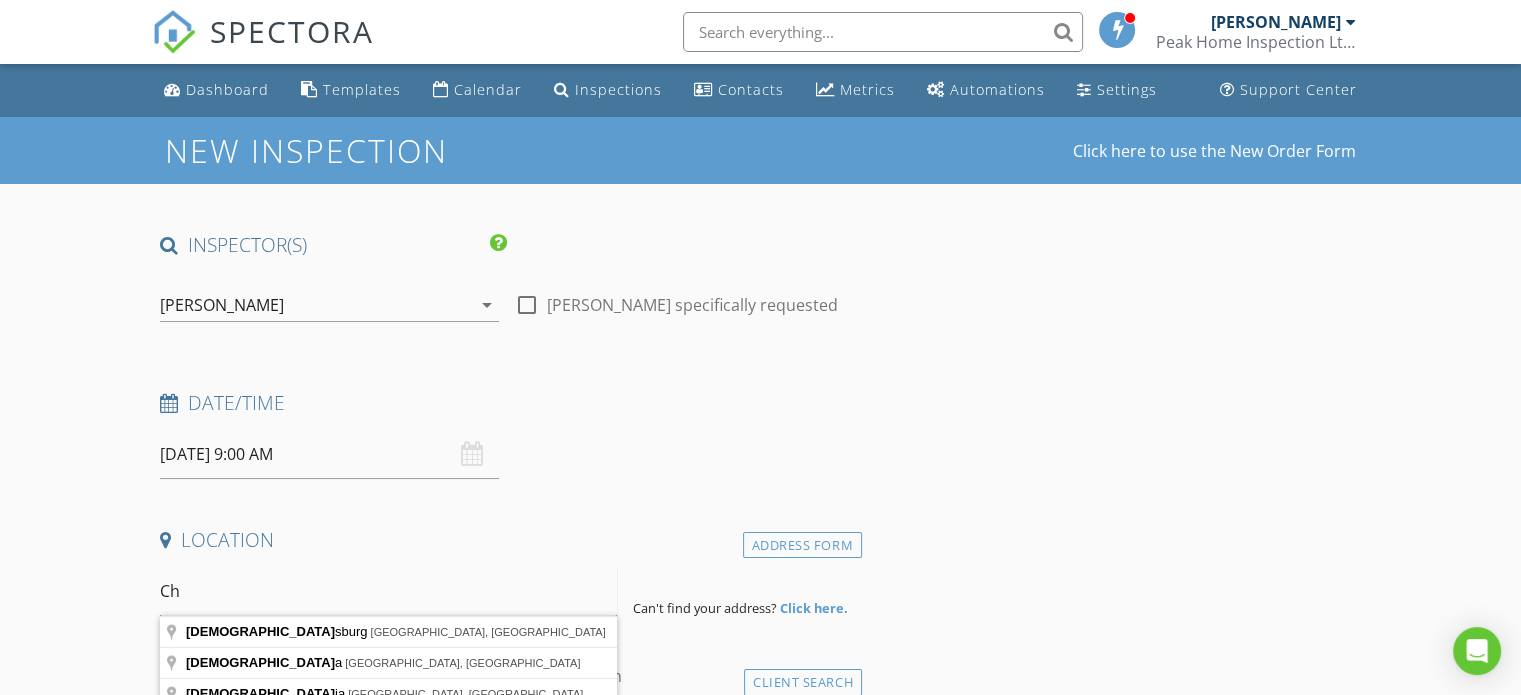 type on "C" 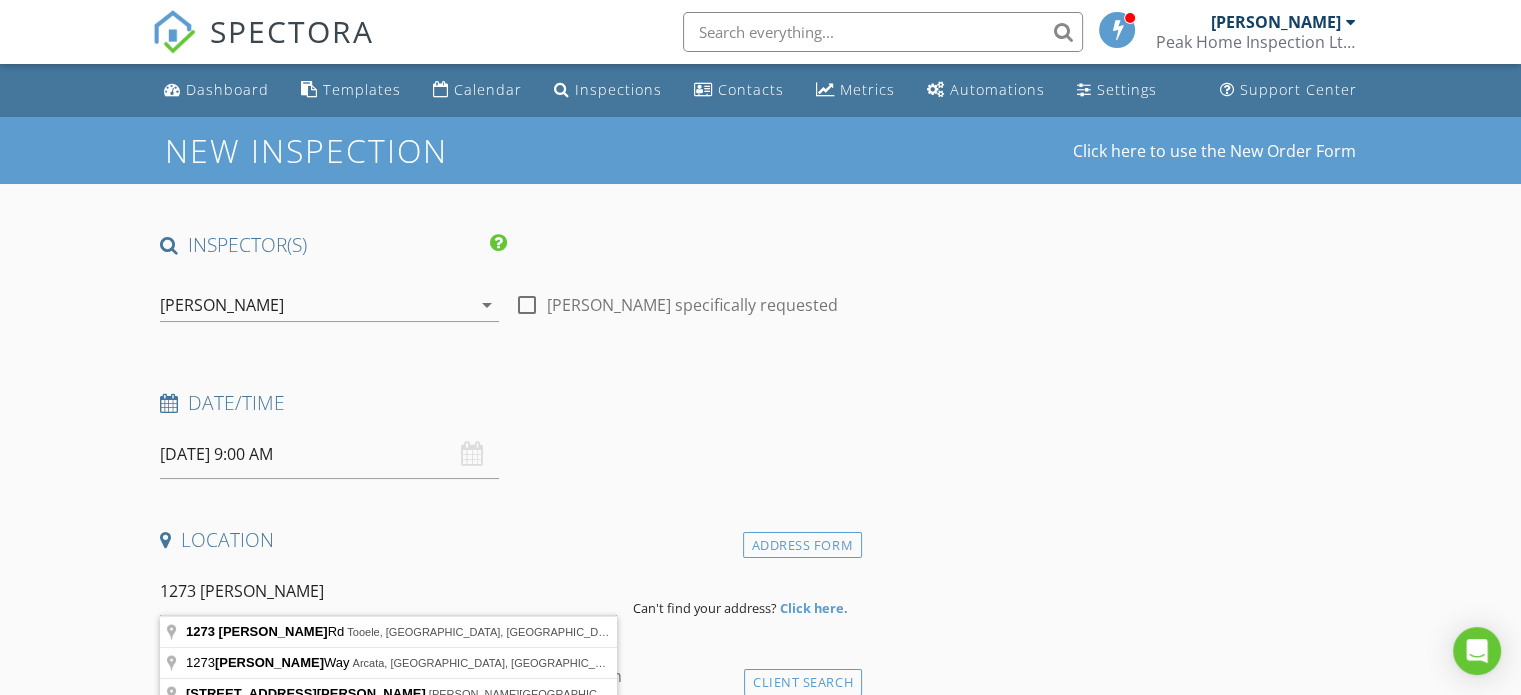 click on "INSPECTOR(S)
check_box   [PERSON_NAME]   PRIMARY   [PERSON_NAME] arrow_drop_down   check_box_outline_blank [PERSON_NAME] specifically requested
Date/Time
[DATE] 9:00 AM
Location
Address Form   1273 [PERSON_NAME]     Can't find your address?   Click here.
client
check_box Enable Client CC email for this inspection   Client Search     check_box_outline_blank Client is a Company/Organization     First Name   Last Name   Email   CC Email   Phone           Notes   Private Notes
ADD ADDITIONAL client
SERVICES
check_box_outline_blank   Condo Inspection   (Common areas are outside the scope of inspection) check_box_outline_blank   Townhouse Inspection   Residential Home Inspection check_box_outline_blank   Manufactured/Mobile Inspection   Residential Home Inspection check_box_outline_blank" at bounding box center [760, 1735] 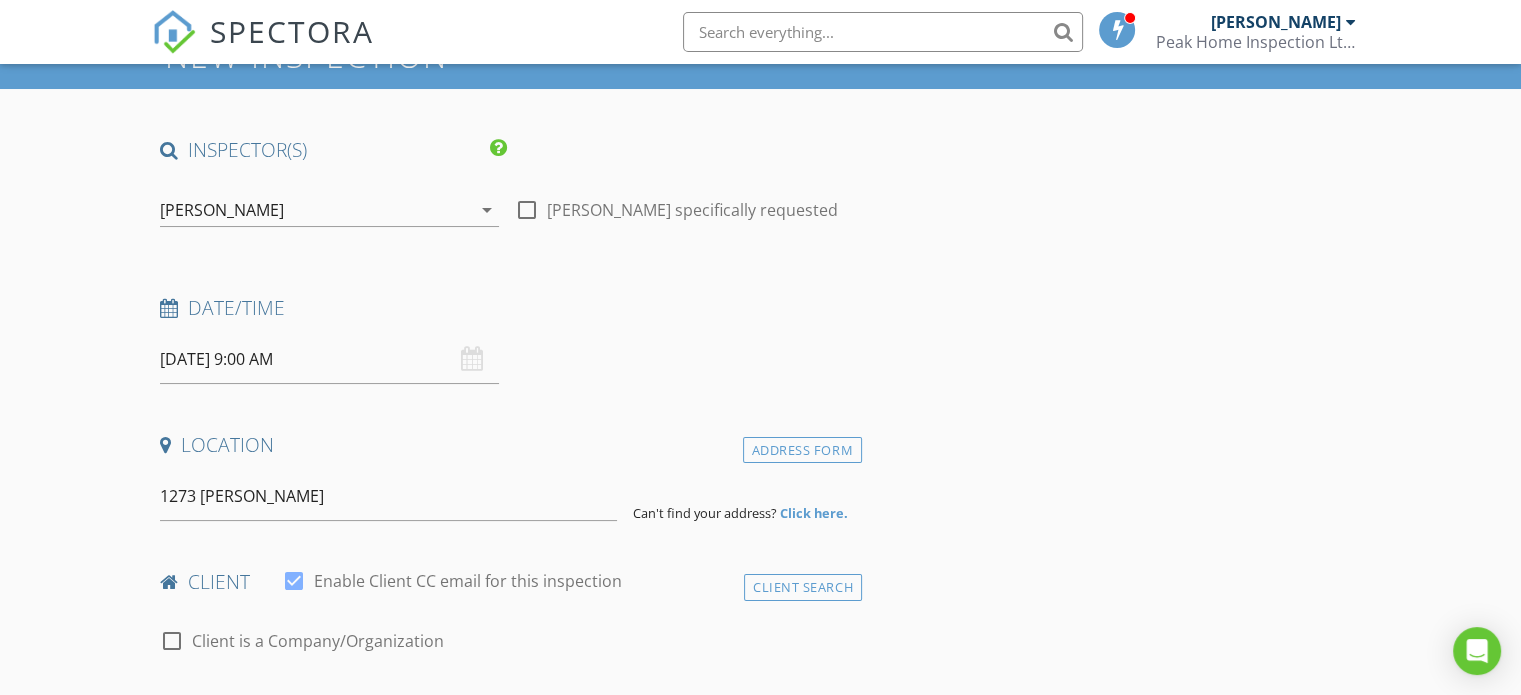 scroll, scrollTop: 200, scrollLeft: 0, axis: vertical 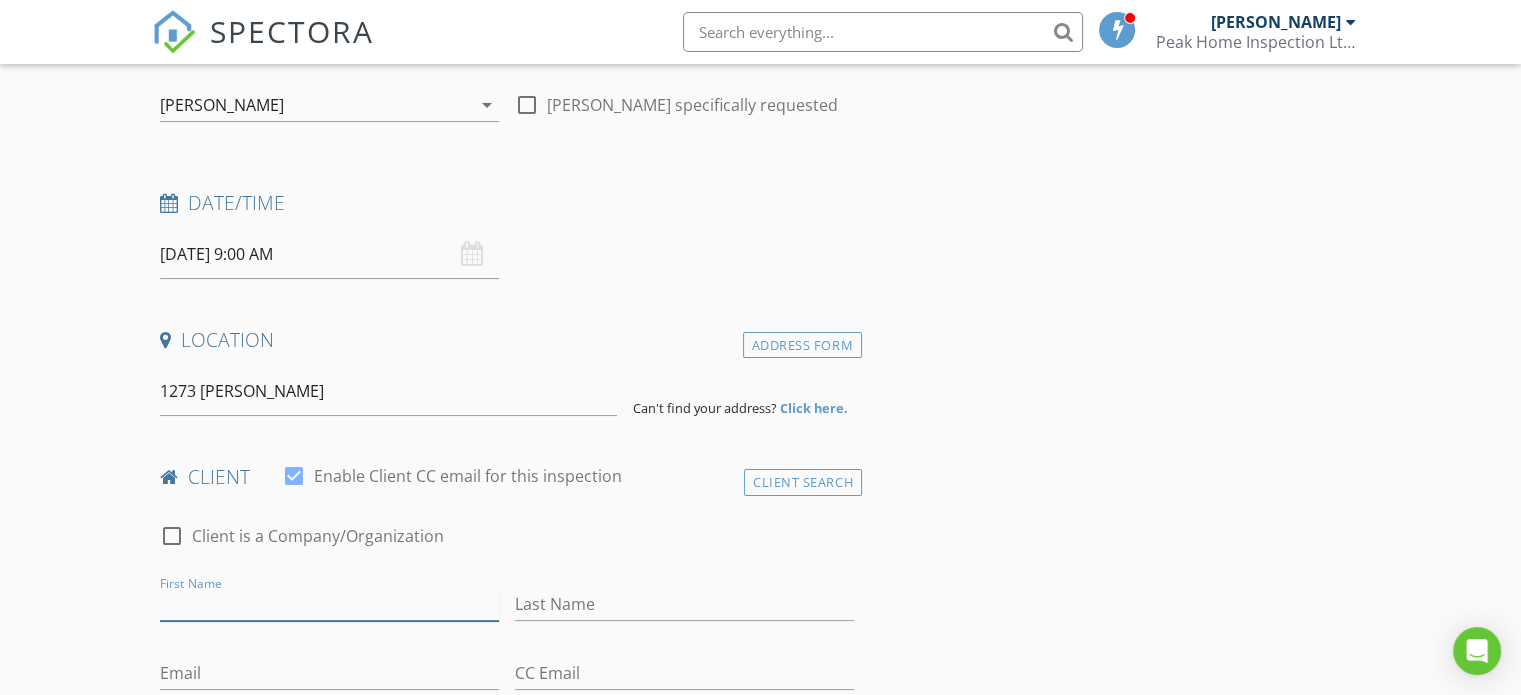 click on "First Name" at bounding box center [329, 604] 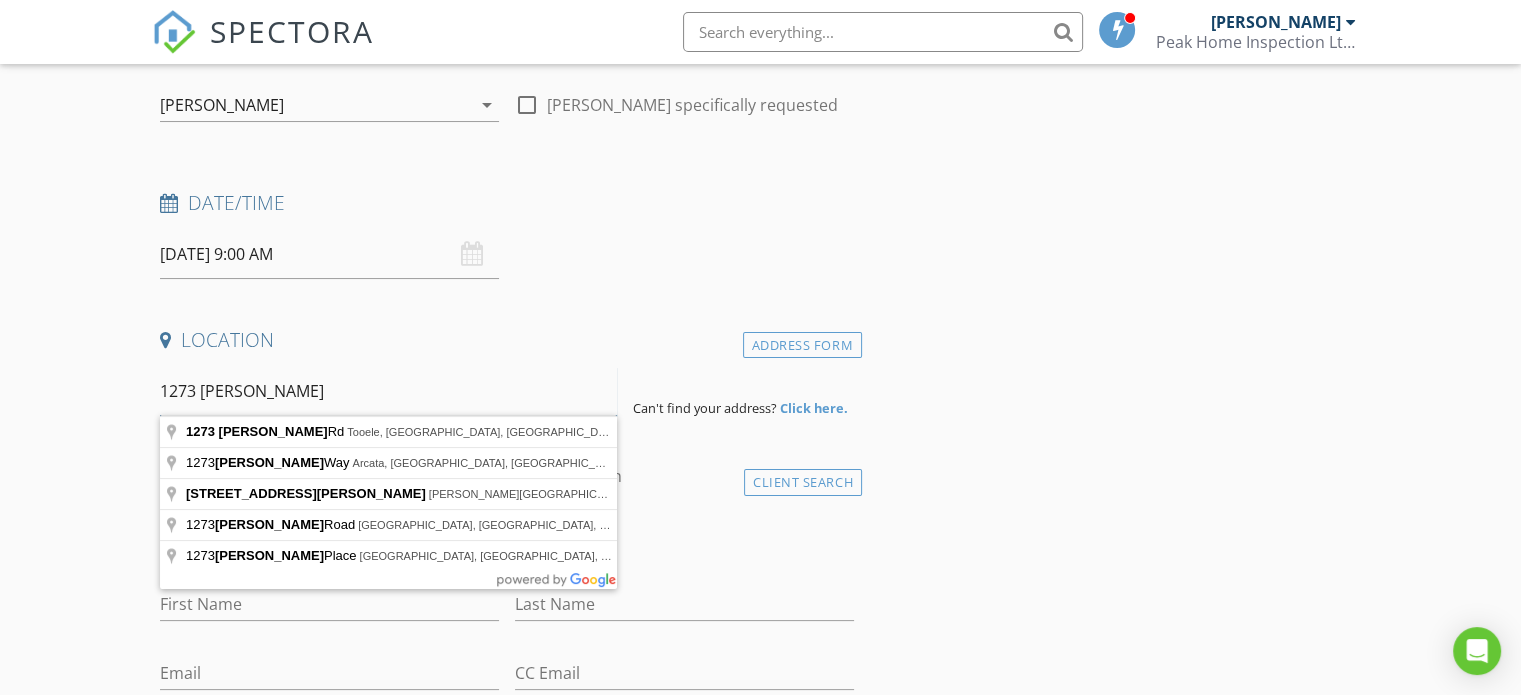 click on "1273 [PERSON_NAME]" at bounding box center (388, 391) 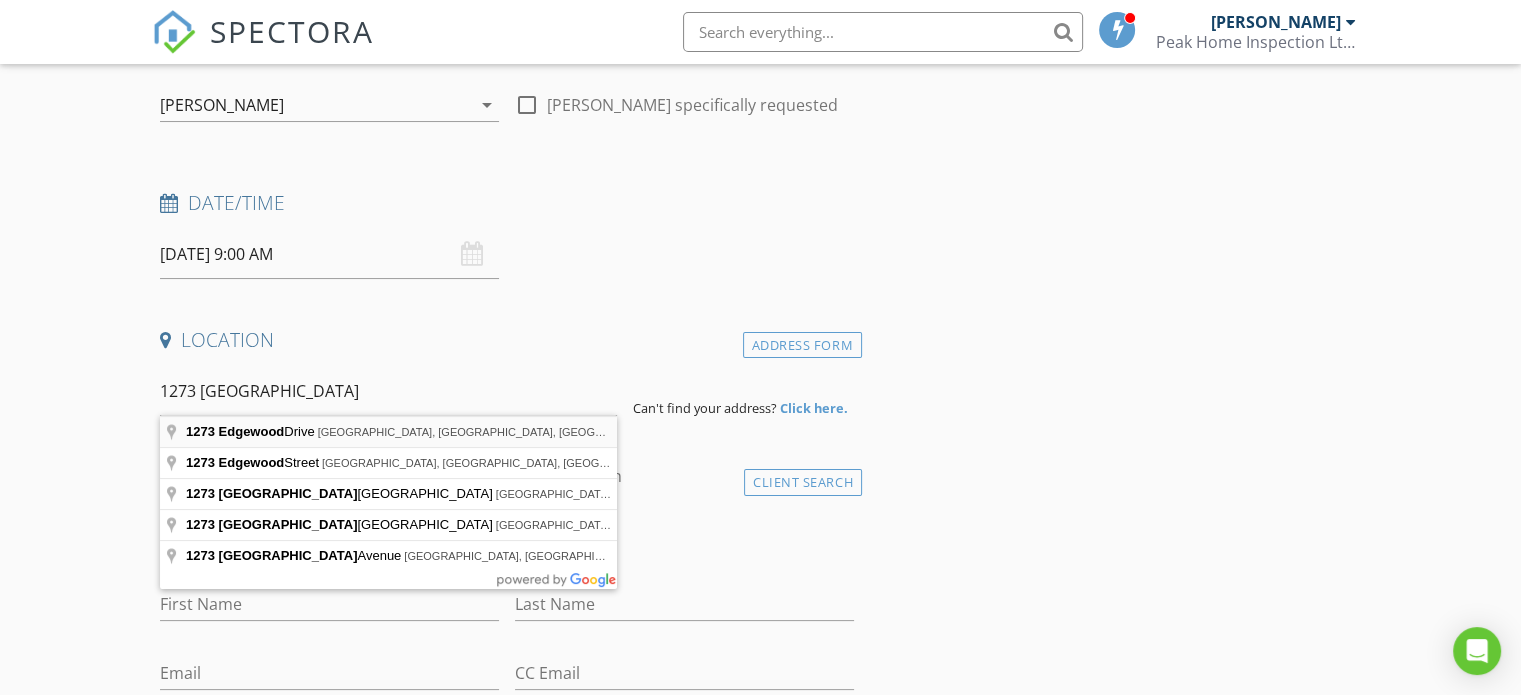 type on "[STREET_ADDRESS]" 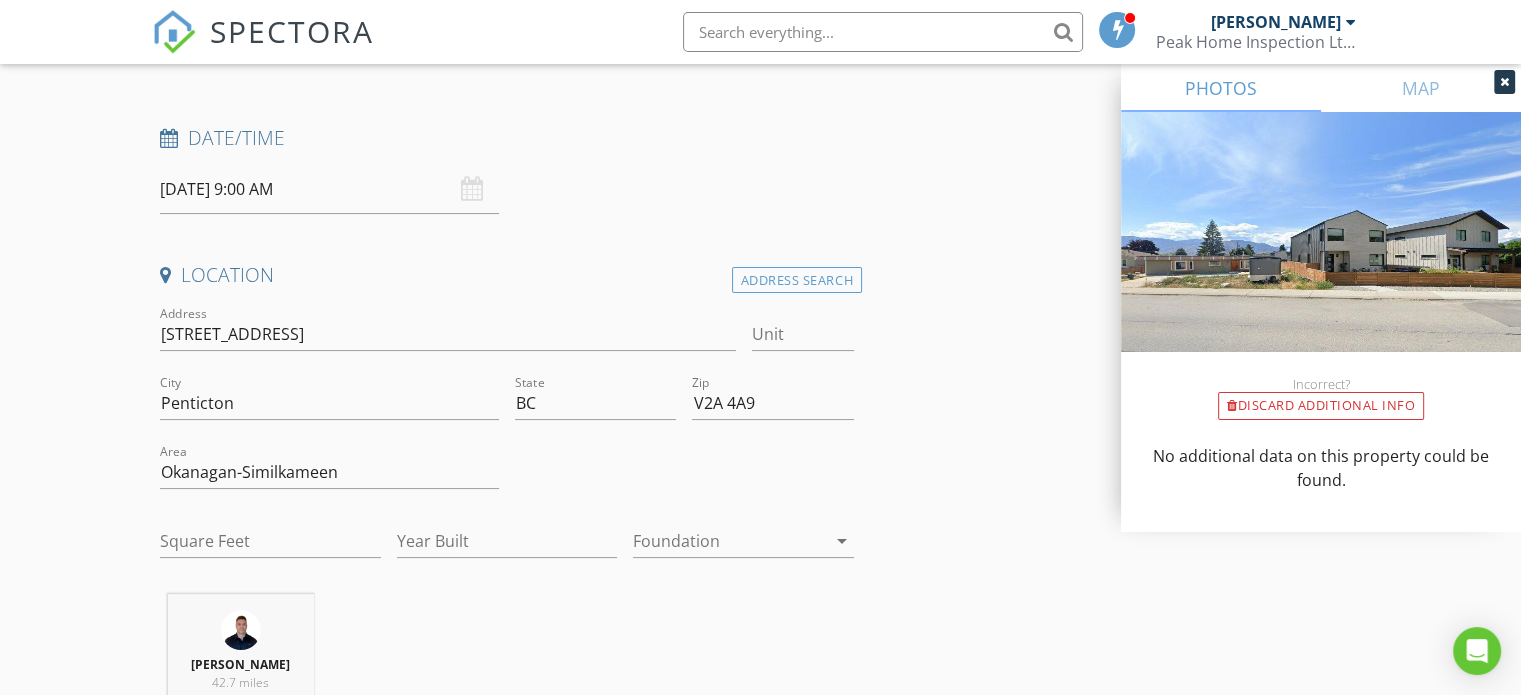 scroll, scrollTop: 300, scrollLeft: 0, axis: vertical 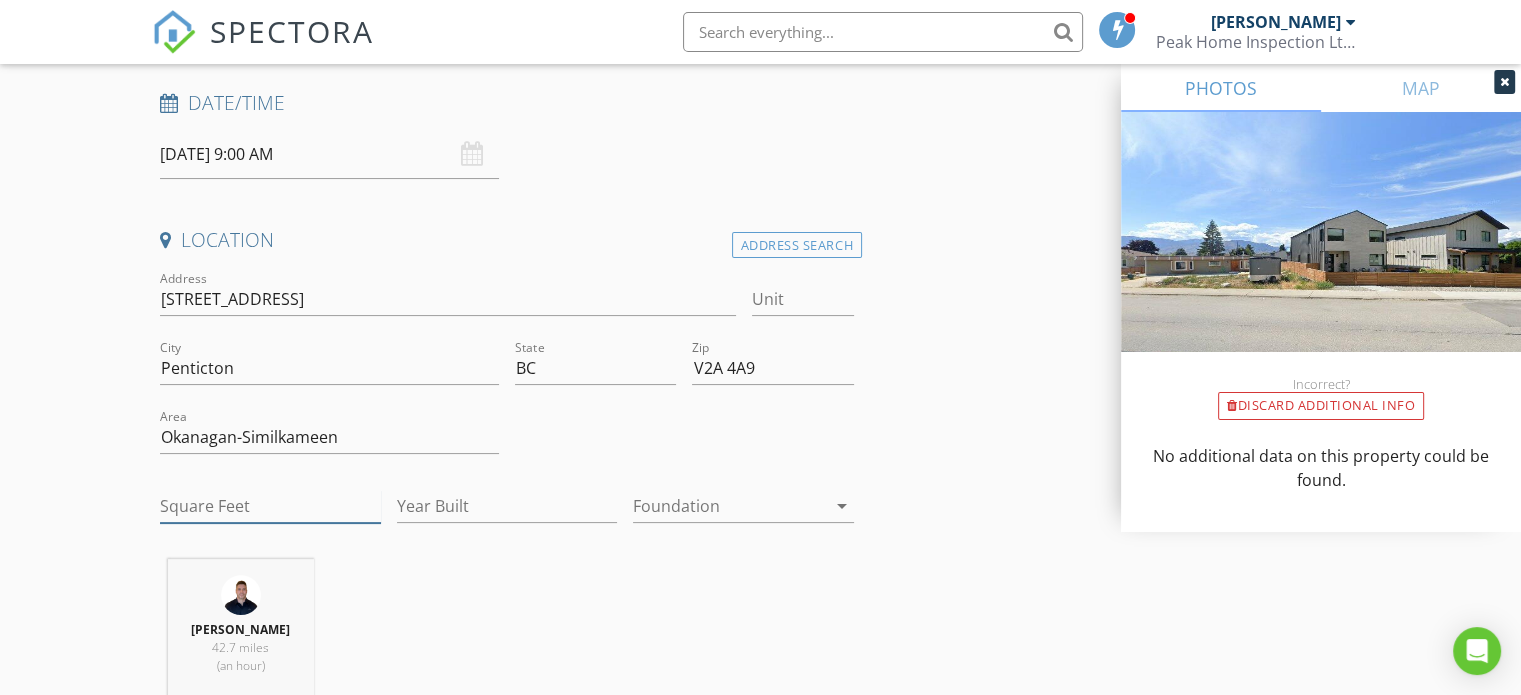 drag, startPoint x: 276, startPoint y: 491, endPoint x: 276, endPoint y: 503, distance: 12 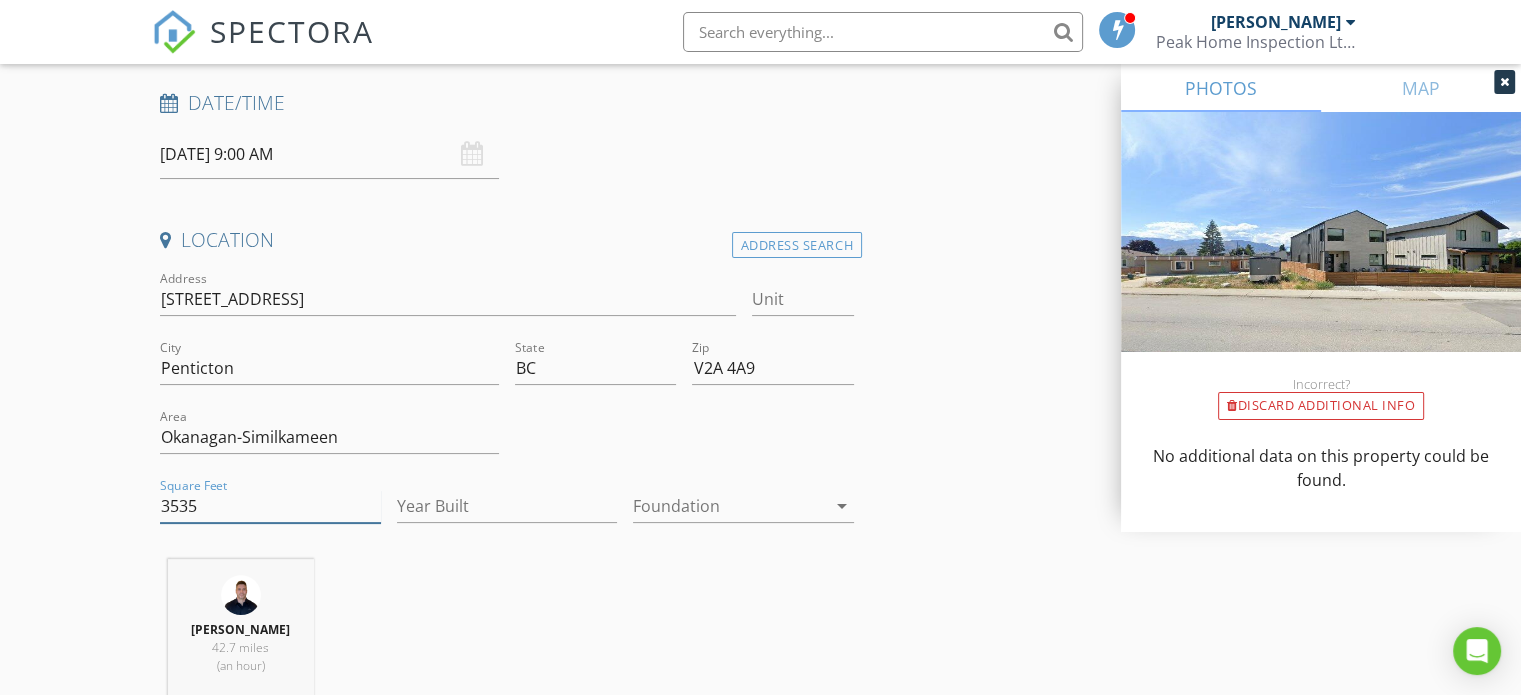type on "3535" 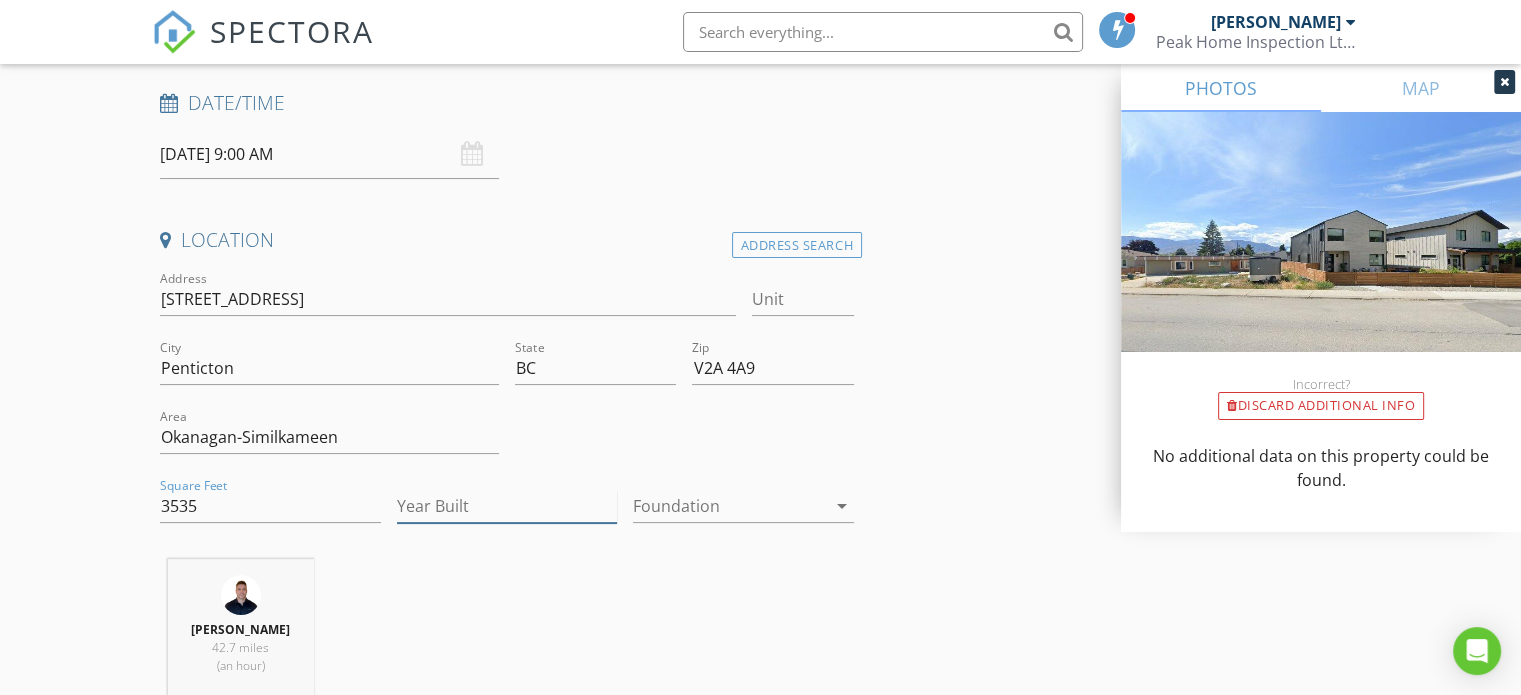 click on "Year Built" at bounding box center [507, 506] 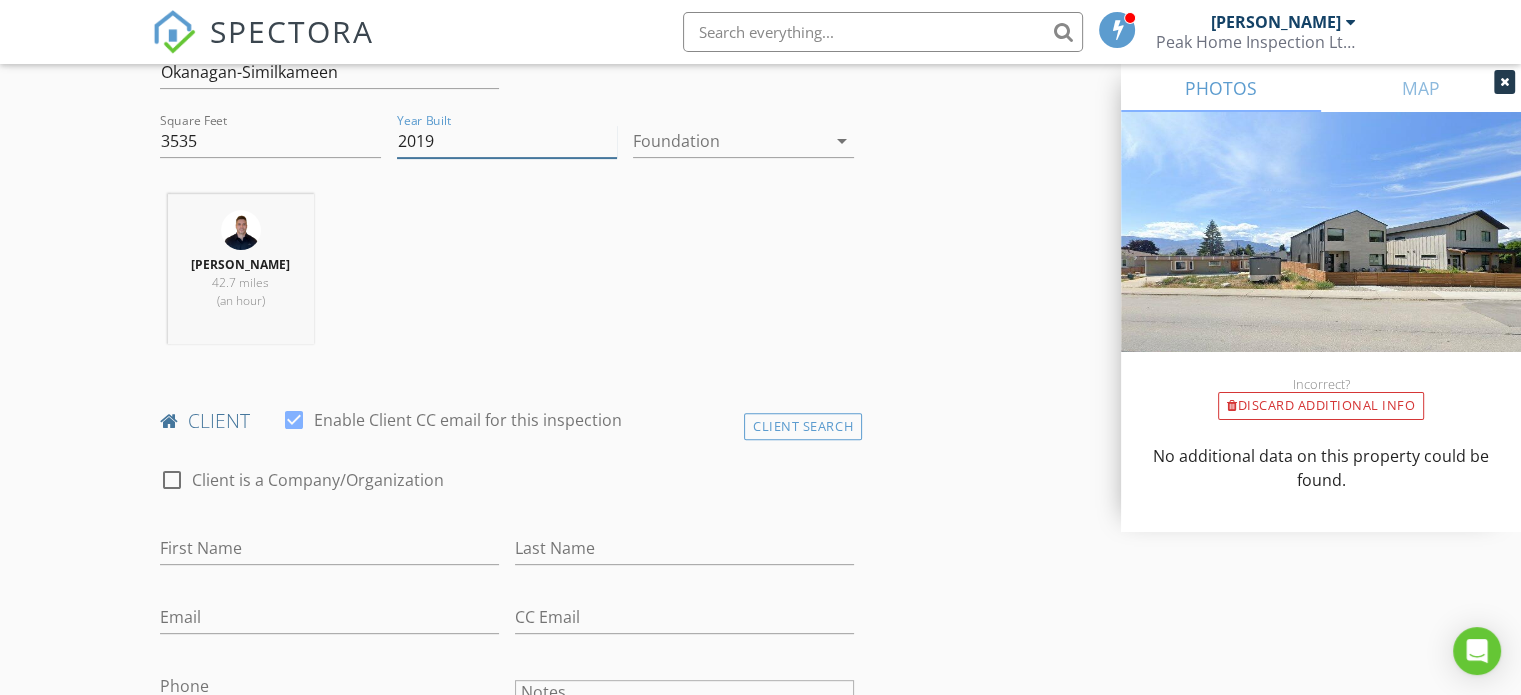 scroll, scrollTop: 700, scrollLeft: 0, axis: vertical 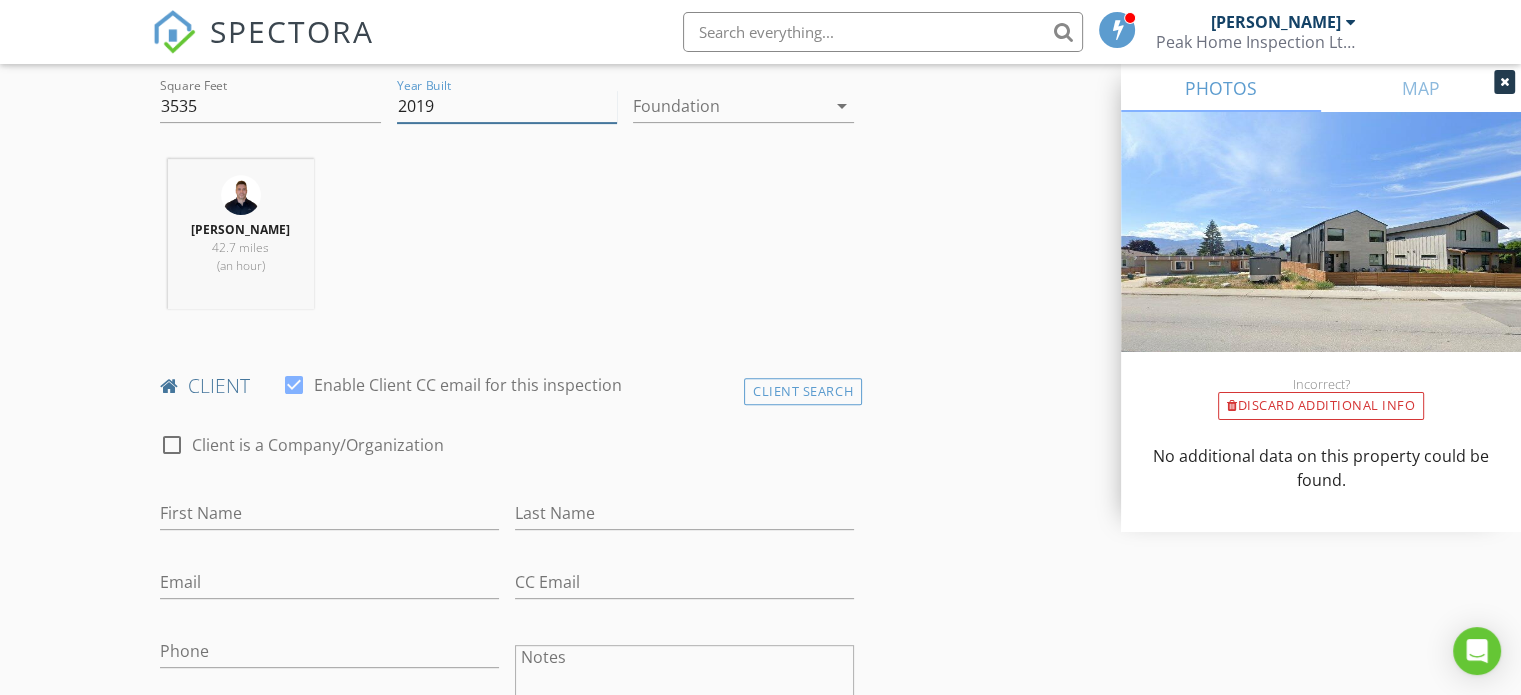 type on "2019" 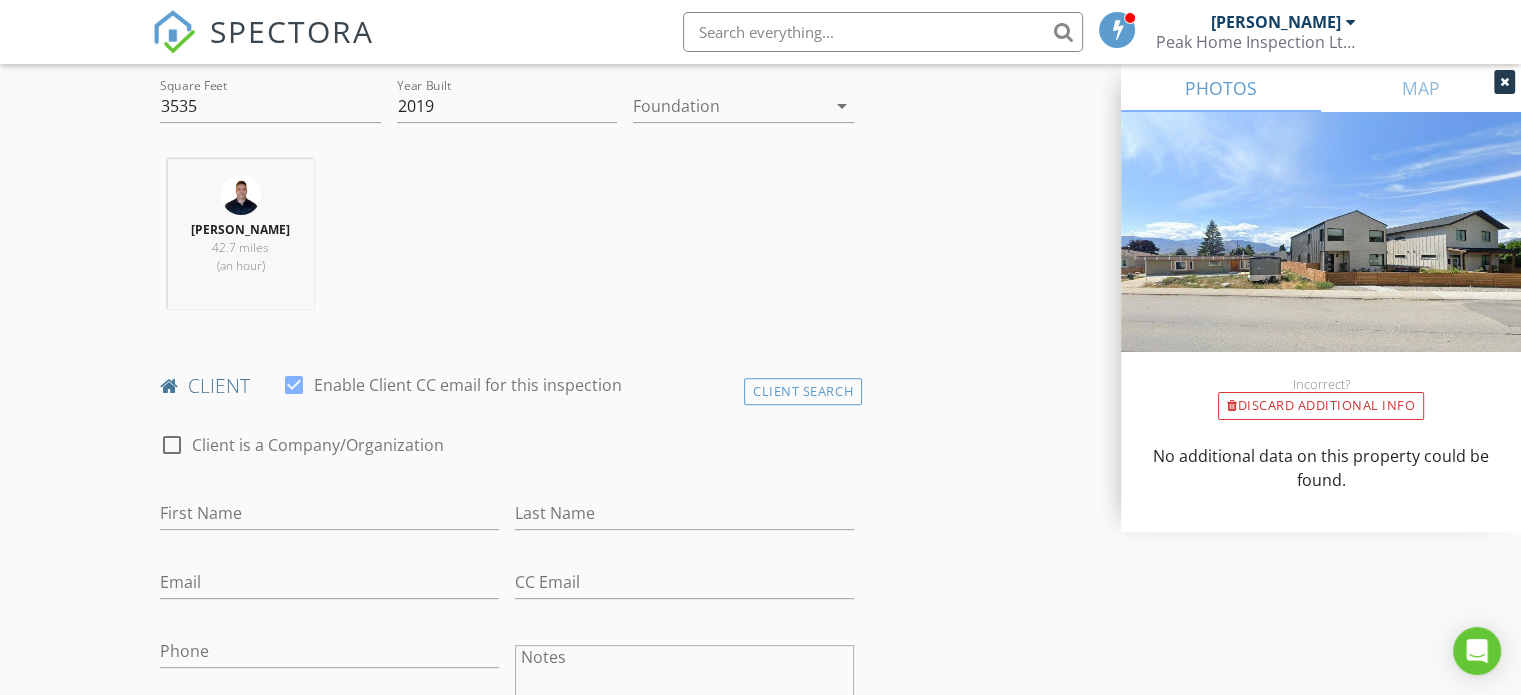 click on "First Name" at bounding box center (329, 523) 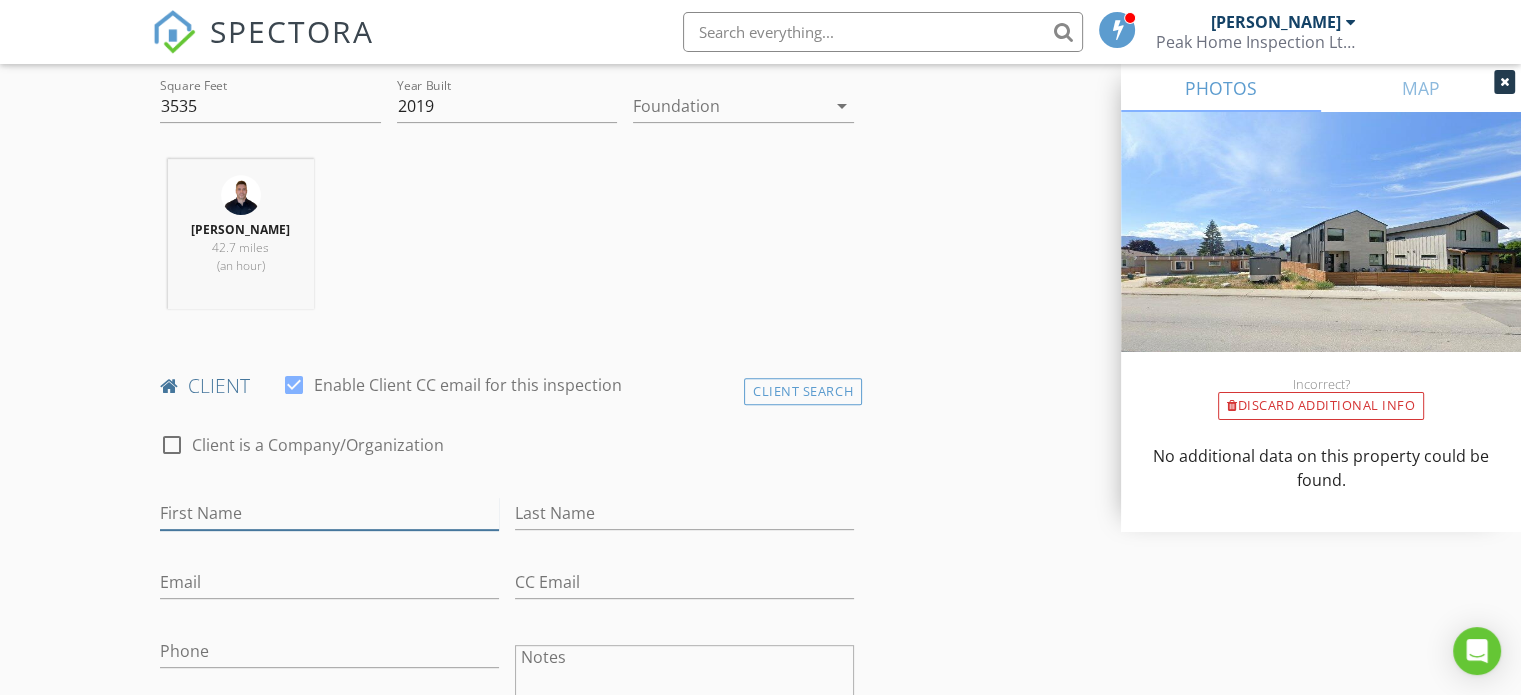 click on "First Name" at bounding box center (329, 513) 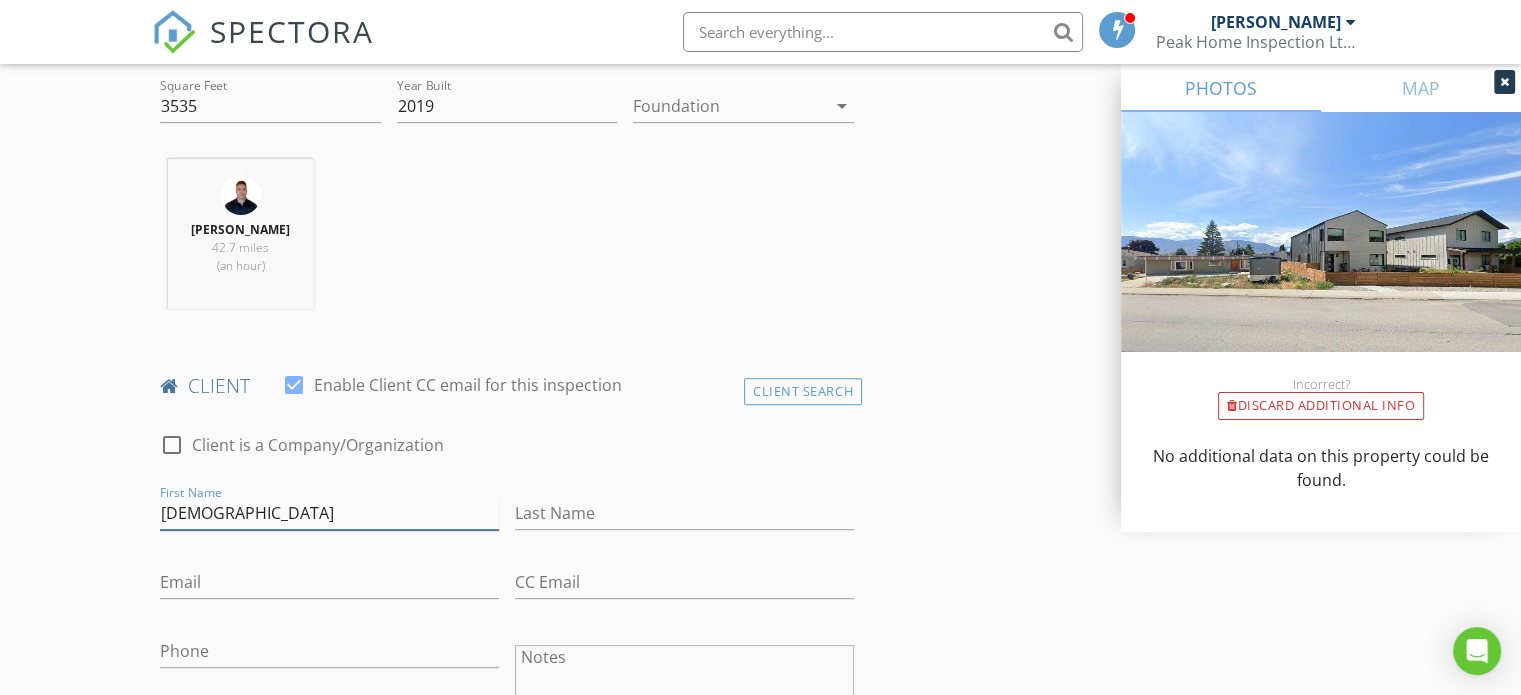 type on "[DEMOGRAPHIC_DATA]" 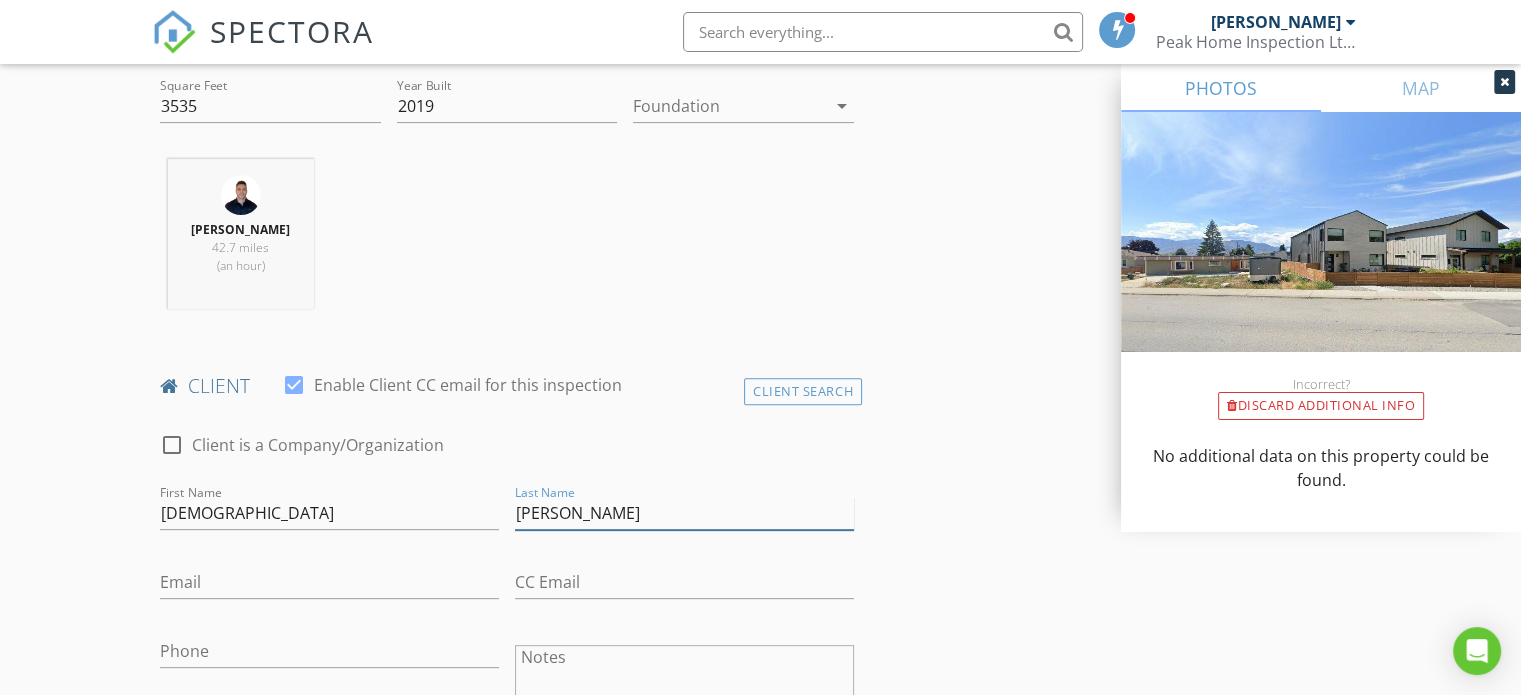 type on "[PERSON_NAME]" 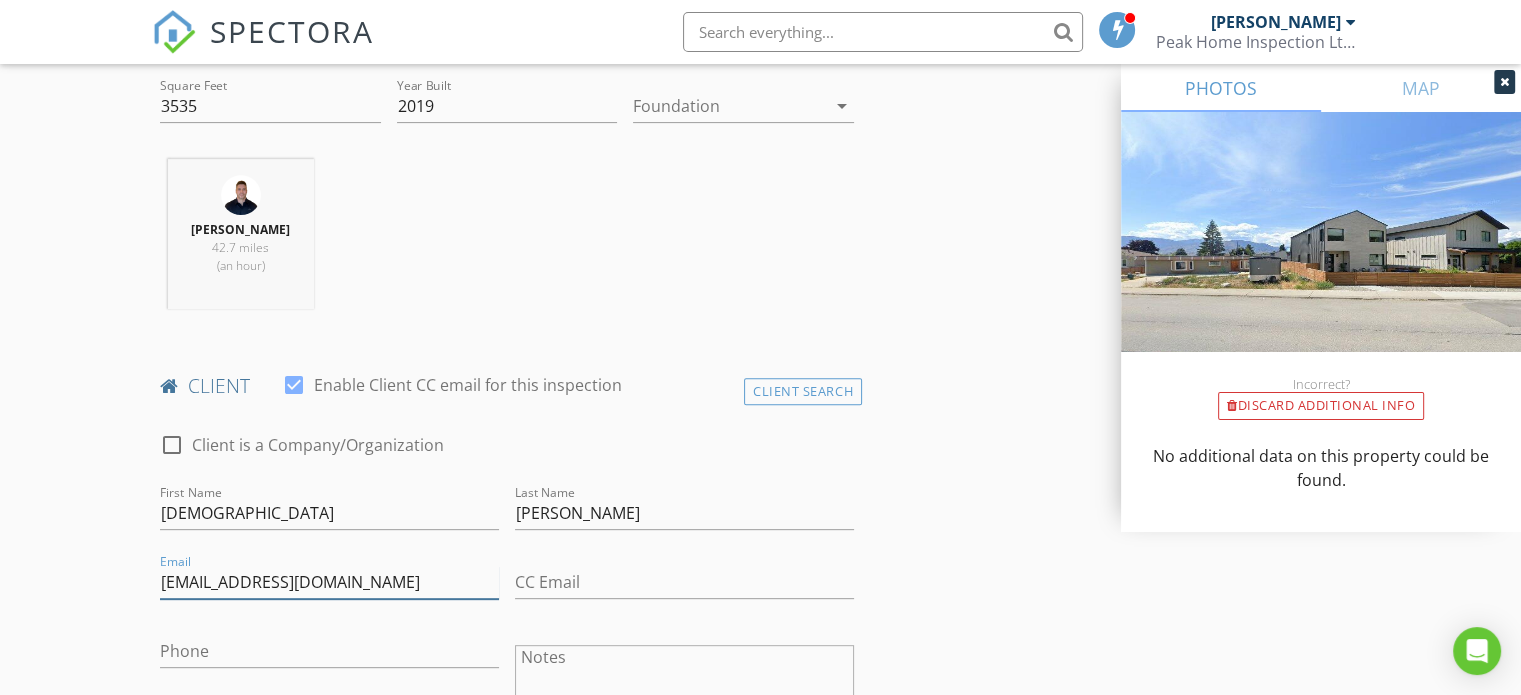 type on "cericsonericson@gmail.com" 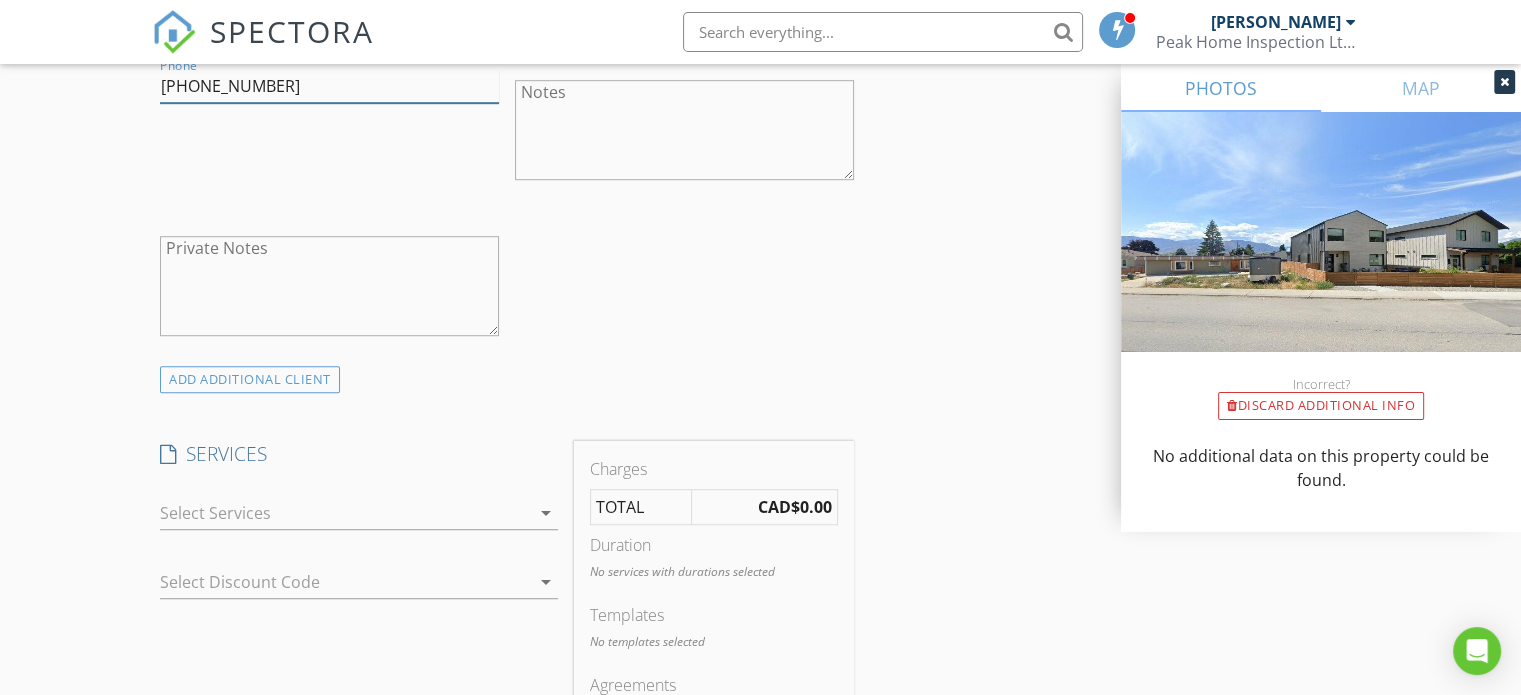 scroll, scrollTop: 1300, scrollLeft: 0, axis: vertical 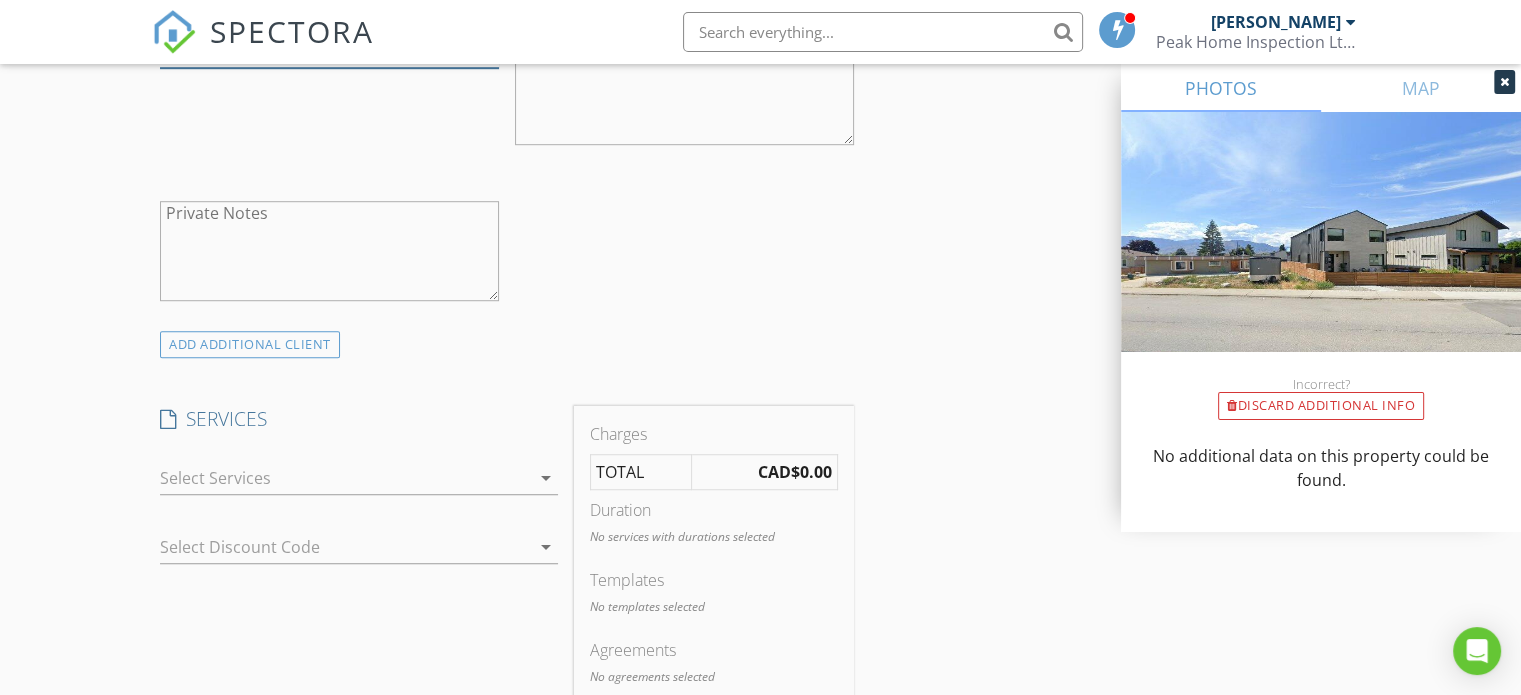 type on "604-308-2704" 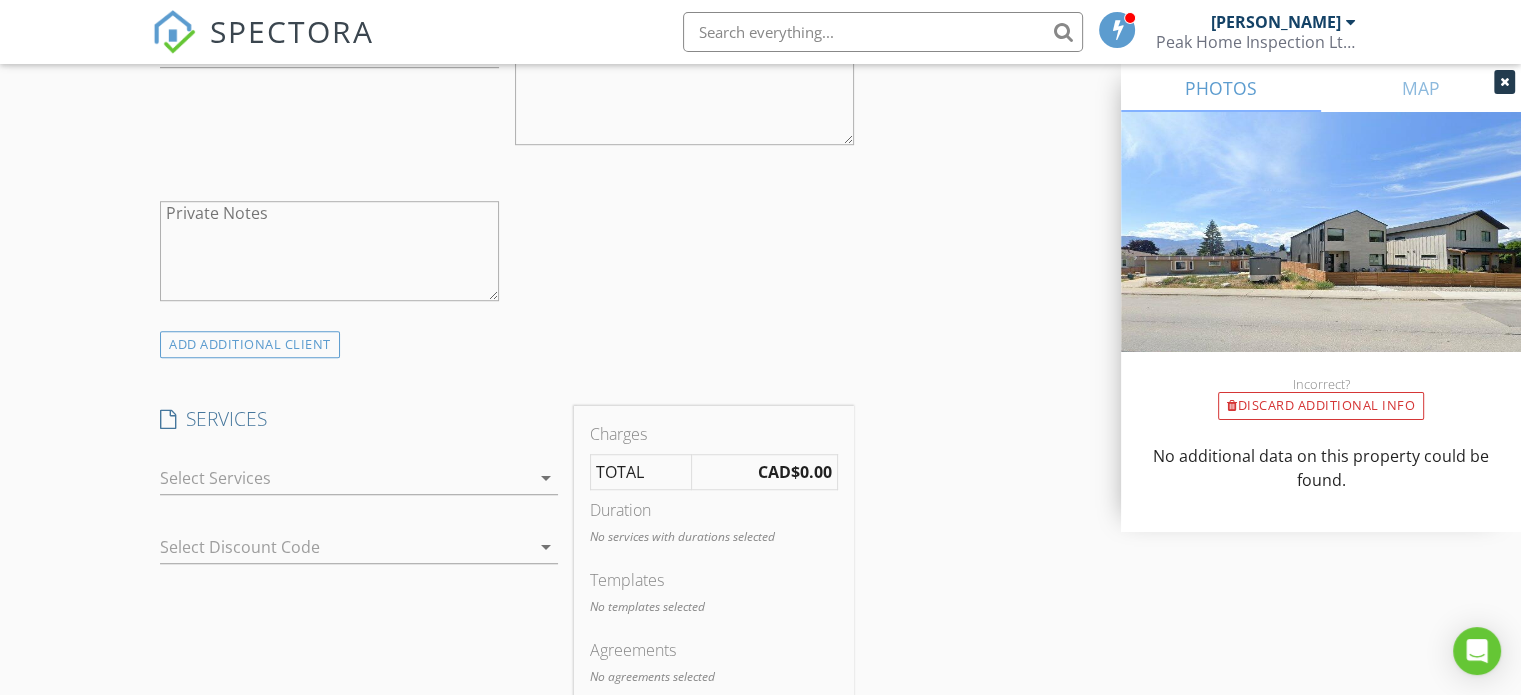 click at bounding box center [345, 478] 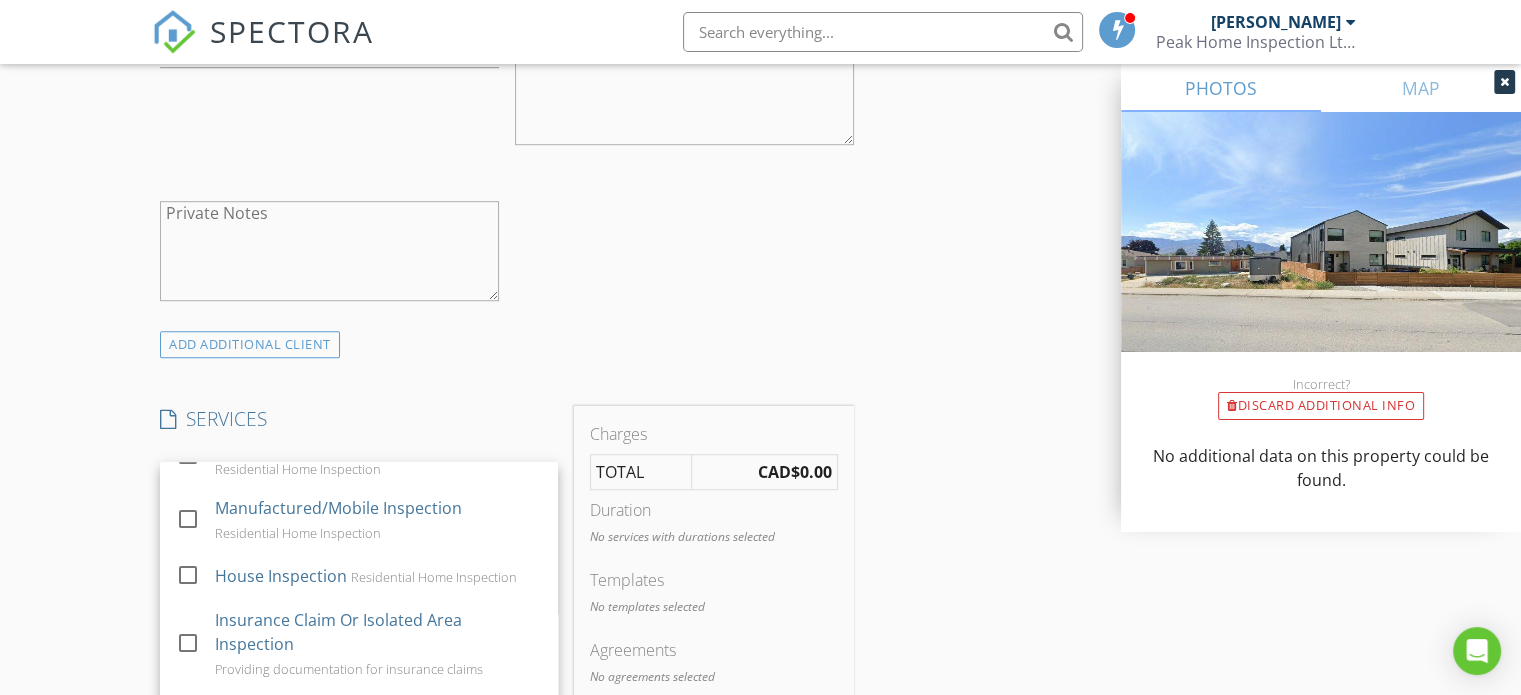 scroll, scrollTop: 200, scrollLeft: 0, axis: vertical 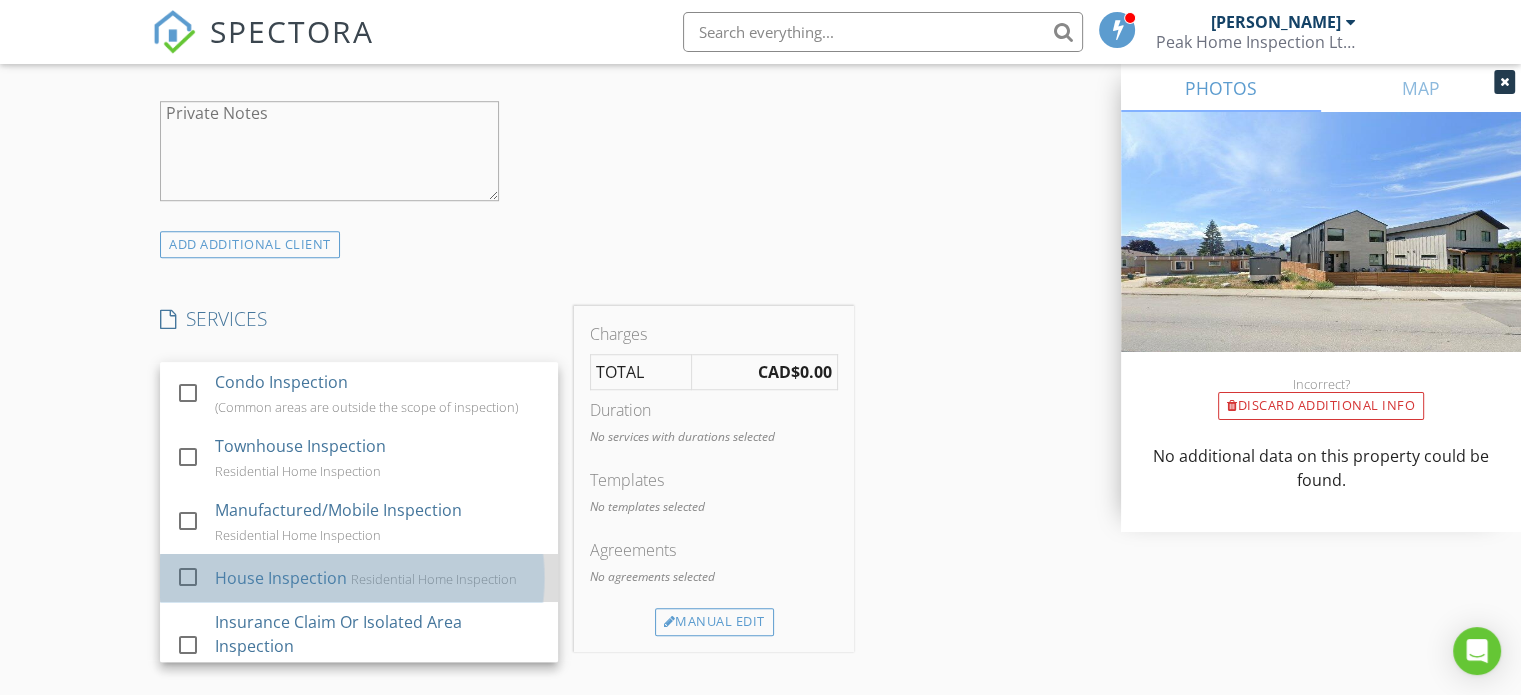 click on "Residential Home Inspection" at bounding box center [434, 579] 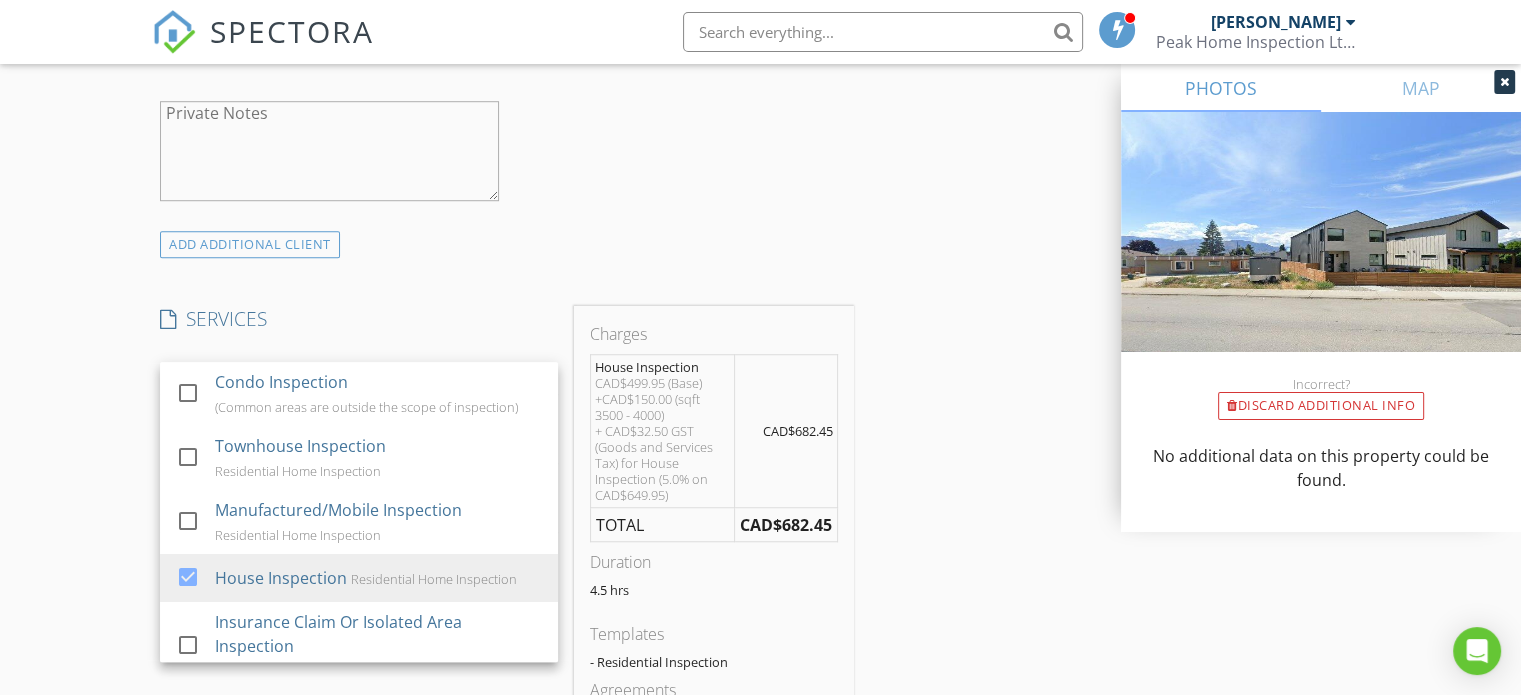 click on "INSPECTOR(S)
check_box   Ben Hall   PRIMARY   Ben Hall arrow_drop_down   check_box_outline_blank Ben Hall specifically requested
Date/Time
07/17/2025 9:00 AM
Location
Address Search       Address 1273 Edgewood Dr   Unit   City Penticton   State BC   Zip V2A 4A9   Area Okanagan-Similkameen     Square Feet 3535   Year Built 2019   Foundation arrow_drop_down     Ben Hall     42.7 miles     (an hour)
client
check_box Enable Client CC email for this inspection   Client Search     check_box_outline_blank Client is a Company/Organization     First Name Christian   Last Name Ericson   Email cericsonericson@gmail.com   CC Email   Phone 604-308-2704           Notes   Private Notes
ADD ADDITIONAL client
SERVICES
check_box_outline_blank   Condo Inspection   check_box_outline_blank" at bounding box center [760, 603] 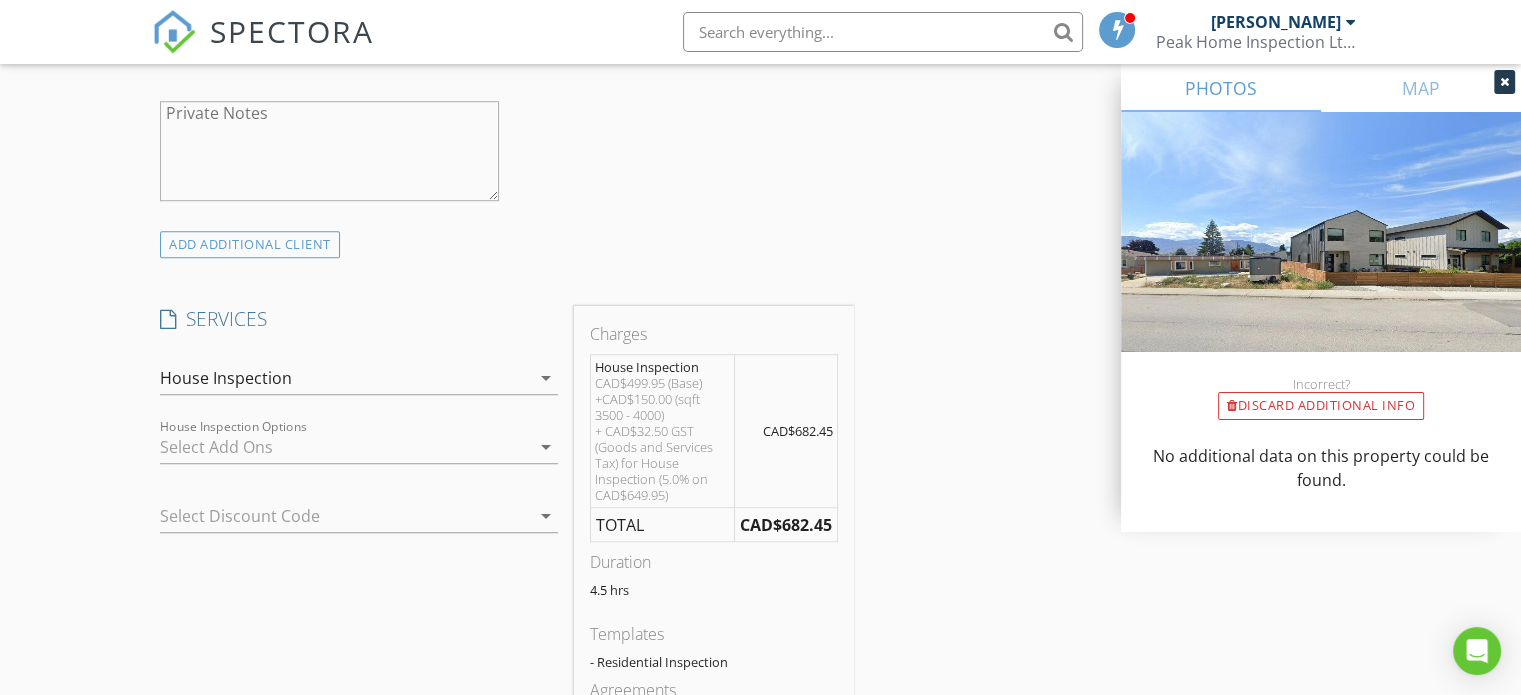 click at bounding box center (345, 447) 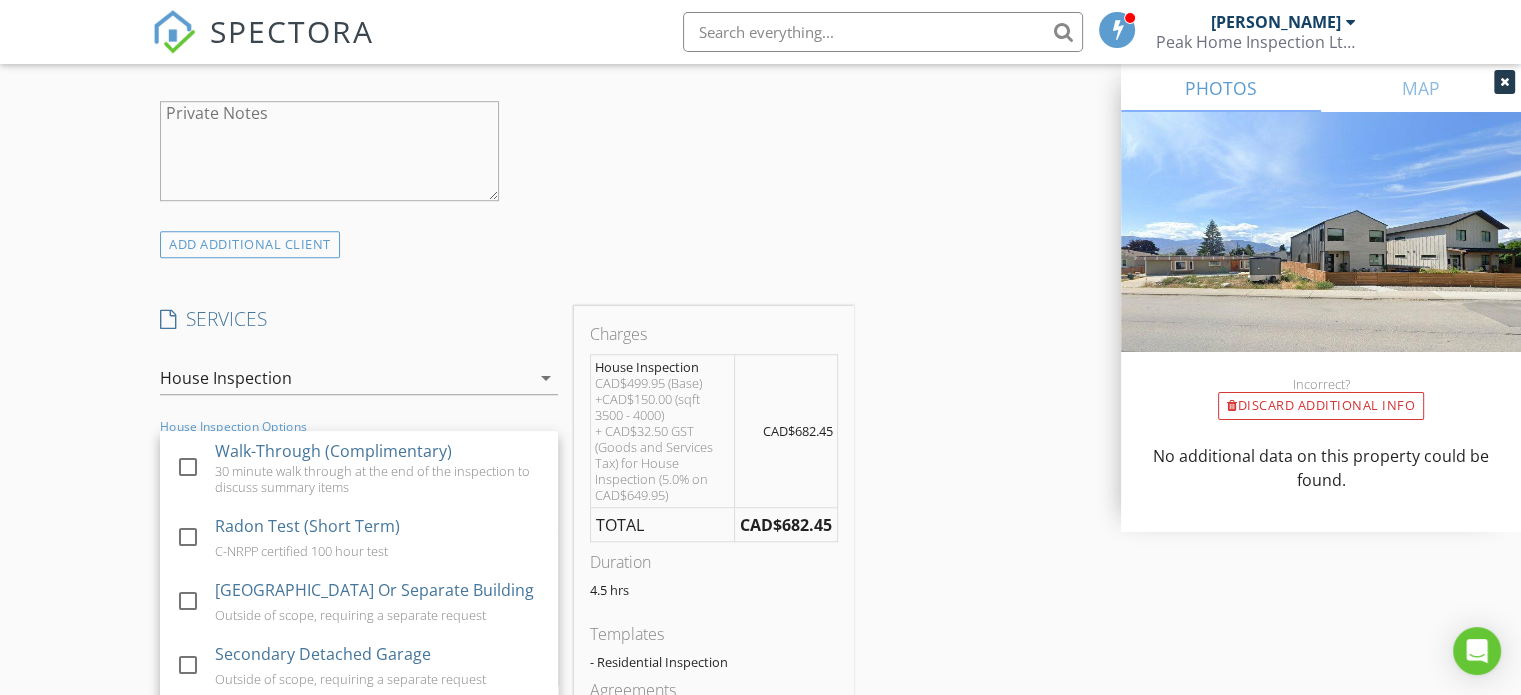 click on "INSPECTOR(S)
check_box   Ben Hall   PRIMARY   Ben Hall arrow_drop_down   check_box_outline_blank Ben Hall specifically requested
Date/Time
07/17/2025 9:00 AM
Location
Address Search       Address 1273 Edgewood Dr   Unit   City Penticton   State BC   Zip V2A 4A9   Area Okanagan-Similkameen     Square Feet 3535   Year Built 2019   Foundation arrow_drop_down     Ben Hall     42.7 miles     (an hour)
client
check_box Enable Client CC email for this inspection   Client Search     check_box_outline_blank Client is a Company/Organization     First Name Christian   Last Name Ericson   Email cericsonericson@gmail.com   CC Email   Phone 604-308-2704           Notes   Private Notes
ADD ADDITIONAL client
SERVICES
check_box_outline_blank   Condo Inspection   check_box_outline_blank" at bounding box center [760, 603] 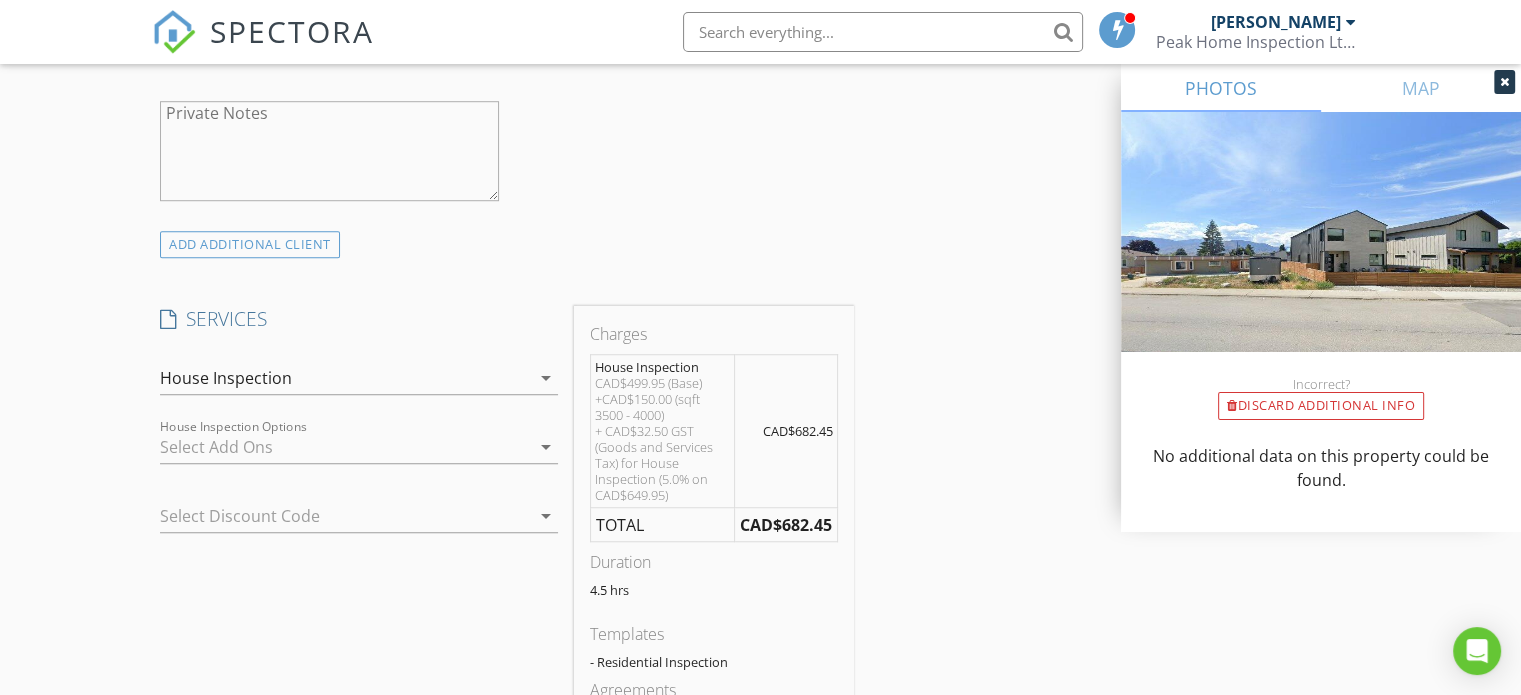click at bounding box center [331, 516] 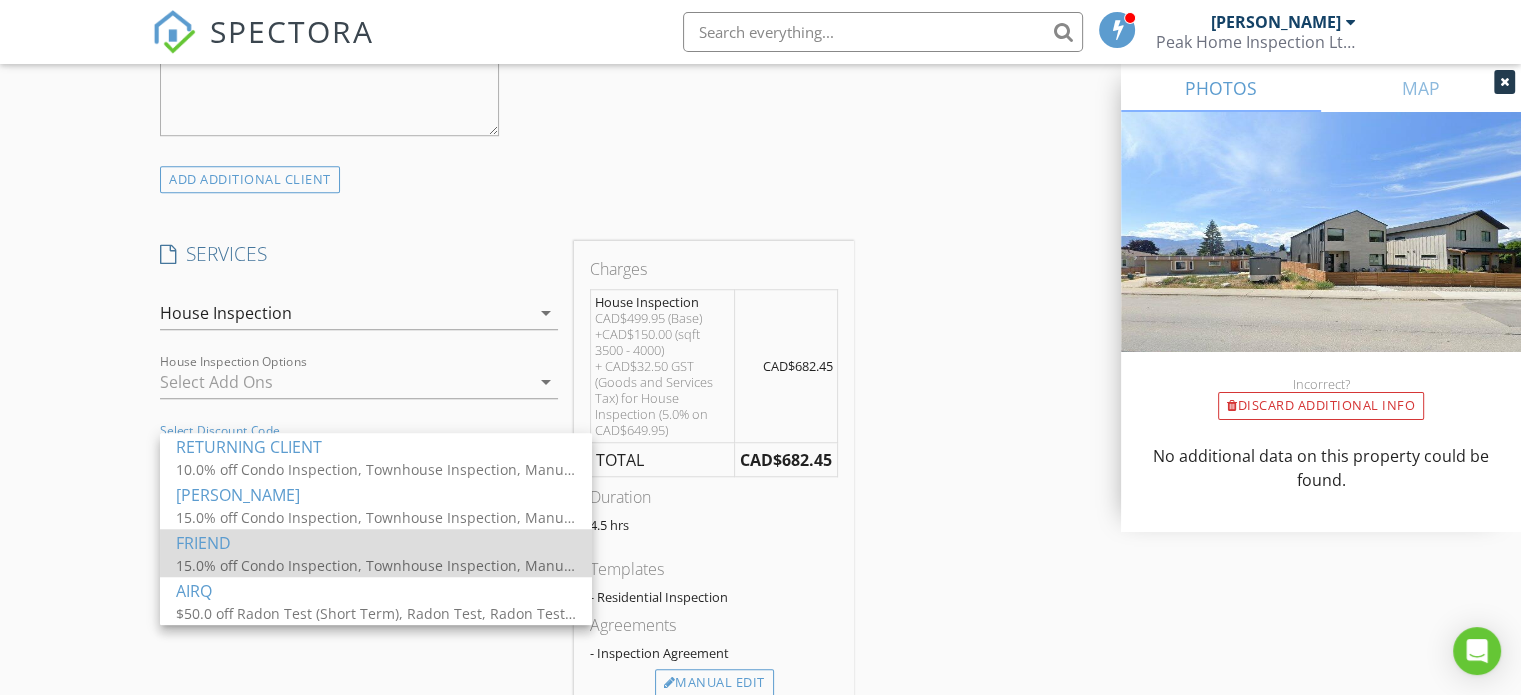 scroll, scrollTop: 1500, scrollLeft: 0, axis: vertical 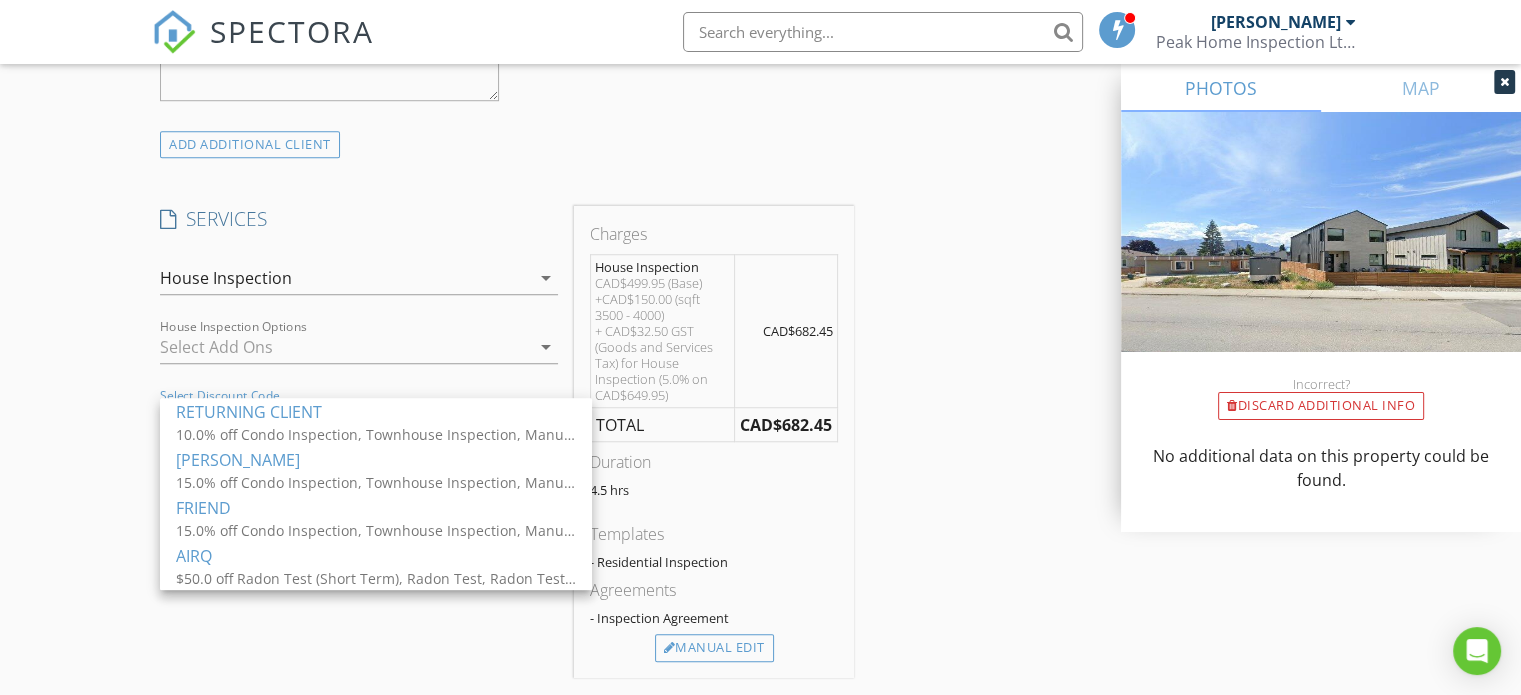 click on "INSPECTOR(S)
check_box   [PERSON_NAME]   PRIMARY   [PERSON_NAME] arrow_drop_down   check_box_outline_blank [PERSON_NAME] specifically requested
Date/Time
[DATE] 9:00 AM
Location
Address Search       Address [STREET_ADDRESS]   Area Okanagan-Similkameen     Square Feet 3535   Year Built 2019   Foundation arrow_drop_down     [PERSON_NAME]     42.7 miles     (an hour)
client
check_box Enable Client CC email for this inspection   Client Search     check_box_outline_blank Client is a Company/Organization     First Name [DEMOGRAPHIC_DATA]   Last Name [PERSON_NAME]   Email [EMAIL_ADDRESS][DOMAIN_NAME]   CC Email   Phone [PHONE_NUMBER]           Notes   Private Notes
ADD ADDITIONAL client
SERVICES
check_box_outline_blank   Condo Inspection   check_box_outline_blank" at bounding box center (760, 503) 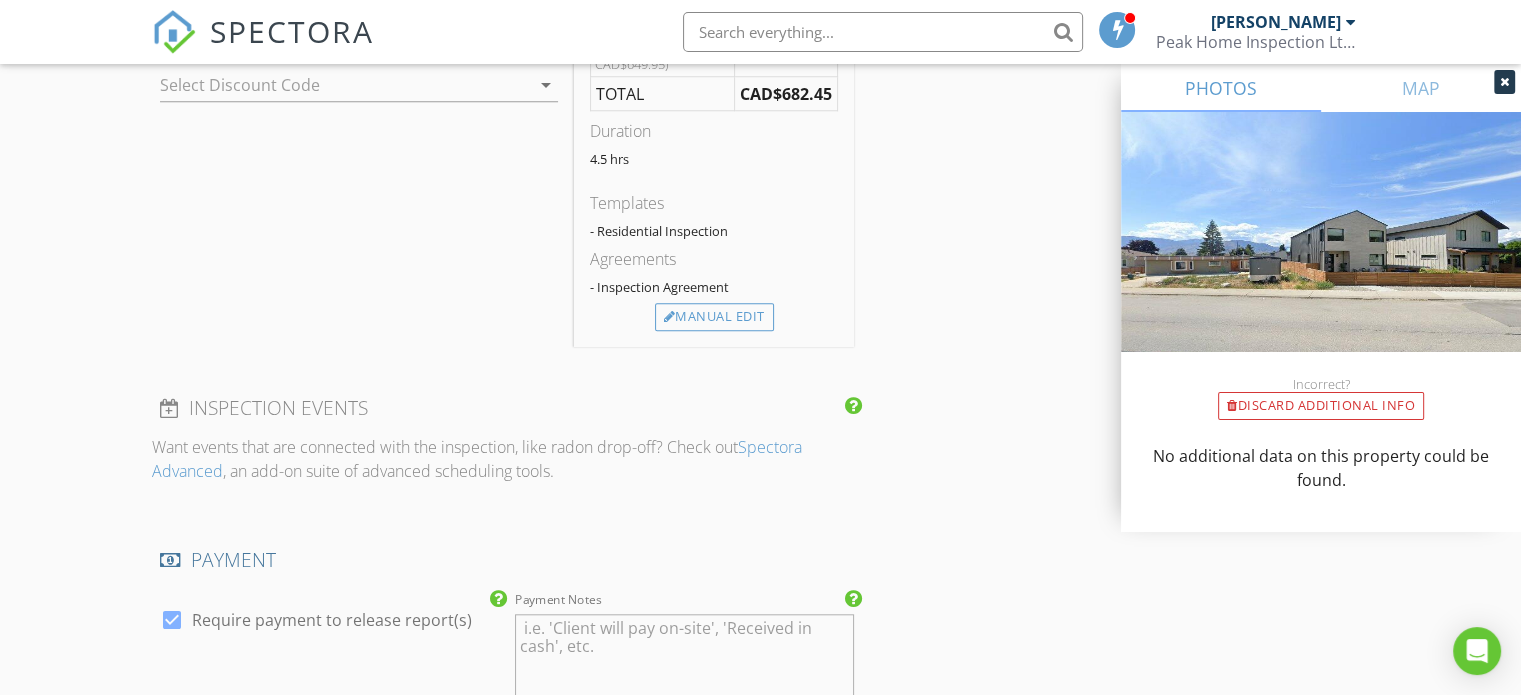scroll, scrollTop: 1800, scrollLeft: 0, axis: vertical 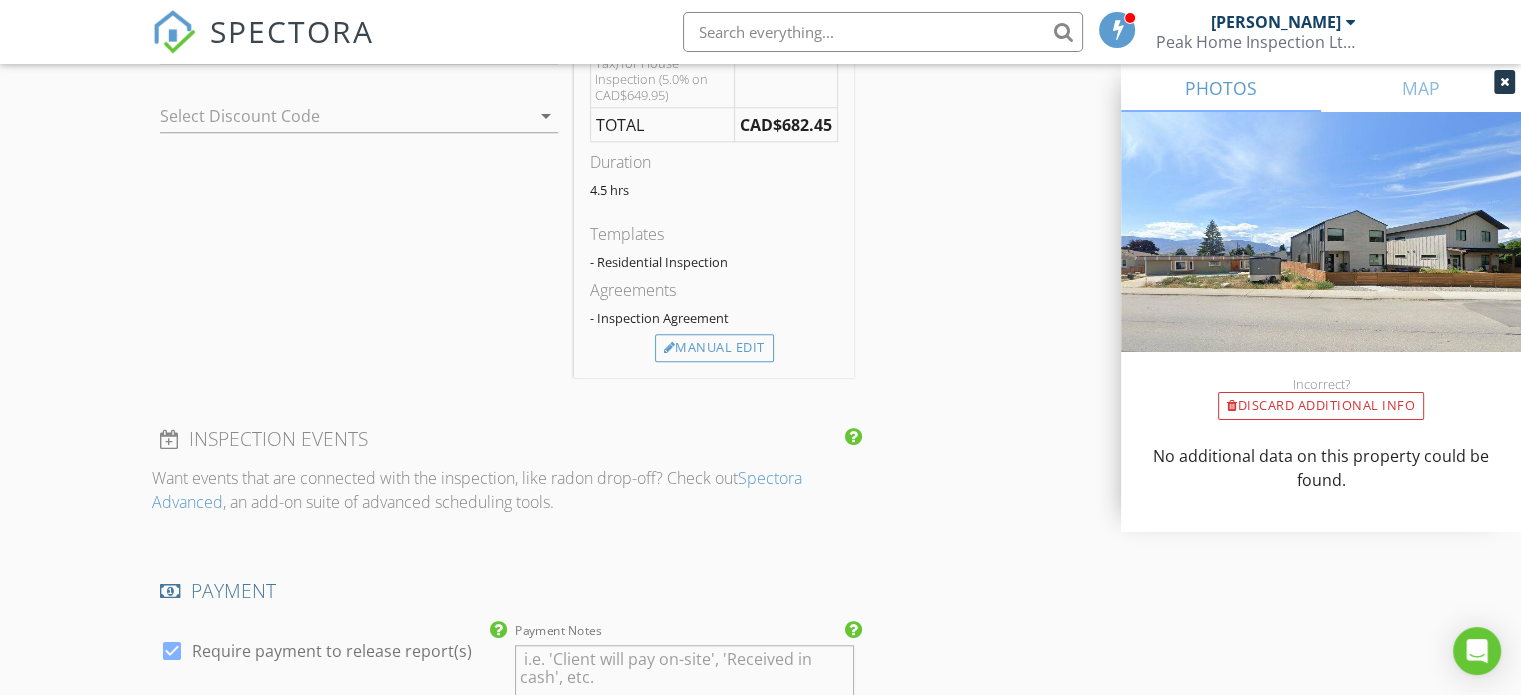 click on "Charges    House Inspection
CAD$499.95 (Base)
+CAD$150.00 (sqft 3500 - 4000)
+ CAD$32.50 GST (Goods and Services Tax) for House Inspection (5.0% on CAD$649.95)
CAD$682.45    TOTAL   CAD$682.45    Duration    4.5 hrs      Templates
- Residential Inspection
Agreements
- Inspection Agreement
Manual Edit" at bounding box center [714, 142] 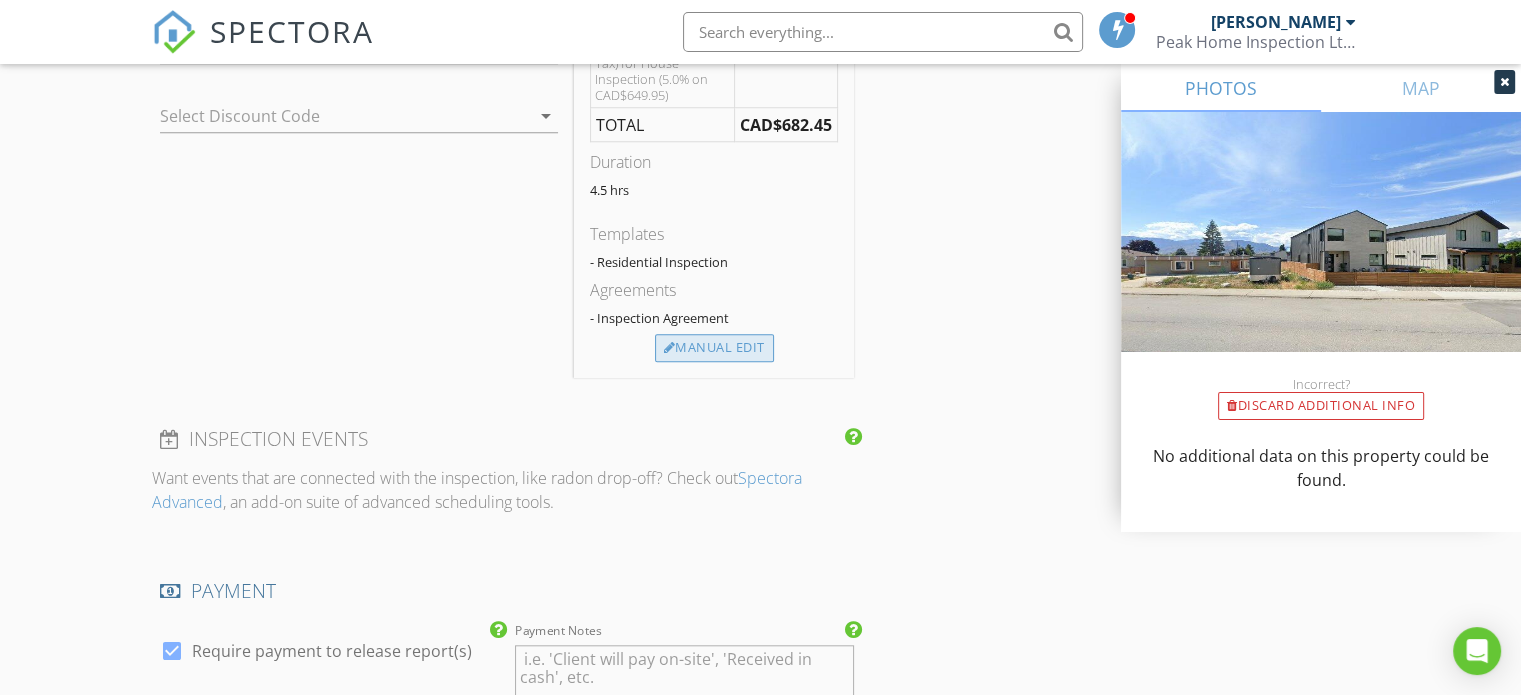 click on "Manual Edit" at bounding box center [714, 348] 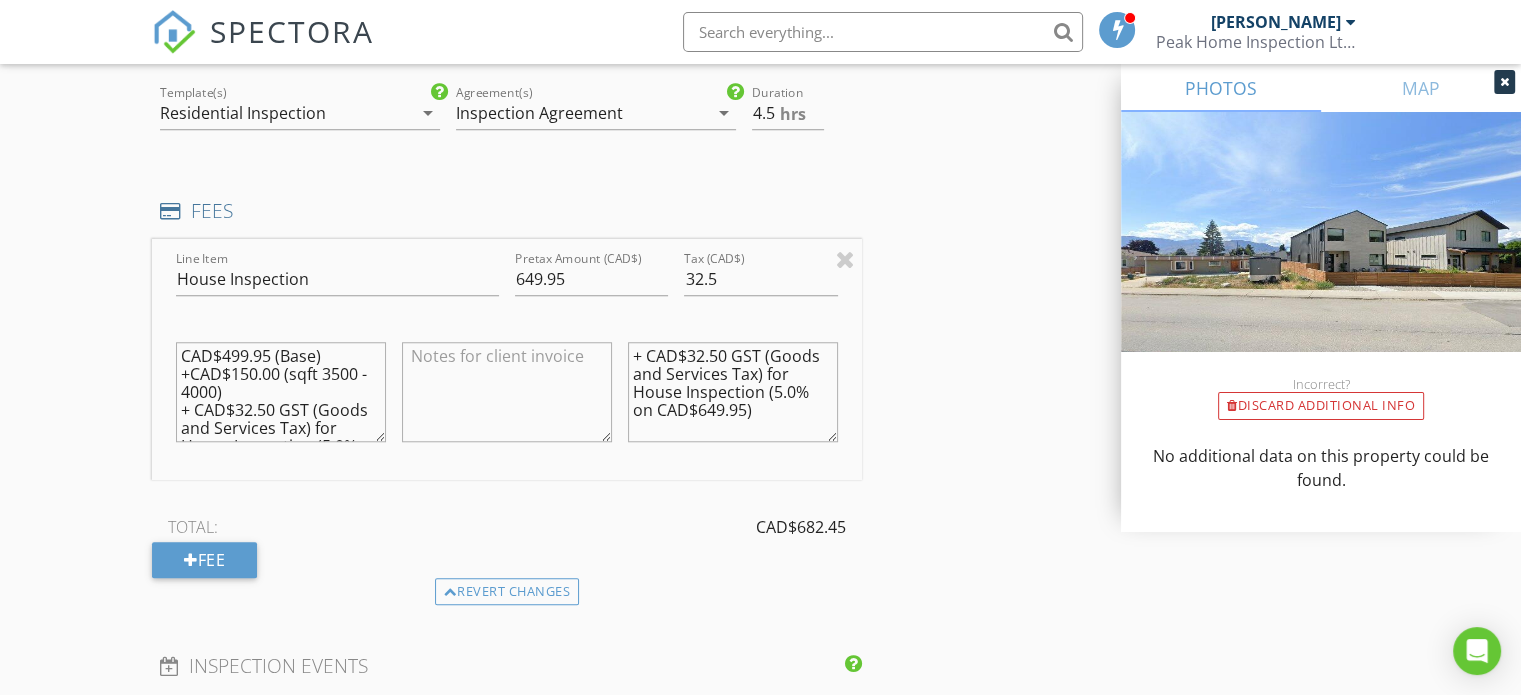 scroll, scrollTop: 1700, scrollLeft: 0, axis: vertical 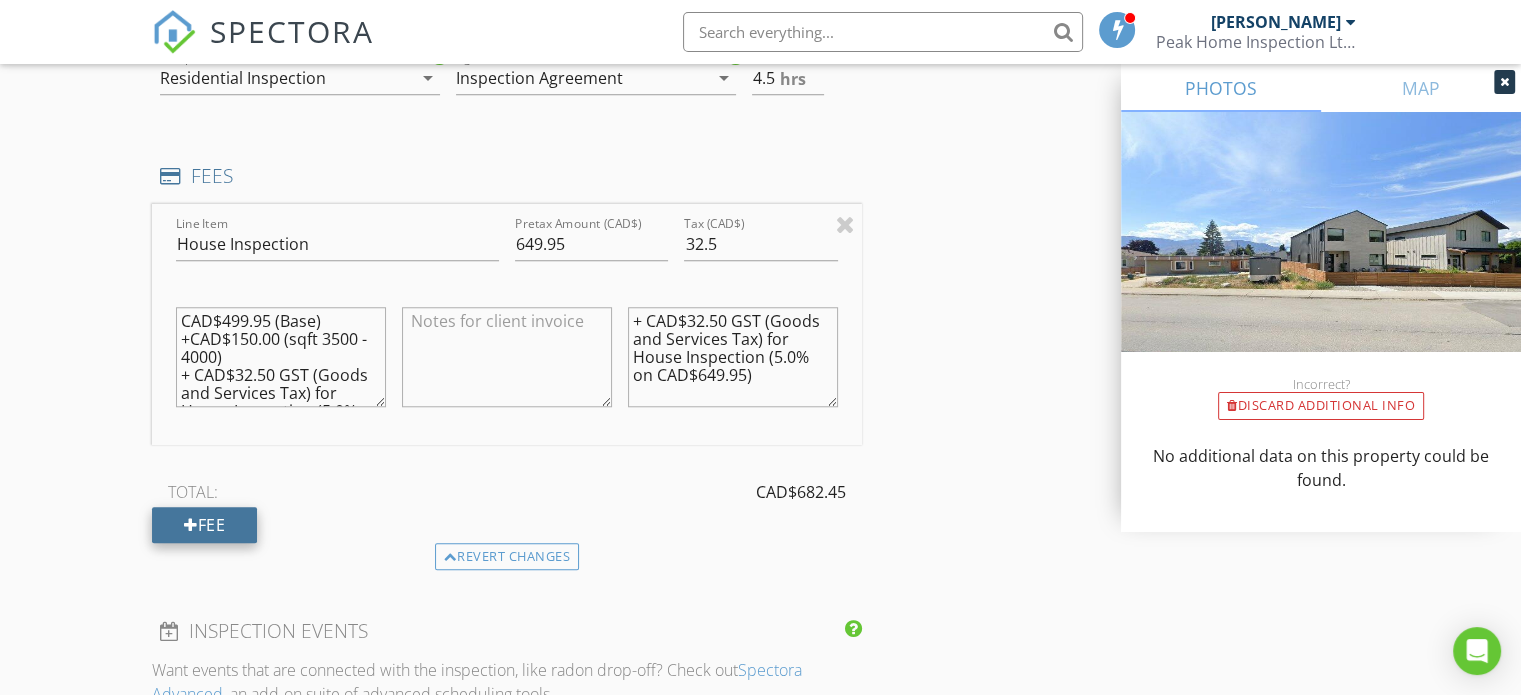 click on "Fee" at bounding box center (204, 525) 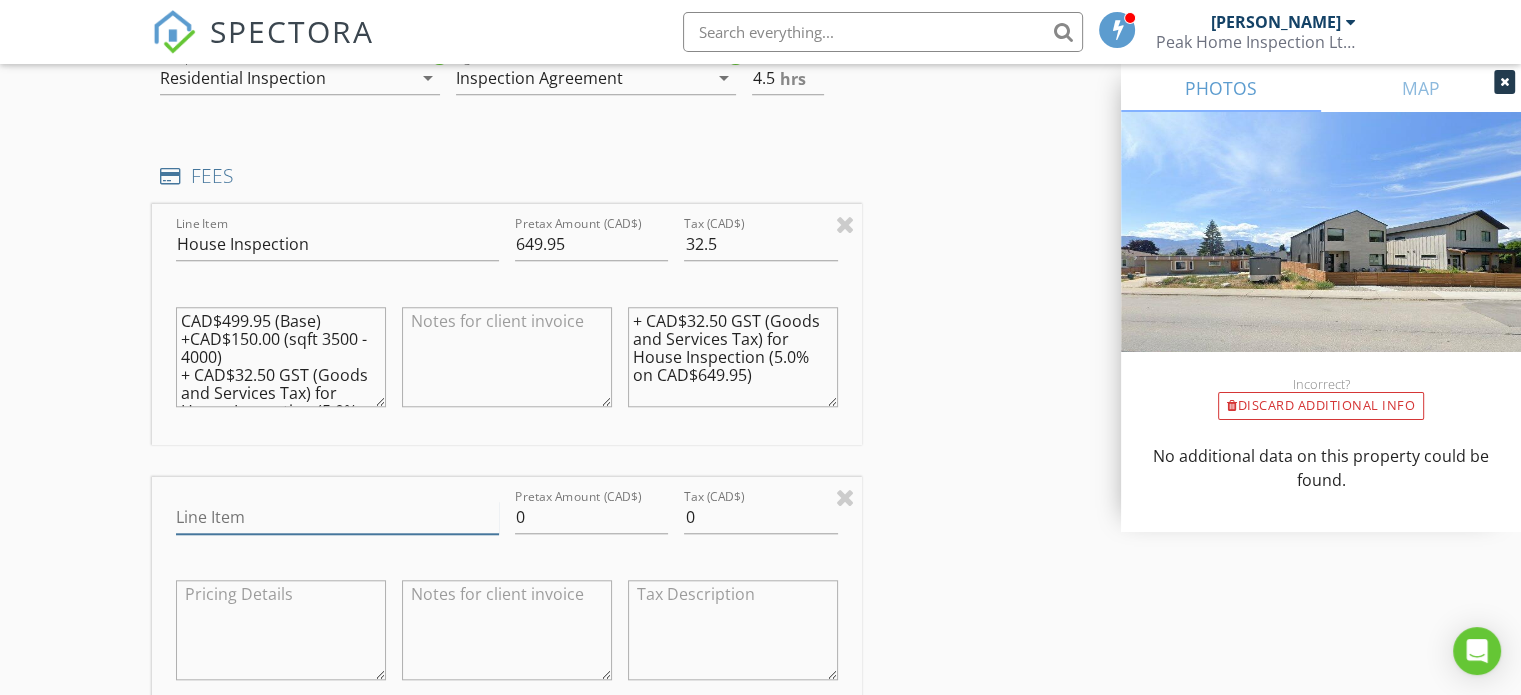 click on "Line Item" at bounding box center (337, 517) 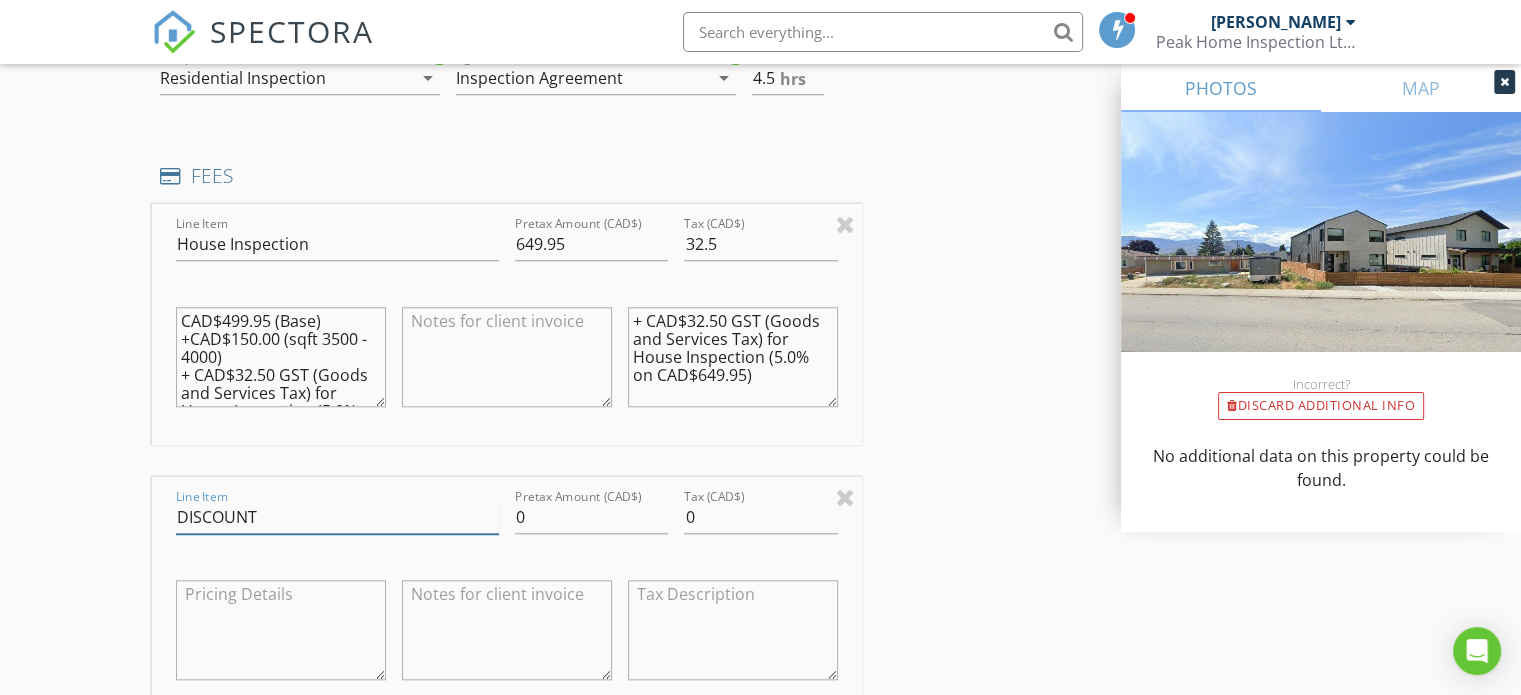 type on "DISCOUNT" 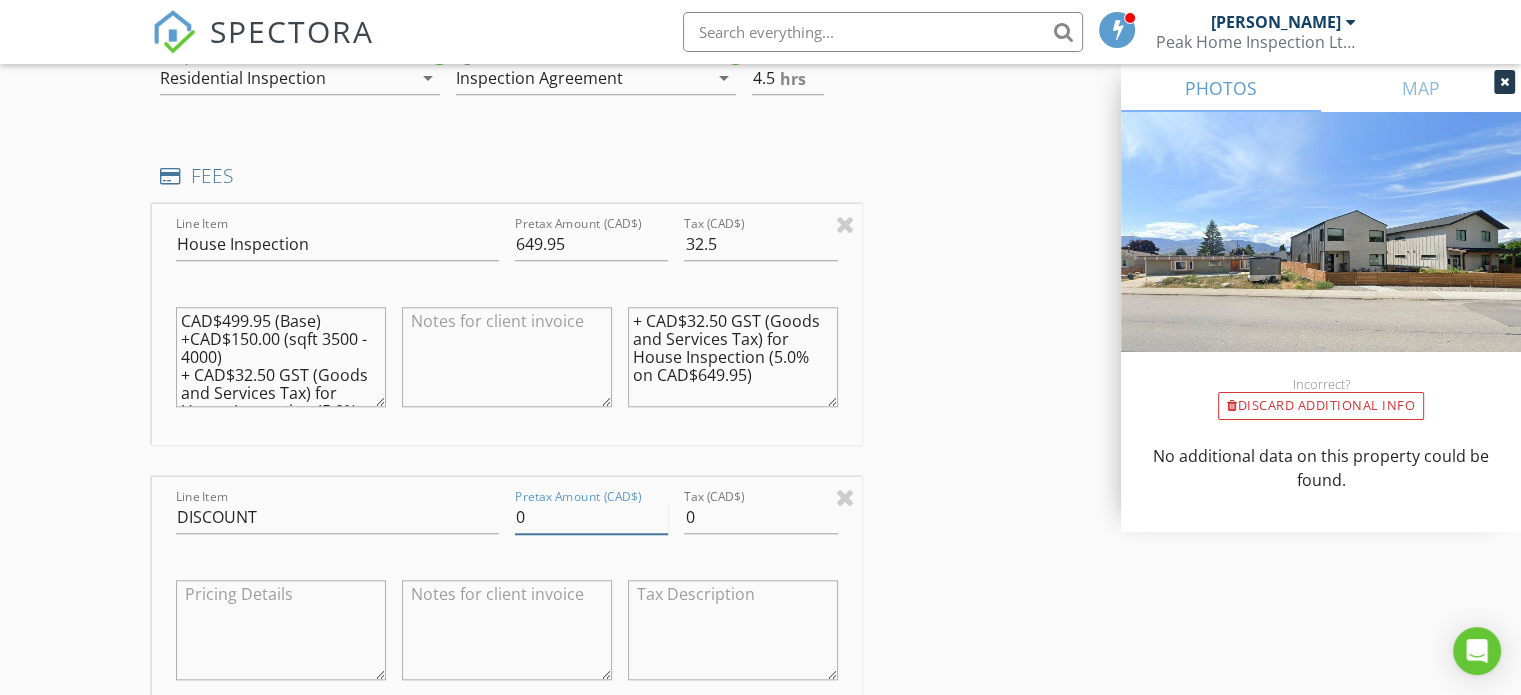 drag, startPoint x: 546, startPoint y: 524, endPoint x: 488, endPoint y: 531, distance: 58.420887 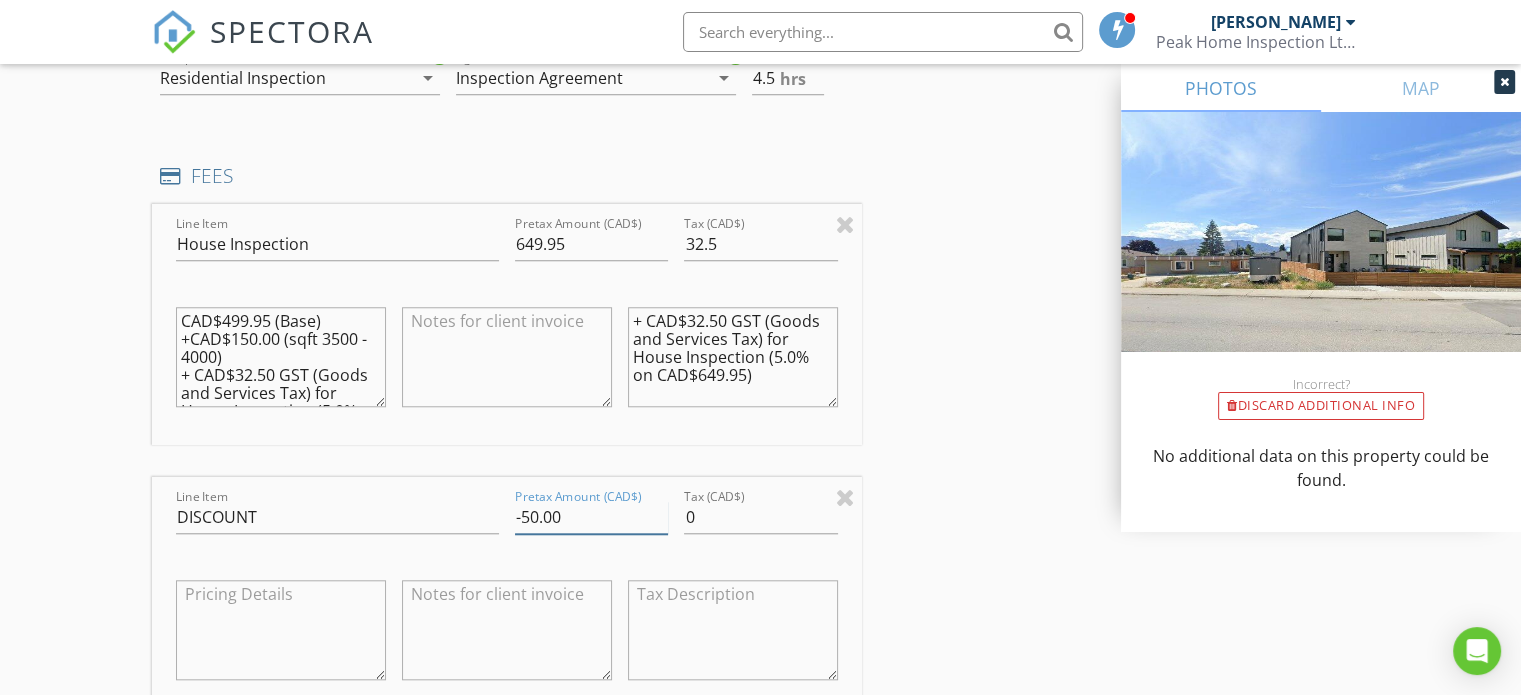 type on "-50.00" 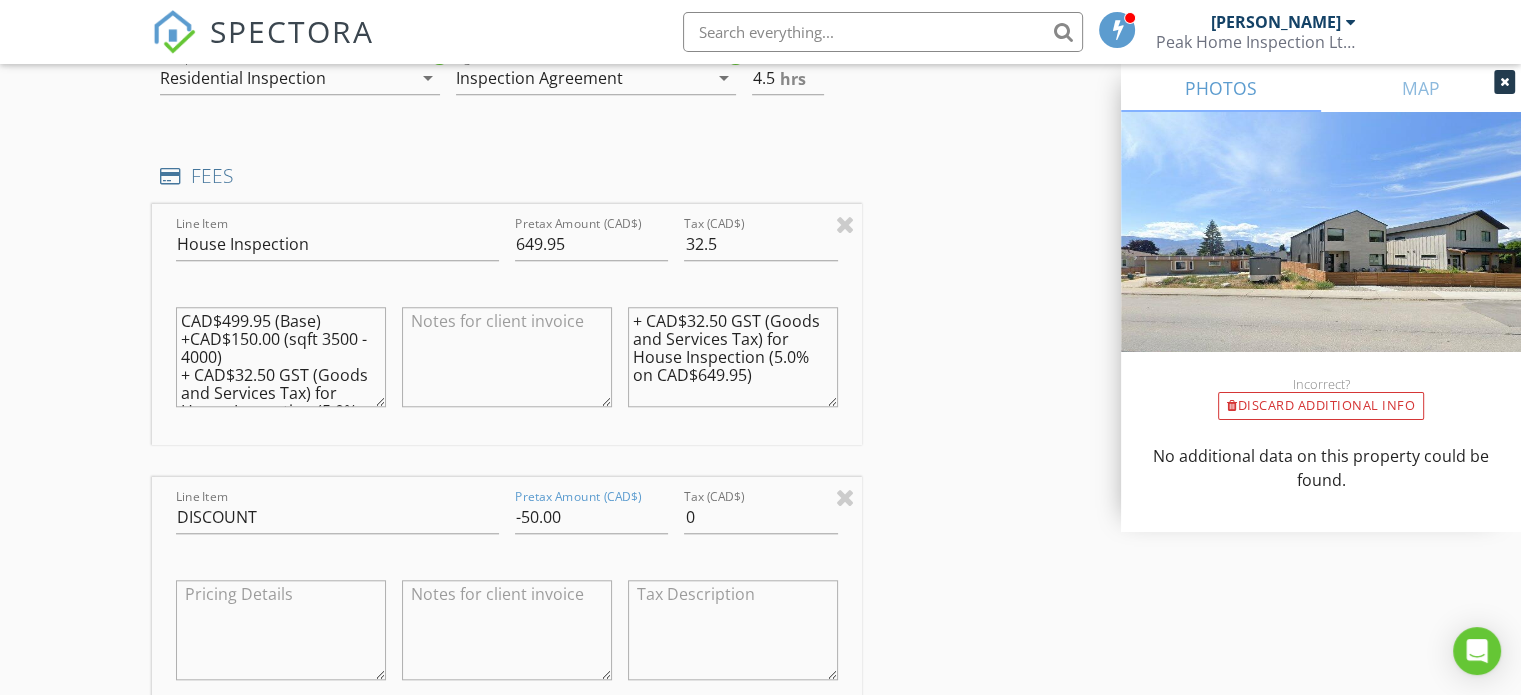 click on "INSPECTOR(S)
check_box   [PERSON_NAME]   PRIMARY   [PERSON_NAME] arrow_drop_down   check_box_outline_blank [PERSON_NAME] specifically requested
Date/Time
[DATE] 9:00 AM
Location
Address Search       Address [STREET_ADDRESS]   Area Okanagan-Similkameen     Square Feet 3535   Year Built 2019   Foundation arrow_drop_down     [PERSON_NAME]     42.7 miles     (an hour)
client
check_box Enable Client CC email for this inspection   Client Search     check_box_outline_blank Client is a Company/Organization     First Name [DEMOGRAPHIC_DATA]   Last Name [PERSON_NAME]   Email [EMAIL_ADDRESS][DOMAIN_NAME]   CC Email   Phone [PHONE_NUMBER]           Notes   Private Notes
ADD ADDITIONAL client
SERVICES
check_box_outline_blank   Condo Inspection   check_box_outline_blank" at bounding box center (760, 486) 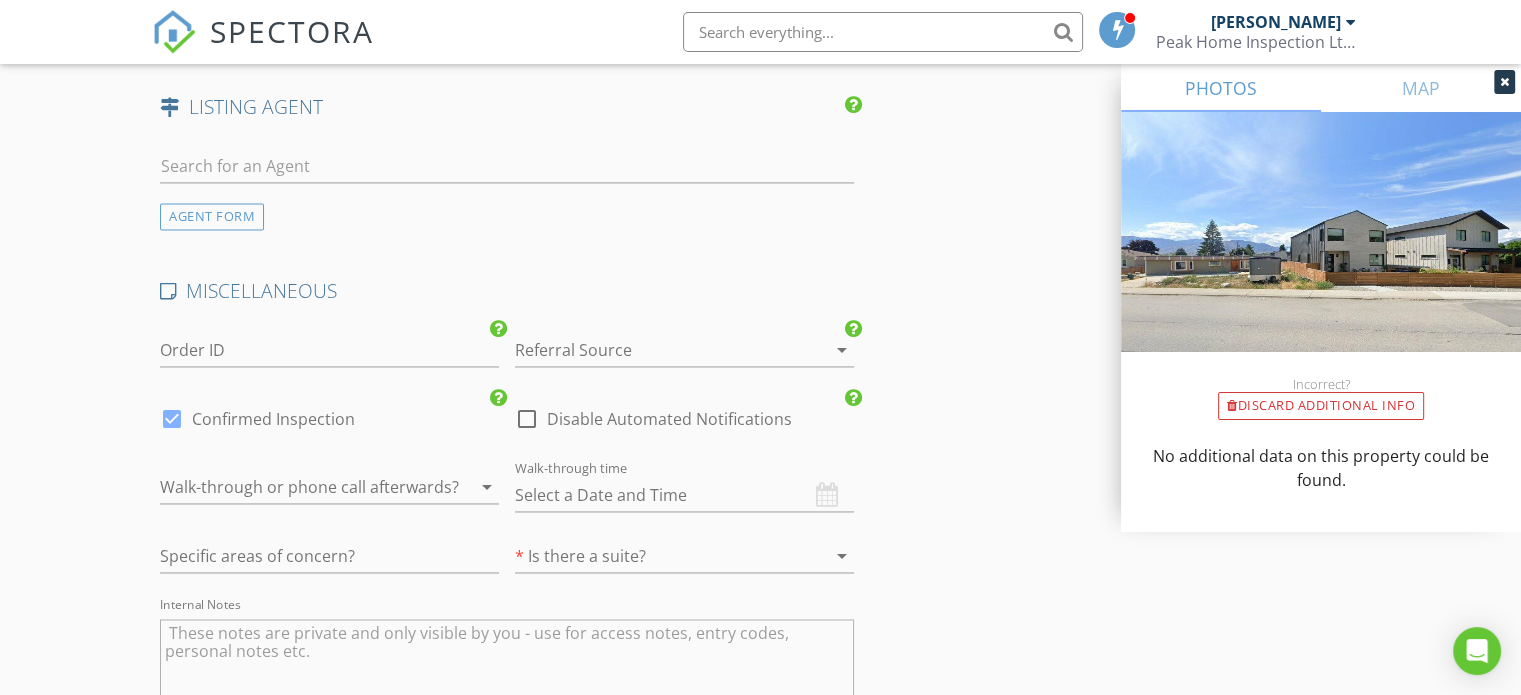 scroll, scrollTop: 2487, scrollLeft: 0, axis: vertical 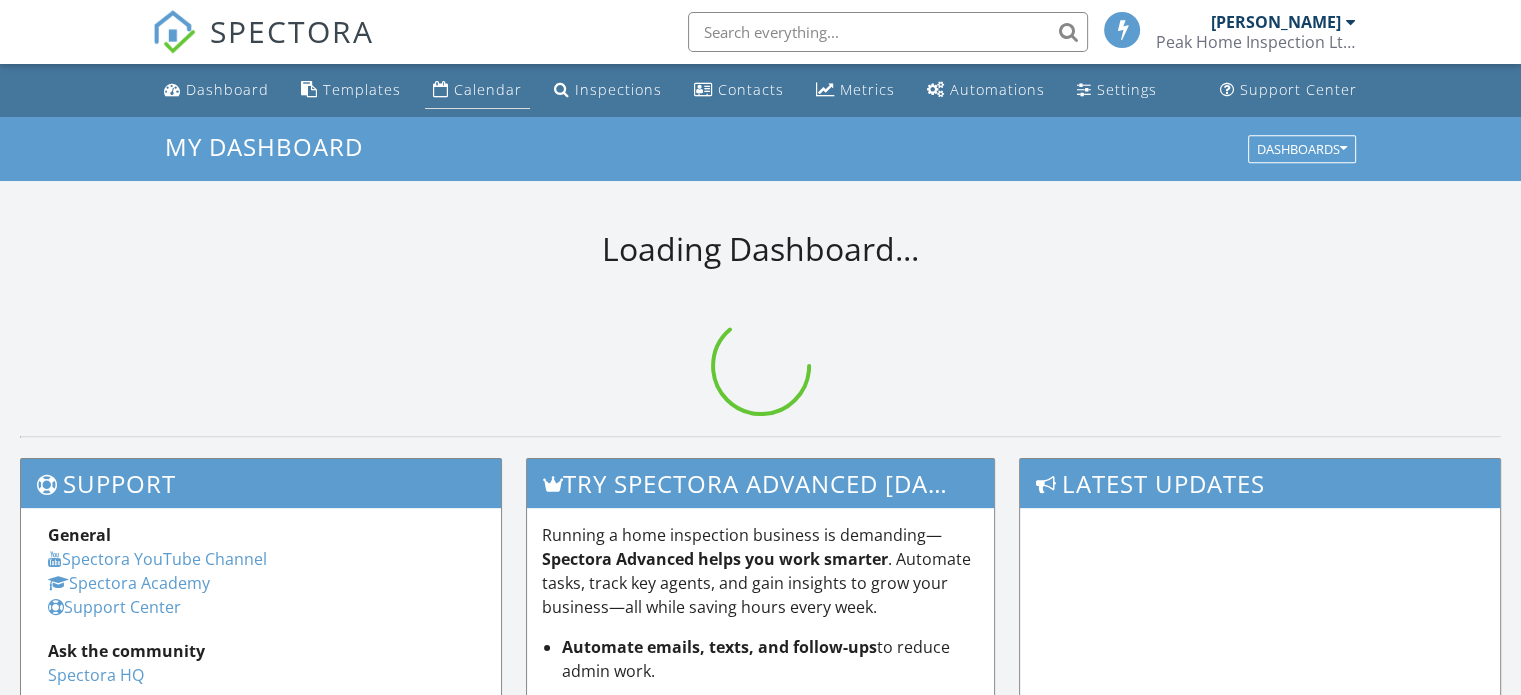 click on "Calendar" at bounding box center [488, 89] 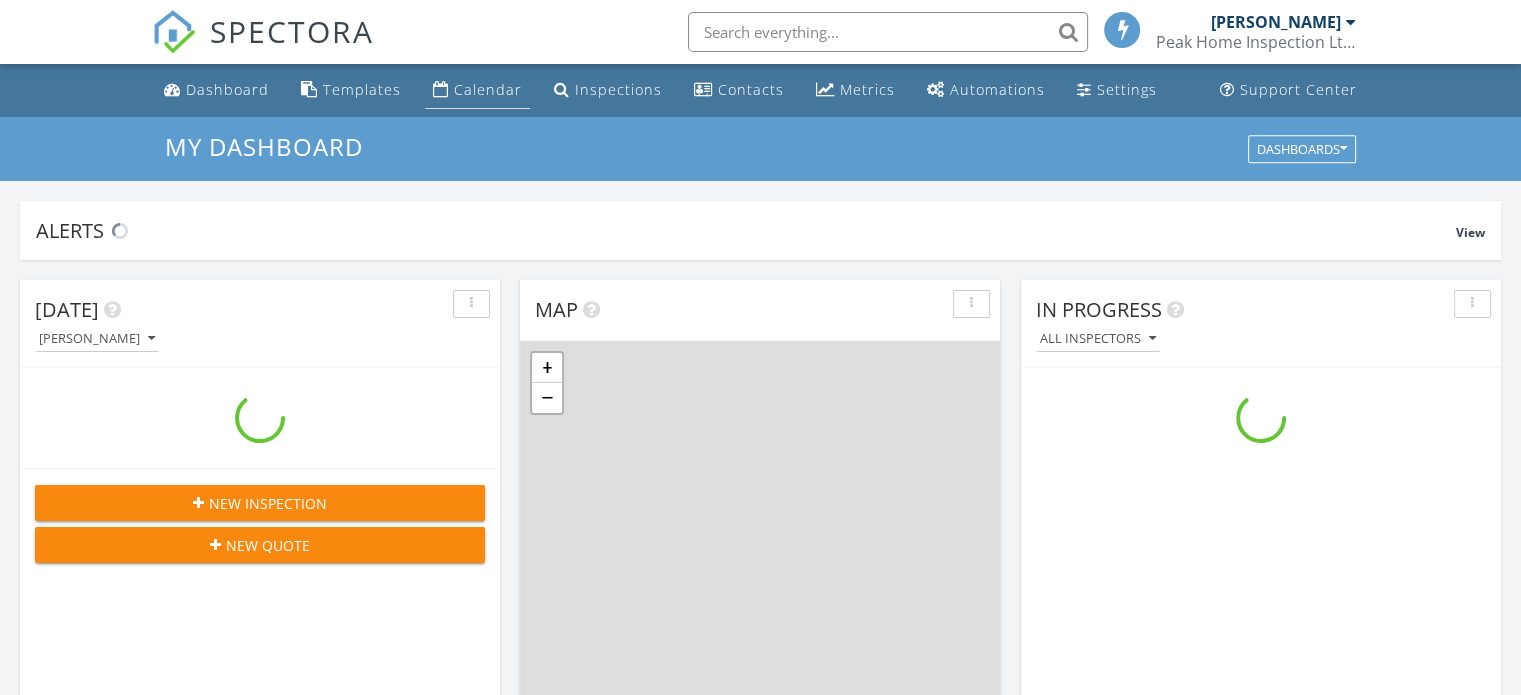 scroll, scrollTop: 9, scrollLeft: 10, axis: both 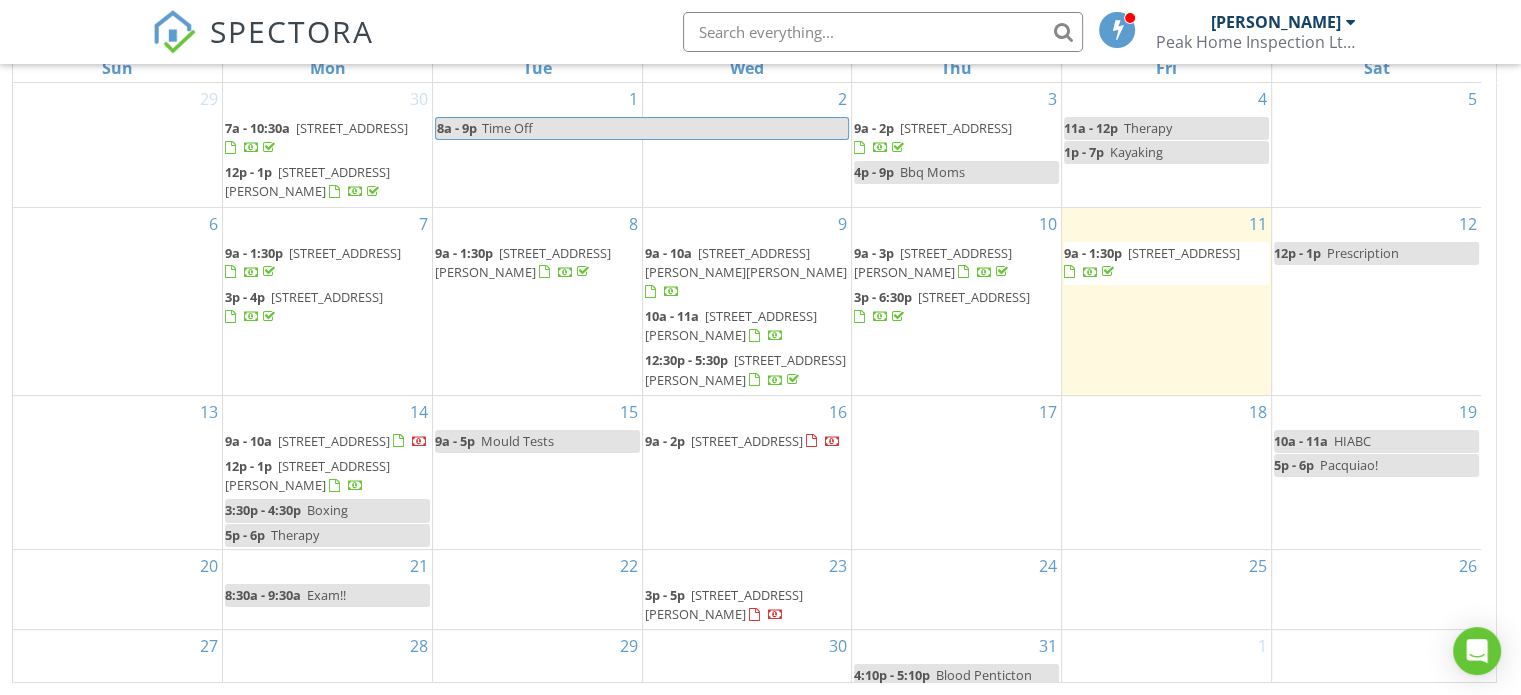 click on "17" at bounding box center [956, 472] 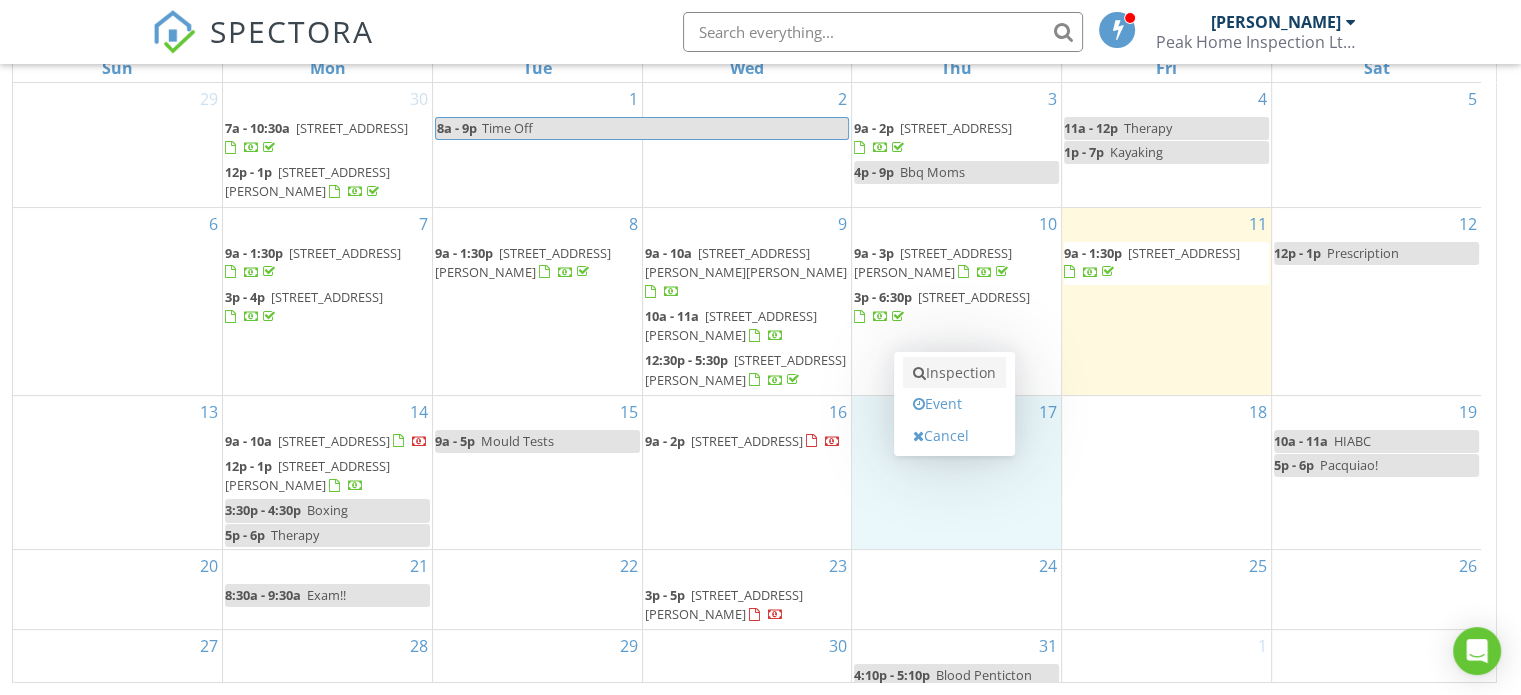 click on "Inspection" at bounding box center (954, 373) 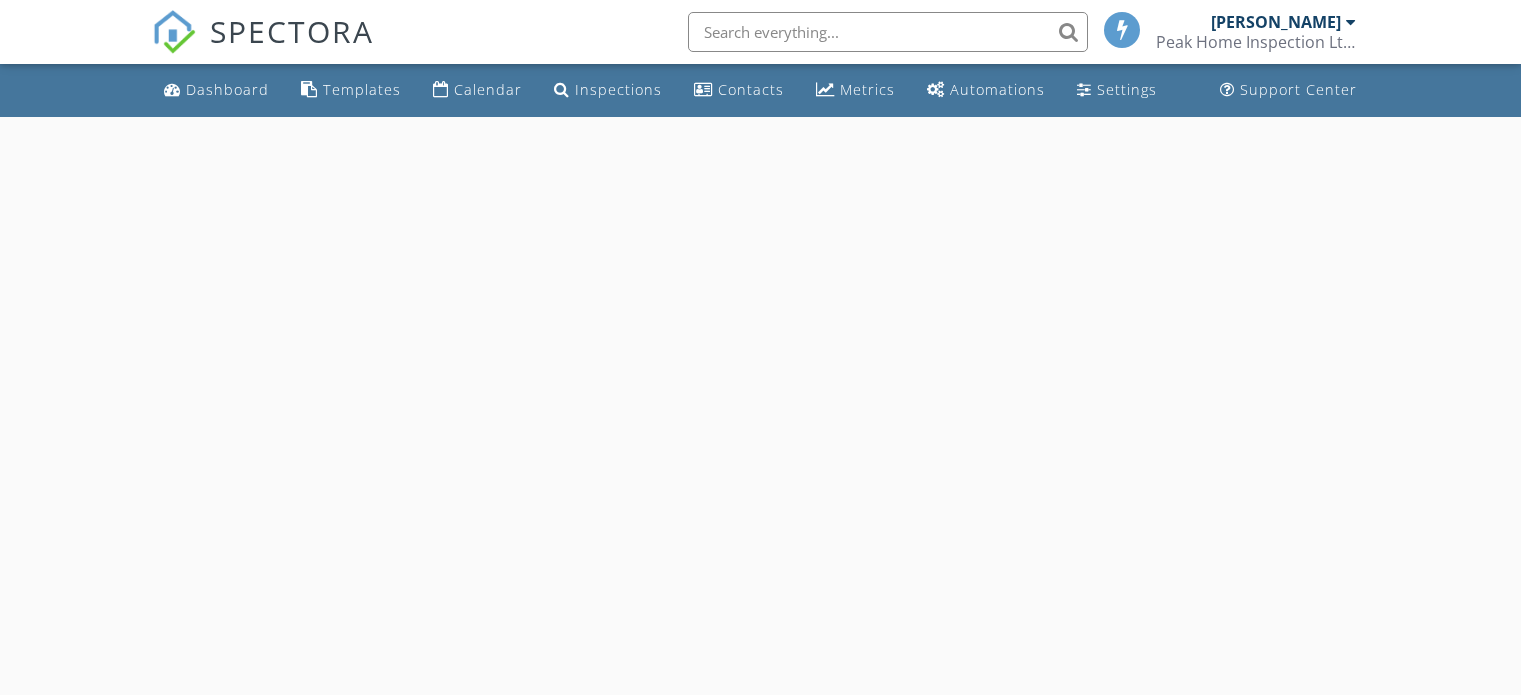scroll, scrollTop: 0, scrollLeft: 0, axis: both 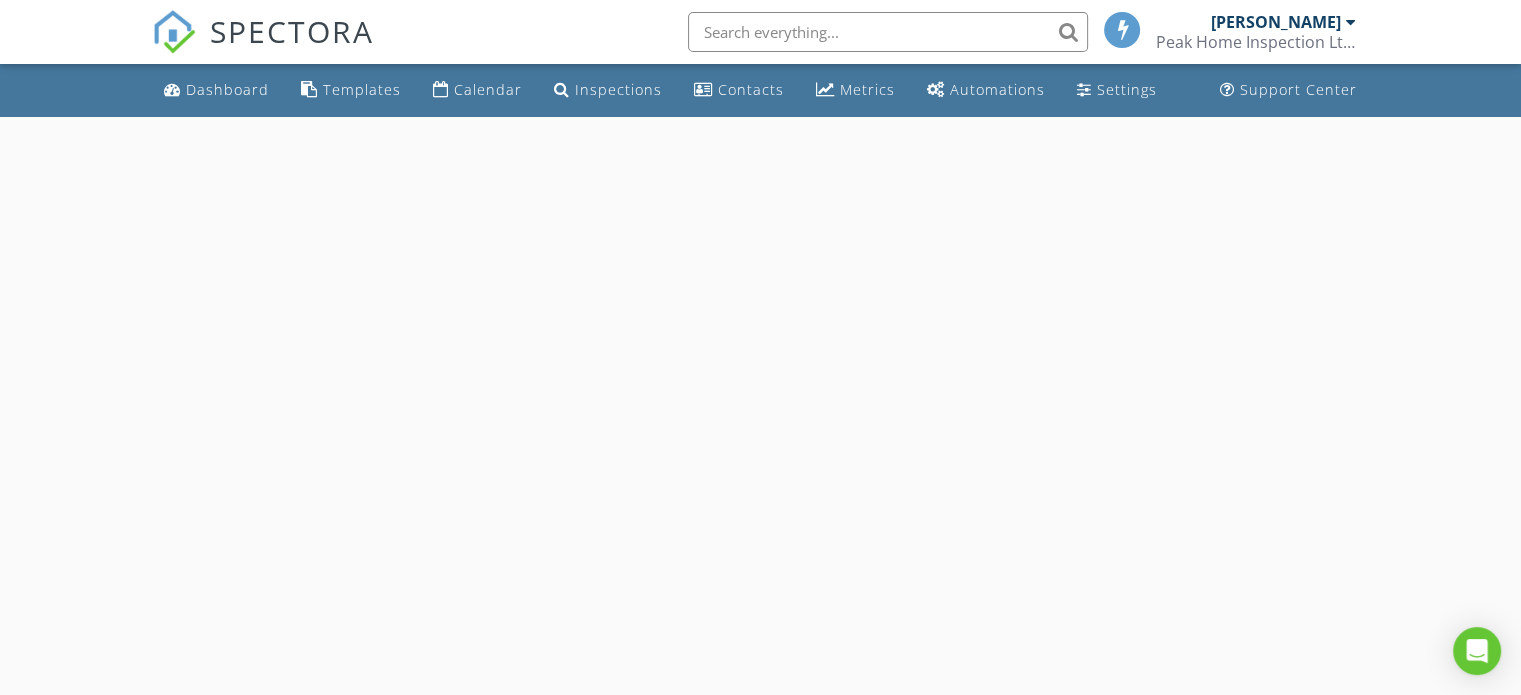 select on "6" 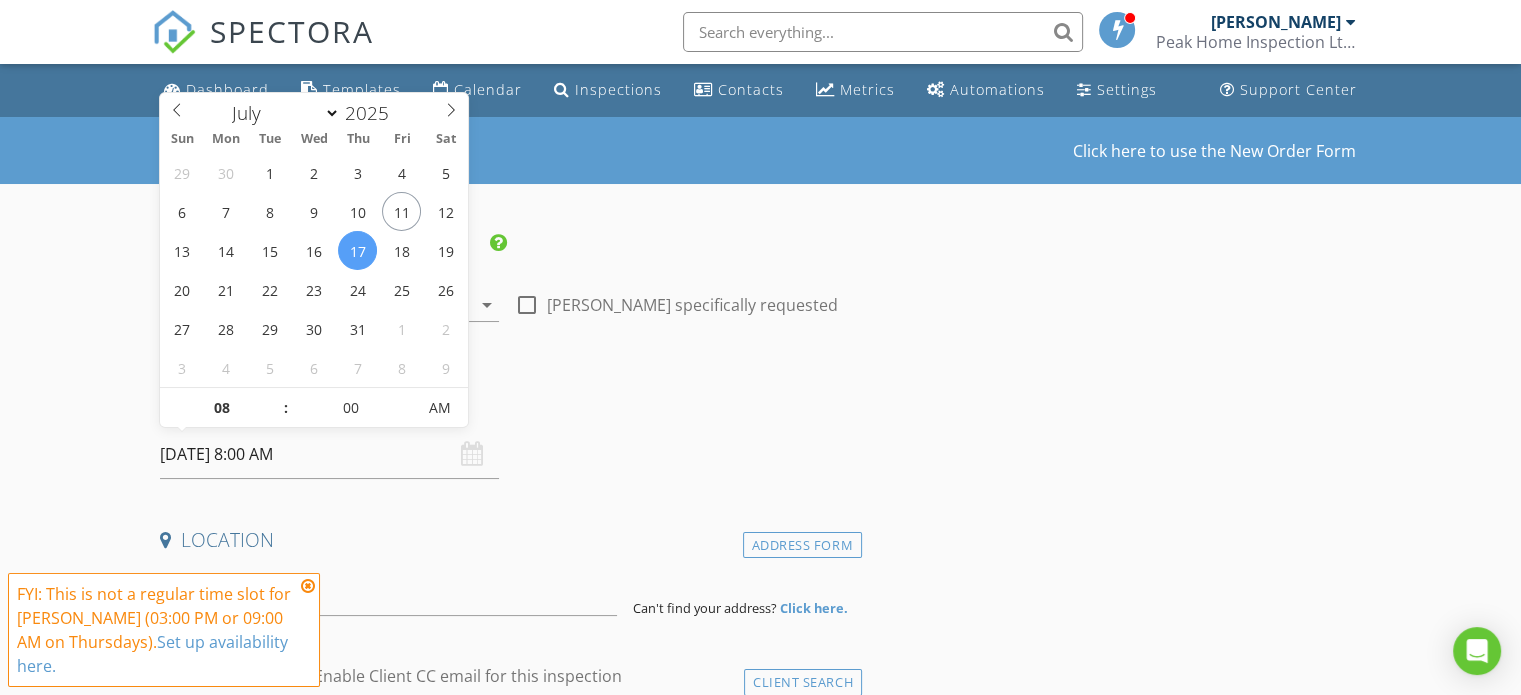 click on "[DATE] 8:00 AM" at bounding box center [329, 454] 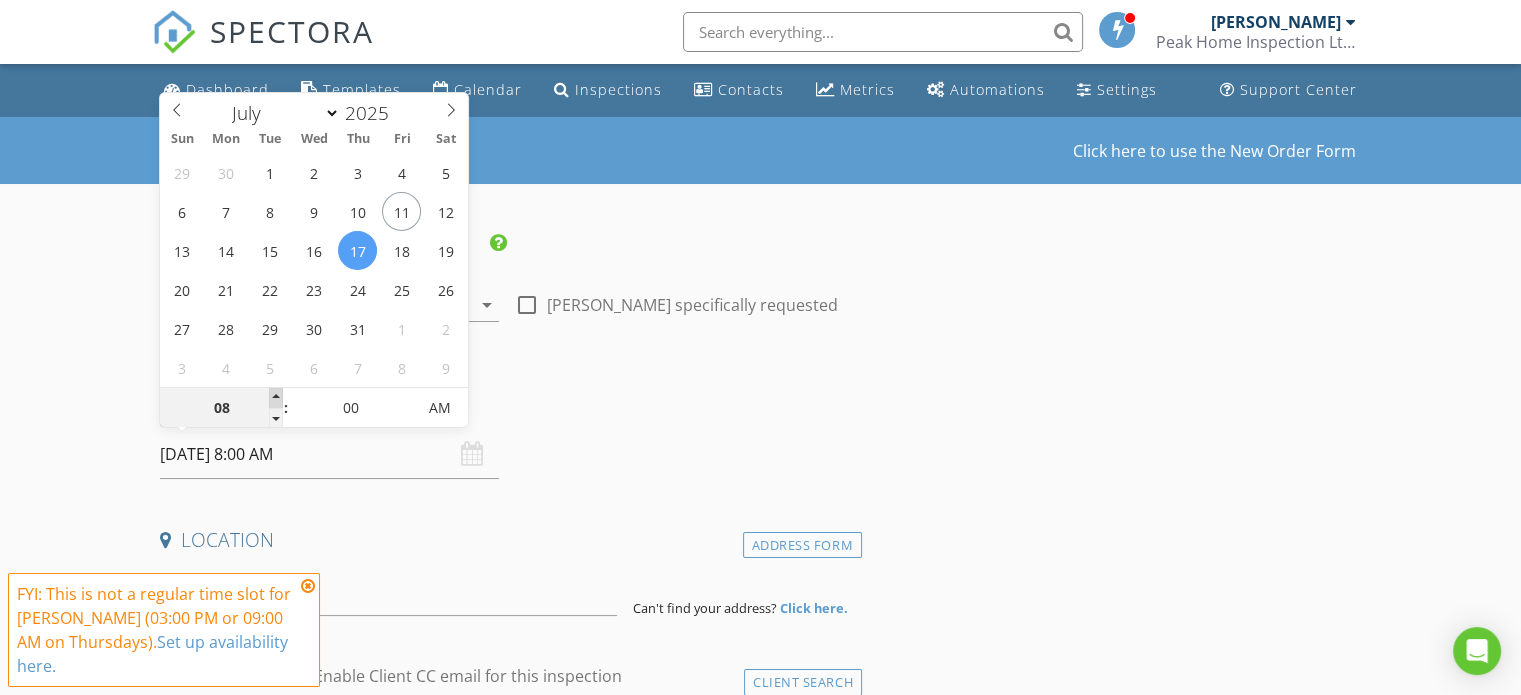 type on "09" 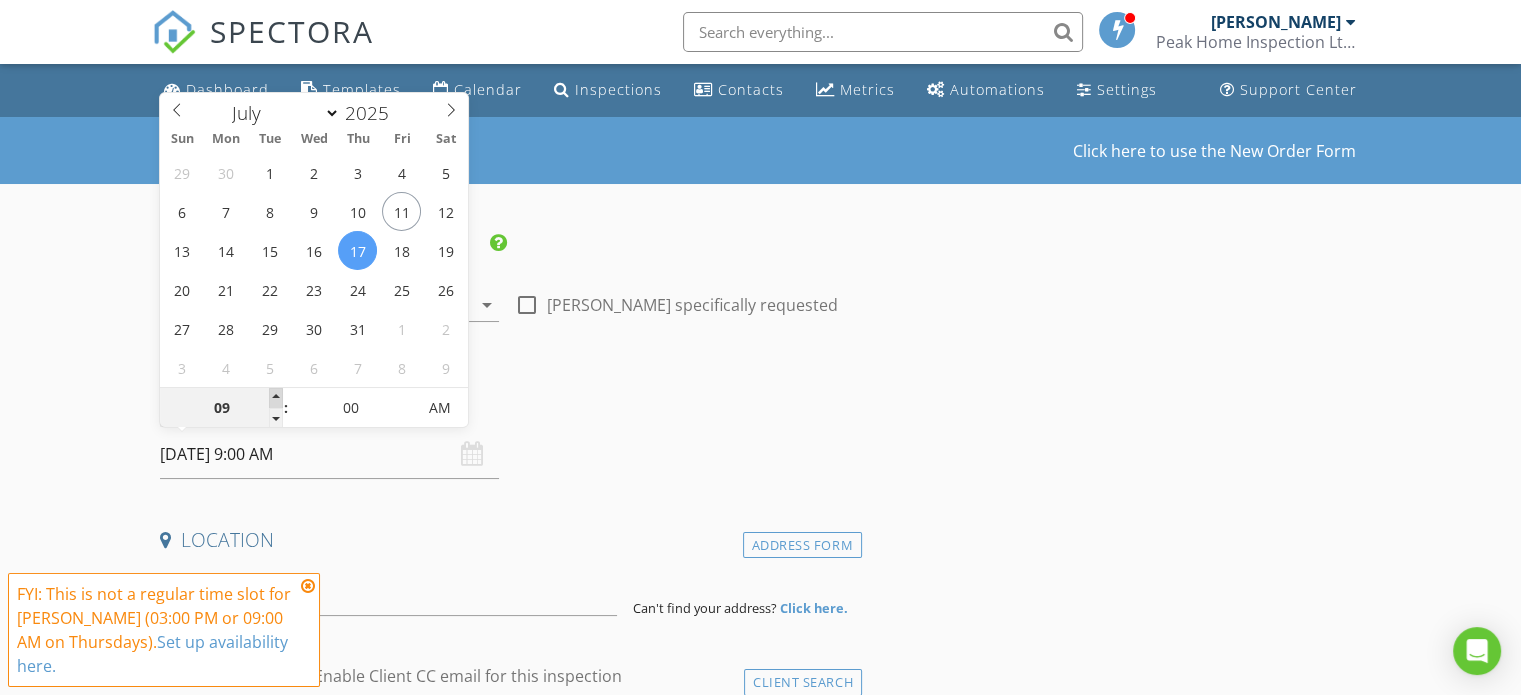 click at bounding box center [276, 398] 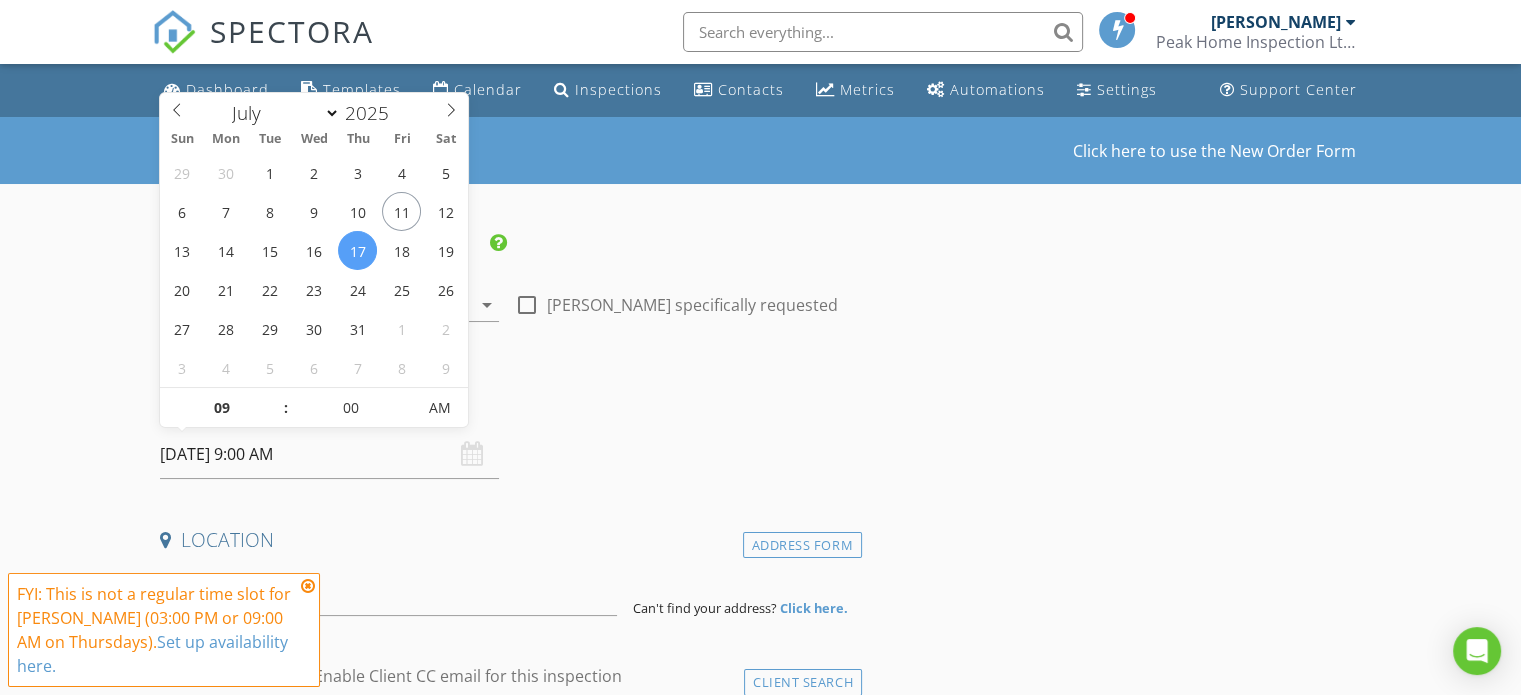 click on "Date/Time" at bounding box center (507, 403) 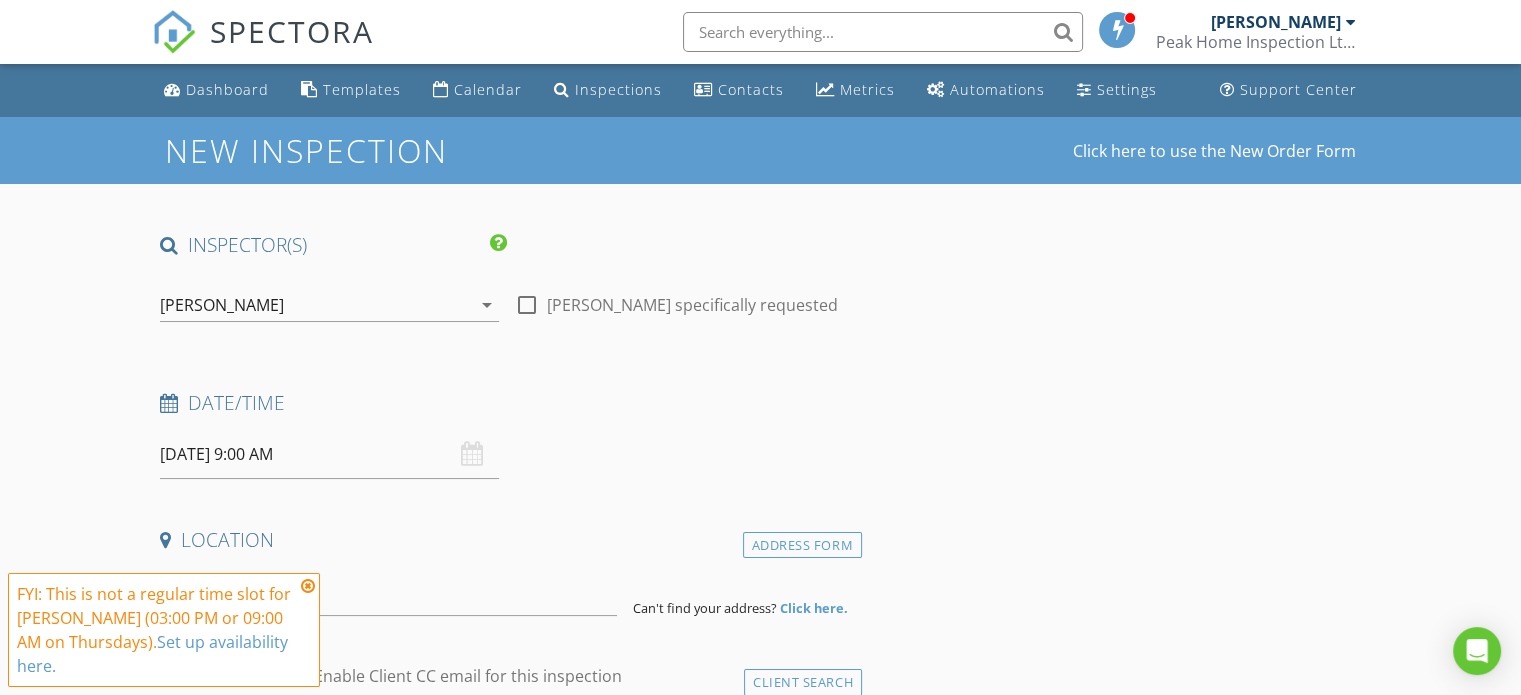 scroll, scrollTop: 200, scrollLeft: 0, axis: vertical 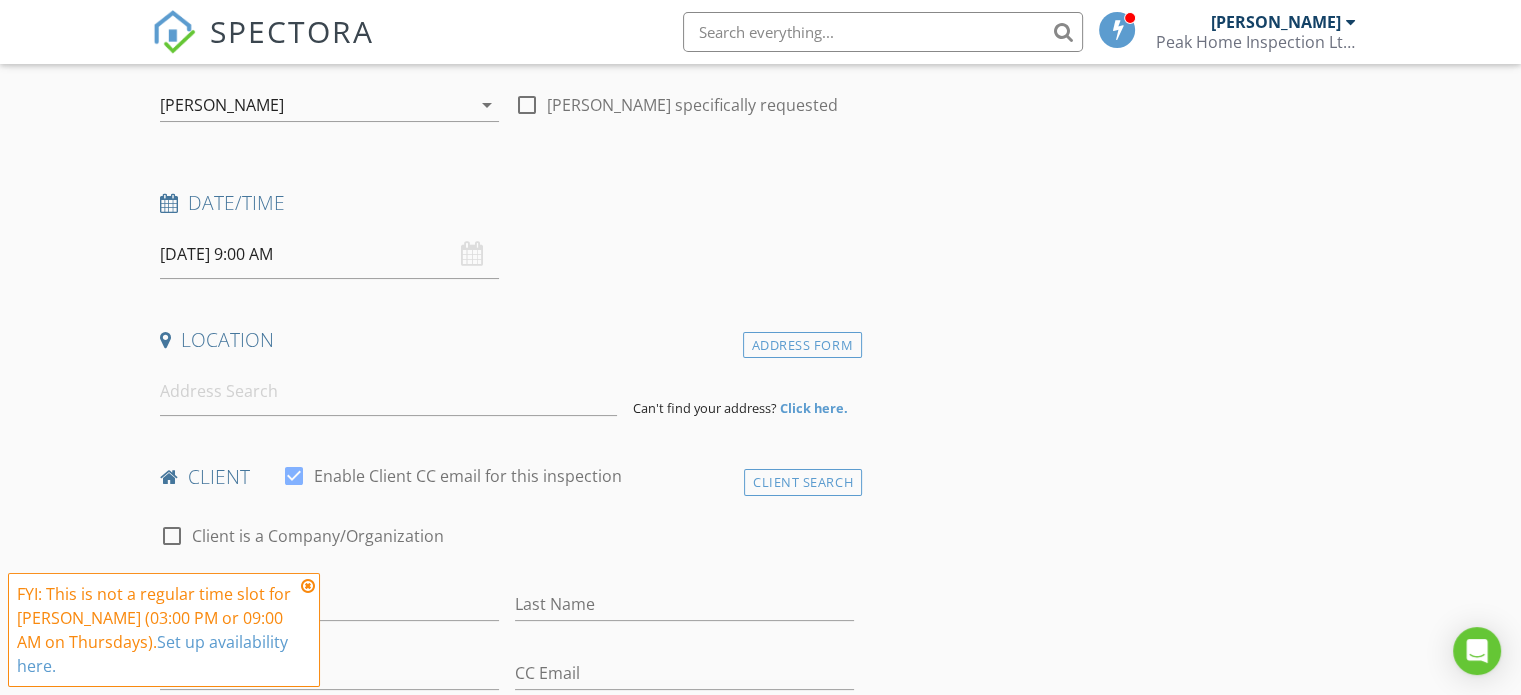 click at bounding box center [308, 586] 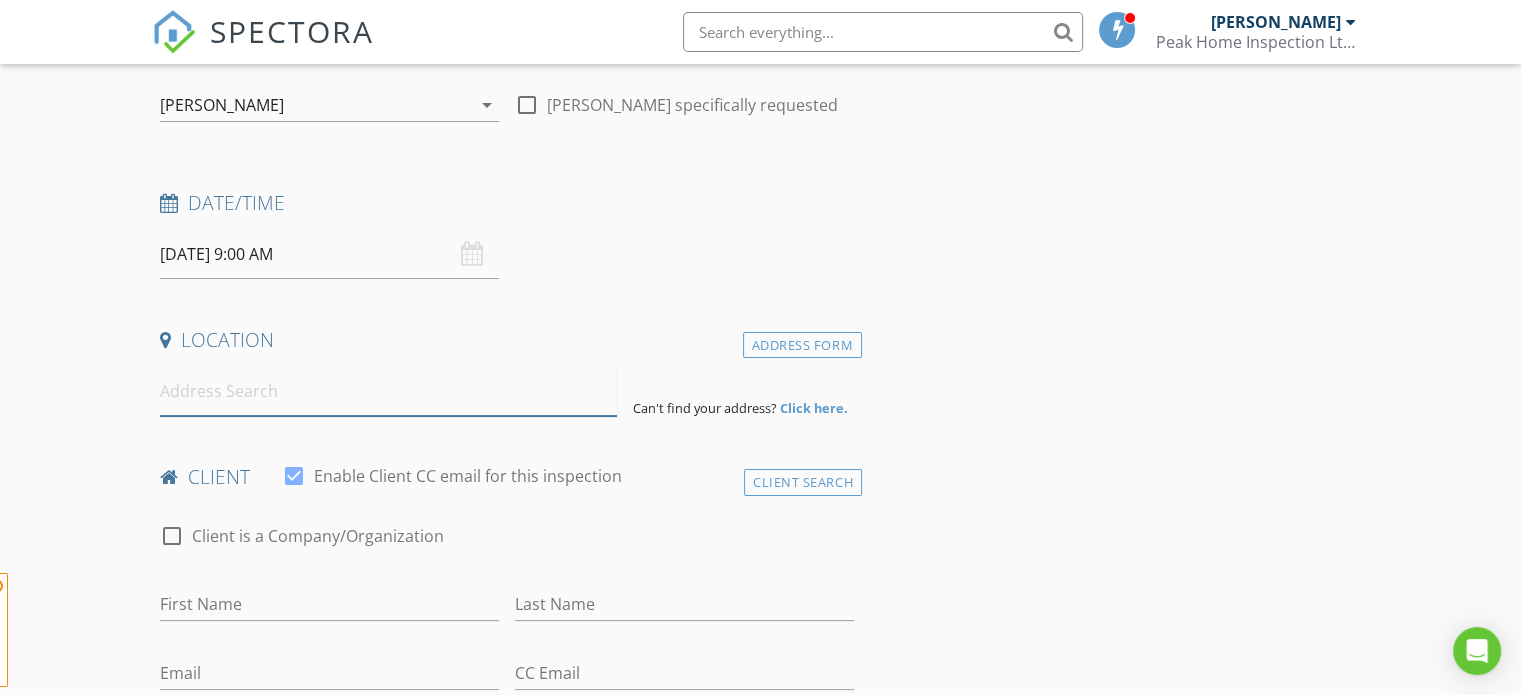 click at bounding box center (388, 391) 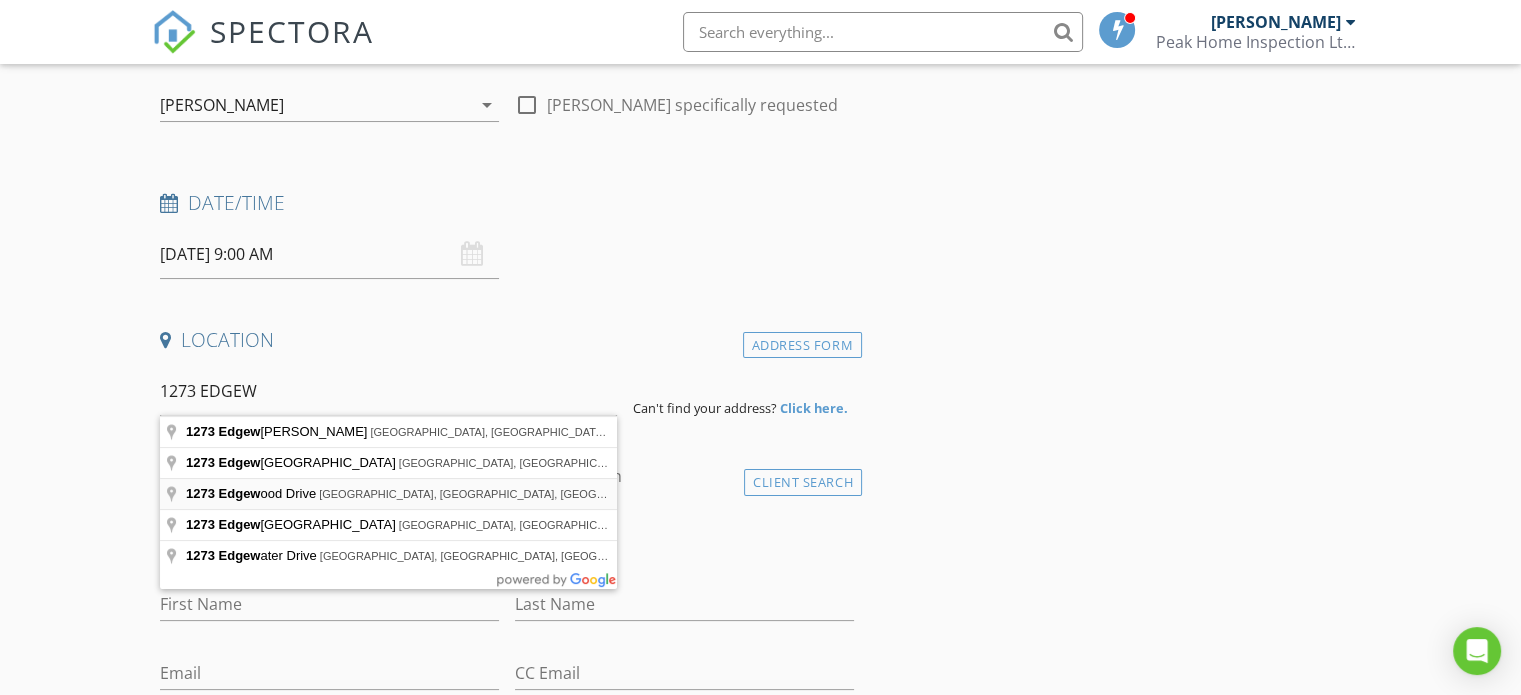type on "[STREET_ADDRESS]" 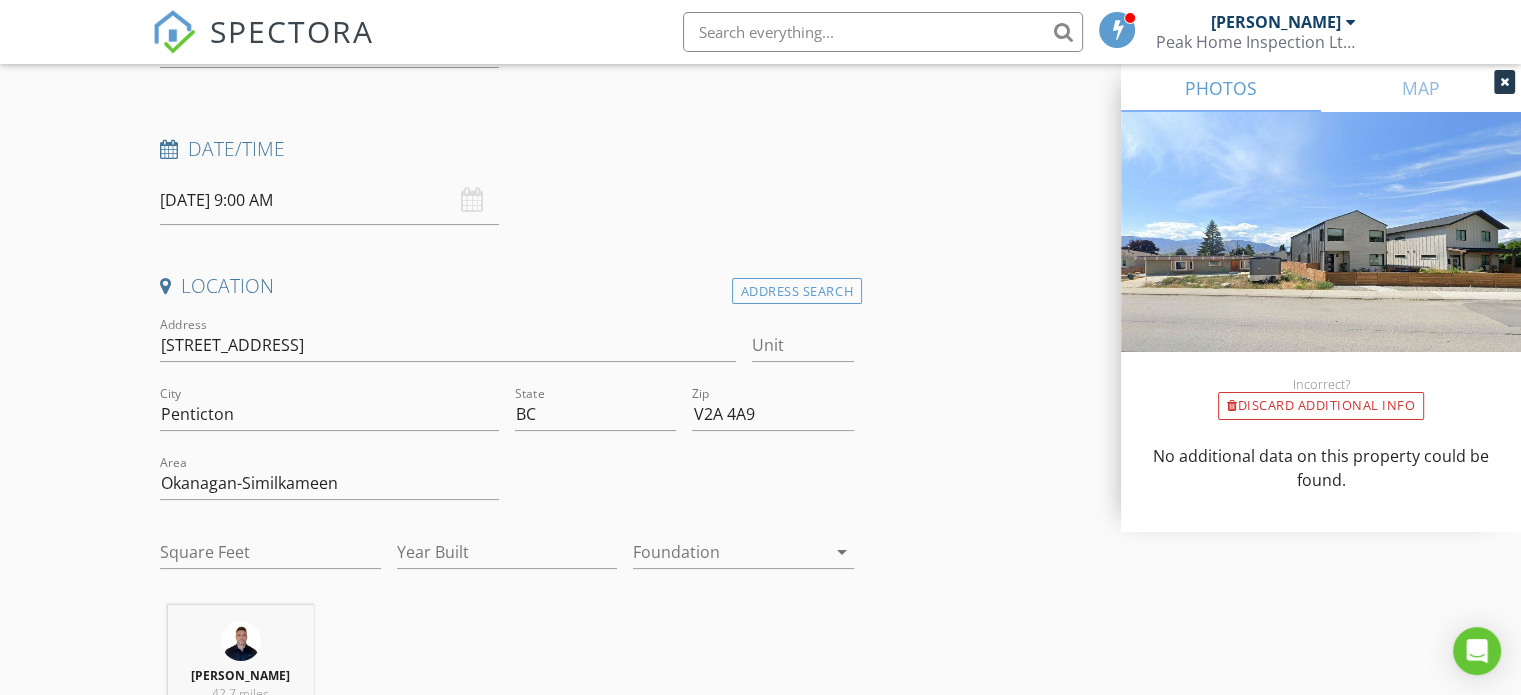scroll, scrollTop: 300, scrollLeft: 0, axis: vertical 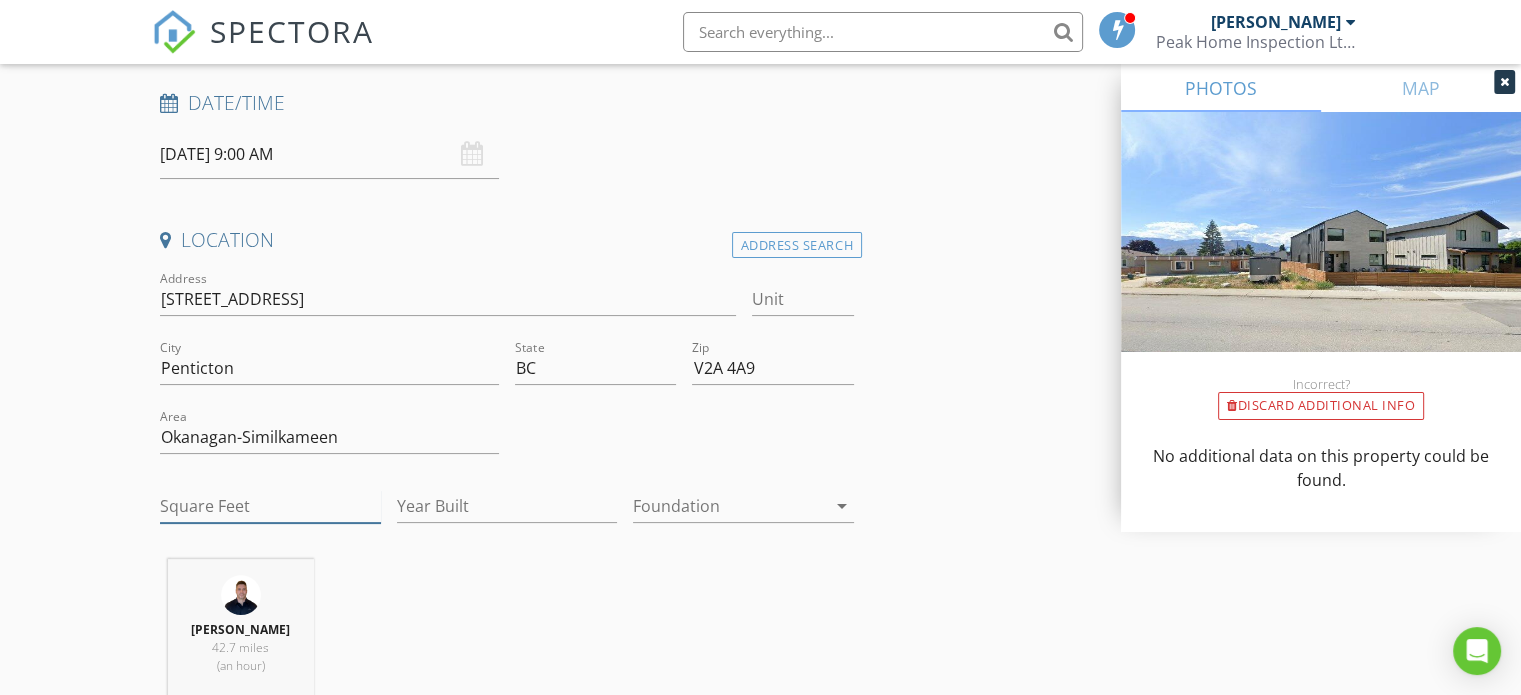 click on "Square Feet" at bounding box center [270, 506] 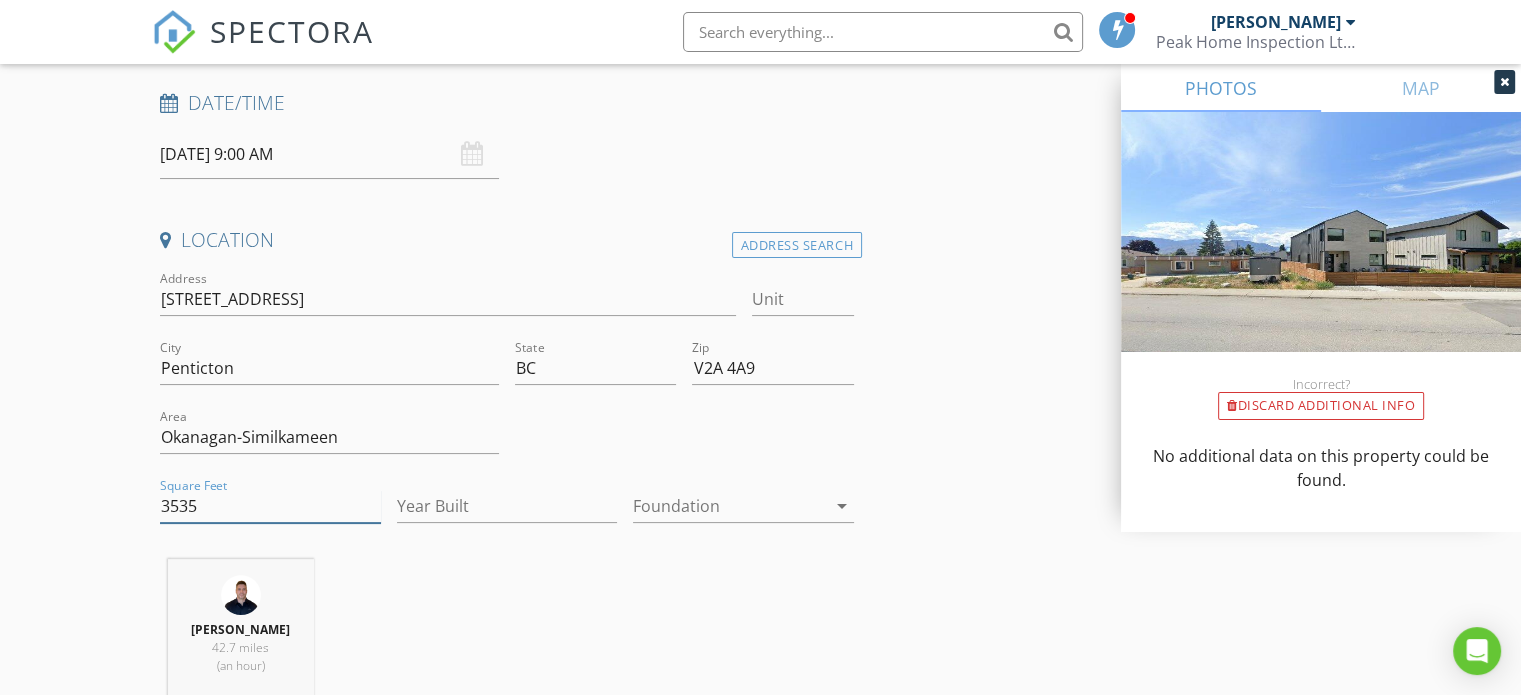 type on "3535" 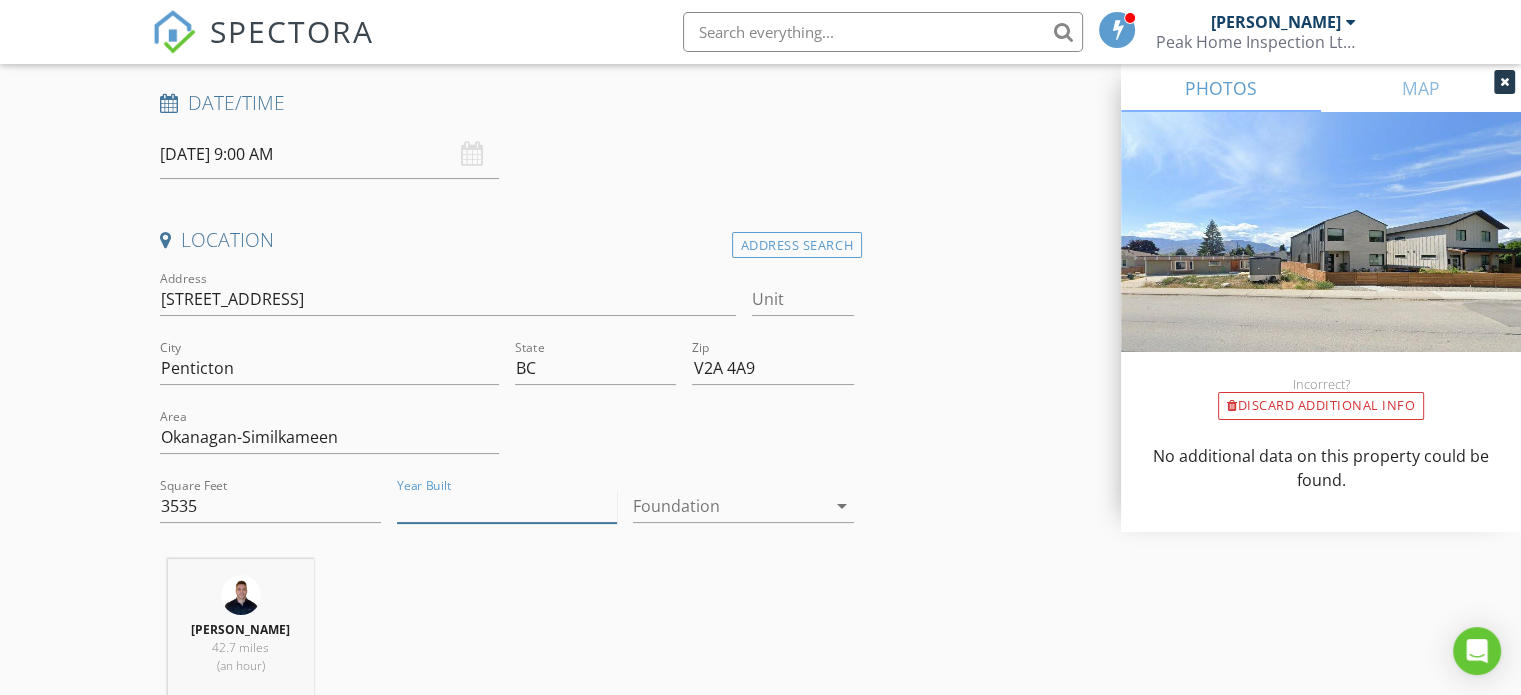 click on "Year Built" at bounding box center [507, 506] 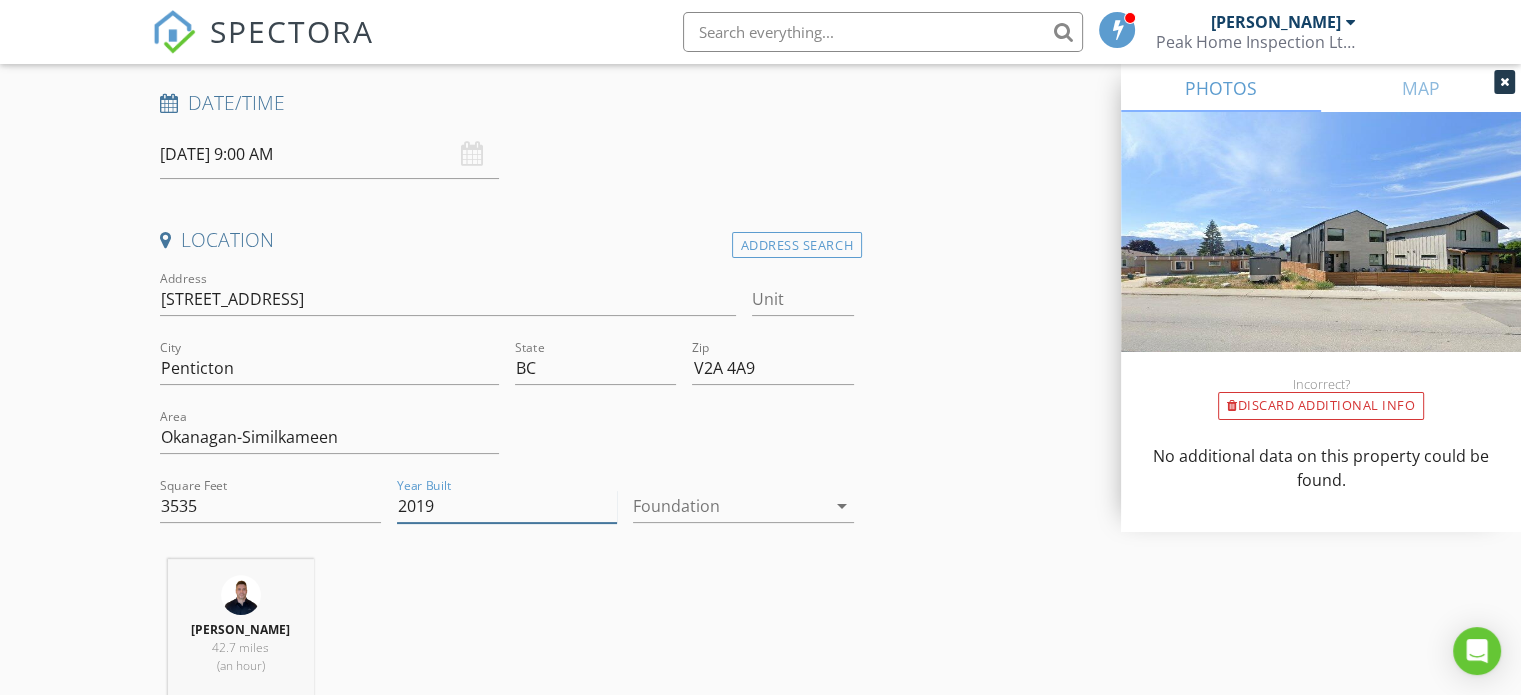type on "2019" 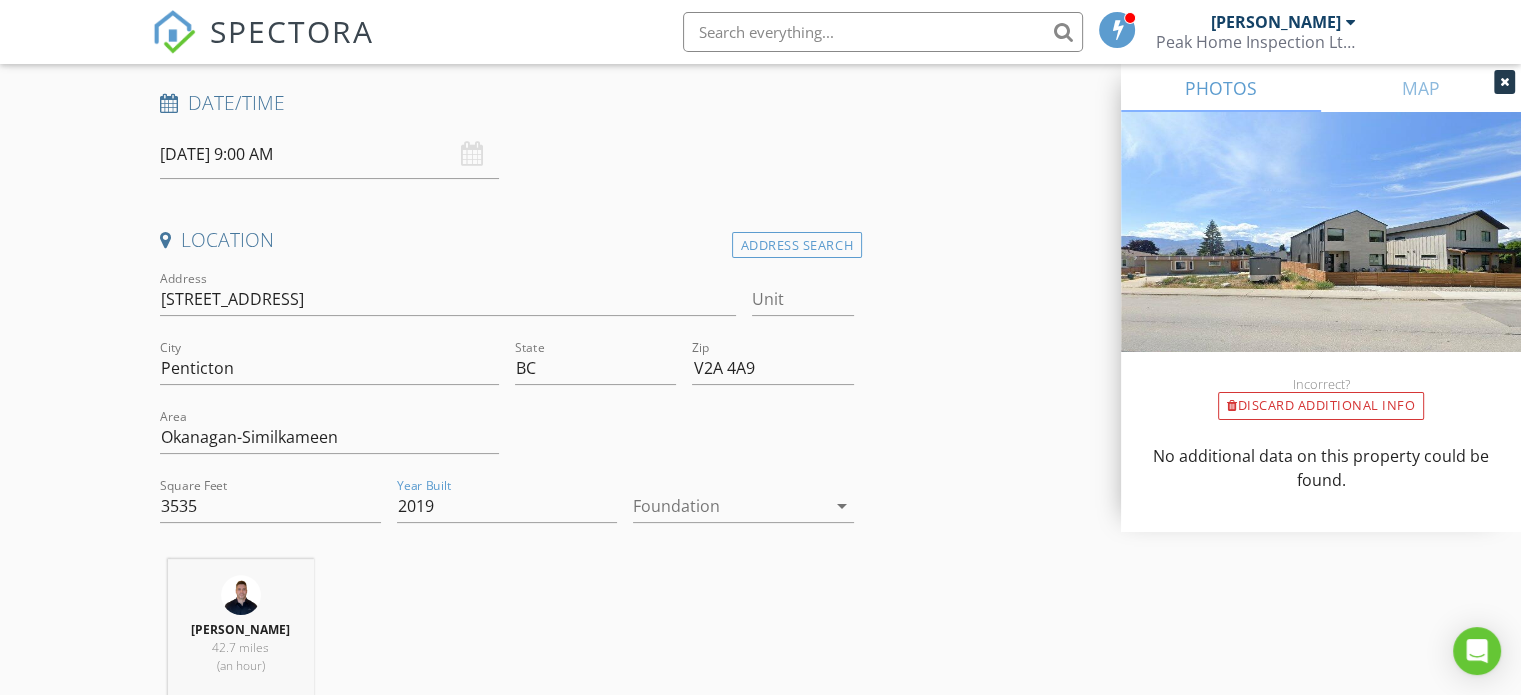click on "INSPECTOR(S)
check_box   [PERSON_NAME]   PRIMARY   [PERSON_NAME] arrow_drop_down   check_box_outline_blank [PERSON_NAME] specifically requested
Date/Time
[DATE] 9:00 AM
Location
Address Search       Address [STREET_ADDRESS]   Area Okanagan-Similkameen     Square Feet 3535   Year Built 2019   Foundation arrow_drop_down     [PERSON_NAME]     42.7 miles     (an hour)
client
check_box Enable Client CC email for this inspection   Client Search     check_box_outline_blank Client is a Company/Organization     First Name   Last Name   Email   CC Email   Phone           Notes   Private Notes
ADD ADDITIONAL client
SERVICES
check_box_outline_blank   Condo Inspection   (Common areas are outside the scope of inspection) check_box_outline_blank" at bounding box center [760, 1640] 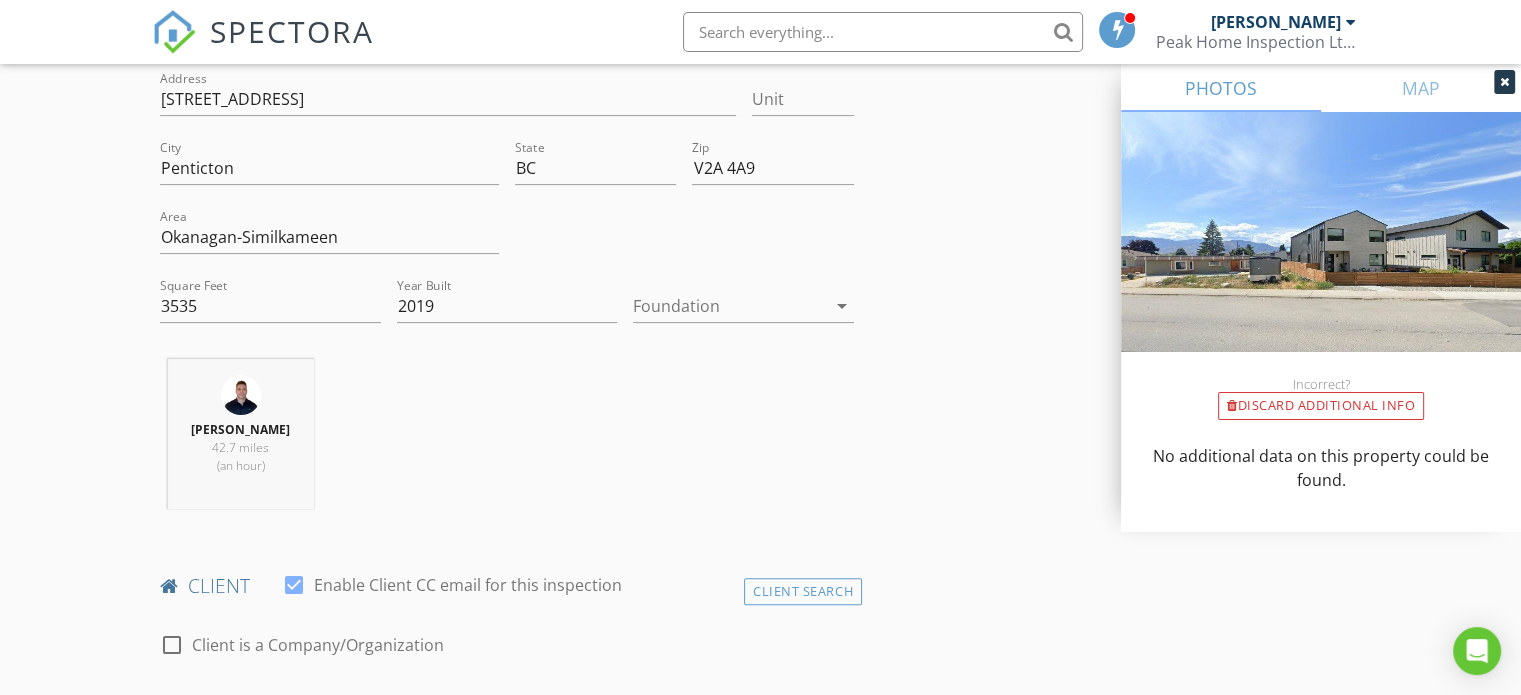 scroll, scrollTop: 900, scrollLeft: 0, axis: vertical 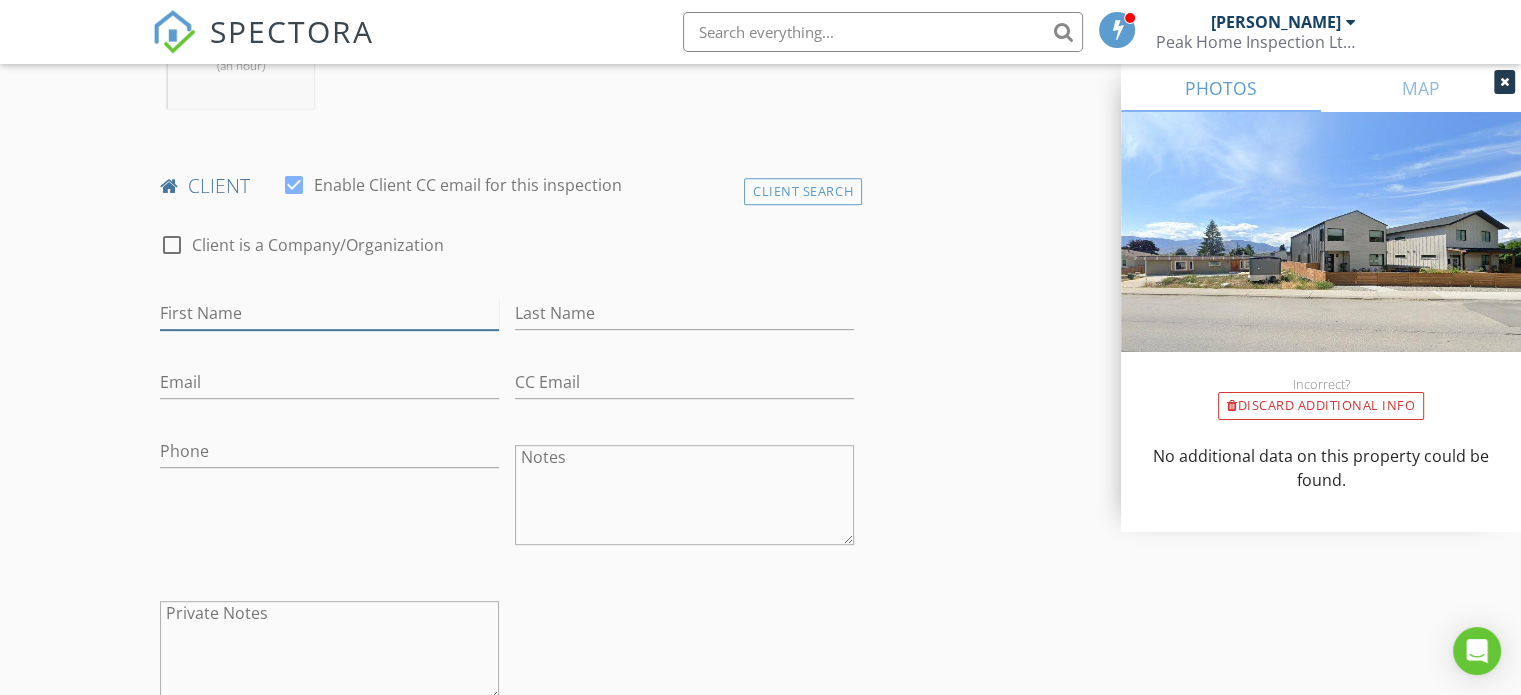 click on "First Name" at bounding box center [329, 313] 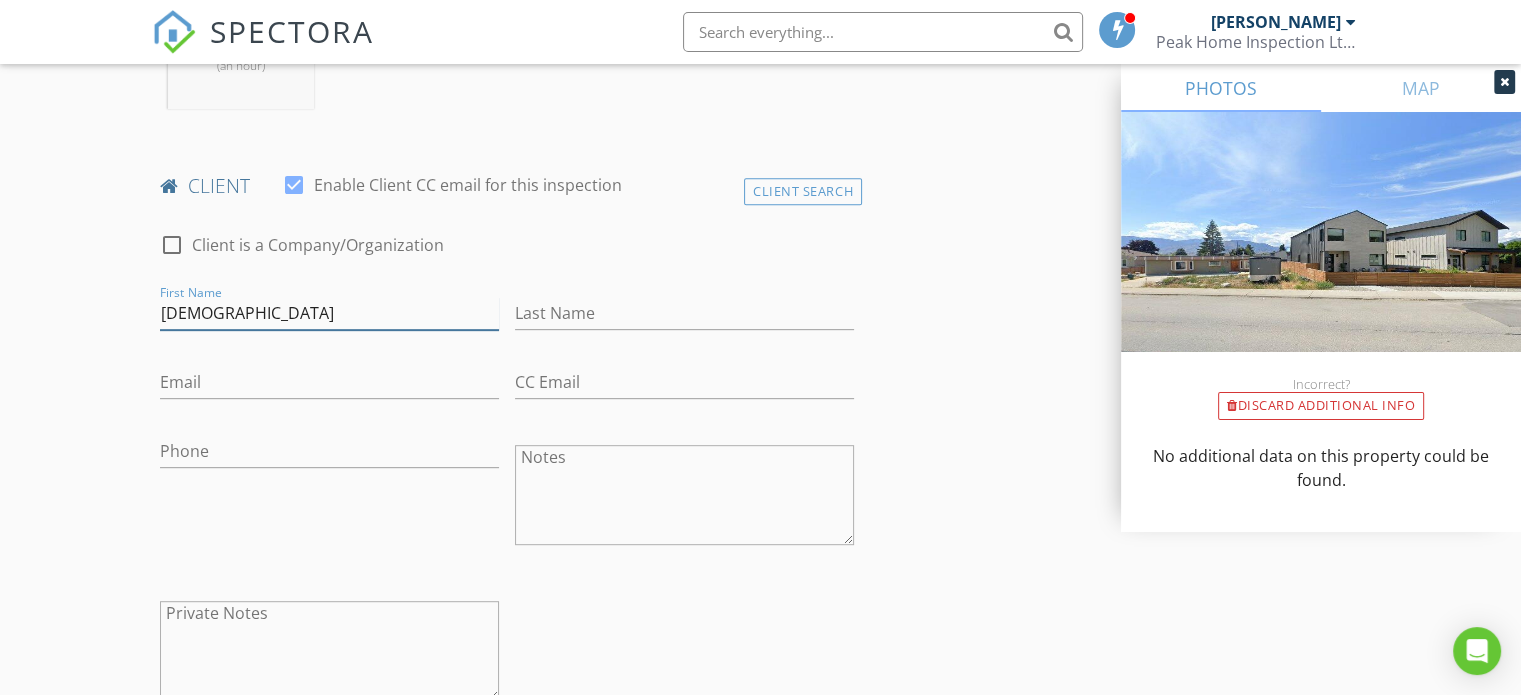 type on "[DEMOGRAPHIC_DATA]" 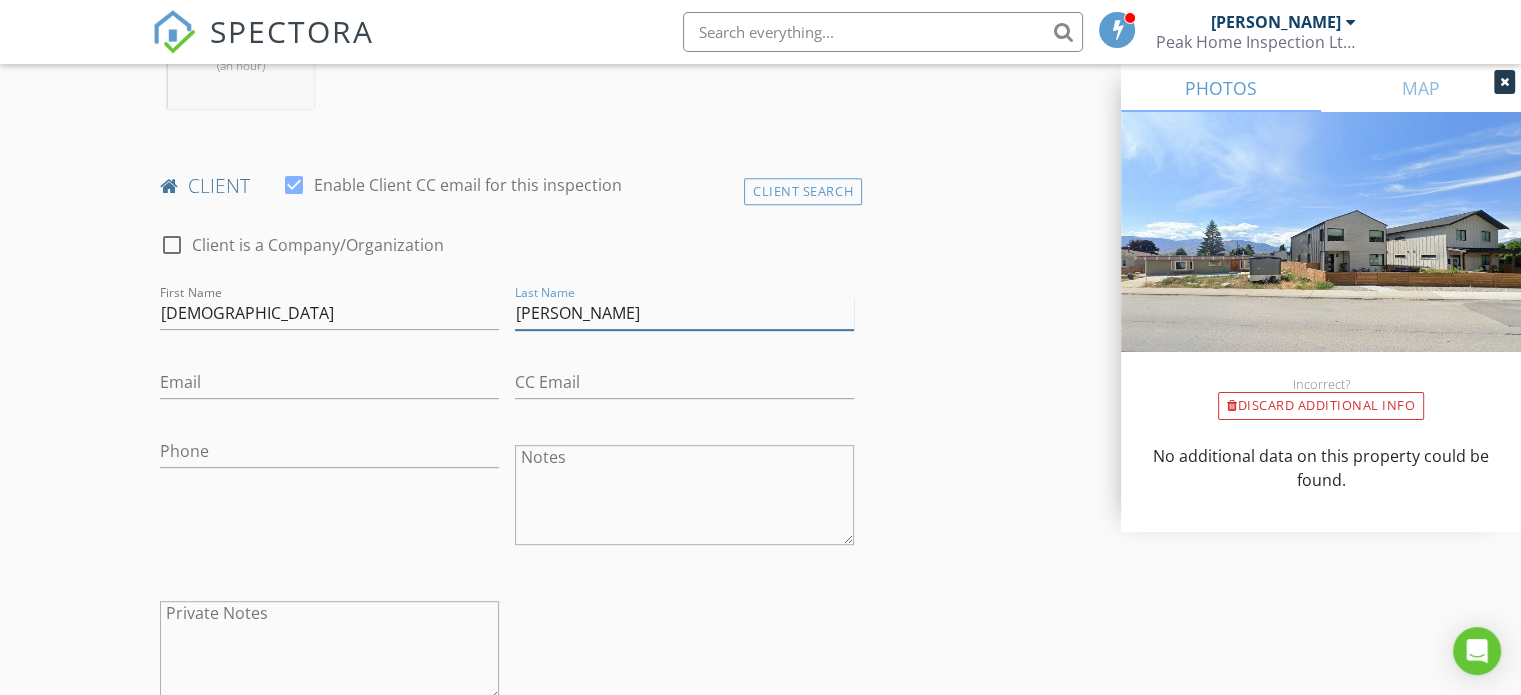 type on "[PERSON_NAME]" 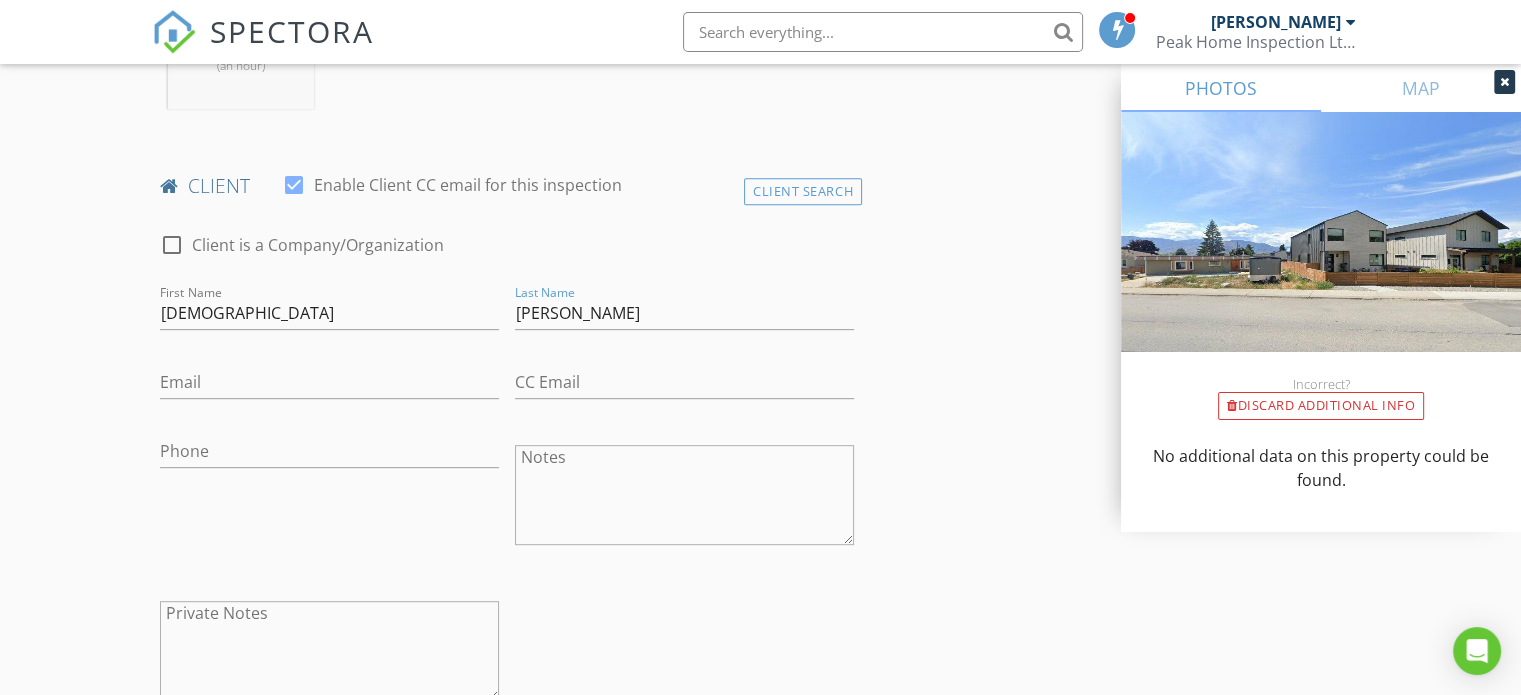 click on "Email" at bounding box center [329, 386] 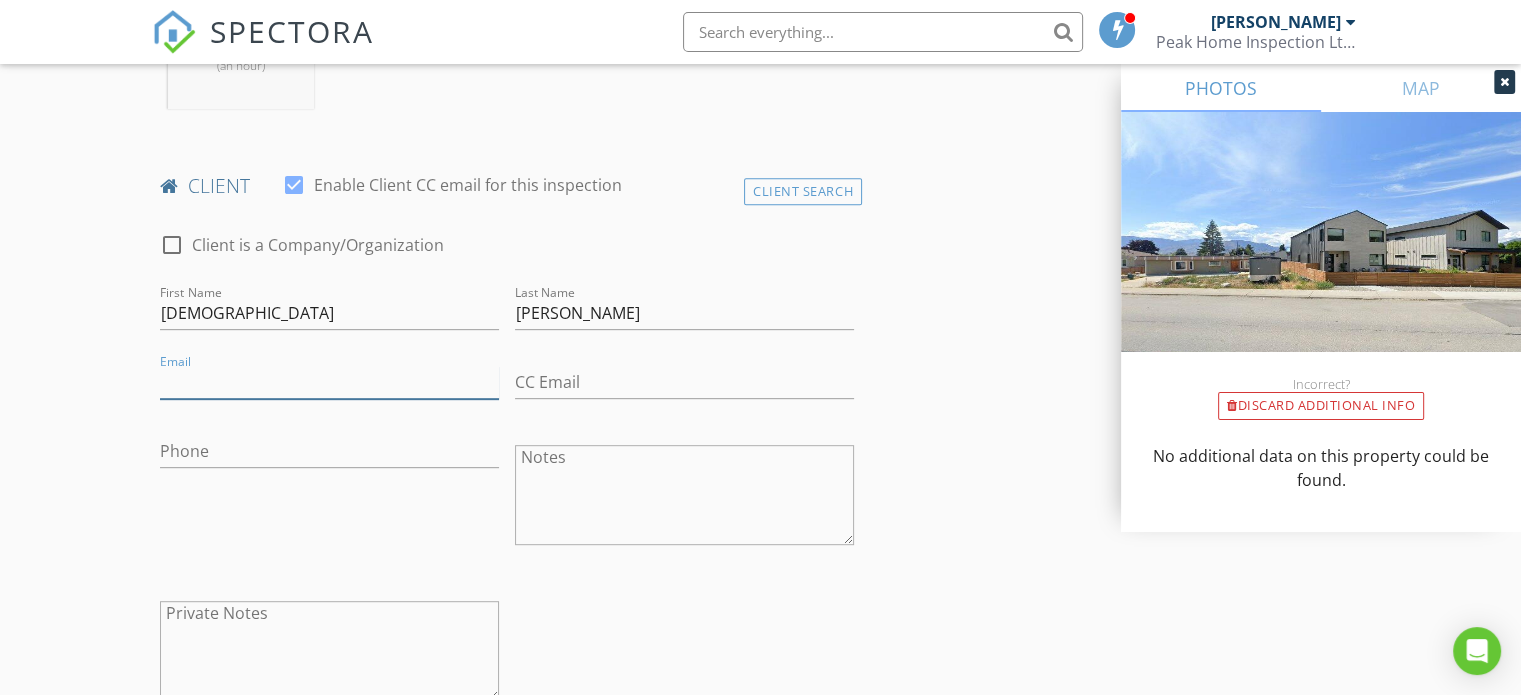 click on "Email" at bounding box center (329, 382) 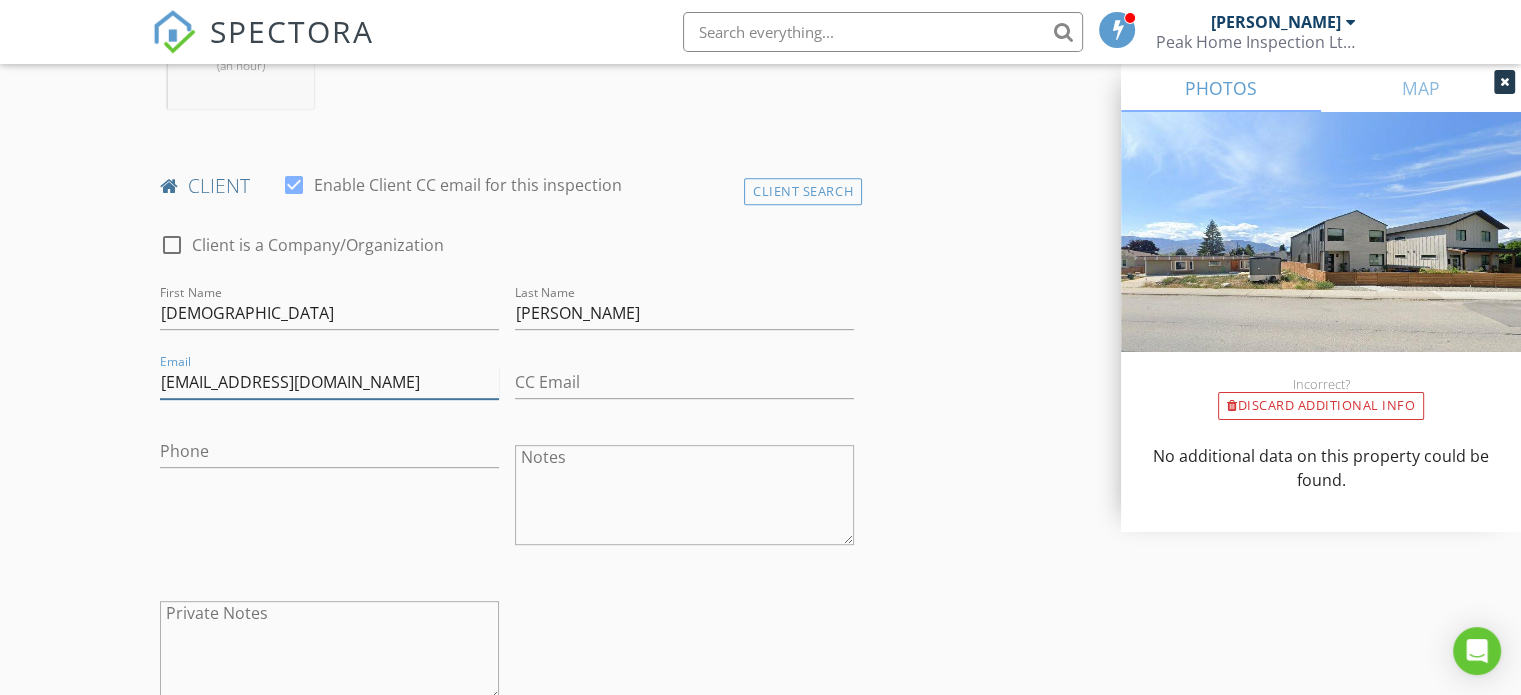 type on "[EMAIL_ADDRESS][DOMAIN_NAME]" 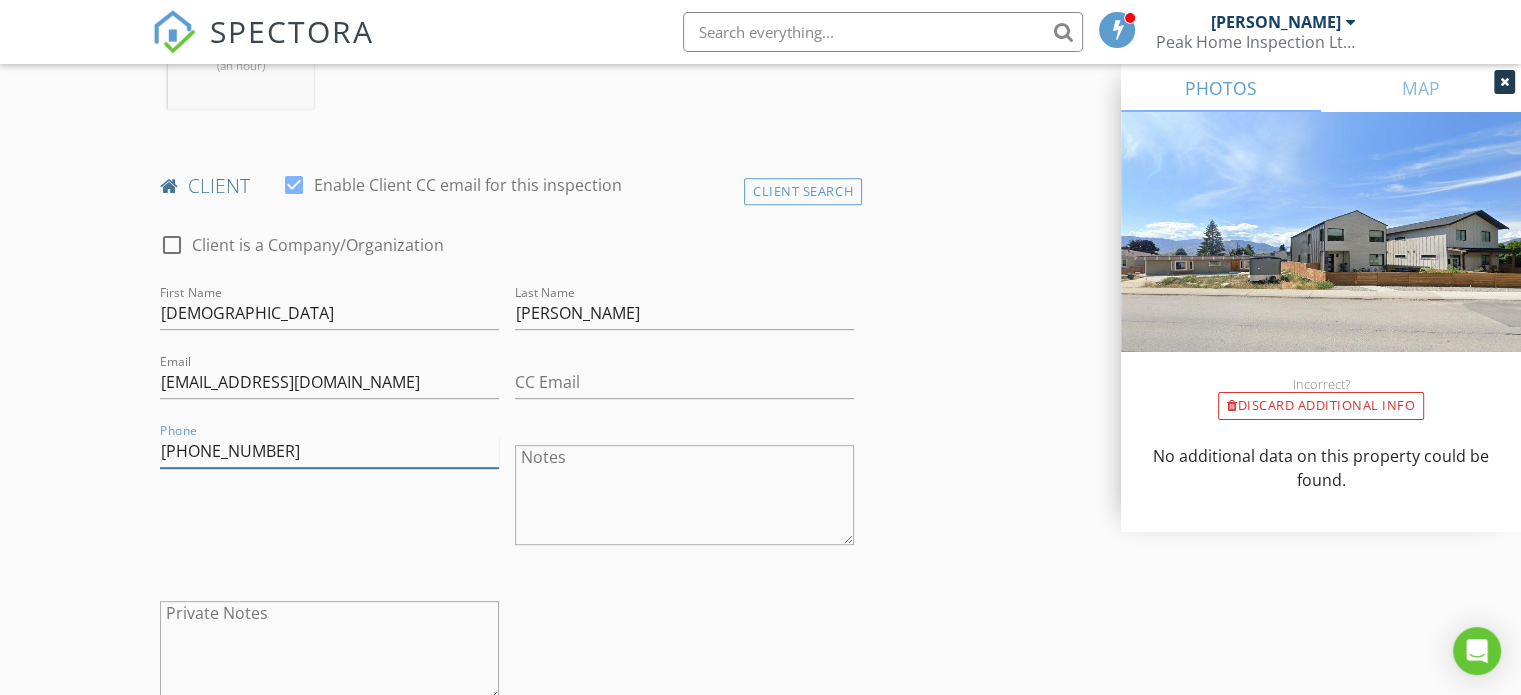 type on "[PHONE_NUMBER]" 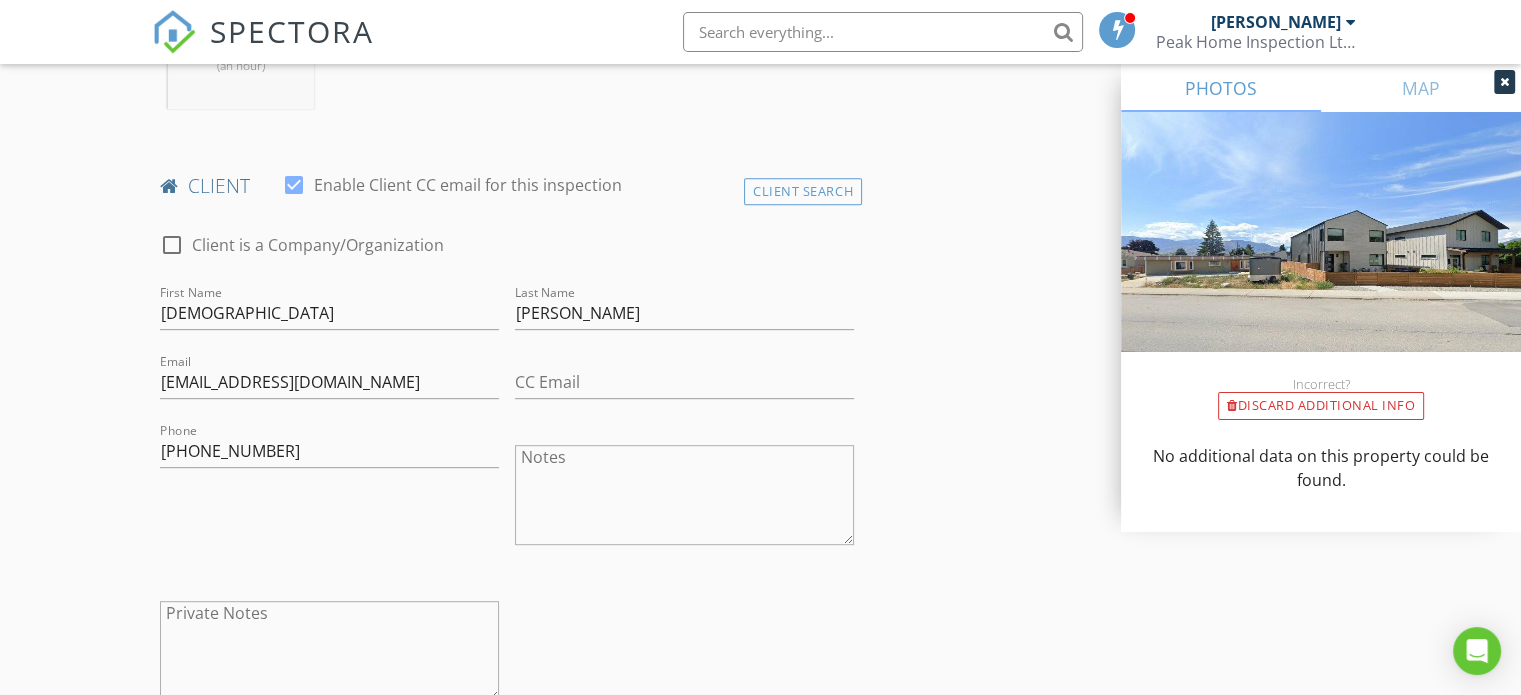 drag, startPoint x: 880, startPoint y: 351, endPoint x: 928, endPoint y: 359, distance: 48.6621 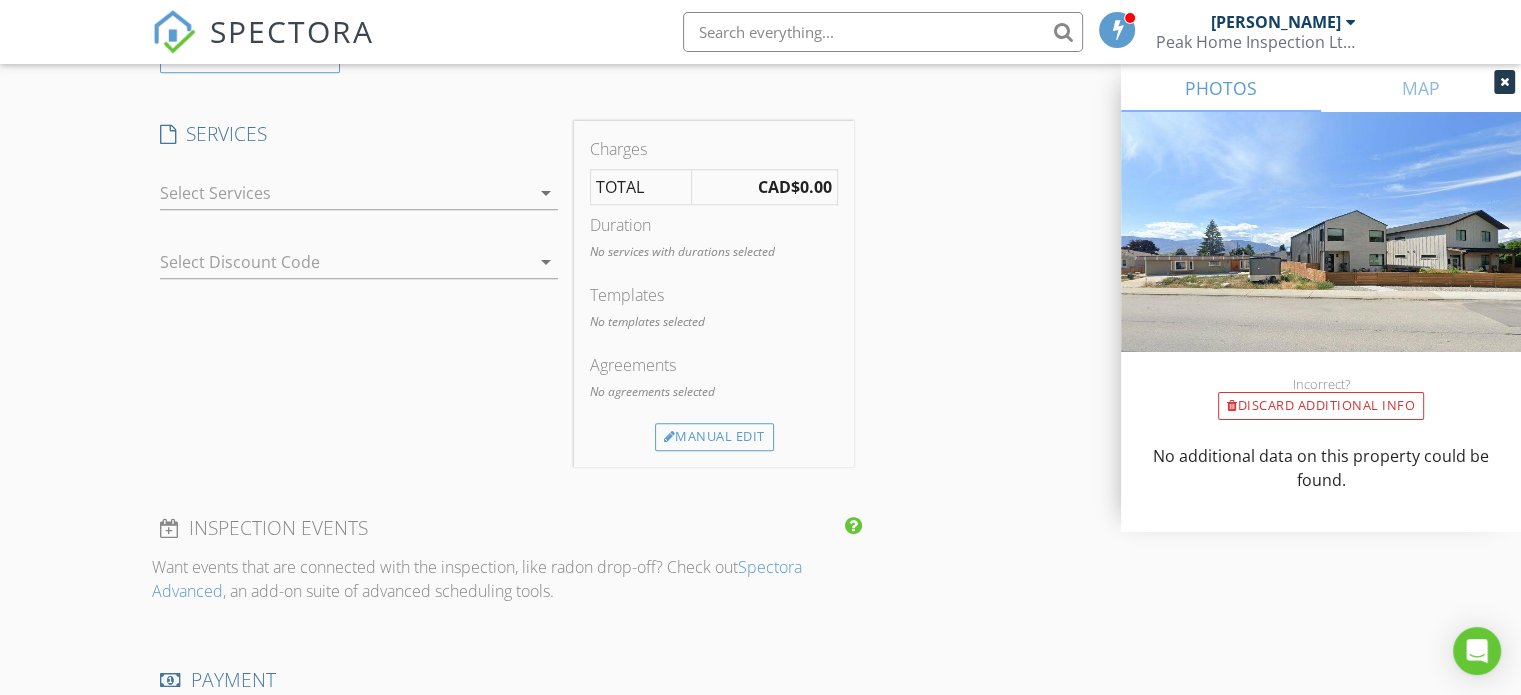 scroll, scrollTop: 1600, scrollLeft: 0, axis: vertical 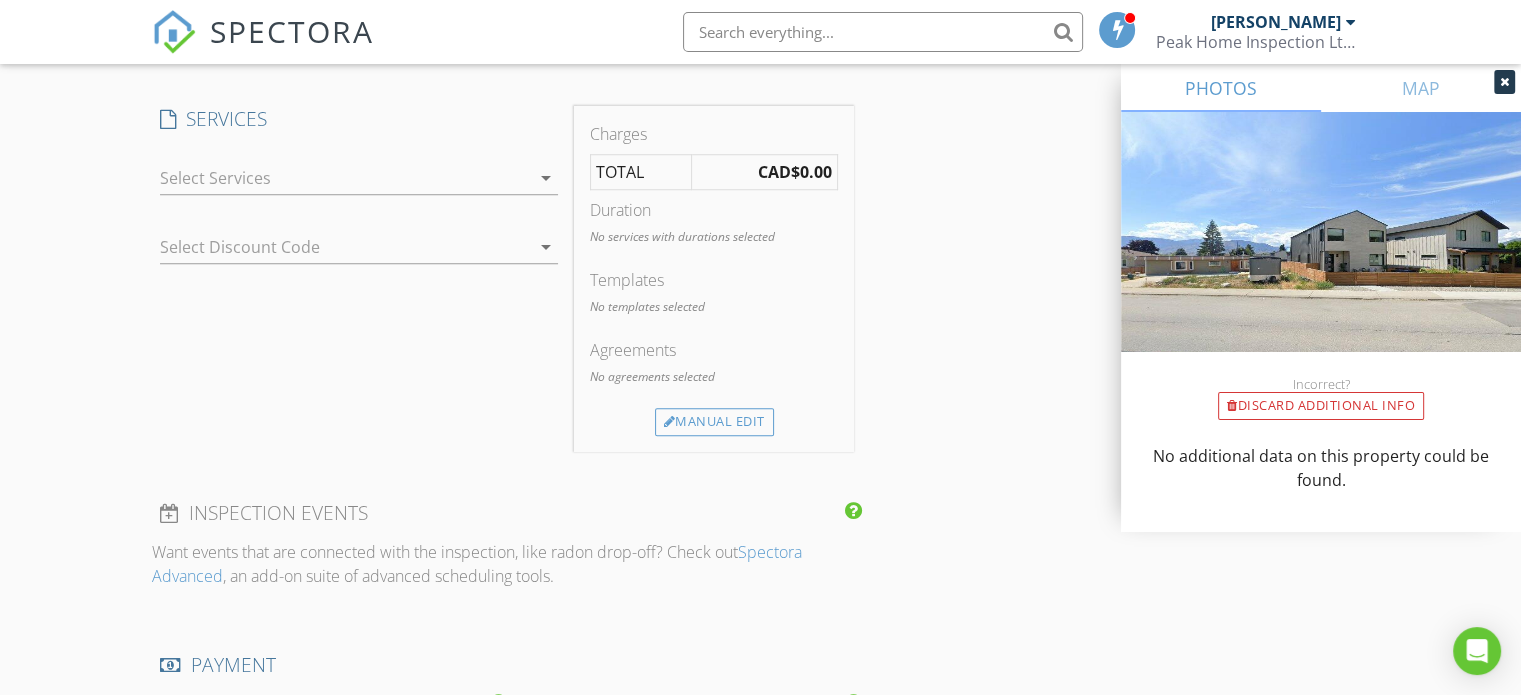 click at bounding box center (345, 178) 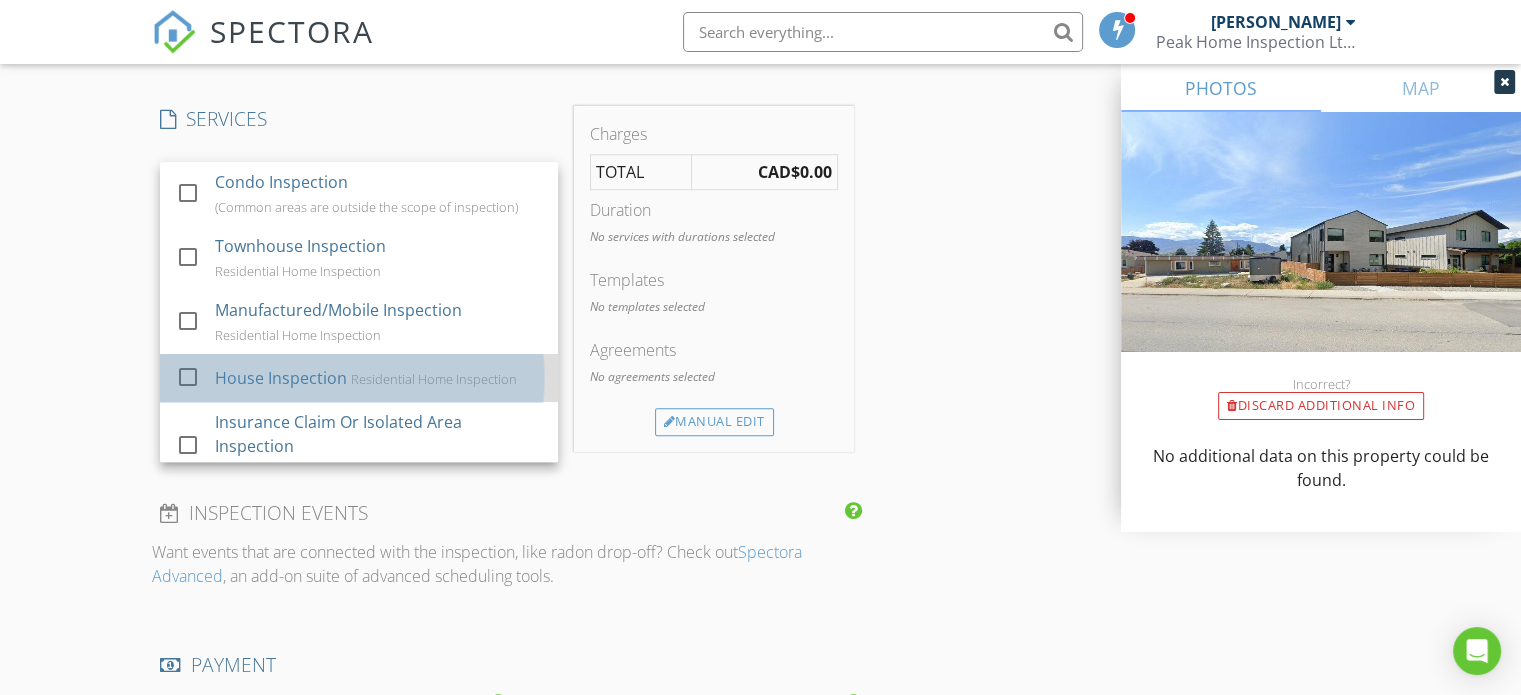 click on "Residential Home Inspection" at bounding box center [434, 379] 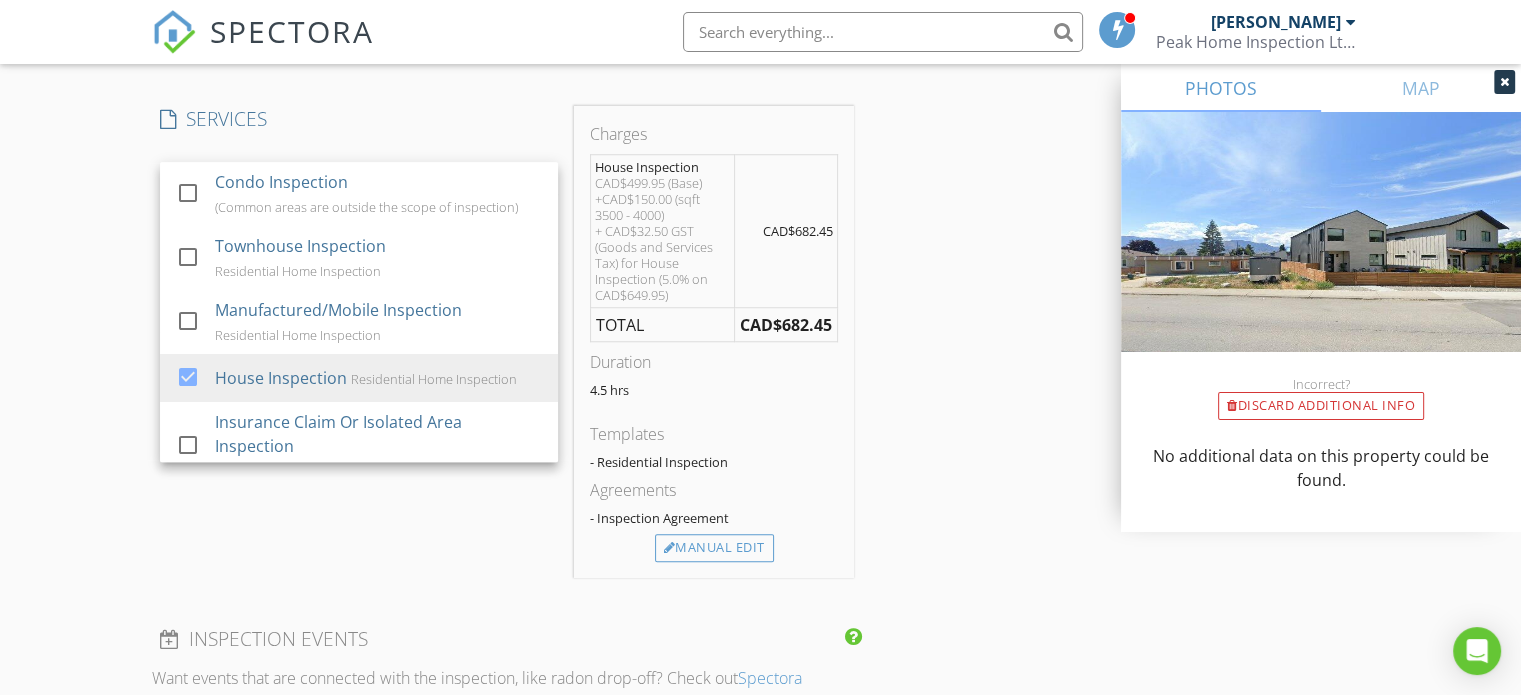 click on "INSPECTOR(S)
check_box   [PERSON_NAME]   PRIMARY   [PERSON_NAME] arrow_drop_down   check_box_outline_blank [PERSON_NAME] specifically requested
Date/Time
[DATE] 9:00 AM
Location
Address Search       Address [STREET_ADDRESS]   Area Okanagan-Similkameen     Square Feet 3535   Year Built 2019   Foundation arrow_drop_down     [PERSON_NAME]     42.7 miles     (an hour)
client
check_box Enable Client CC email for this inspection   Client Search     check_box_outline_blank Client is a Company/Organization     First Name [DEMOGRAPHIC_DATA]   Last Name [PERSON_NAME]   Email [EMAIL_ADDRESS][DOMAIN_NAME]   CC Email   Phone [PHONE_NUMBER]           Notes   Private Notes
ADD ADDITIONAL client
SERVICES
check_box_outline_blank   Condo Inspection   check_box_outline_blank" at bounding box center [760, 403] 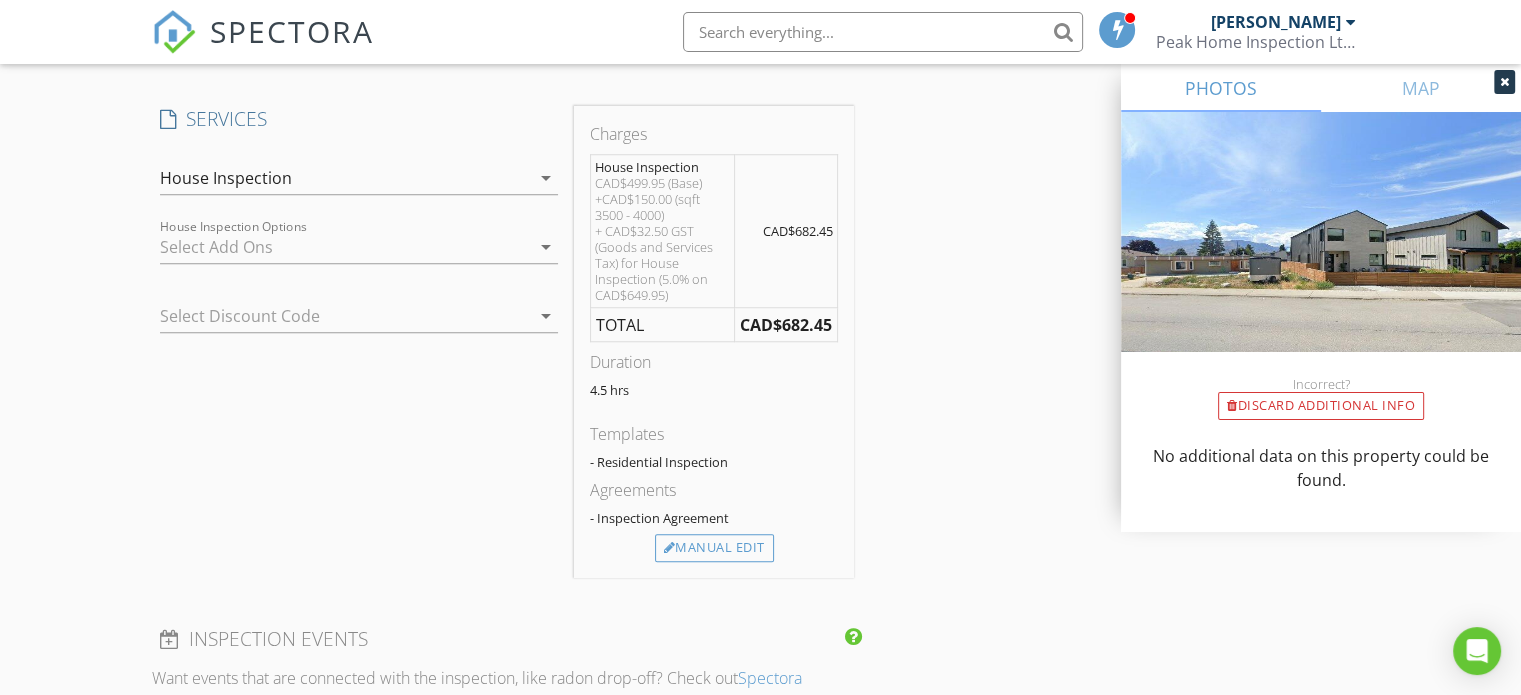 click at bounding box center [345, 247] 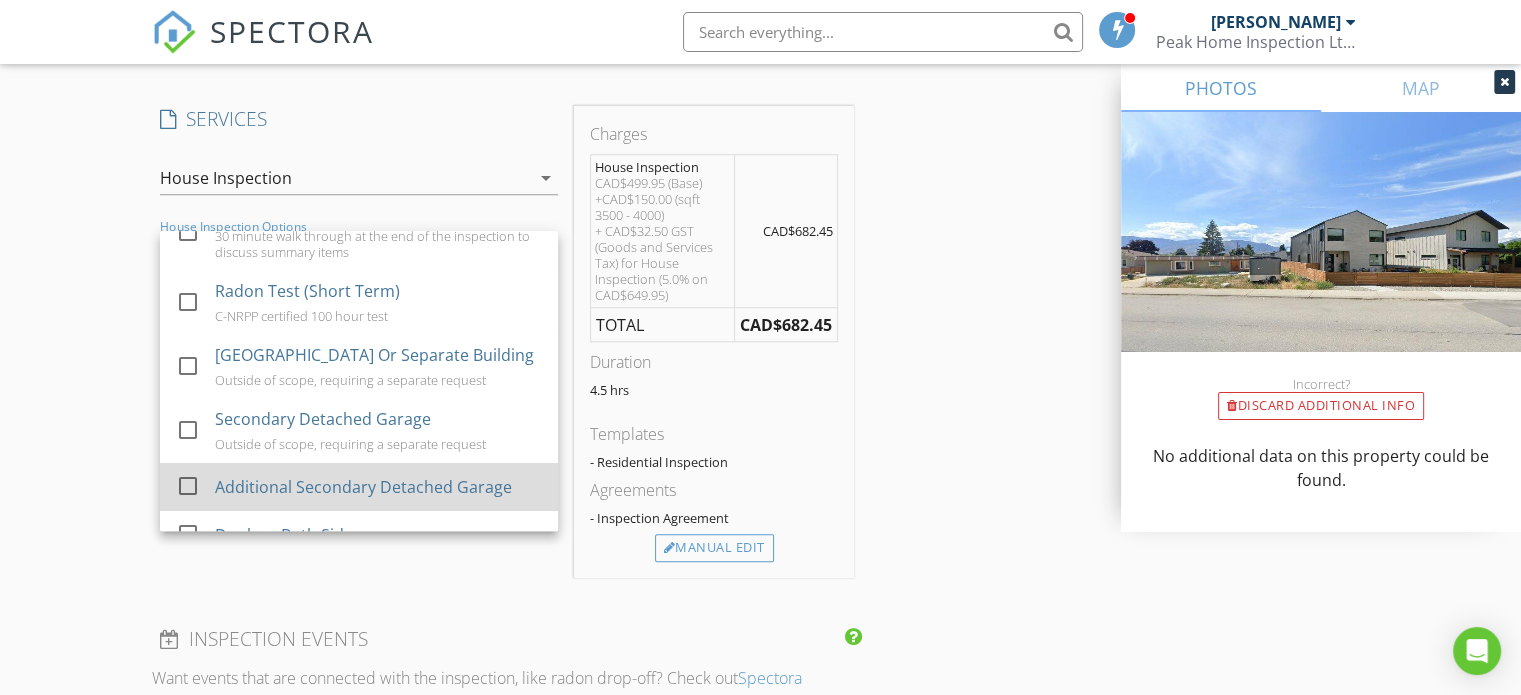 scroll, scrollTop: 0, scrollLeft: 0, axis: both 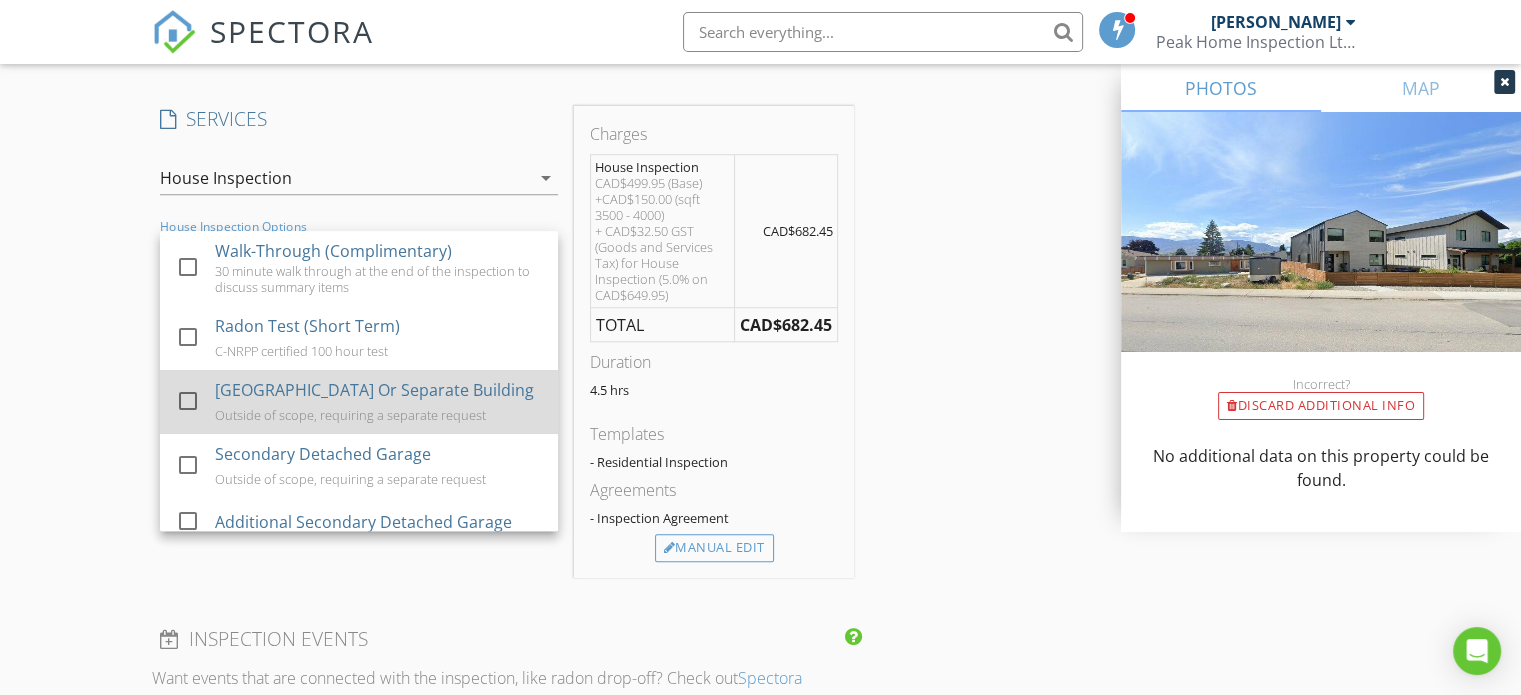 click on "Outside of scope, requiring a separate request" at bounding box center [350, 415] 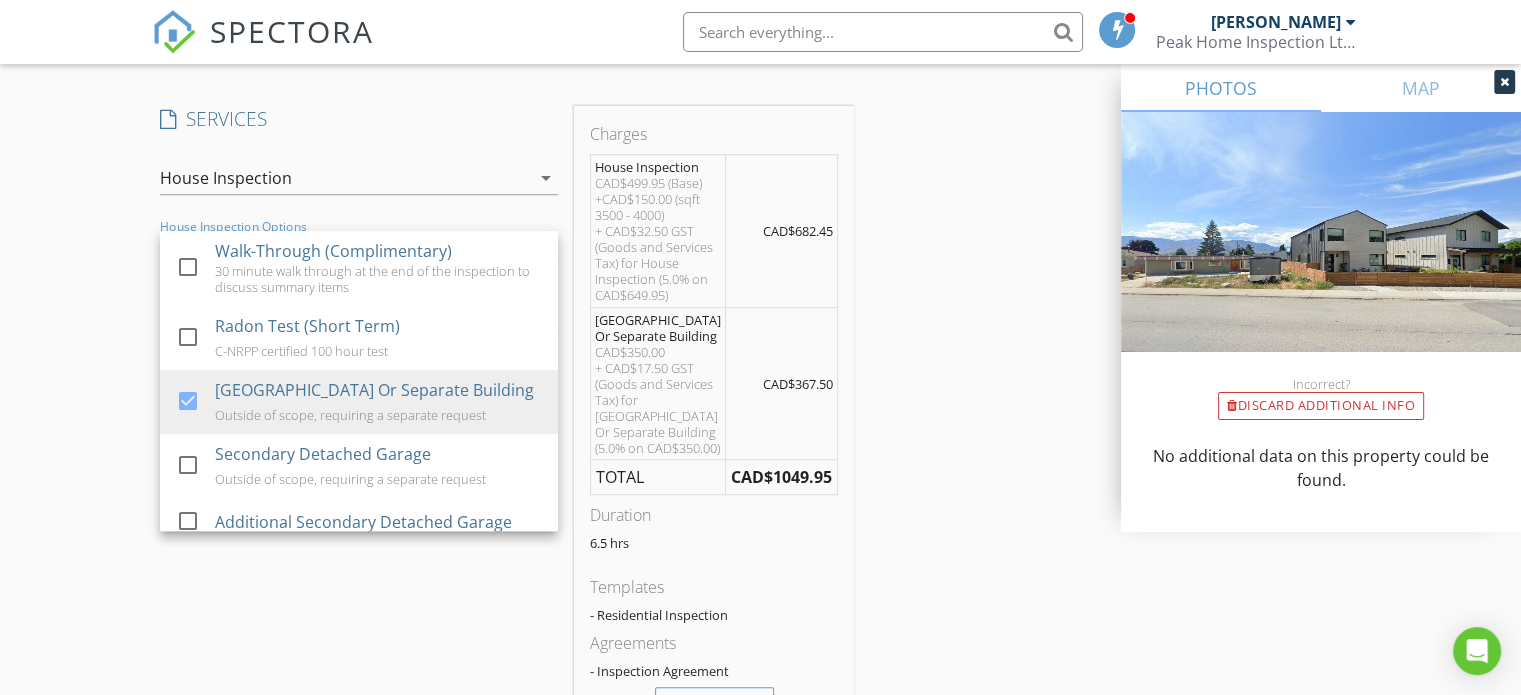 click on "INSPECTOR(S)
check_box   [PERSON_NAME]   PRIMARY   [PERSON_NAME] arrow_drop_down   check_box_outline_blank [PERSON_NAME] specifically requested
Date/Time
[DATE] 9:00 AM
Location
Address Search       Address [STREET_ADDRESS]   Area Okanagan-Similkameen     Square Feet 3535   Year Built 2019   Foundation arrow_drop_down     [PERSON_NAME]     42.7 miles     (an hour)
client
check_box Enable Client CC email for this inspection   Client Search     check_box_outline_blank Client is a Company/Organization     First Name [DEMOGRAPHIC_DATA]   Last Name [PERSON_NAME]   Email [EMAIL_ADDRESS][DOMAIN_NAME]   CC Email   Phone [PHONE_NUMBER]           Notes   Private Notes
ADD ADDITIONAL client
SERVICES
check_box_outline_blank   Condo Inspection   check_box_outline_blank" at bounding box center (760, 480) 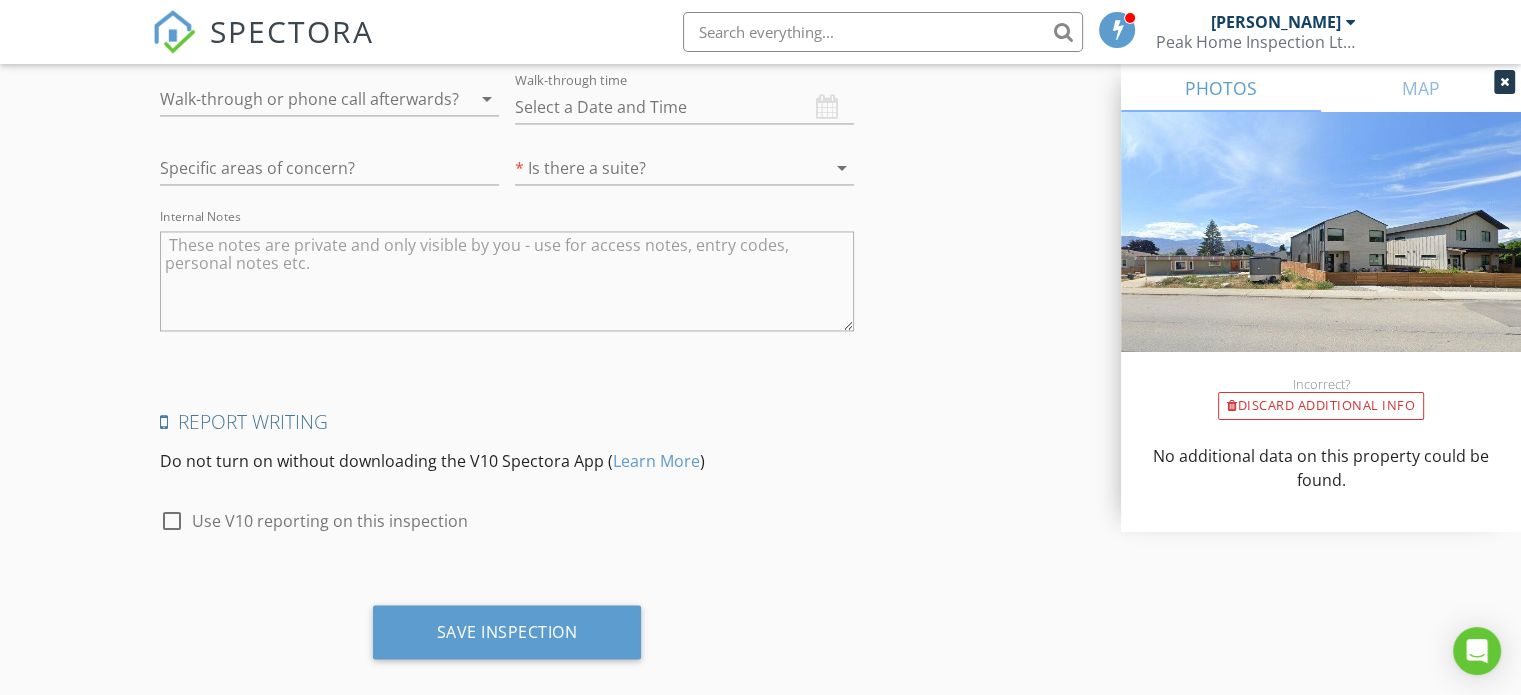 scroll, scrollTop: 3275, scrollLeft: 0, axis: vertical 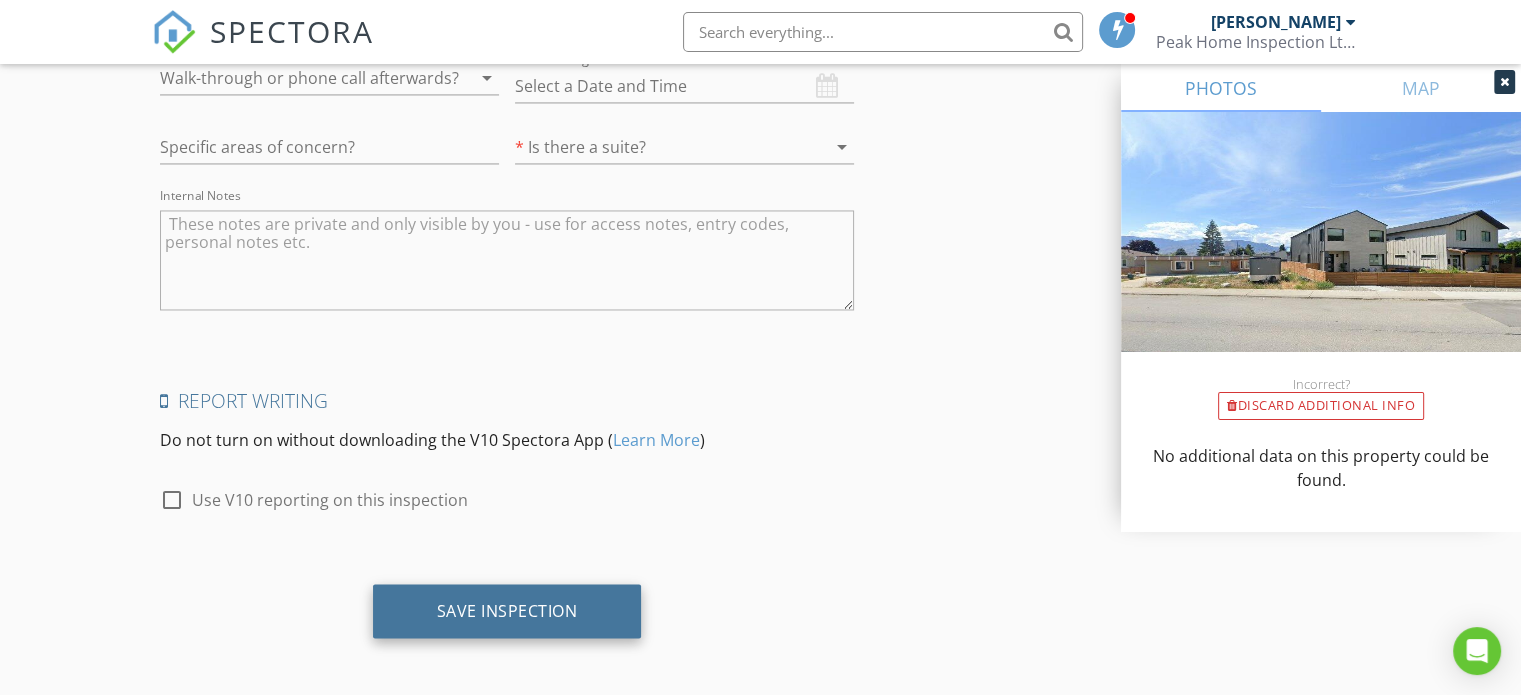 click on "Save Inspection" at bounding box center (507, 611) 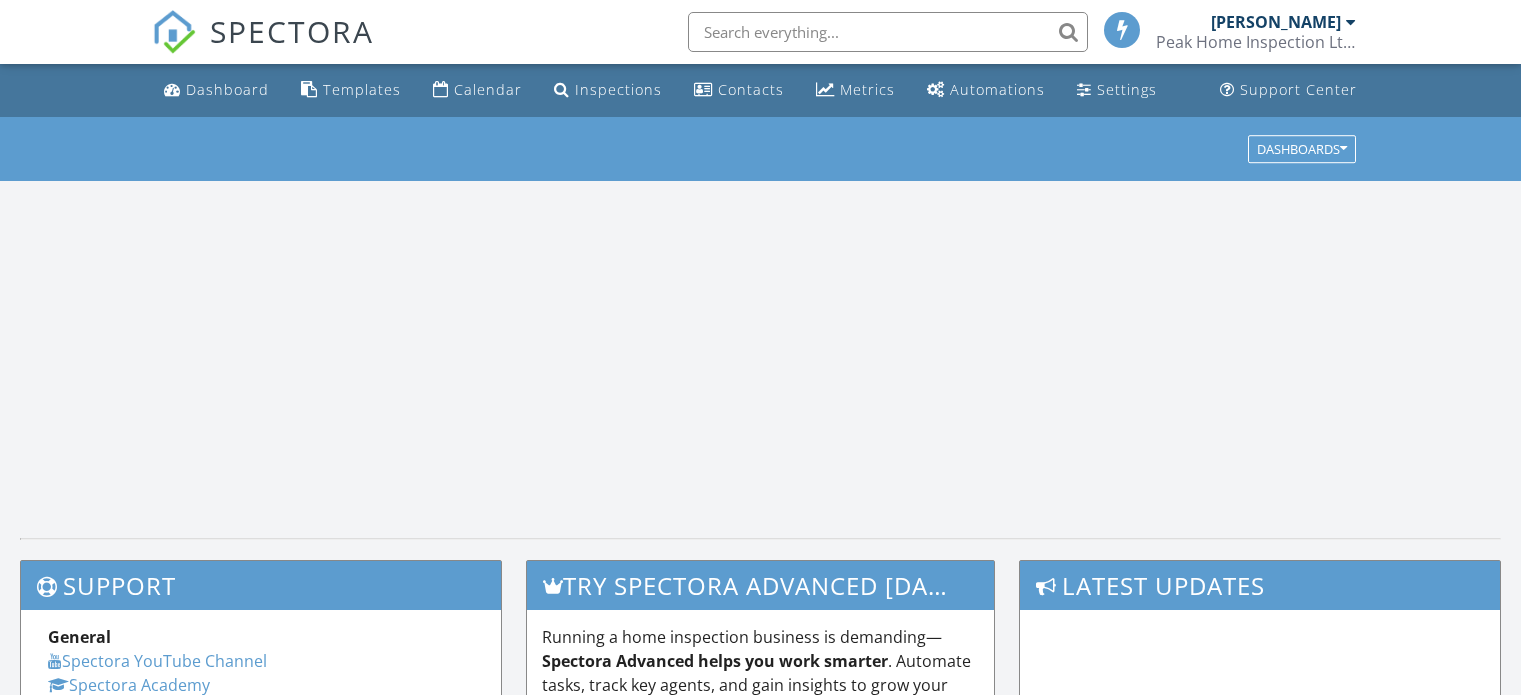 scroll, scrollTop: 0, scrollLeft: 0, axis: both 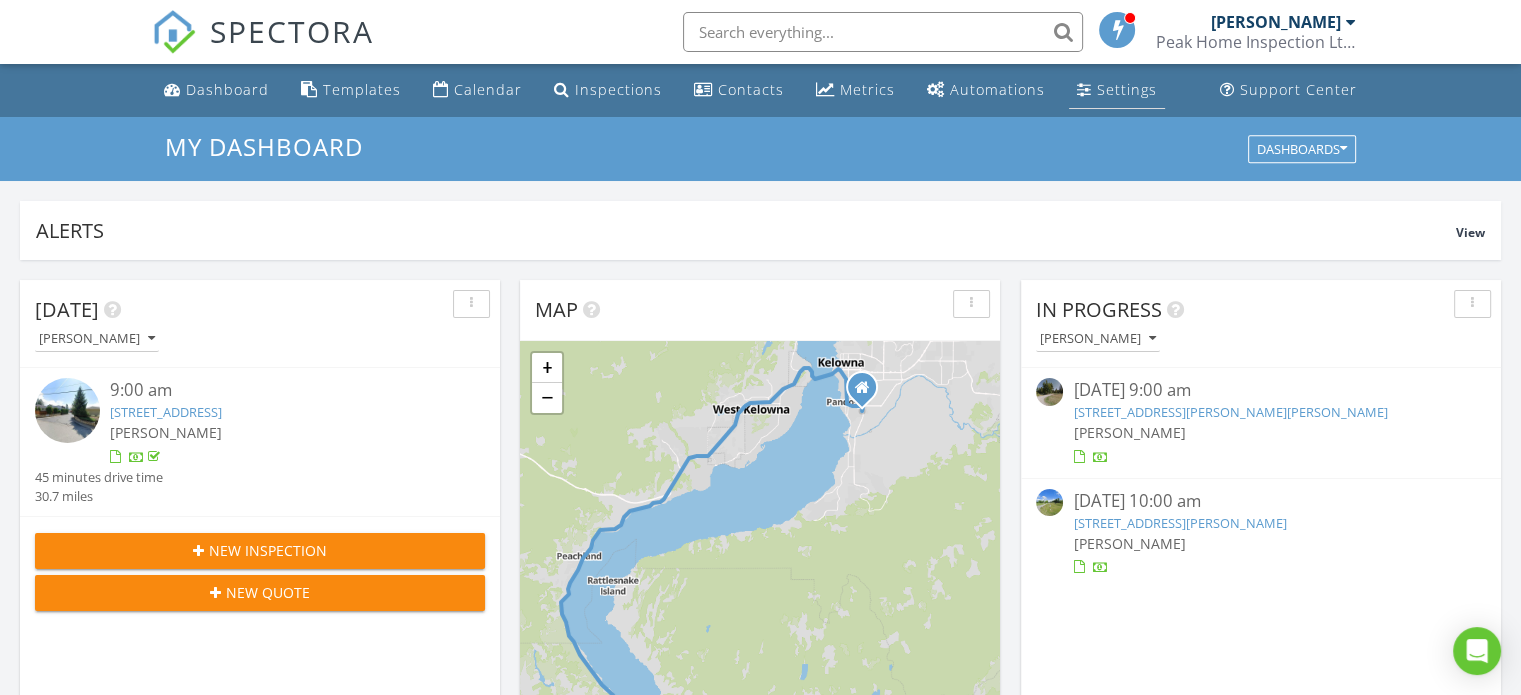 click on "Settings" at bounding box center (1117, 90) 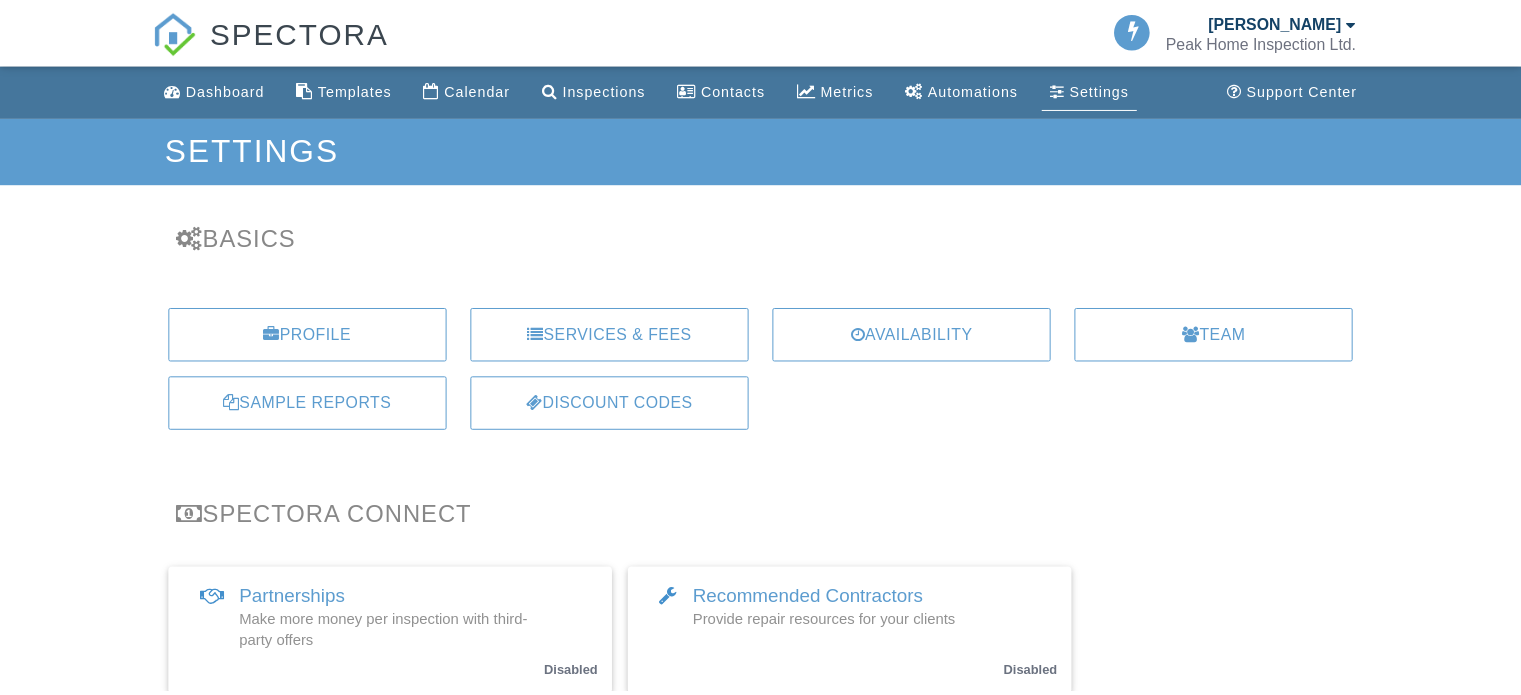 scroll, scrollTop: 0, scrollLeft: 0, axis: both 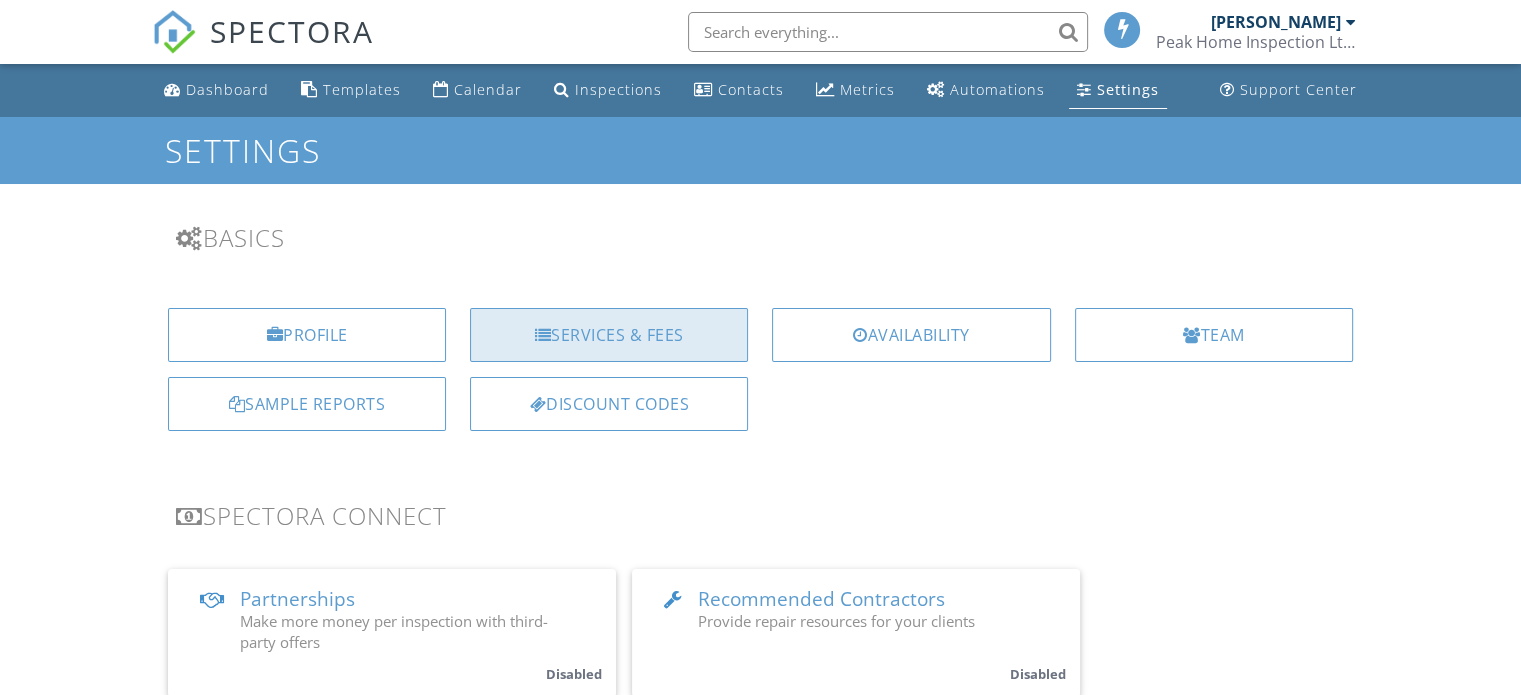 click on "Services & Fees" at bounding box center (609, 335) 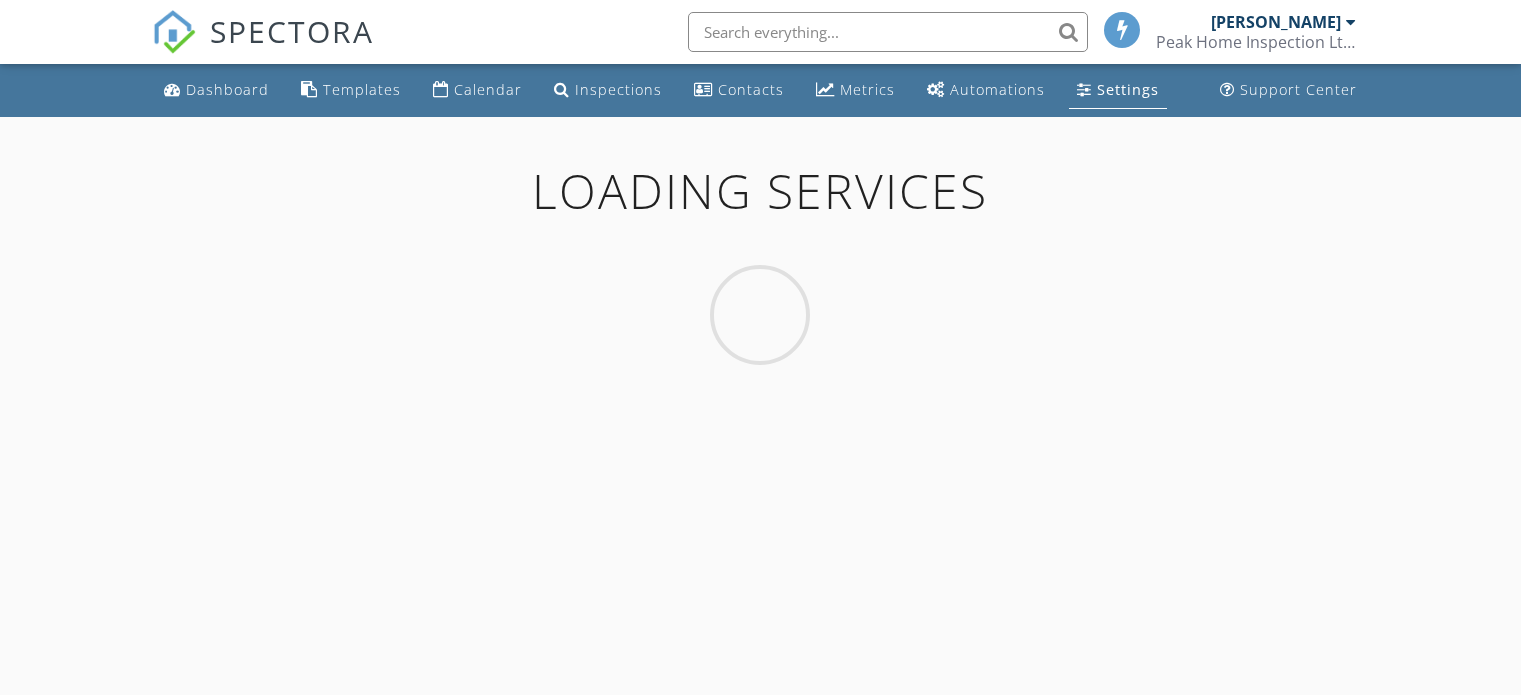 scroll, scrollTop: 0, scrollLeft: 0, axis: both 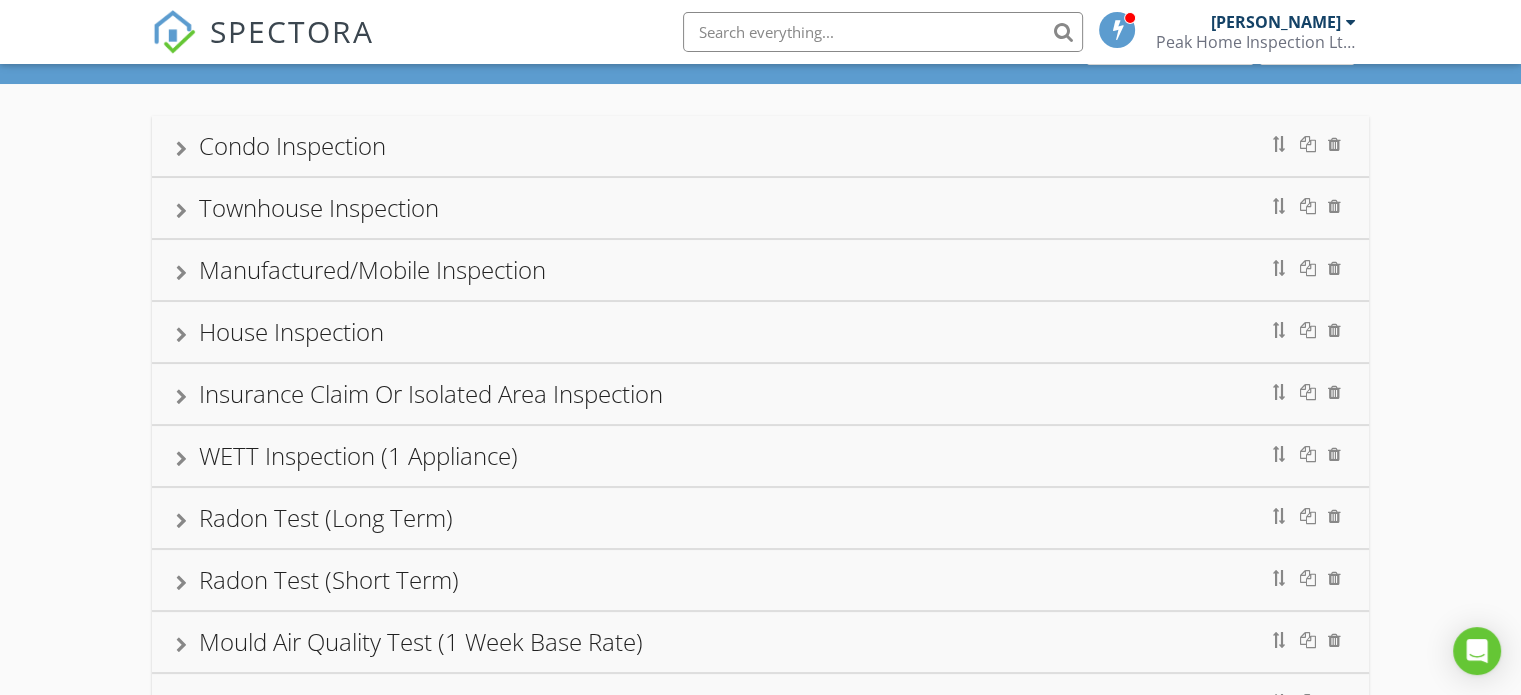 click on "House Inspection" at bounding box center [760, 332] 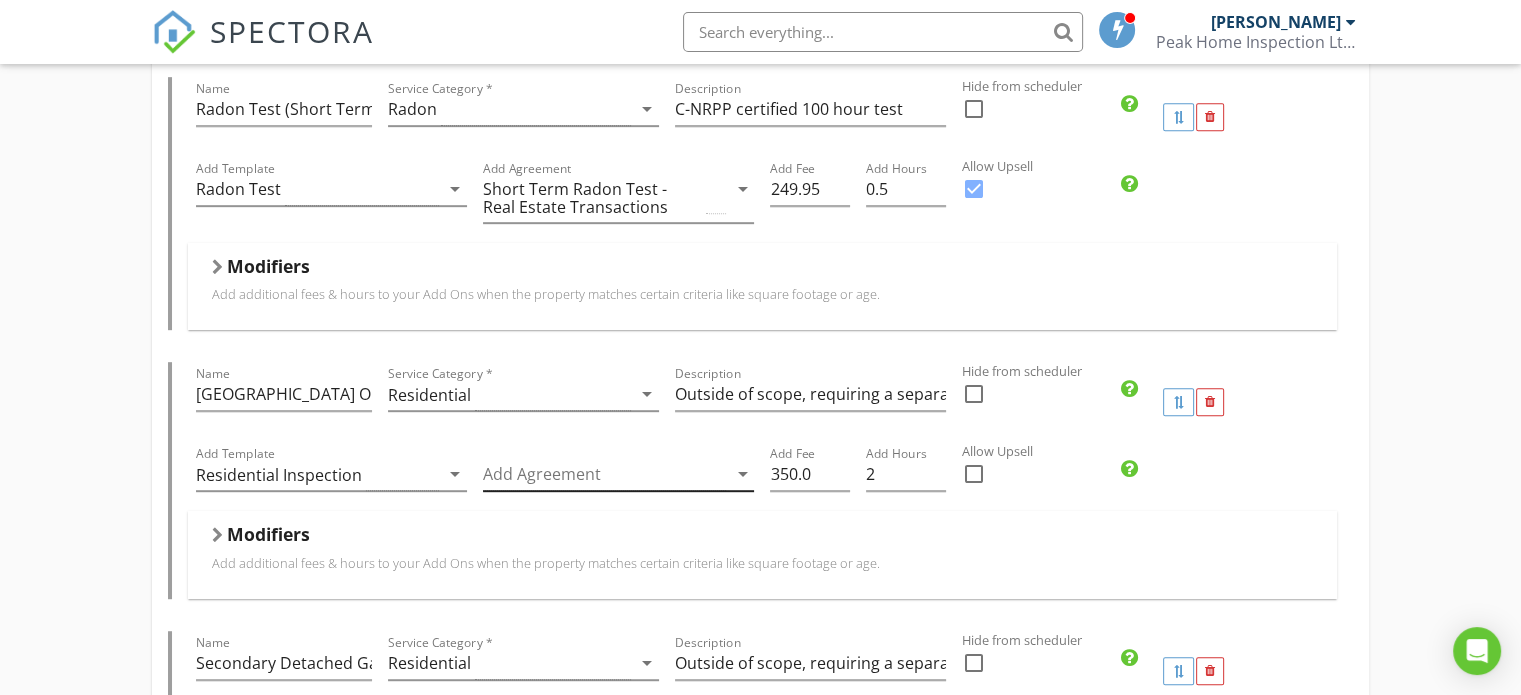 scroll, scrollTop: 1100, scrollLeft: 0, axis: vertical 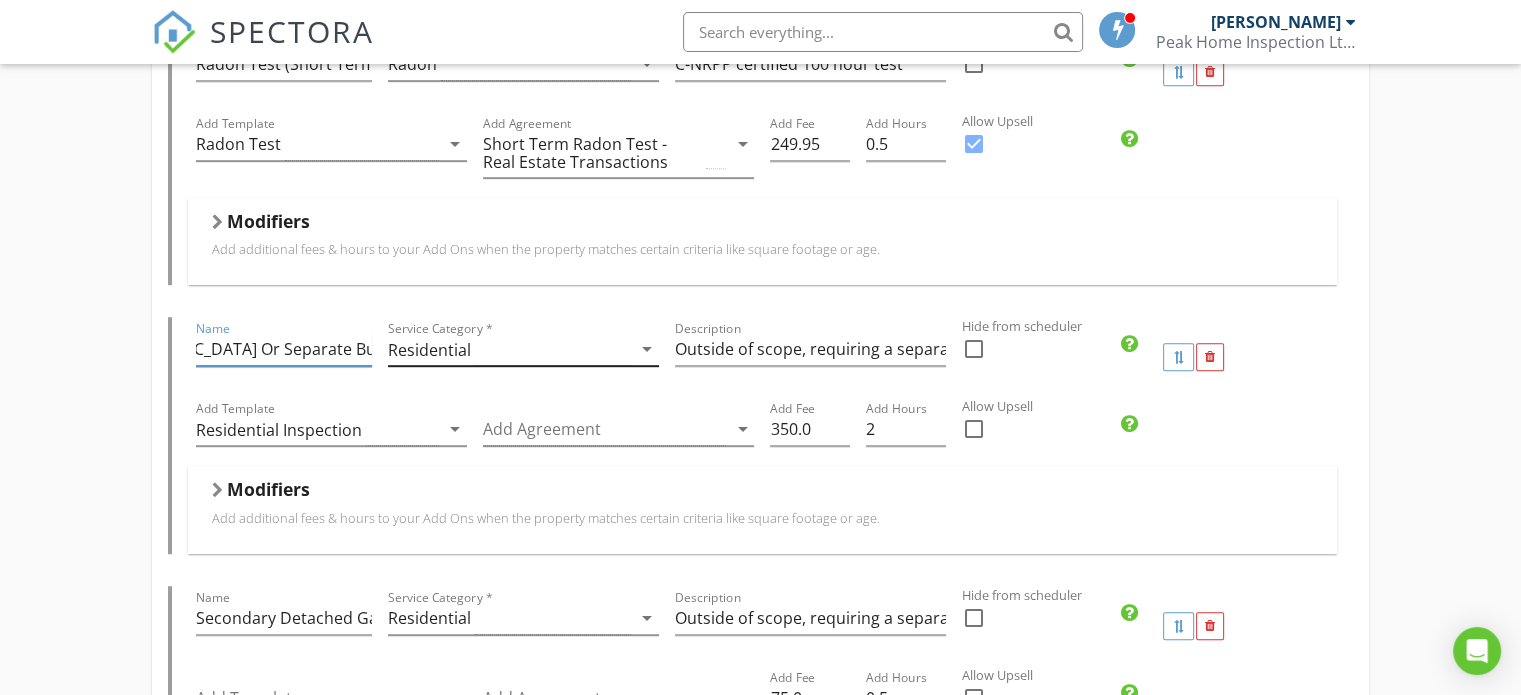 drag, startPoint x: 317, startPoint y: 354, endPoint x: 514, endPoint y: 355, distance: 197.00253 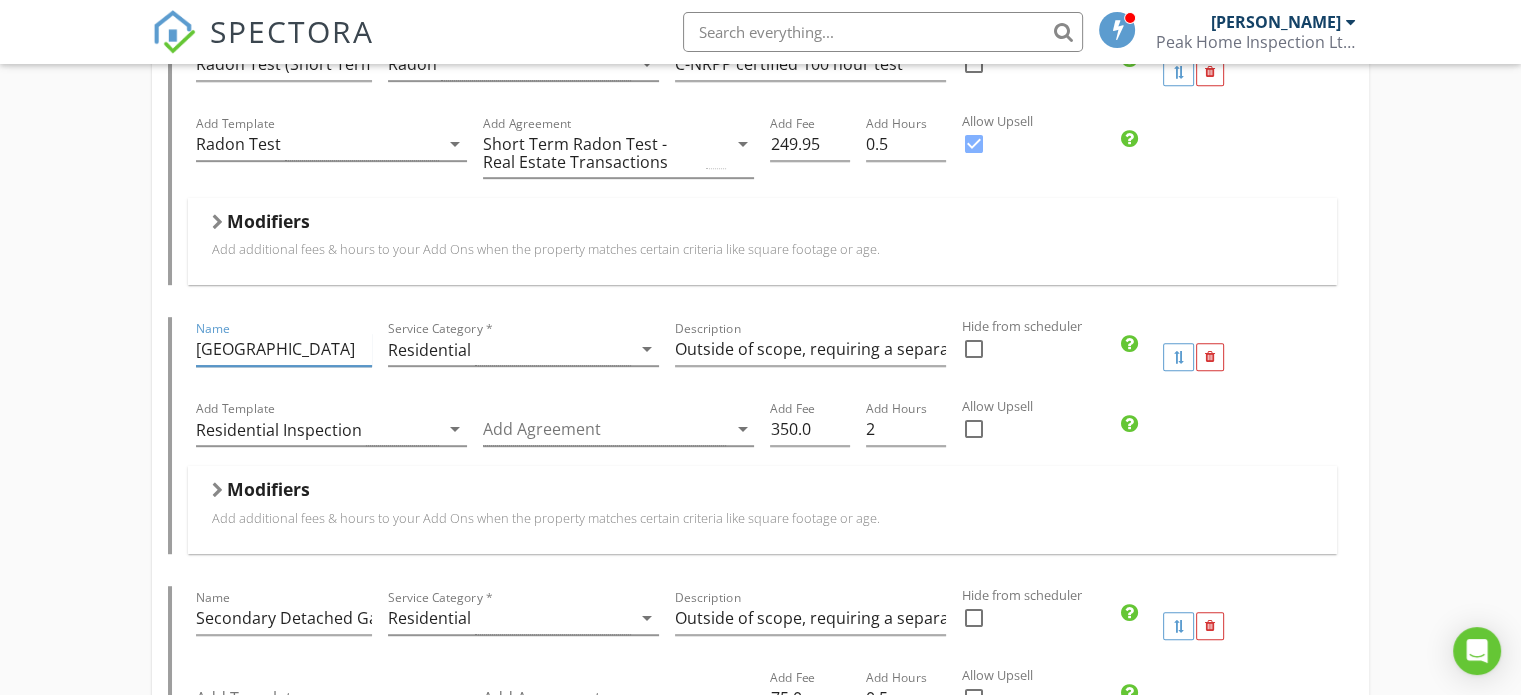 scroll, scrollTop: 0, scrollLeft: 0, axis: both 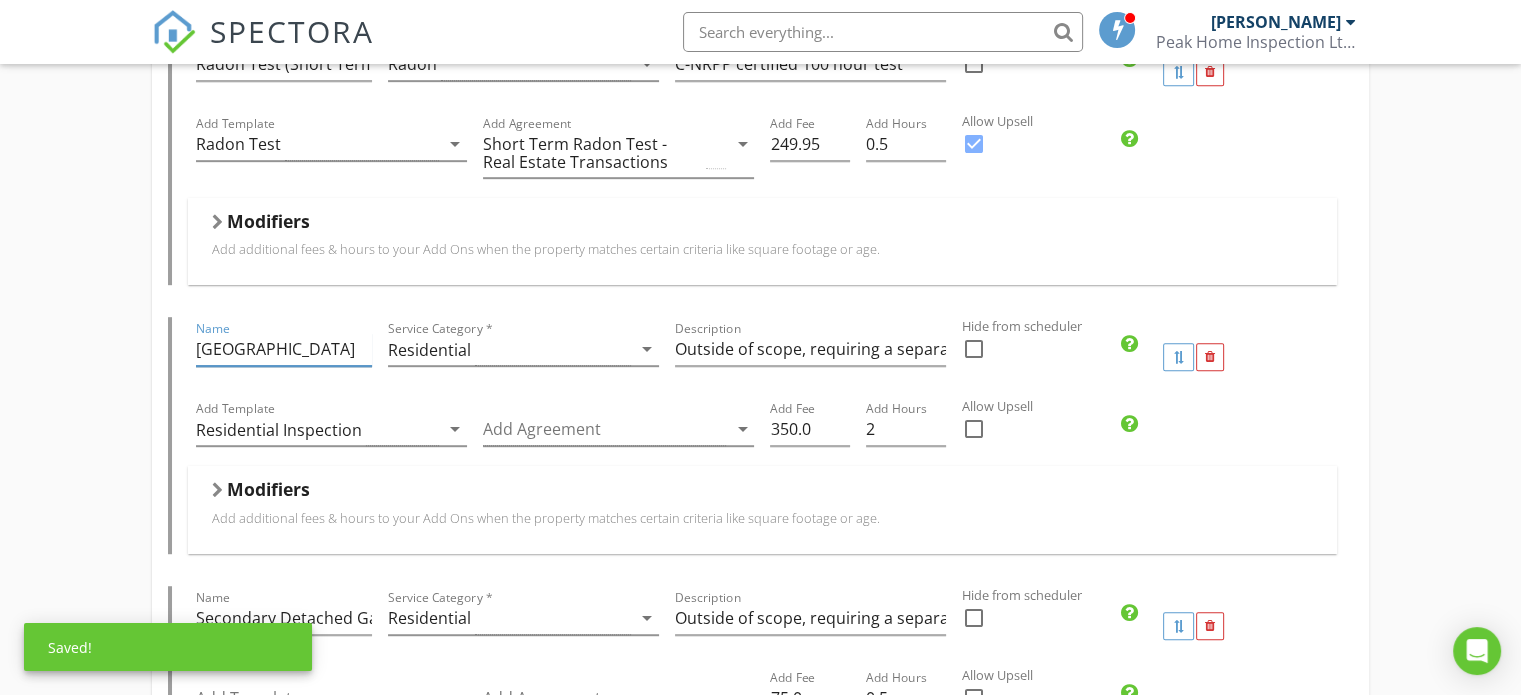 type on "Carriage House" 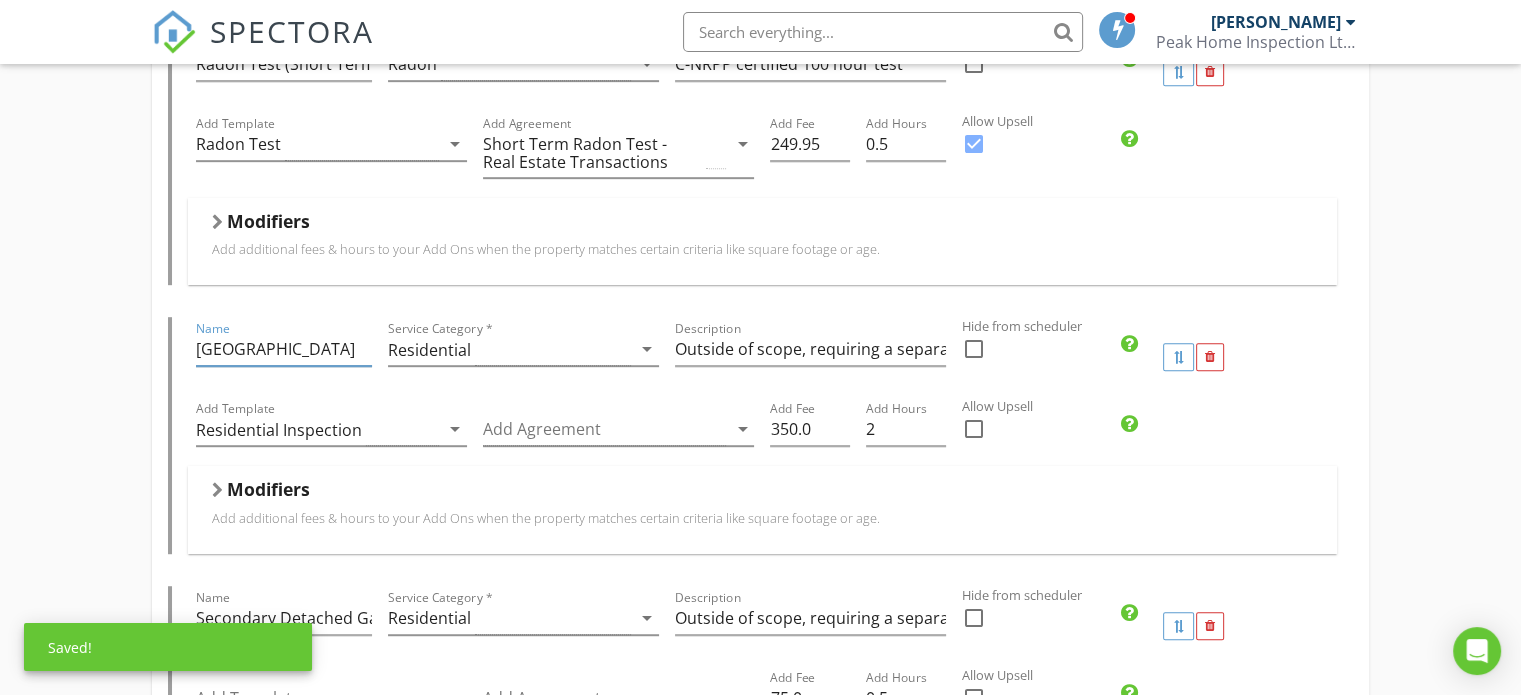 click on "Condo Inspection         Townhouse Inspection         Manufactured/Mobile Inspection         House Inspection   Name House Inspection   Service Category * Residential arrow_drop_down   Description Residential Home Inspection   Hidden from scheduler   check_box_outline_blank     Template(s) Residential Inspection arrow_drop_down   Agreement(s) Inspection Agreement arrow_drop_down   CAD$   Base Cost 499.95   Base Duration (HRs) 4               Modifiers
Add additional fees & hours to your service when the
property matches certain criteria like square footage or age.
When Sq. Ft. arrow_drop_down   Type Range arrow_drop_down   Greater than (>) 2500   Less than or Equal to (<=) 3000       Add Fee 50.0   Add Hours 0   When Sq. Ft. arrow_drop_down   Type Range arrow_drop_down   Greater than (>) 3000   Less than or Equal to (<=) 3500       Add Fee 100.0   Add Hours   When Sq. Ft. arrow_drop_down   Type Range arrow_drop_down   Greater than (>) 3500   4000" at bounding box center [760, 1775] 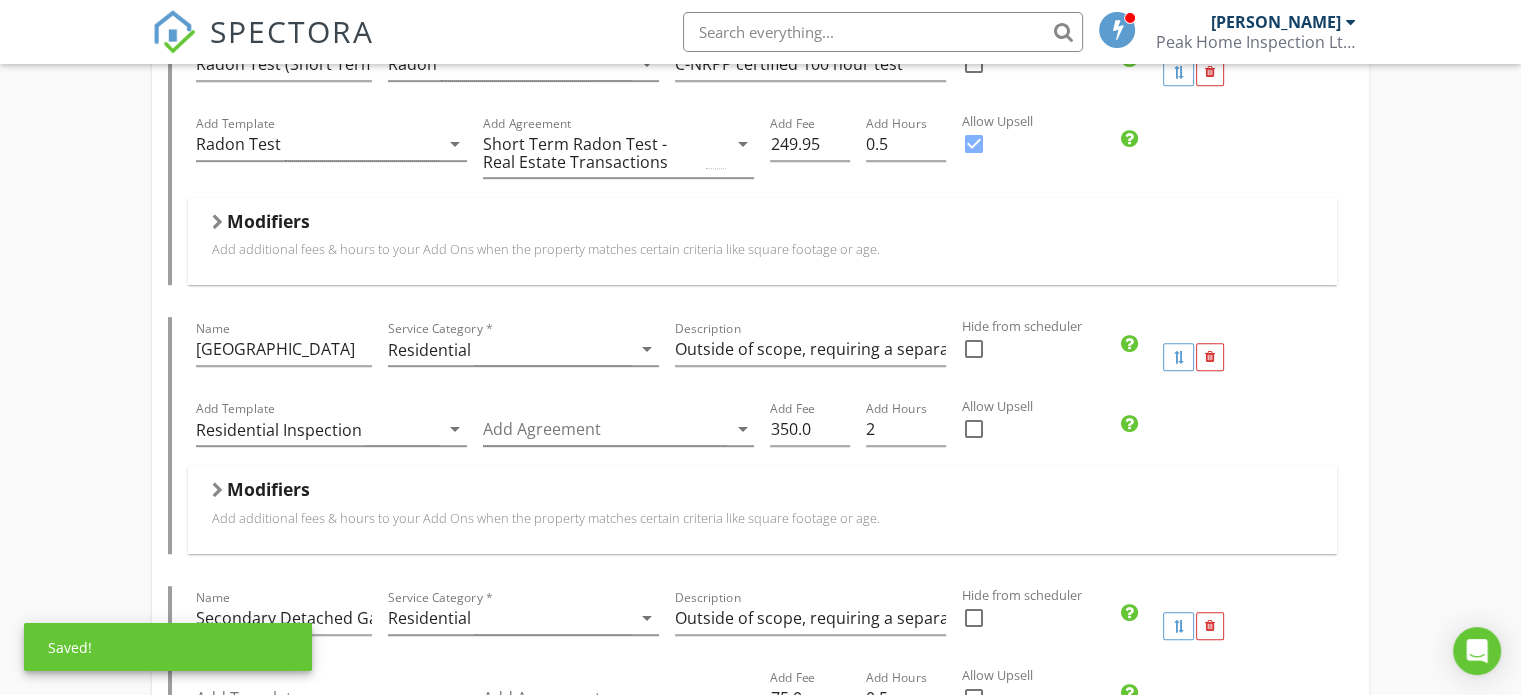 scroll, scrollTop: 1400, scrollLeft: 0, axis: vertical 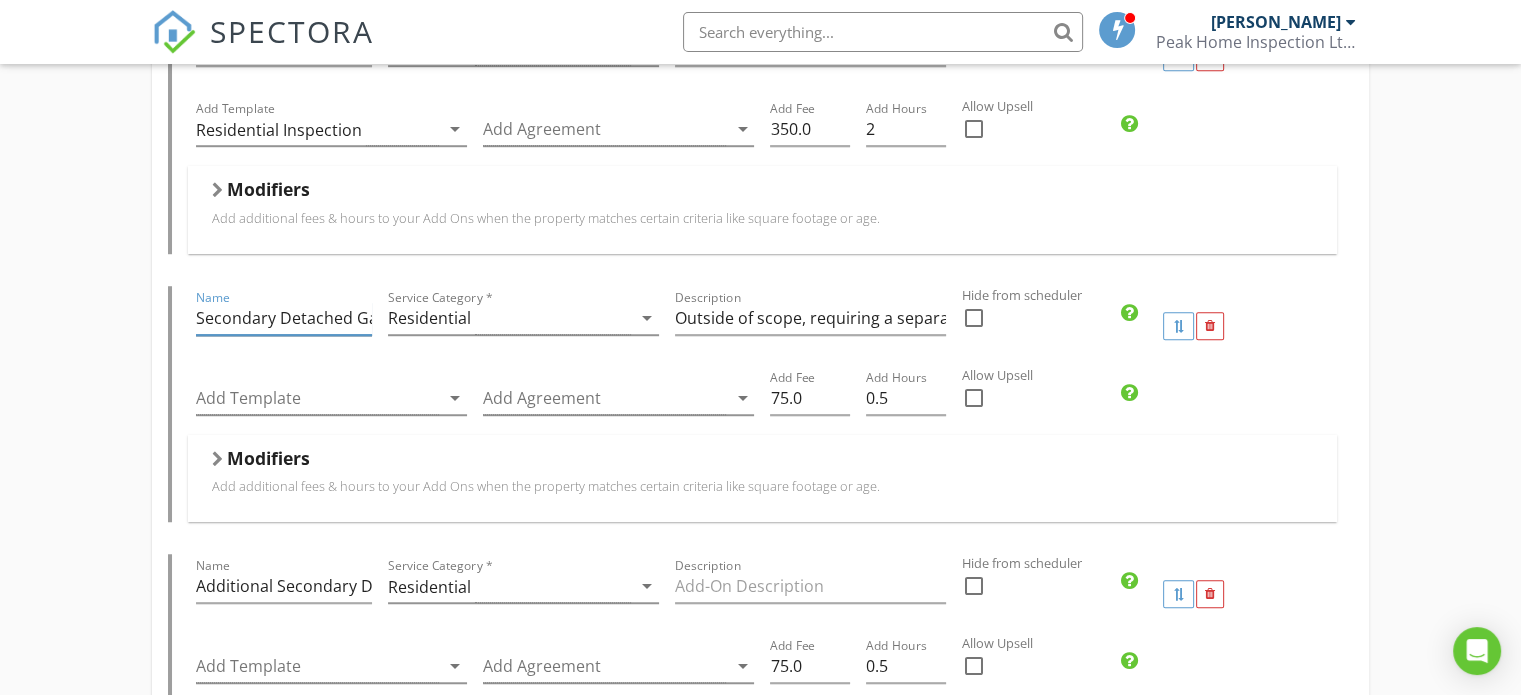 click on "Secondary Detached Garage" at bounding box center [283, 318] 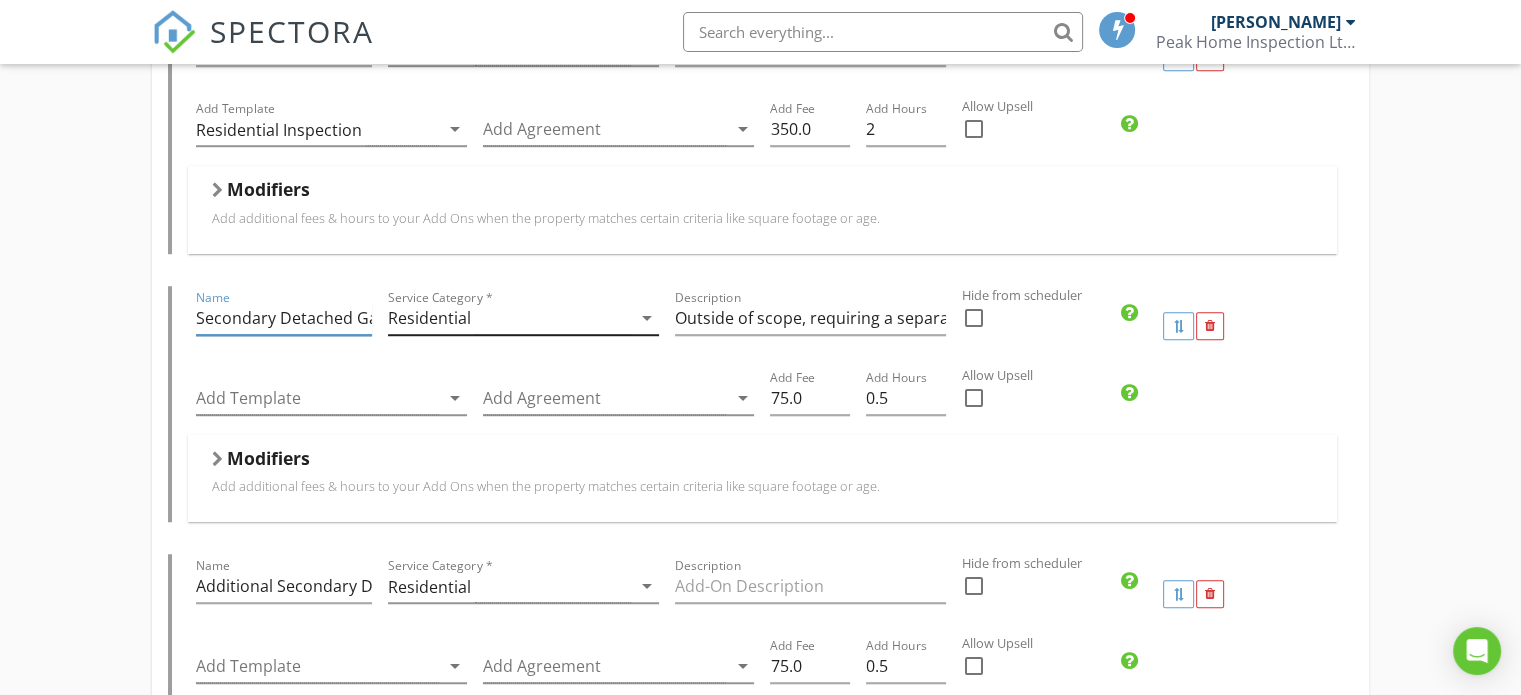scroll, scrollTop: 0, scrollLeft: 36, axis: horizontal 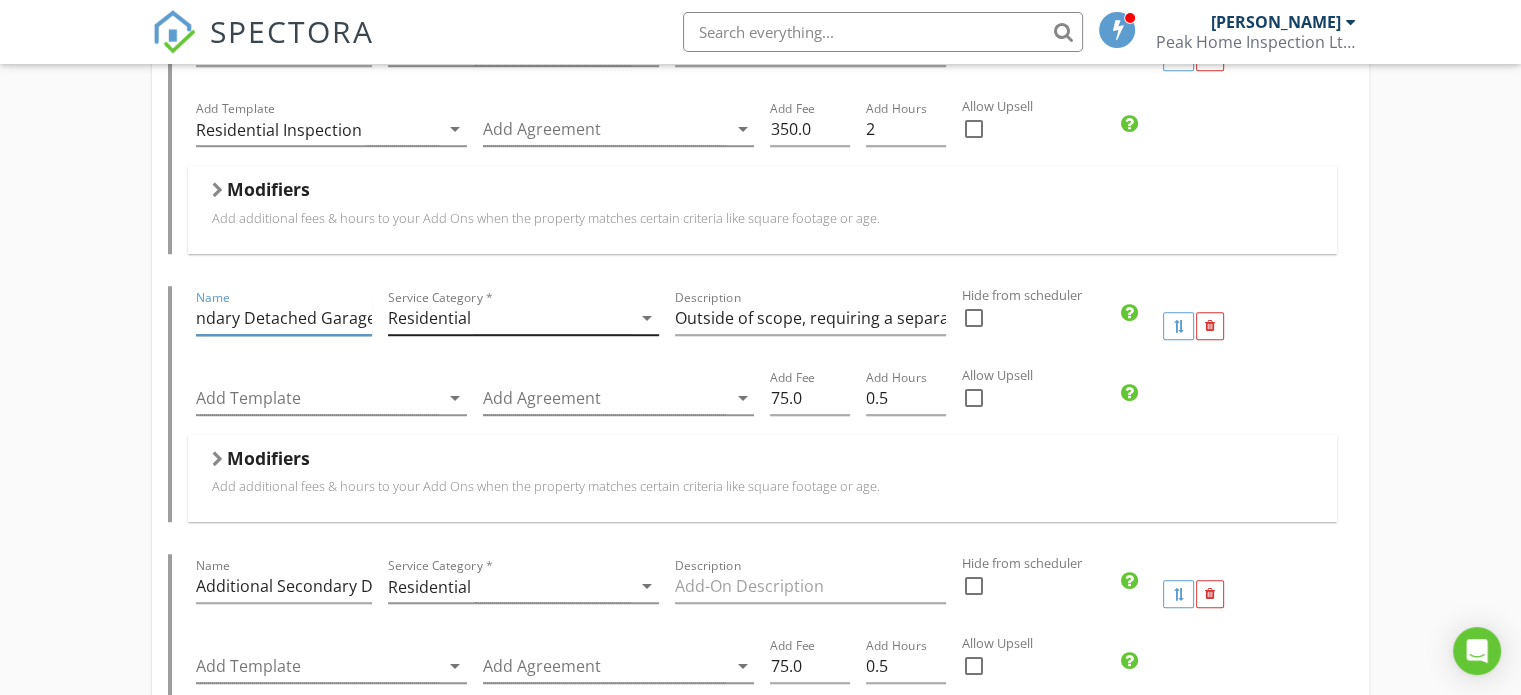drag, startPoint x: 298, startPoint y: 315, endPoint x: 451, endPoint y: 327, distance: 153.46986 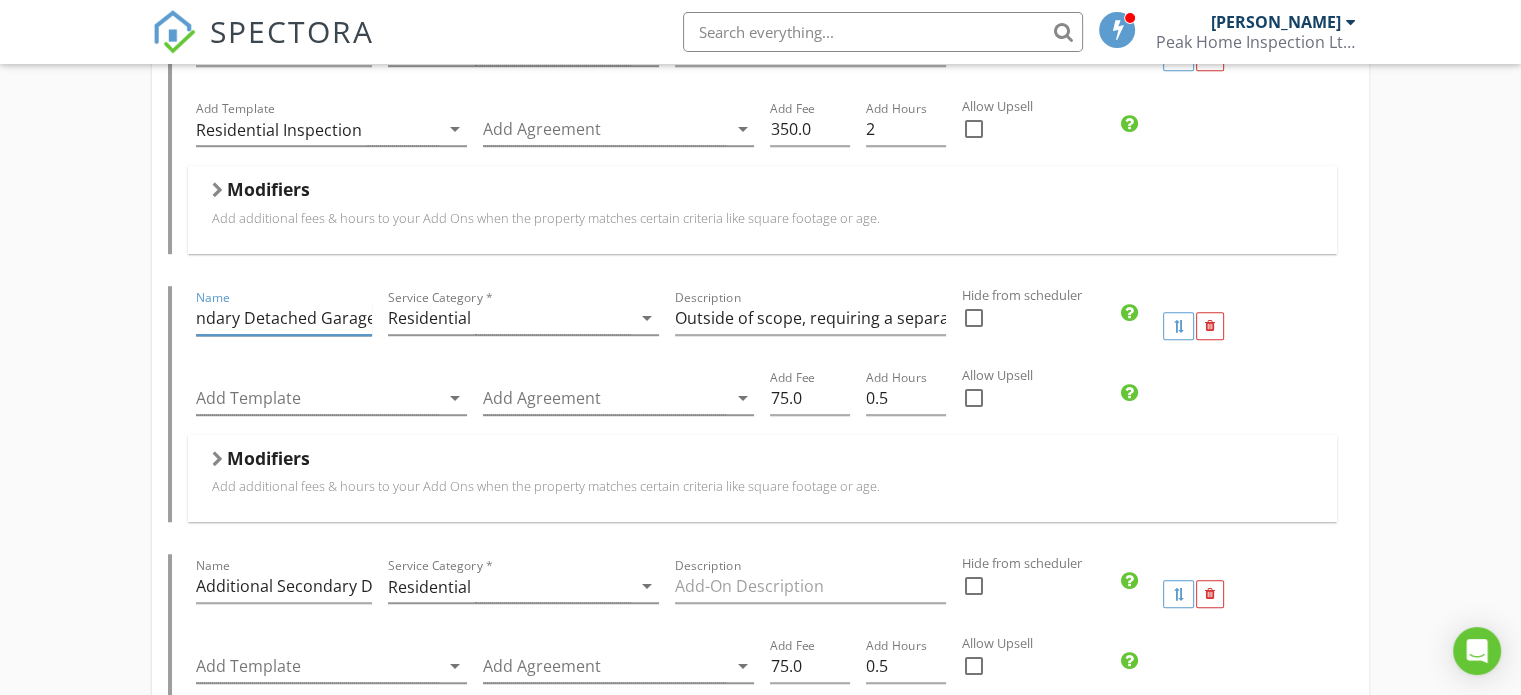 click on "Secondary Detached Garage" at bounding box center [283, 318] 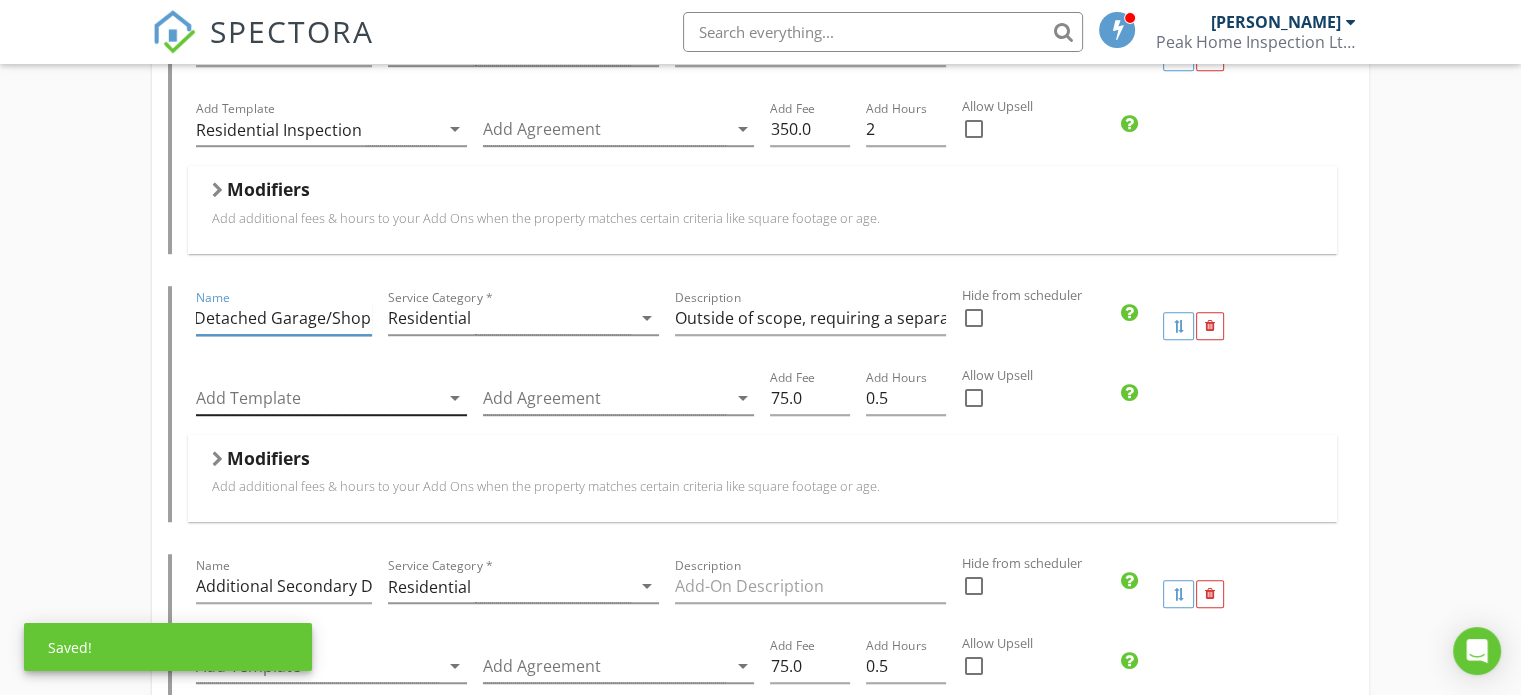 scroll, scrollTop: 0, scrollLeft: 80, axis: horizontal 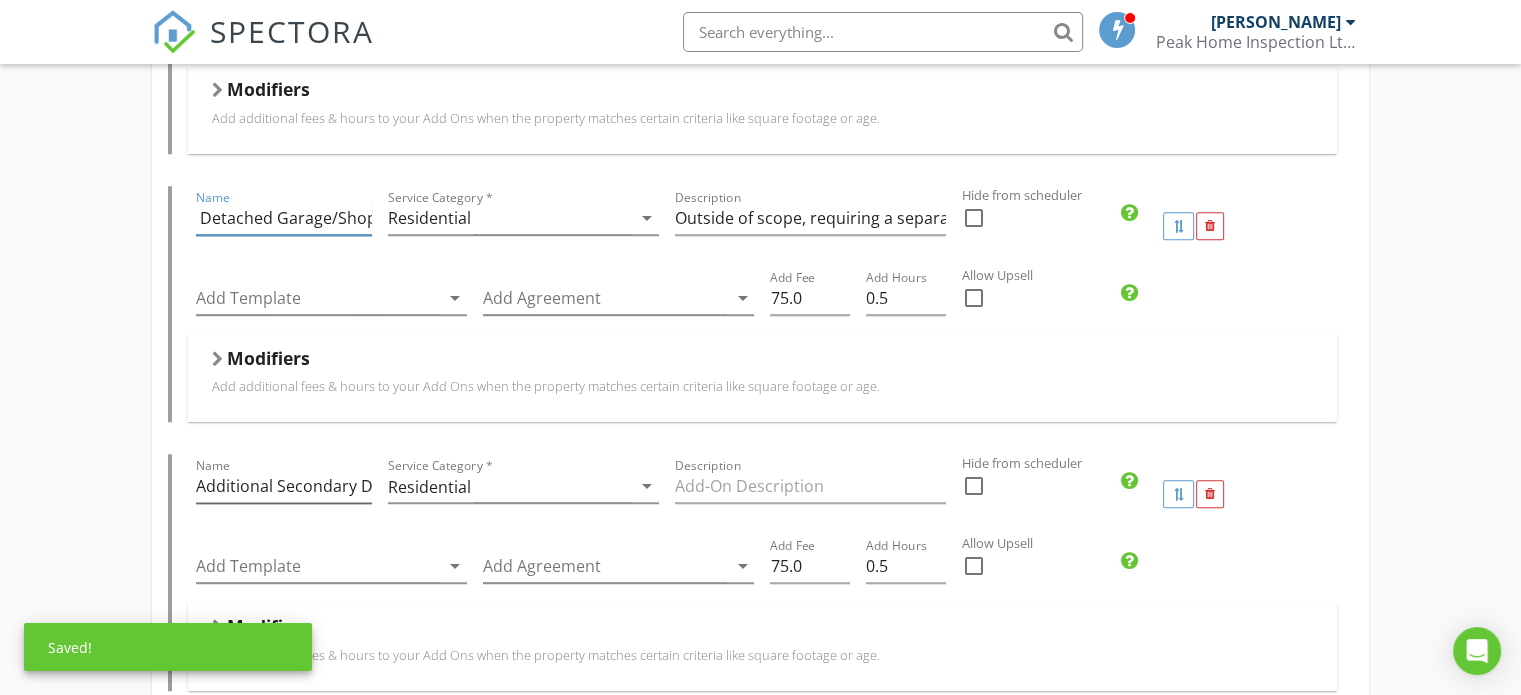 type on "Secondary Detached Garage/Shop" 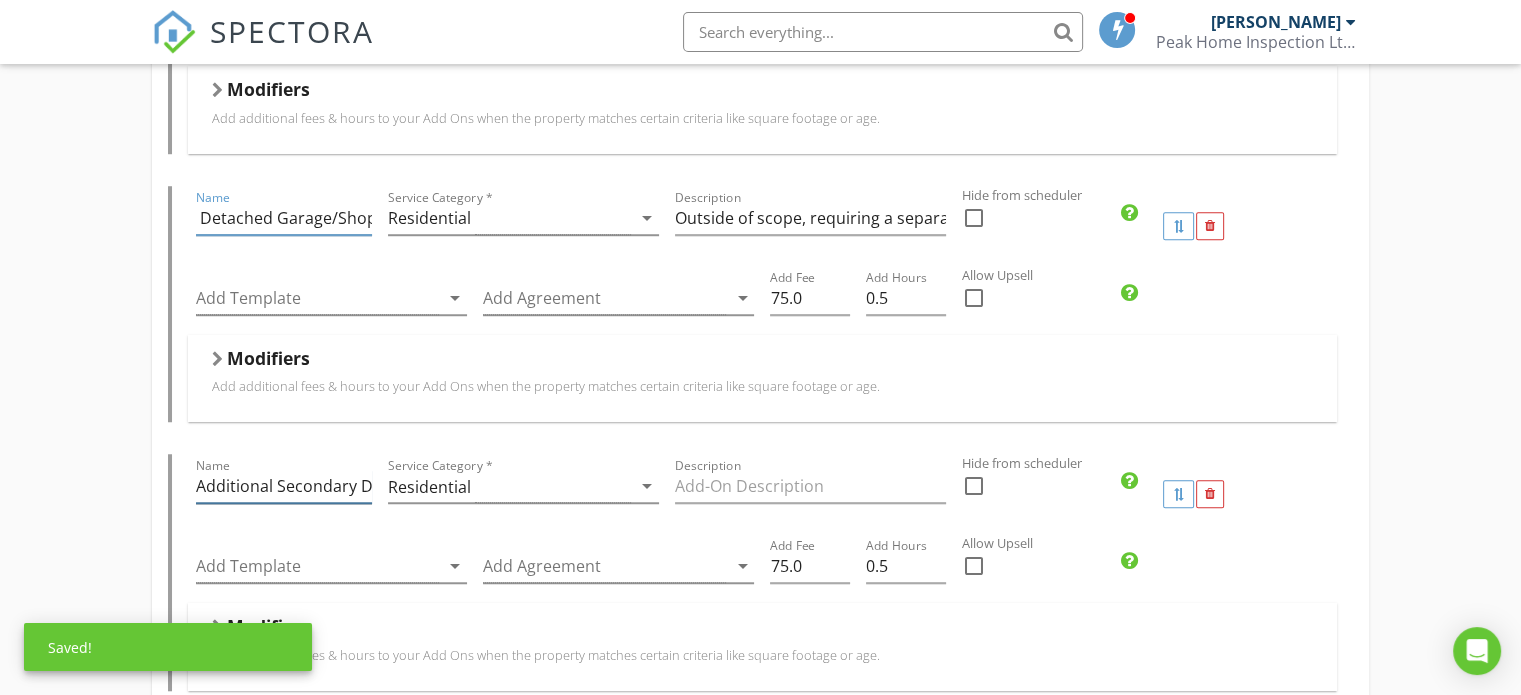 scroll, scrollTop: 0, scrollLeft: 0, axis: both 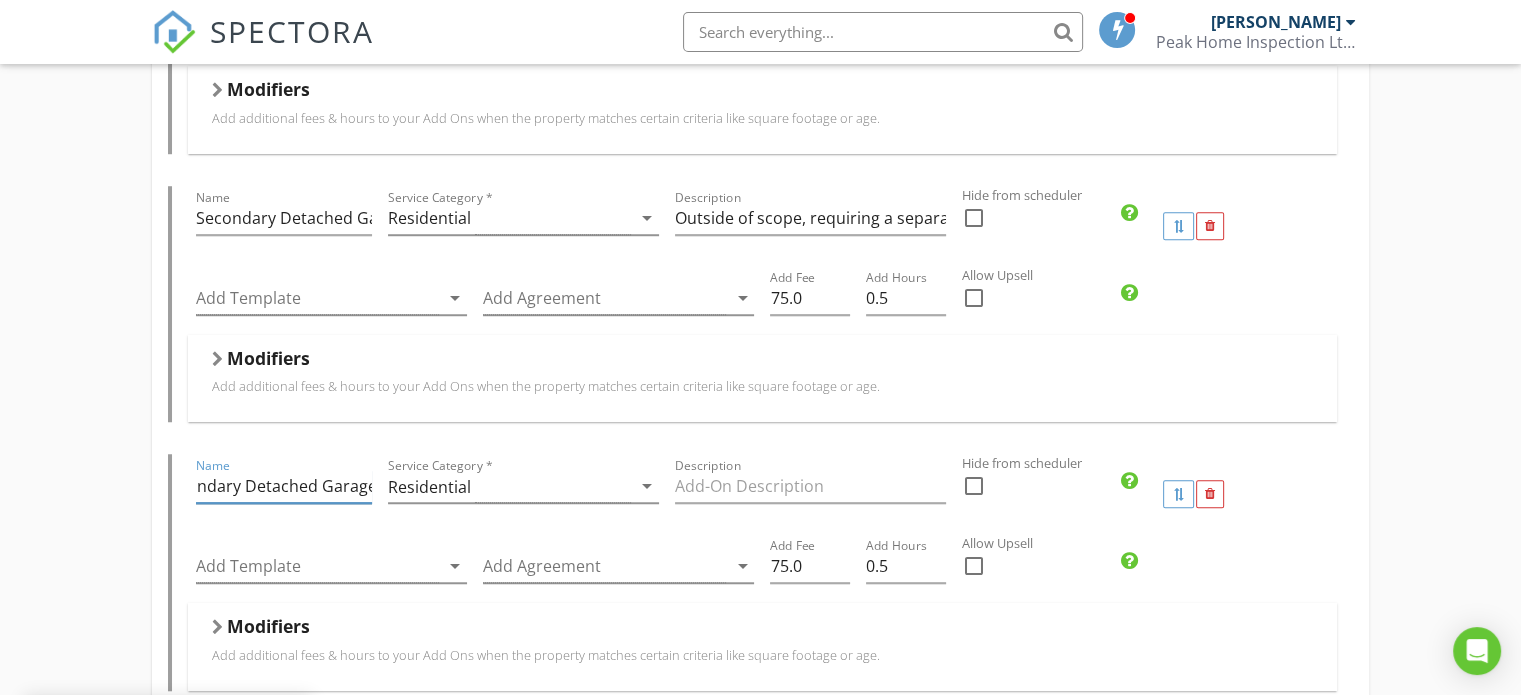 drag, startPoint x: 290, startPoint y: 494, endPoint x: 443, endPoint y: 503, distance: 153.26448 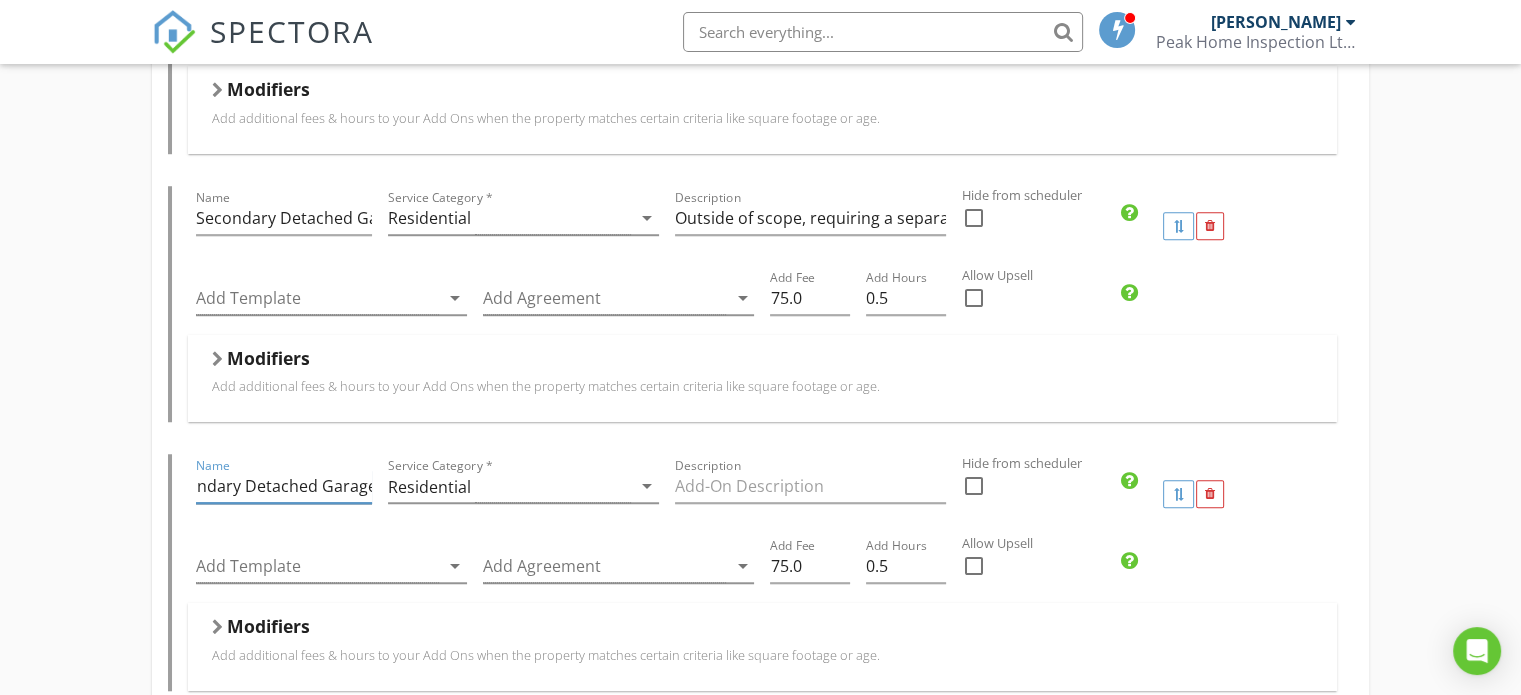 click on "Additional Secondary Detached Garage" at bounding box center [283, 486] 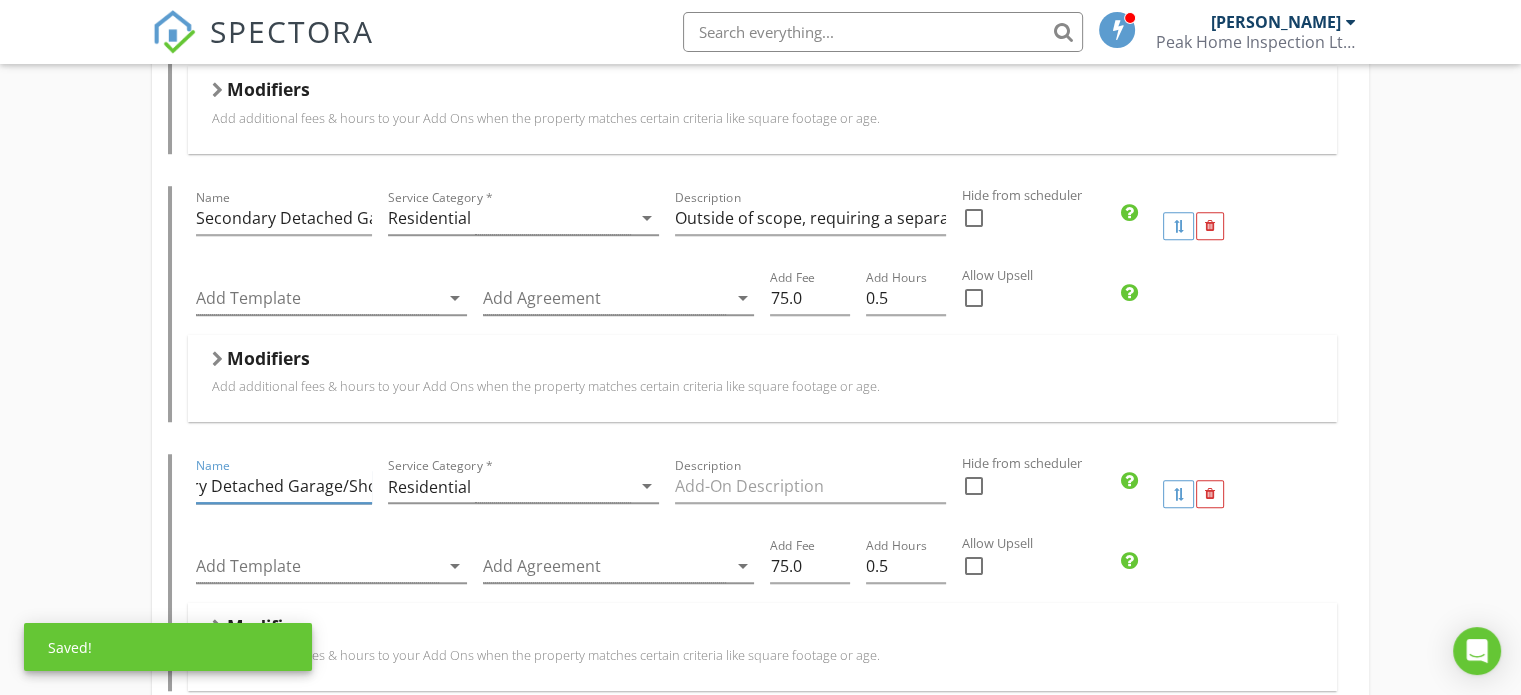 scroll, scrollTop: 0, scrollLeft: 160, axis: horizontal 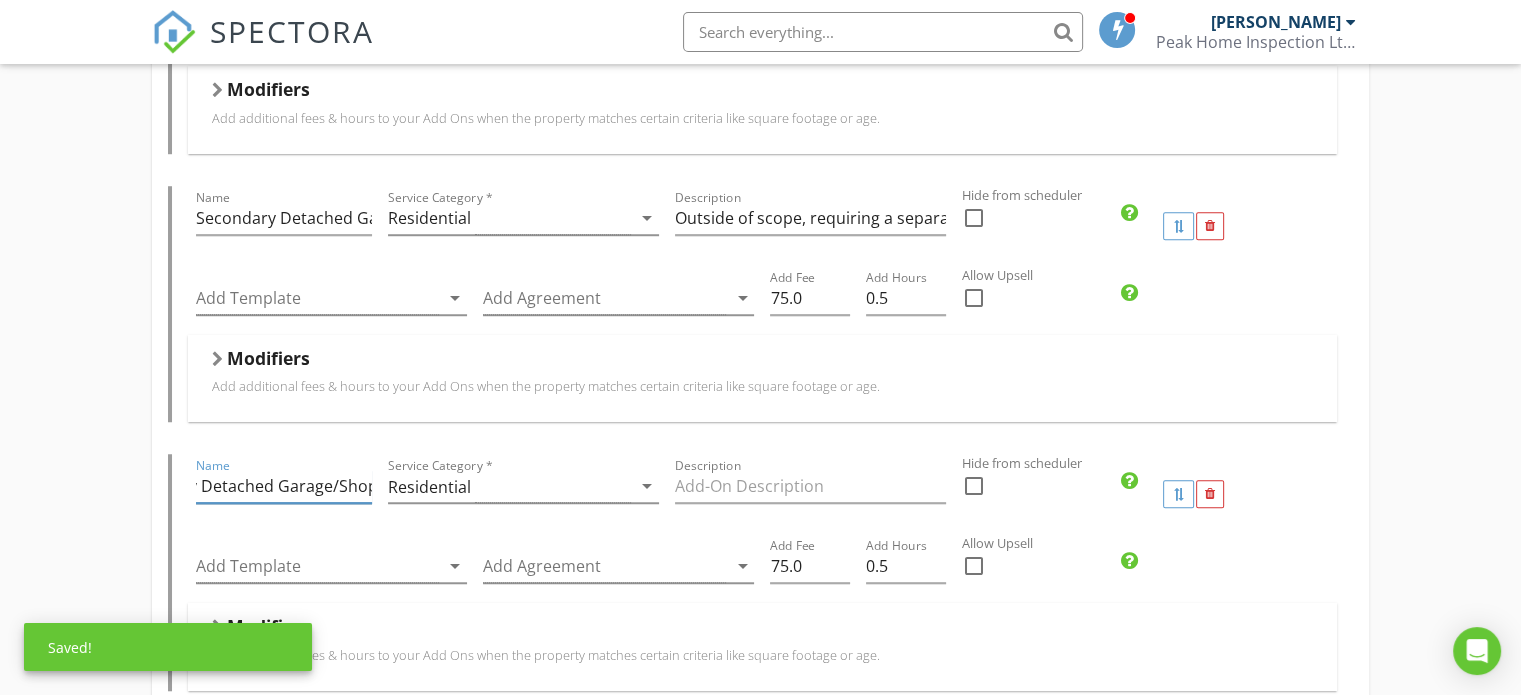 type on "Additional Secondary Detached Garage/Shop" 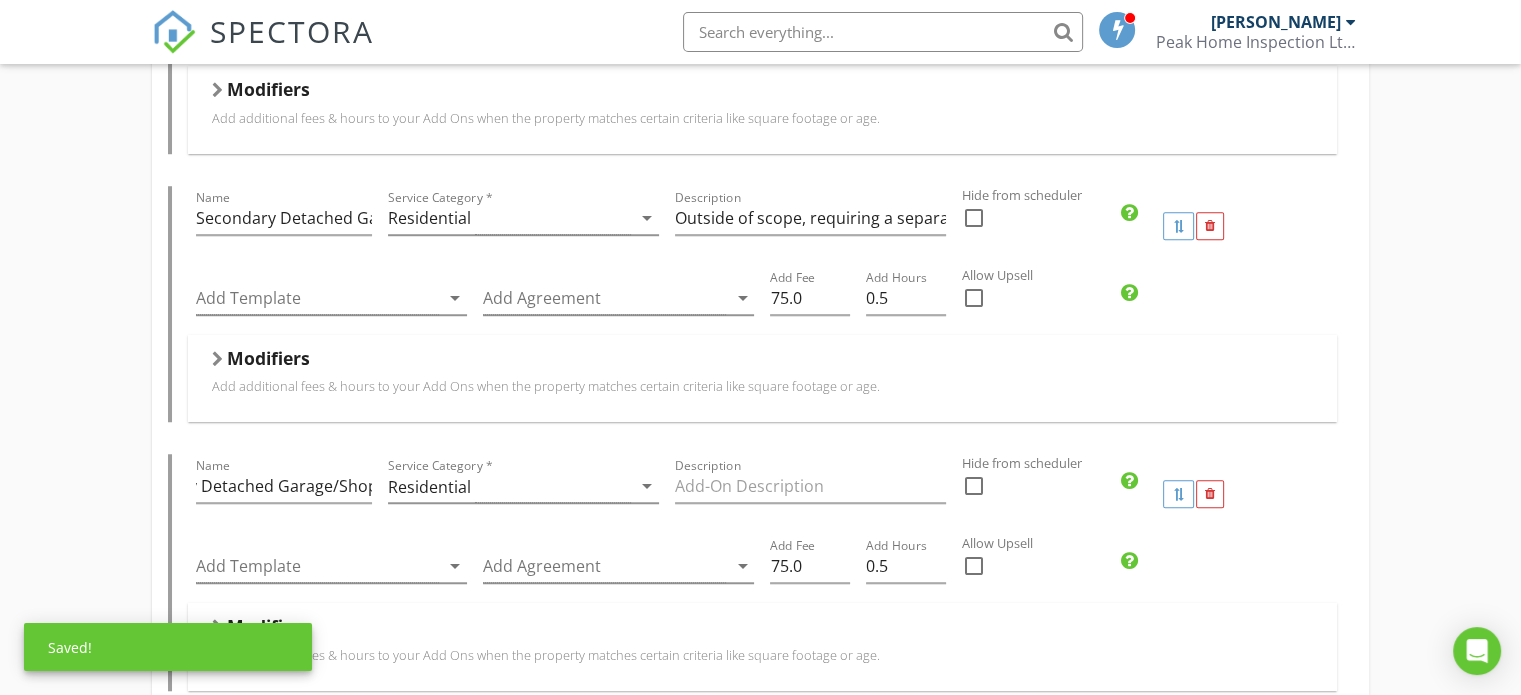 scroll, scrollTop: 0, scrollLeft: 0, axis: both 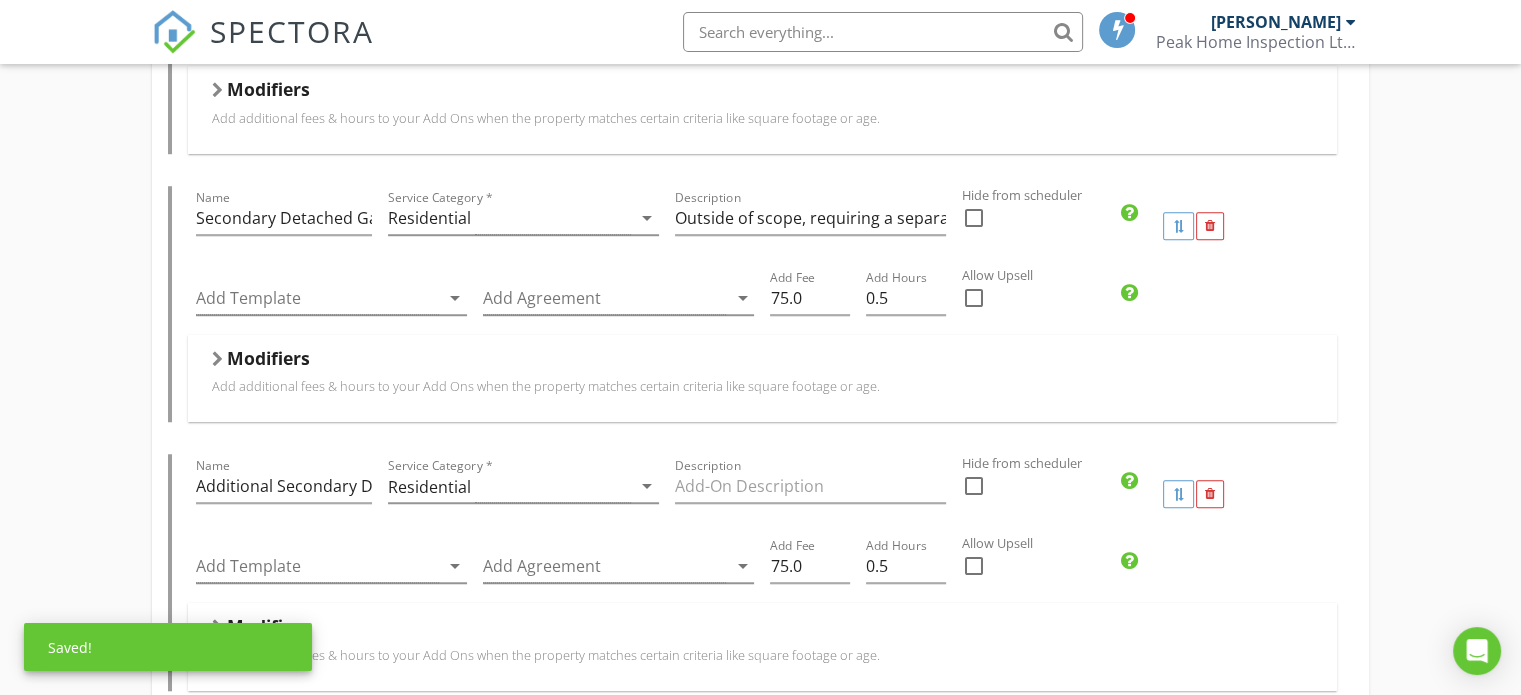 click on "Condo Inspection         Townhouse Inspection         Manufactured/Mobile Inspection         House Inspection   Name House Inspection   Service Category * Residential arrow_drop_down   Description Residential Home Inspection   Hidden from scheduler   check_box_outline_blank     Template(s) Residential Inspection arrow_drop_down   Agreement(s) Inspection Agreement arrow_drop_down   CAD$   Base Cost 499.95   Base Duration (HRs) 4               Modifiers
Add additional fees & hours to your service when the
property matches certain criteria like square footage or age.
When Sq. Ft. arrow_drop_down   Type Range arrow_drop_down   Greater than (>) 2500   Less than or Equal to (<=) 3000       Add Fee 50.0   Add Hours 0   When Sq. Ft. arrow_drop_down   Type Range arrow_drop_down   Greater than (>) 3000   Less than or Equal to (<=) 3500       Add Fee 100.0   Add Hours   When Sq. Ft. arrow_drop_down   Type Range arrow_drop_down   Greater than (>) 3500   4000" at bounding box center [760, 1375] 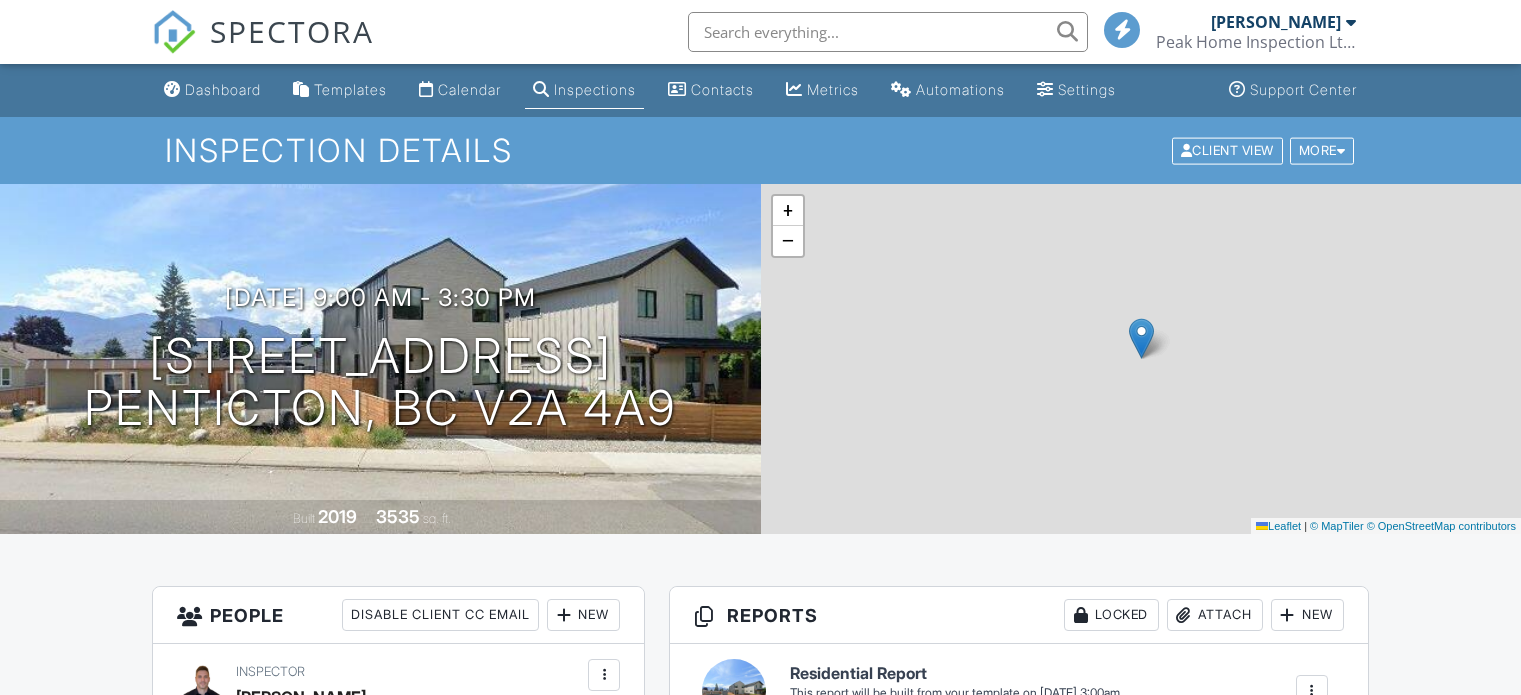 scroll, scrollTop: 0, scrollLeft: 0, axis: both 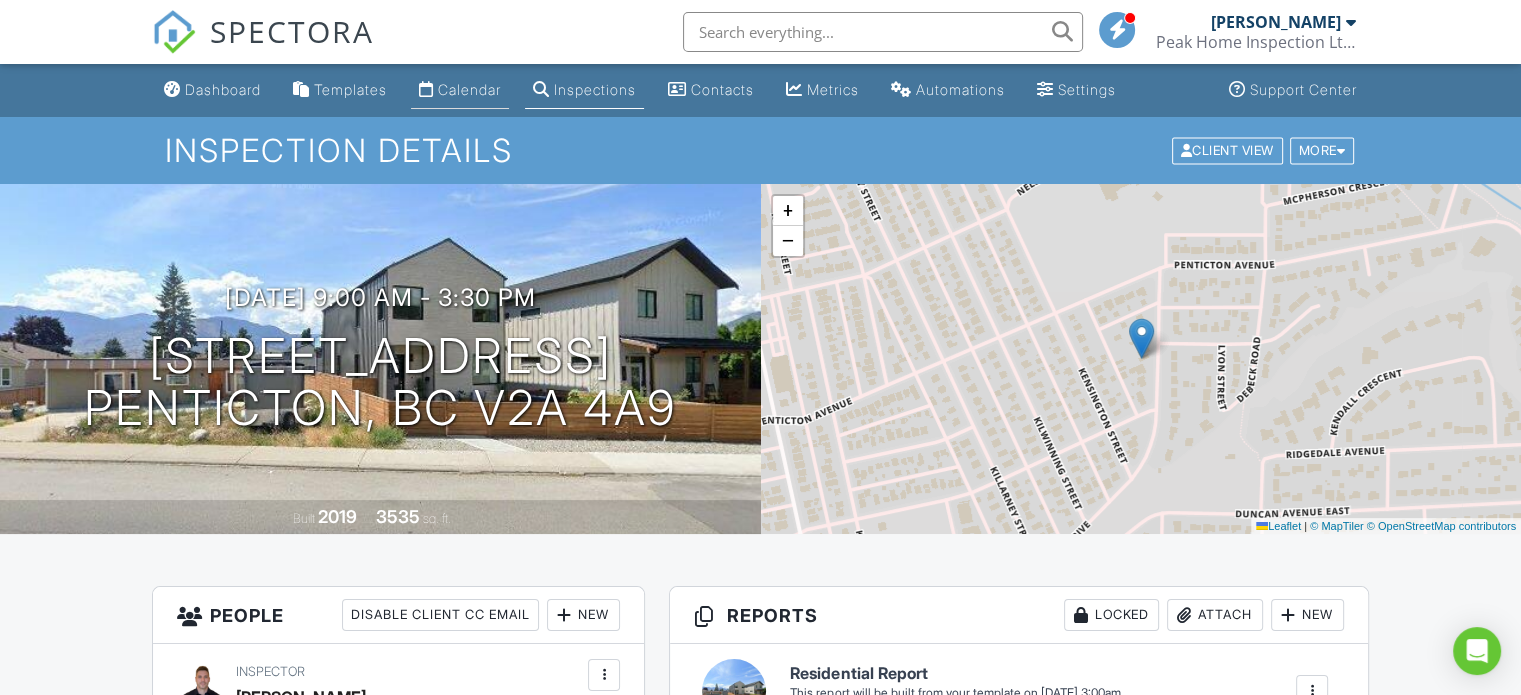 click on "Calendar" at bounding box center [460, 90] 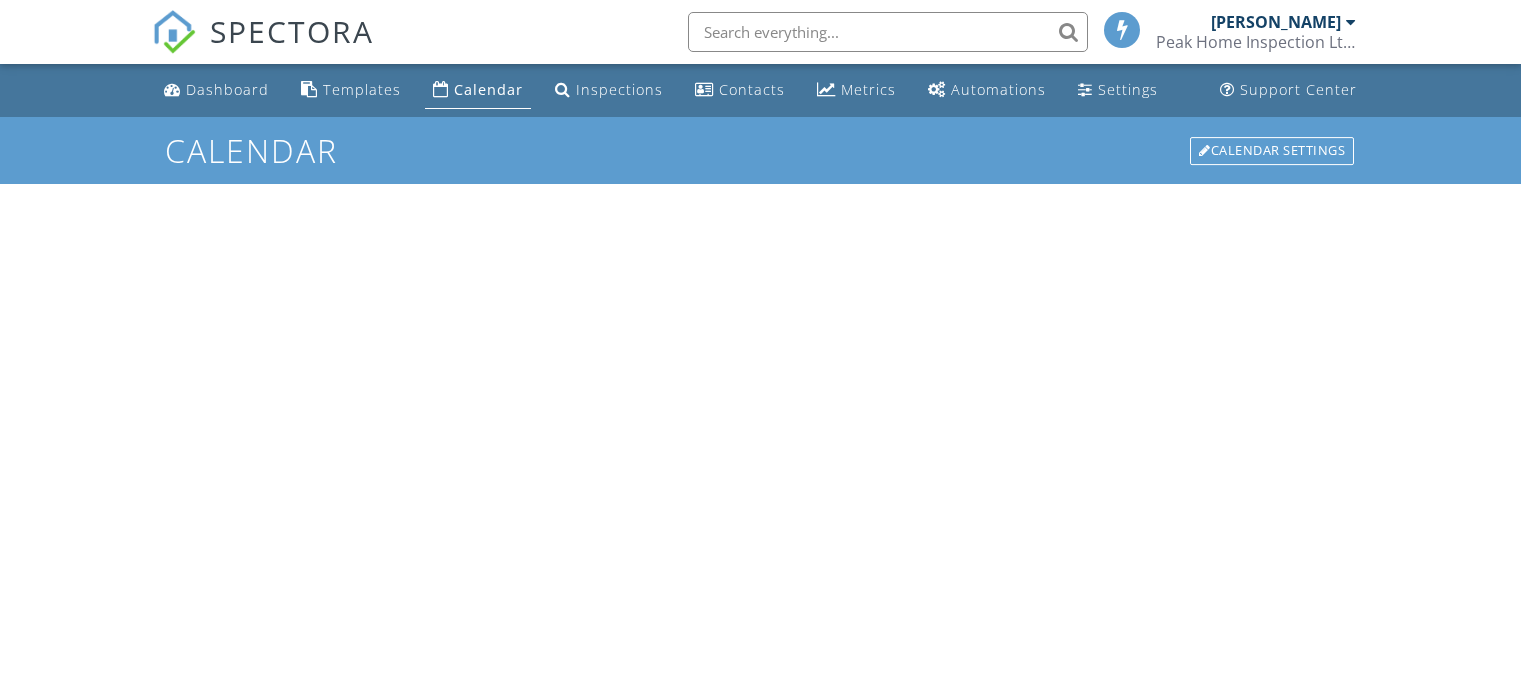 scroll, scrollTop: 0, scrollLeft: 0, axis: both 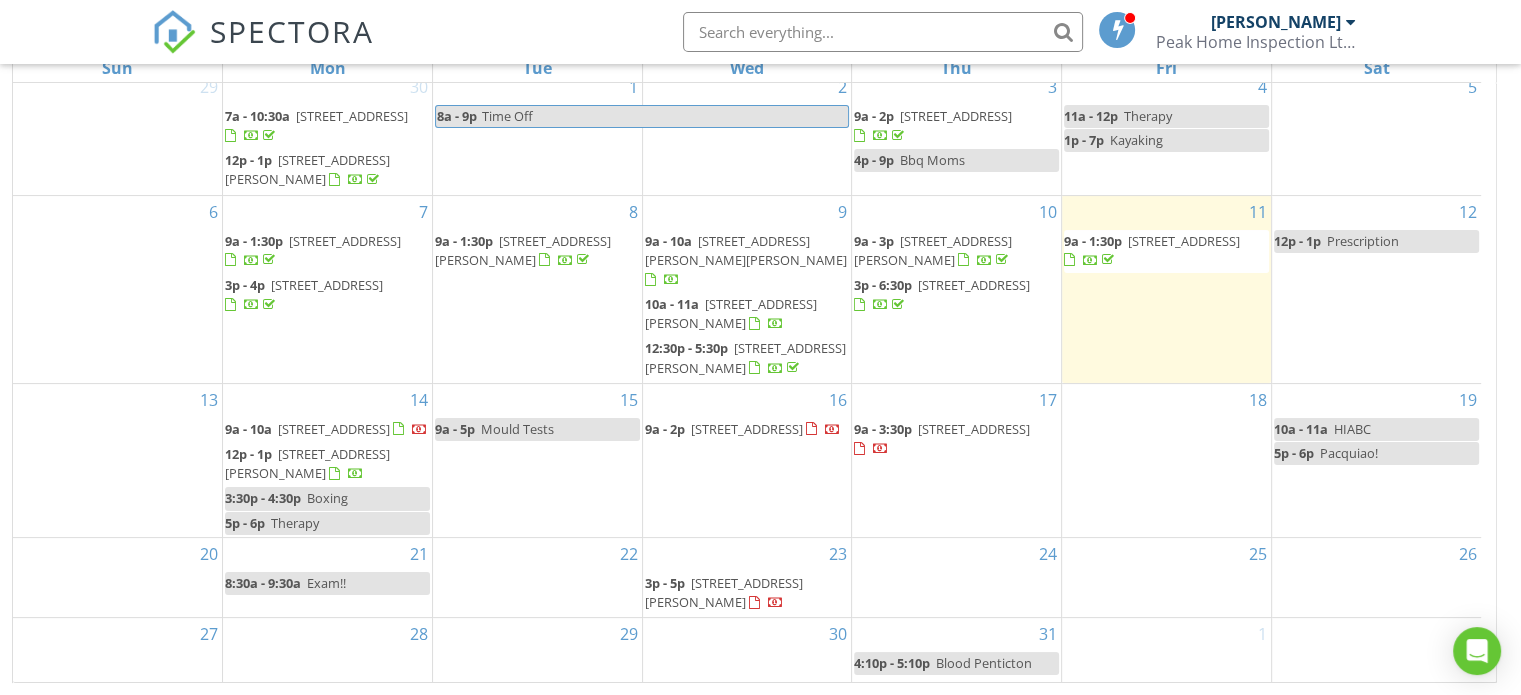 click on "[STREET_ADDRESS][PERSON_NAME]" at bounding box center [724, 592] 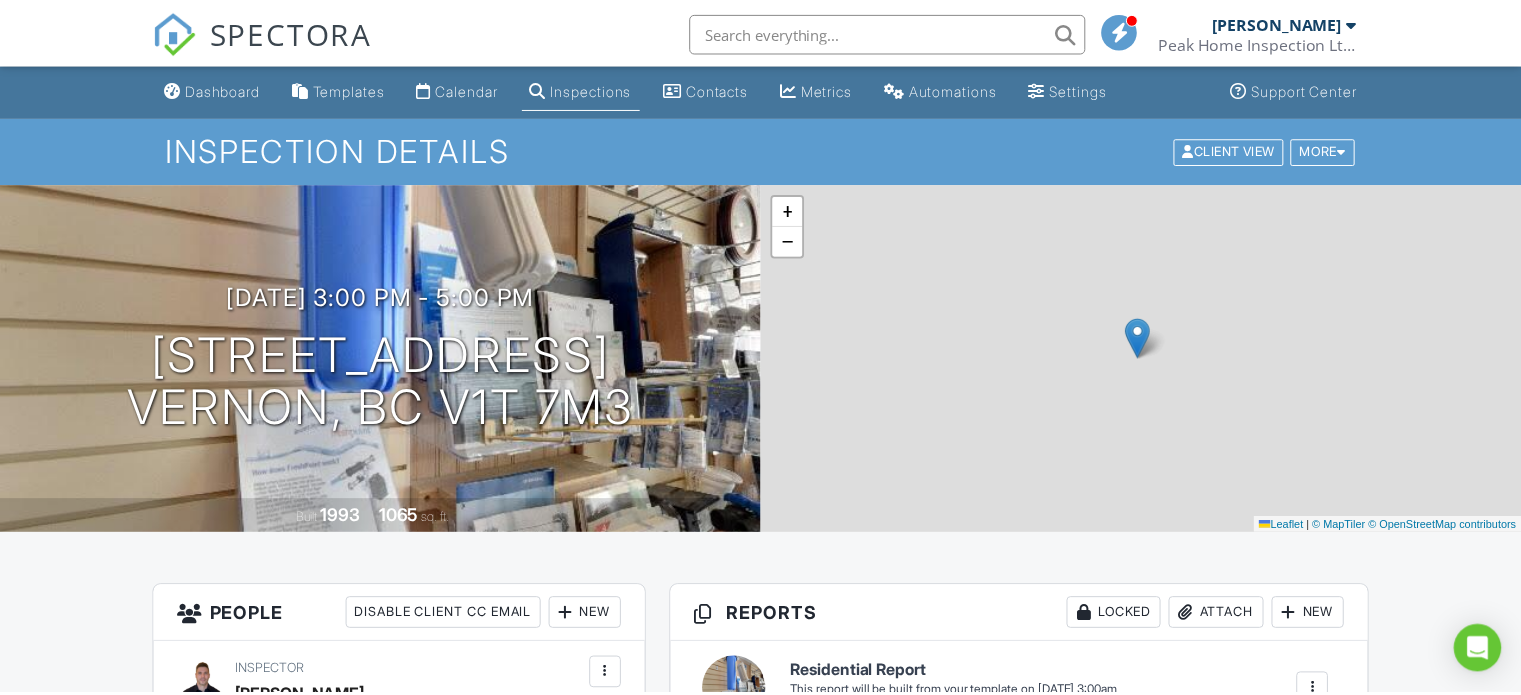 scroll, scrollTop: 0, scrollLeft: 0, axis: both 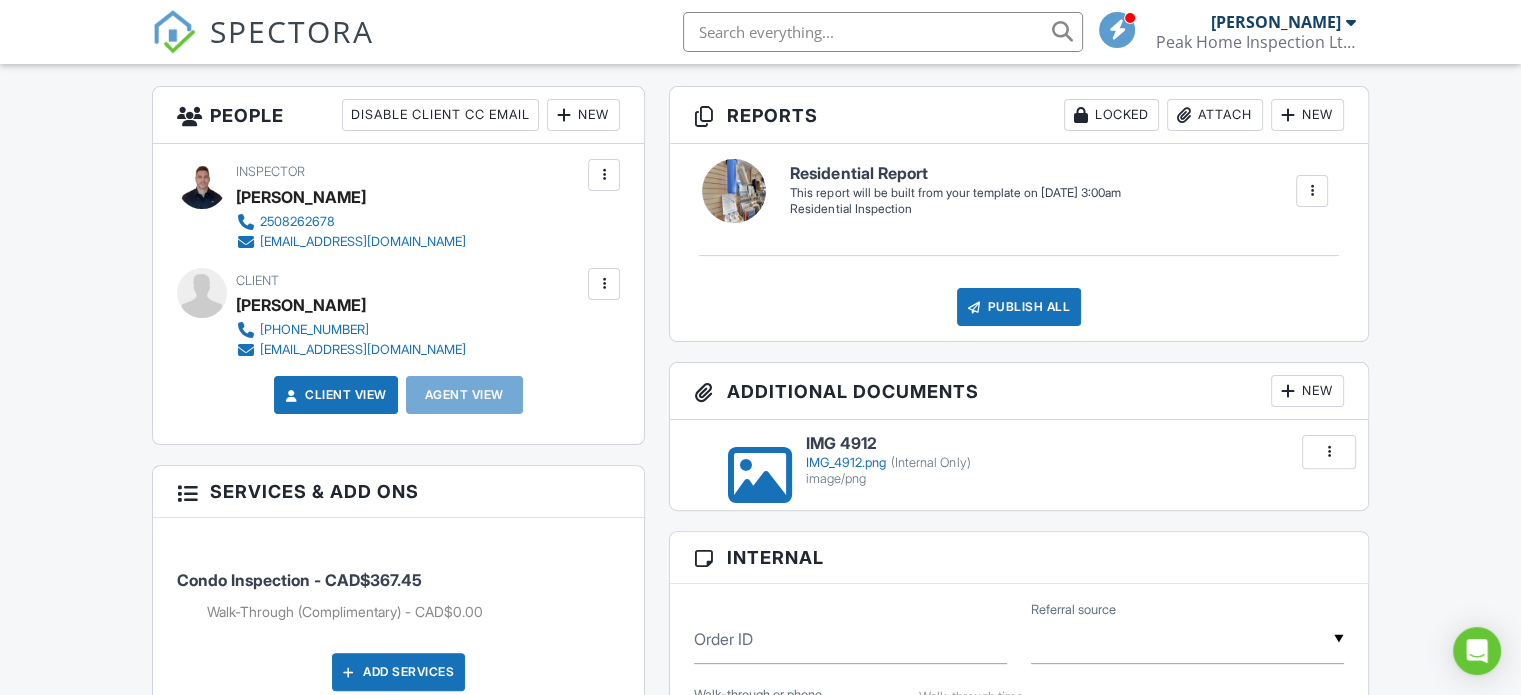 click on "New" at bounding box center (583, 115) 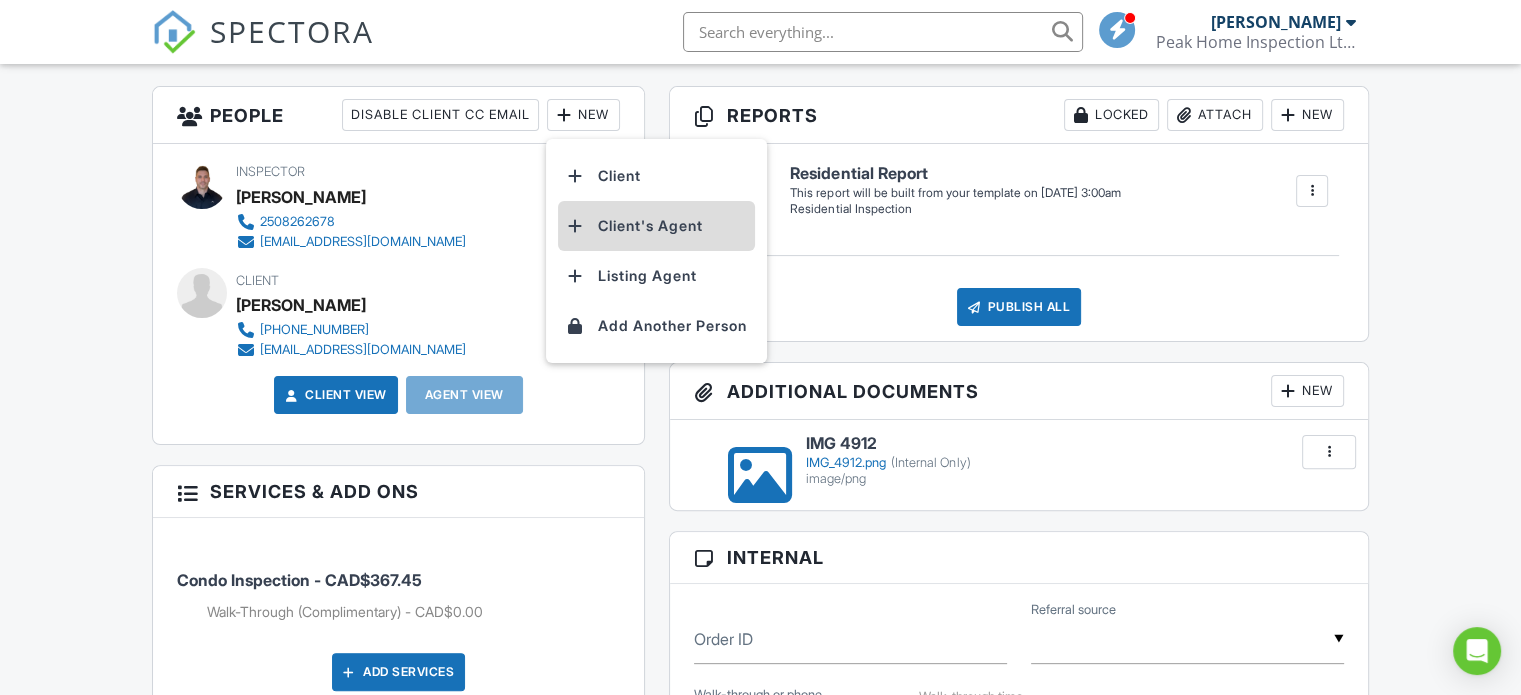 click on "Client's Agent" at bounding box center (656, 226) 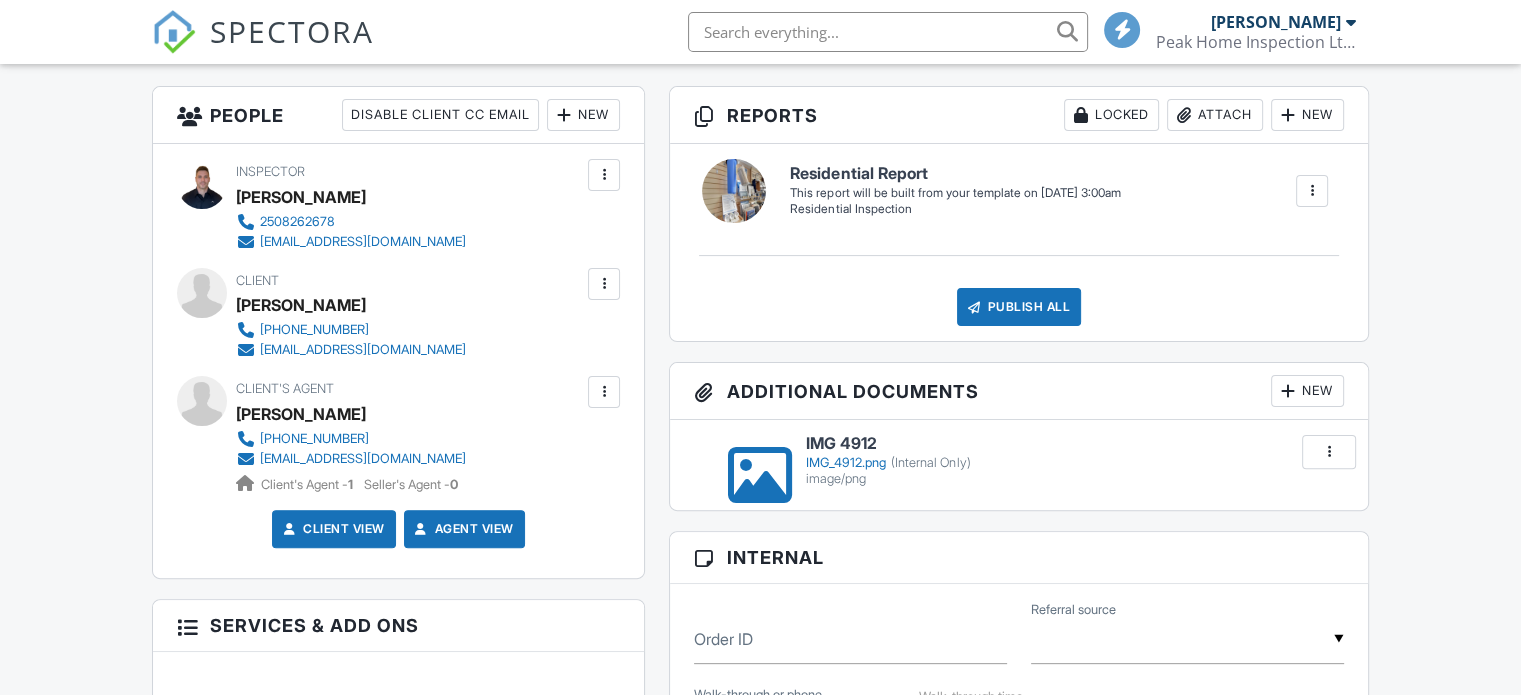 scroll, scrollTop: 500, scrollLeft: 0, axis: vertical 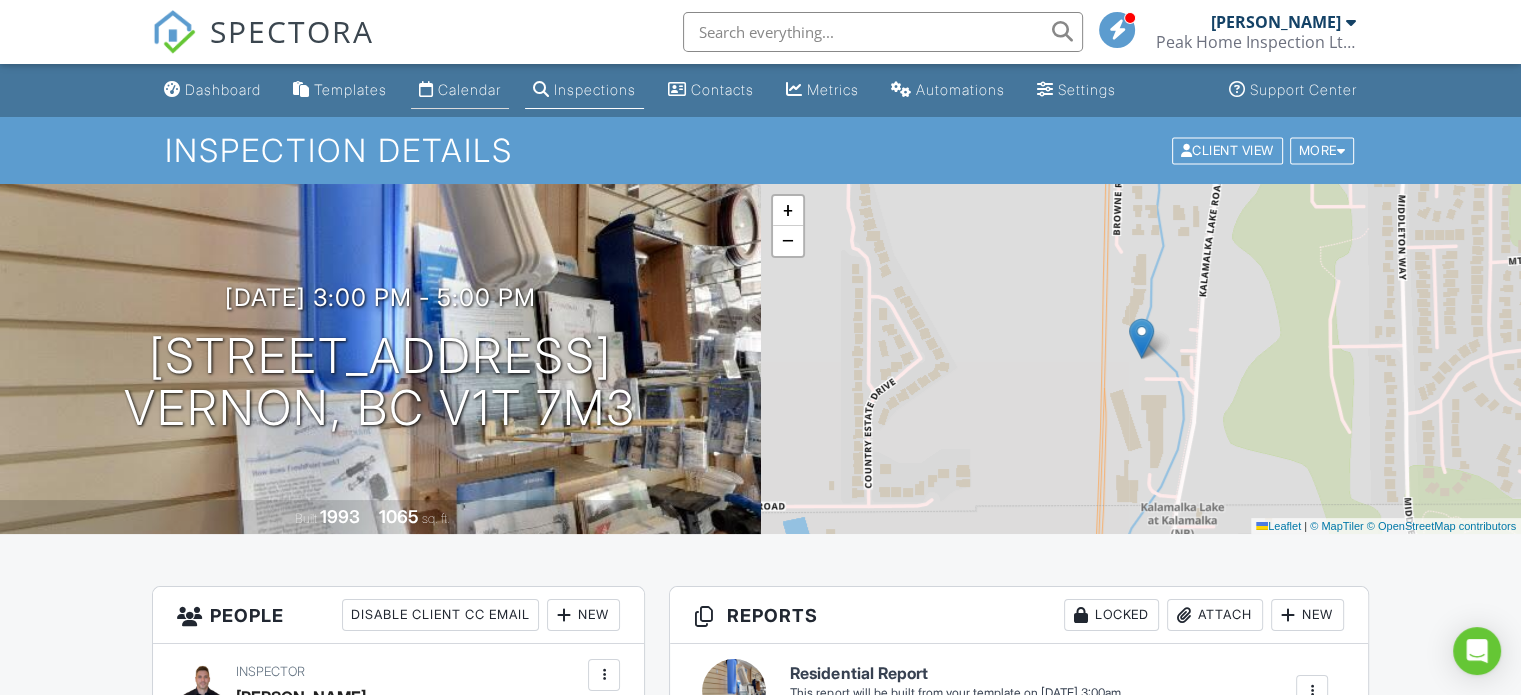 click on "Calendar" at bounding box center (469, 89) 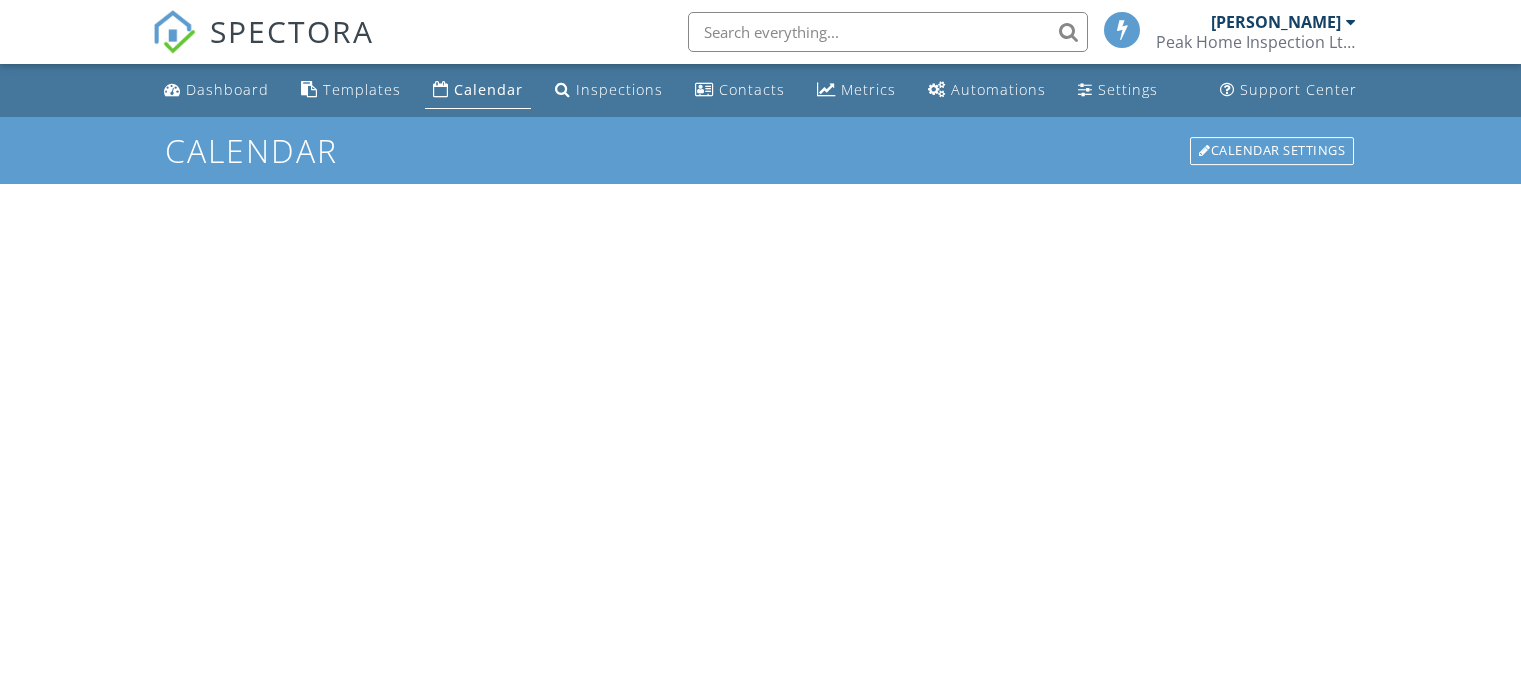 scroll, scrollTop: 0, scrollLeft: 0, axis: both 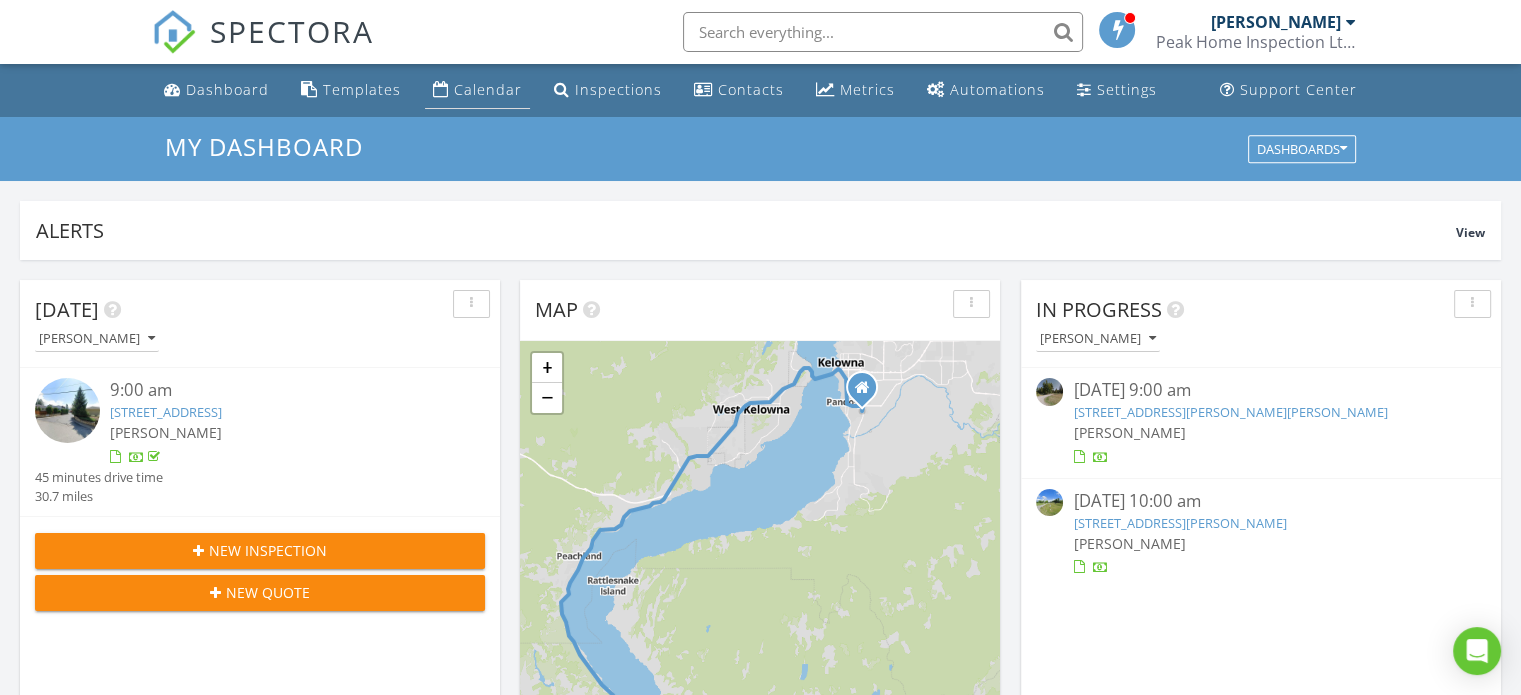 click on "Calendar" at bounding box center [488, 89] 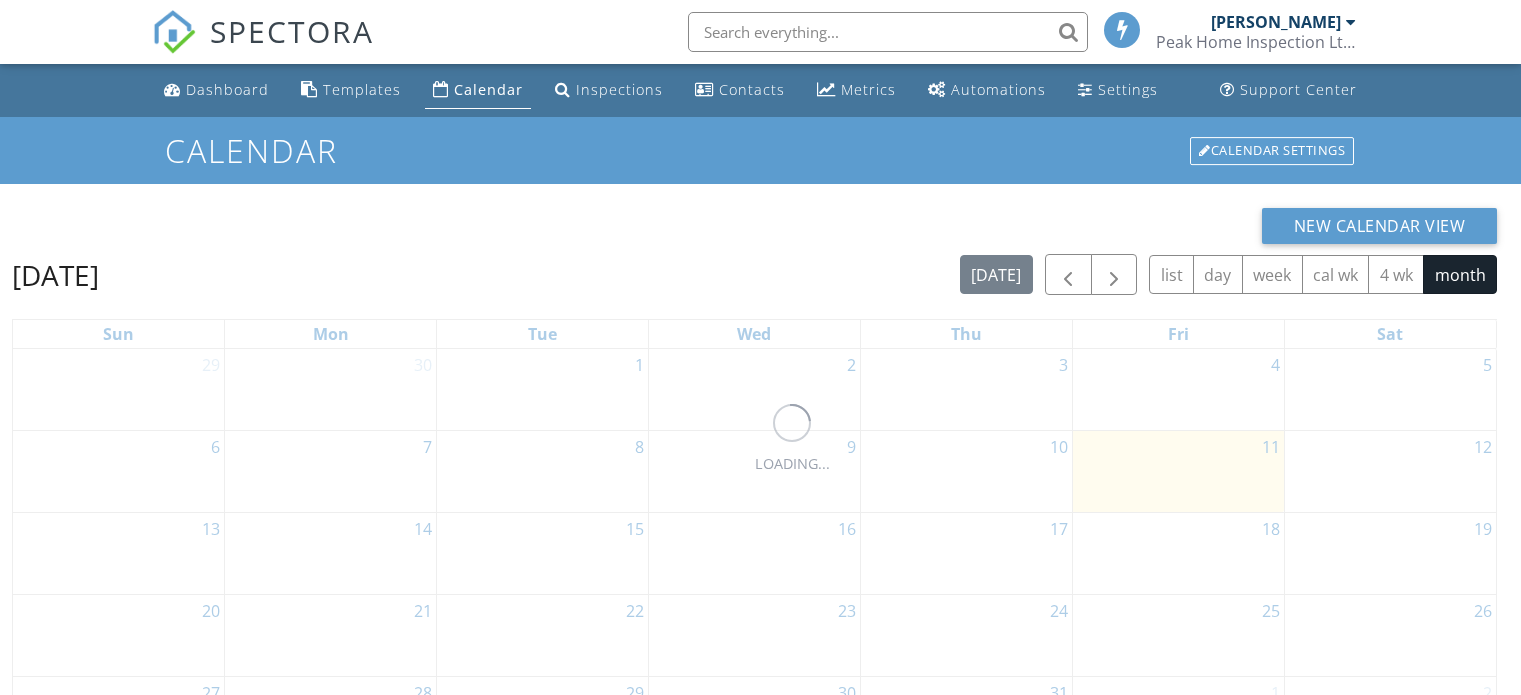 scroll, scrollTop: 0, scrollLeft: 0, axis: both 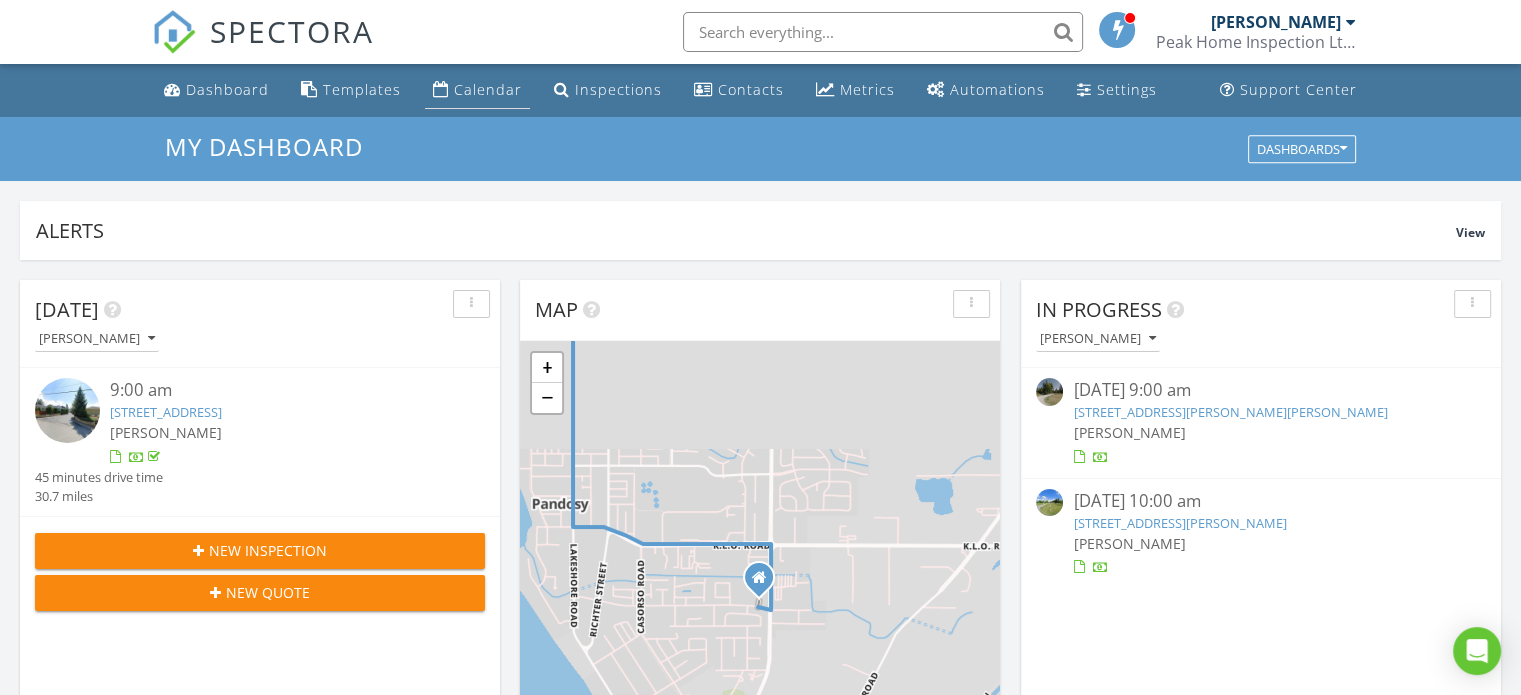 click on "Calendar" at bounding box center [477, 90] 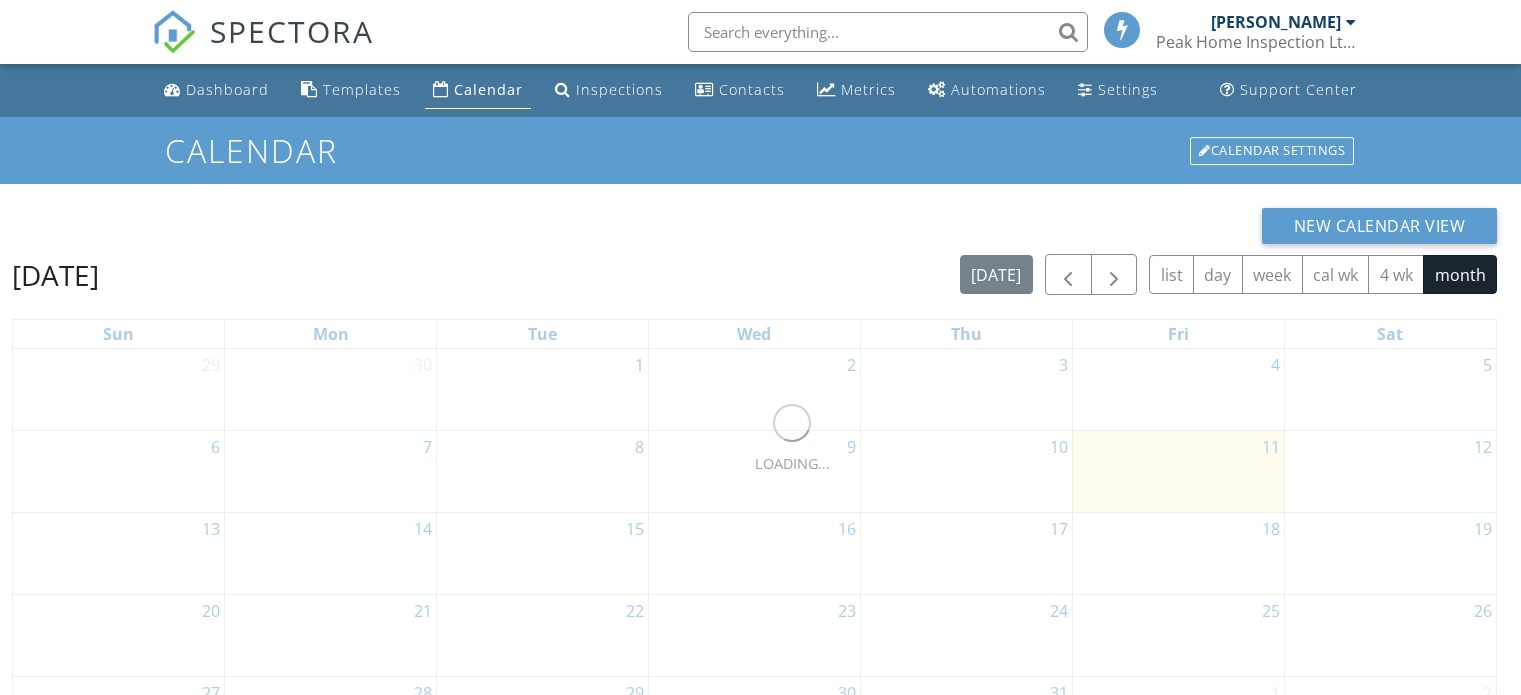 scroll, scrollTop: 0, scrollLeft: 0, axis: both 